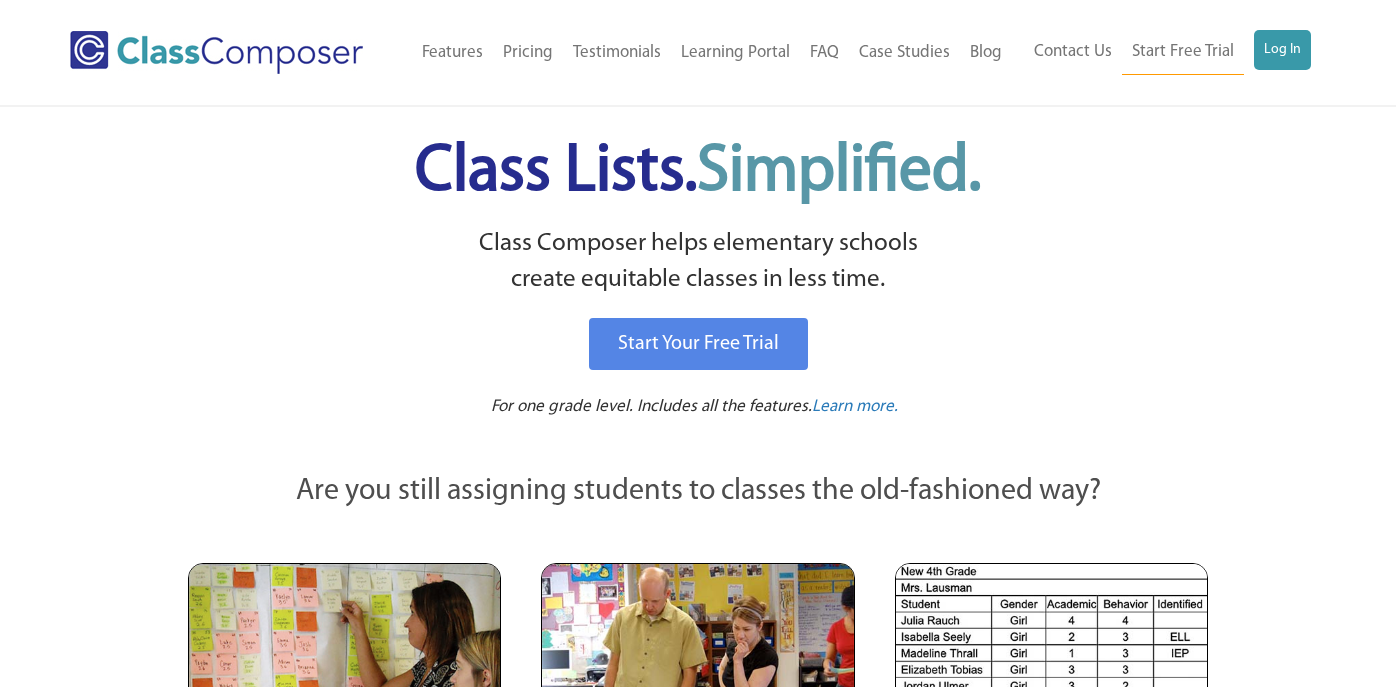 scroll, scrollTop: 0, scrollLeft: 0, axis: both 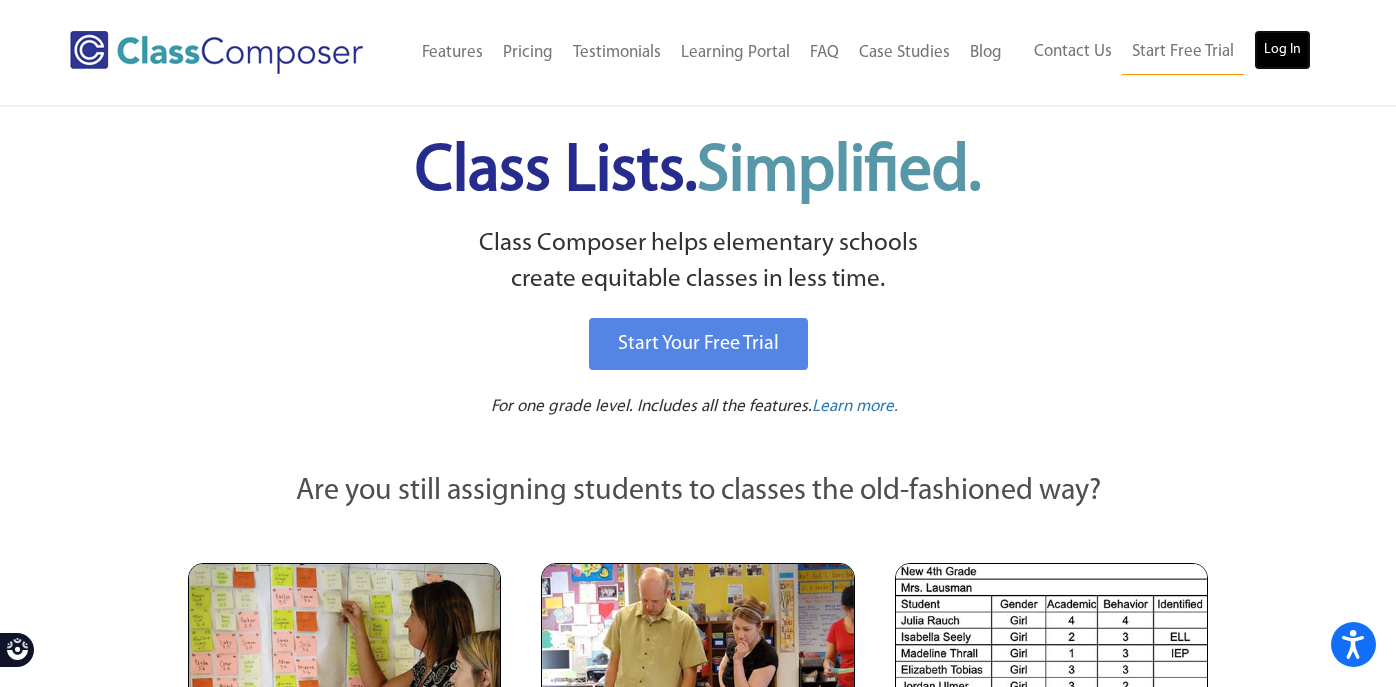 click on "Log In" at bounding box center [1282, 50] 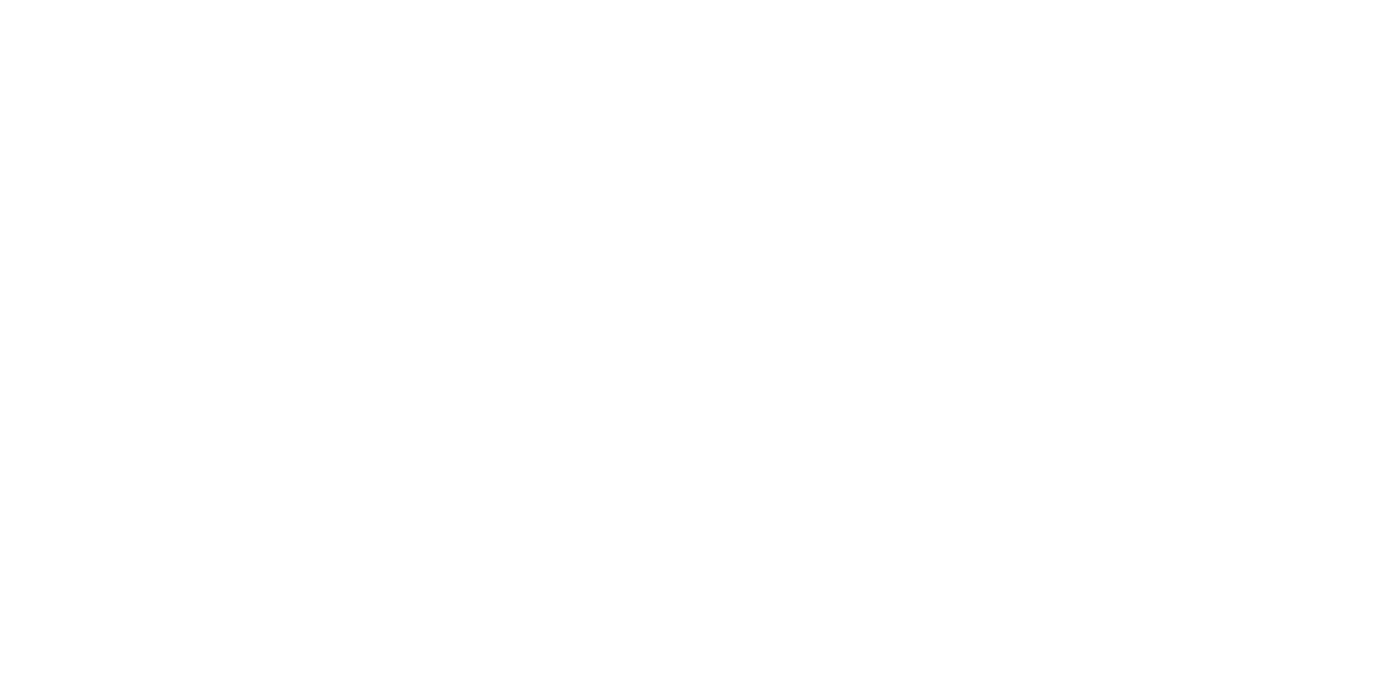 scroll, scrollTop: 0, scrollLeft: 0, axis: both 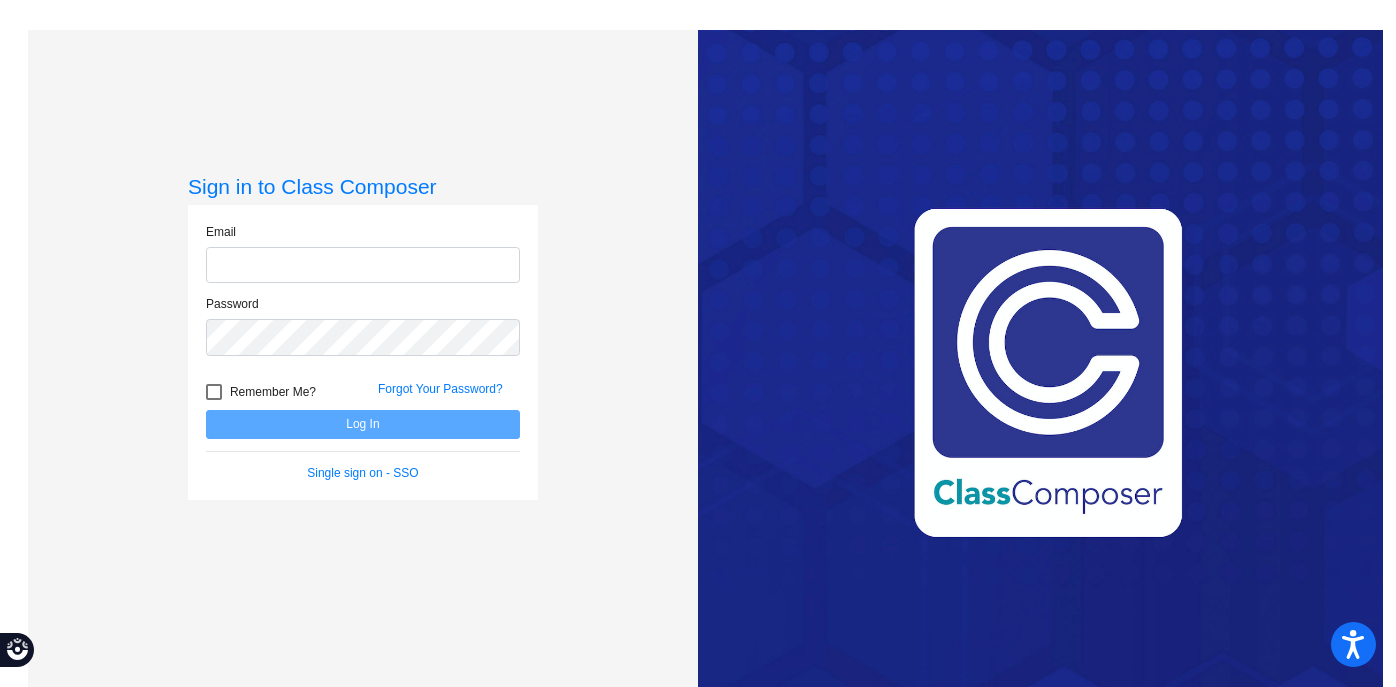 type on "[EMAIL]" 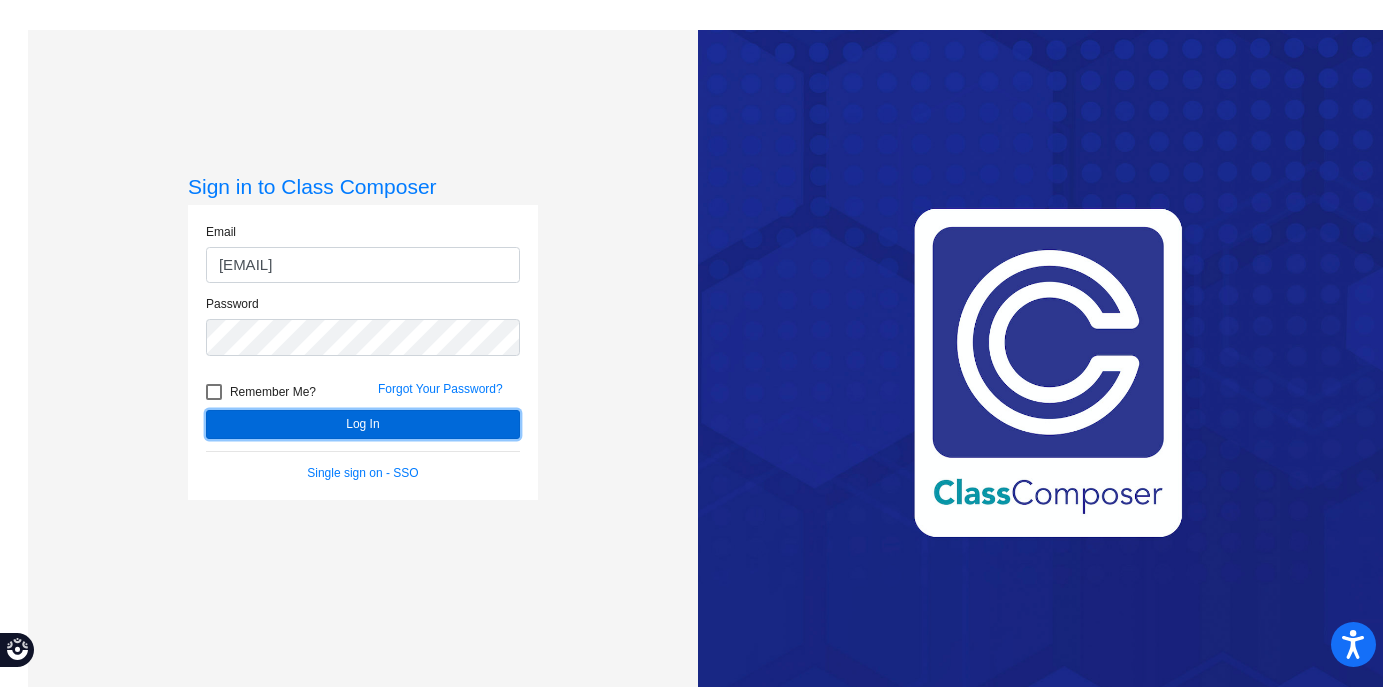 click on "Log In" 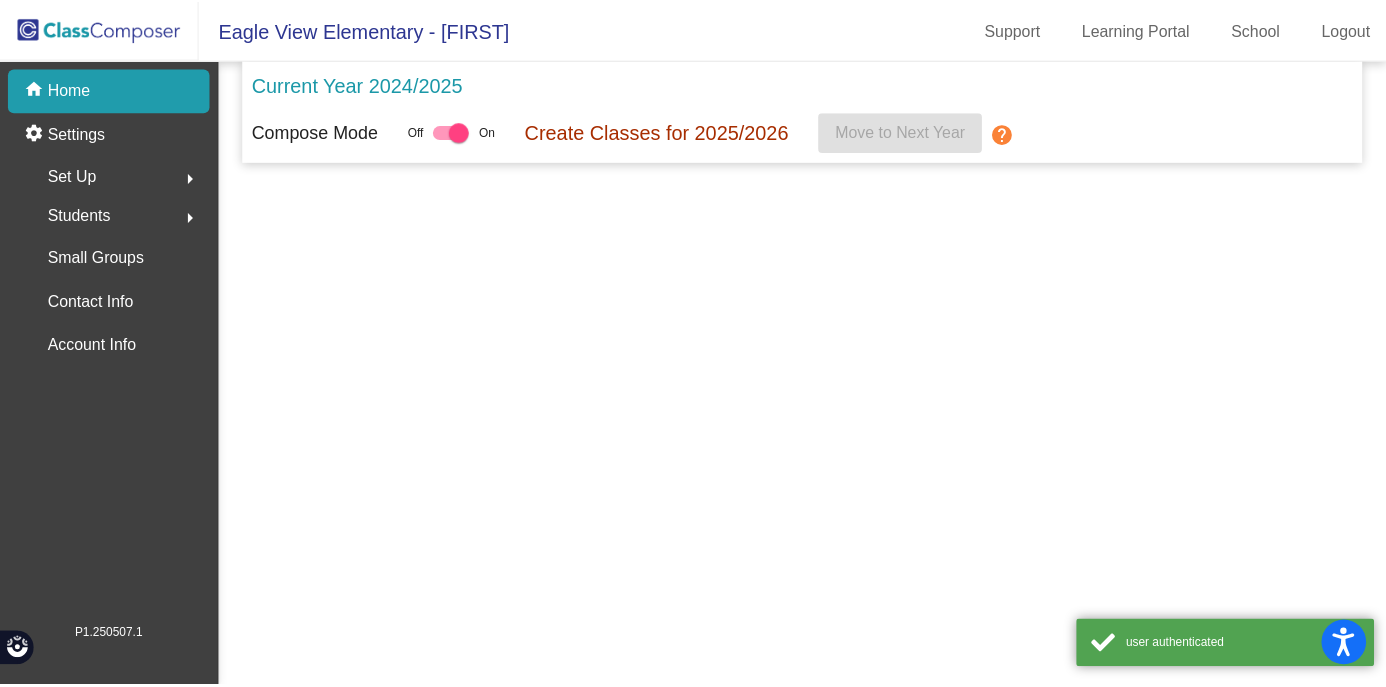 scroll, scrollTop: 0, scrollLeft: 0, axis: both 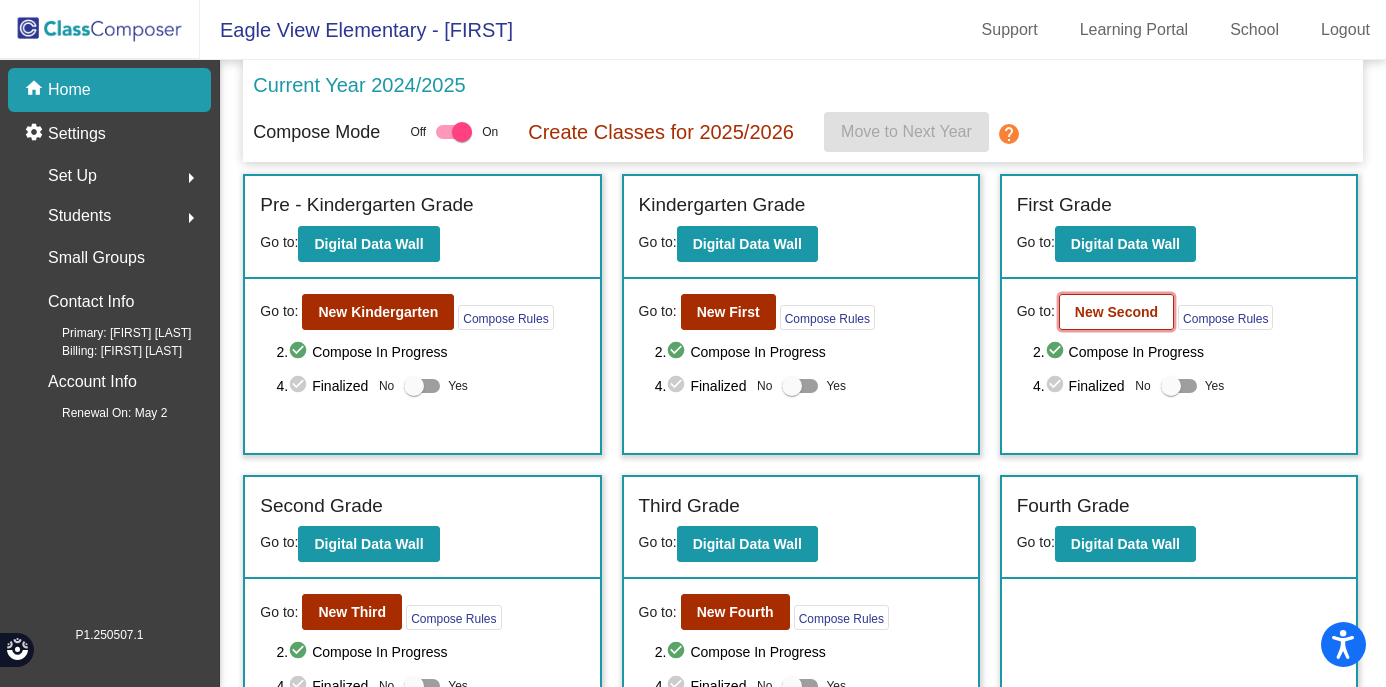 click on "New Second" 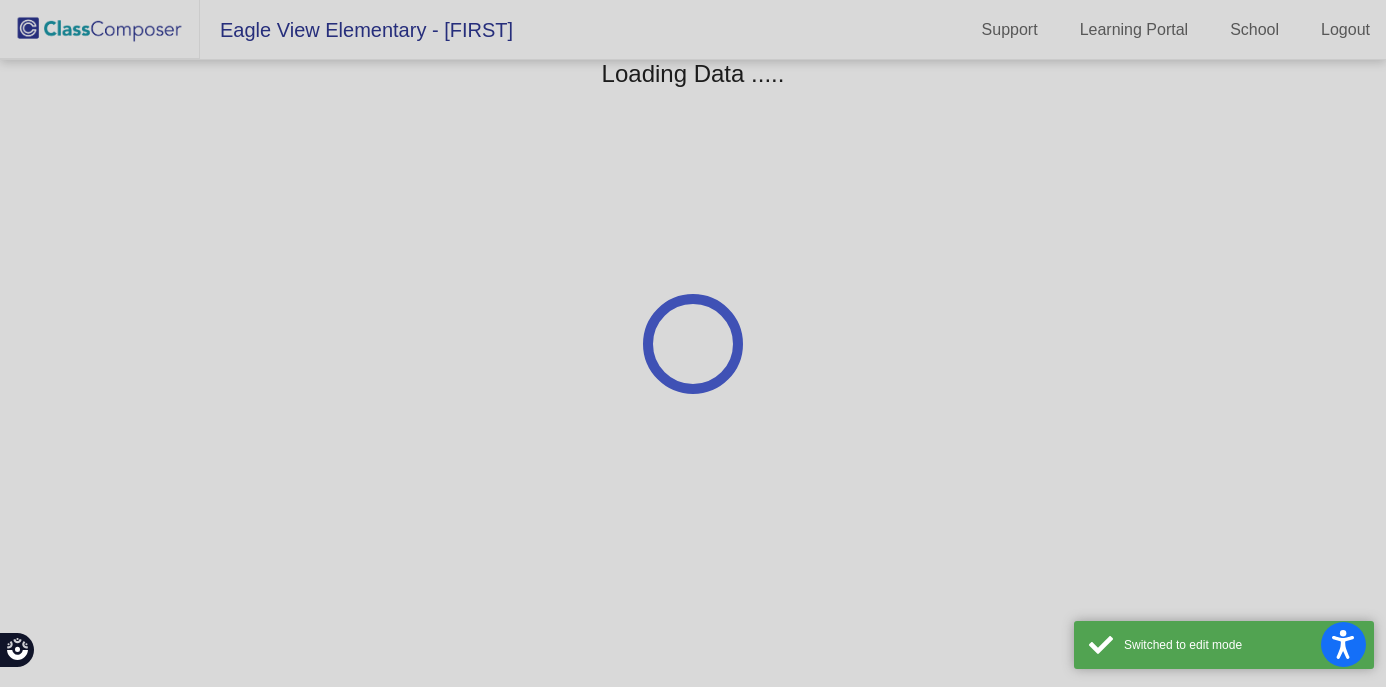 scroll, scrollTop: 0, scrollLeft: 0, axis: both 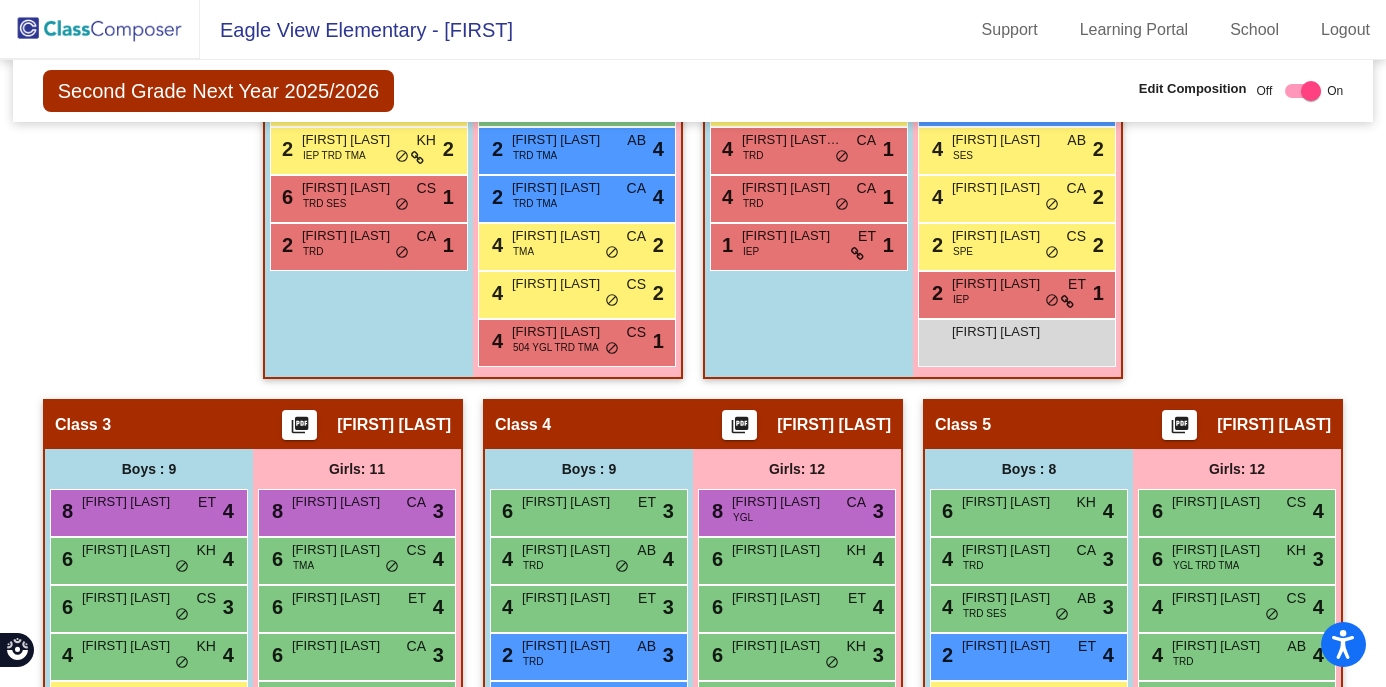 click on "Hallway   - Hallway Class  picture_as_pdf  Add Student  First Name Last Name Student Id  (Recommended)   Boy   Girl   Non Binary Add Close  Boys : 0    No Students   Girls: 0   No Students   Class 1    picture_as_pdf Kayla Reed  Add Student  First Name Last Name Student Id  (Recommended)   Boy   Girl   Non Binary Add Close  Boys : 9  6 Owen Stiller KH lock do_not_disturb_alt 4 6 Kade Nelson KH lock do_not_disturb_alt 3 4 Hunter Huber TRD AB lock do_not_disturb_alt 3 2 Connor Childs IEP AB lock do_not_disturb_alt 4 8 Harrison Cole ET lock do_not_disturb_alt 2 4 Evan Ethen CA lock do_not_disturb_alt 2 2 Leo Burns IEP TRD TMA KH lock do_not_disturb_alt 2 6 Brooks Berg TRD SES CS lock do_not_disturb_alt 1 2 Logan Smith TRD CA lock do_not_disturb_alt 1 Girls: 11 7 Denver Nelson KH lock do_not_disturb_alt 4 6 Hannah Ulrich KH lock do_not_disturb_alt 4 4 Kamika Schueneman TRD KH lock do_not_disturb_alt 4 4 Everly Ince TMA CS lock do_not_disturb_alt 4 4 Marley Bartella SES CS lock do_not_disturb_alt 4 4 KH lock" 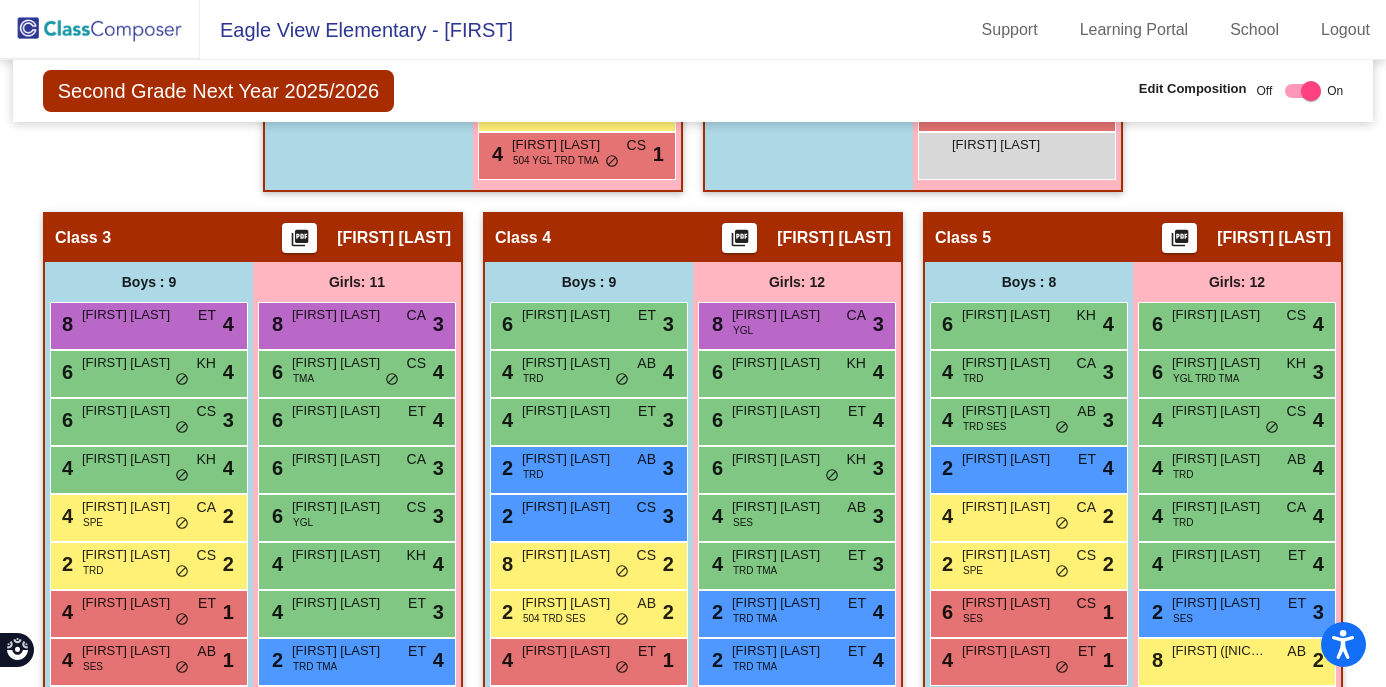 scroll, scrollTop: 1049, scrollLeft: 0, axis: vertical 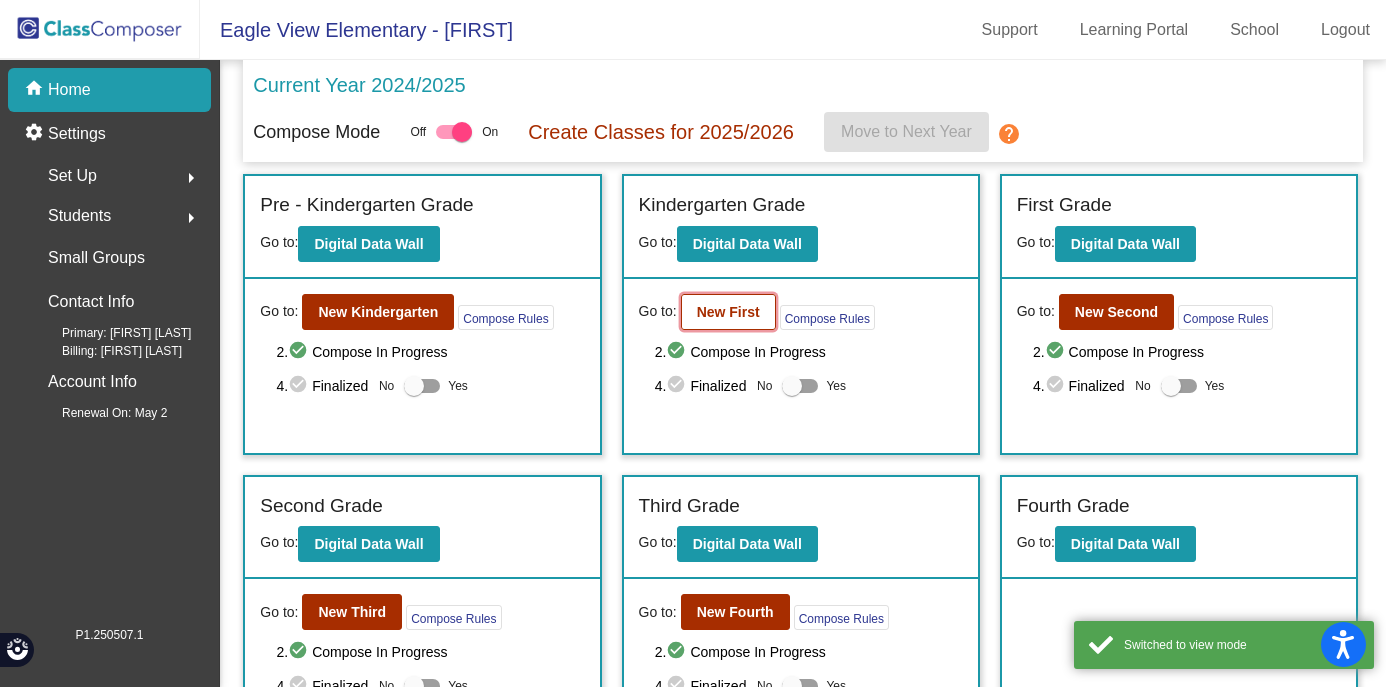 click on "New First" 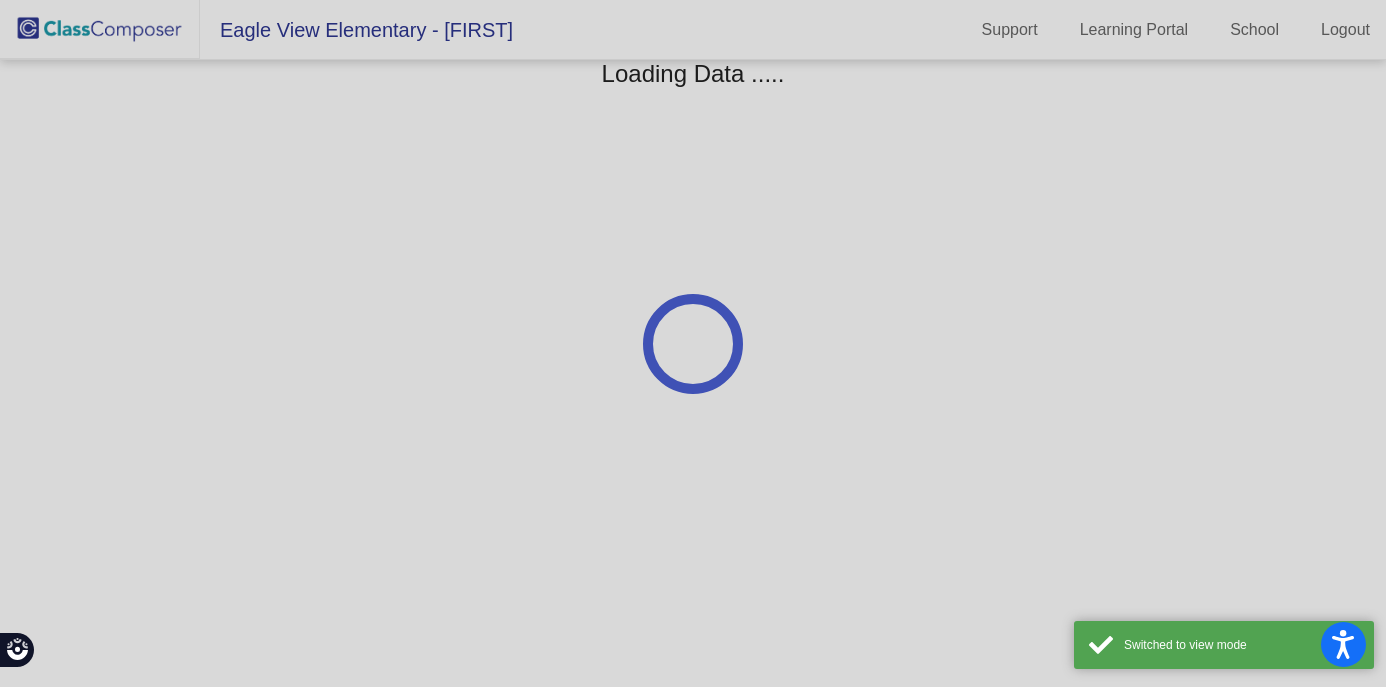 scroll, scrollTop: 0, scrollLeft: 0, axis: both 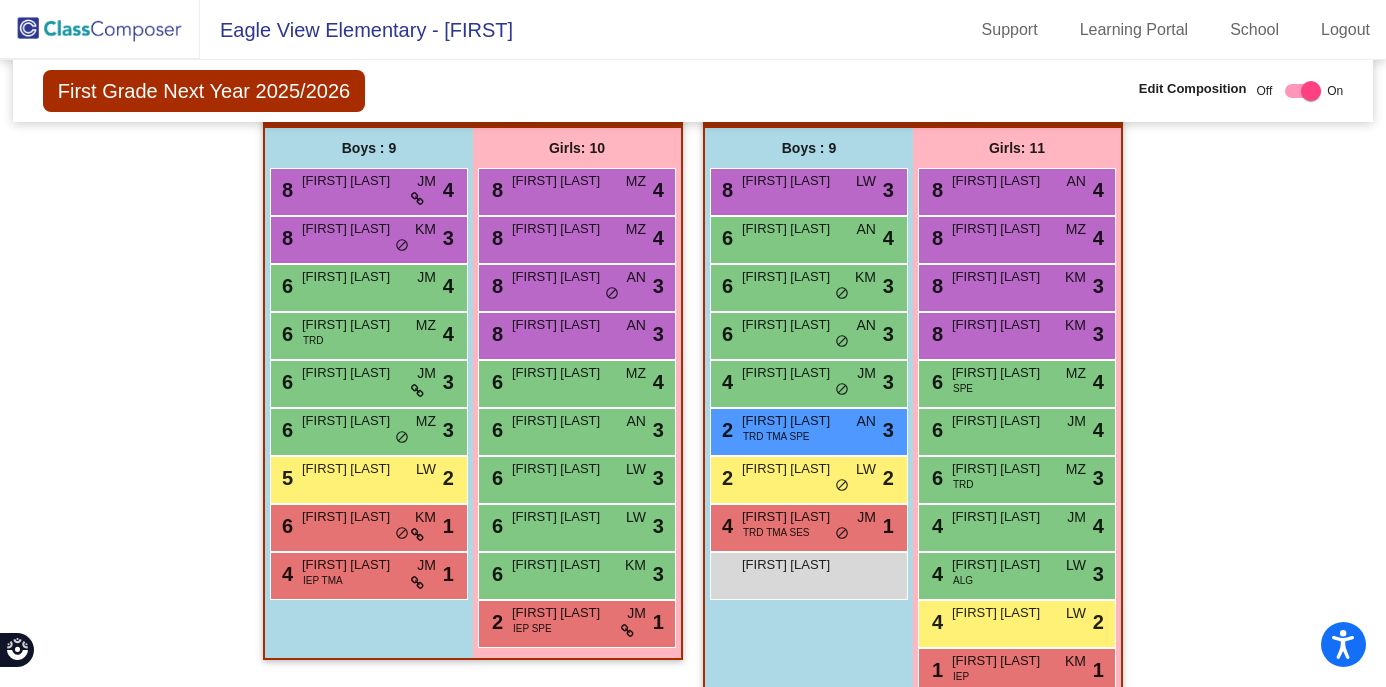 click on "Hallway   - Hallway Class  picture_as_pdf  Add Student  First Name Last Name Student Id  (Recommended)   Boy   Girl   Non Binary Add Close  Boys : 1    lock do_not_disturb_alt Girls: 0   No Students   Class 1    picture_as_pdf Casey Amsden  Add Student  First Name Last Name Student Id  (Recommended)   Boy   Girl   Non Binary Add Close  Boys : 9  8 Montgomery Nigon JM lock do_not_disturb_alt 4 8 Sawyer Henning KM lock do_not_disturb_alt 3 6 Owen Lynch JM lock do_not_disturb_alt 4 6 Colton Ehresmann TRD MZ lock do_not_disturb_alt 4 6 Abner Ramsey JM lock do_not_disturb_alt 3 6 Bronson Kostick MZ lock do_not_disturb_alt 3 5 Asher Genz LW lock do_not_disturb_alt 2 6 Carson Sawdey KM lock do_not_disturb_alt 1 4 Jaxon Heinen IEP TMA JM lock do_not_disturb_alt 1 Girls: 10 8 Edyn Gabrielson MZ lock do_not_disturb_alt 4 8 Kaylie John MZ lock do_not_disturb_alt 4 8 Autumn Gildner AN lock do_not_disturb_alt 3 8 Emelia Gottschalk AN lock do_not_disturb_alt 3 6 Kaia Vesel MZ lock do_not_disturb_alt 4 6 AN lock 3 6 3" 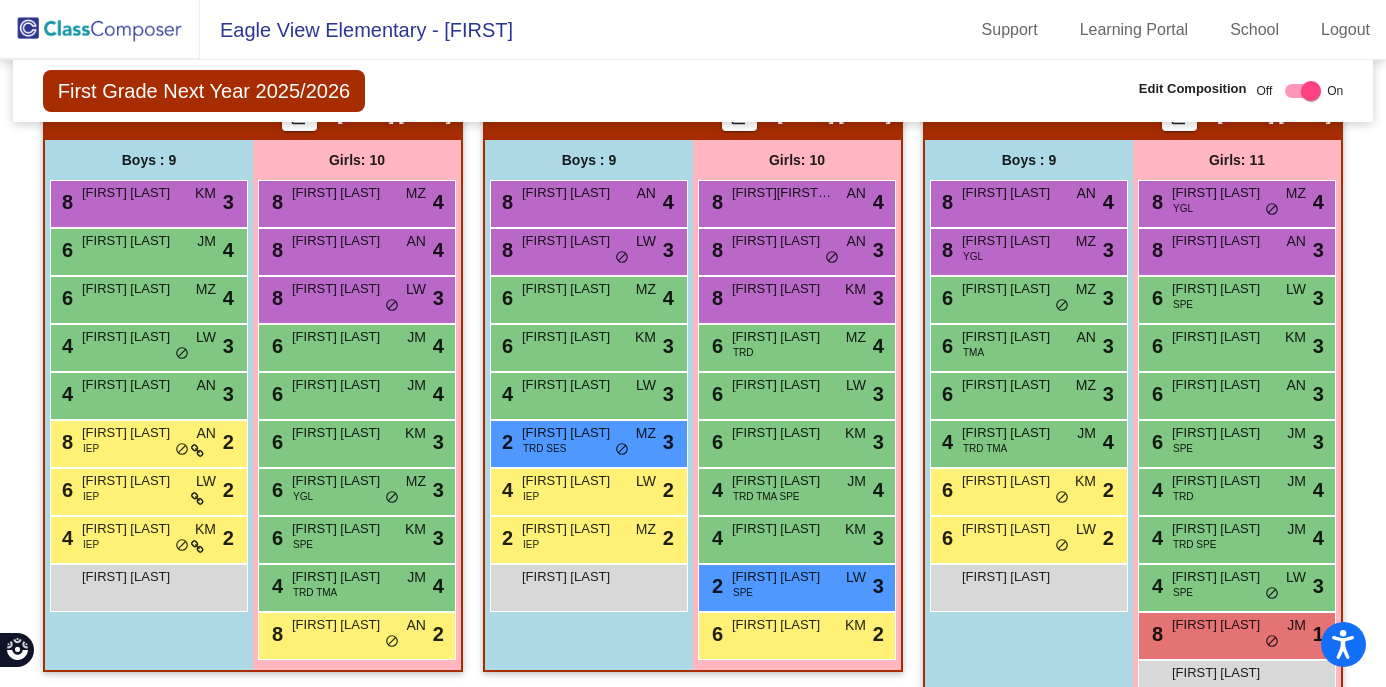 scroll, scrollTop: 1151, scrollLeft: 0, axis: vertical 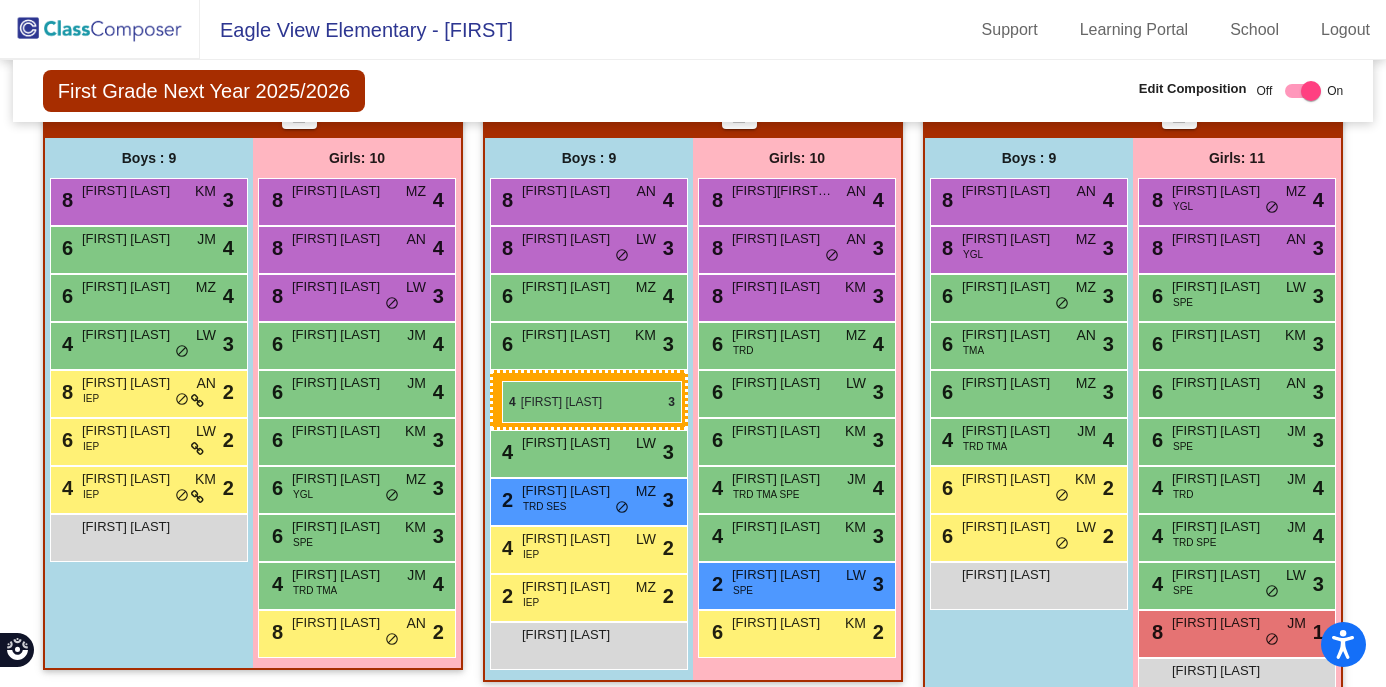 drag, startPoint x: 156, startPoint y: 393, endPoint x: 503, endPoint y: 381, distance: 347.20743 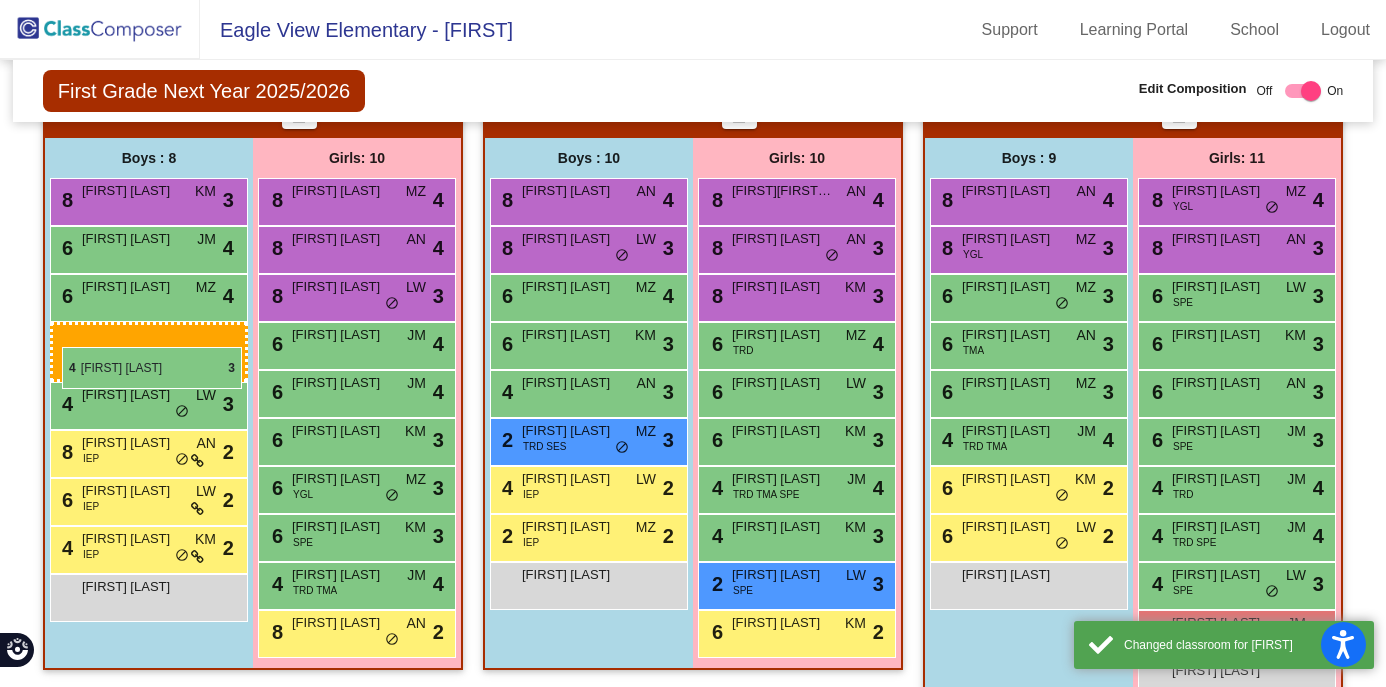 drag, startPoint x: 541, startPoint y: 390, endPoint x: 64, endPoint y: 347, distance: 478.93423 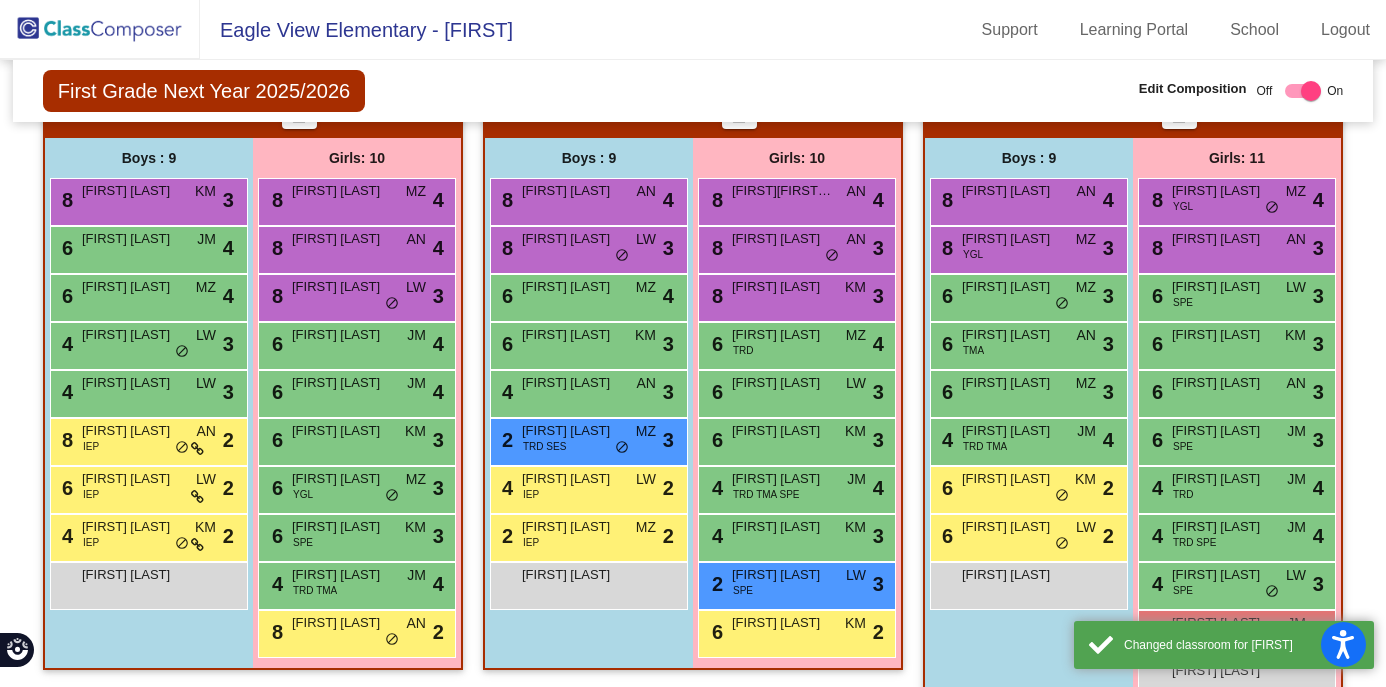 click on "Boys : 9  8 Emmanuel Geike AN lock do_not_disturb_alt 4 8 Charlie Pearson YGL MZ lock do_not_disturb_alt 3 6 Maverik Franke MZ lock do_not_disturb_alt 3 6 Zephyr Drexler TMA AN lock do_not_disturb_alt 3 6 Owen Genz MZ lock do_not_disturb_alt 3 4 Theo Hoheisel TRD TMA JM lock do_not_disturb_alt 4 6 Easton Fiedler KM lock do_not_disturb_alt 2 6 Reed Jewell LW lock do_not_disturb_alt 2 Grayson Fitcher lock do_not_disturb_alt" at bounding box center (0, 0) 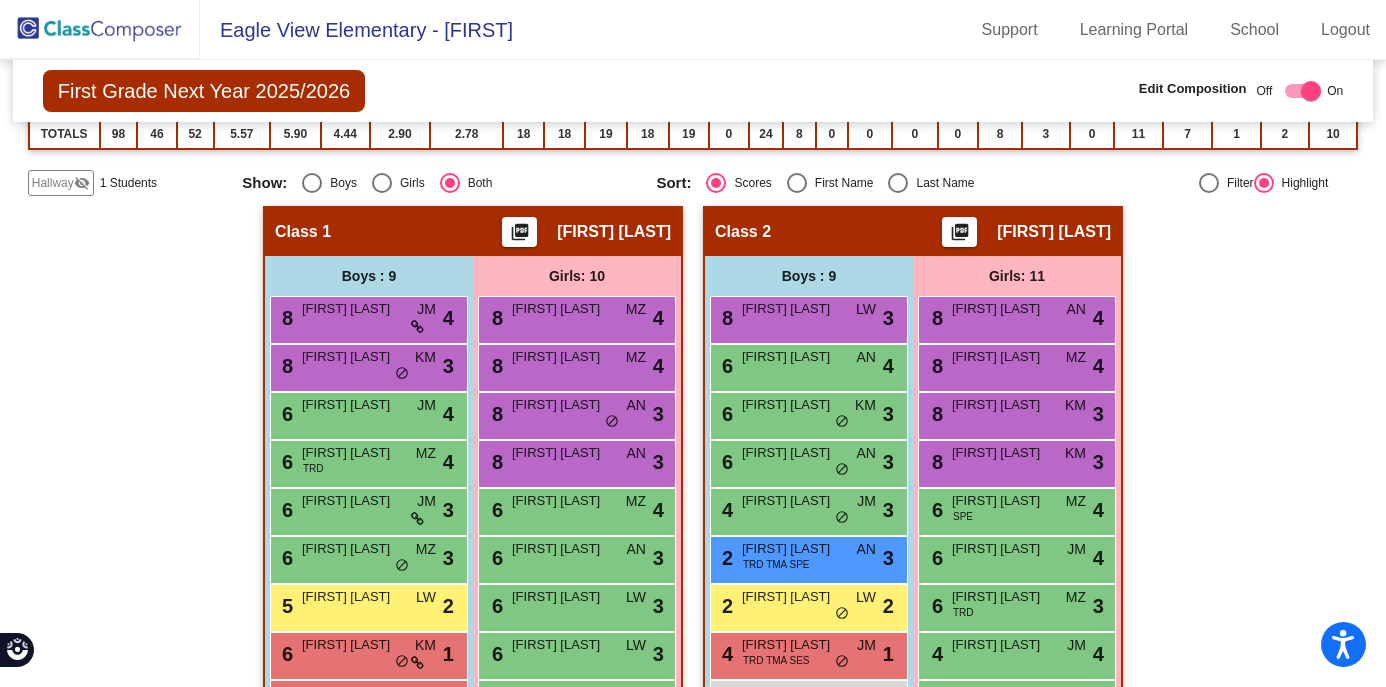 scroll, scrollTop: 351, scrollLeft: 0, axis: vertical 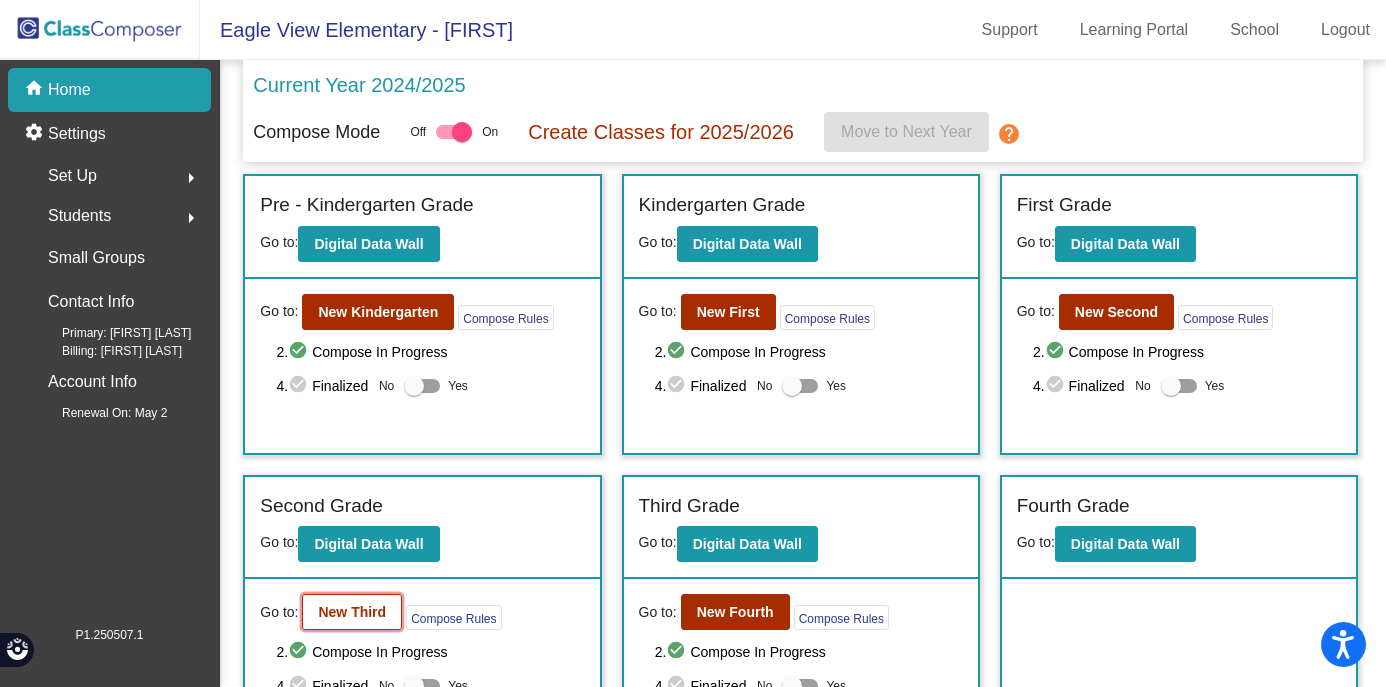 click on "New Third" 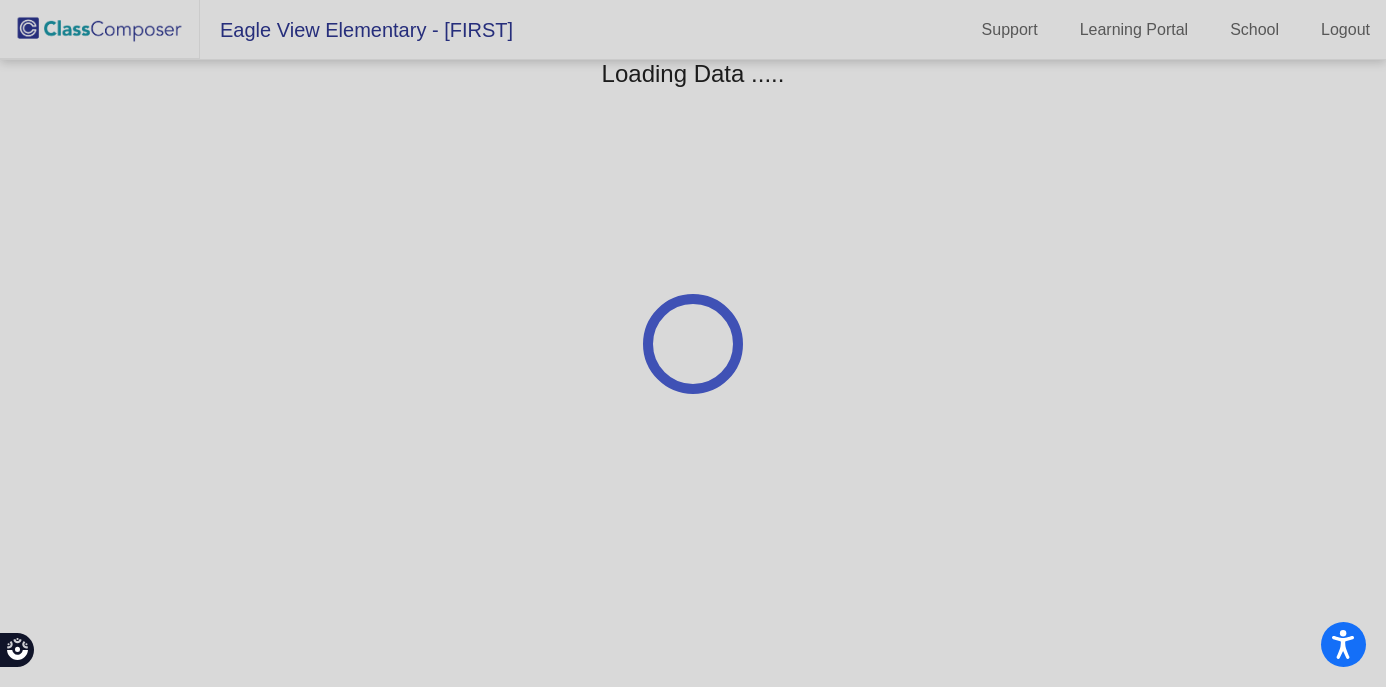 scroll, scrollTop: 0, scrollLeft: 0, axis: both 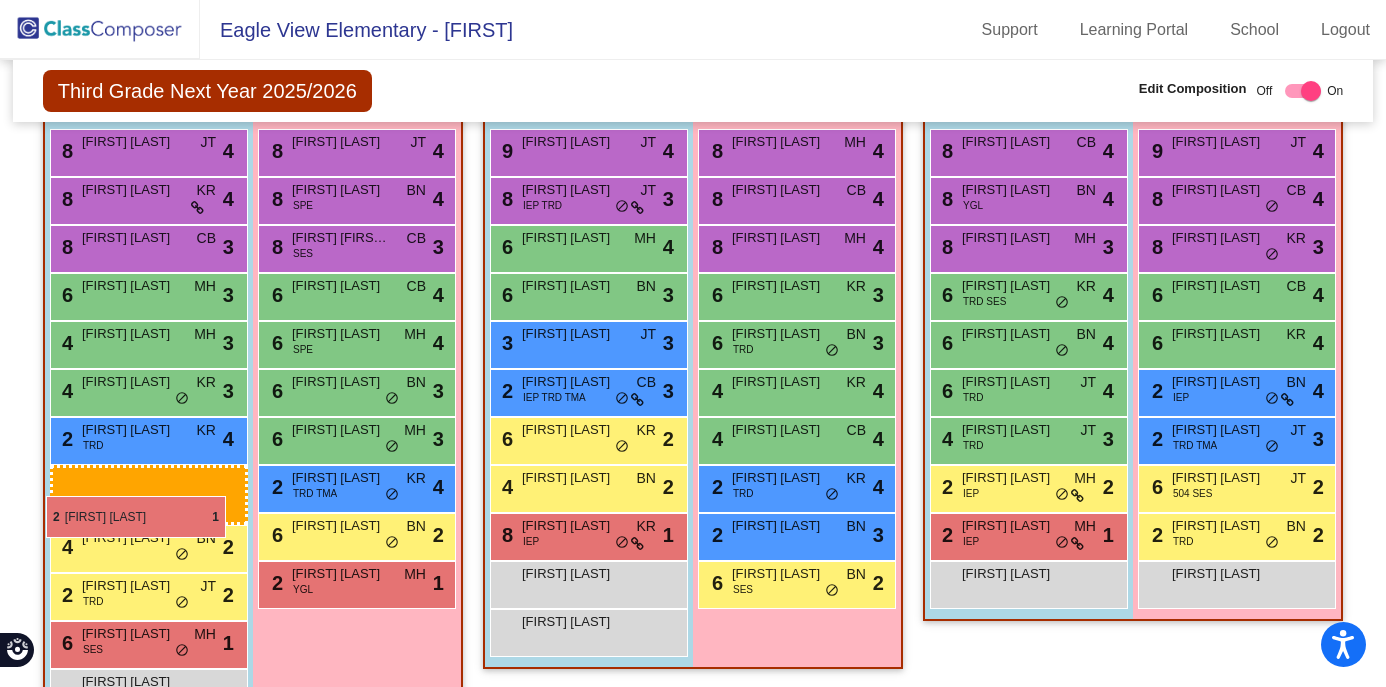 drag, startPoint x: 1007, startPoint y: 583, endPoint x: 46, endPoint y: 496, distance: 964.93005 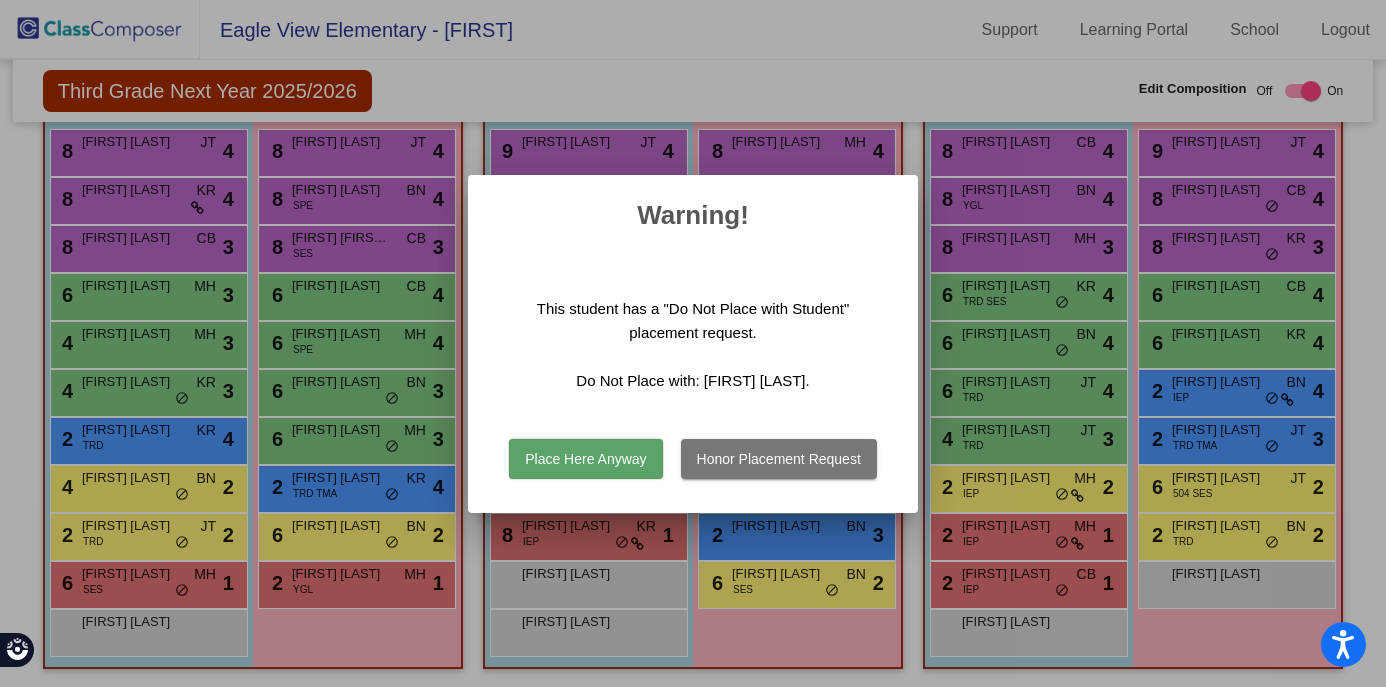 click on "Honor Placement Request" at bounding box center [779, 459] 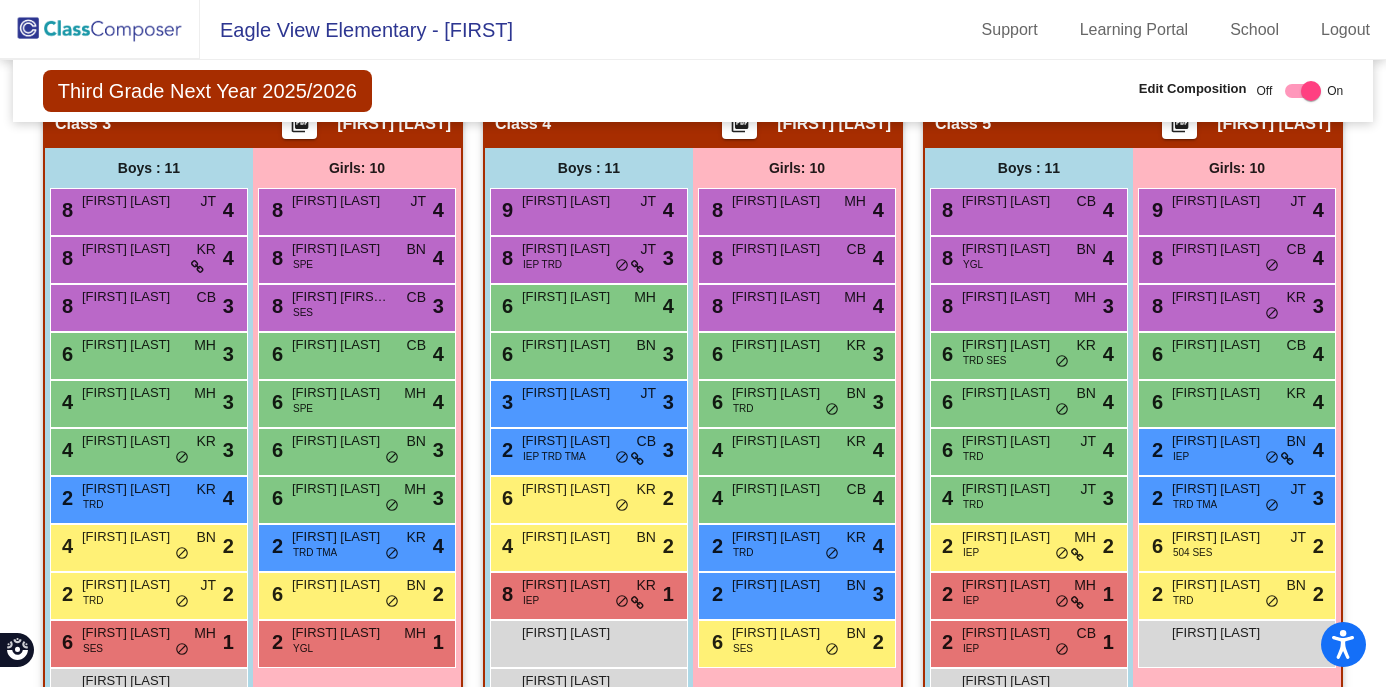 scroll, scrollTop: 1189, scrollLeft: 0, axis: vertical 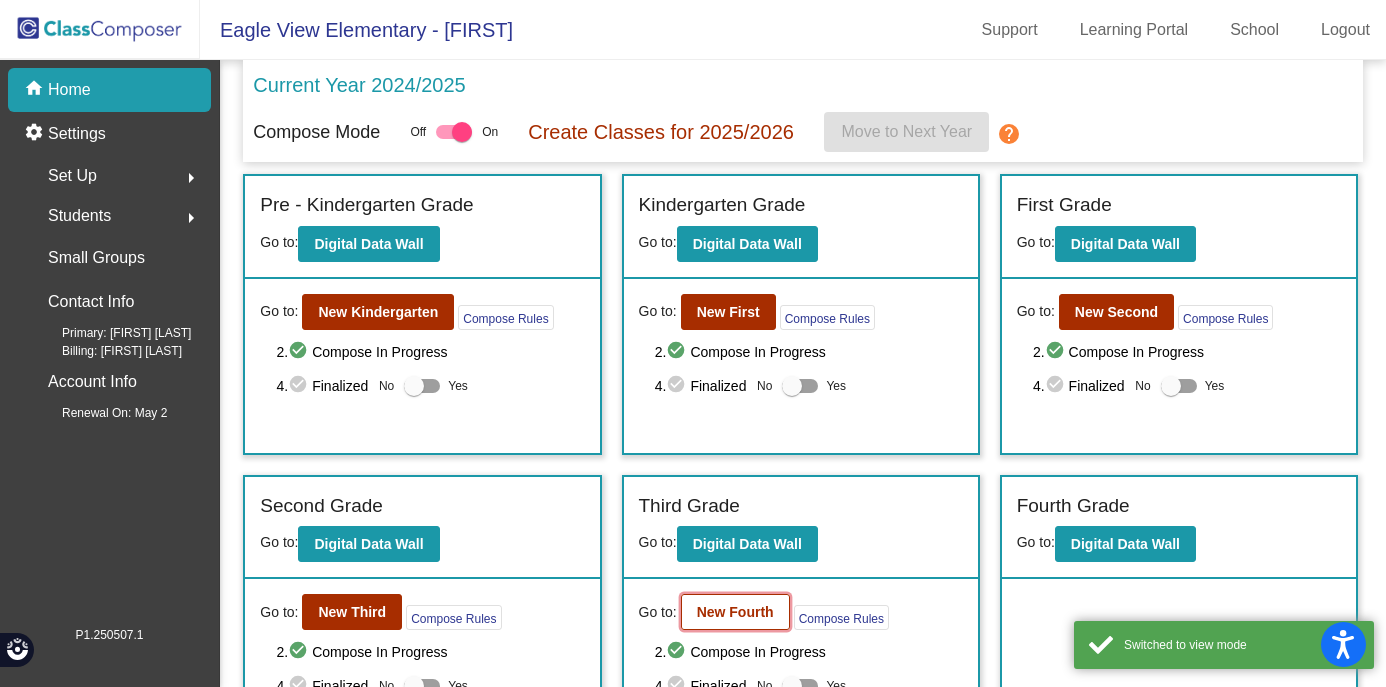 click on "New Fourth" 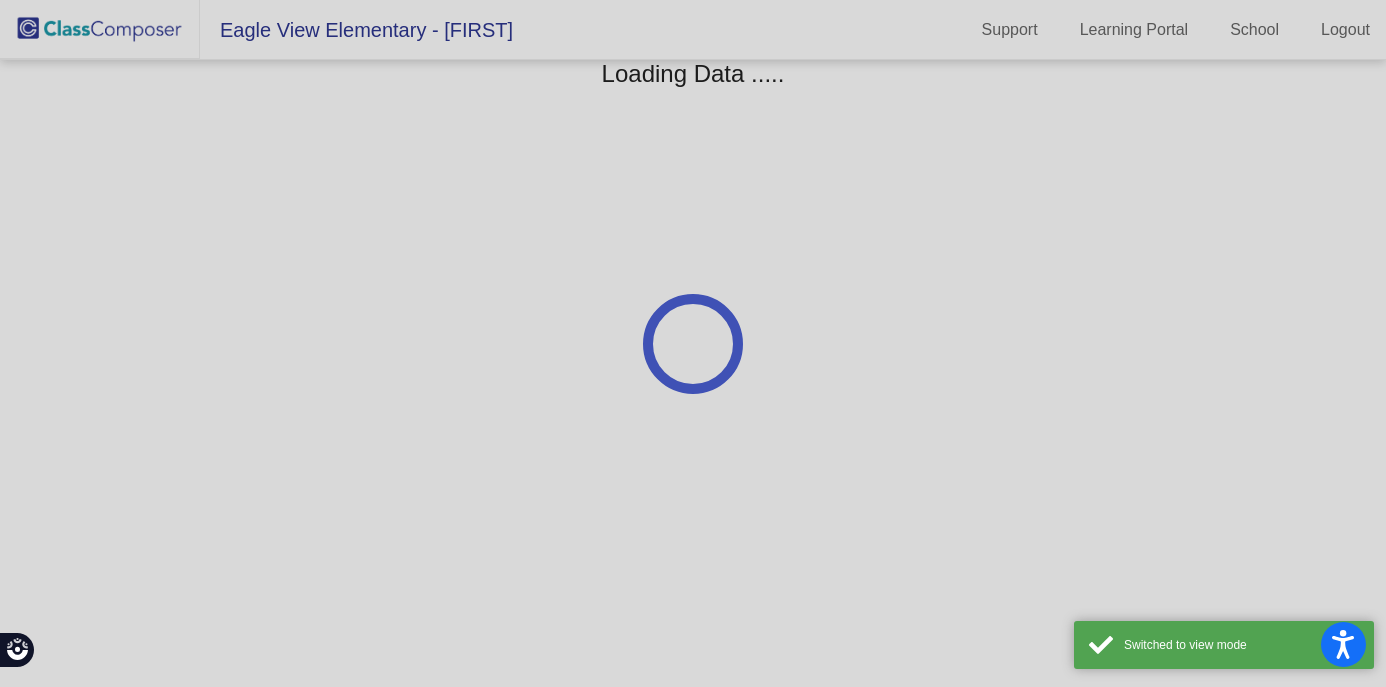 scroll, scrollTop: 0, scrollLeft: 0, axis: both 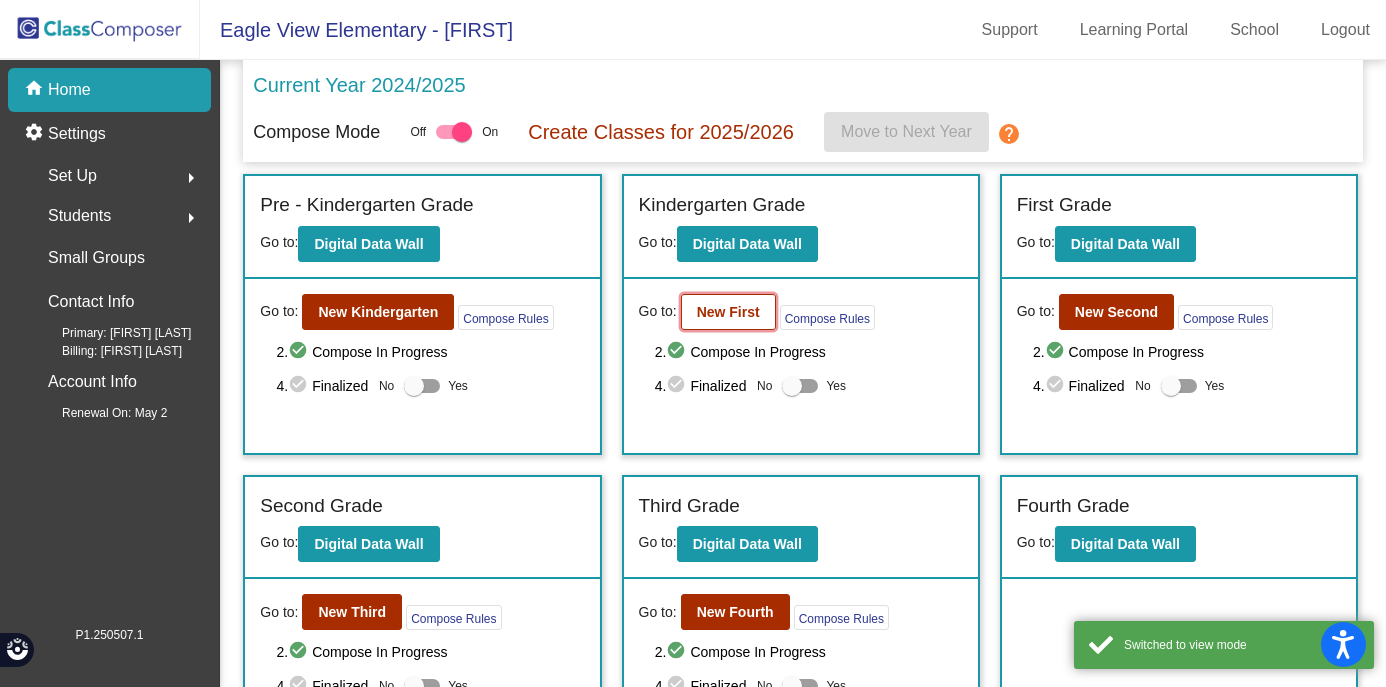 click on "New First" 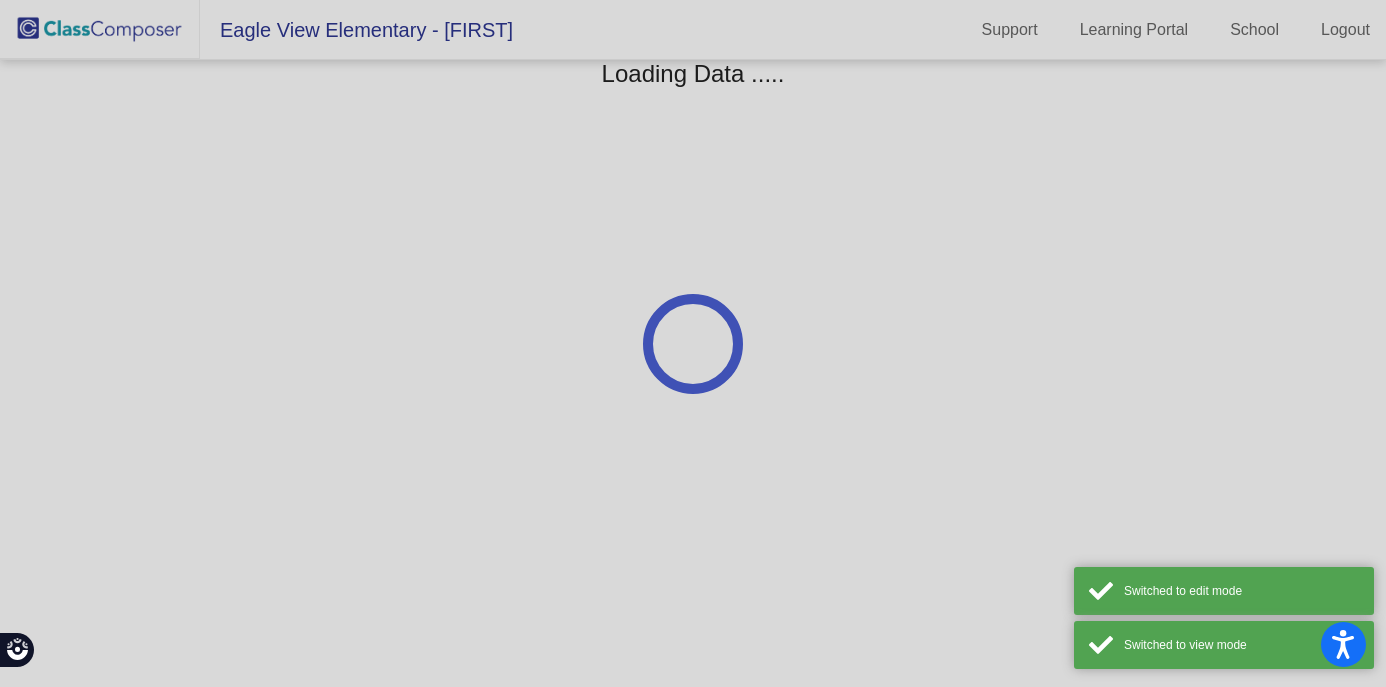 scroll, scrollTop: 0, scrollLeft: 0, axis: both 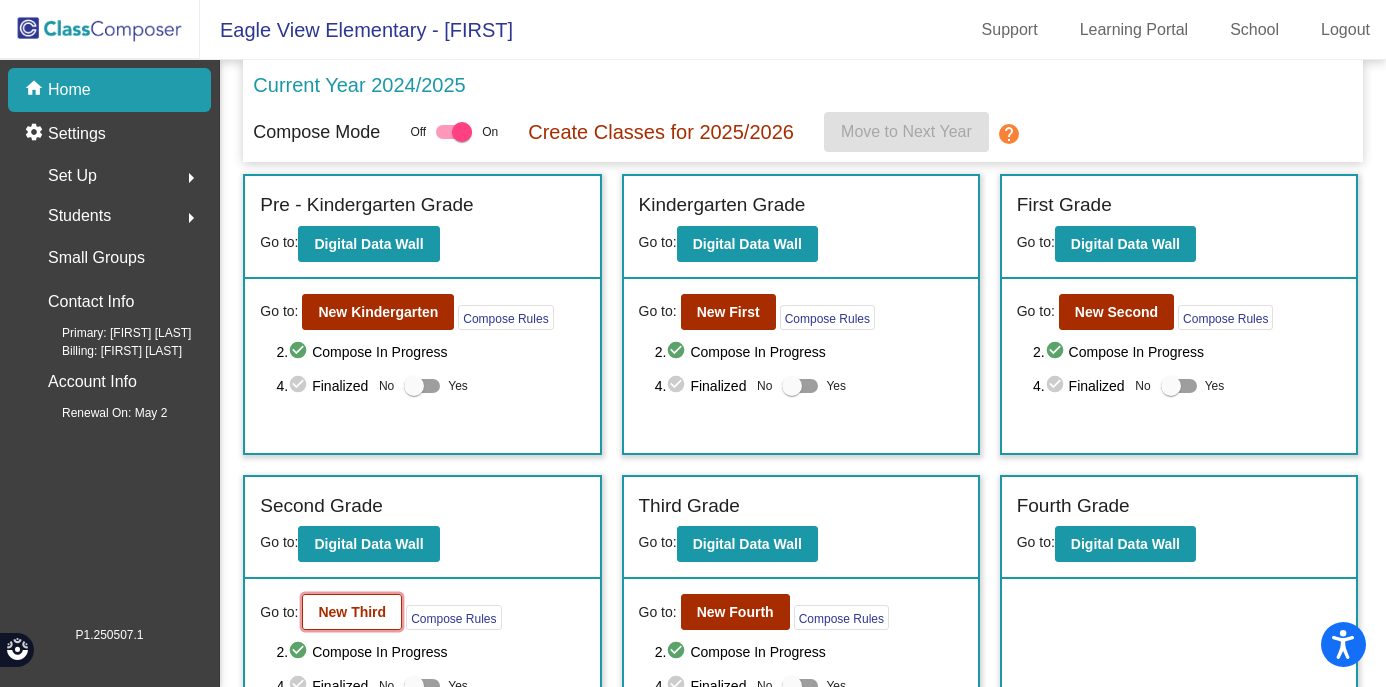click on "New Third" 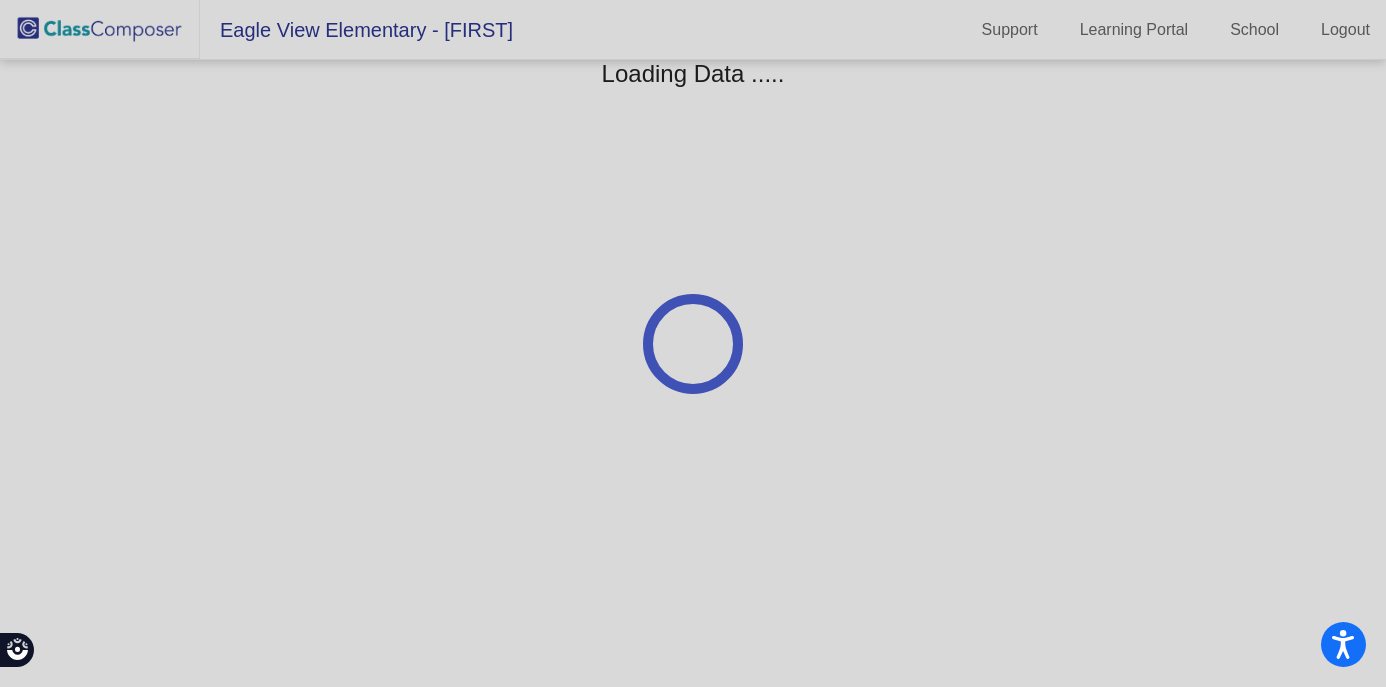 scroll, scrollTop: 0, scrollLeft: 0, axis: both 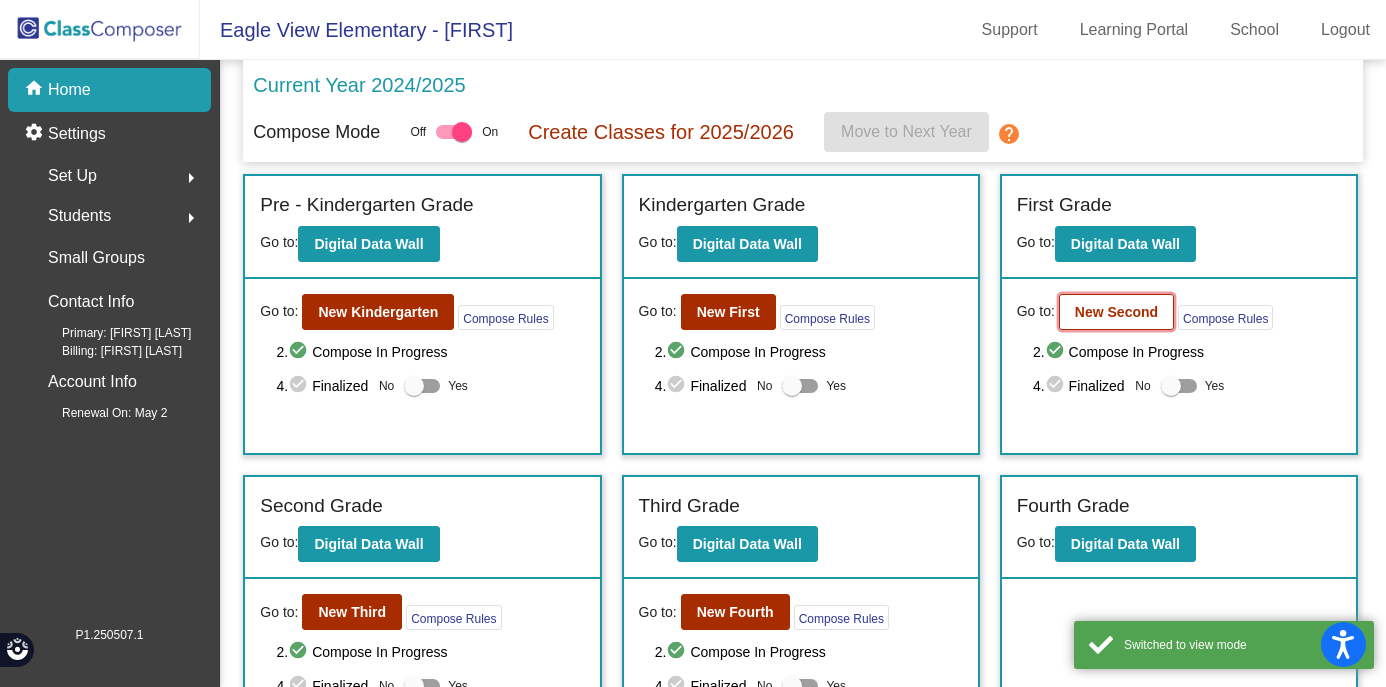 click on "New Second" 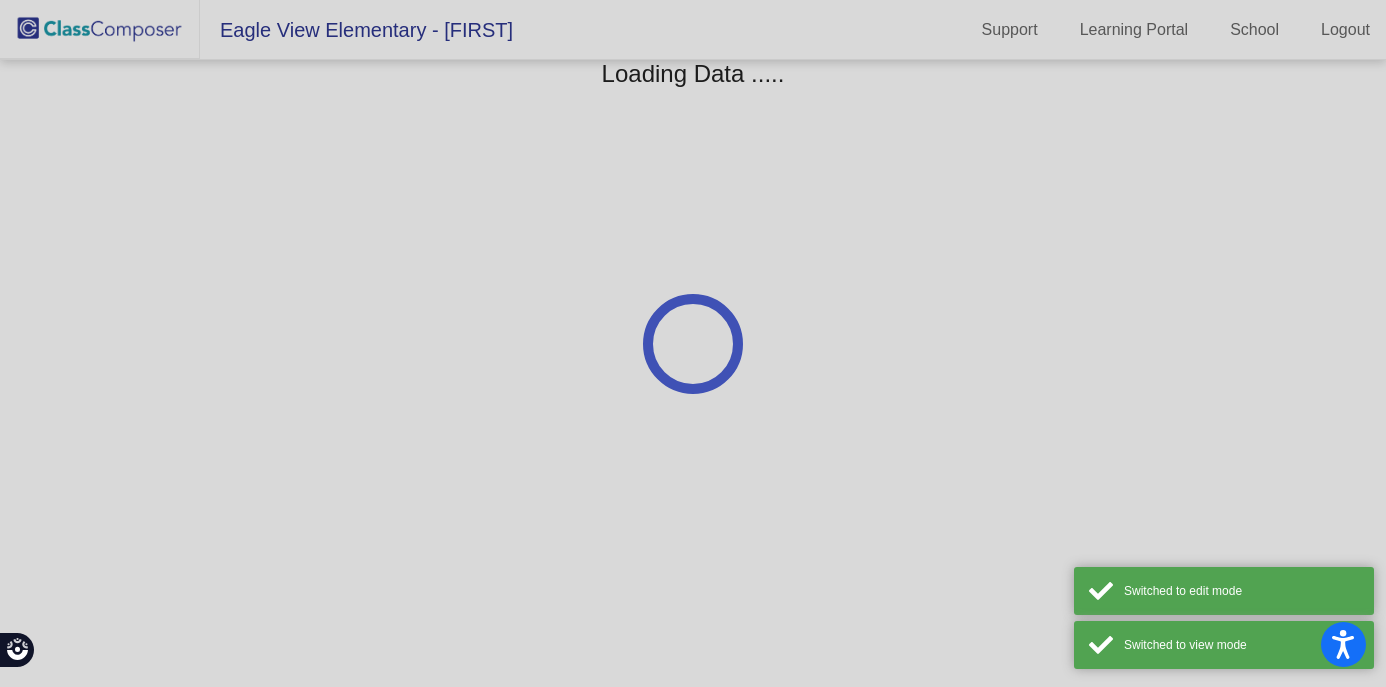 scroll, scrollTop: 0, scrollLeft: 0, axis: both 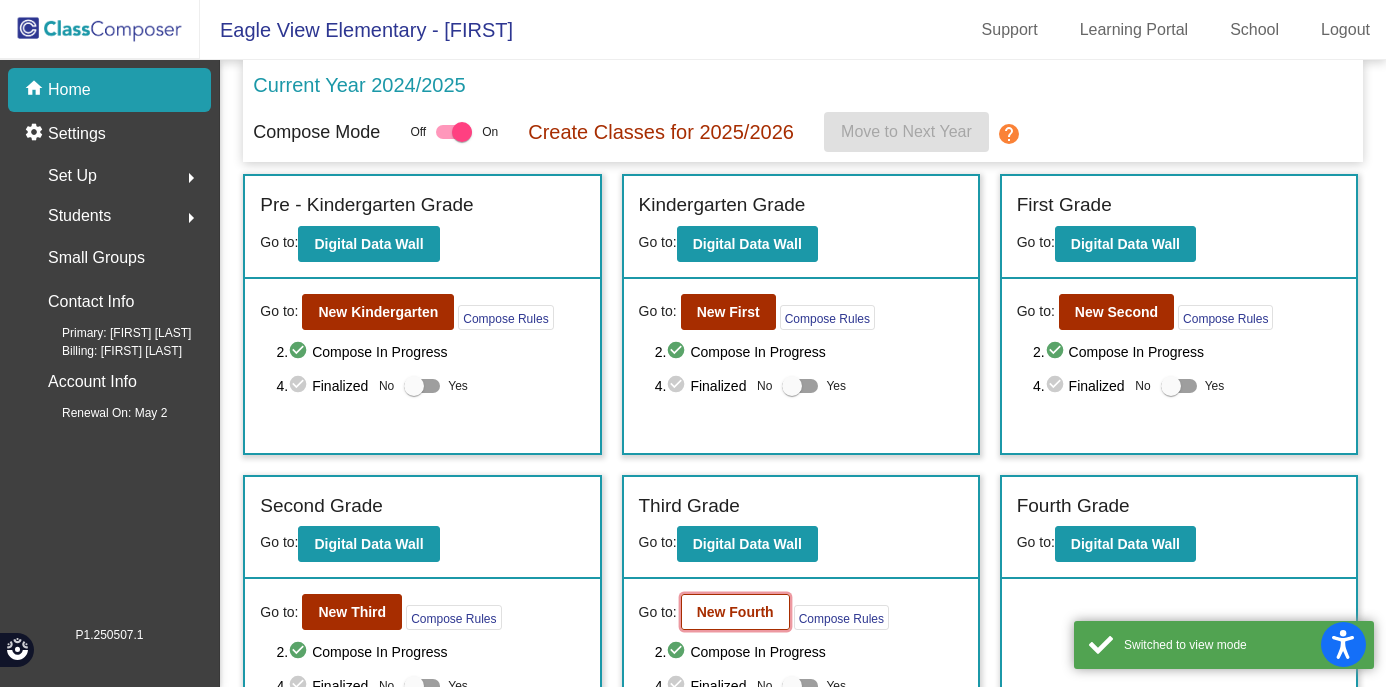 click on "New Fourth" 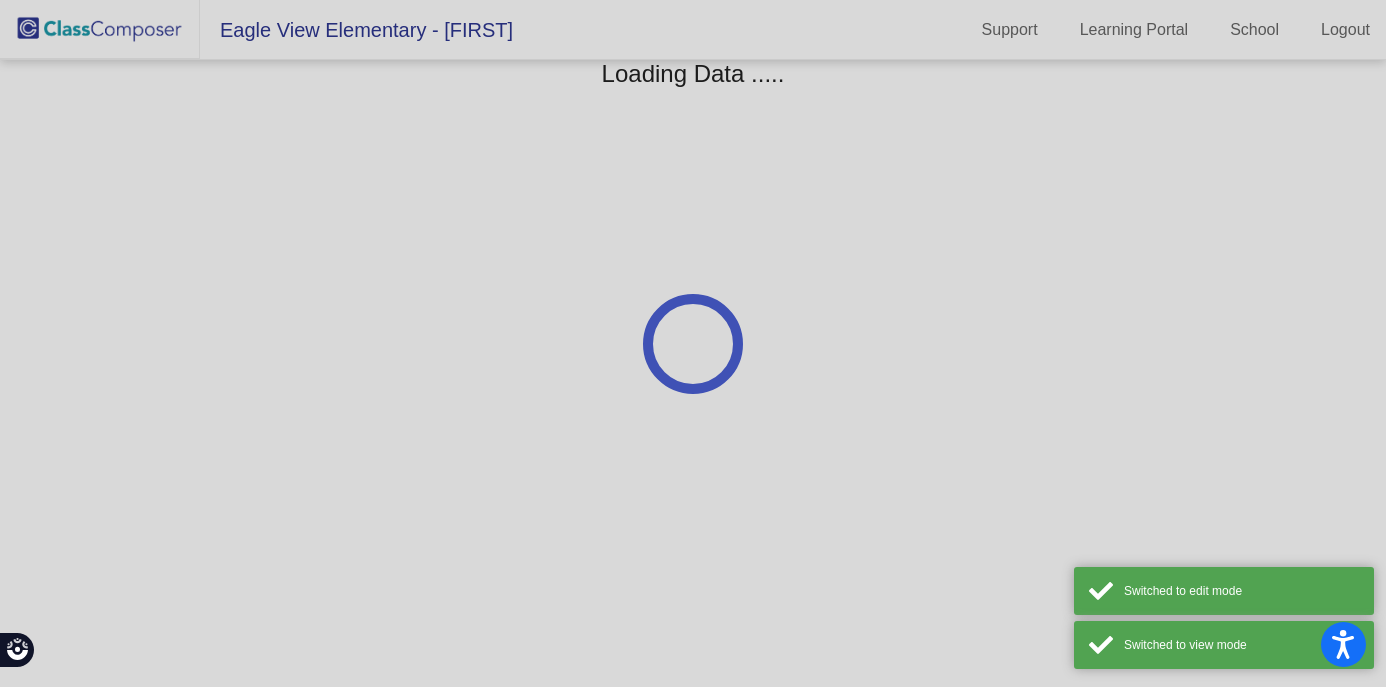 scroll, scrollTop: 0, scrollLeft: 0, axis: both 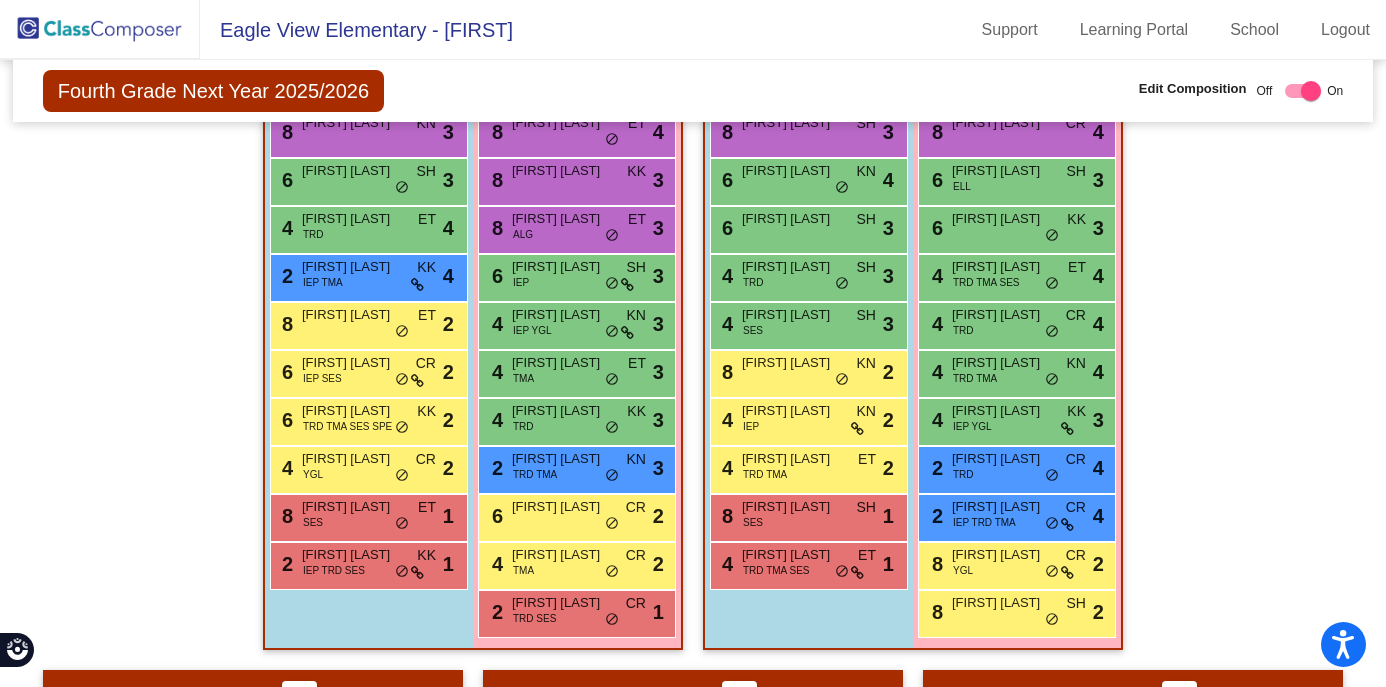click on "Hallway   - Hallway Class  picture_as_pdf  Add Student  First Name Last Name Student Id  (Recommended)   Boy   Girl   Non Binary Add Close  Boys : 0    No Students   Girls: 0   No Students   Class 1    picture_as_pdf Joan Hampson  Add Student  First Name Last Name Student Id  (Recommended)   Boy   Girl   Non Binary Add Close  Boys : 11  8 Elijah Johnston SH lock do_not_disturb_alt 4 8 Wesley Fluegge KN lock do_not_disturb_alt 3 6 Noah Harrison SH lock do_not_disturb_alt 3 4 Spencer Clark TRD ET lock do_not_disturb_alt 4 2 Alexander Haff IEP TMA KK lock do_not_disturb_alt 4 8 Axl Moser ET lock do_not_disturb_alt 2 6 Stoik Back IEP SES CR lock do_not_disturb_alt 2 6 Tucker Griebenow TRD TMA SES SPE KK lock do_not_disturb_alt 2 4 Wyatt Larson YGL CR lock do_not_disturb_alt 2 8 Aiden Carey SES ET lock do_not_disturb_alt 1 2 Reed Rugroden IEP TRD SES KK lock do_not_disturb_alt 1 Girls: 12 8 Ezra Niskanen CR lock do_not_disturb_alt 4 8 Alexa Gammon ET lock do_not_disturb_alt 4 8 Brynn Mileski KK lock 3 8 ALG" 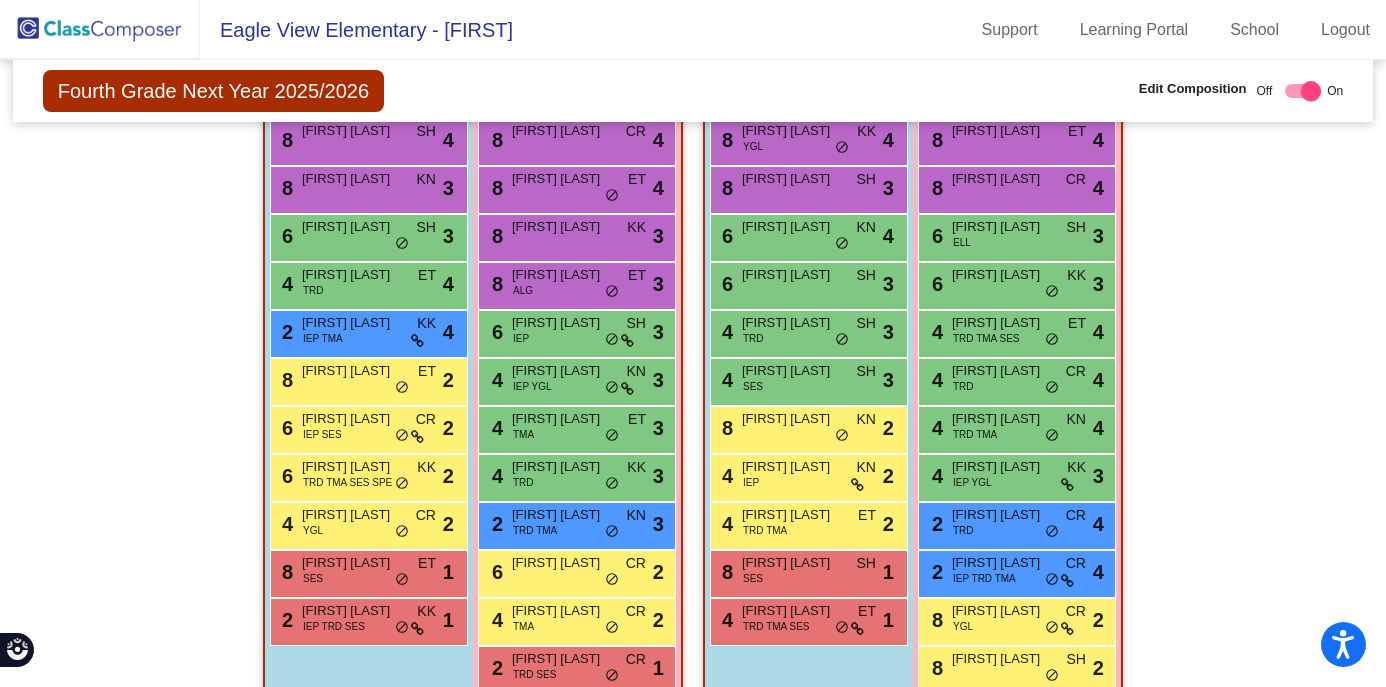 scroll, scrollTop: 537, scrollLeft: 0, axis: vertical 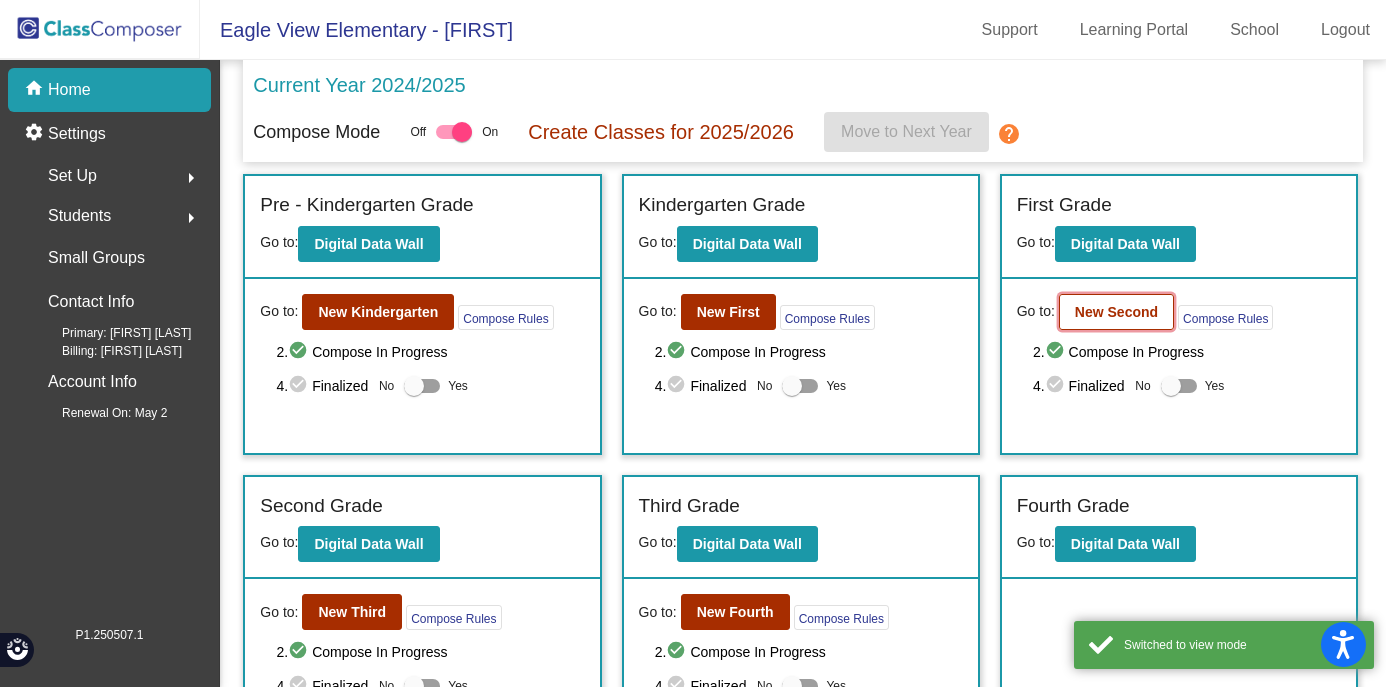 click on "New Second" 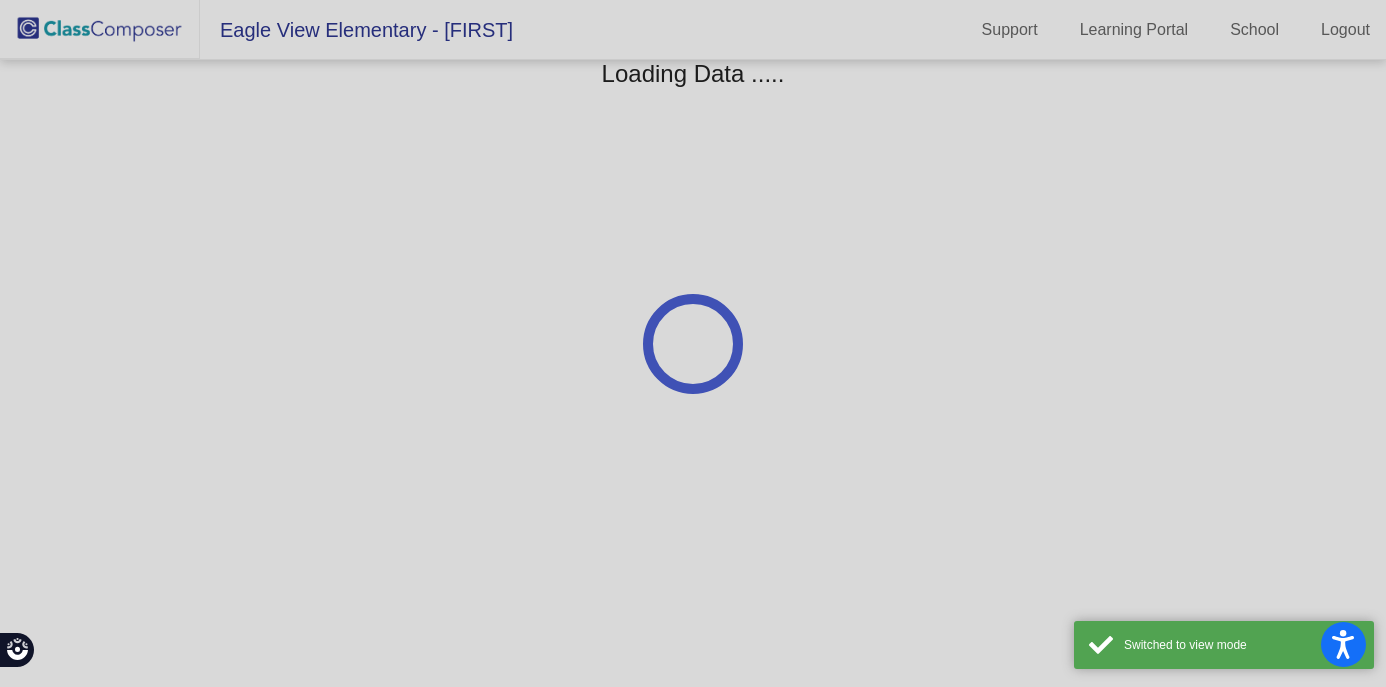 scroll, scrollTop: 0, scrollLeft: 0, axis: both 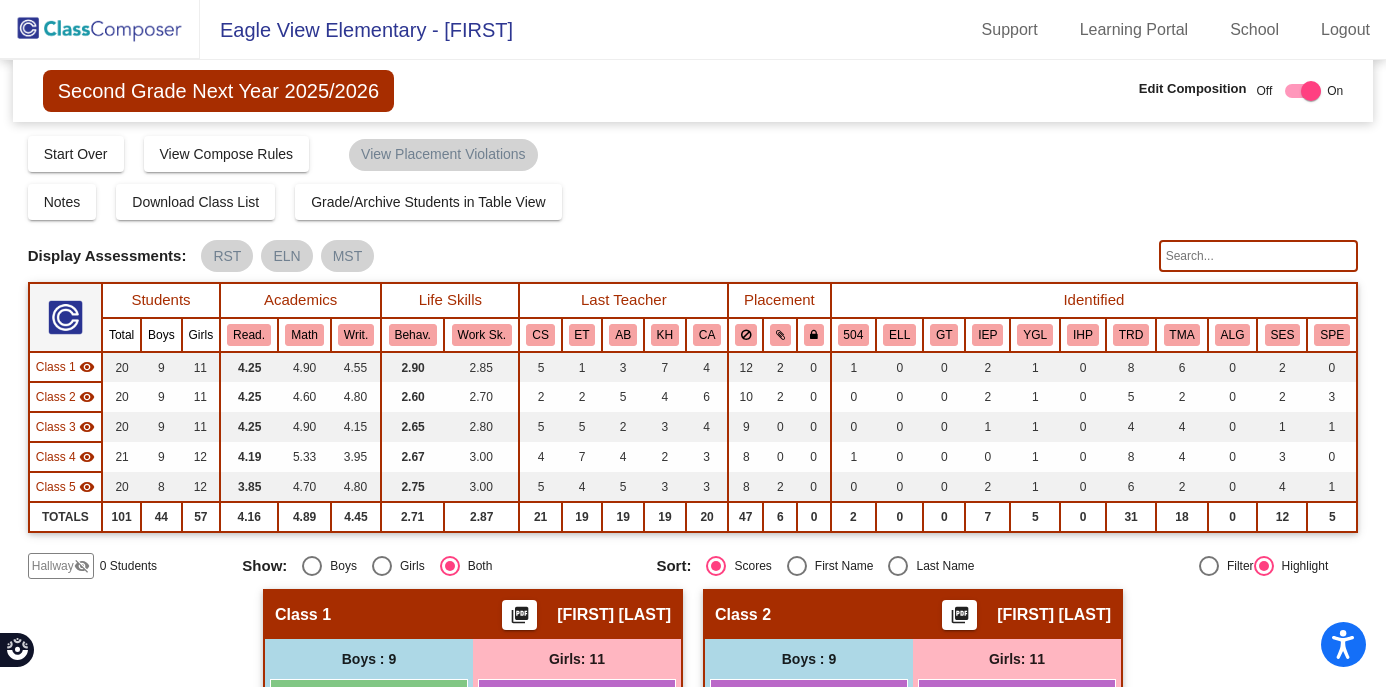 click on "visibility_off" 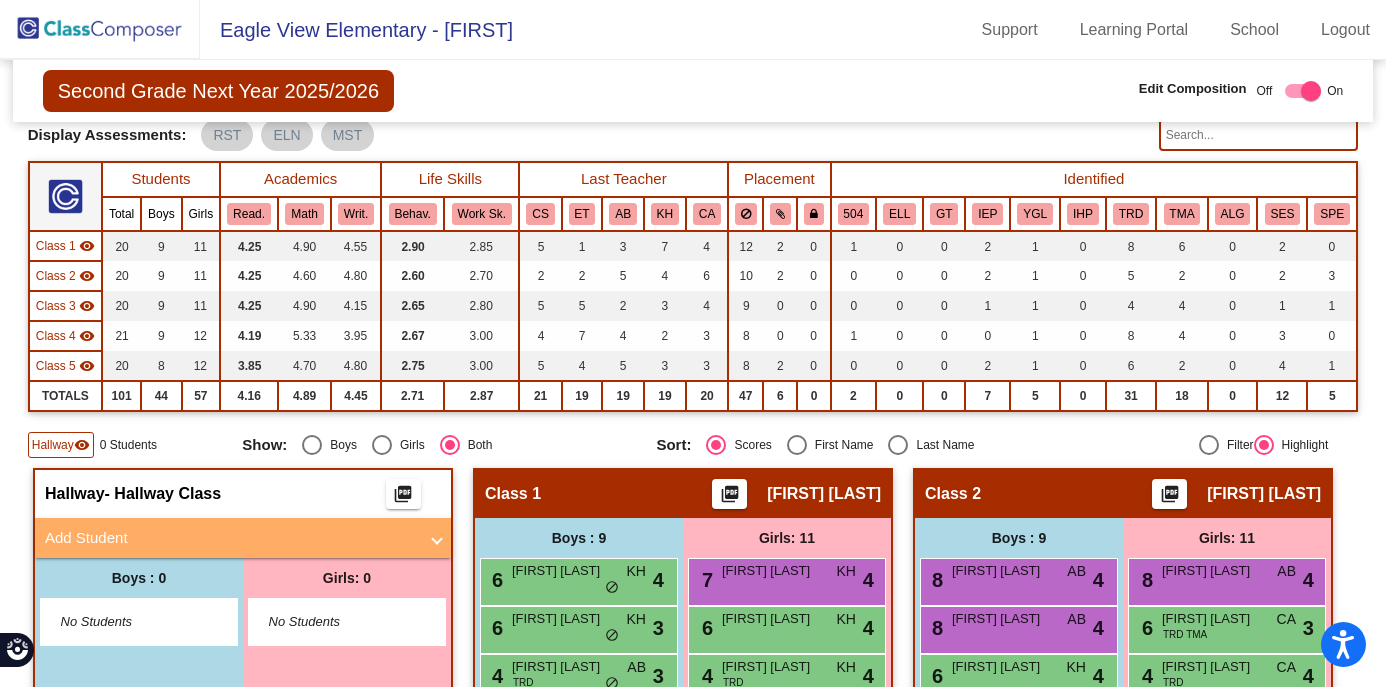 scroll, scrollTop: 200, scrollLeft: 0, axis: vertical 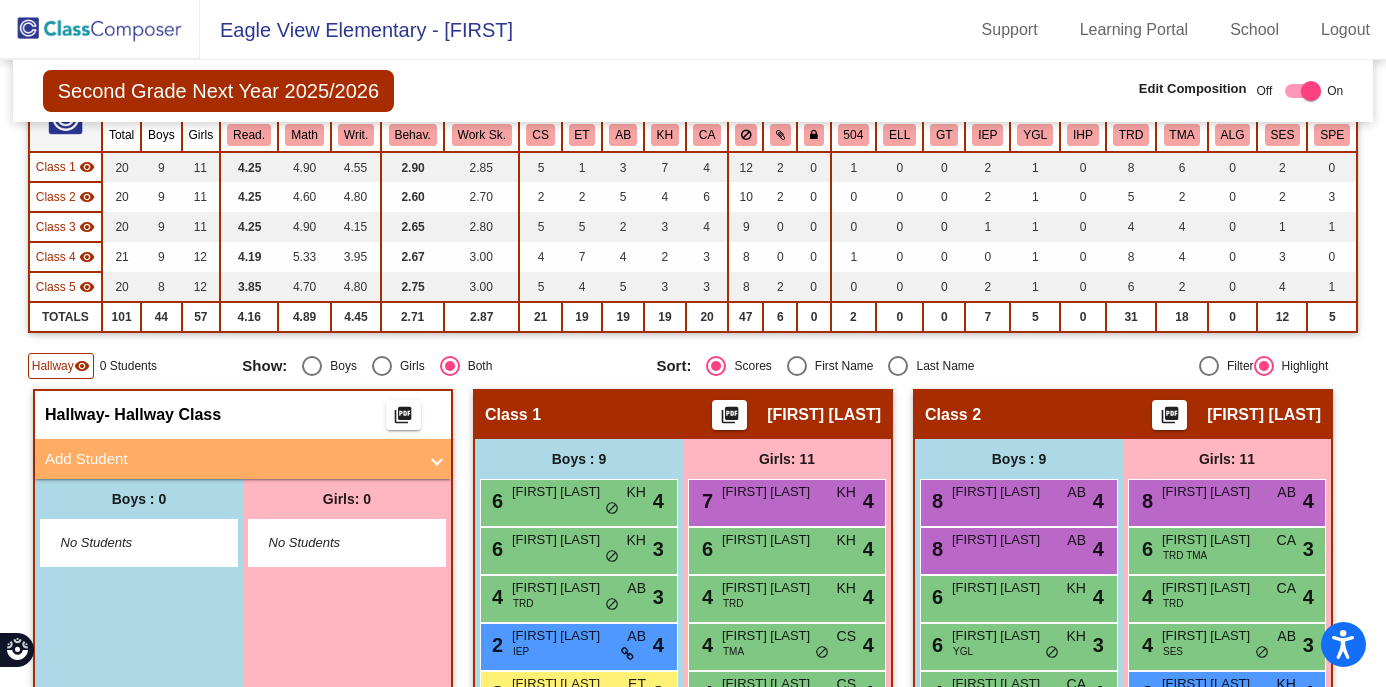 click on "Add Student" at bounding box center (243, 459) 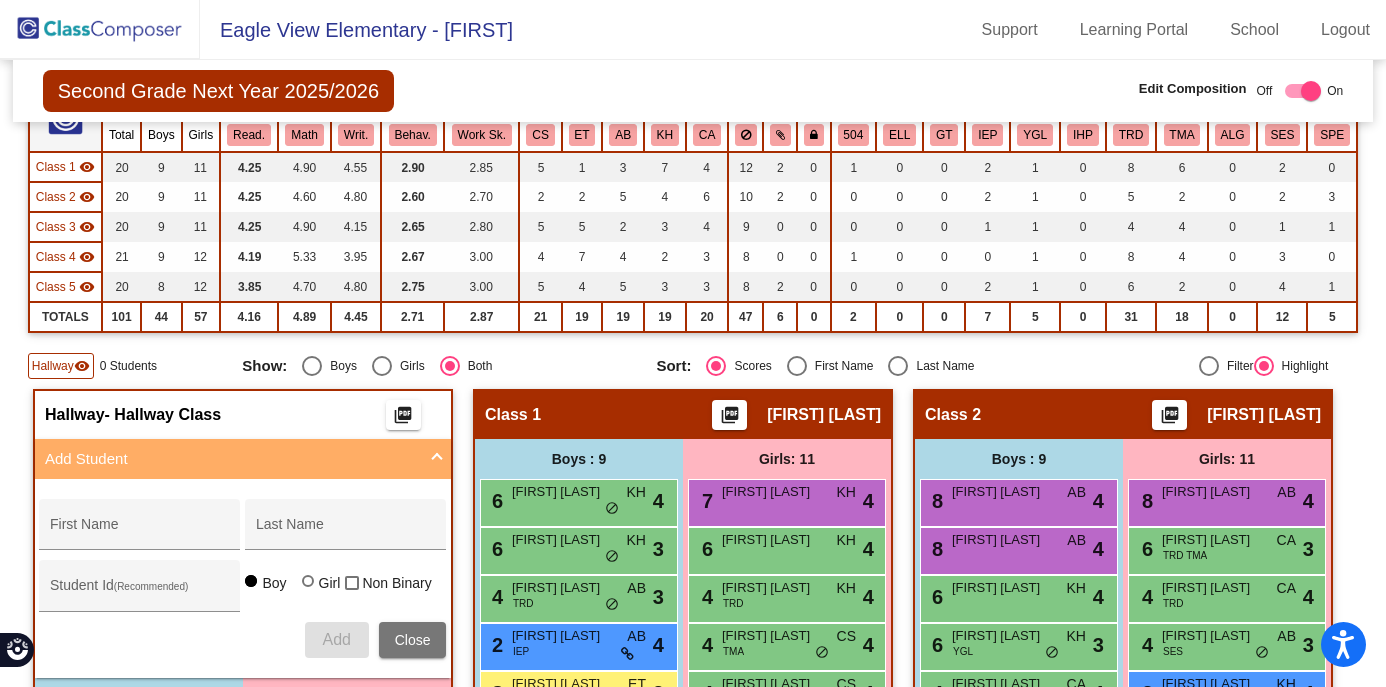 click on "First Name Last Name Student Id  (Recommended)   Boy   Girl   Non Binary Add Close" at bounding box center [242, 578] 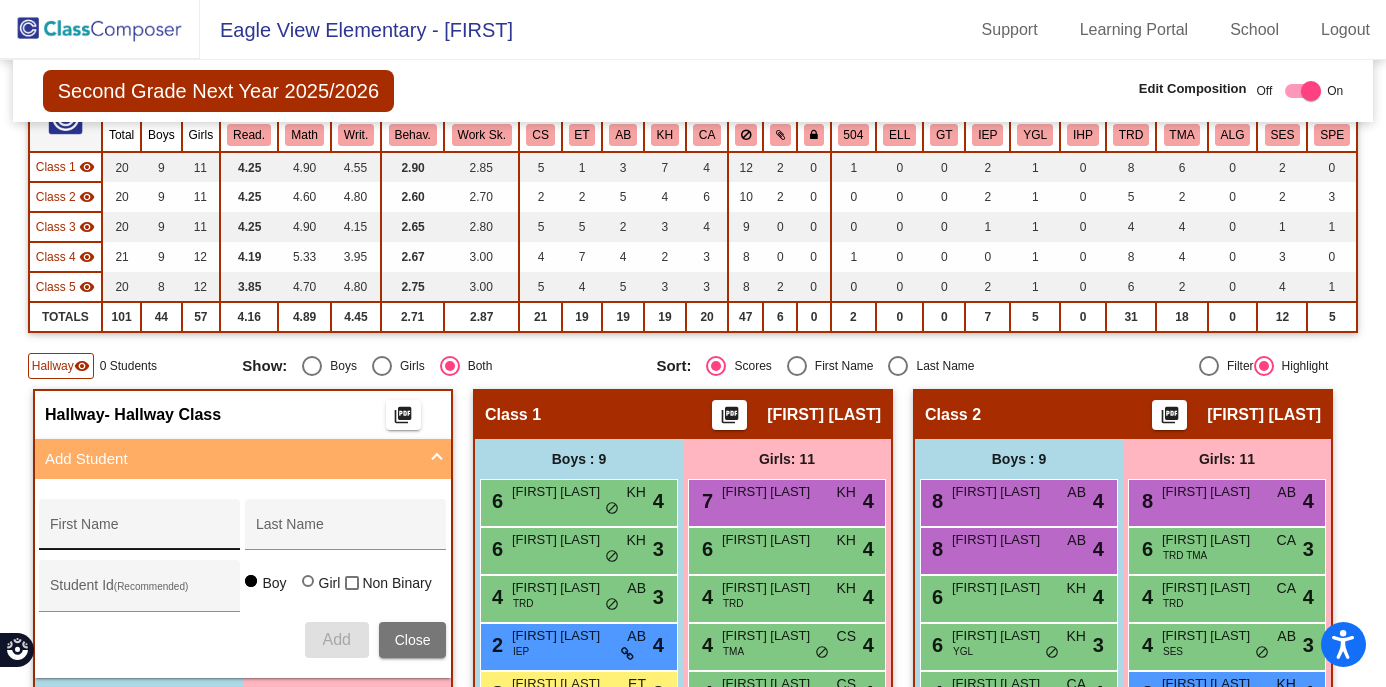 click on "First Name" at bounding box center [140, 530] 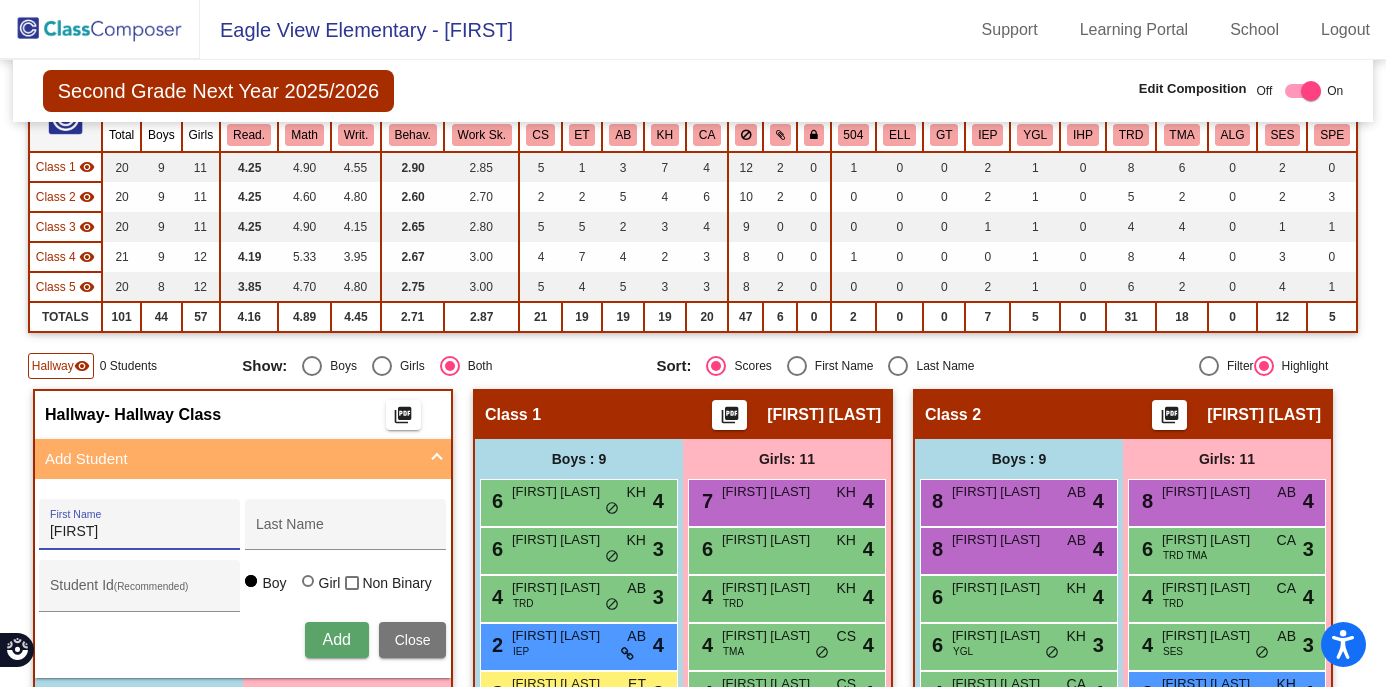 type on "Keegan" 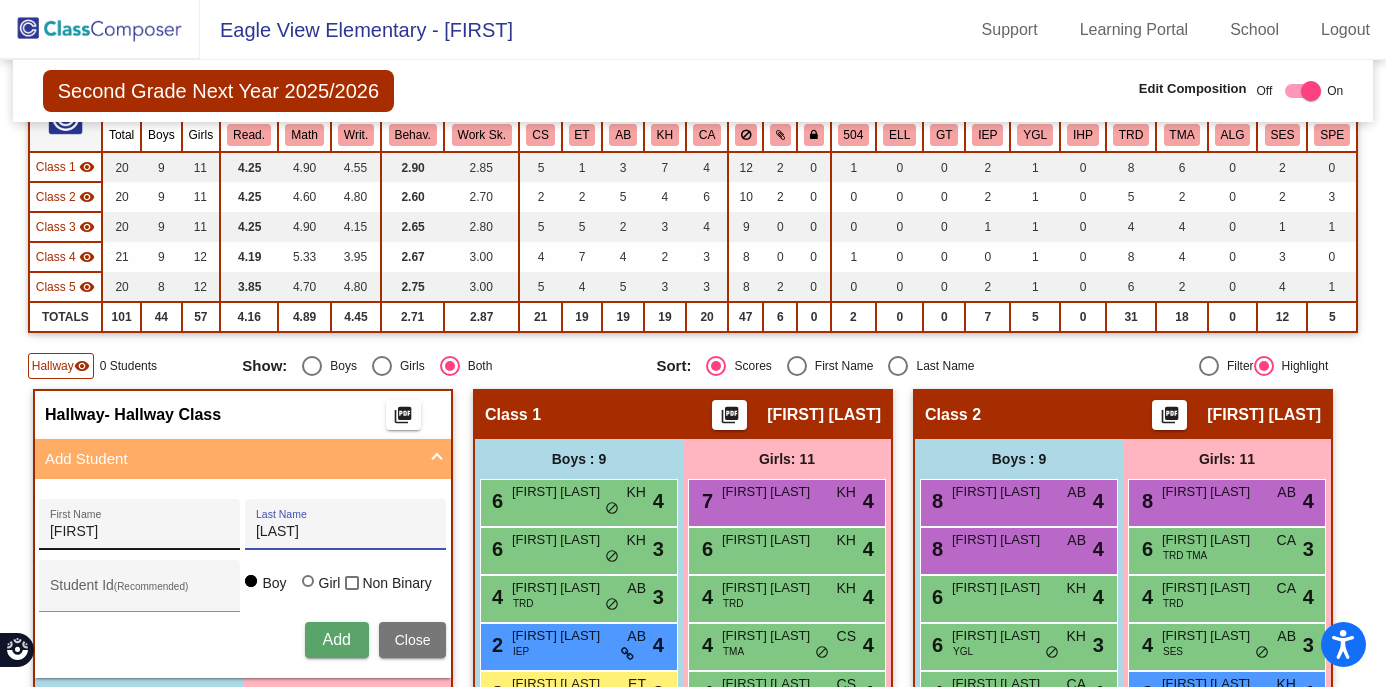 type on "Eckman" 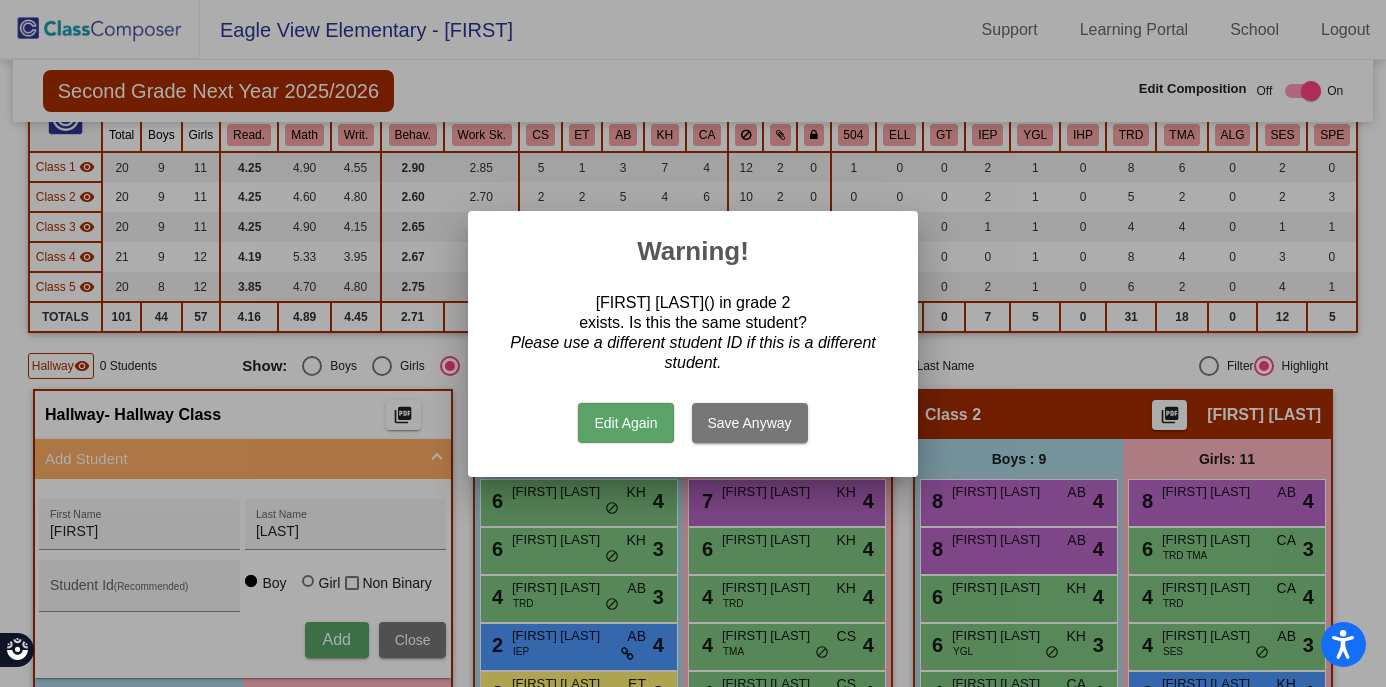 click on "Edit Again" at bounding box center (625, 423) 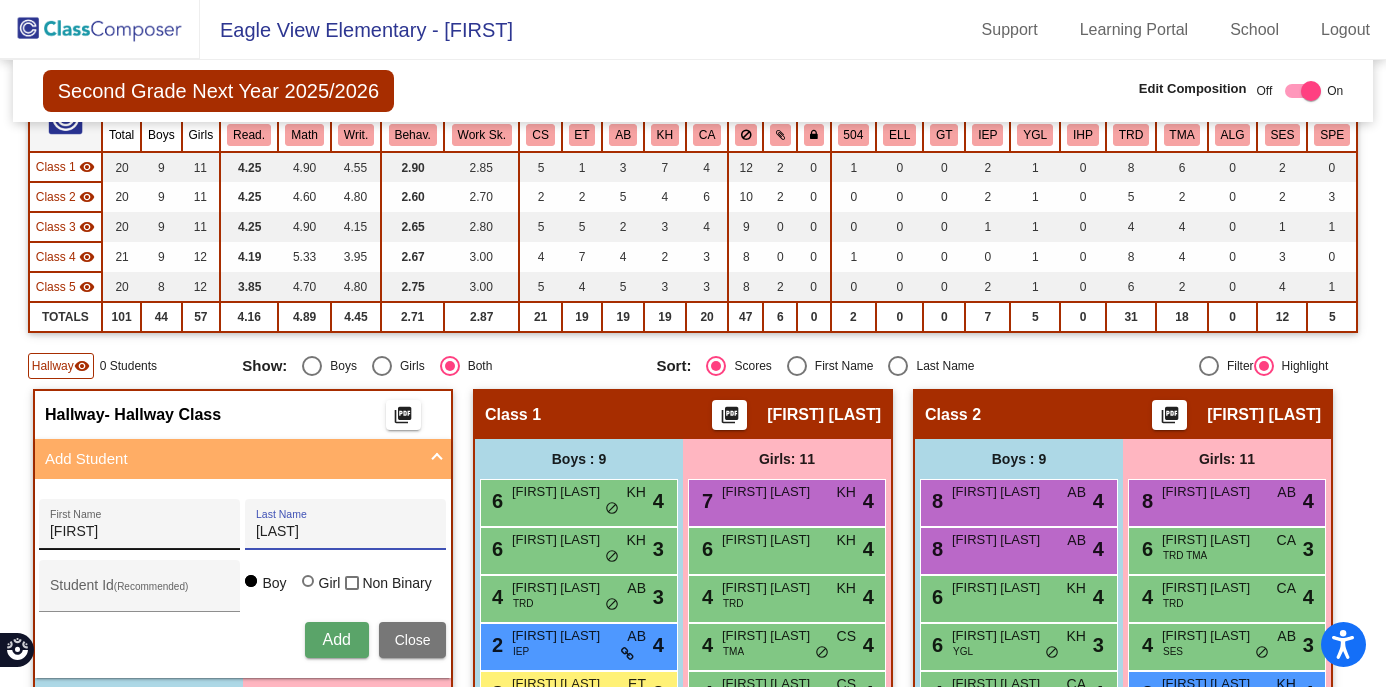 drag, startPoint x: 309, startPoint y: 539, endPoint x: 202, endPoint y: 525, distance: 107.912 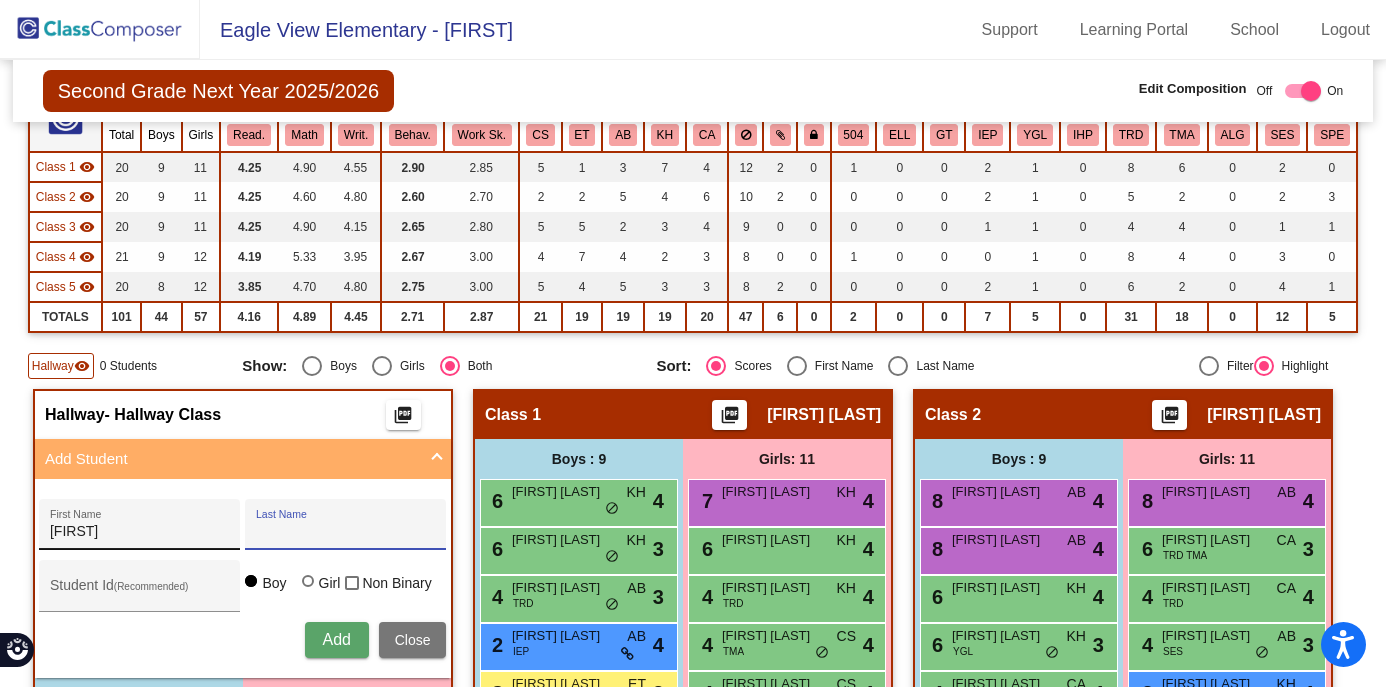 type 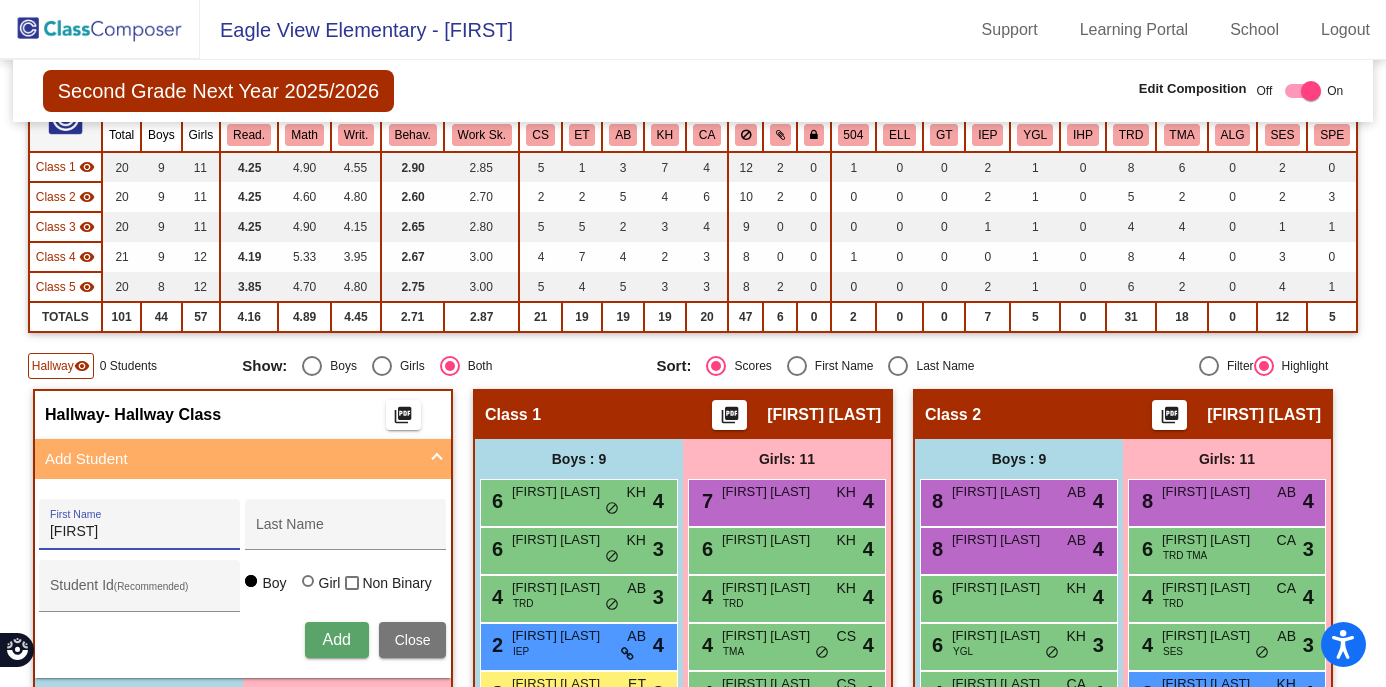 drag, startPoint x: 101, startPoint y: 531, endPoint x: -32, endPoint y: 520, distance: 133.45412 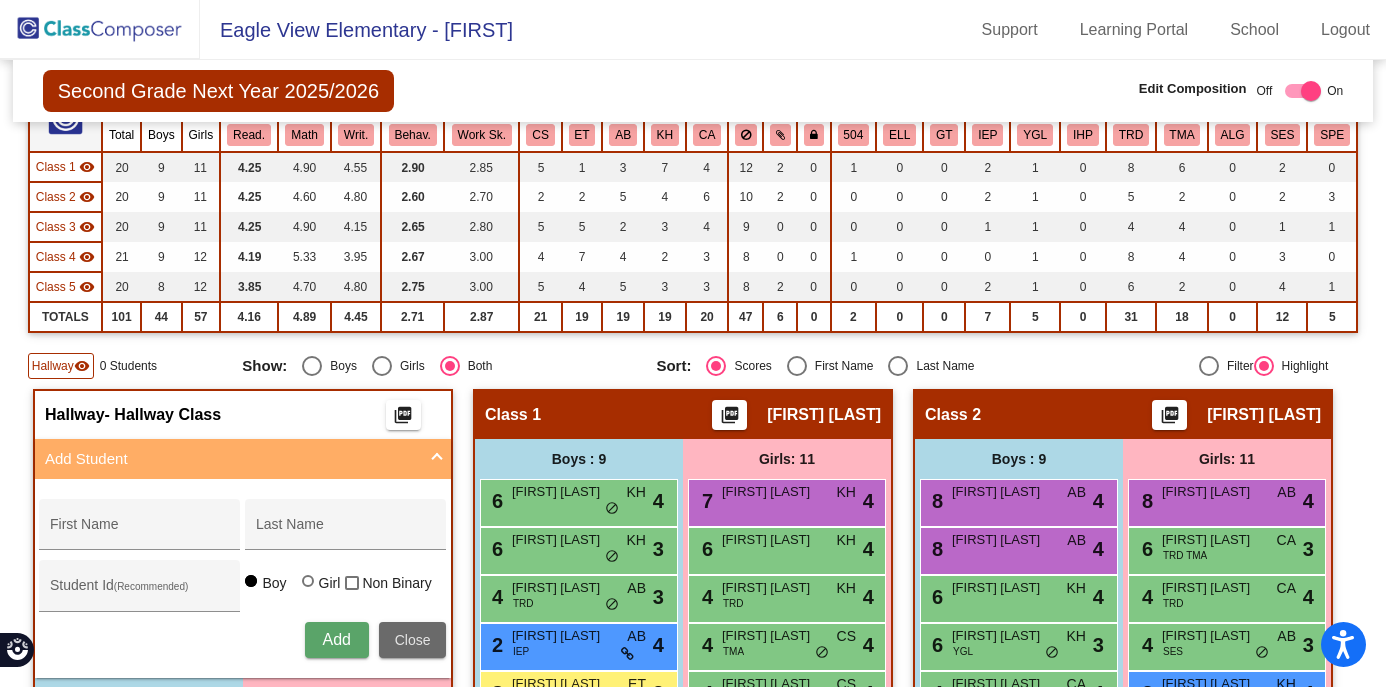 click on "Close" at bounding box center [413, 640] 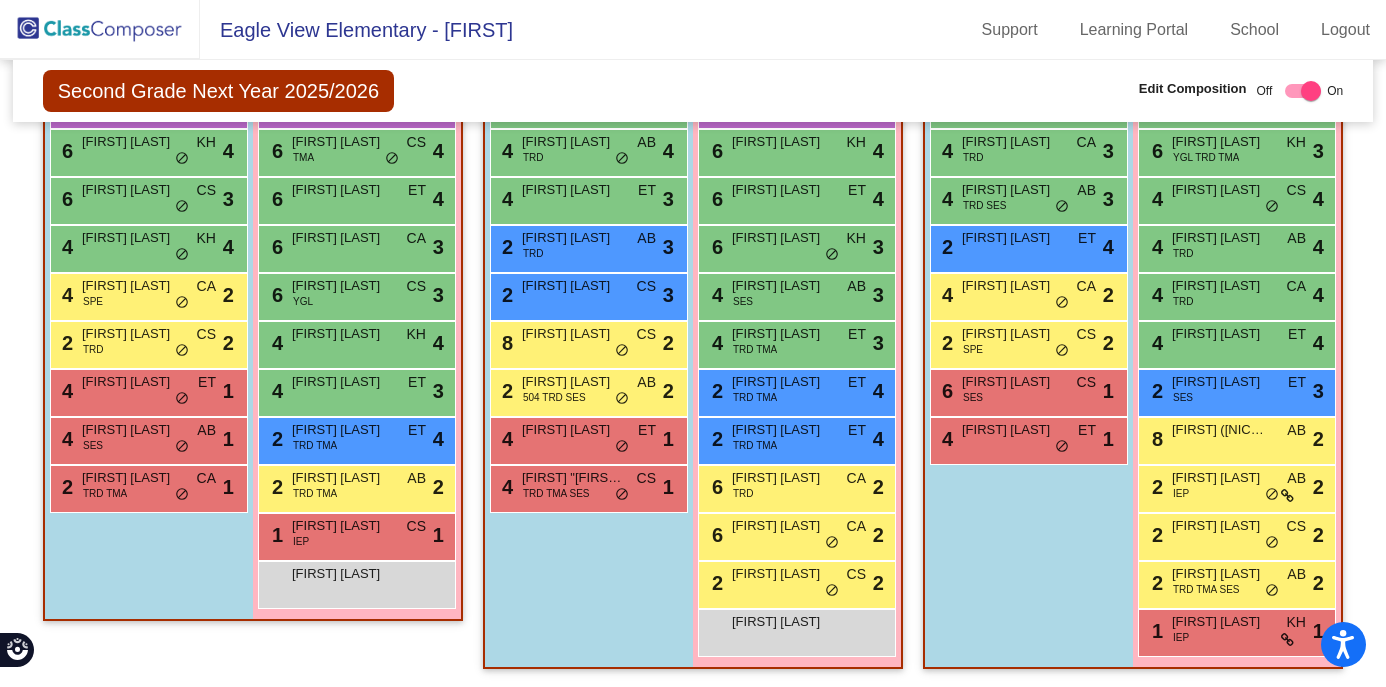 scroll, scrollTop: 1249, scrollLeft: 0, axis: vertical 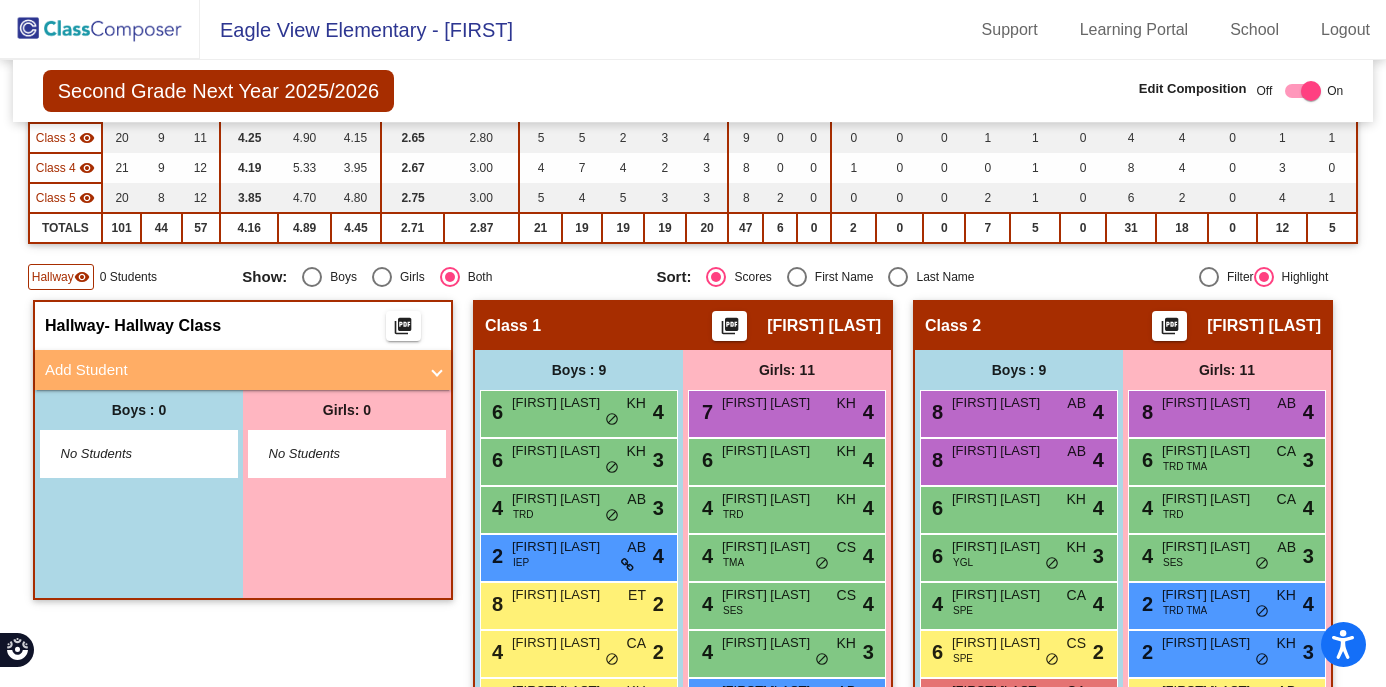 click on "Add Student" at bounding box center (231, 370) 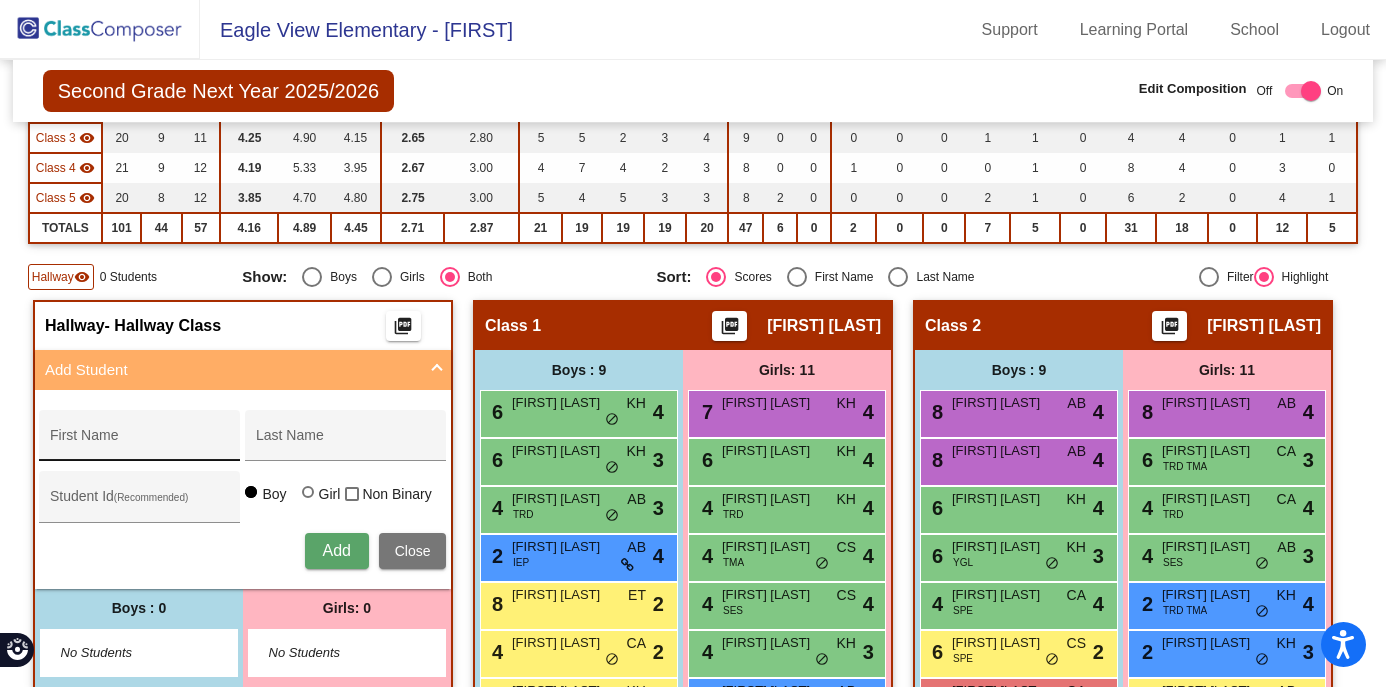 click on "First Name" at bounding box center [140, 441] 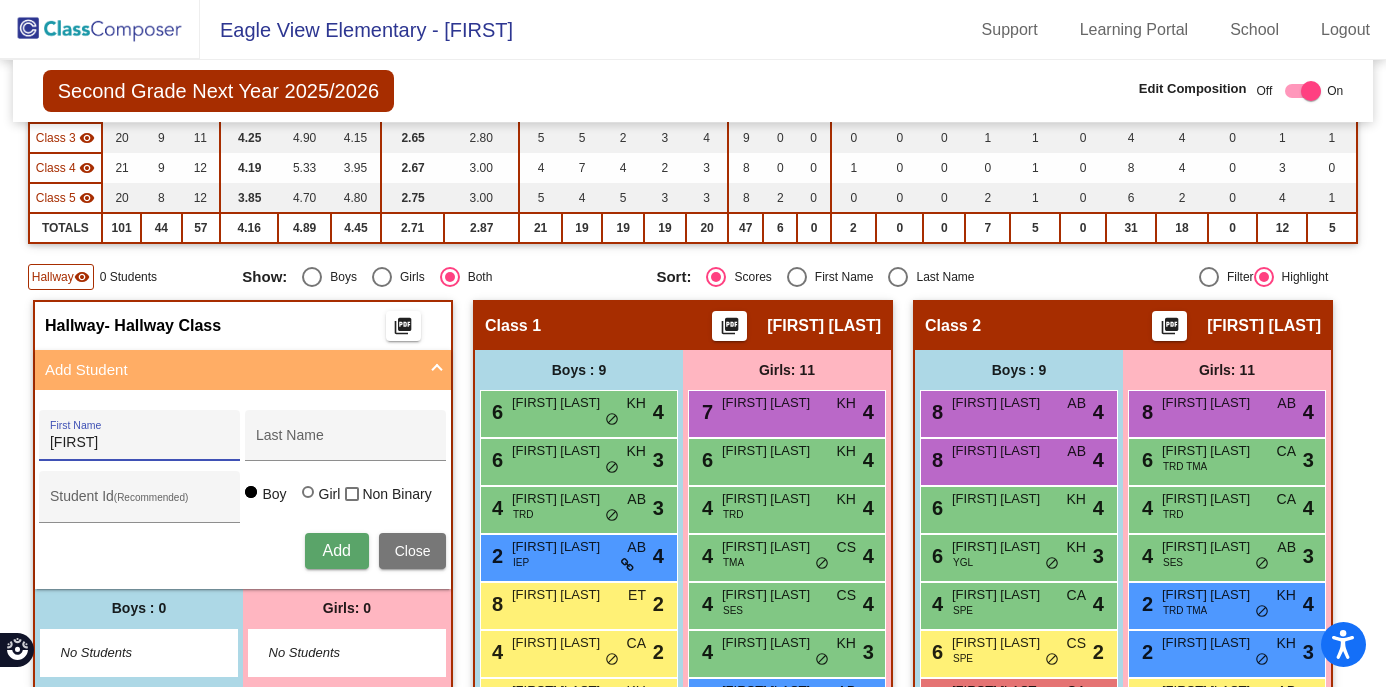 type on "Keegan" 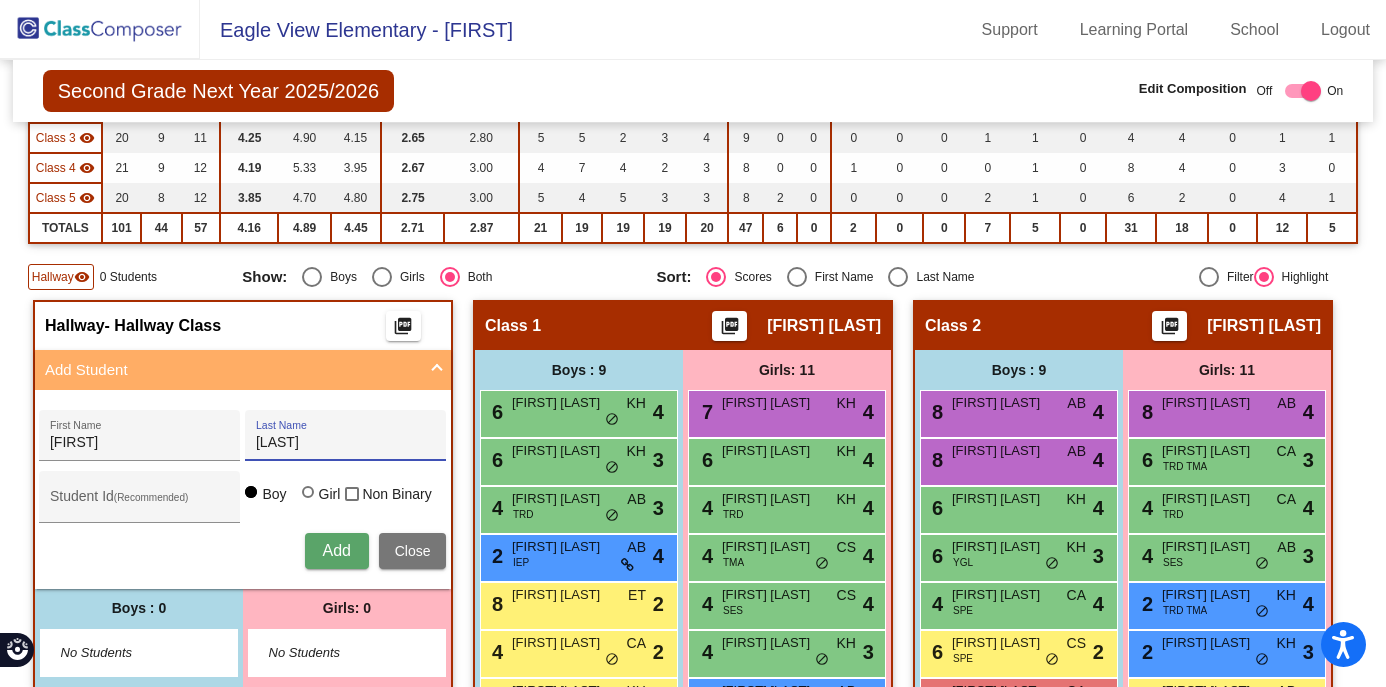 type on "Eckman" 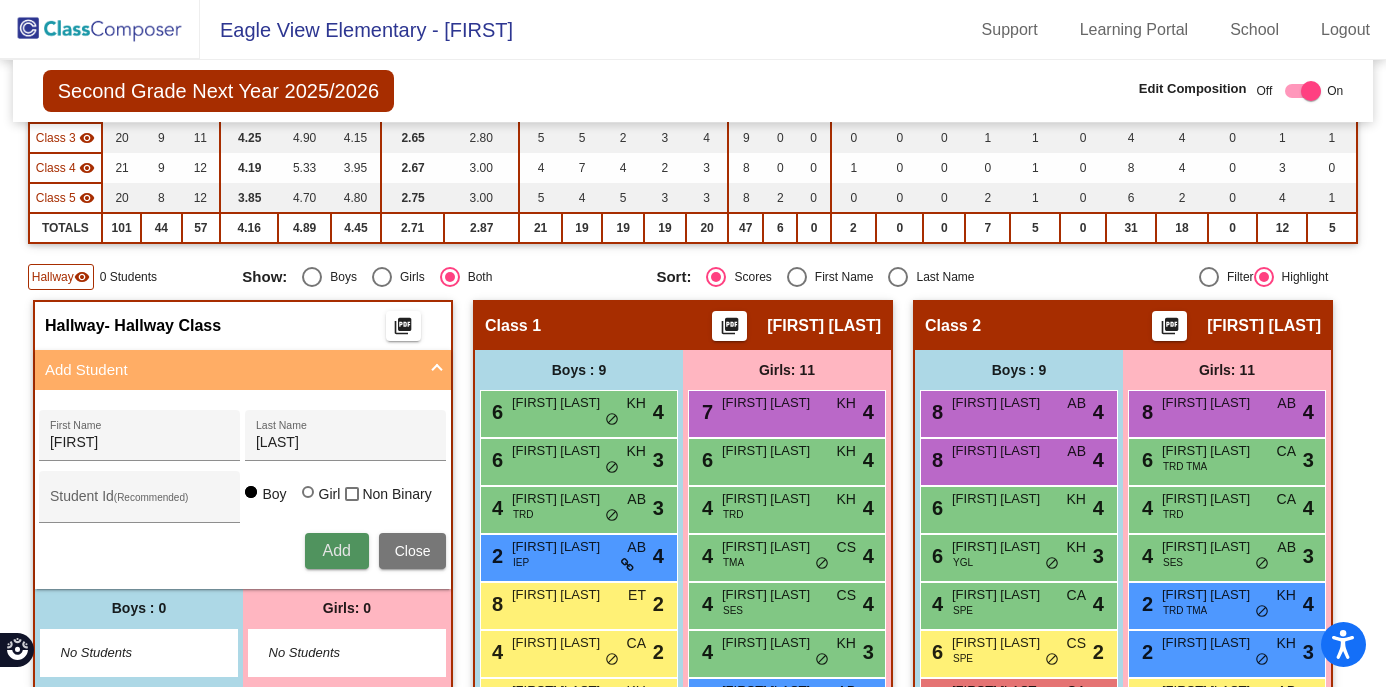 click on "Add" at bounding box center (336, 550) 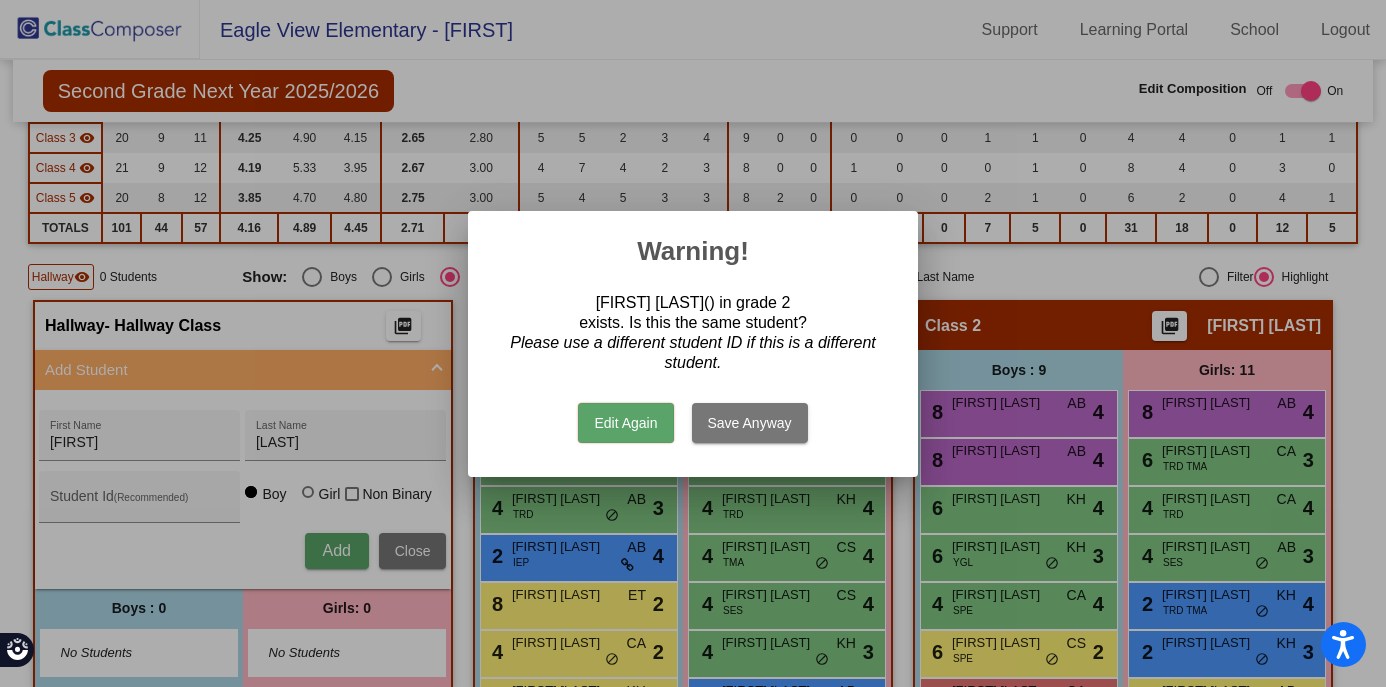 click on "Save Anyway" at bounding box center (750, 423) 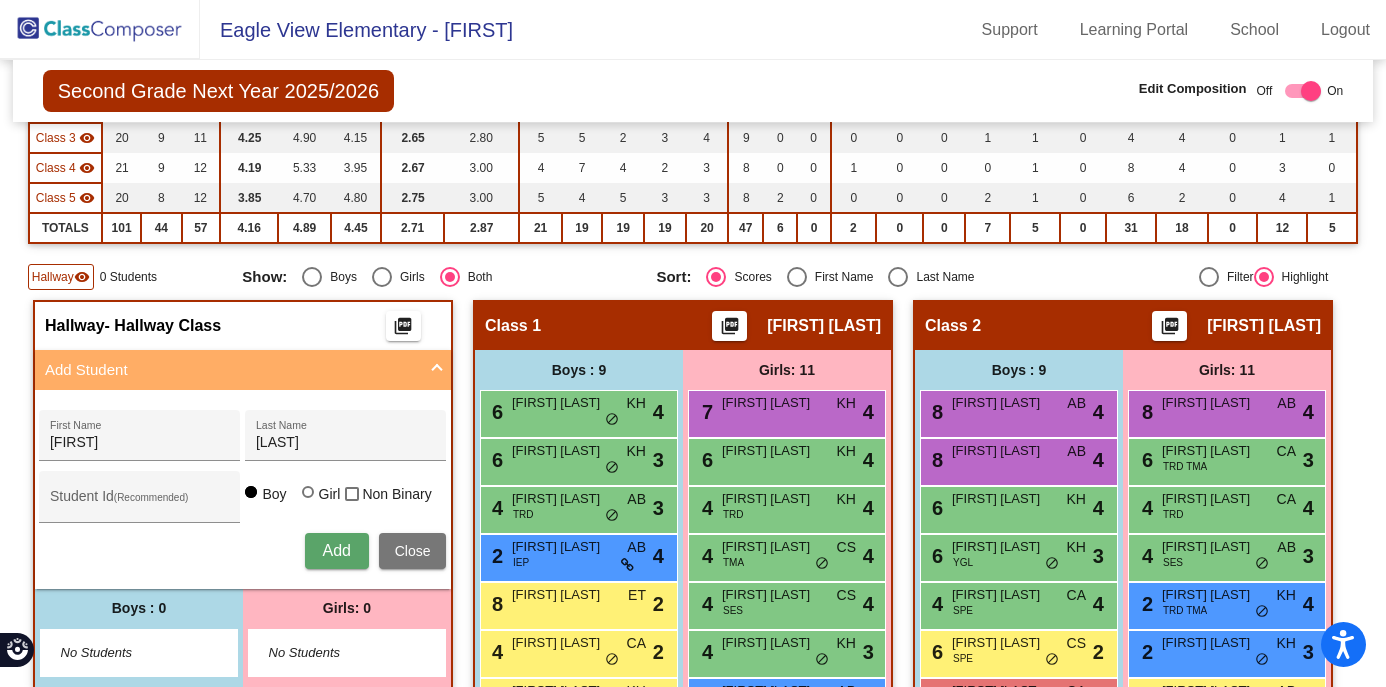 type 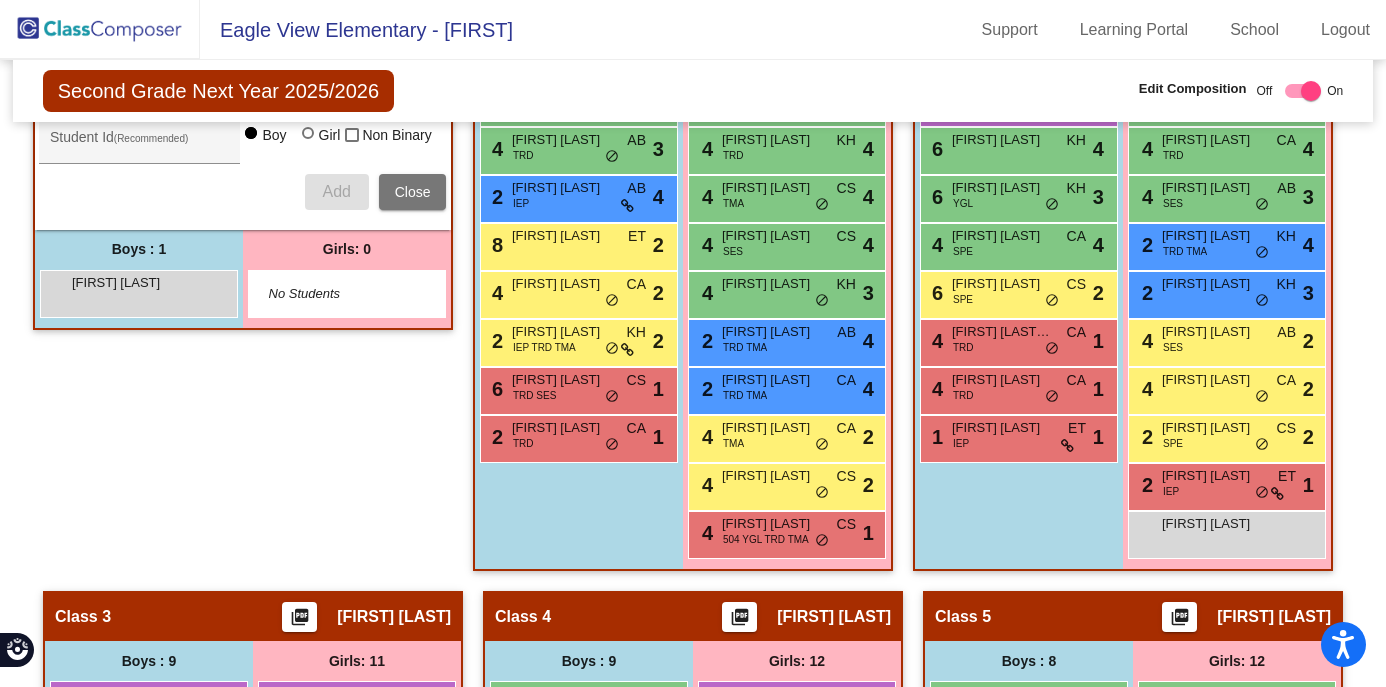 scroll, scrollTop: 637, scrollLeft: 0, axis: vertical 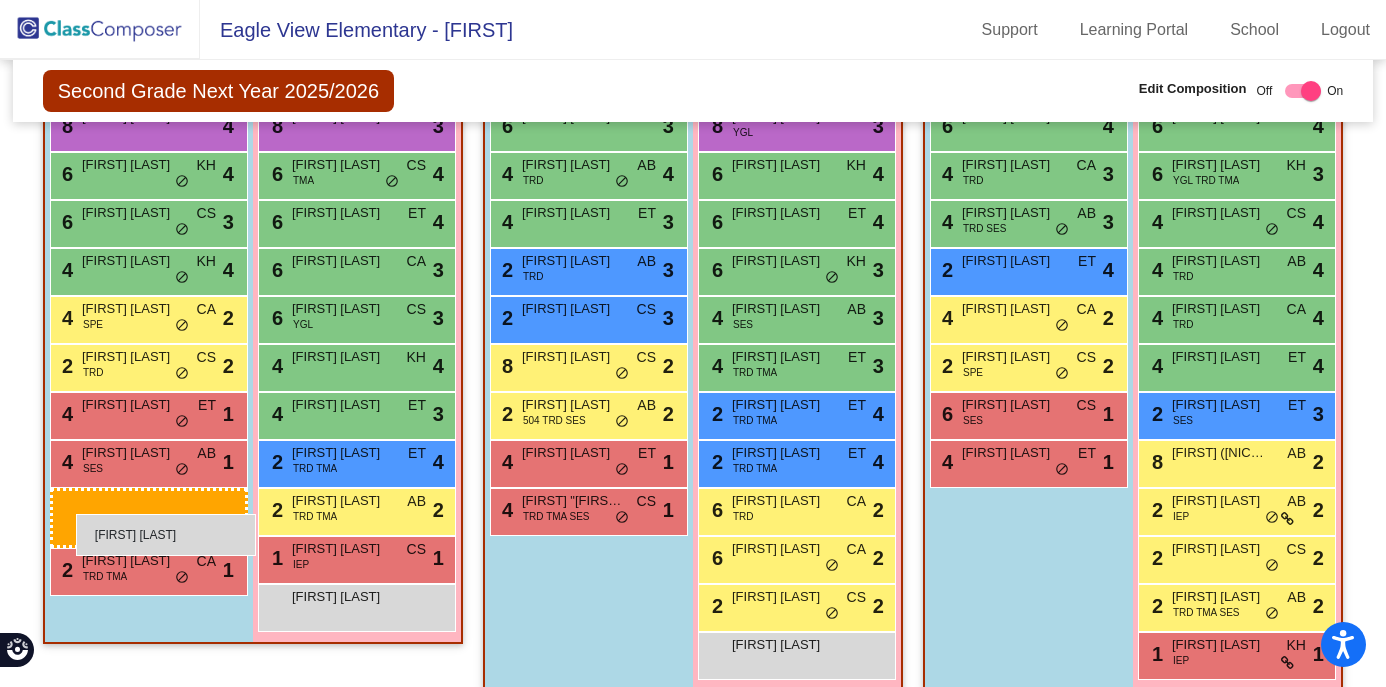 drag, startPoint x: 179, startPoint y: 321, endPoint x: 76, endPoint y: 514, distance: 218.76471 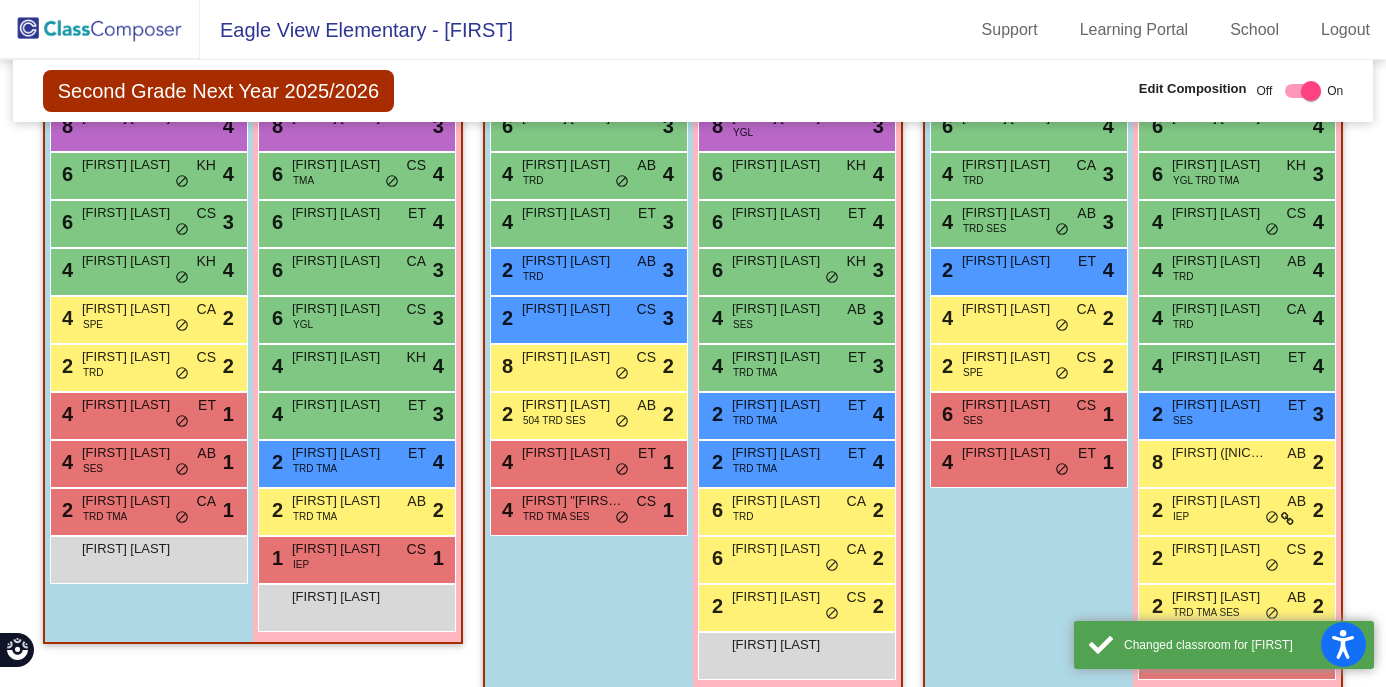click on "Boys : 9  6 Blake Brady ET lock do_not_disturb_alt 3 4 Nolan Grittner TRD AB lock do_not_disturb_alt 4 4 Rafe Jackson ET lock do_not_disturb_alt 3 2 Jeremiah Burgstaler TRD AB lock do_not_disturb_alt 3 2 Micah Reimringer CS lock do_not_disturb_alt 3 8 Sven Fiecke CS lock do_not_disturb_alt 2 2 Aiden Andrews 504 TRD SES AB lock do_not_disturb_alt 2 4 Jaxton Opatz ET lock do_not_disturb_alt 1 4 Iker "Mateo" Barajas TRD TMA SES CS lock do_not_disturb_alt 1" at bounding box center [139, -298] 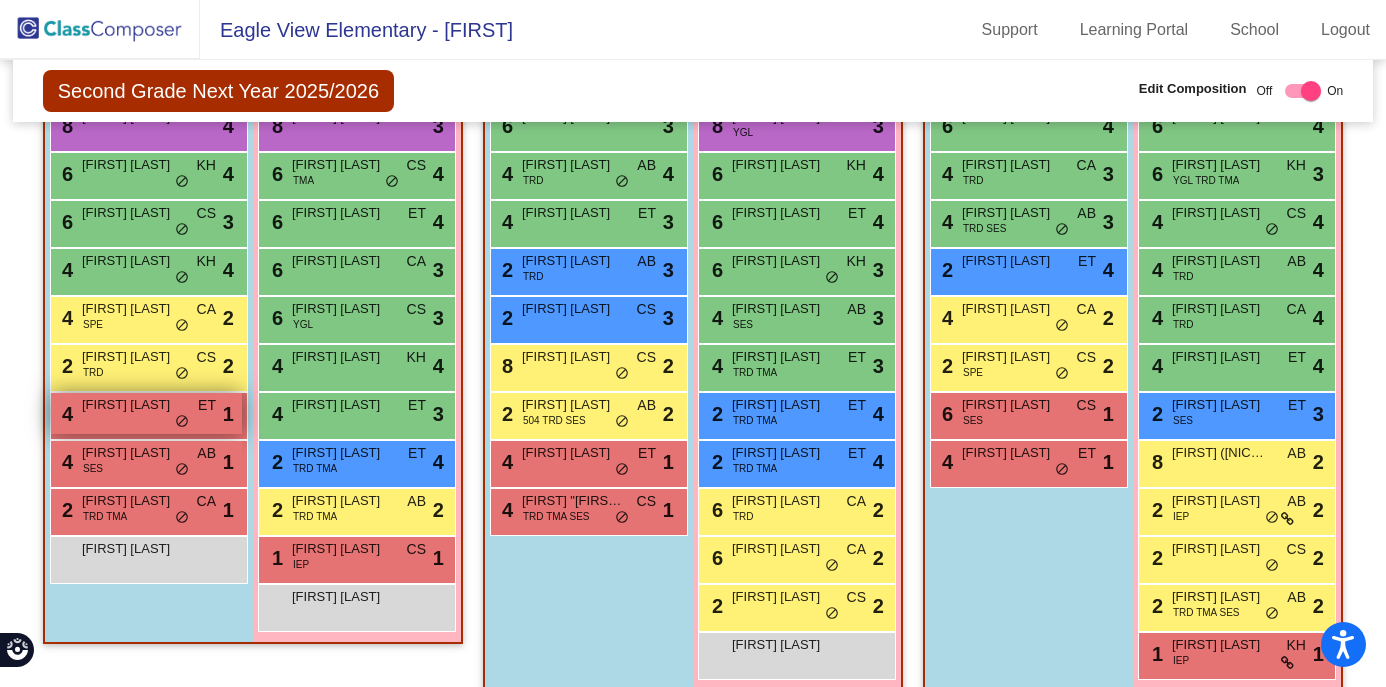 scroll, scrollTop: 1185, scrollLeft: 0, axis: vertical 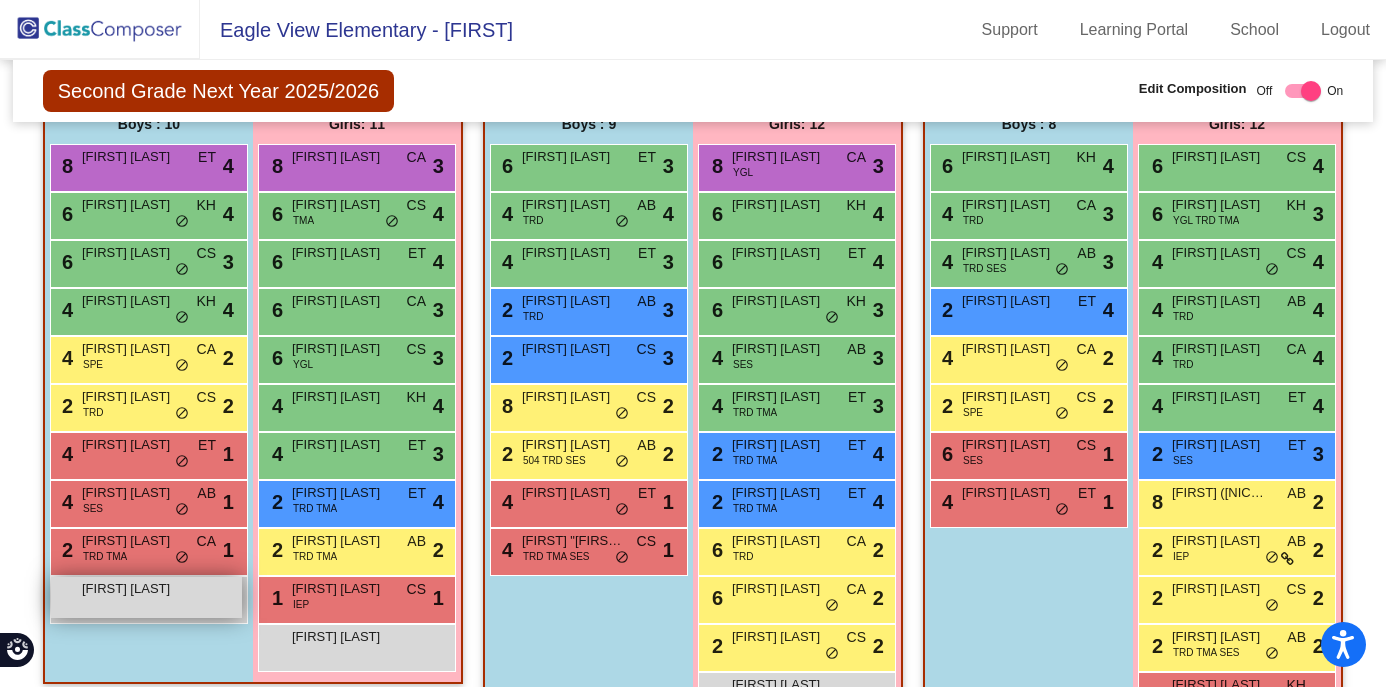 click on "Keegan Eckman" at bounding box center [132, 589] 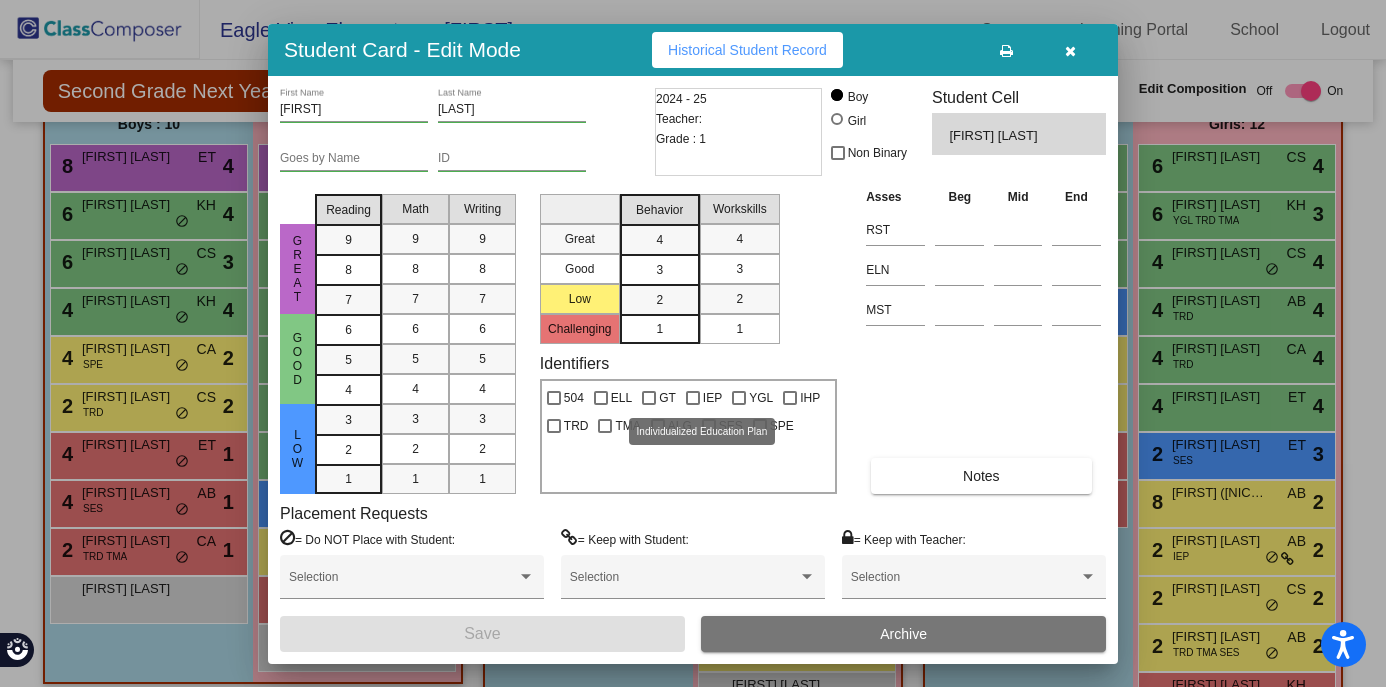 click at bounding box center [693, 398] 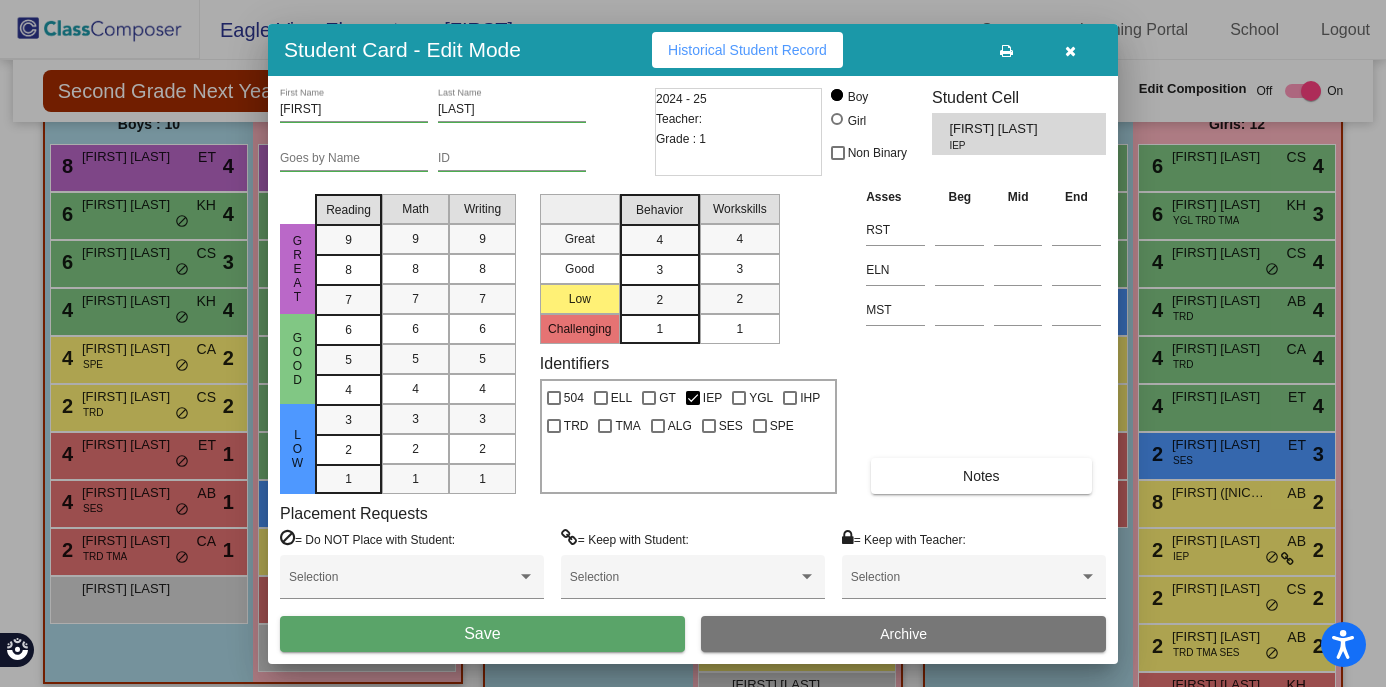 click on "Save" at bounding box center [482, 634] 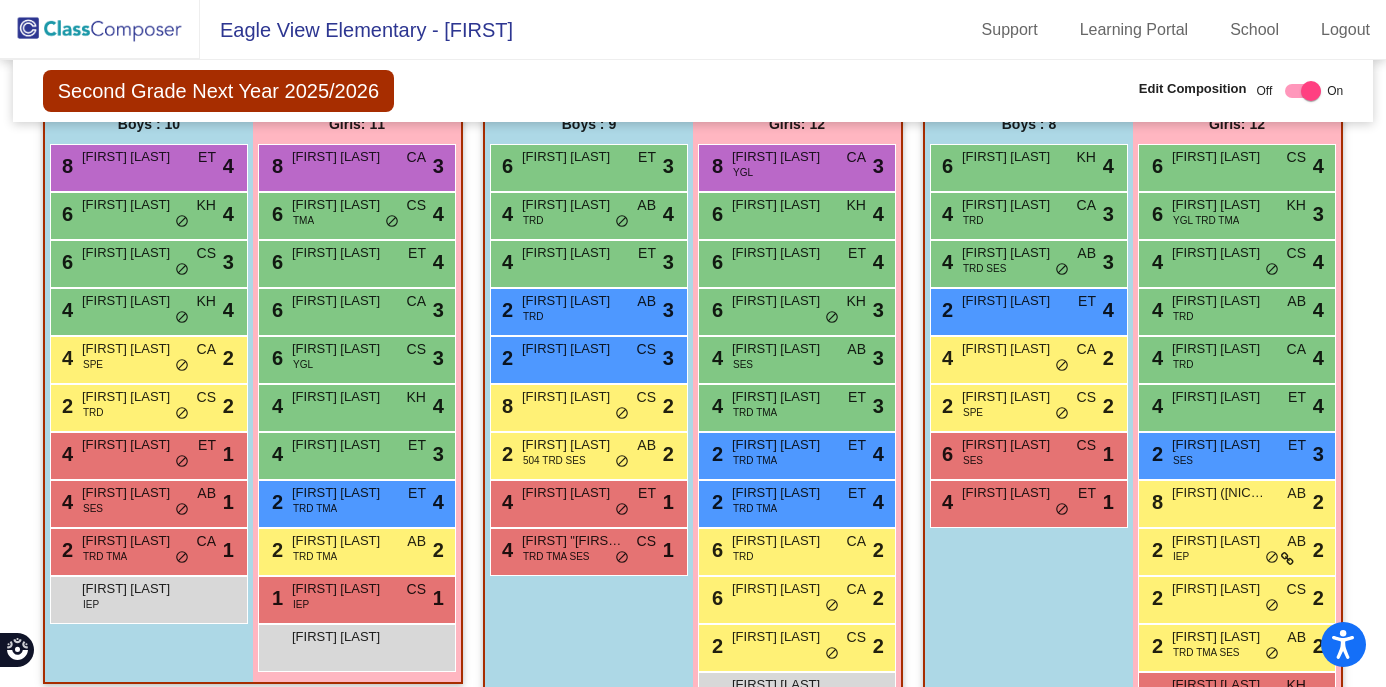 scroll, scrollTop: 0, scrollLeft: 0, axis: both 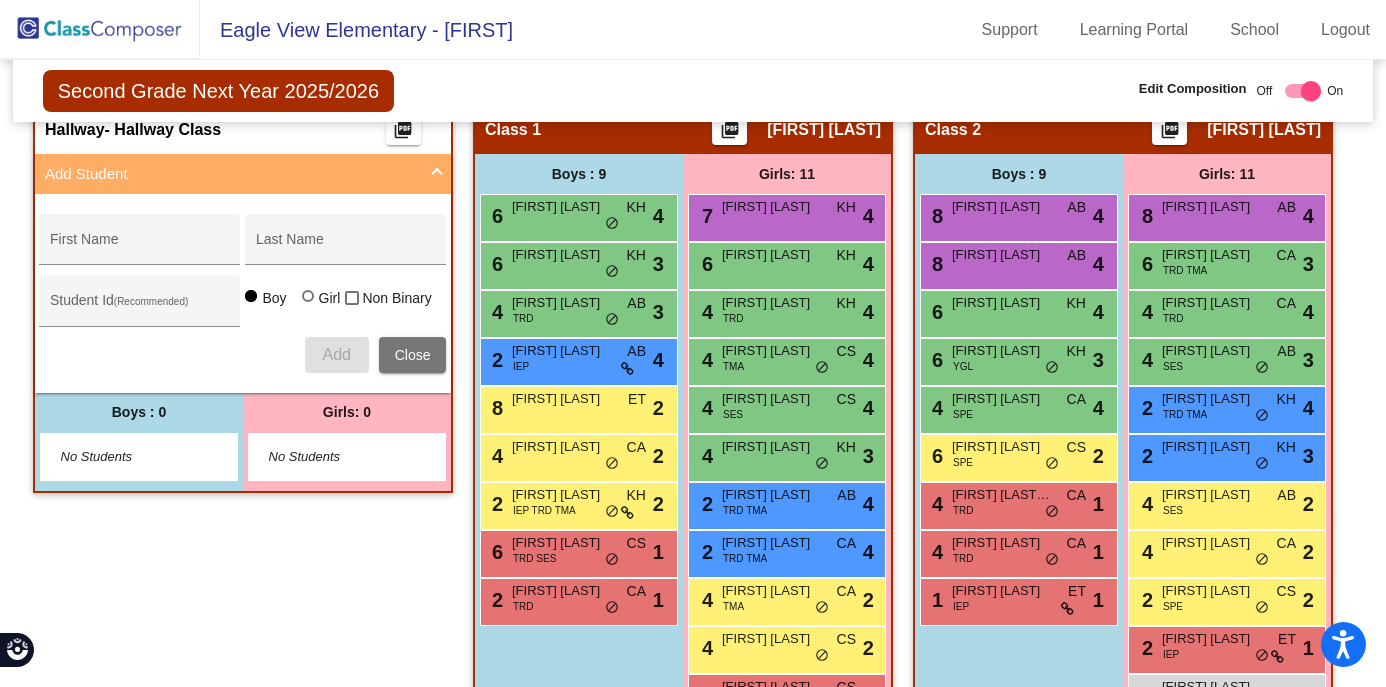 click at bounding box center (437, 174) 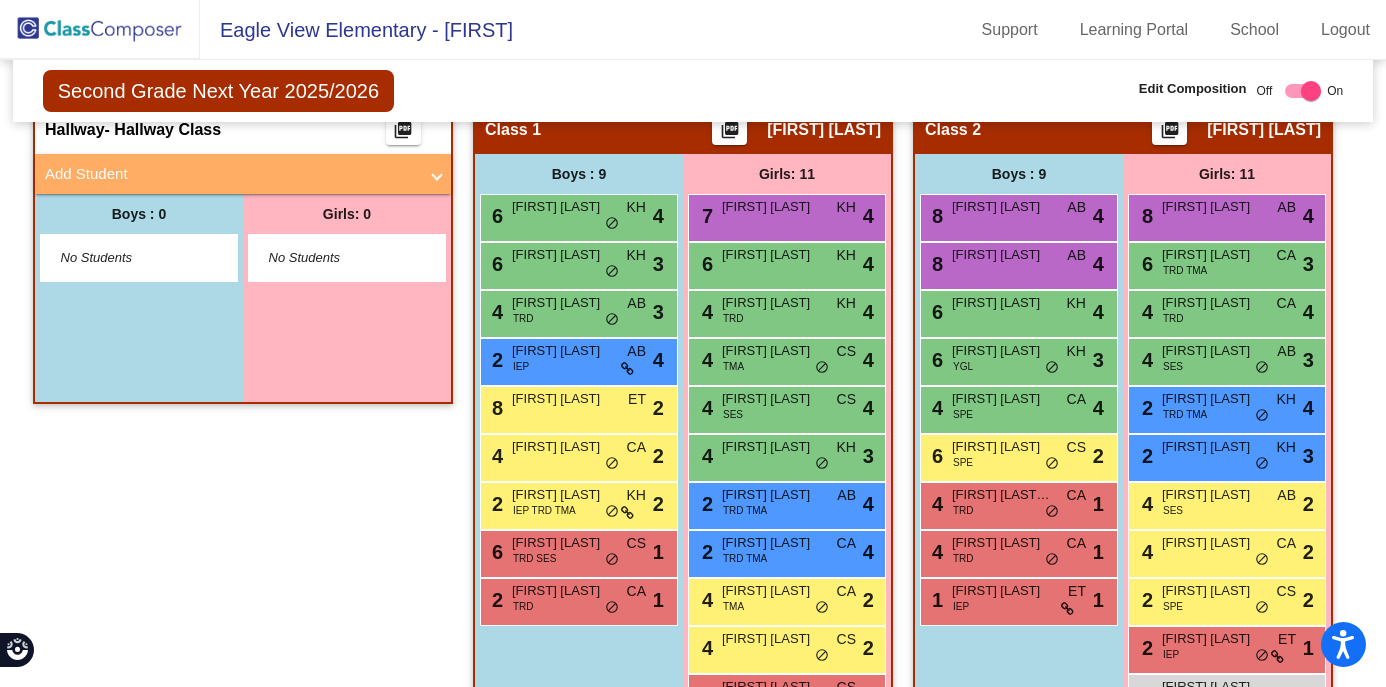 scroll, scrollTop: 0, scrollLeft: 0, axis: both 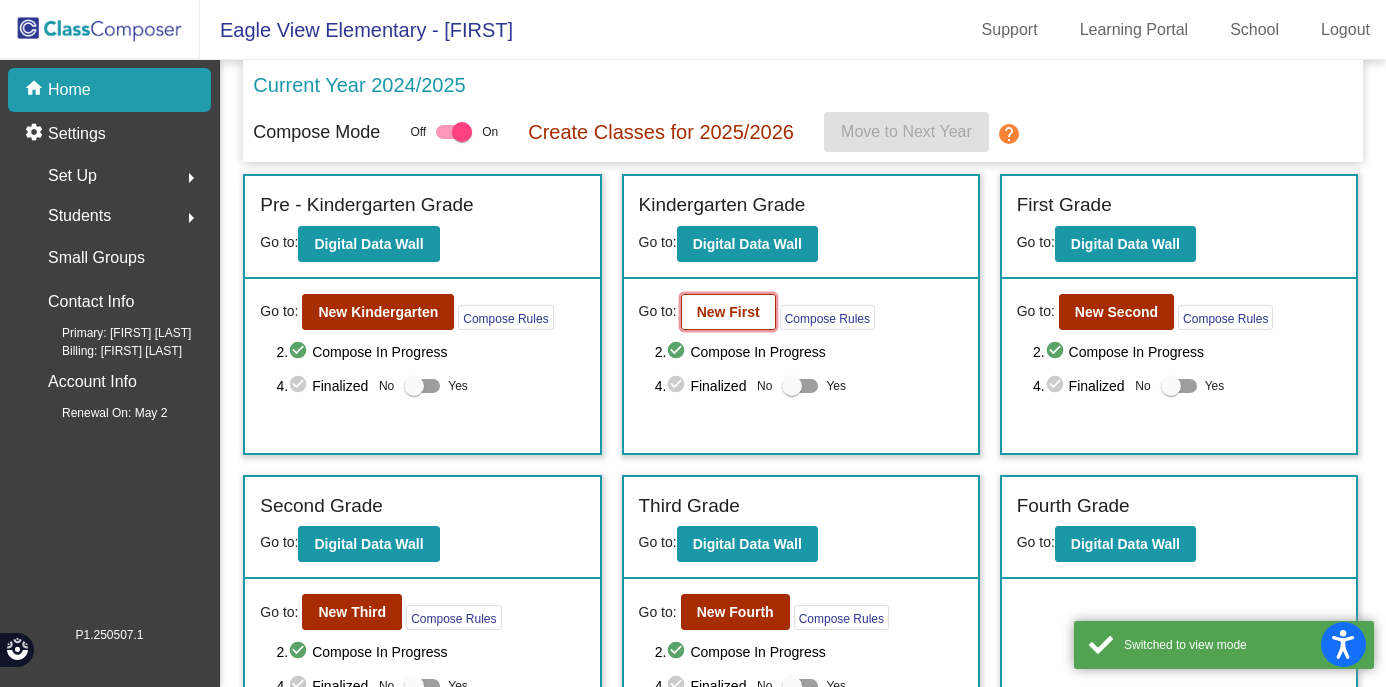 click on "New First" 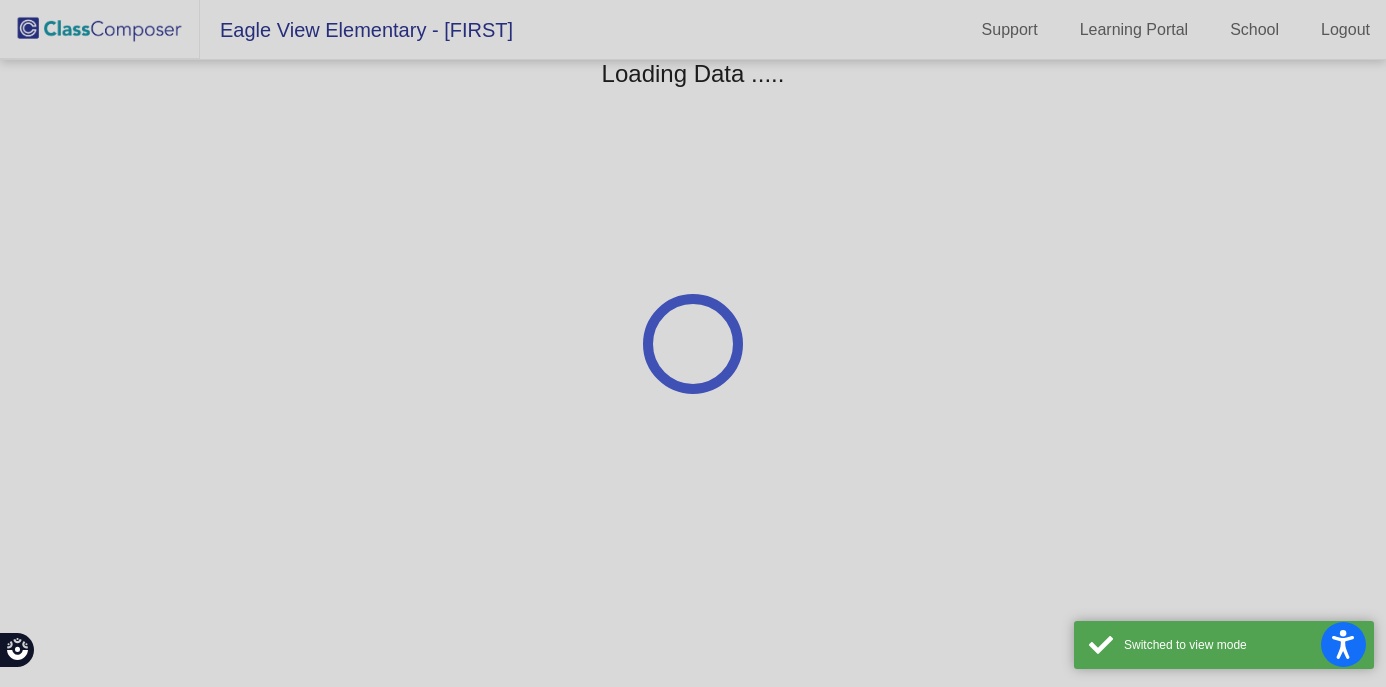 scroll, scrollTop: 0, scrollLeft: 0, axis: both 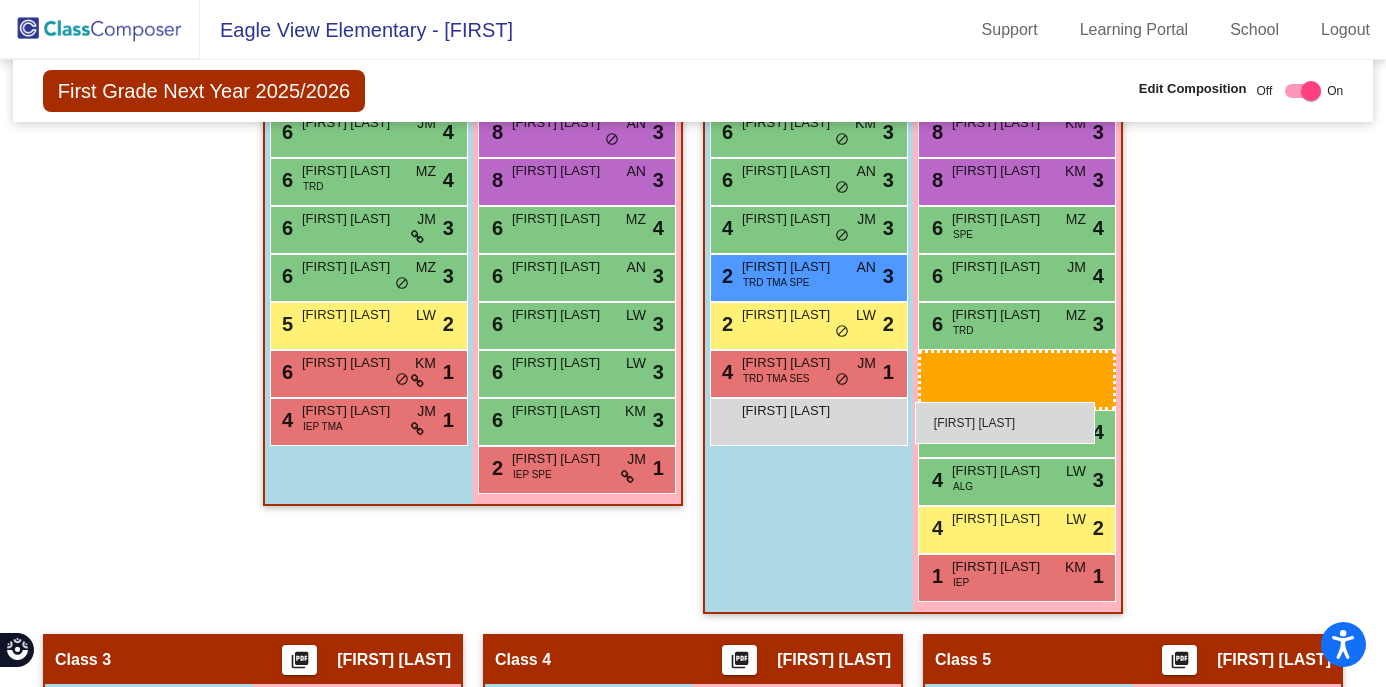 drag, startPoint x: 1250, startPoint y: 637, endPoint x: 915, endPoint y: 402, distance: 409.20654 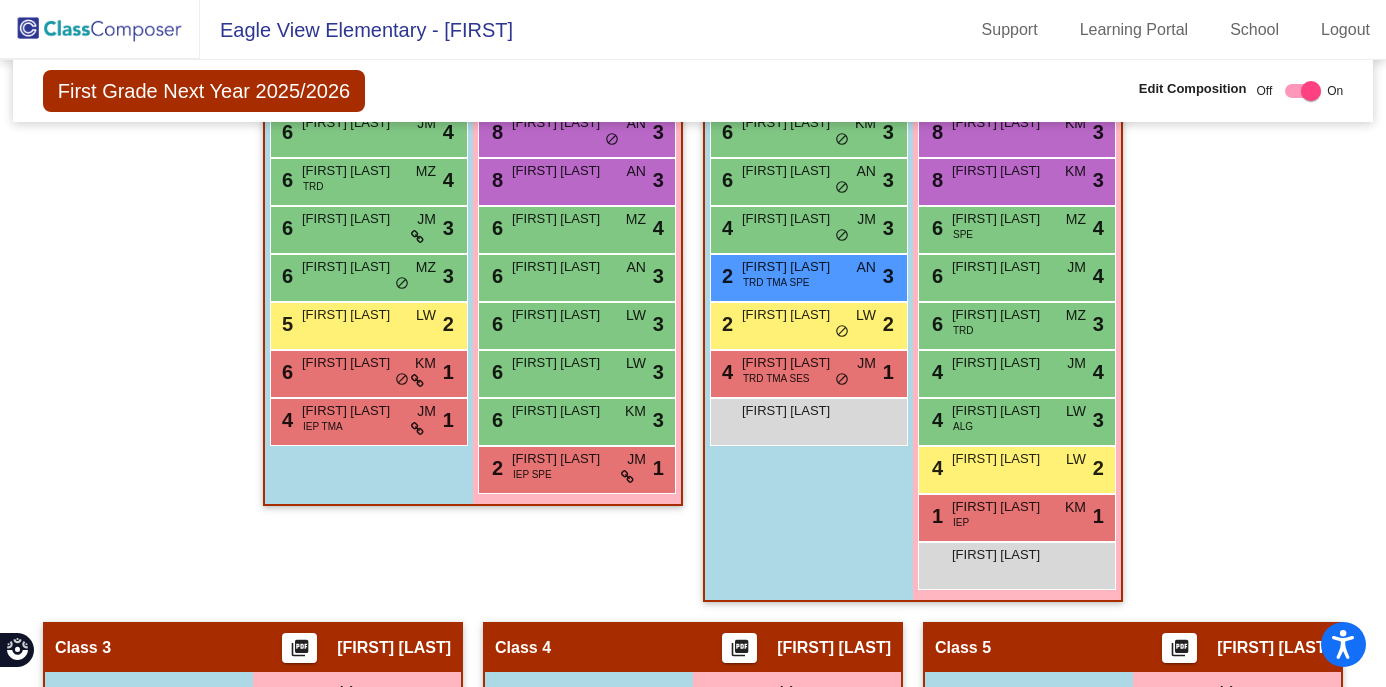 click on "Hallway   - Hallway Class  picture_as_pdf  Add Student  First Name Last Name Student Id  (Recommended)   Boy   Girl   Non Binary Add Close  Boys : 1    lock do_not_disturb_alt Girls: 0   No Students   Class 1    picture_as_pdf Casey Amsden  Add Student  First Name Last Name Student Id  (Recommended)   Boy   Girl   Non Binary Add Close  Boys : 9  8 Montgomery Nigon JM lock do_not_disturb_alt 4 8 Sawyer Henning KM lock do_not_disturb_alt 3 6 Owen Lynch JM lock do_not_disturb_alt 4 6 Colton Ehresmann TRD MZ lock do_not_disturb_alt 4 6 Abner Ramsey JM lock do_not_disturb_alt 3 6 Bronson Kostick MZ lock do_not_disturb_alt 3 5 Asher Genz LW lock do_not_disturb_alt 2 6 Carson Sawdey KM lock do_not_disturb_alt 1 4 Jaxon Heinen IEP TMA JM lock do_not_disturb_alt 1 Girls: 10 8 Edyn Gabrielson MZ lock do_not_disturb_alt 4 8 Kaylie John MZ lock do_not_disturb_alt 4 8 Autumn Gildner AN lock do_not_disturb_alt 3 8 Emelia Gottschalk AN lock do_not_disturb_alt 3 6 Kaia Vesel MZ lock do_not_disturb_alt 4 6 AN lock 3 6 3" 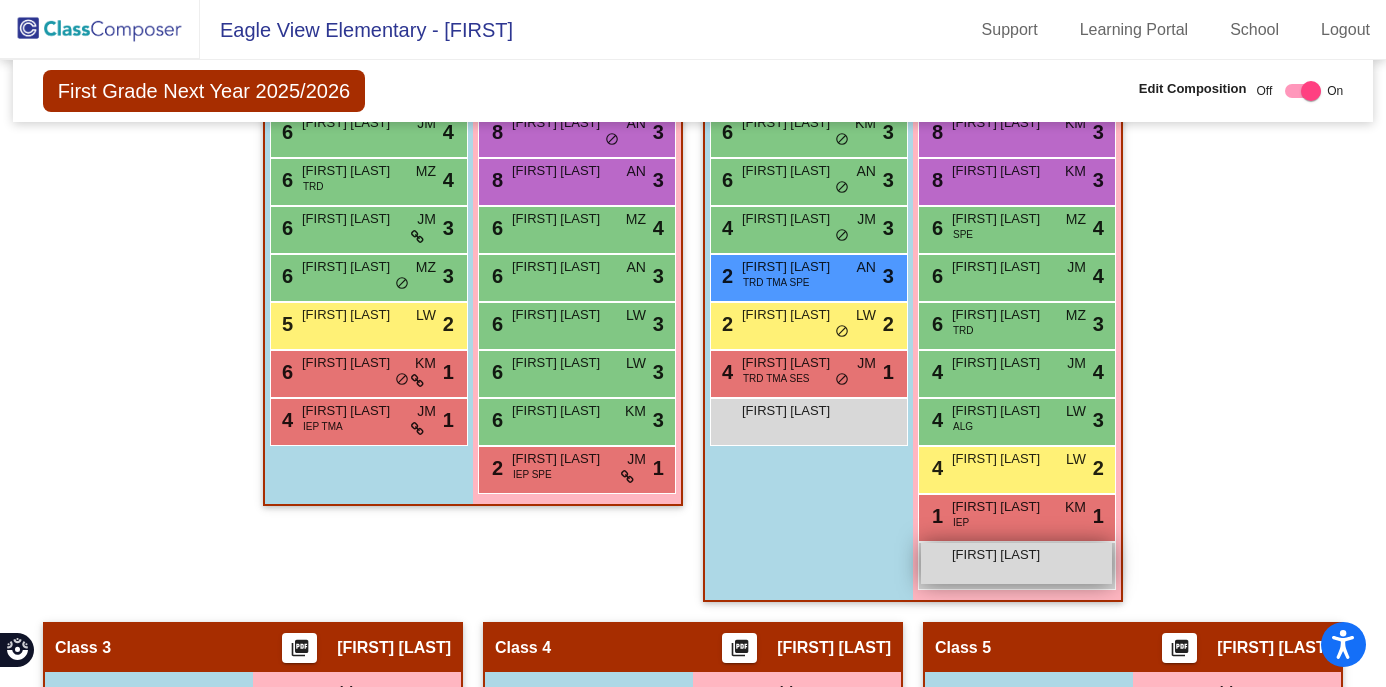 click on "Presley Eckman lock do_not_disturb_alt" at bounding box center [1016, 563] 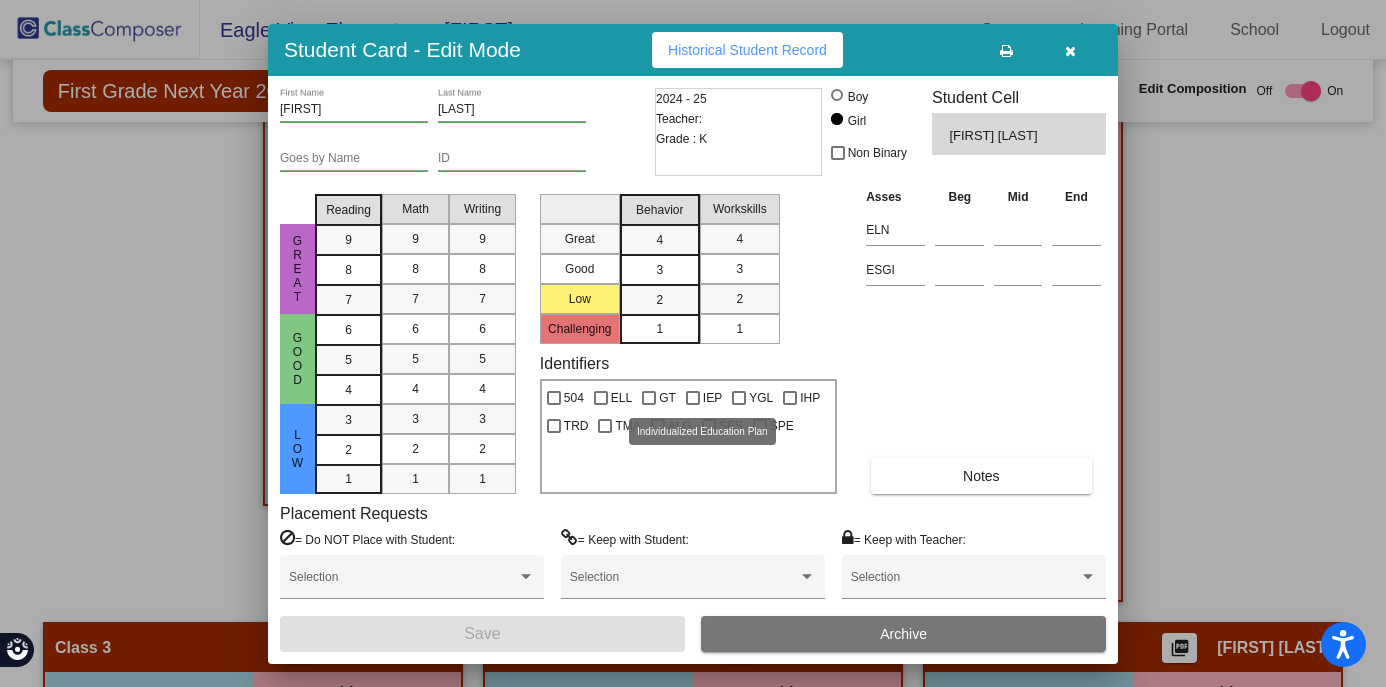 click on "IEP" at bounding box center (704, 398) 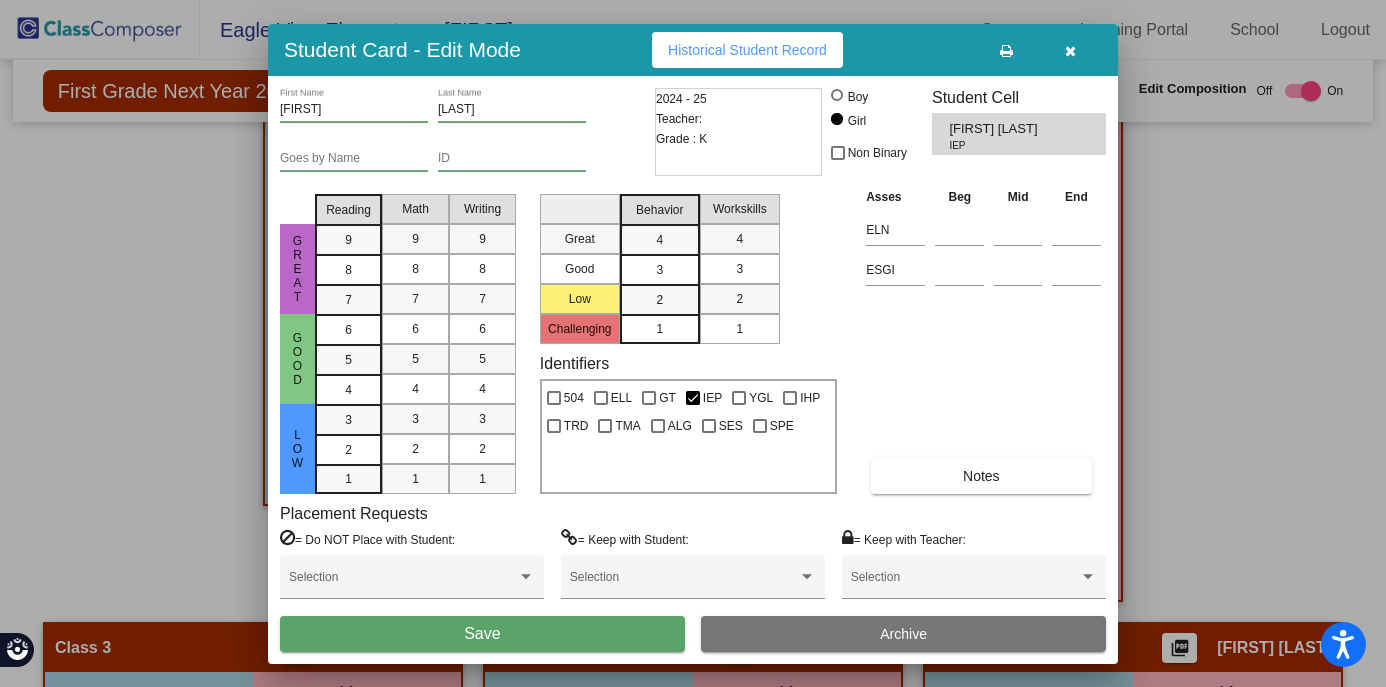 click on "Save" at bounding box center [482, 634] 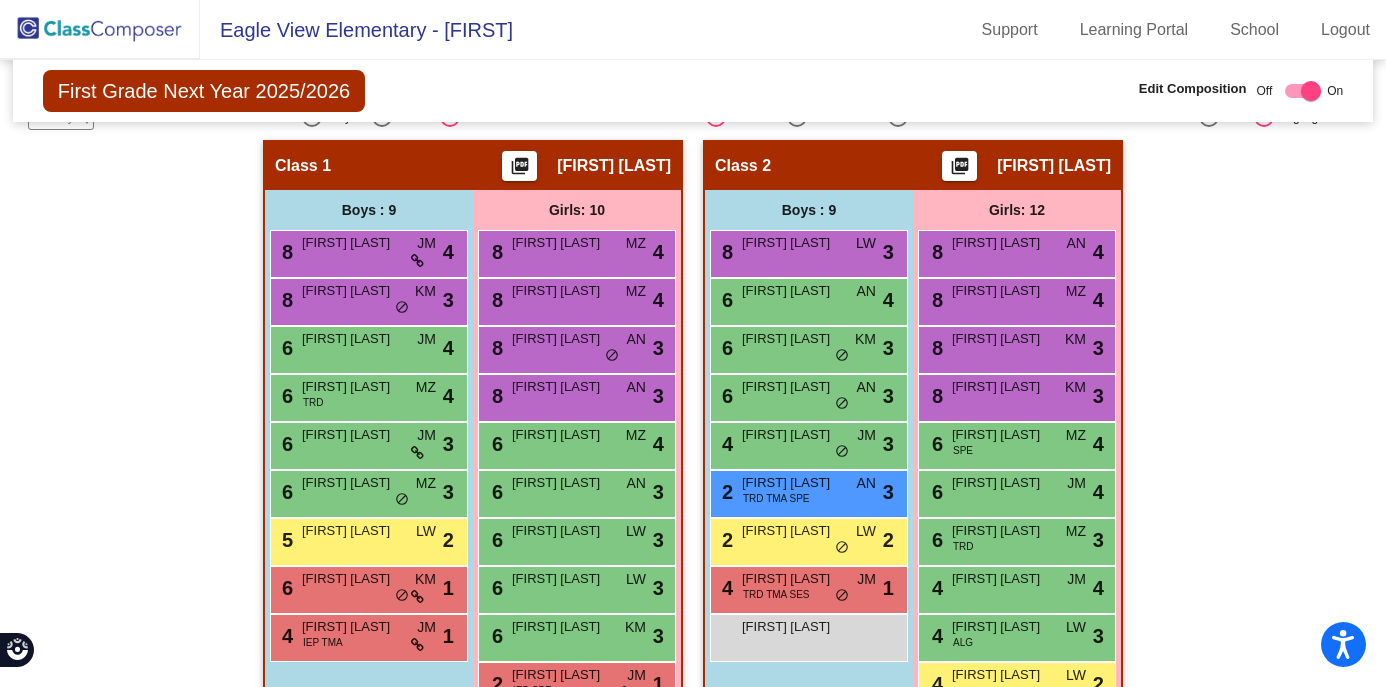 scroll, scrollTop: 443, scrollLeft: 0, axis: vertical 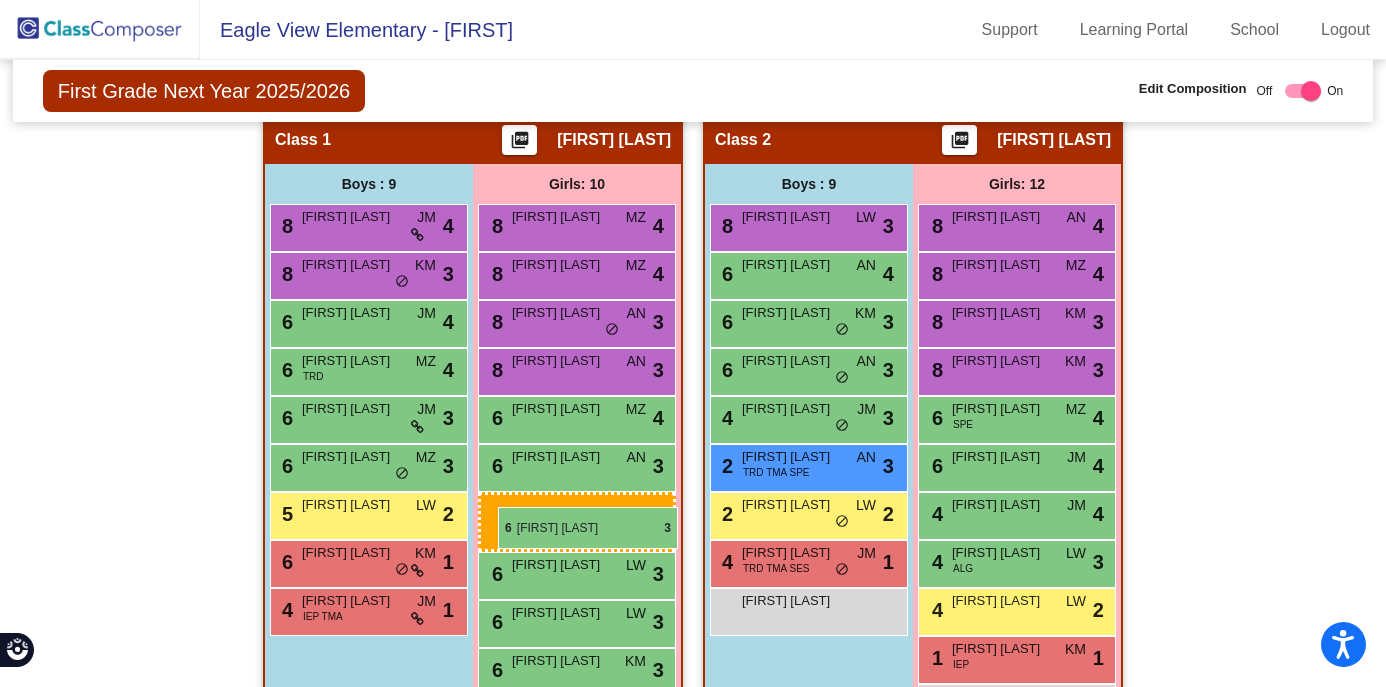 drag, startPoint x: 985, startPoint y: 509, endPoint x: 498, endPoint y: 507, distance: 487.00412 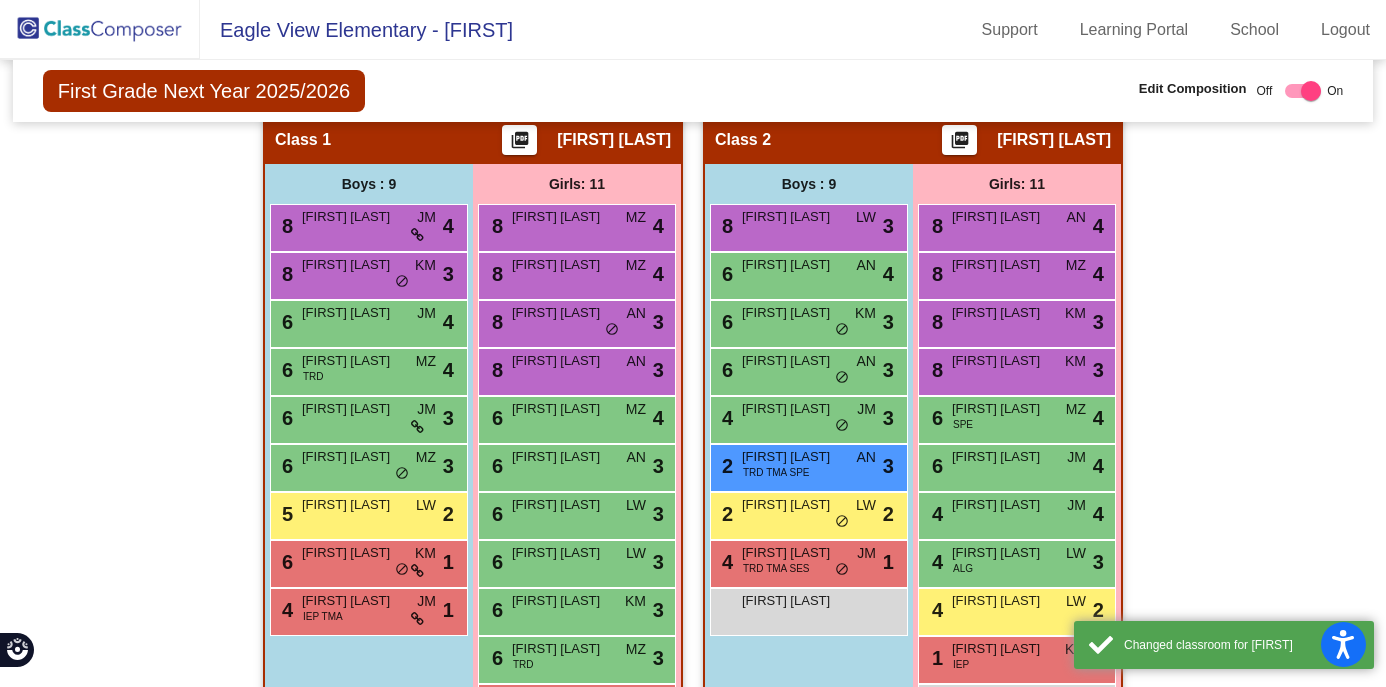 scroll, scrollTop: 49, scrollLeft: 0, axis: vertical 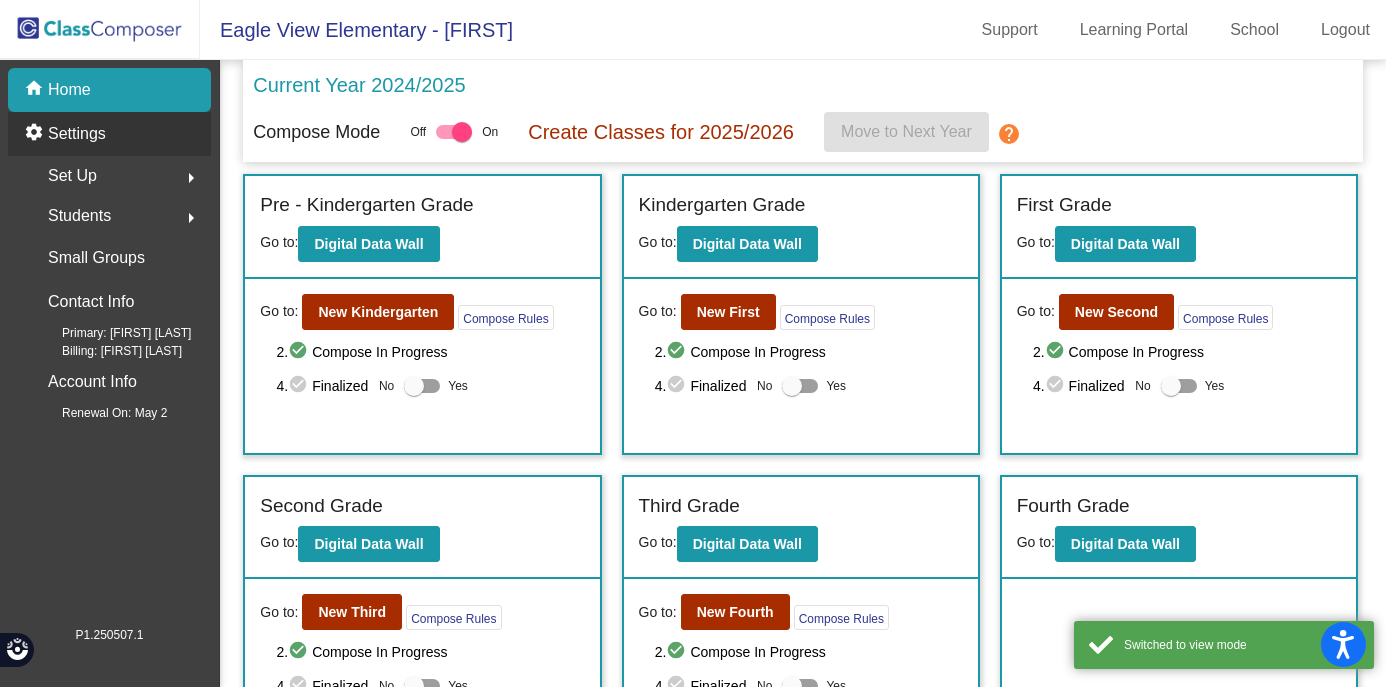 click on "Settings" 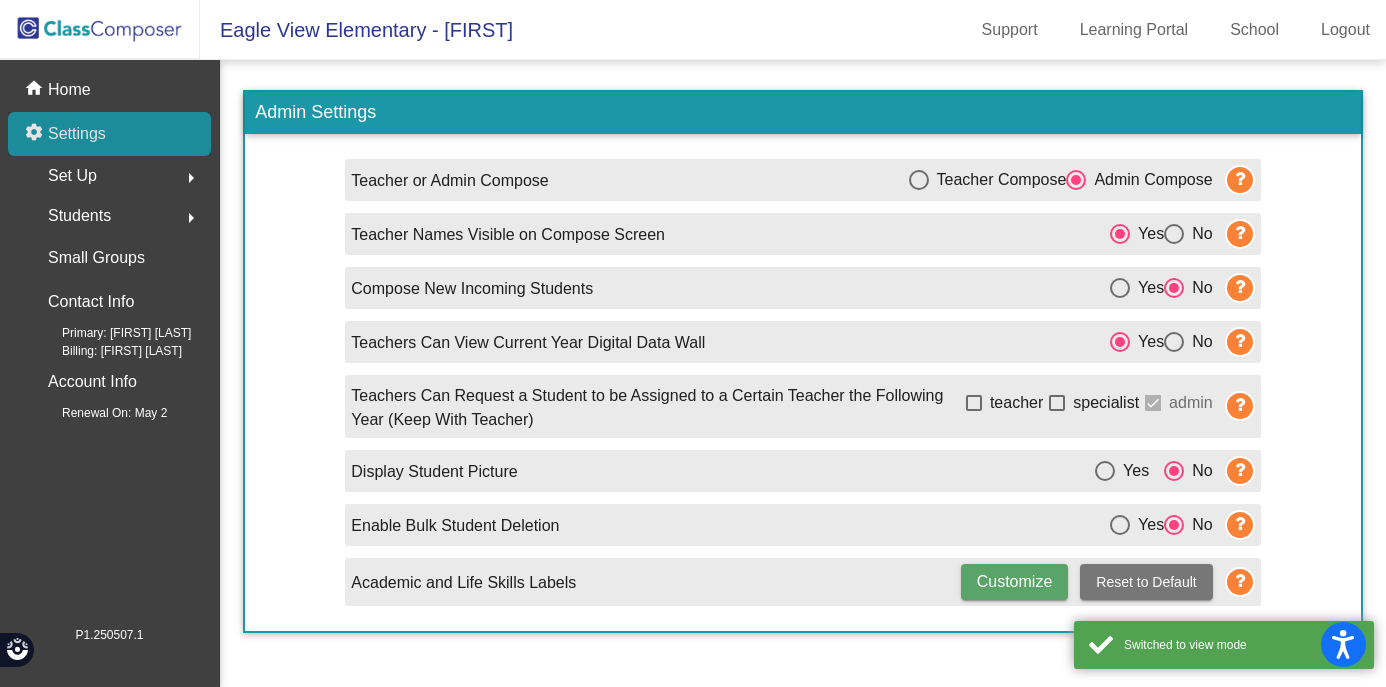 scroll, scrollTop: 0, scrollLeft: 0, axis: both 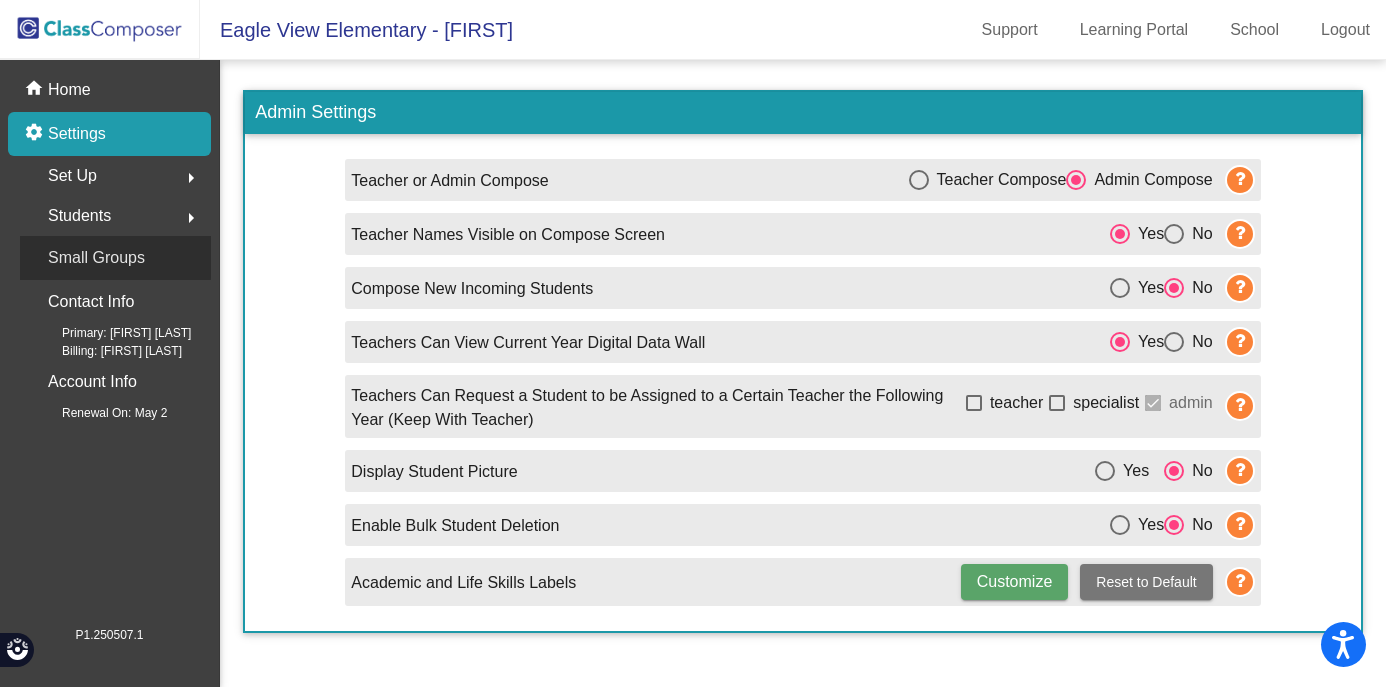 click on "Small Groups" 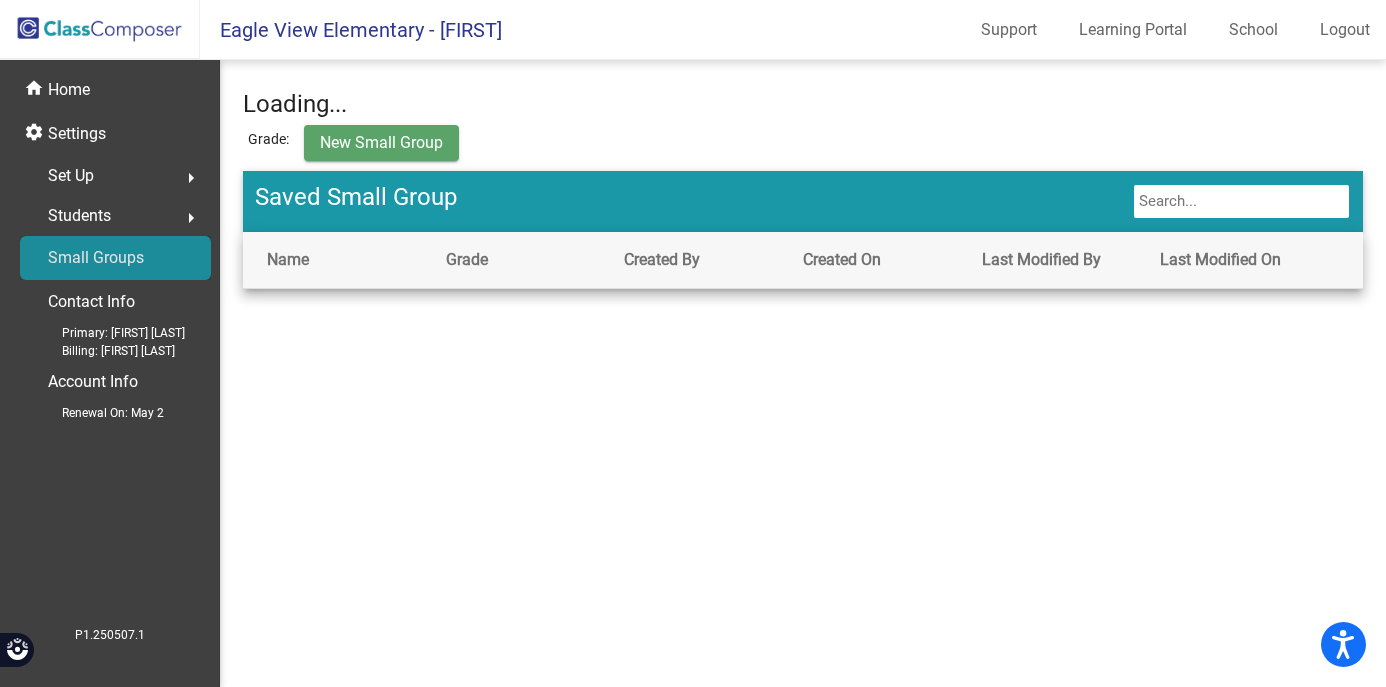 scroll, scrollTop: 0, scrollLeft: 0, axis: both 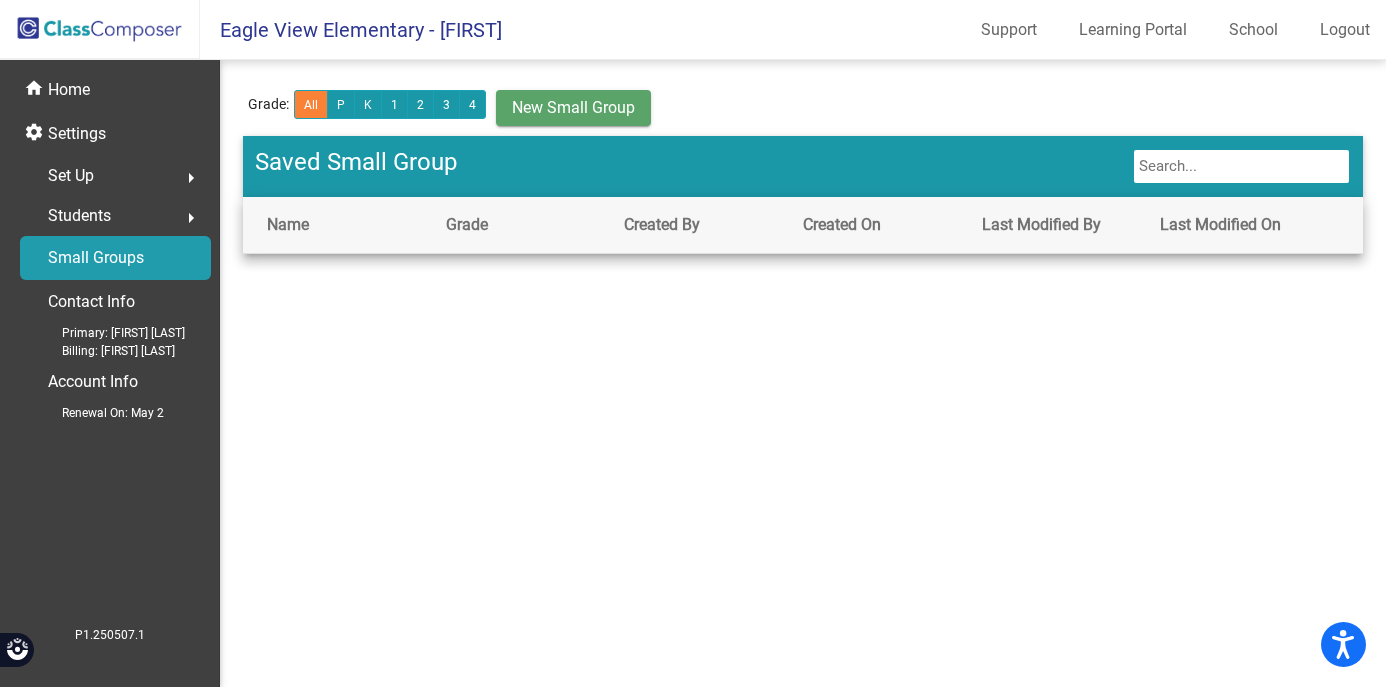 click on "Students" 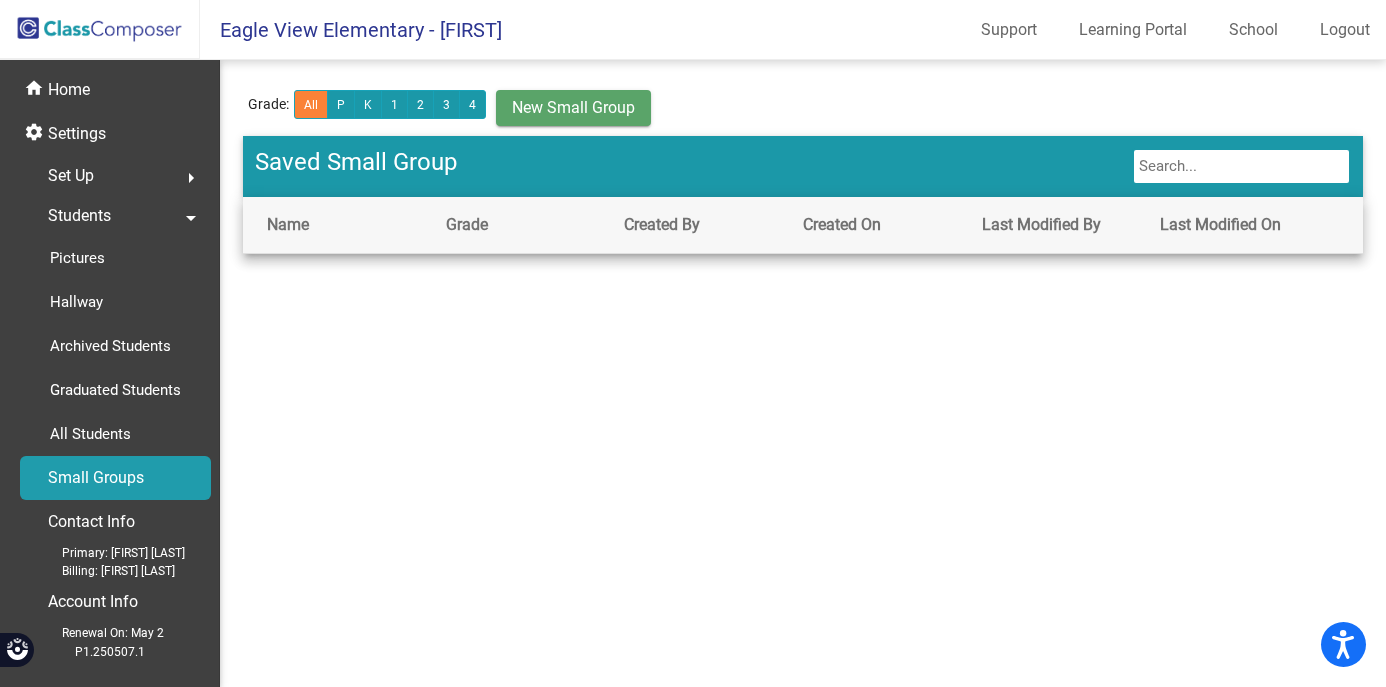 click on "Set Up" 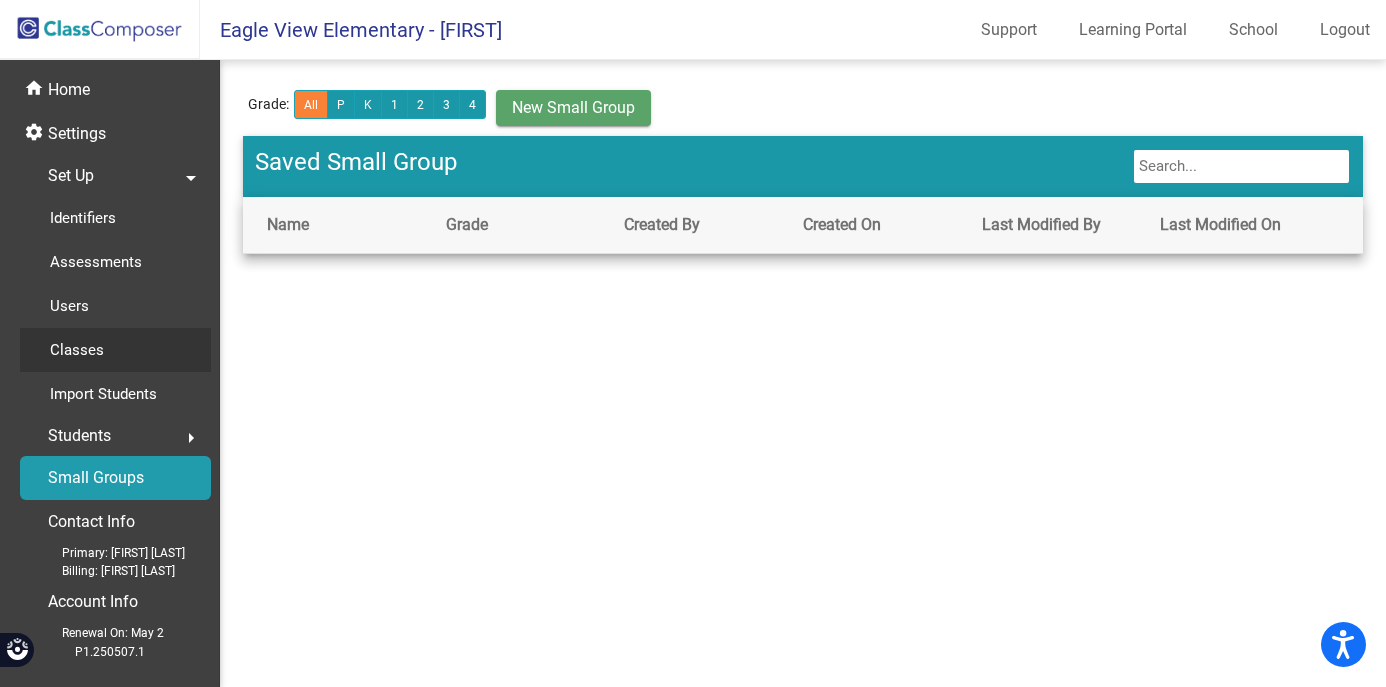 click on "Classes" 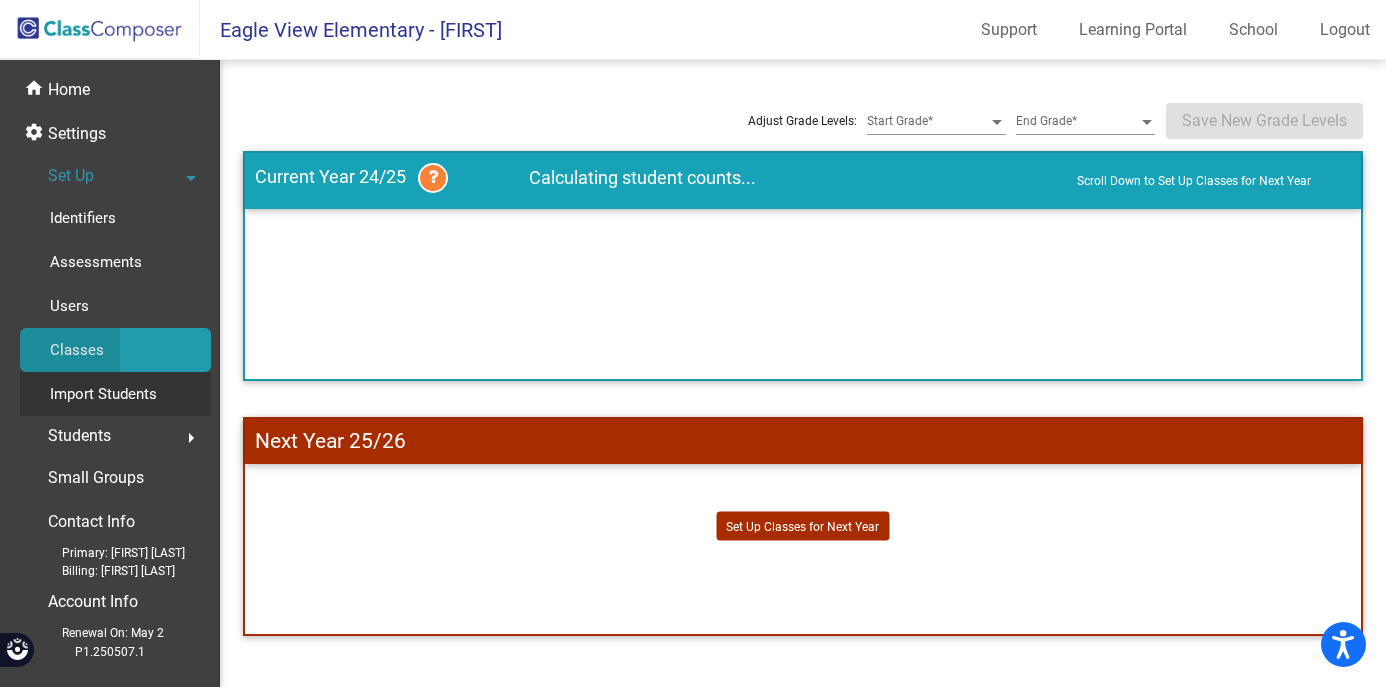 scroll, scrollTop: 0, scrollLeft: 0, axis: both 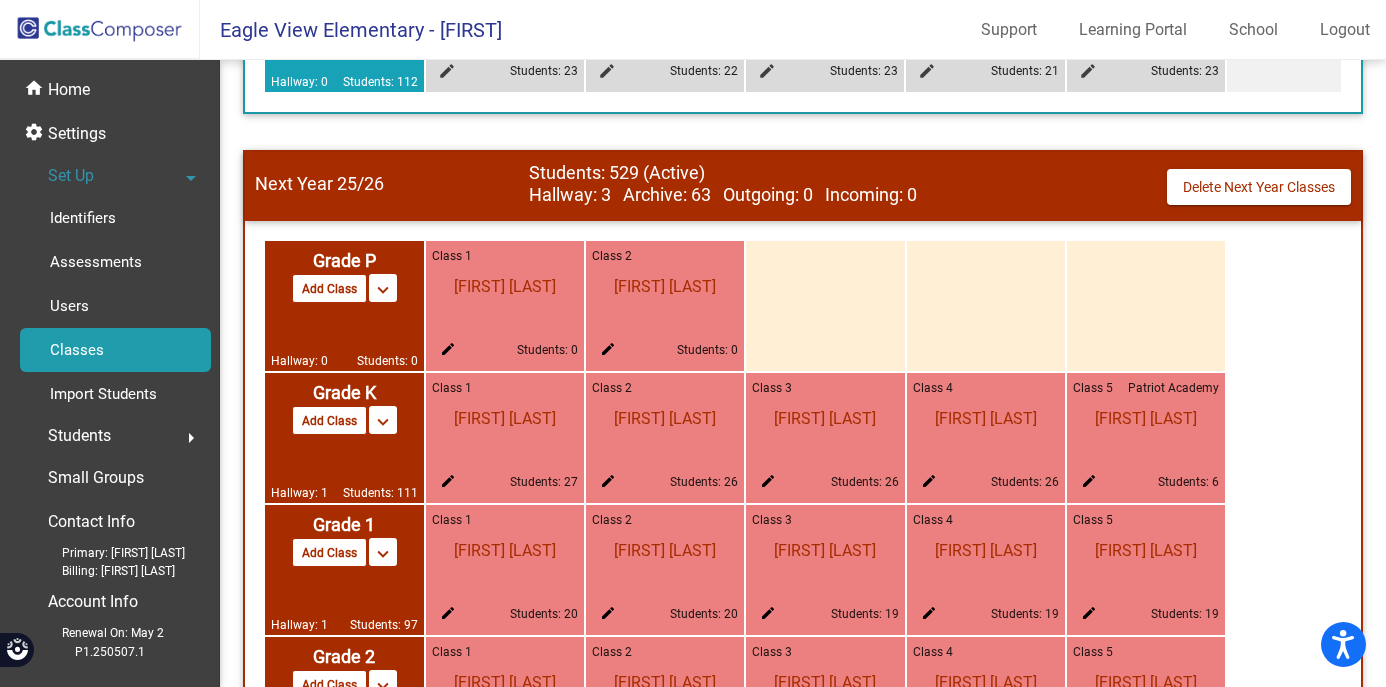 click on "edit" 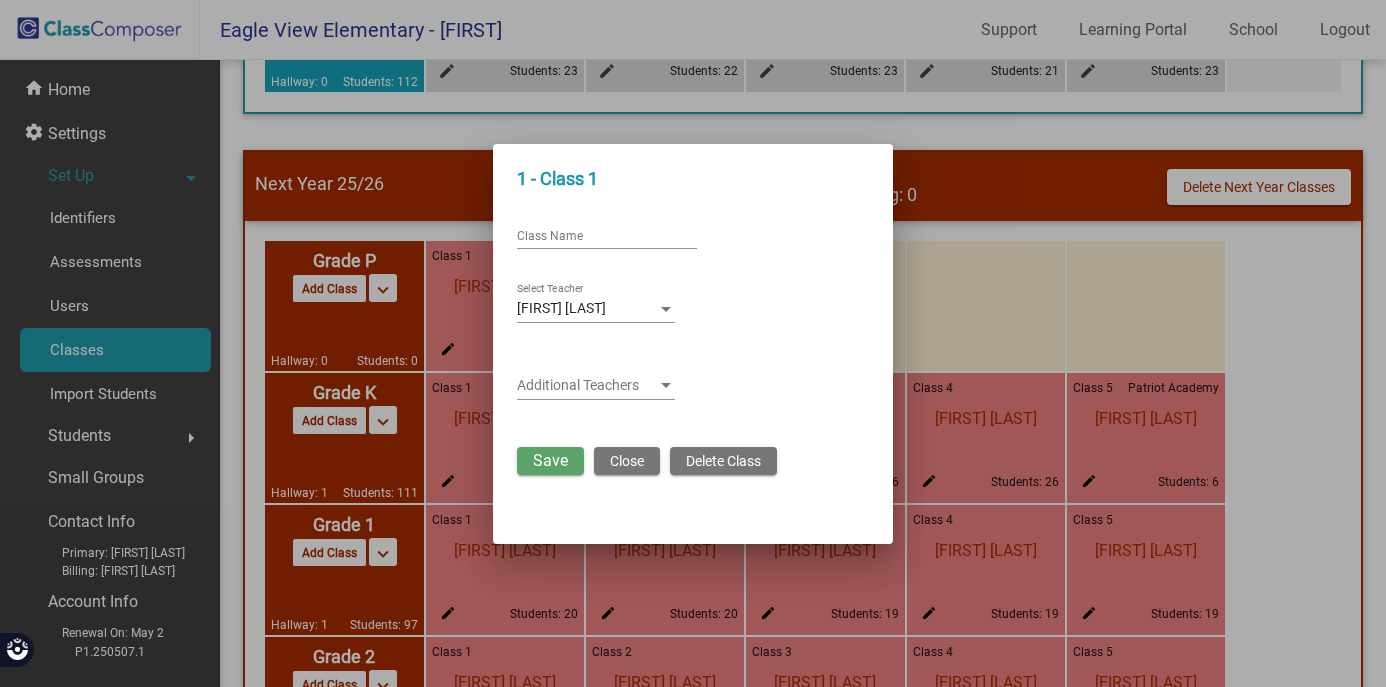 click on "Casey Amsden" at bounding box center (587, 309) 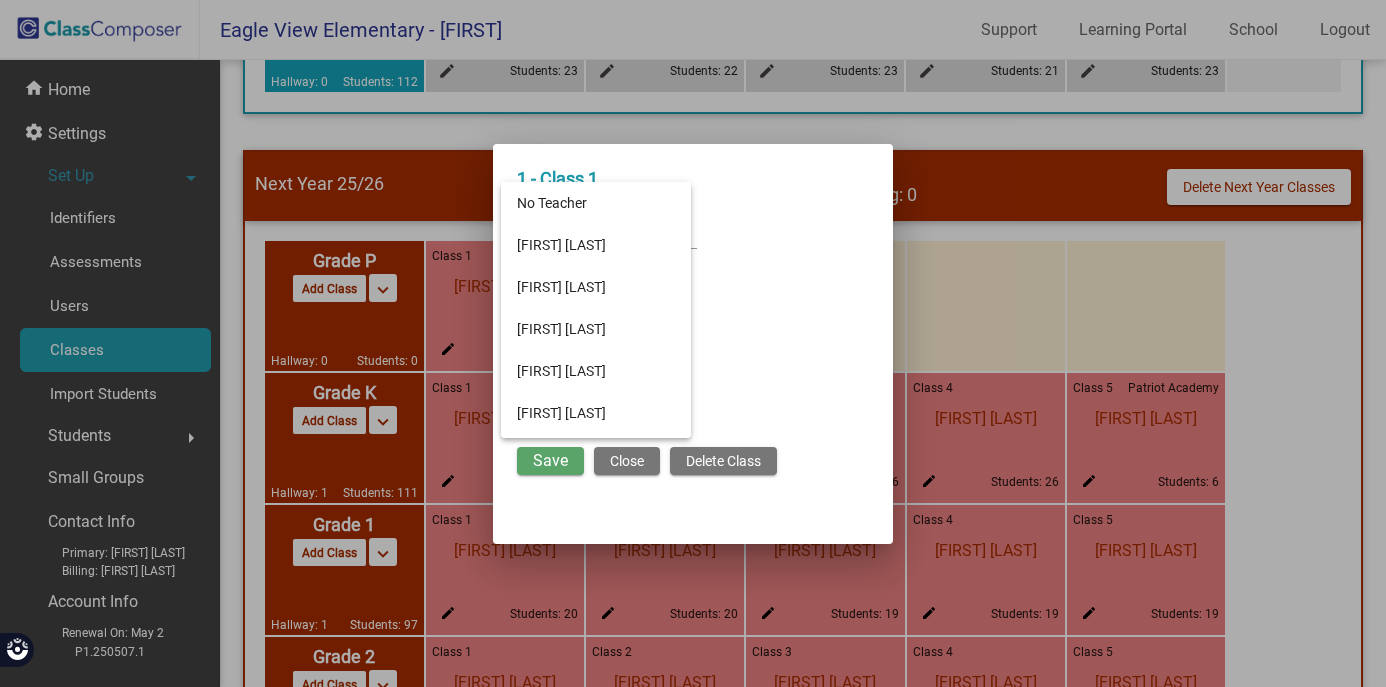 scroll, scrollTop: 271, scrollLeft: 0, axis: vertical 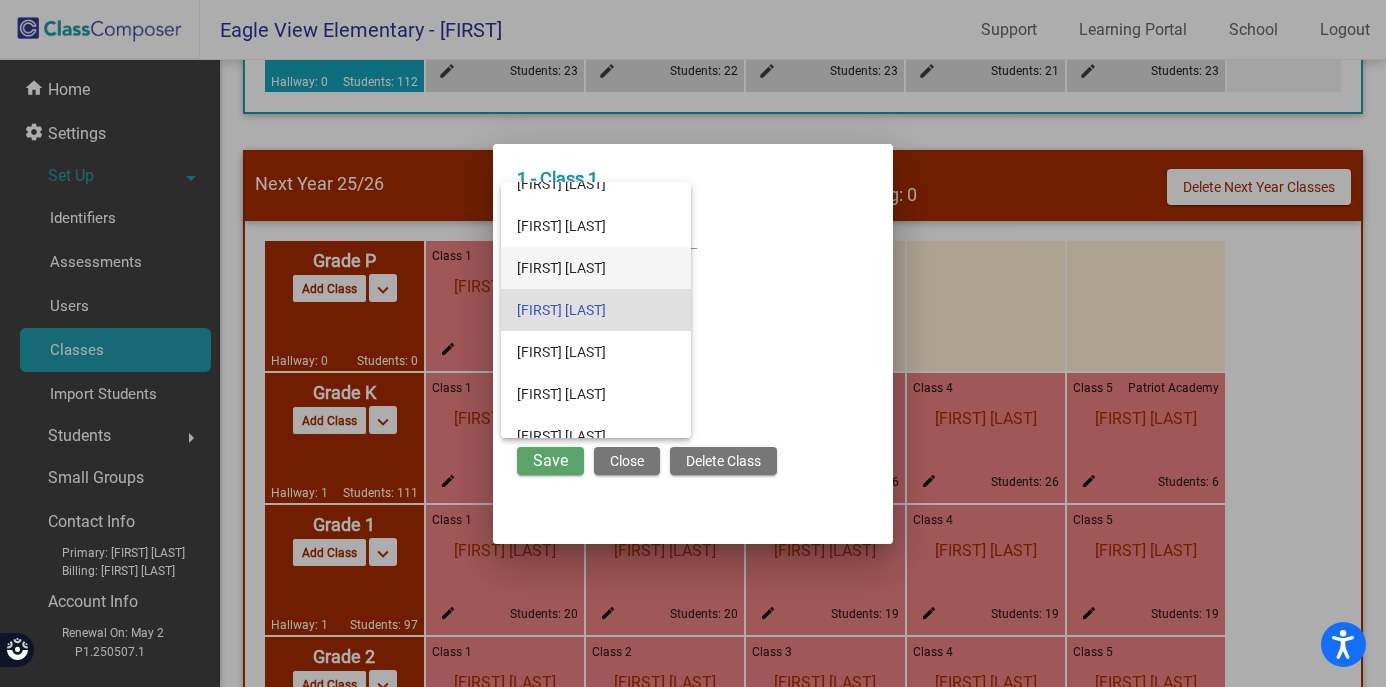 click on "Carrie Sposito" at bounding box center [596, 268] 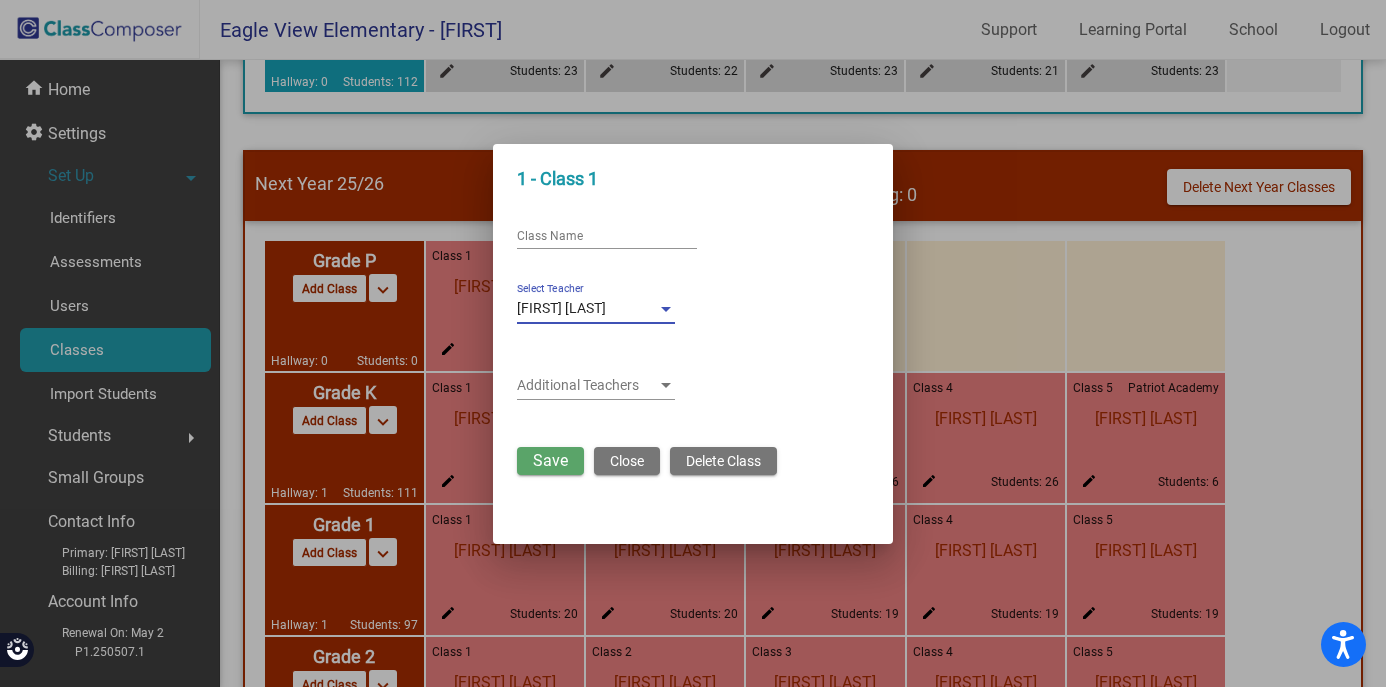 click on "Save" at bounding box center (550, 460) 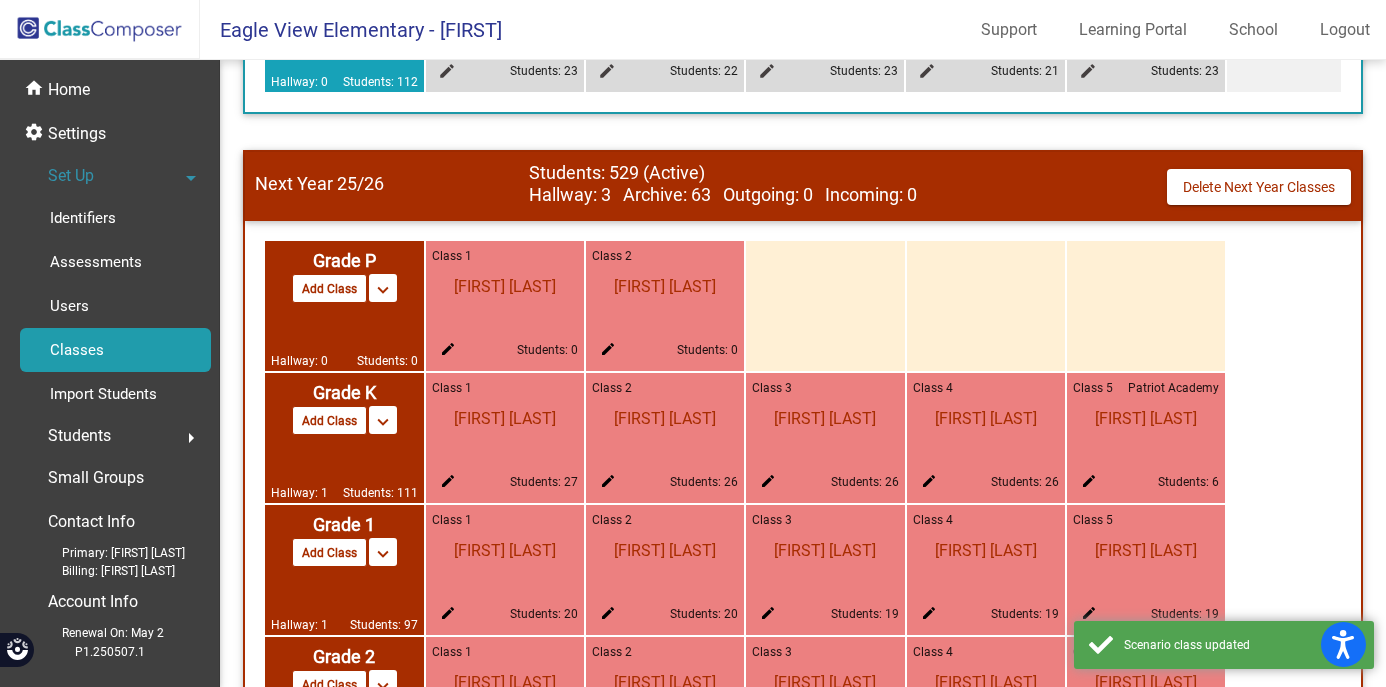 click on "edit" 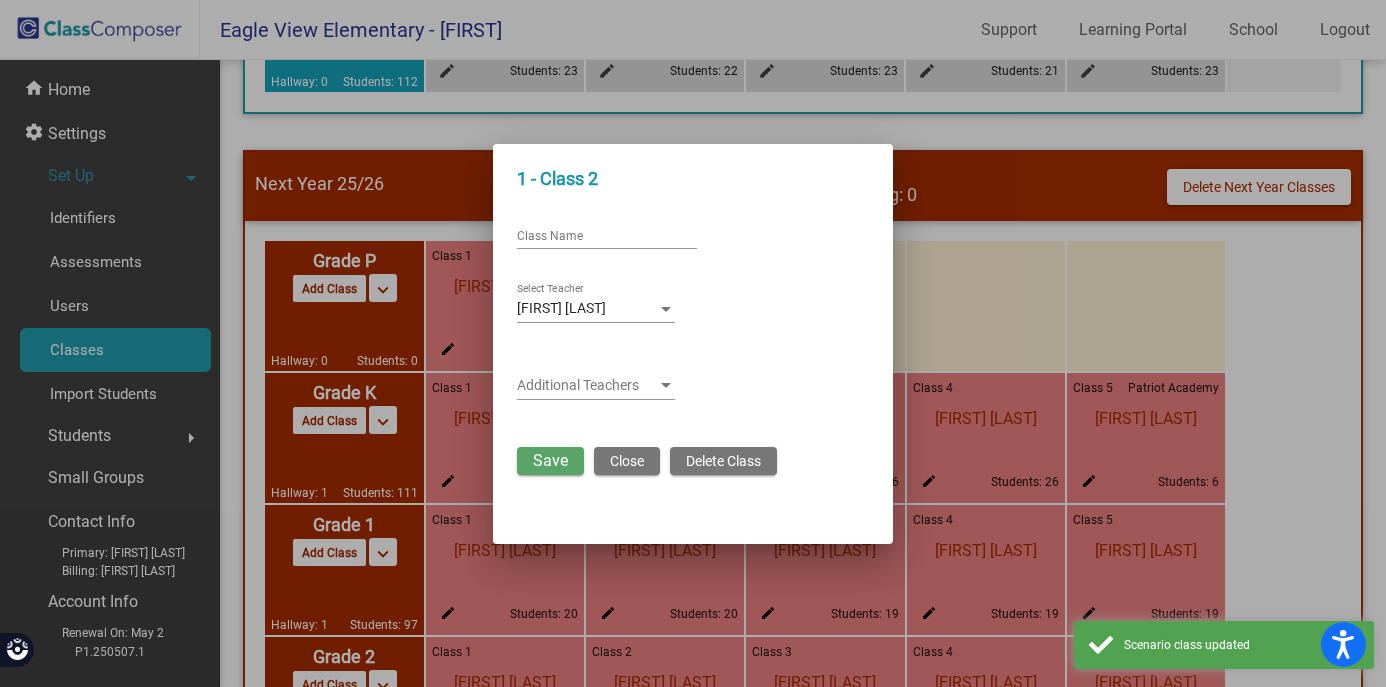 click on "Carrie Sposito Select Teacher" at bounding box center (675, 312) 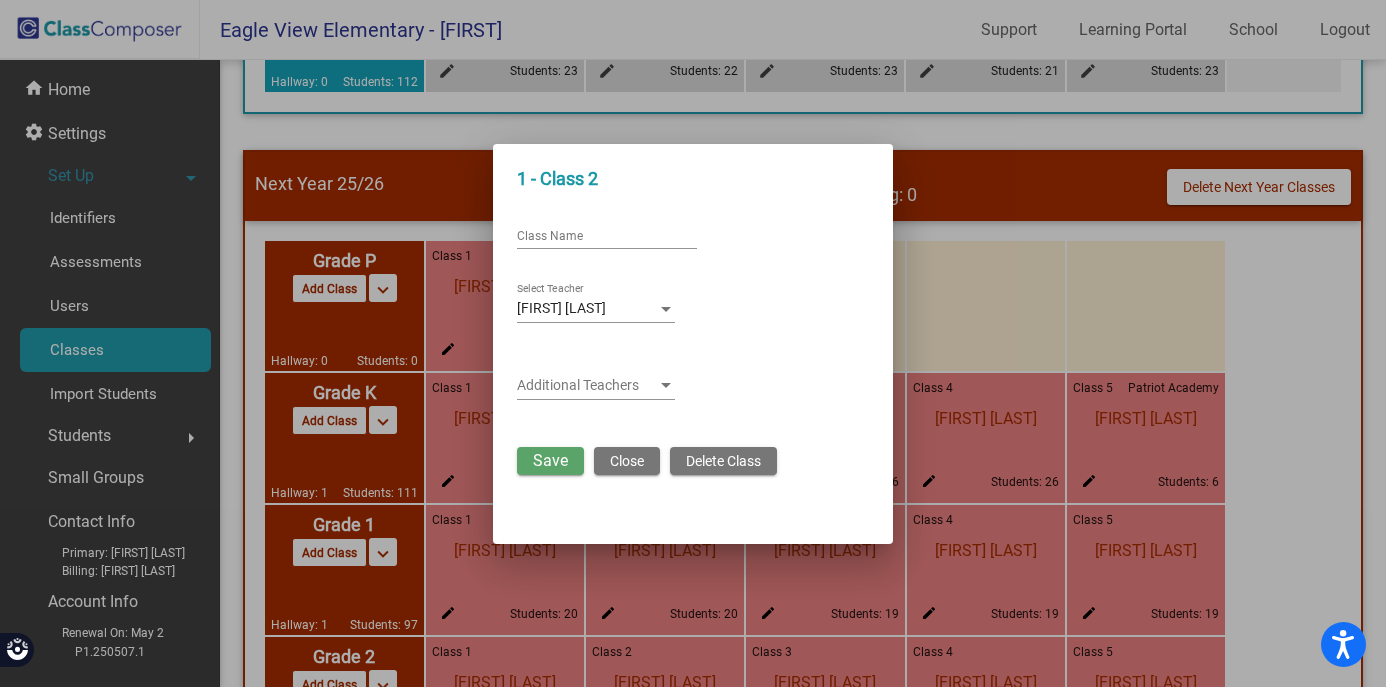 click at bounding box center (666, 309) 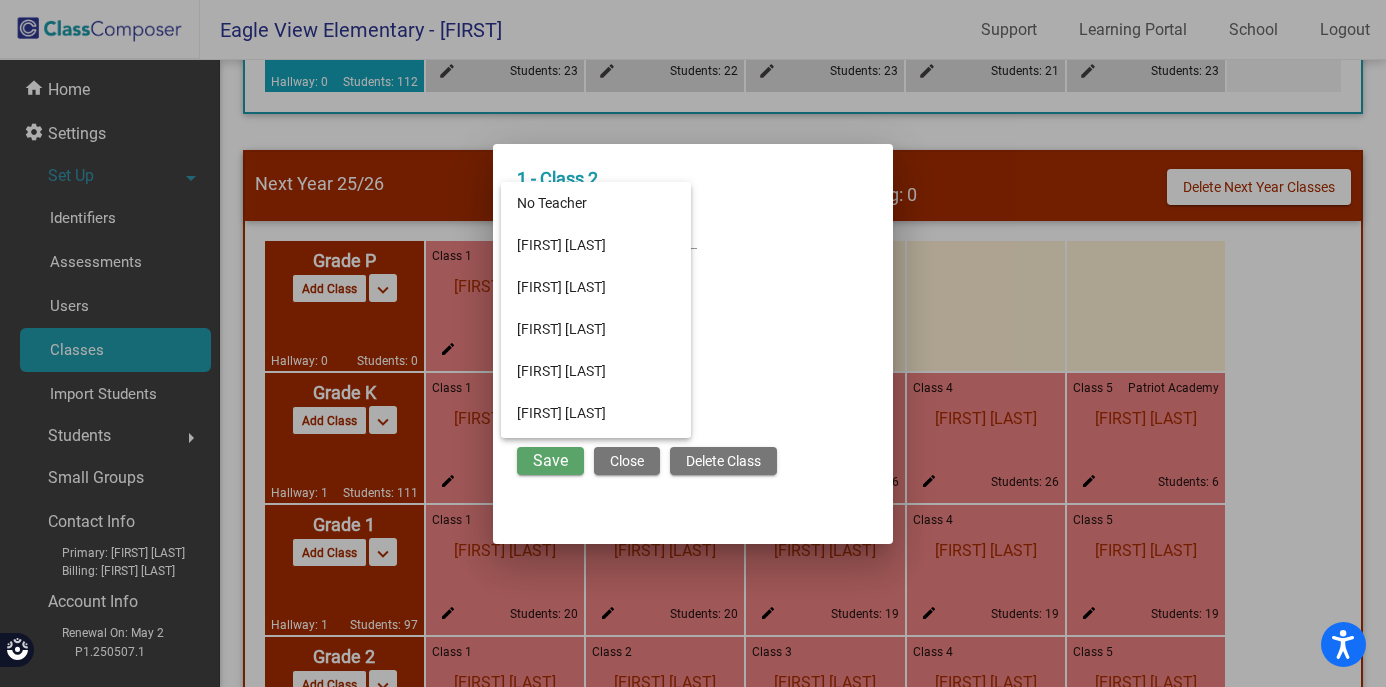scroll, scrollTop: 229, scrollLeft: 0, axis: vertical 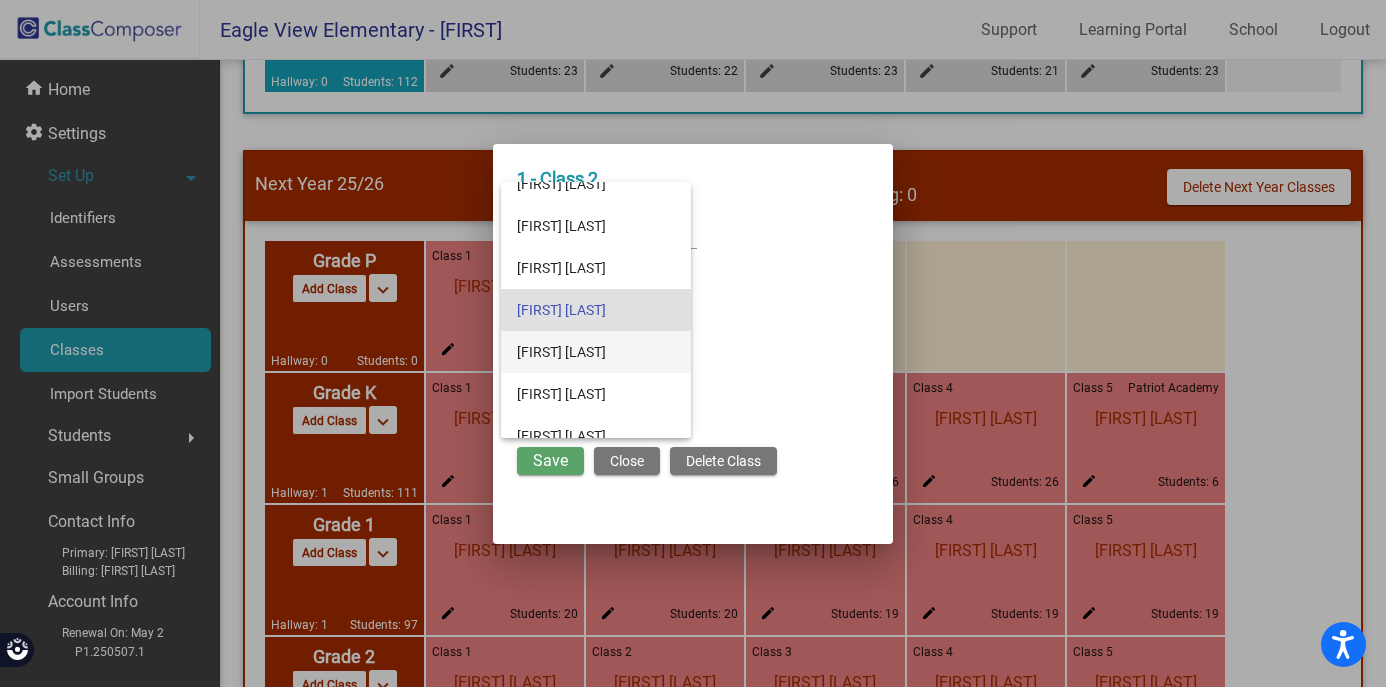 click on "Casey Amsden" at bounding box center [596, 352] 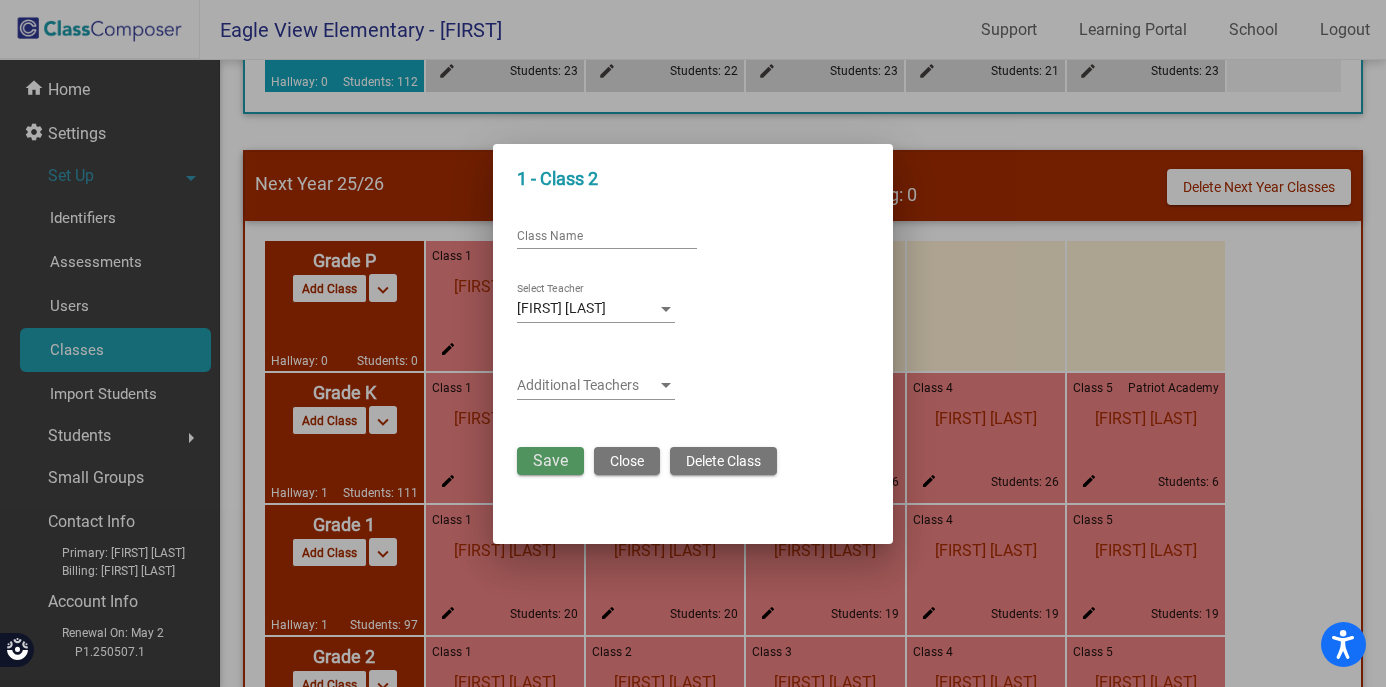 click on "Save" at bounding box center (550, 460) 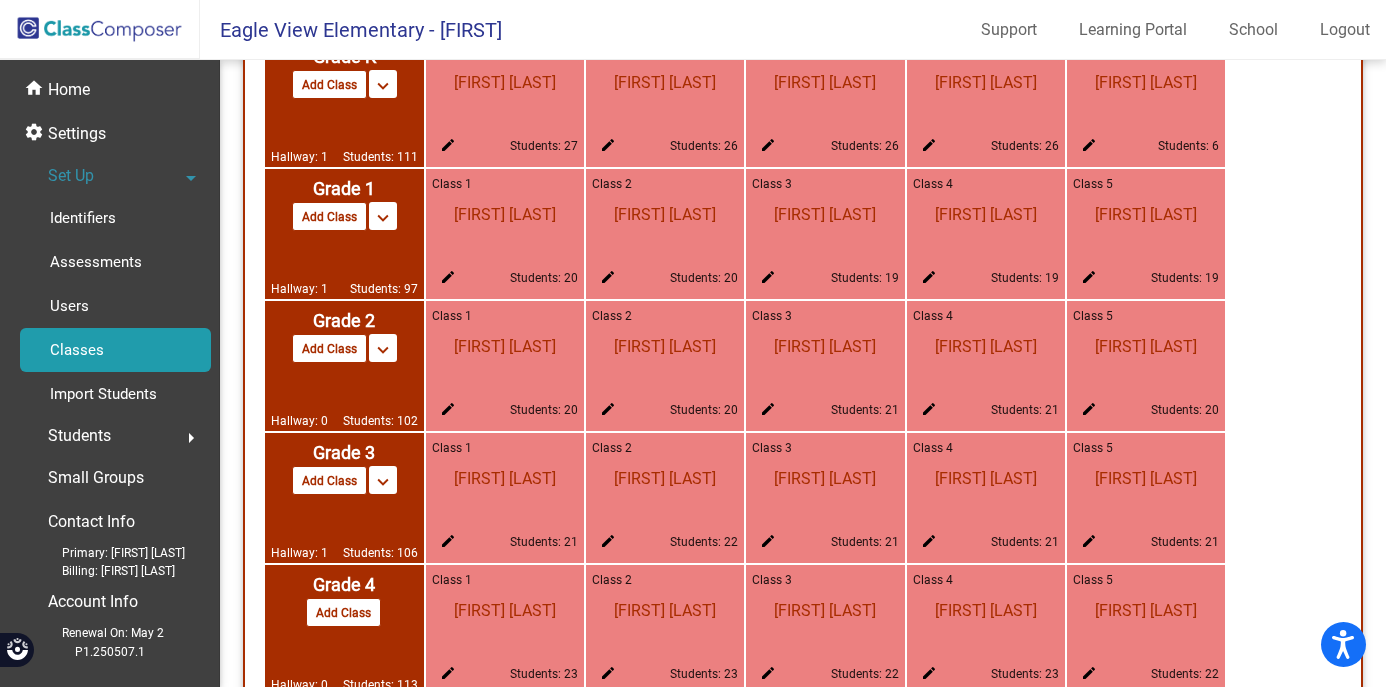 scroll, scrollTop: 1298, scrollLeft: 0, axis: vertical 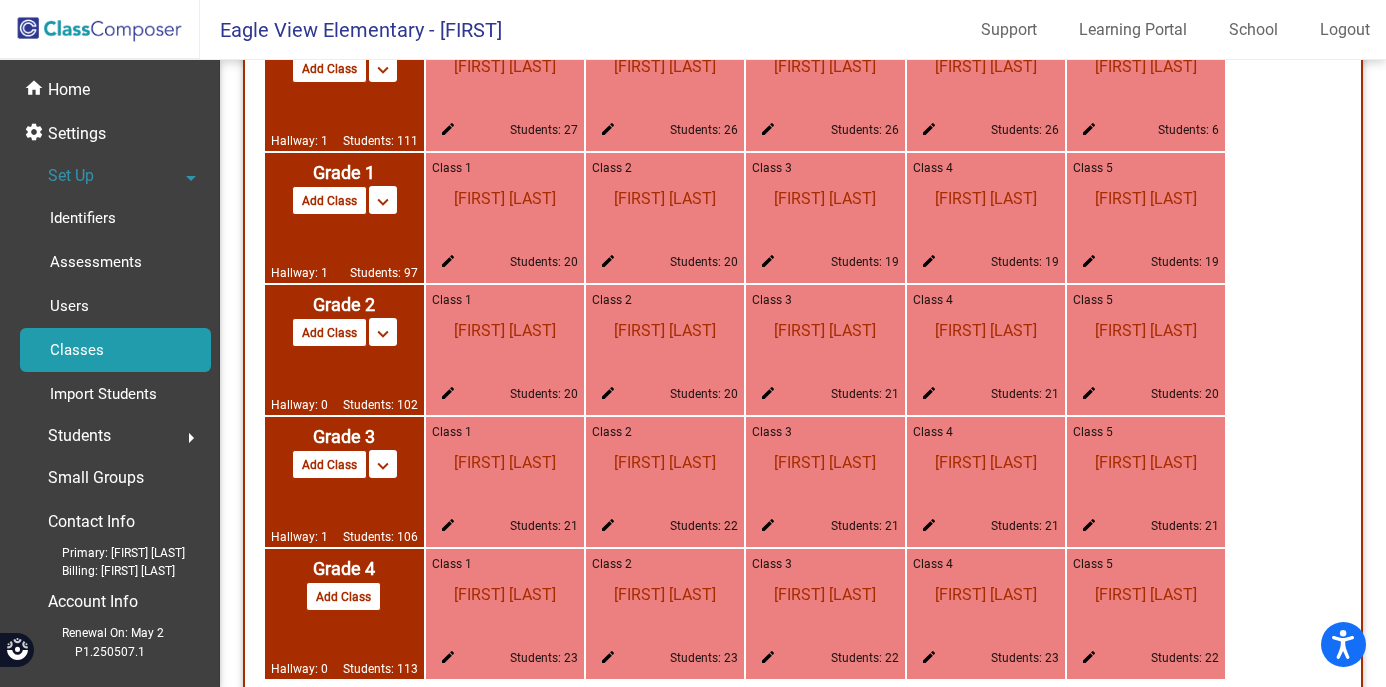click on "edit" 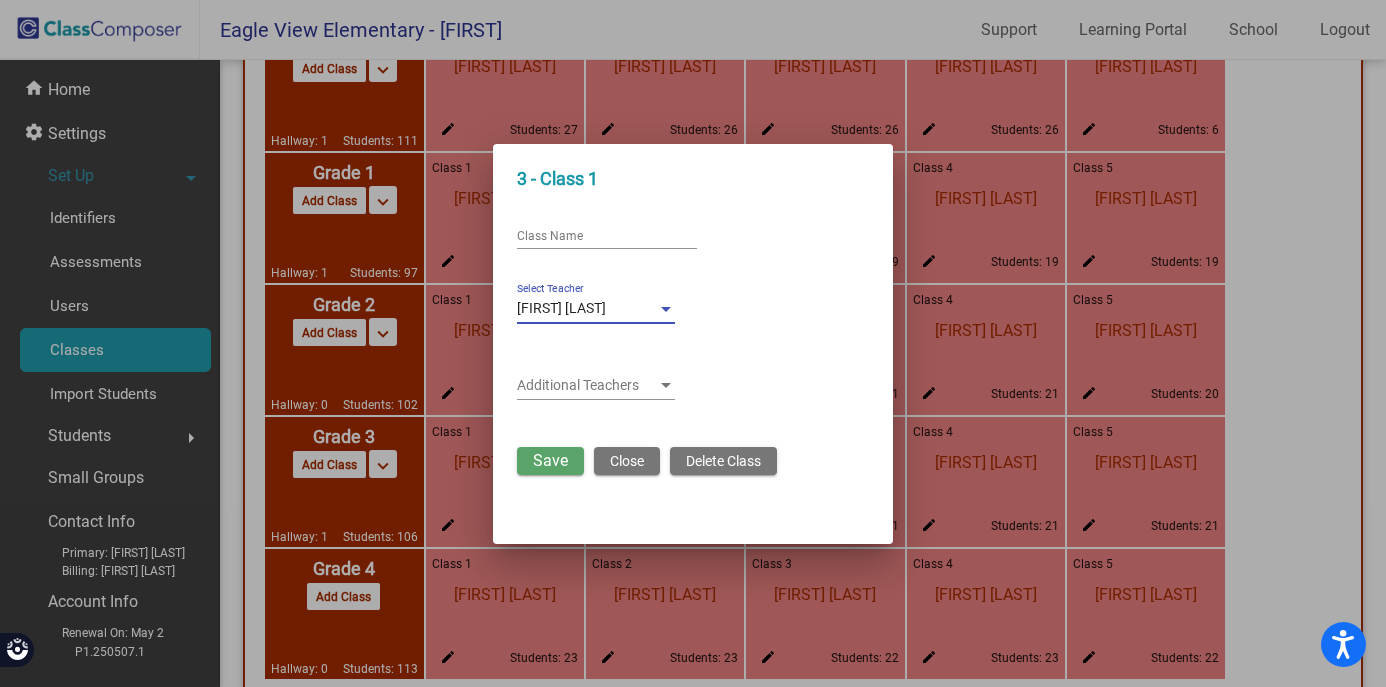 click at bounding box center (666, 309) 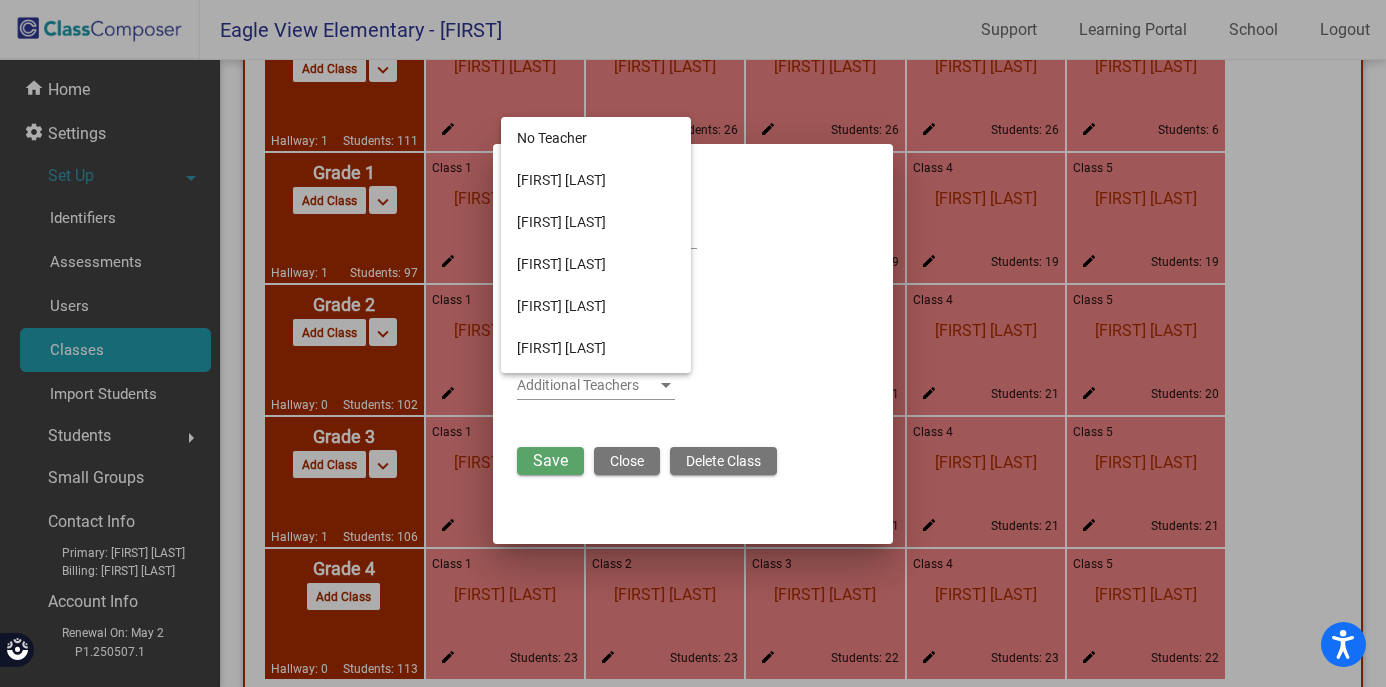 scroll, scrollTop: 1340, scrollLeft: 0, axis: vertical 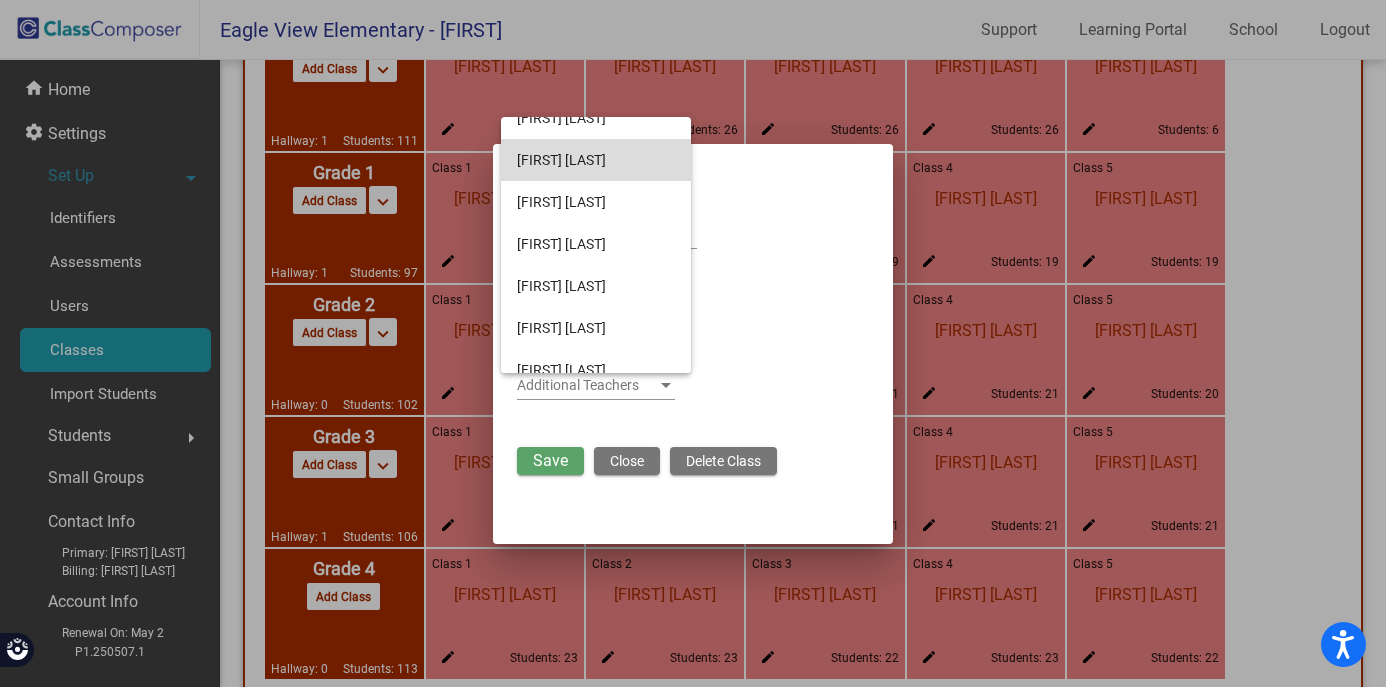 click on "Kari Norton" at bounding box center (596, 160) 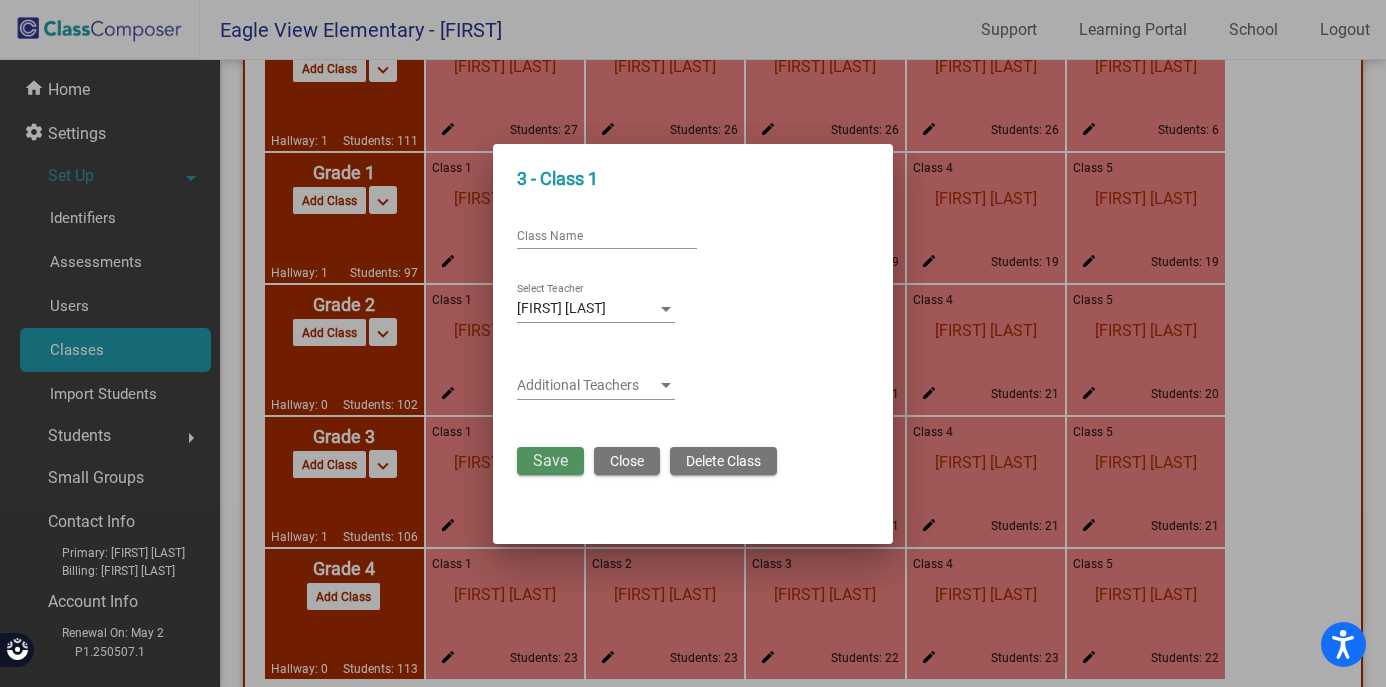 click on "Save" at bounding box center (550, 460) 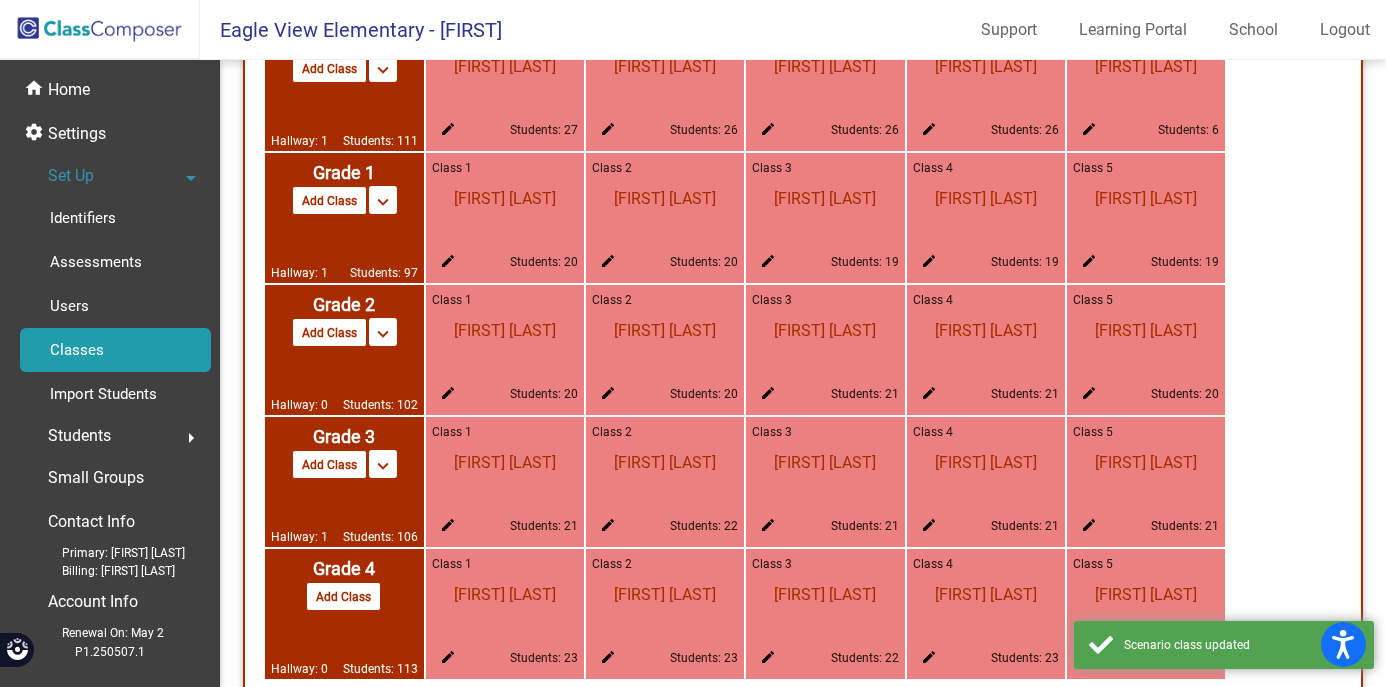 click on "edit" 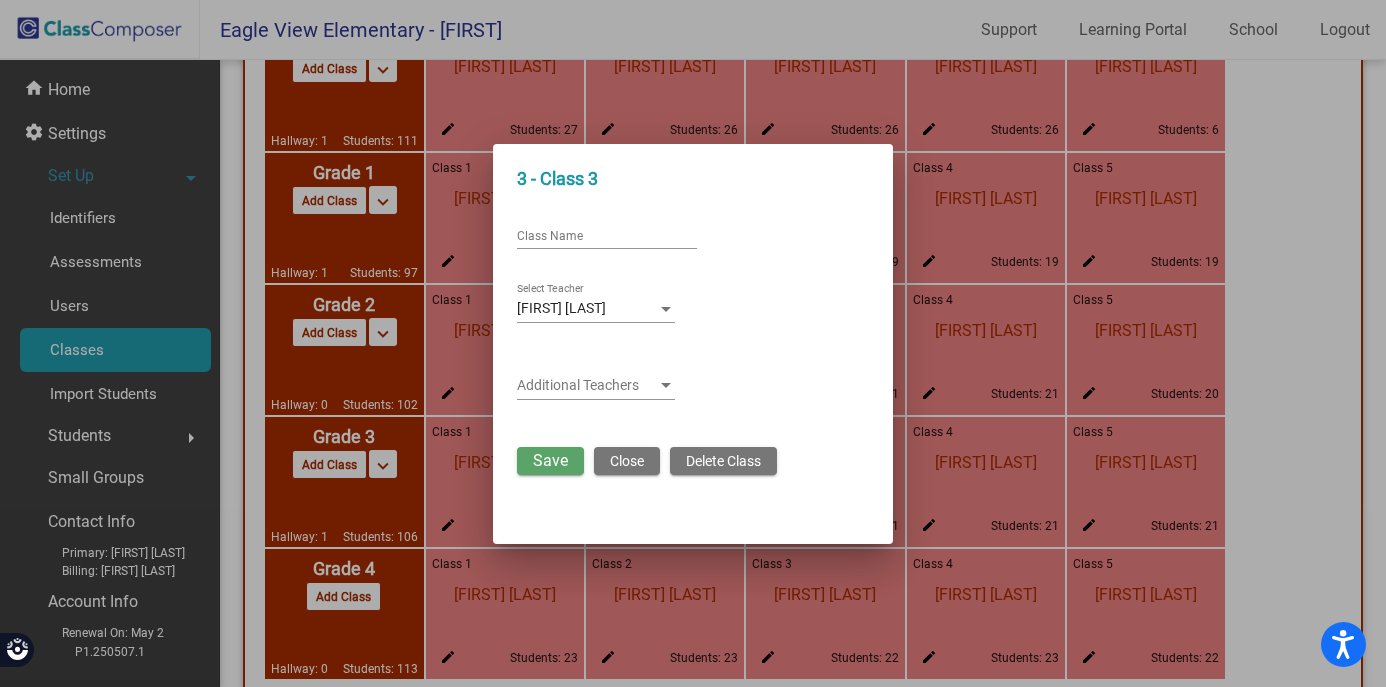 click at bounding box center [666, 309] 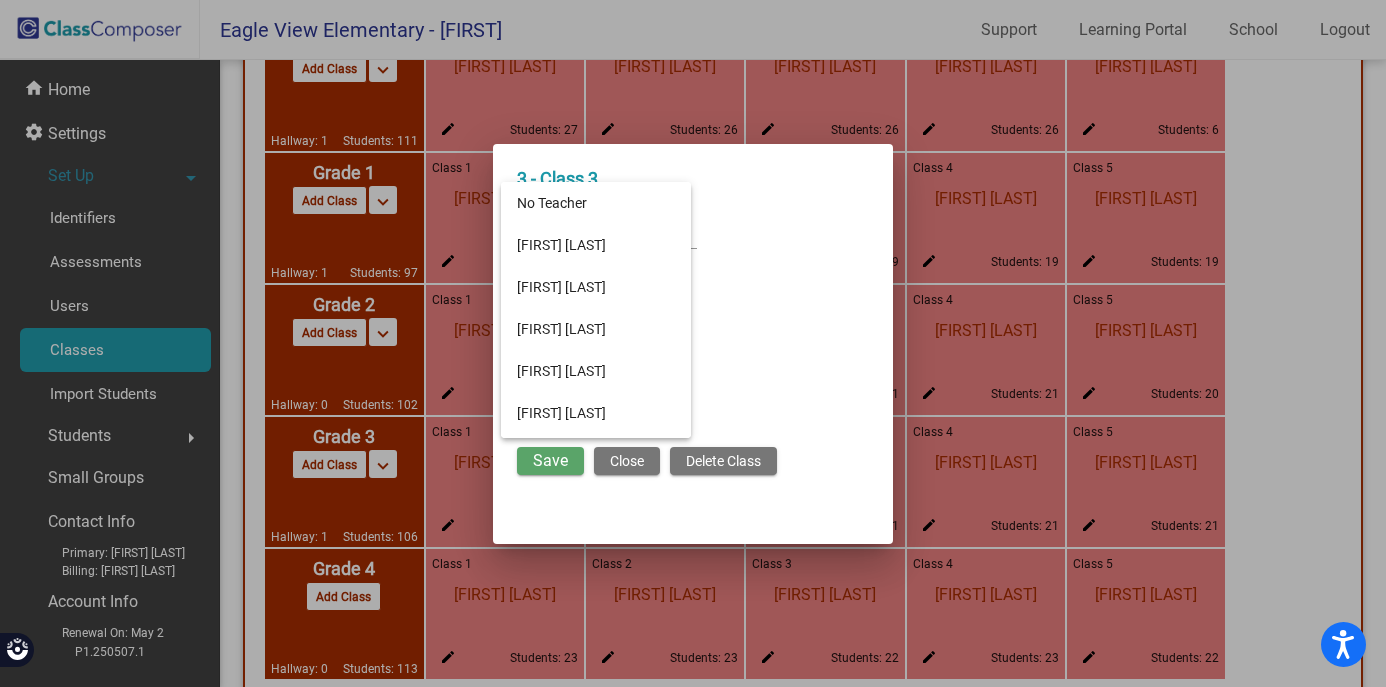 scroll, scrollTop: 775, scrollLeft: 0, axis: vertical 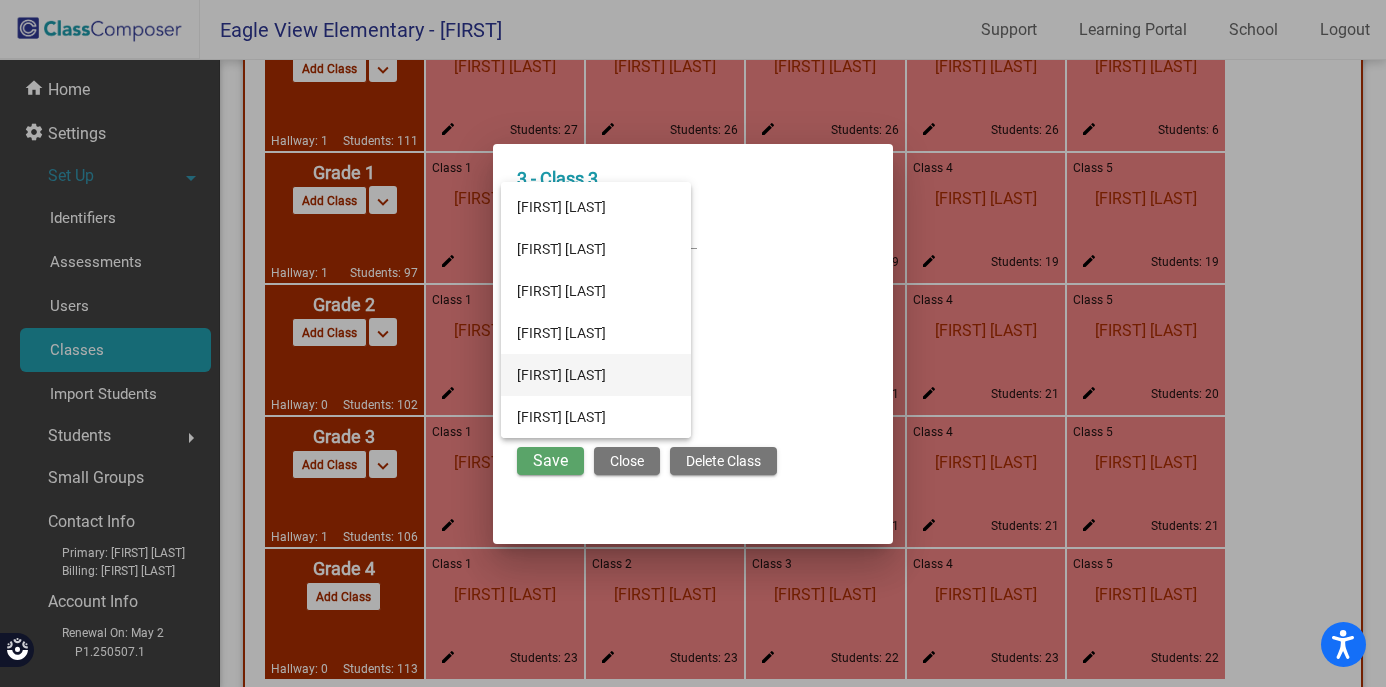 click on "Suzy Hurin" at bounding box center [596, 375] 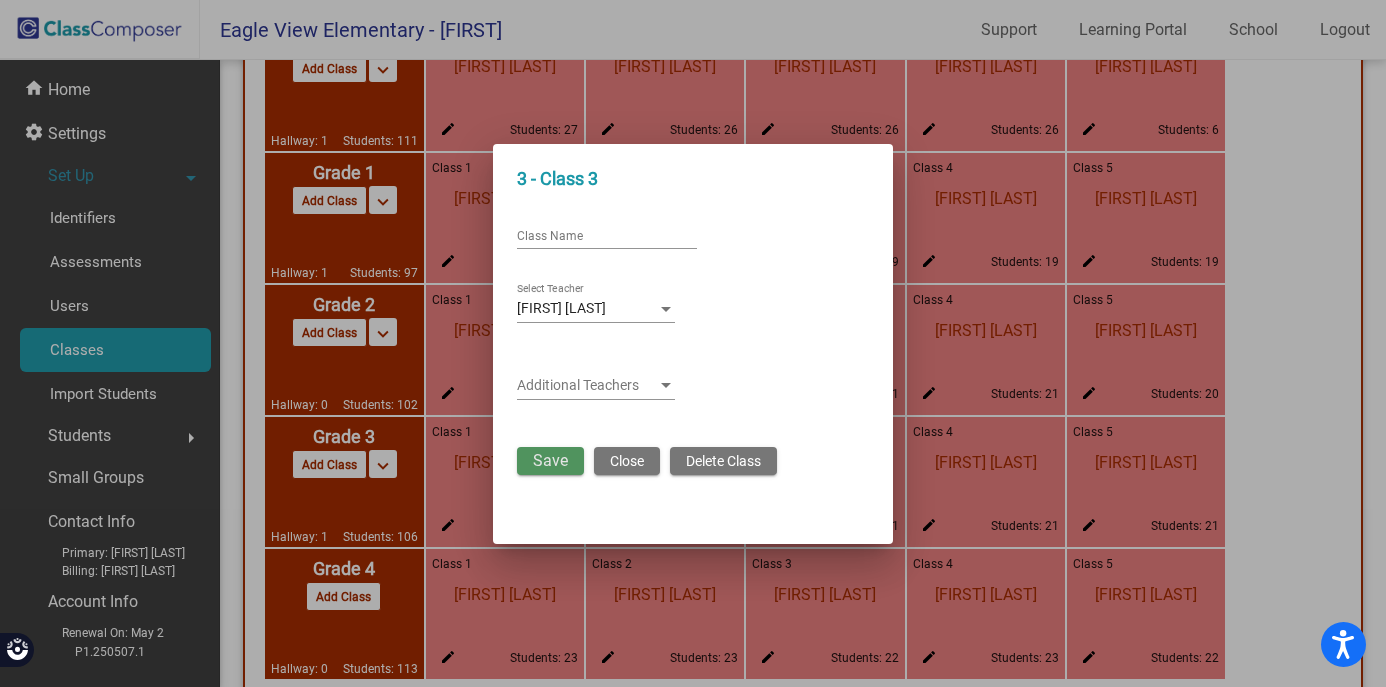 click on "Save" at bounding box center [550, 460] 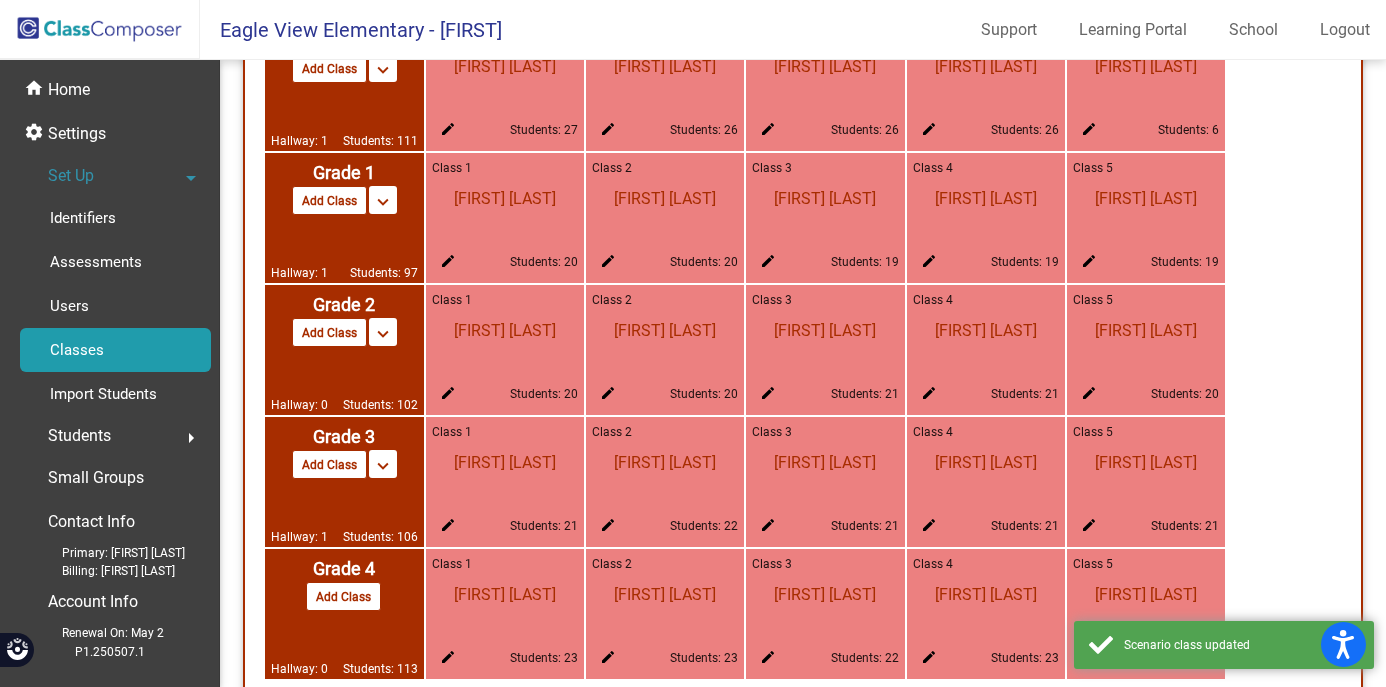 scroll, scrollTop: 0, scrollLeft: 0, axis: both 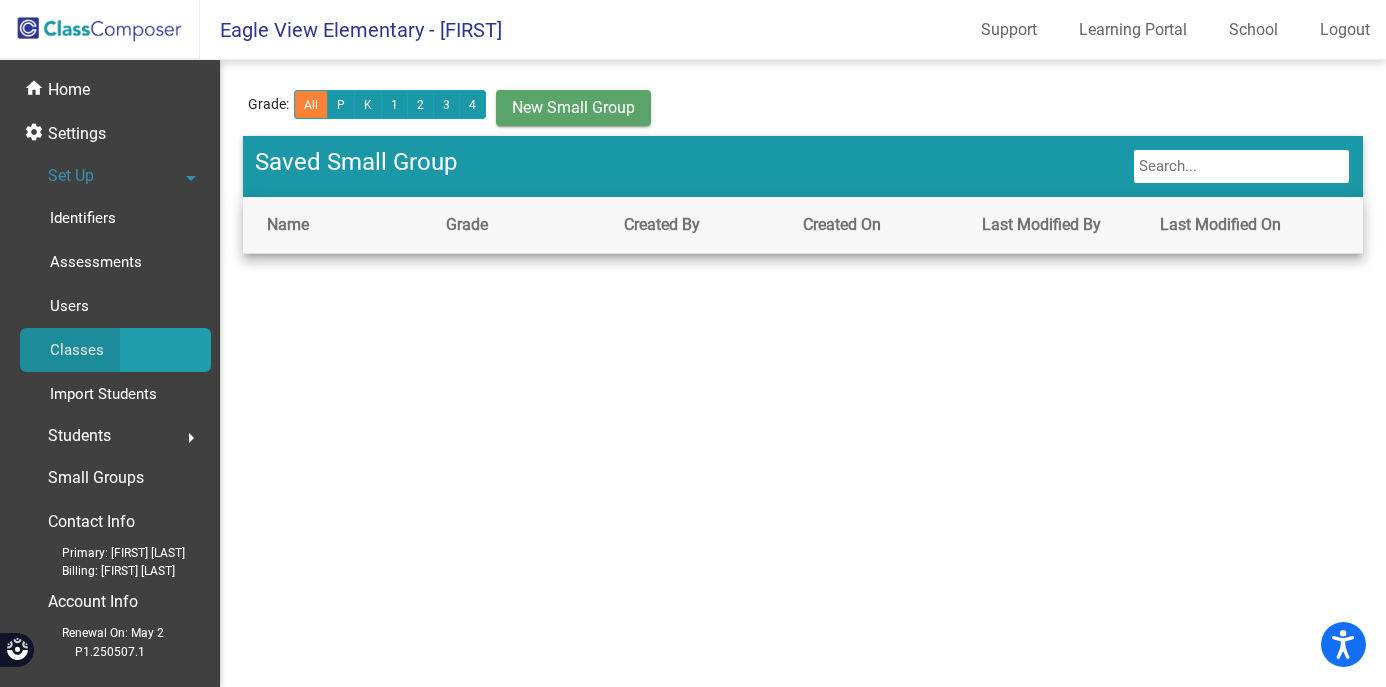 click on "Classes" 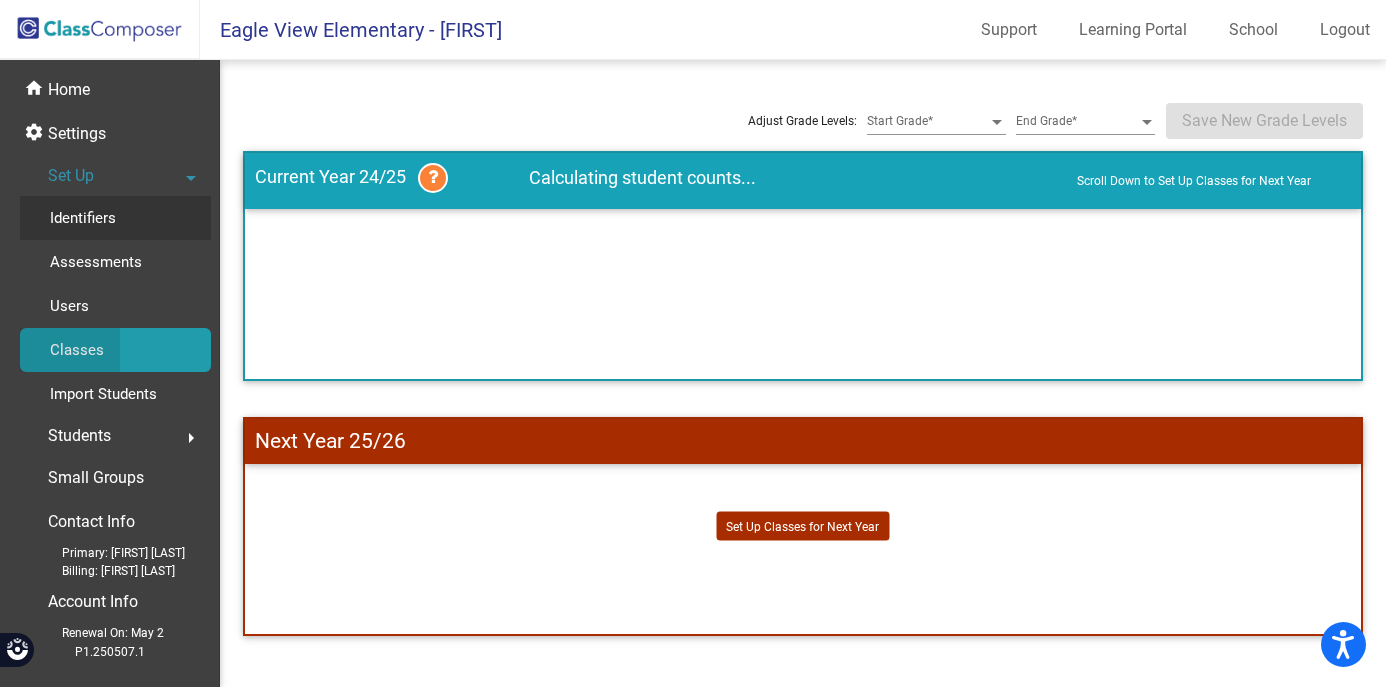 scroll, scrollTop: 0, scrollLeft: 0, axis: both 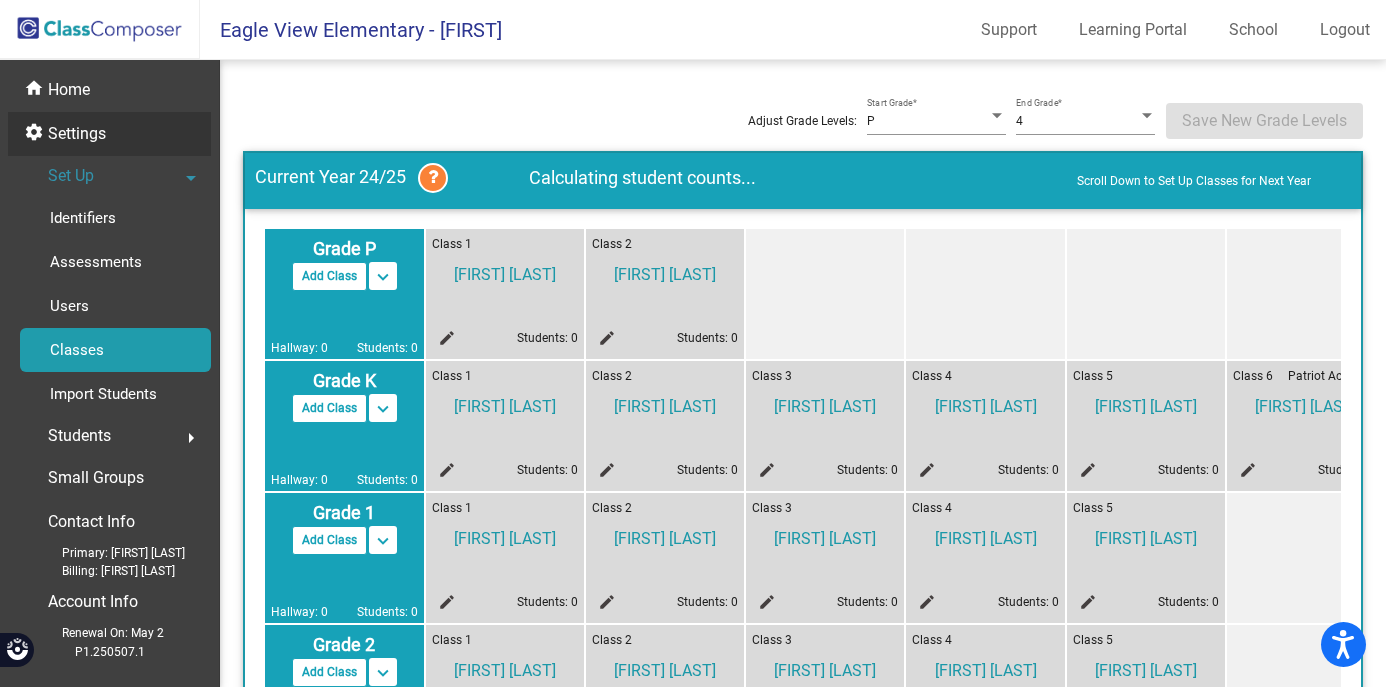 click on "settings Settings" 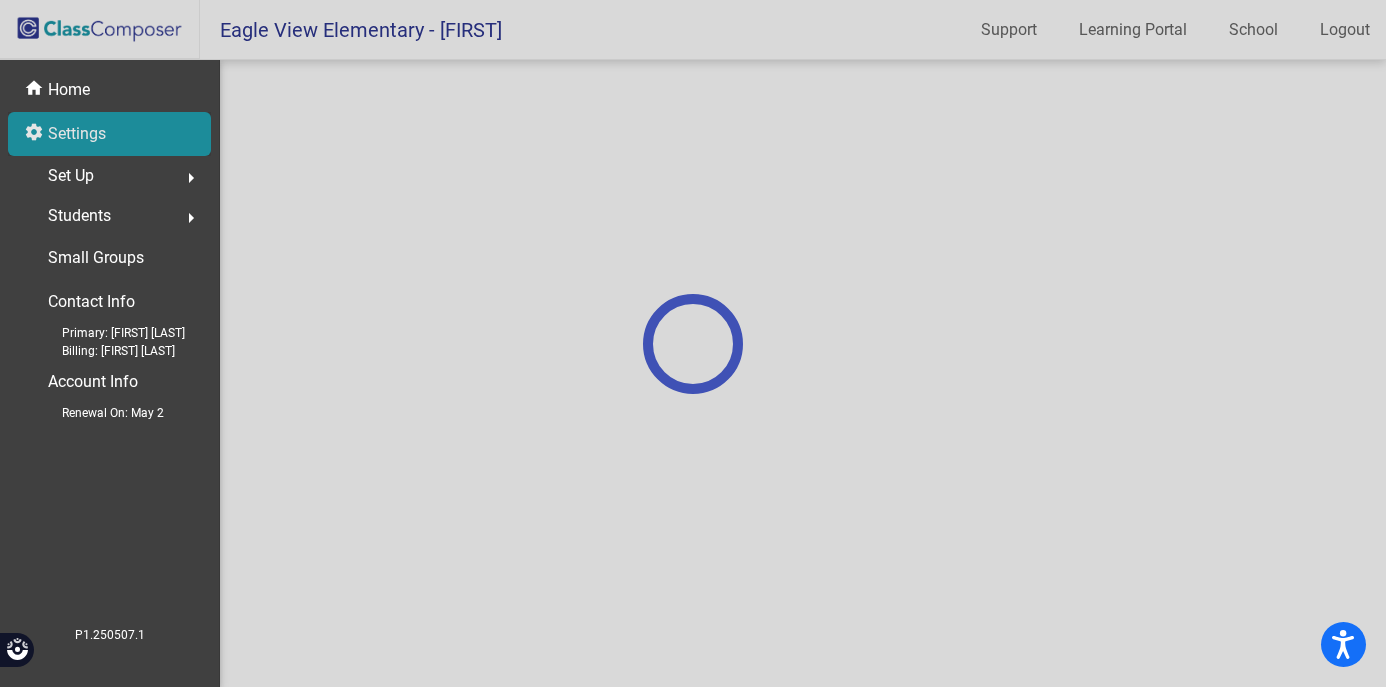 scroll, scrollTop: 0, scrollLeft: 0, axis: both 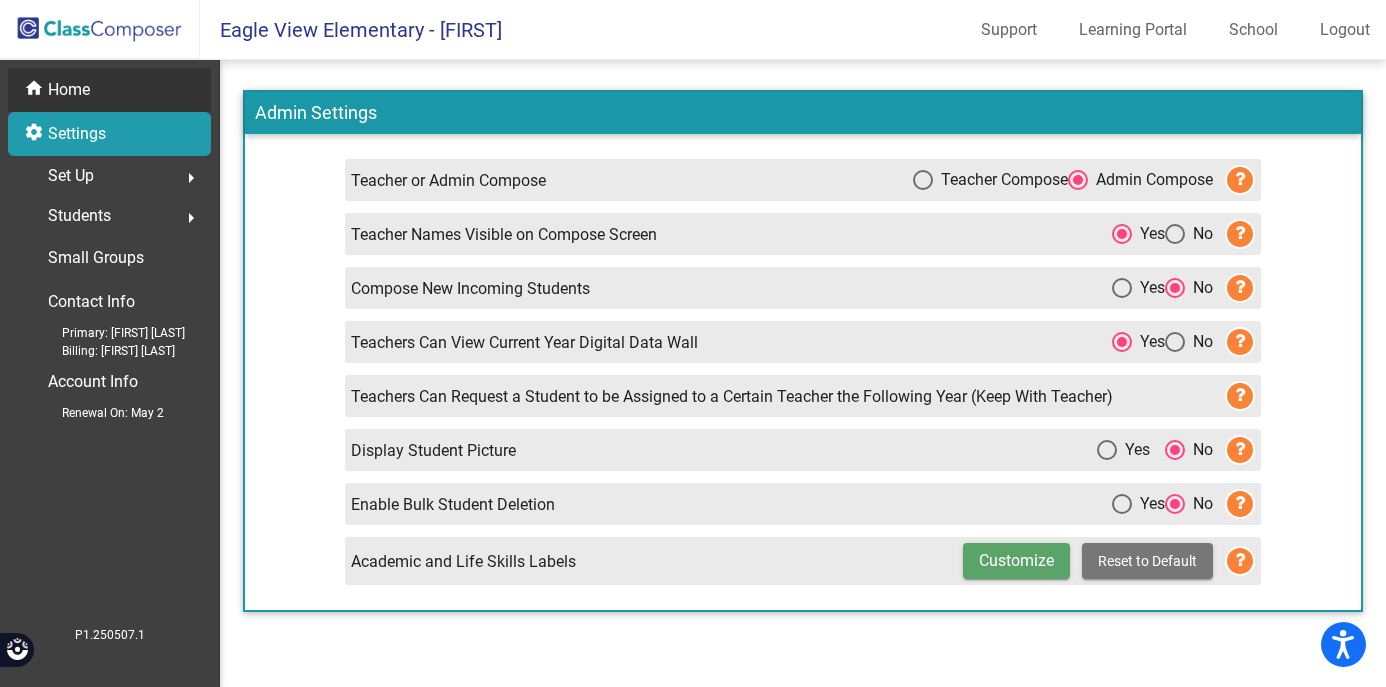 click on "Home" 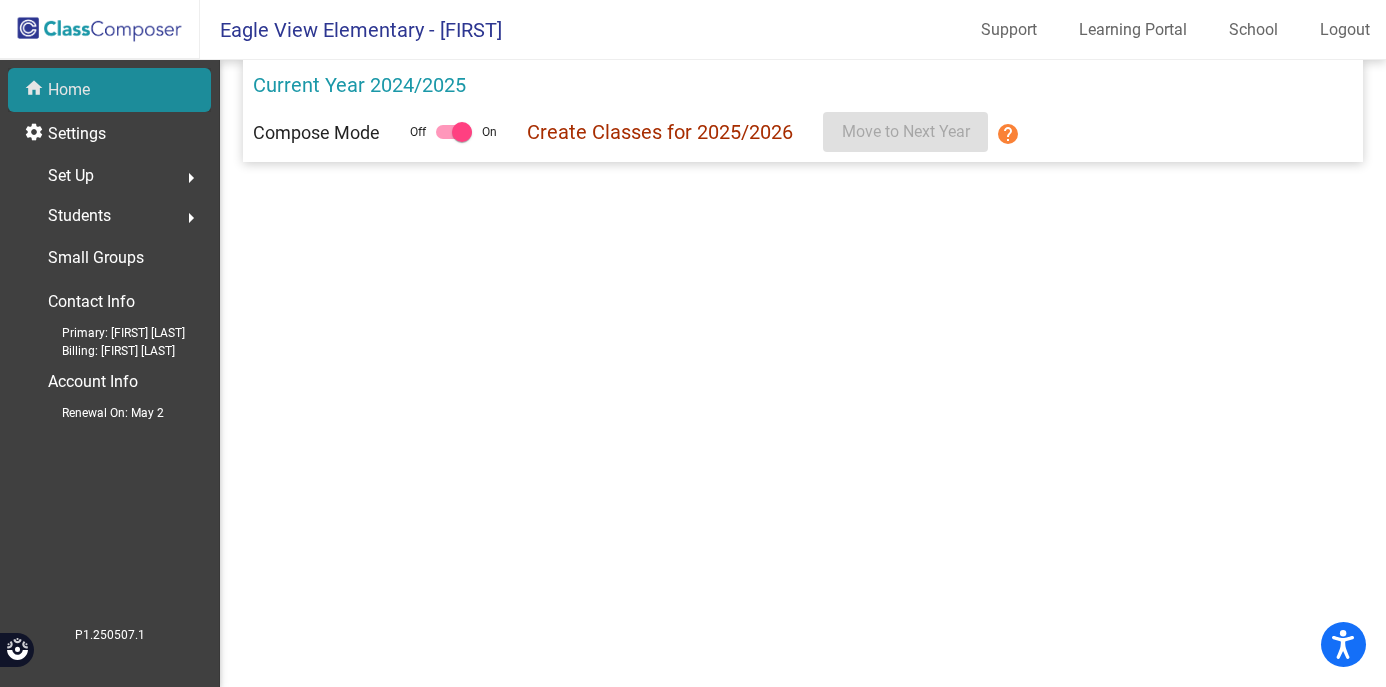 scroll, scrollTop: 0, scrollLeft: 0, axis: both 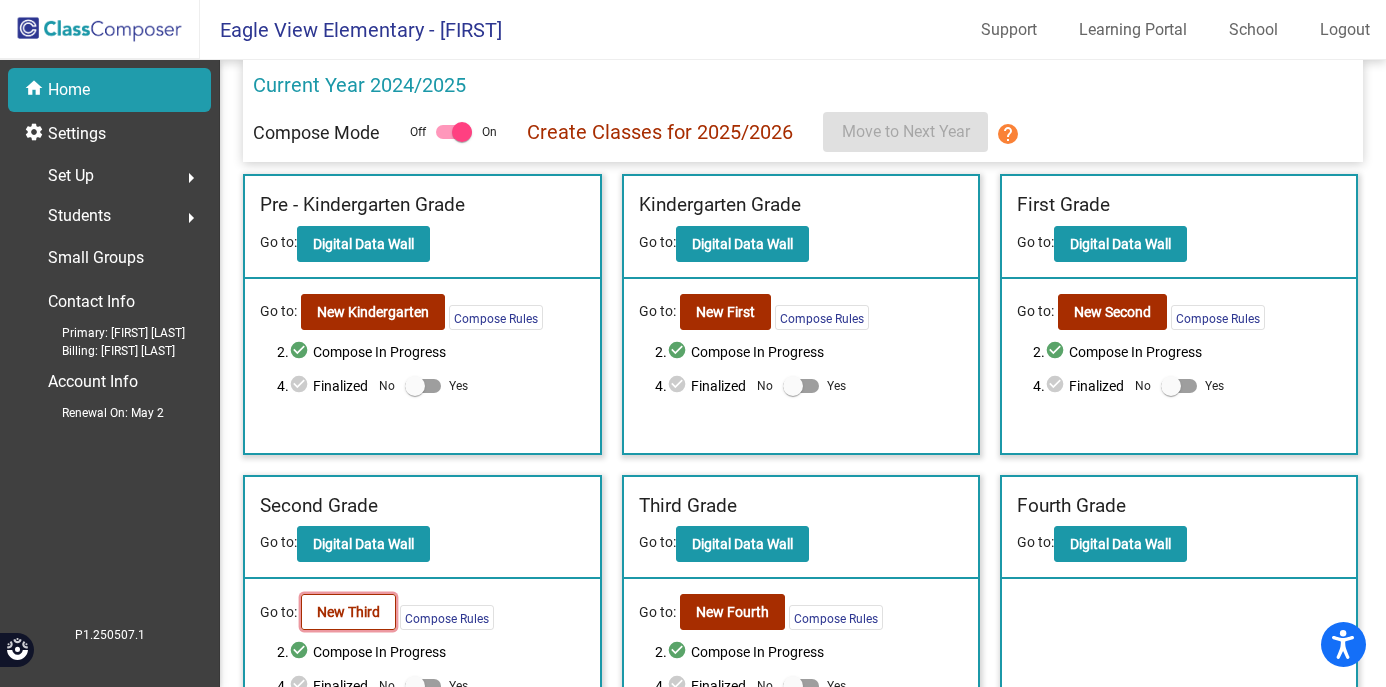 click on "New Third" 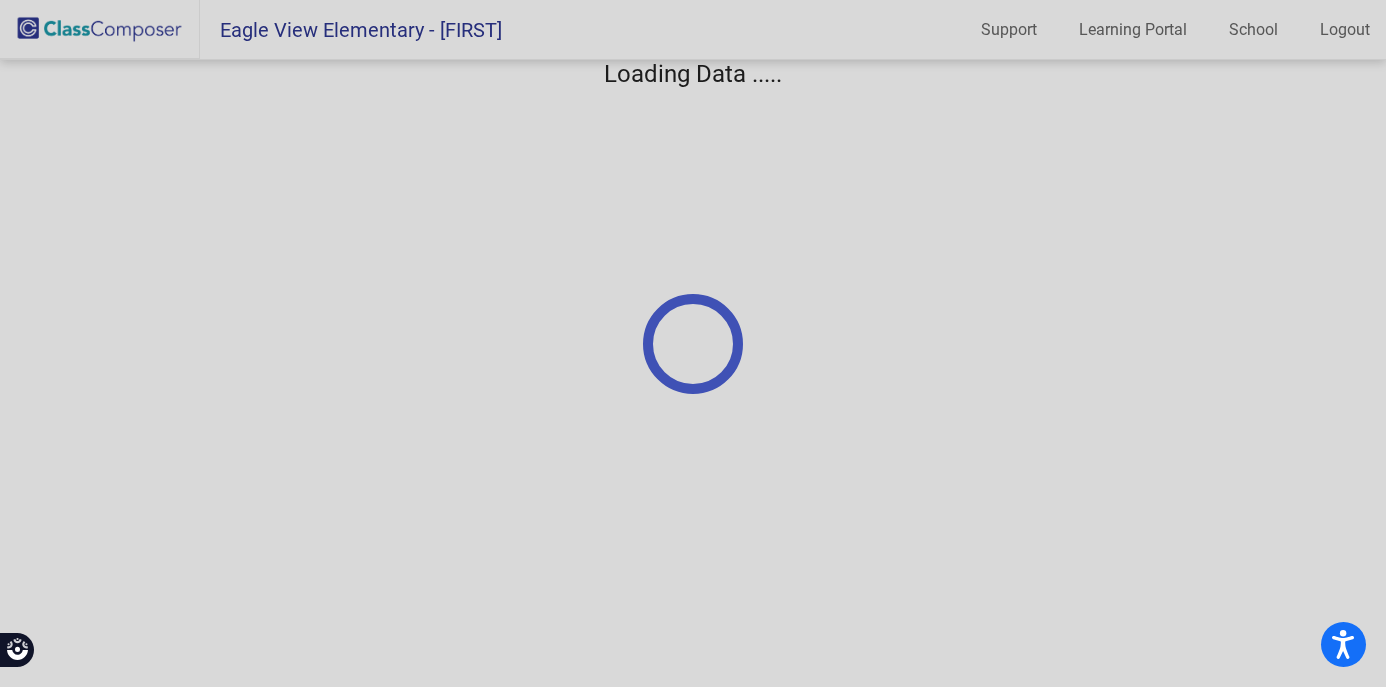 scroll, scrollTop: 0, scrollLeft: 0, axis: both 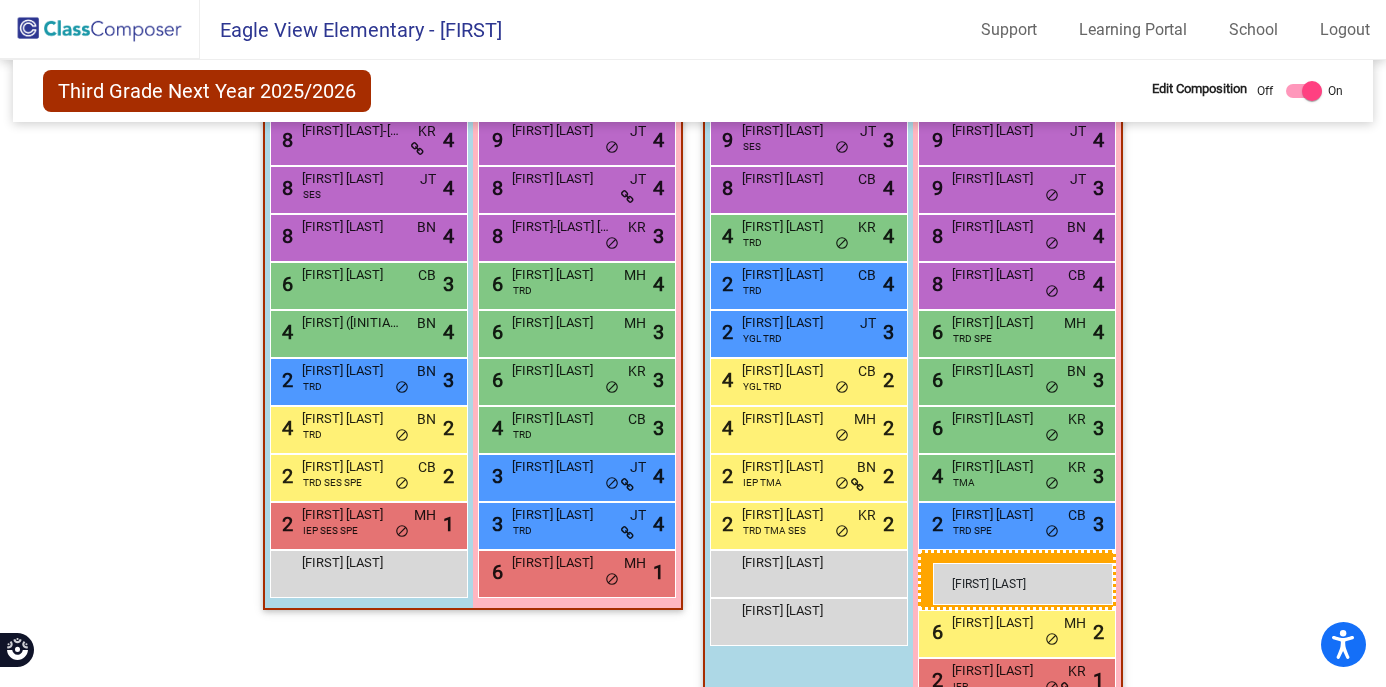 drag, startPoint x: 578, startPoint y: 620, endPoint x: 933, endPoint y: 562, distance: 359.70682 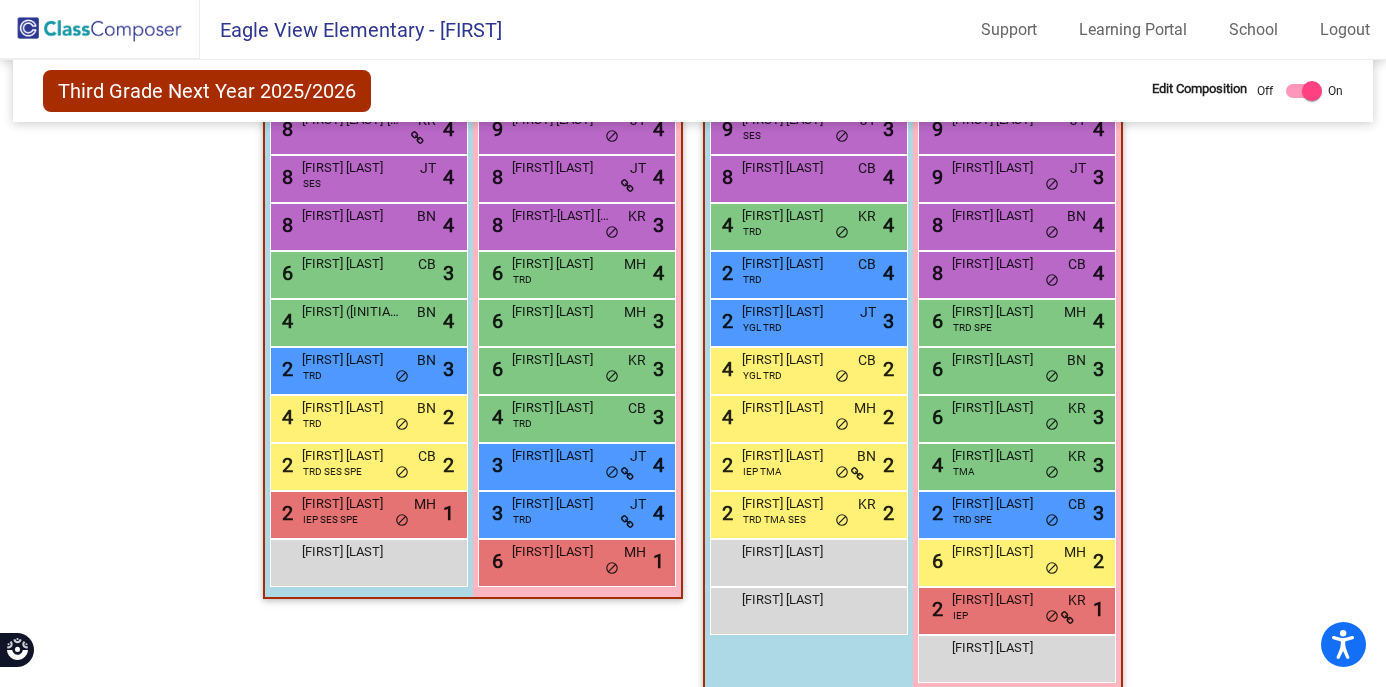 scroll, scrollTop: 536, scrollLeft: 0, axis: vertical 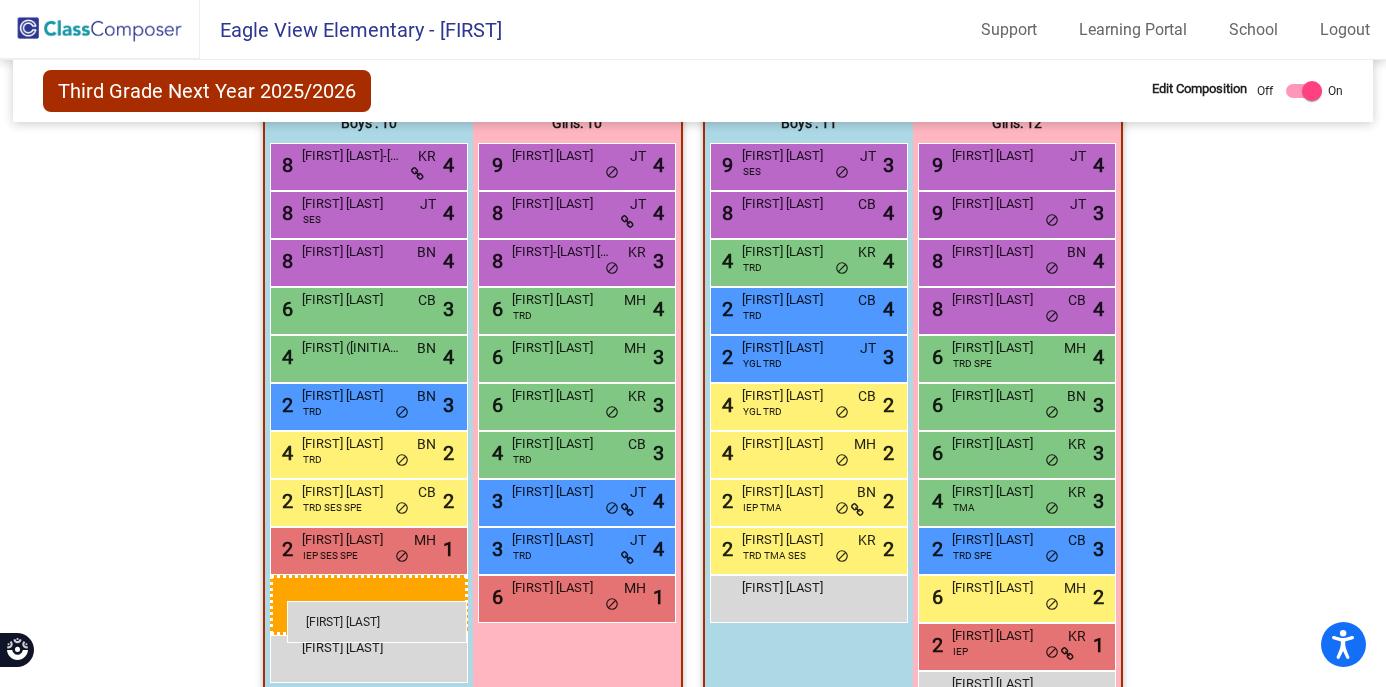 drag, startPoint x: 826, startPoint y: 598, endPoint x: 287, endPoint y: 600, distance: 539.0037 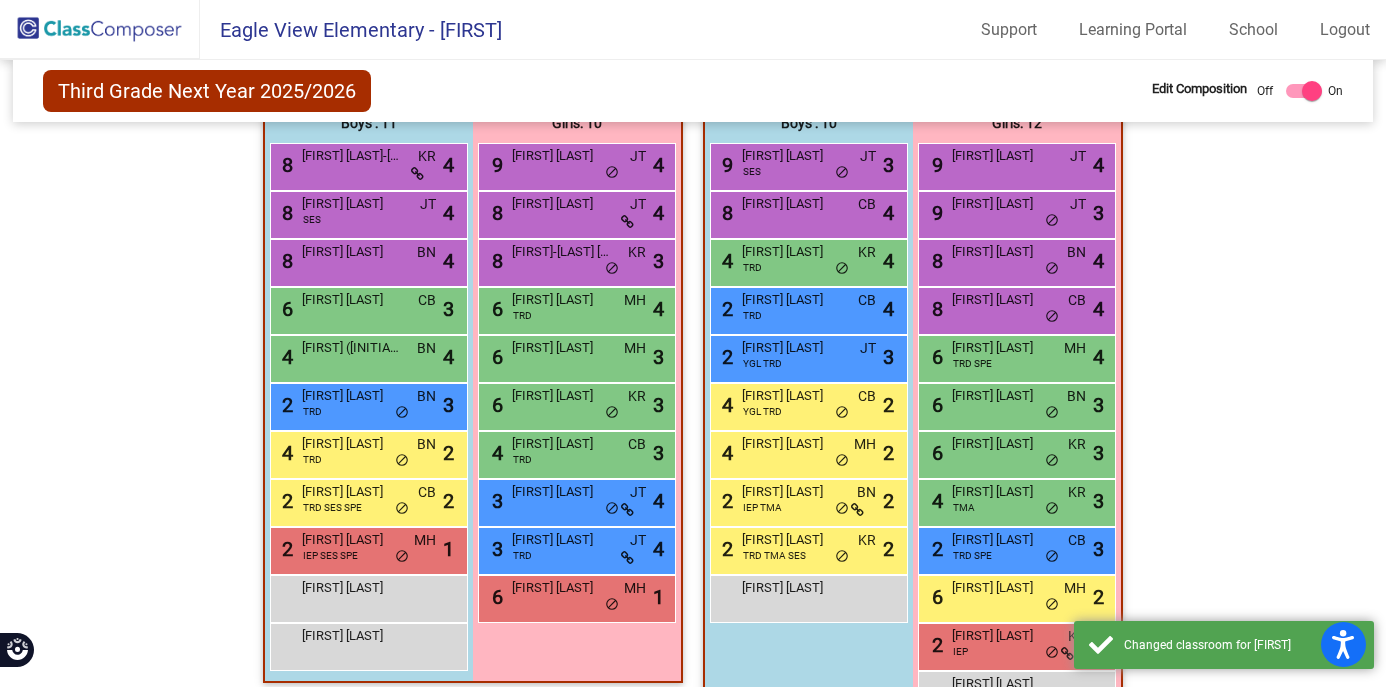 scroll, scrollTop: 308, scrollLeft: 0, axis: vertical 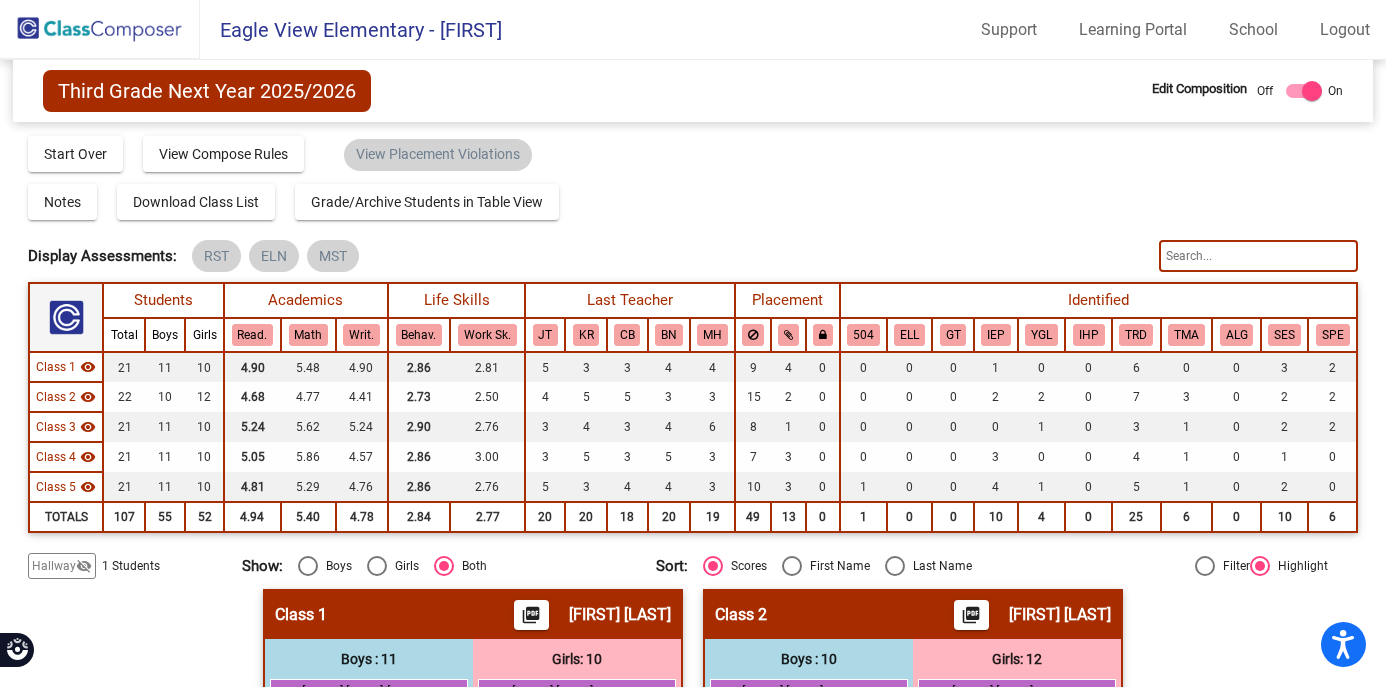 click 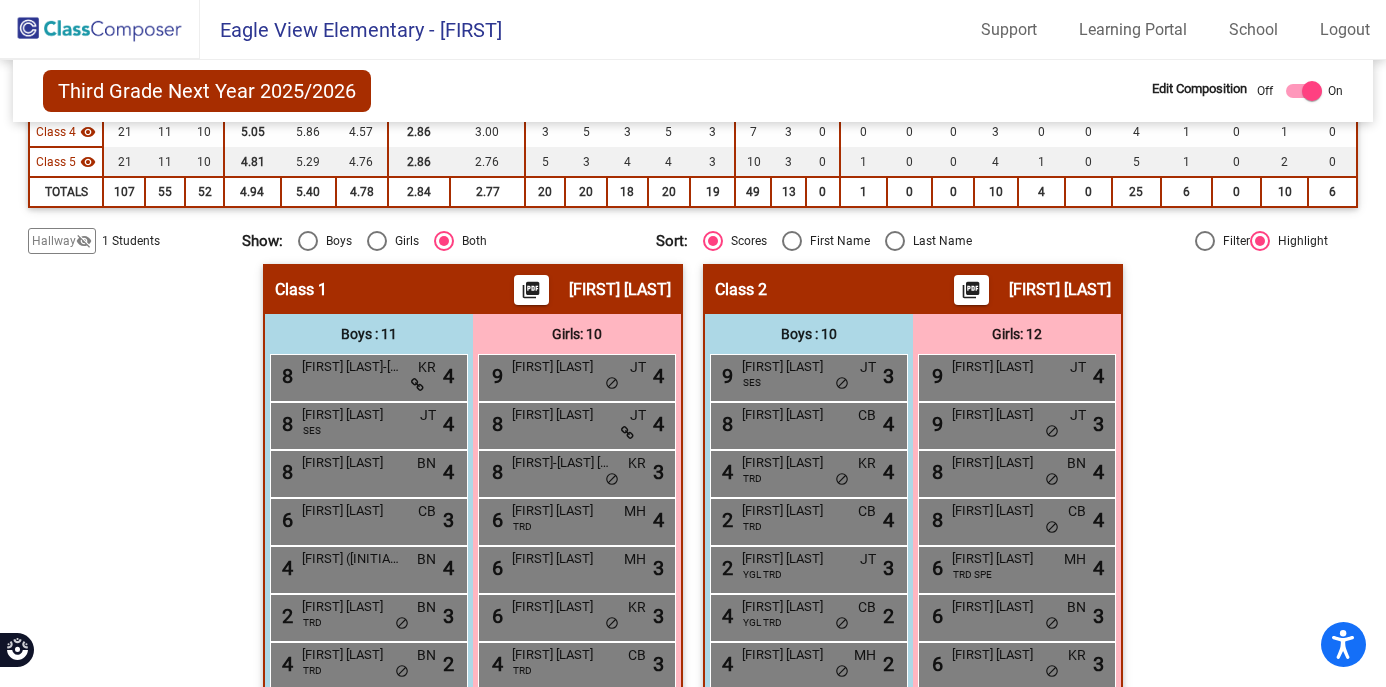 scroll, scrollTop: 0, scrollLeft: 0, axis: both 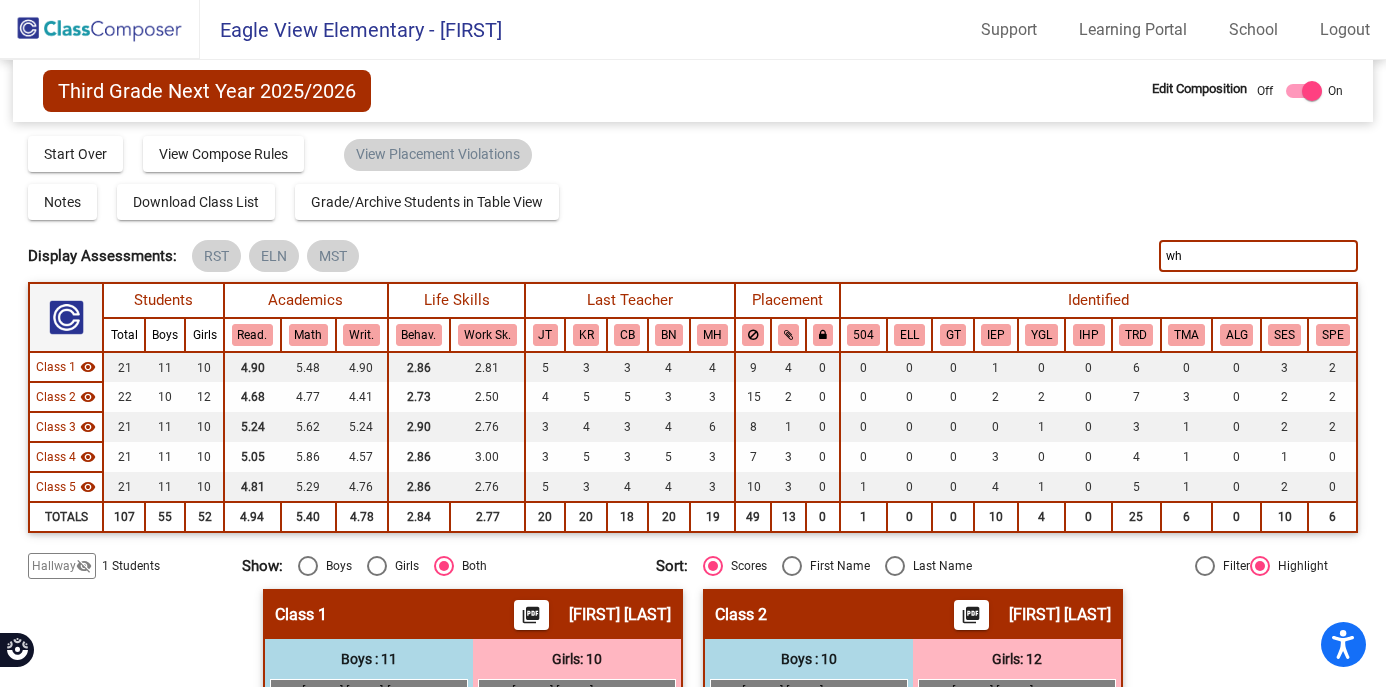 type on "w" 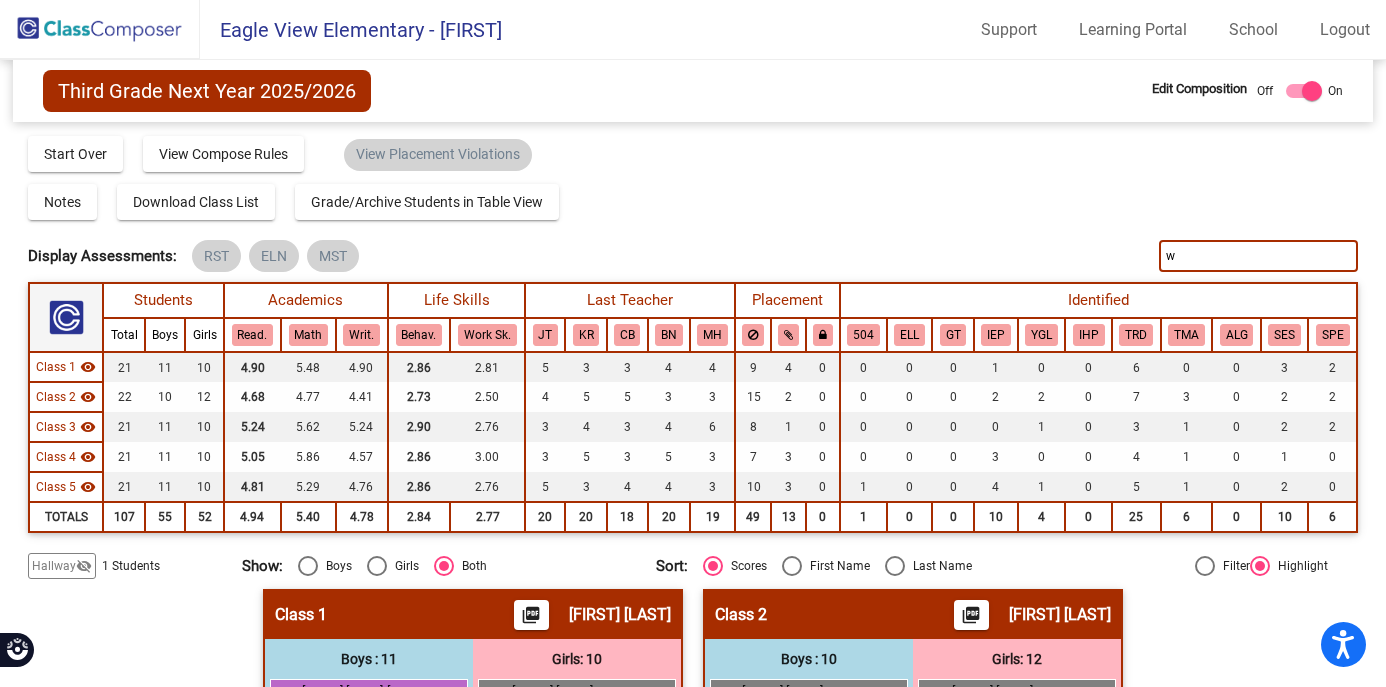type 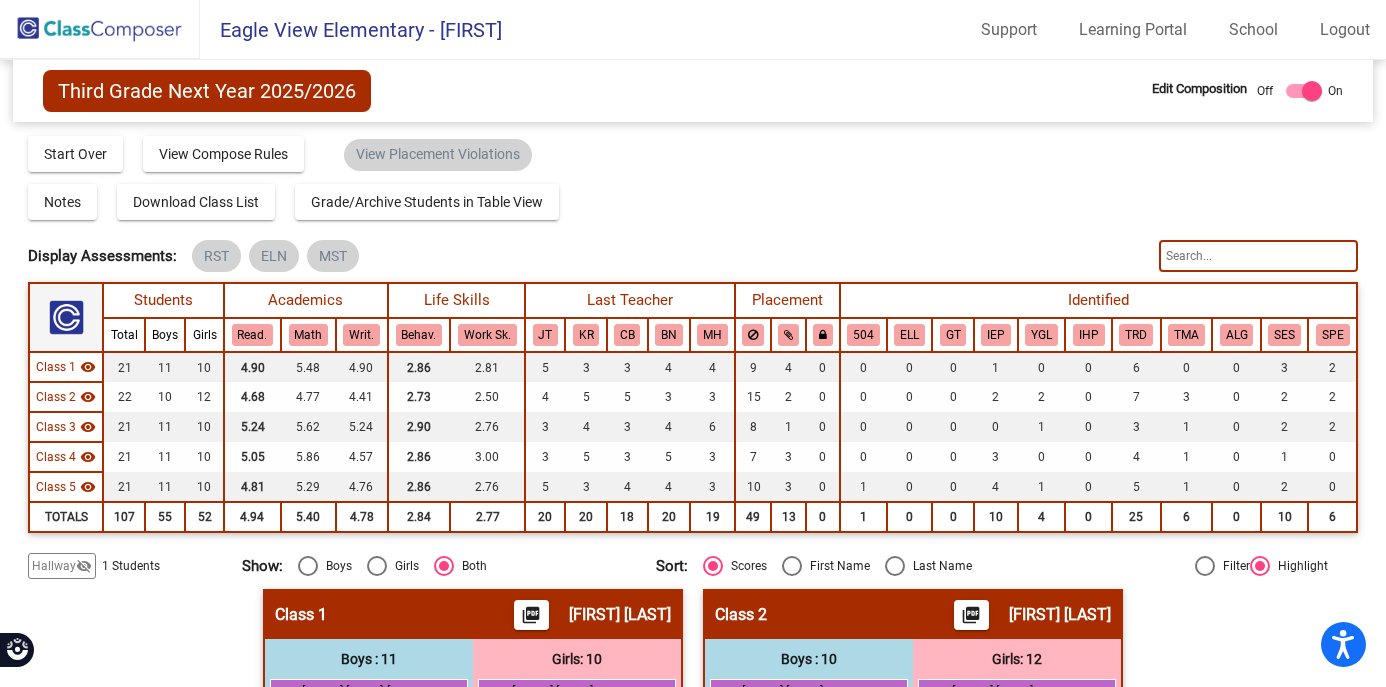 click on "Hallway   - Hallway Class  picture_as_pdf  Add Student  First Name Last Name Student Id  (Recommended)   Boy   Girl   Non Binary Add Close  Boys : 1  Keegan Eckman lock do_not_disturb_alt Girls: 0   No Students   Class 1    picture_as_pdf Kari Norton  Add Student  First Name Last Name Student Id  (Recommended)   Boy   Girl   Non Binary Add Close  Boys : 11  8 William Brill-Henry KR lock do_not_disturb_alt 4 8 Oliver Larson SES JT lock do_not_disturb_alt 4 8 Holden Larson BN lock do_not_disturb_alt 4 6 James Olson CB lock do_not_disturb_alt 3 4 Abraham (AJ) Blake BN lock do_not_disturb_alt 4 2 Lane Rudlang TRD BN lock do_not_disturb_alt 3 4 Hudson Reed TRD BN lock do_not_disturb_alt 2 2 Brady Schad TRD SES SPE CB lock do_not_disturb_alt 2 2 Kashton Lucksinger IEP SES SPE MH lock do_not_disturb_alt 1 Griffin Sharpe lock do_not_disturb_alt Jax Kise lock do_not_disturb_alt Girls: 10 9 Morgan Oglesby JT lock do_not_disturb_alt 4 8 Riley Popp JT lock do_not_disturb_alt 4 8 Jayme-Rae Watkins KR lock 3 6 TRD MH" 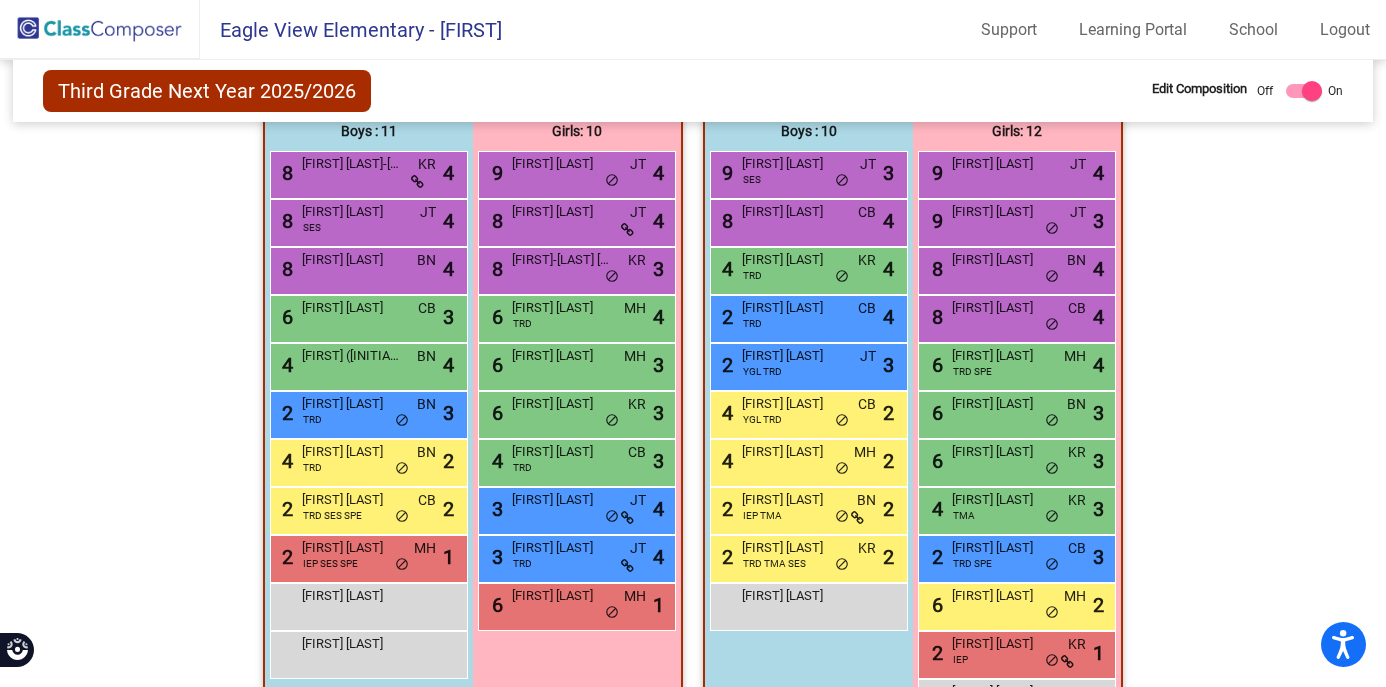 scroll, scrollTop: 525, scrollLeft: 0, axis: vertical 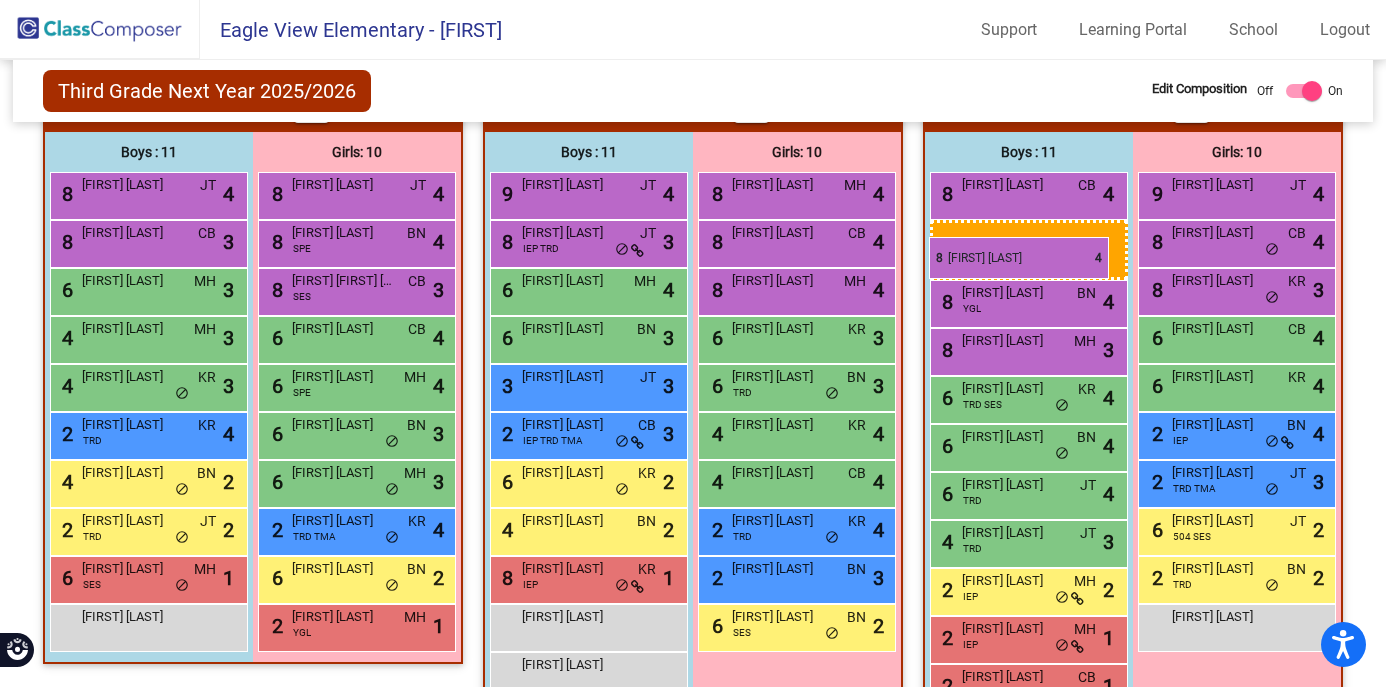 drag, startPoint x: 162, startPoint y: 235, endPoint x: 929, endPoint y: 236, distance: 767.0007 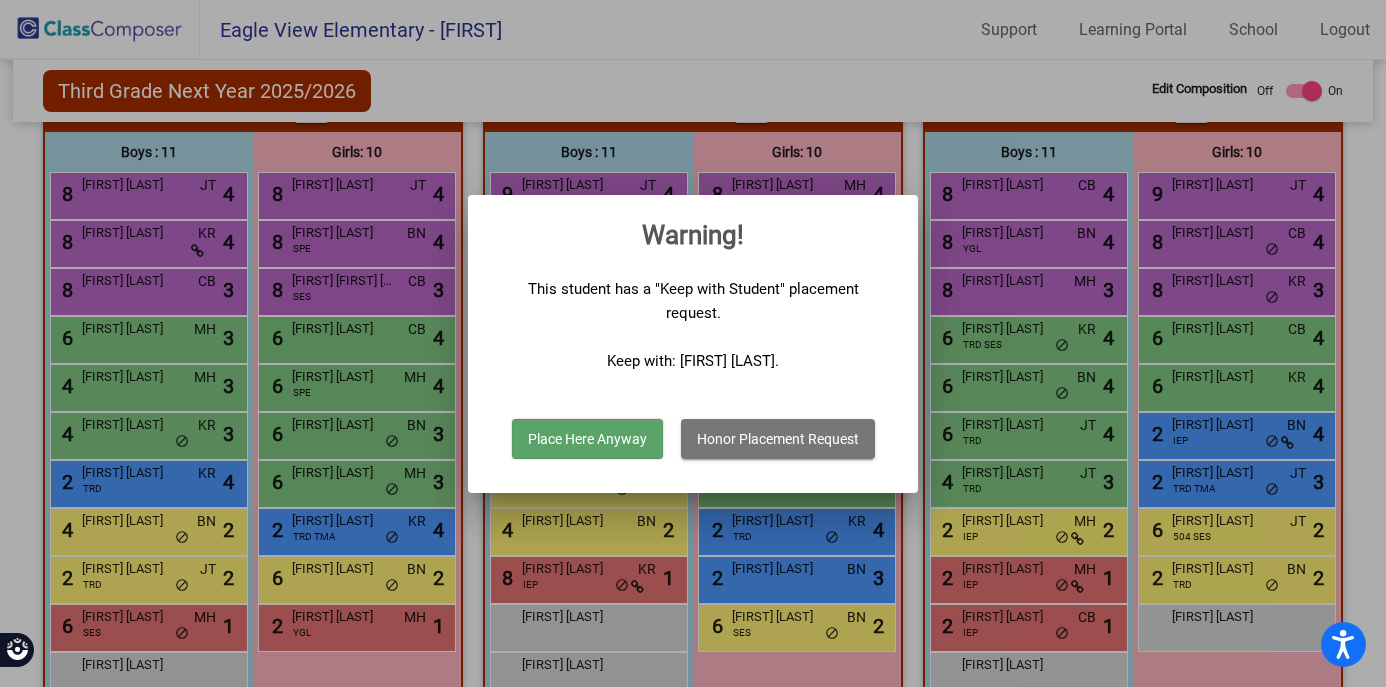 click on "Place Here Anyway" at bounding box center (587, 439) 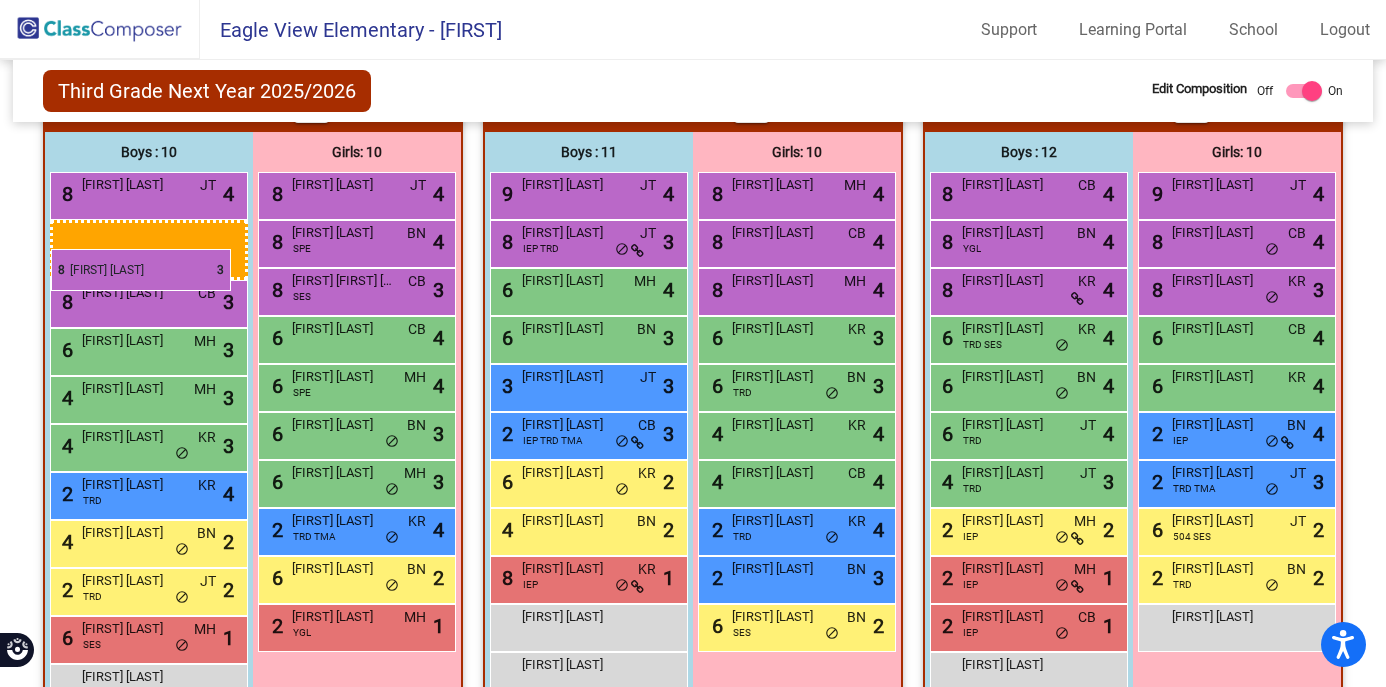 drag, startPoint x: 1009, startPoint y: 339, endPoint x: 51, endPoint y: 248, distance: 962.3123 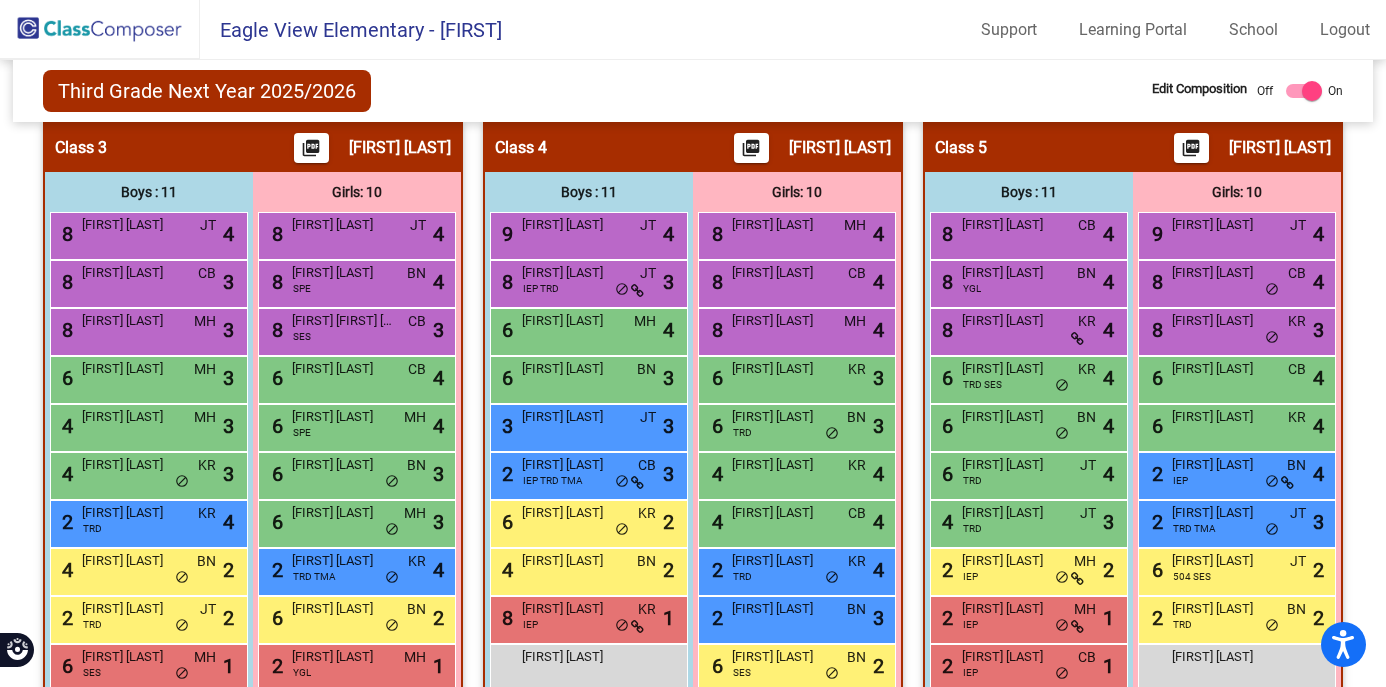 scroll, scrollTop: 1205, scrollLeft: 0, axis: vertical 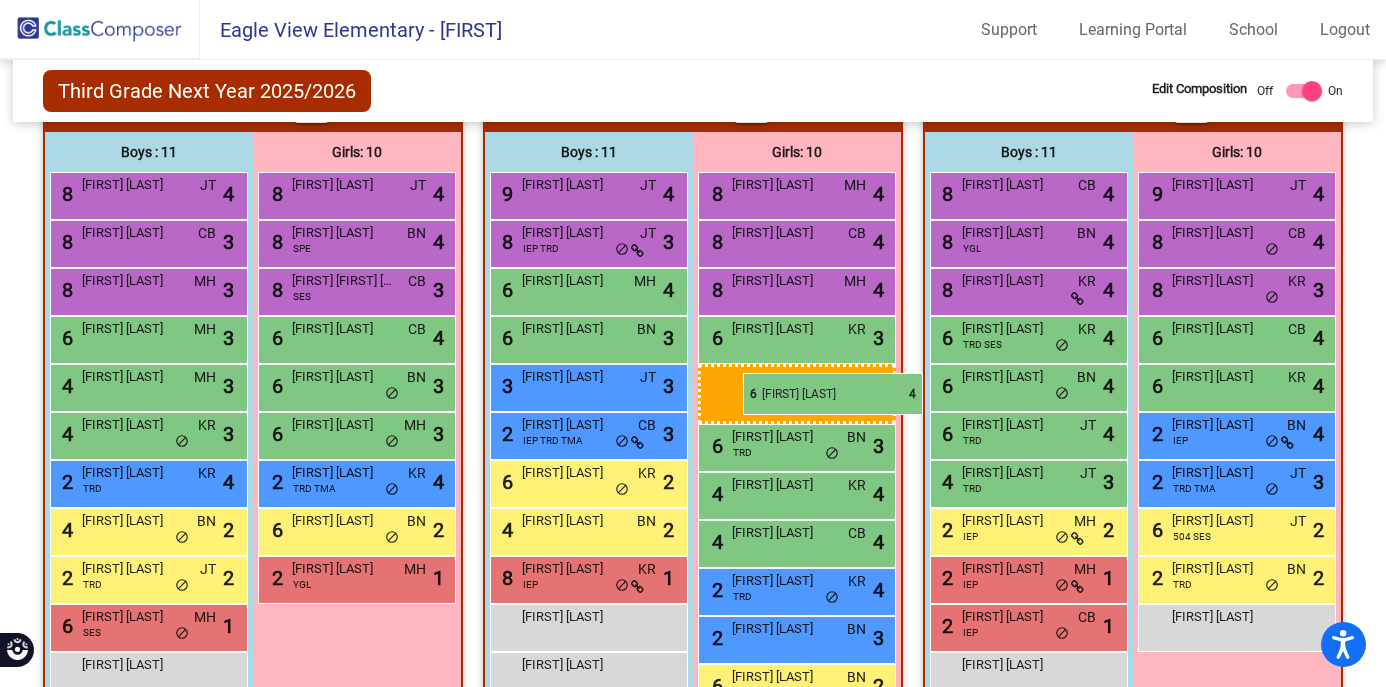 drag, startPoint x: 337, startPoint y: 376, endPoint x: 743, endPoint y: 373, distance: 406.01108 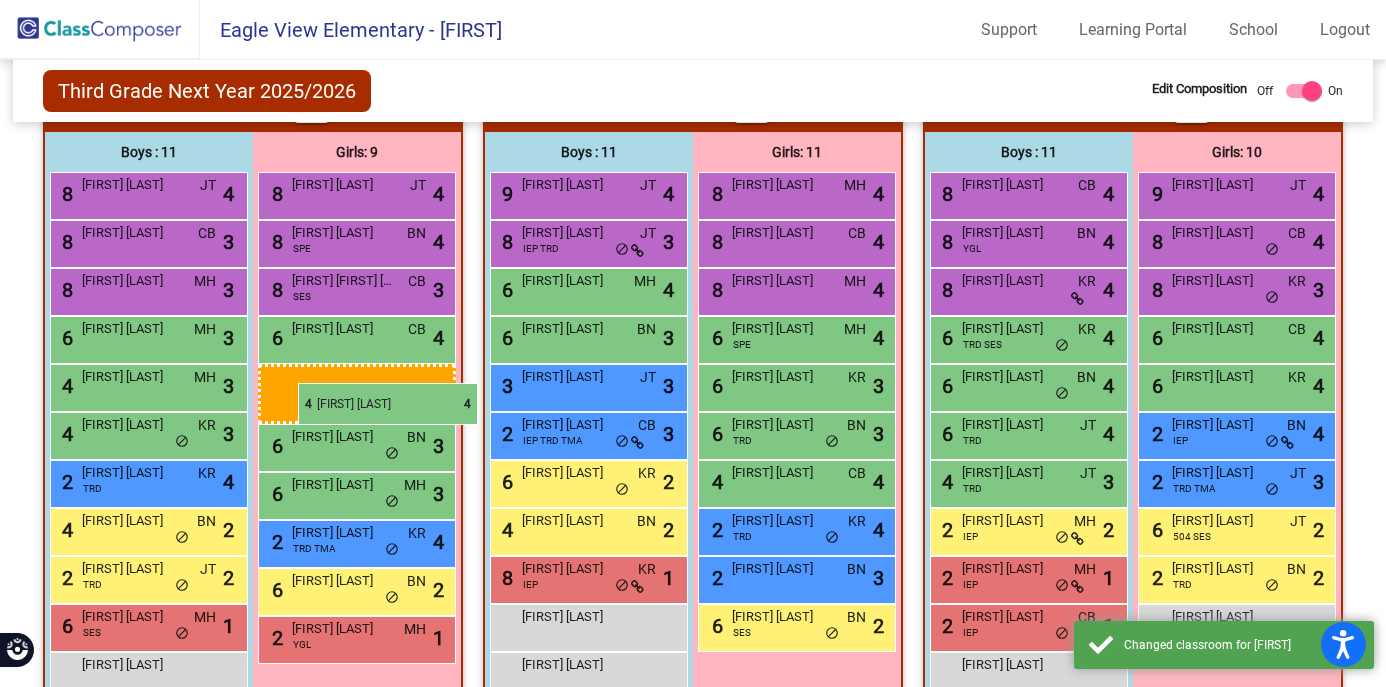 drag, startPoint x: 727, startPoint y: 479, endPoint x: 298, endPoint y: 382, distance: 439.8295 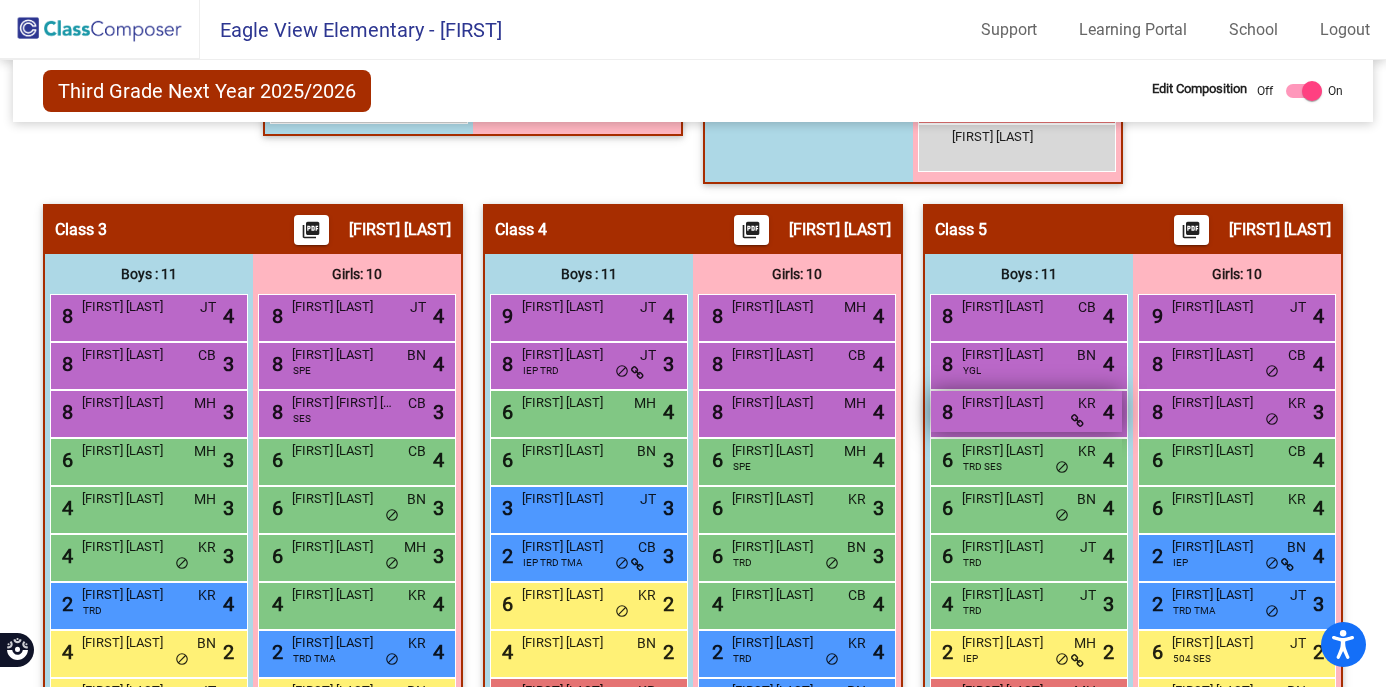 scroll, scrollTop: 1085, scrollLeft: 0, axis: vertical 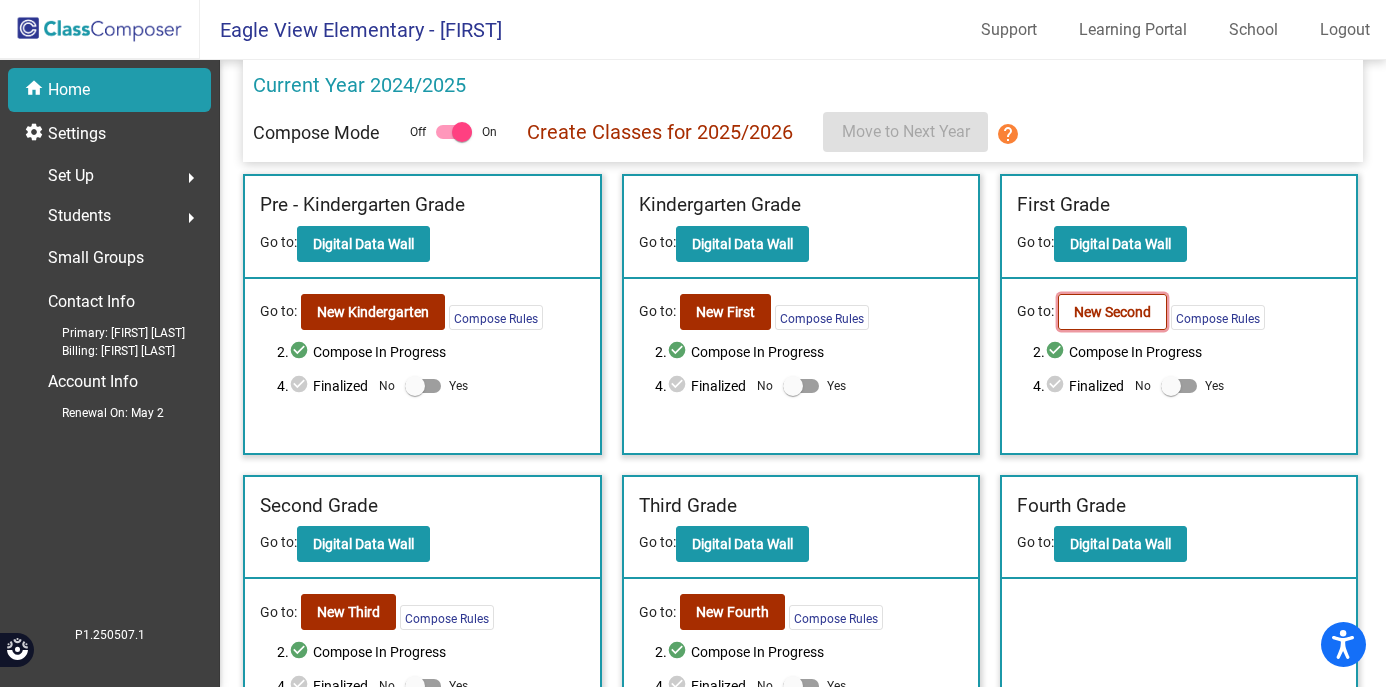 click on "New Second" 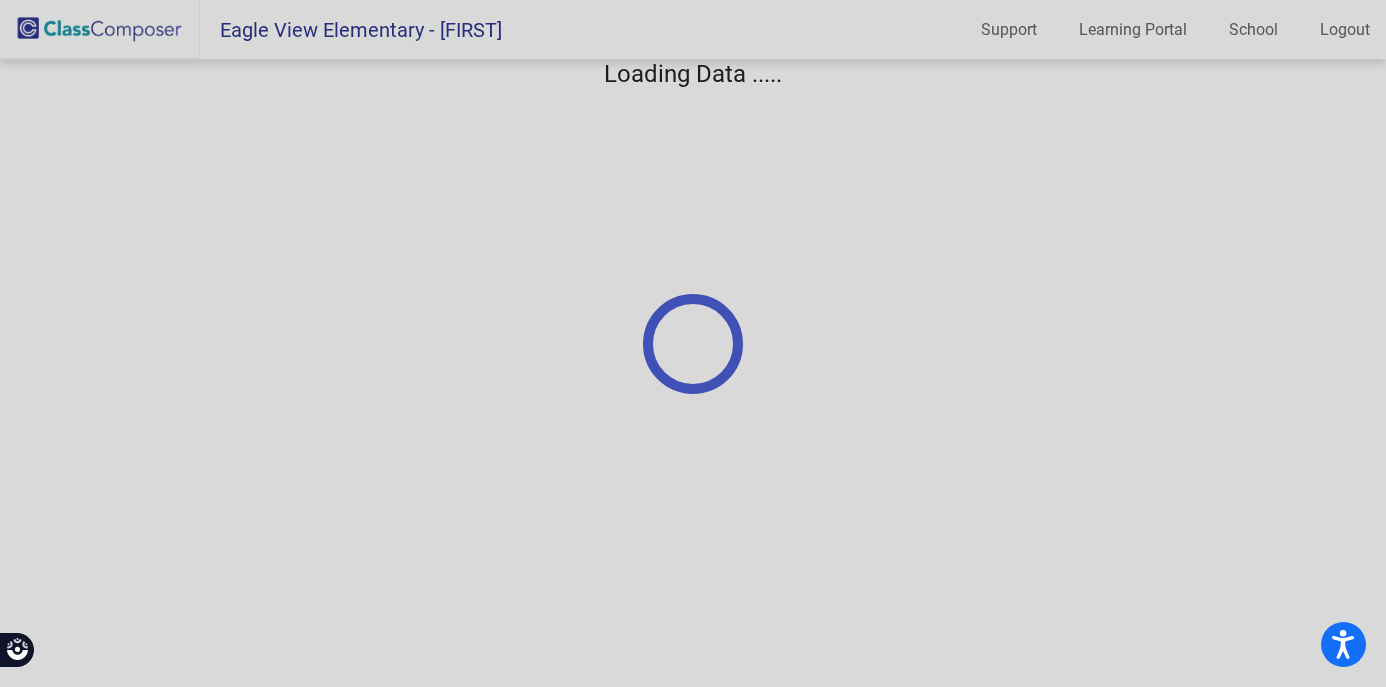 scroll, scrollTop: 0, scrollLeft: 0, axis: both 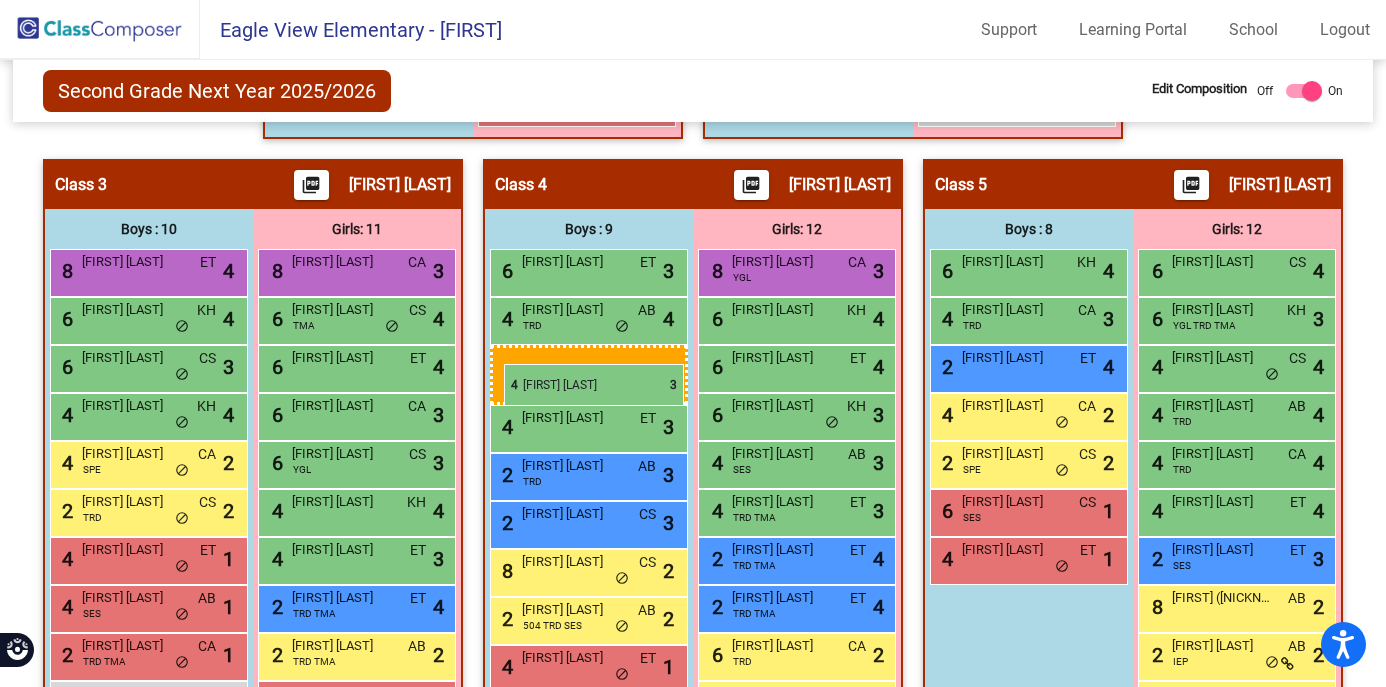 drag, startPoint x: 1005, startPoint y: 369, endPoint x: 504, endPoint y: 364, distance: 501.02496 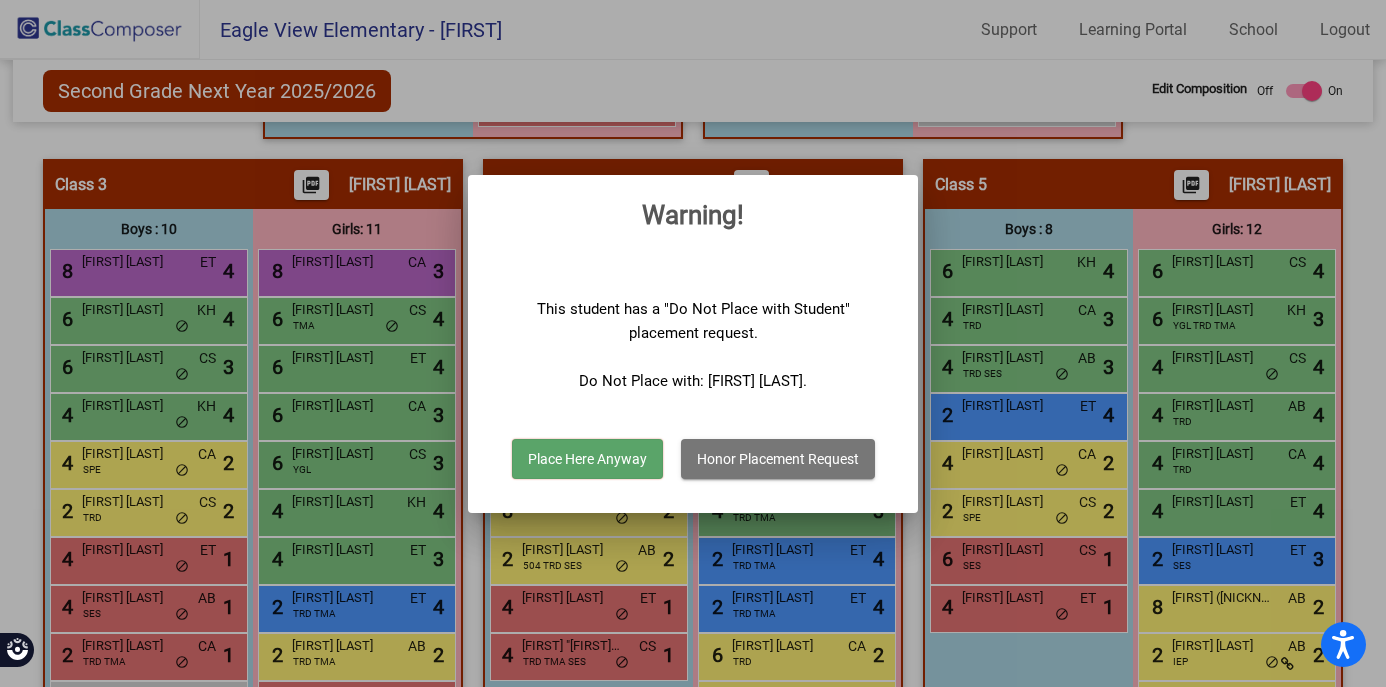 click on "Honor Placement Request" at bounding box center (778, 459) 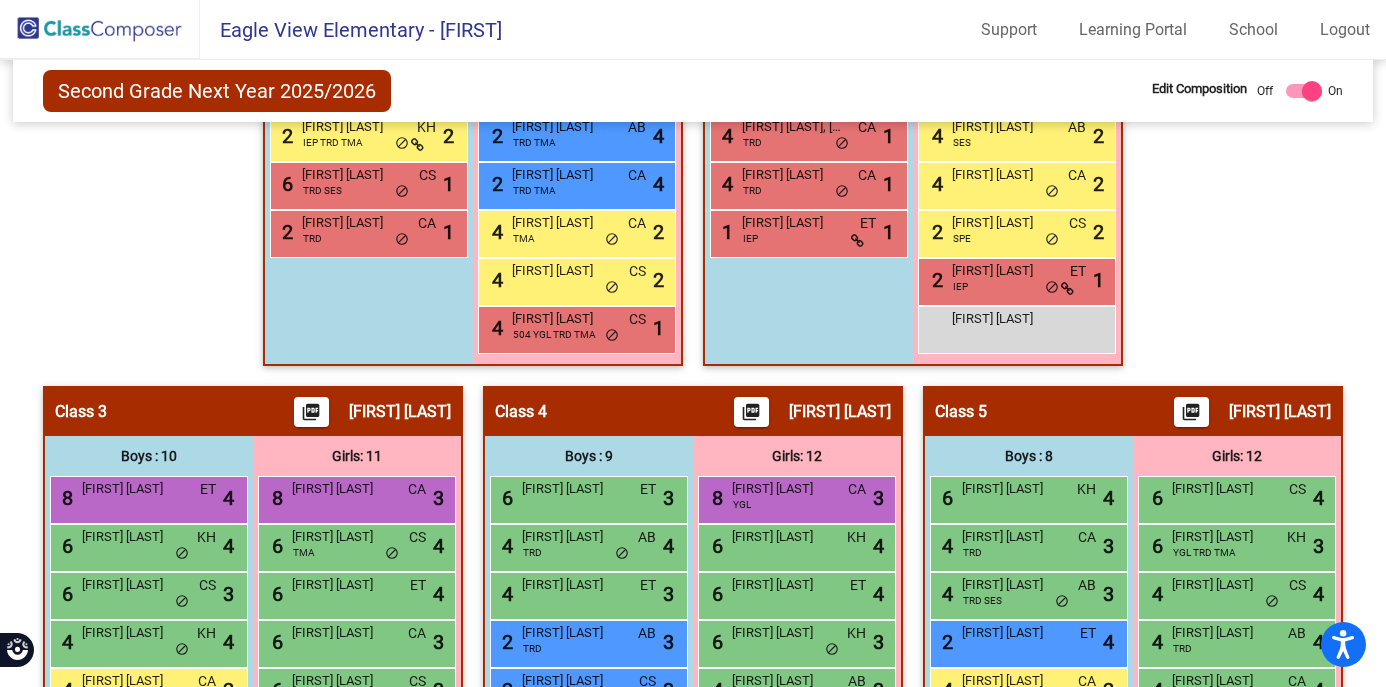 scroll, scrollTop: 859, scrollLeft: 0, axis: vertical 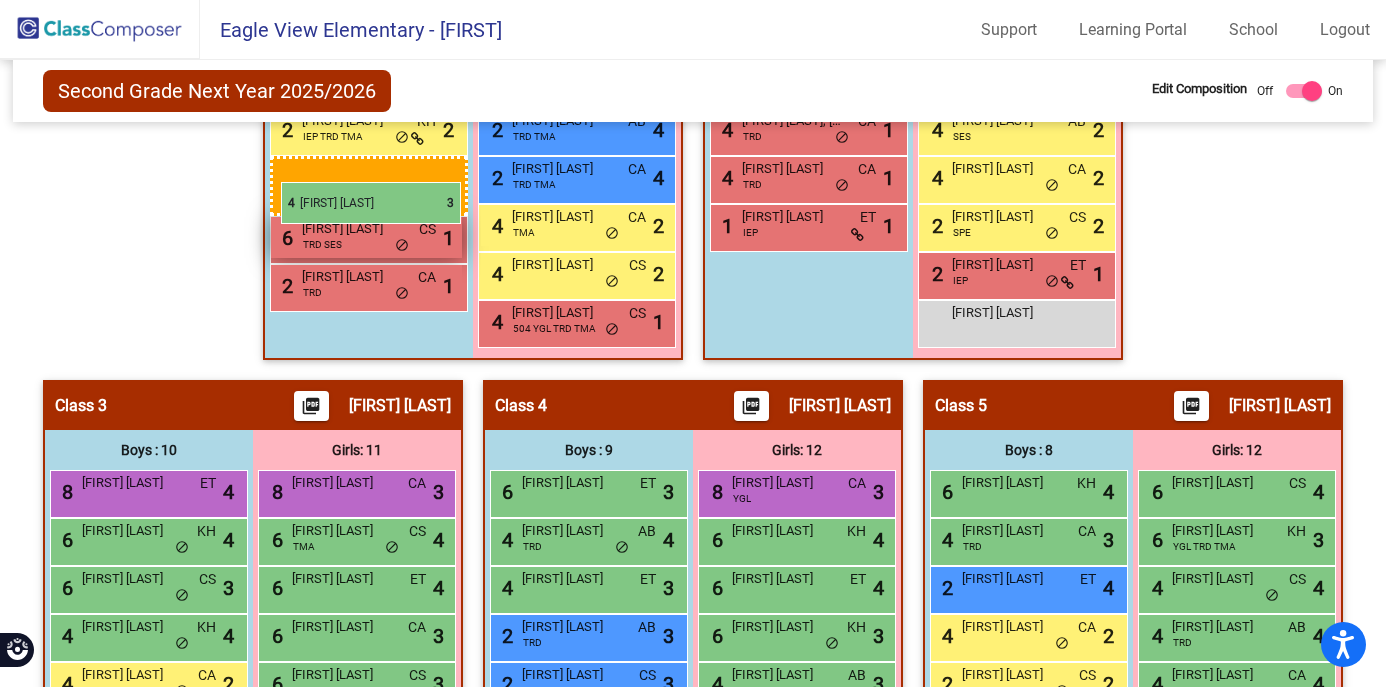 drag, startPoint x: 1010, startPoint y: 585, endPoint x: 284, endPoint y: 185, distance: 828.90045 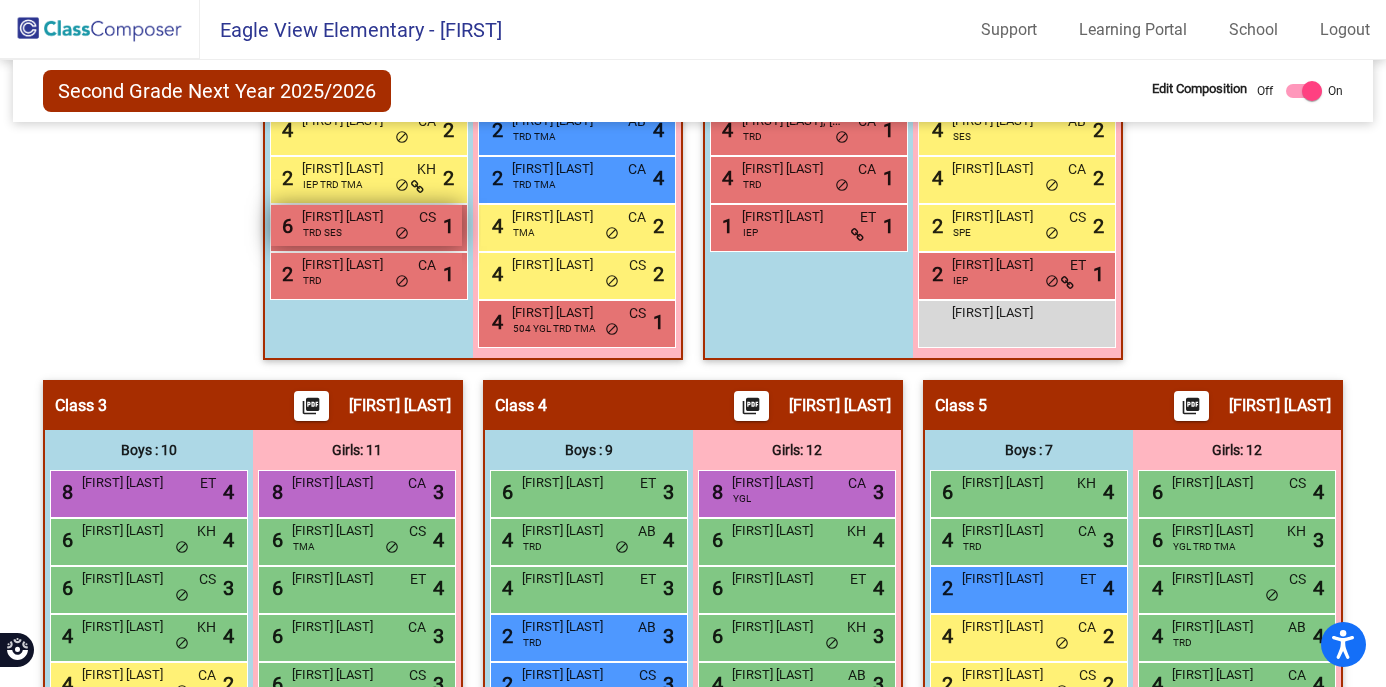 scroll, scrollTop: 907, scrollLeft: 0, axis: vertical 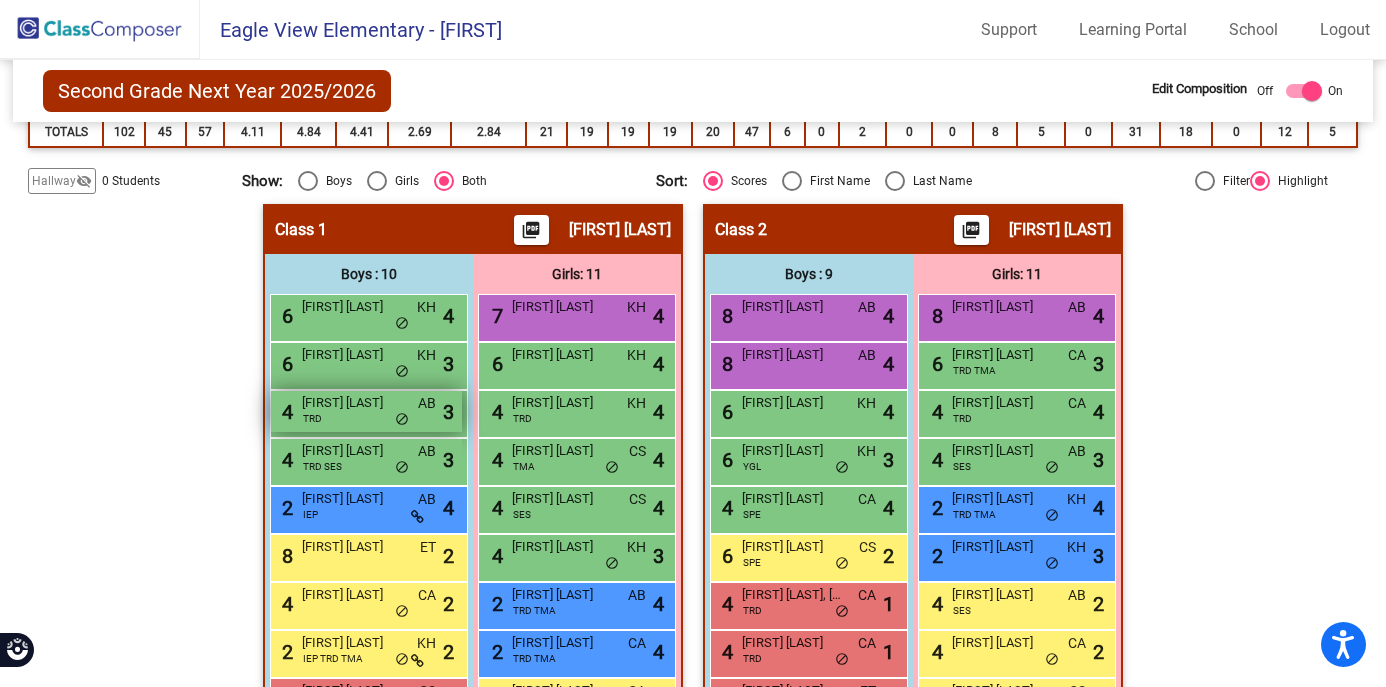 click on "4 Hunter Huber TRD AB lock do_not_disturb_alt 3" at bounding box center (366, 411) 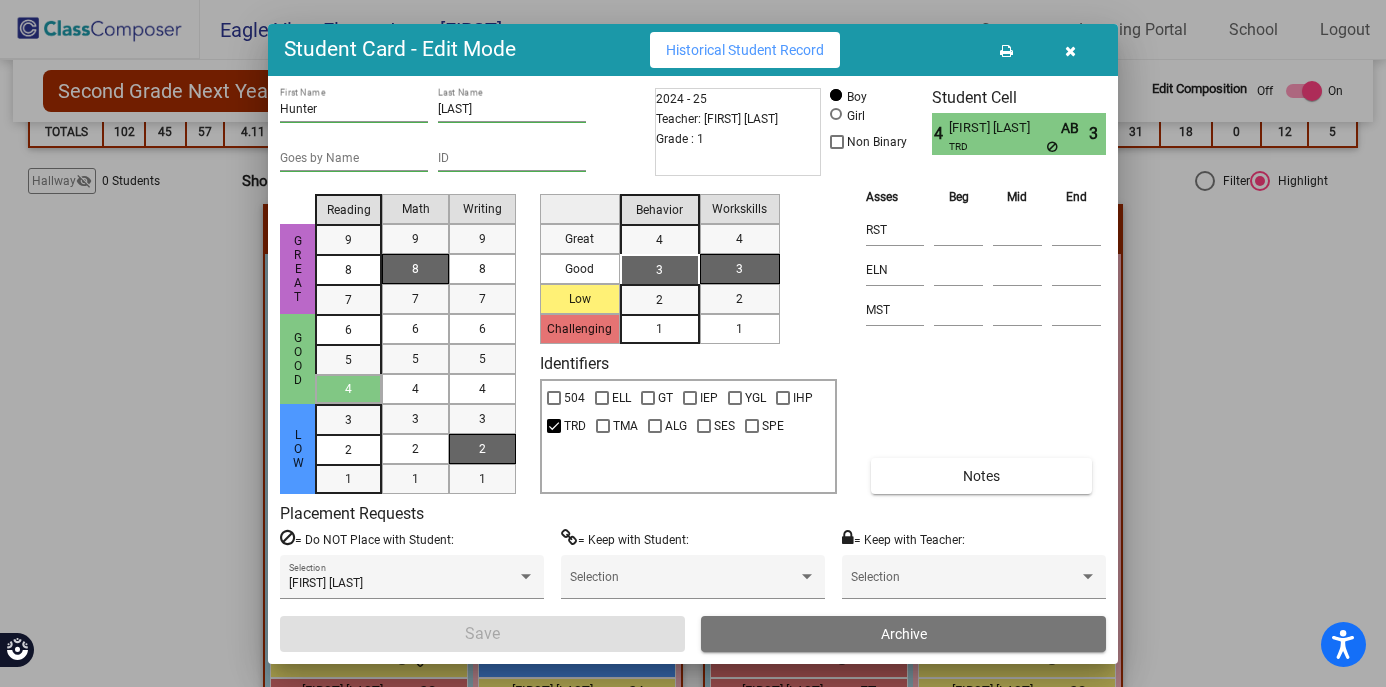 click on "Archive" at bounding box center (903, 634) 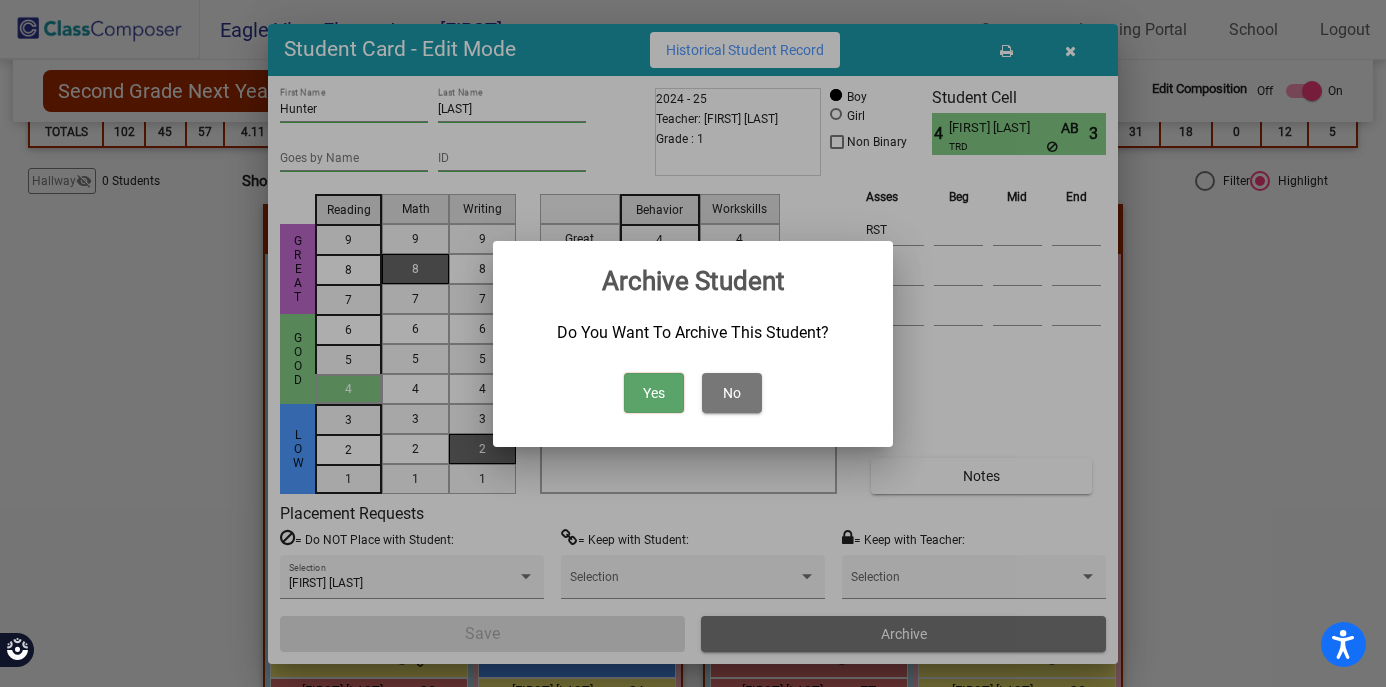 click on "Yes" at bounding box center (654, 393) 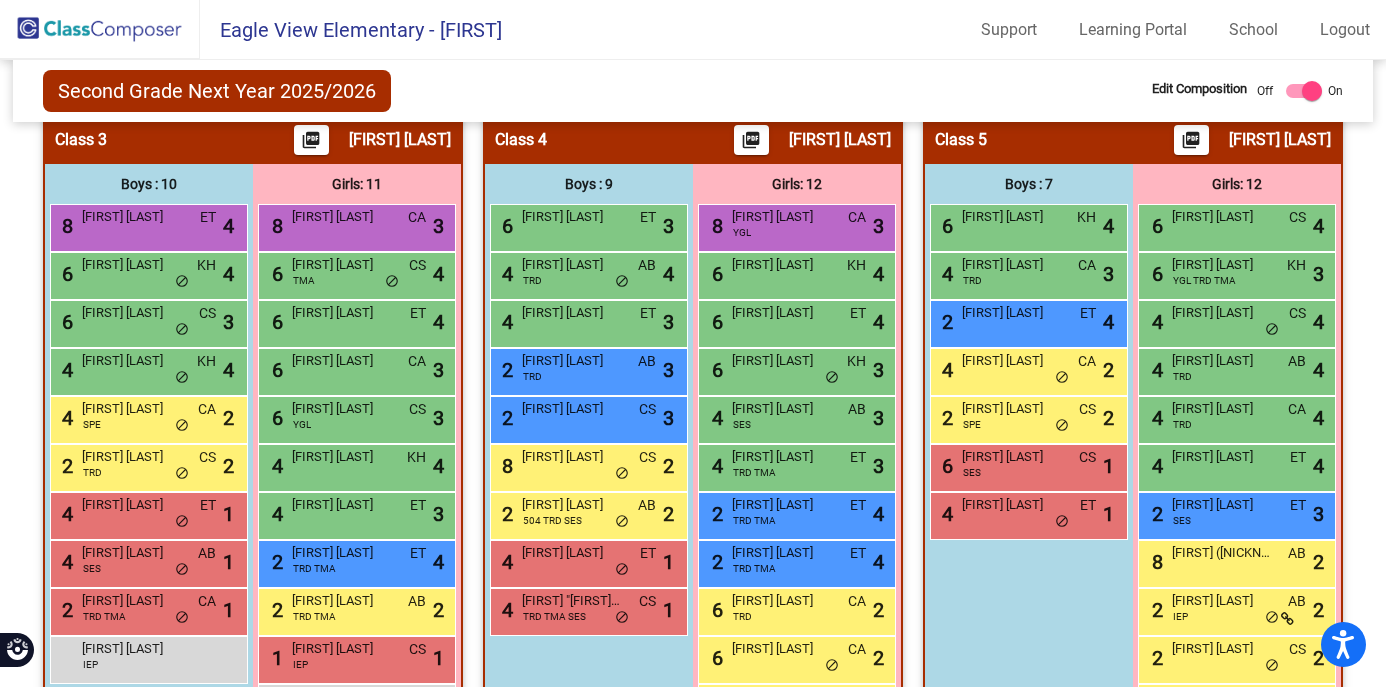 scroll, scrollTop: 1140, scrollLeft: 0, axis: vertical 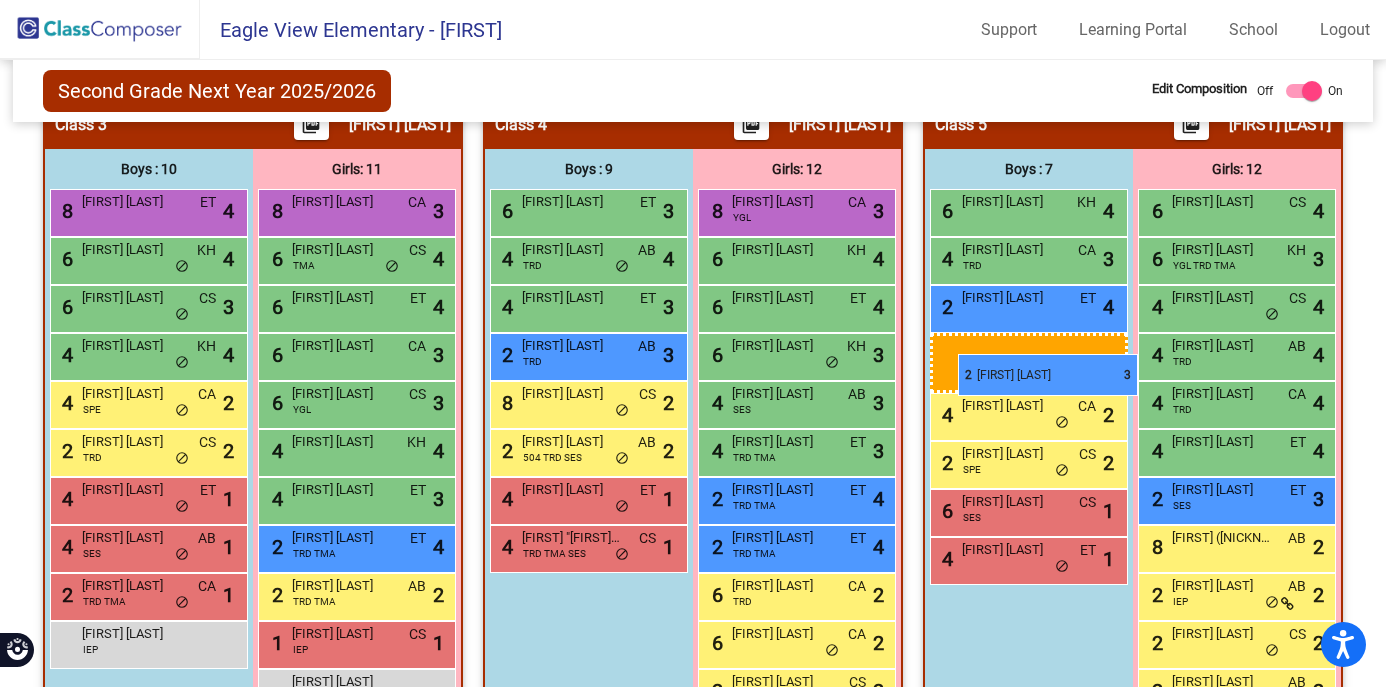 drag, startPoint x: 575, startPoint y: 405, endPoint x: 951, endPoint y: 350, distance: 380.0013 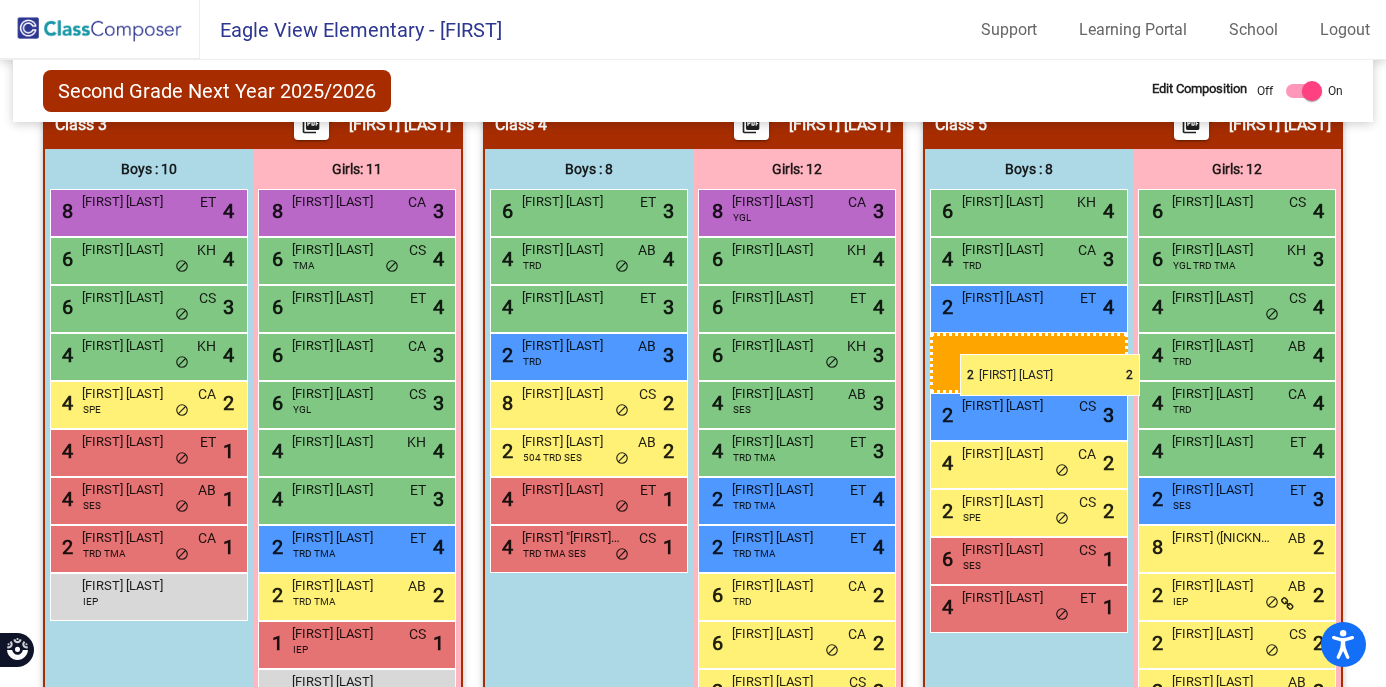 drag, startPoint x: 150, startPoint y: 445, endPoint x: 960, endPoint y: 354, distance: 815.0957 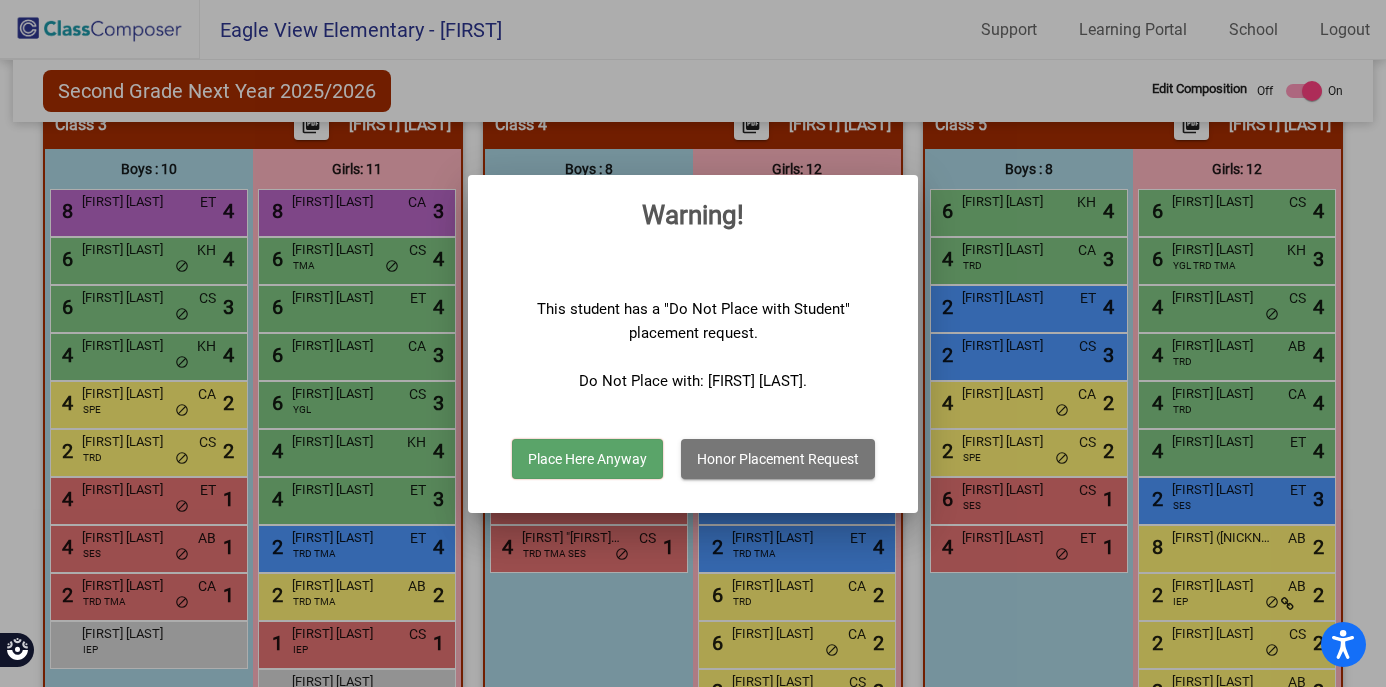 click on "Honor Placement Request" at bounding box center (778, 459) 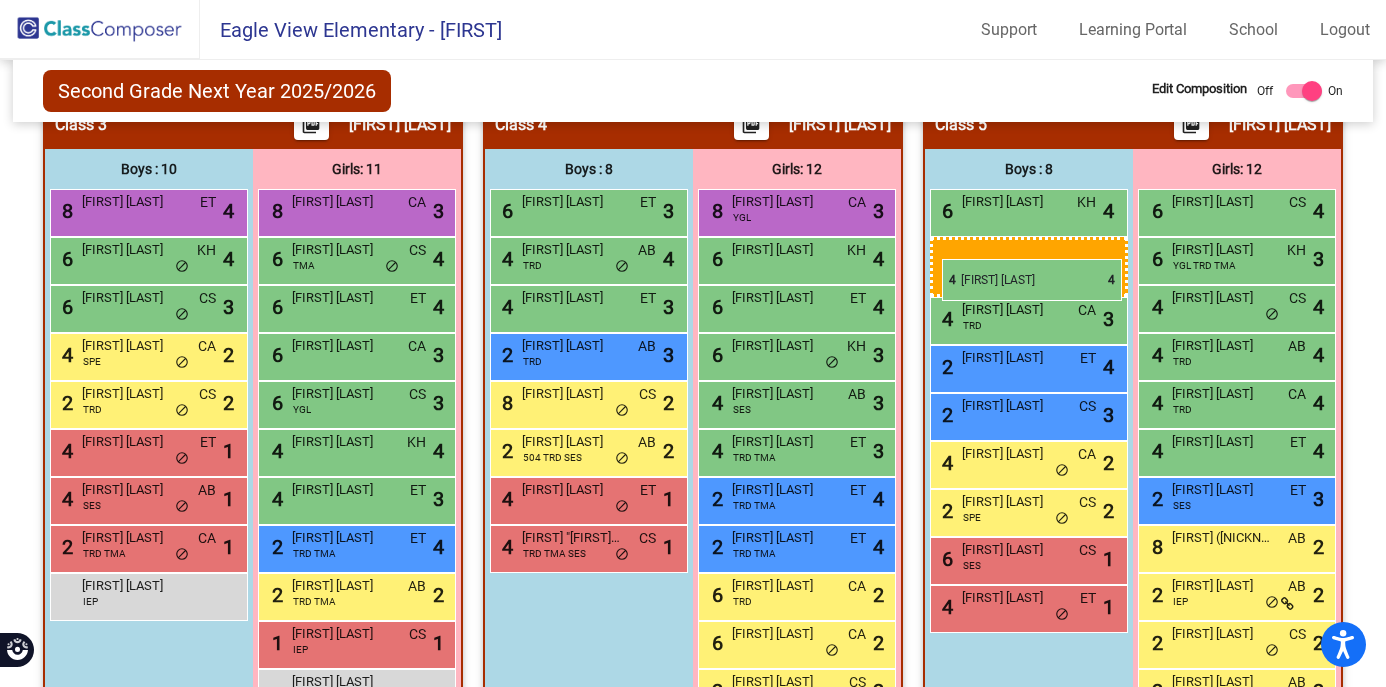 drag, startPoint x: 152, startPoint y: 345, endPoint x: 942, endPoint y: 259, distance: 794.66724 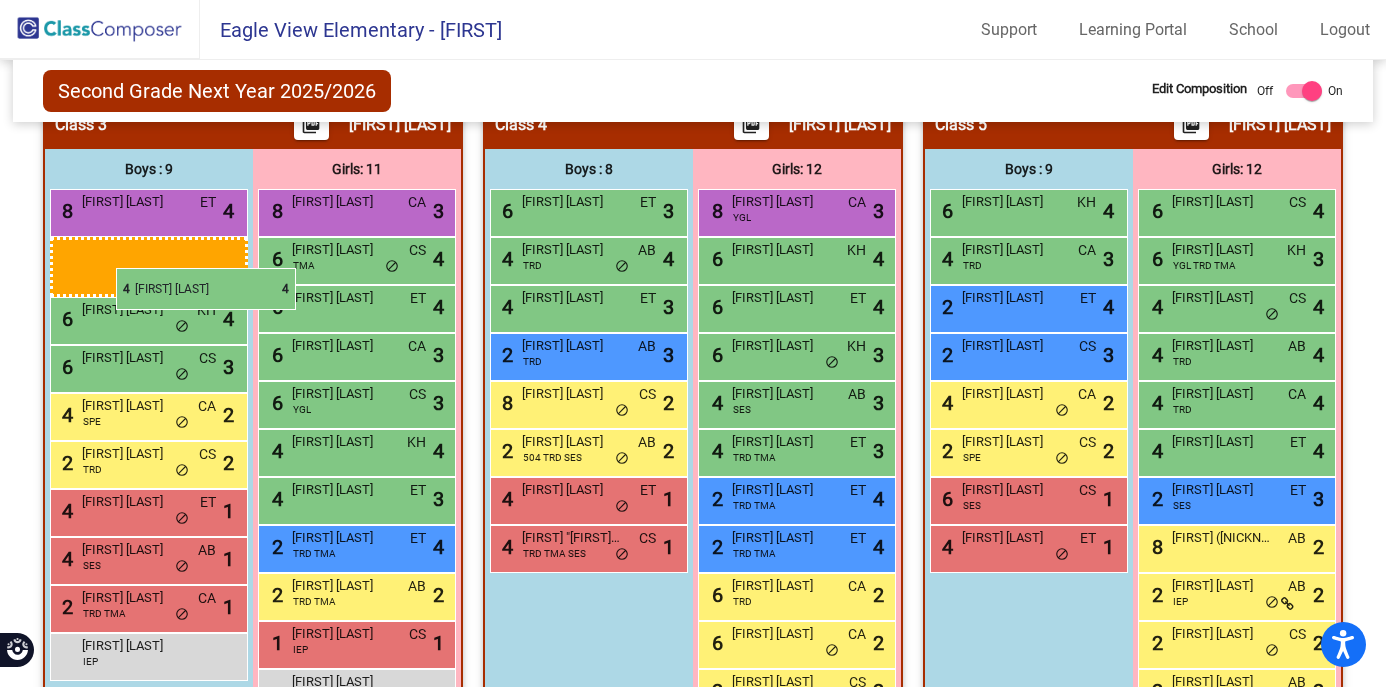 drag, startPoint x: 1013, startPoint y: 270, endPoint x: 116, endPoint y: 268, distance: 897.00226 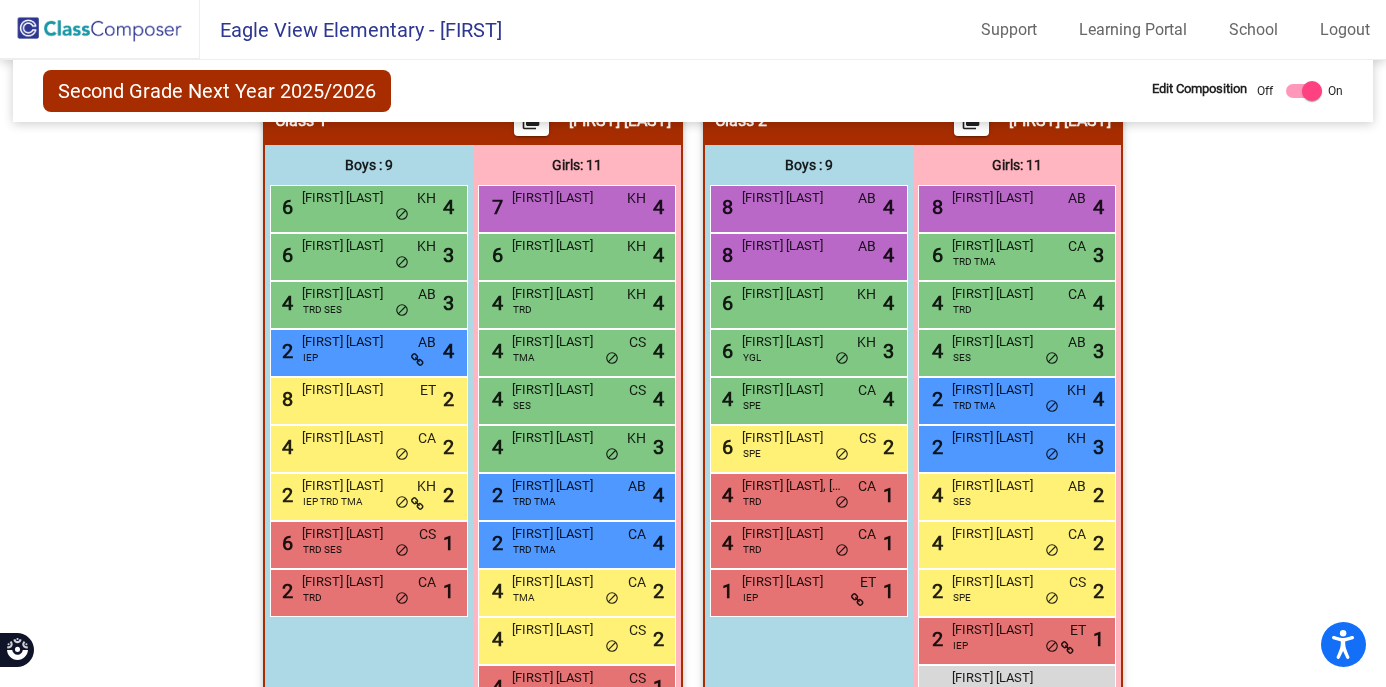 scroll, scrollTop: 495, scrollLeft: 0, axis: vertical 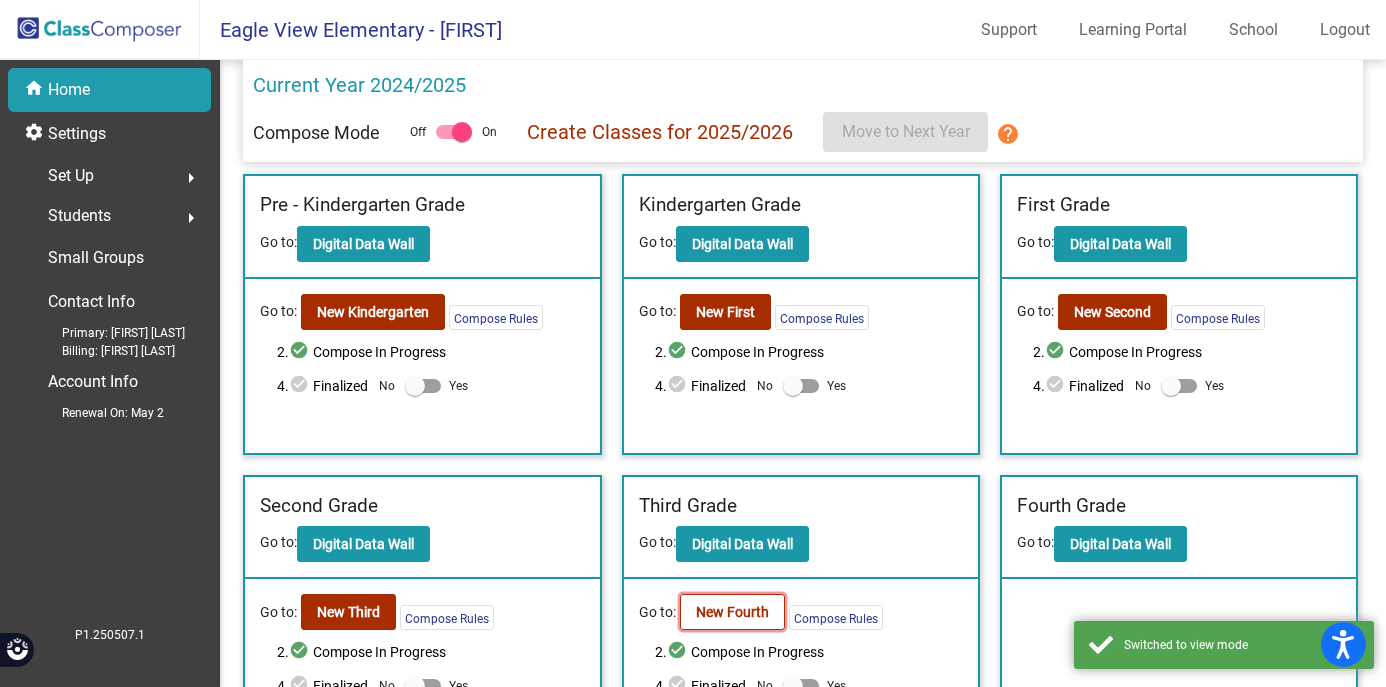 click on "New Fourth" 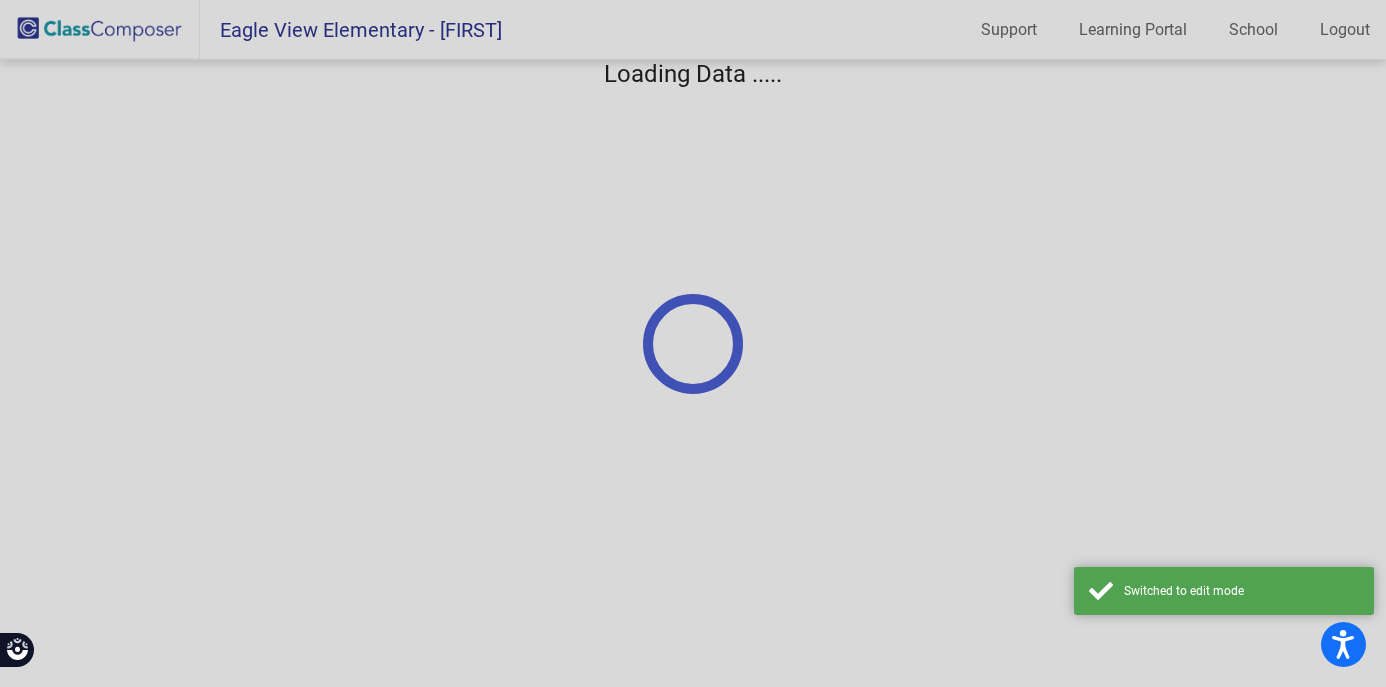 scroll, scrollTop: 0, scrollLeft: 0, axis: both 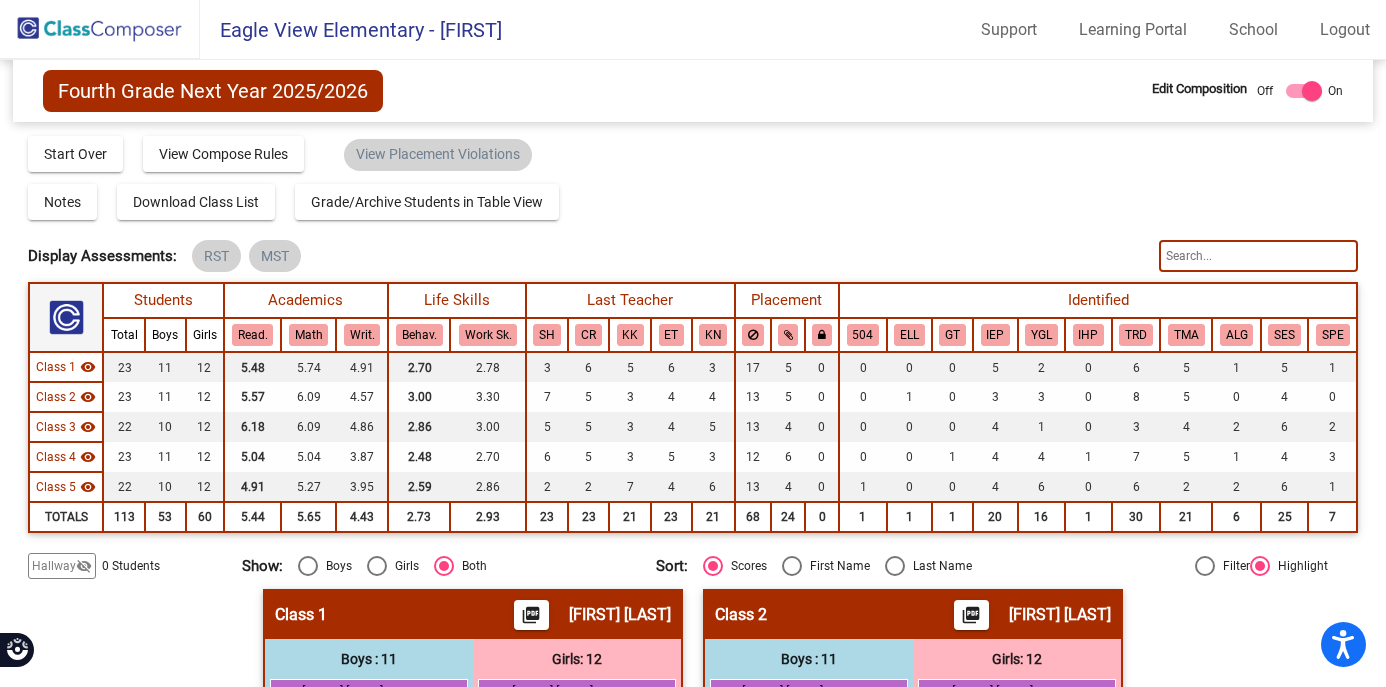click 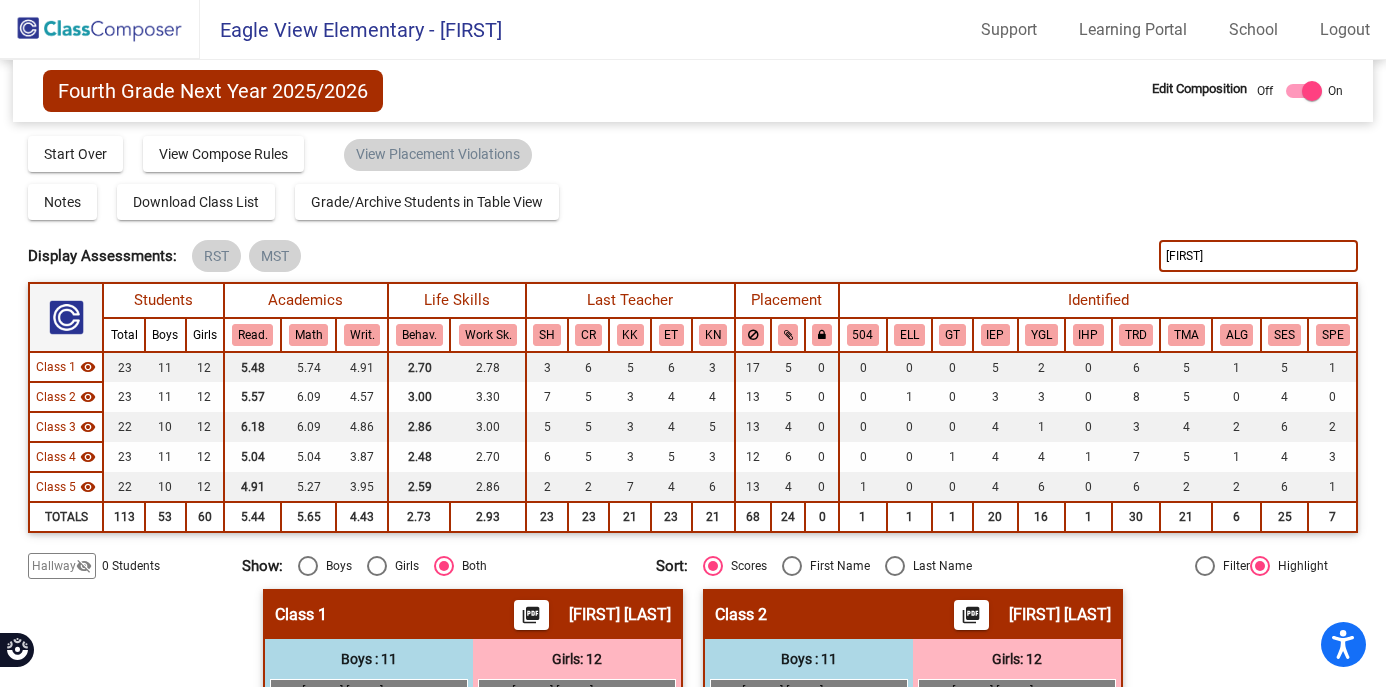 type on "jocelyn" 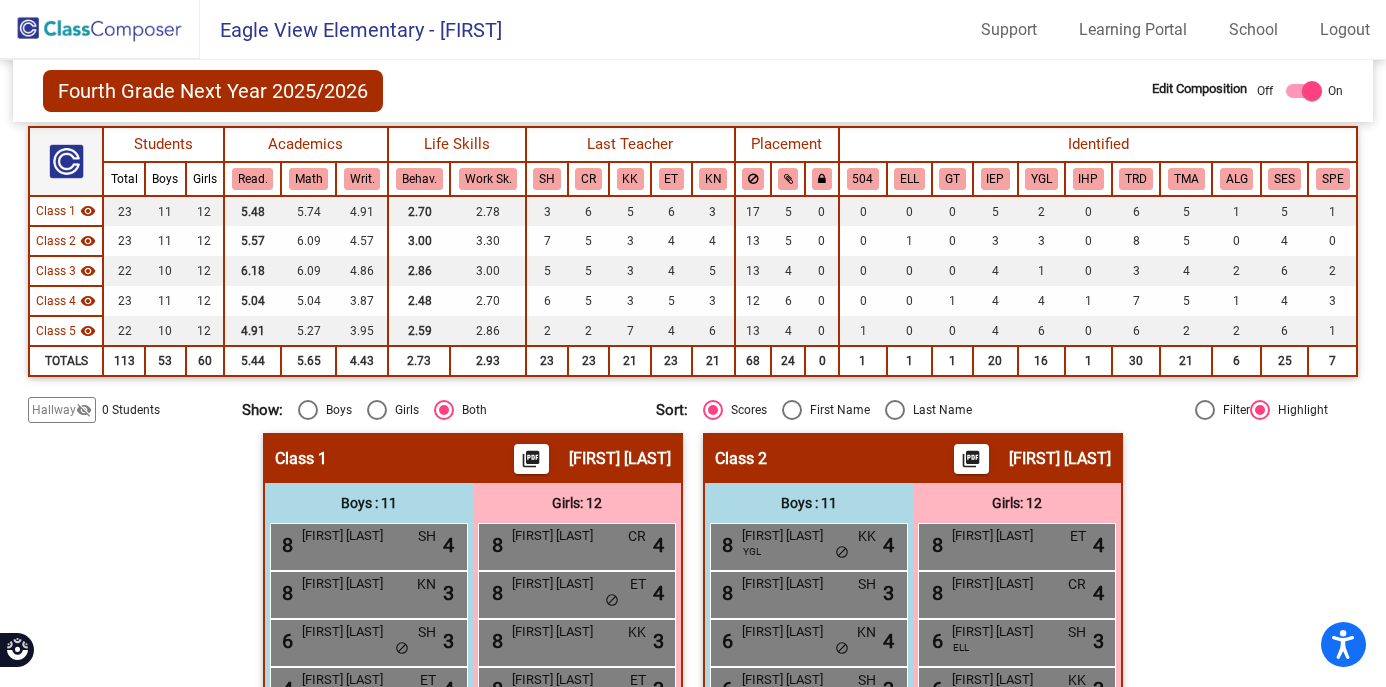 scroll, scrollTop: 0, scrollLeft: 0, axis: both 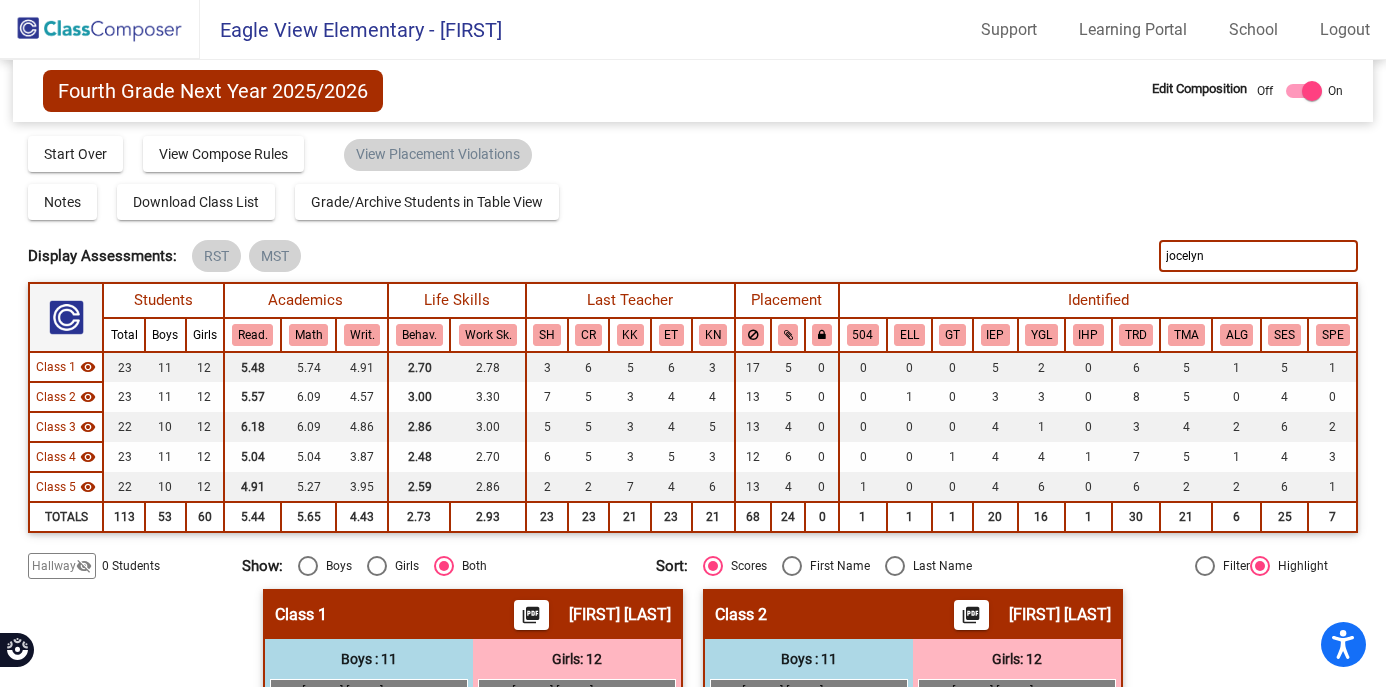 drag, startPoint x: 1239, startPoint y: 261, endPoint x: 1092, endPoint y: 247, distance: 147.66516 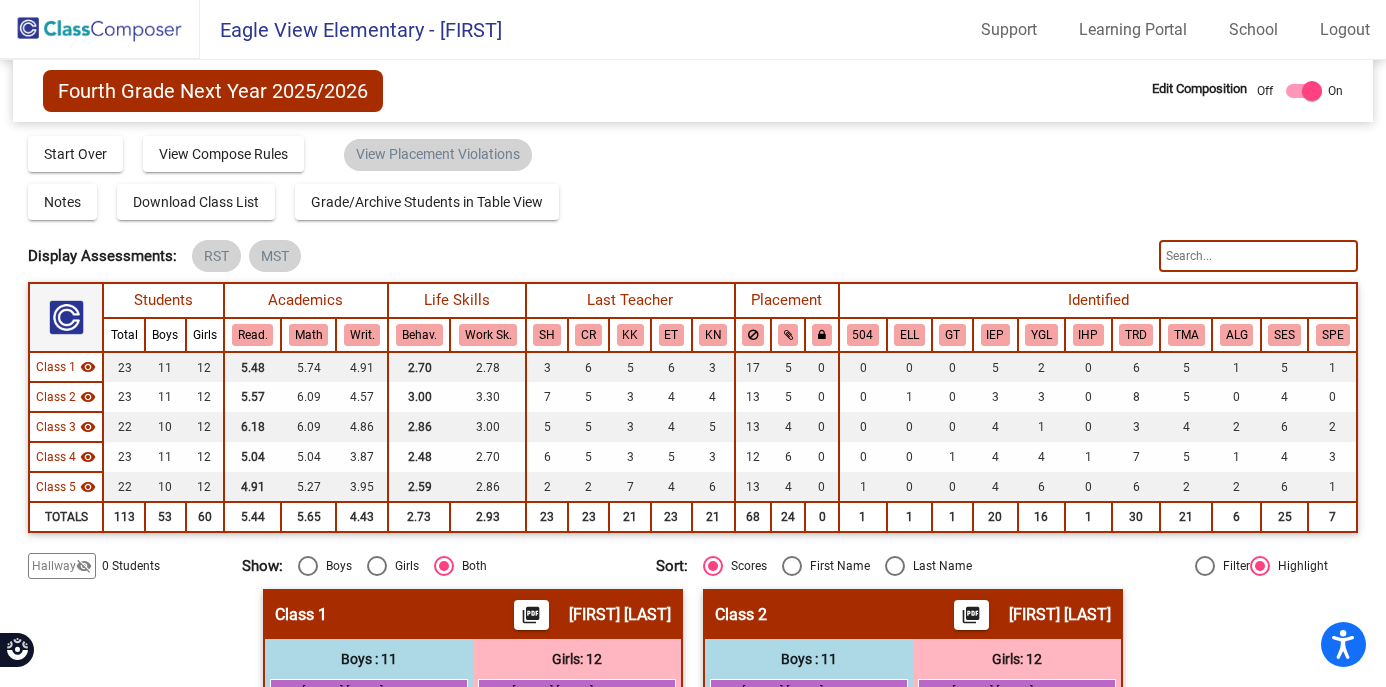 scroll, scrollTop: 0, scrollLeft: 0, axis: both 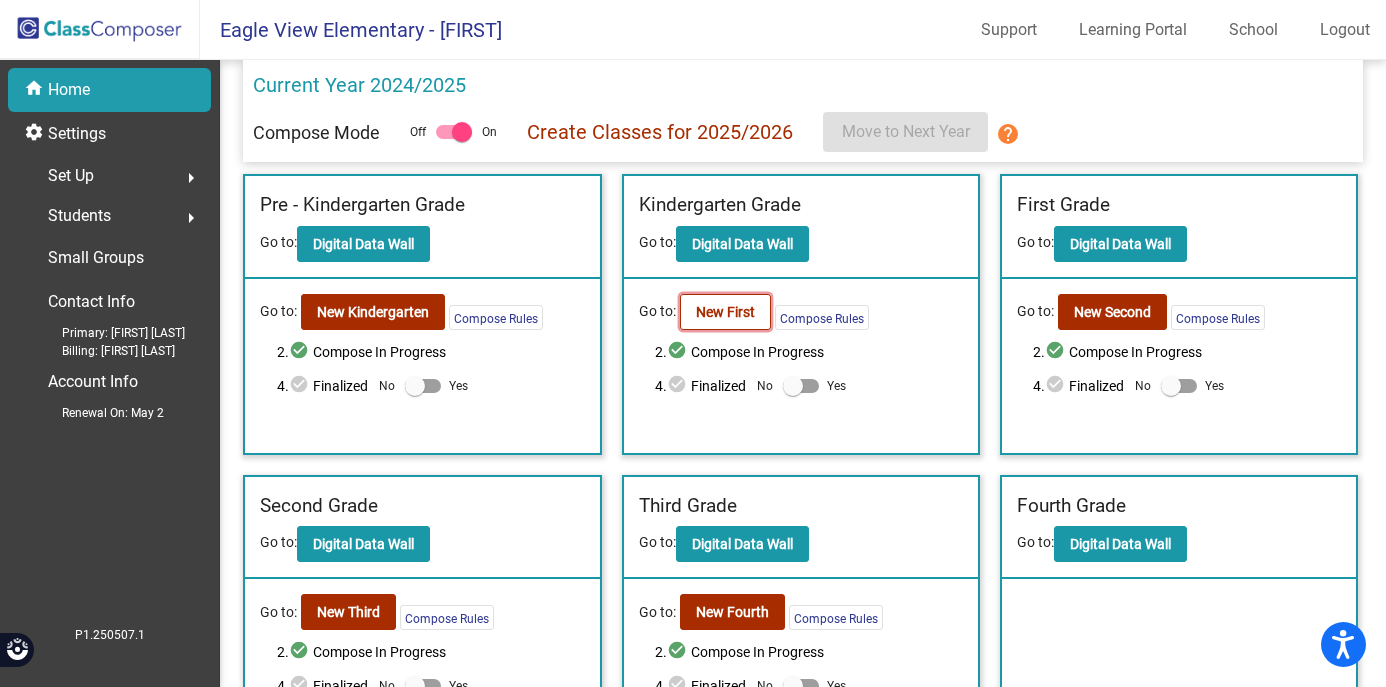 click on "New First" 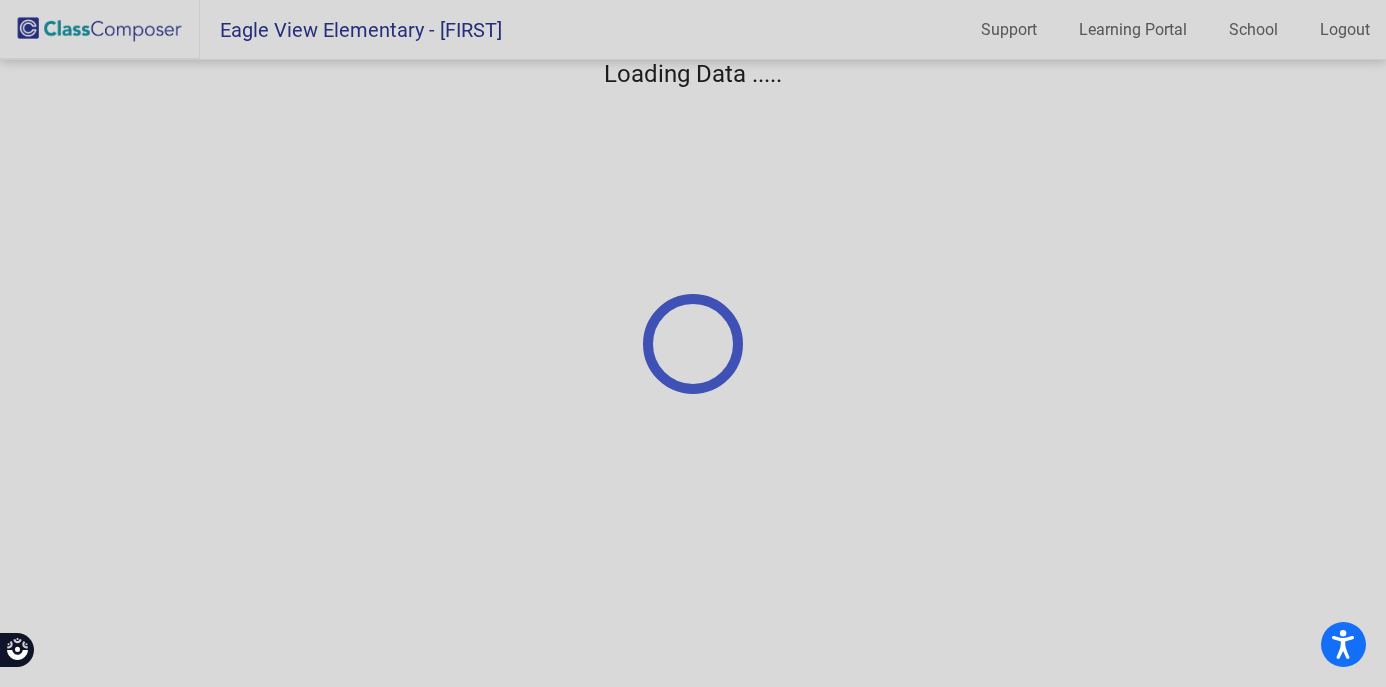 scroll, scrollTop: 0, scrollLeft: 0, axis: both 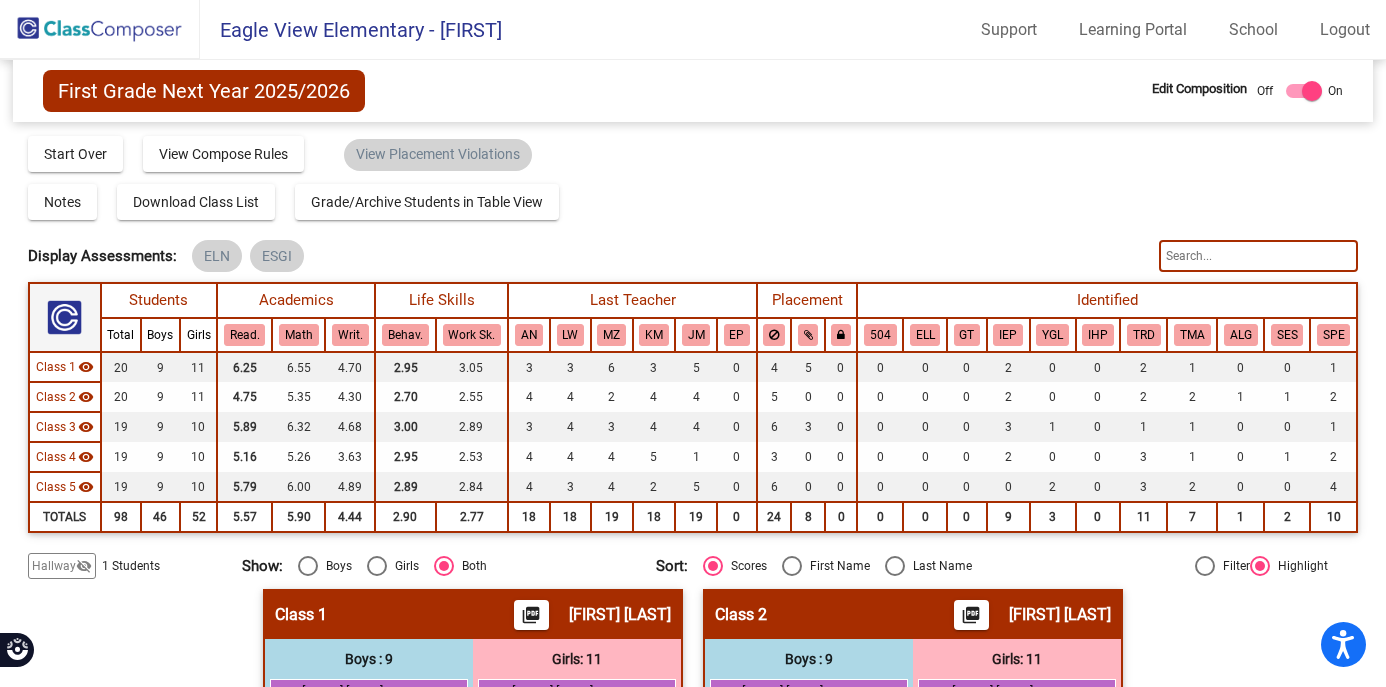 click on "Hallway   - Hallway Class  picture_as_pdf  Add Student  First Name Last Name Student Id  (Recommended)   Boy   Girl   Non Binary Add Close  Boys : 1    lock do_not_disturb_alt Girls: 0   No Students   Class 1    picture_as_pdf Carrie Sposito  Add Student  First Name Last Name Student Id  (Recommended)   Boy   Girl   Non Binary Add Close  Boys : 9  8 Montgomery Nigon JM lock do_not_disturb_alt 4 8 Sawyer Henning KM lock do_not_disturb_alt 3 6 Owen Lynch JM lock do_not_disturb_alt 4 6 Colton Ehresmann TRD MZ lock do_not_disturb_alt 4 6 Abner Ramsey JM lock do_not_disturb_alt 3 6 Bronson Kostick MZ lock do_not_disturb_alt 3 5 Asher Genz LW lock do_not_disturb_alt 2 6 Carson Sawdey KM lock do_not_disturb_alt 1 4 Jaxon Heinen IEP TMA JM lock do_not_disturb_alt 1 Girls: 11 8 Edyn Gabrielson MZ lock do_not_disturb_alt 4 8 Kaylie John MZ lock do_not_disturb_alt 4 8 Autumn Gildner AN lock do_not_disturb_alt 3 8 Emelia Gottschalk AN lock do_not_disturb_alt 3 6 Kaia Vesel MZ lock do_not_disturb_alt 4 6 AN lock 3 6" 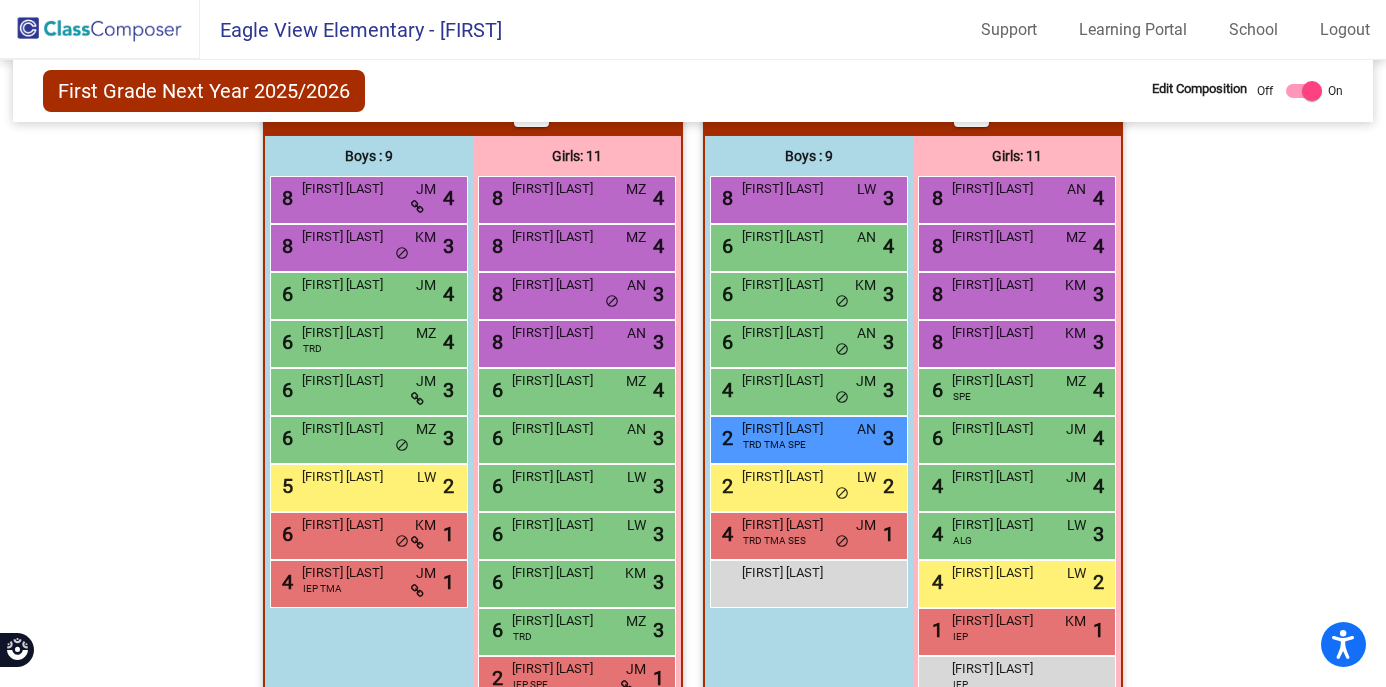 scroll, scrollTop: 480, scrollLeft: 0, axis: vertical 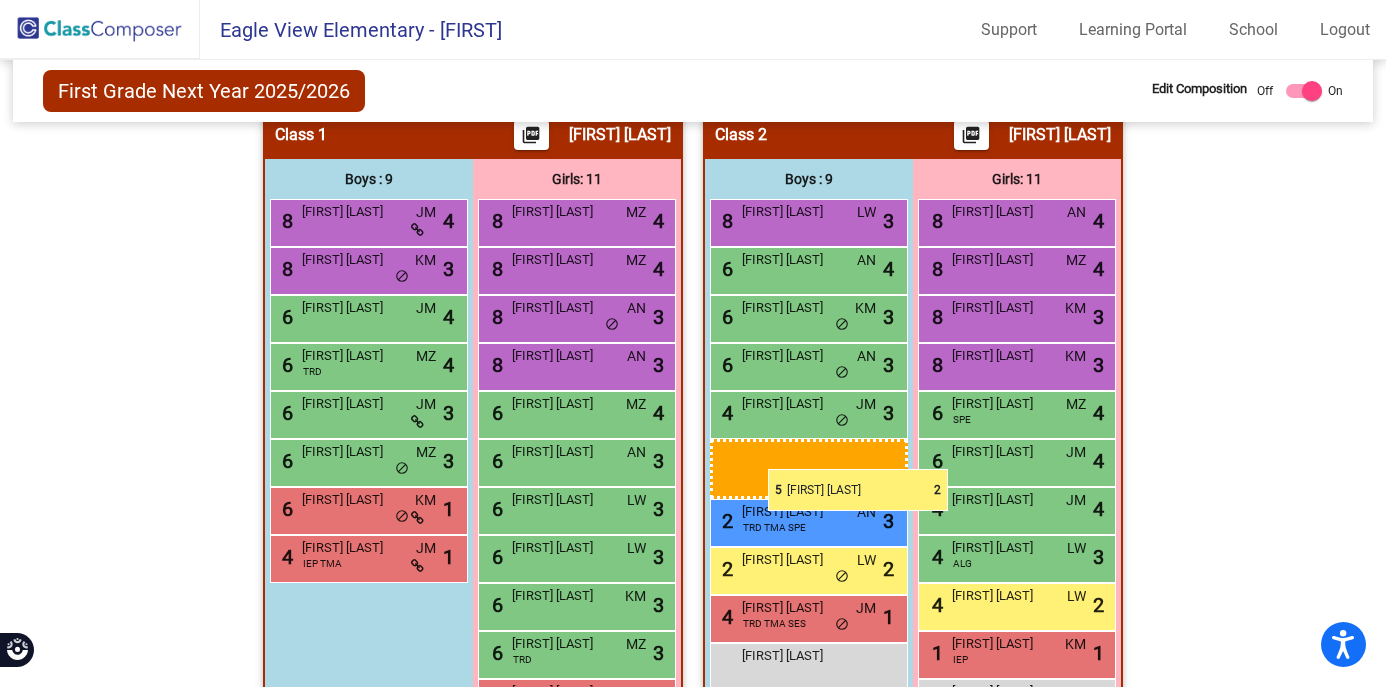 drag, startPoint x: 383, startPoint y: 514, endPoint x: 768, endPoint y: 469, distance: 387.62094 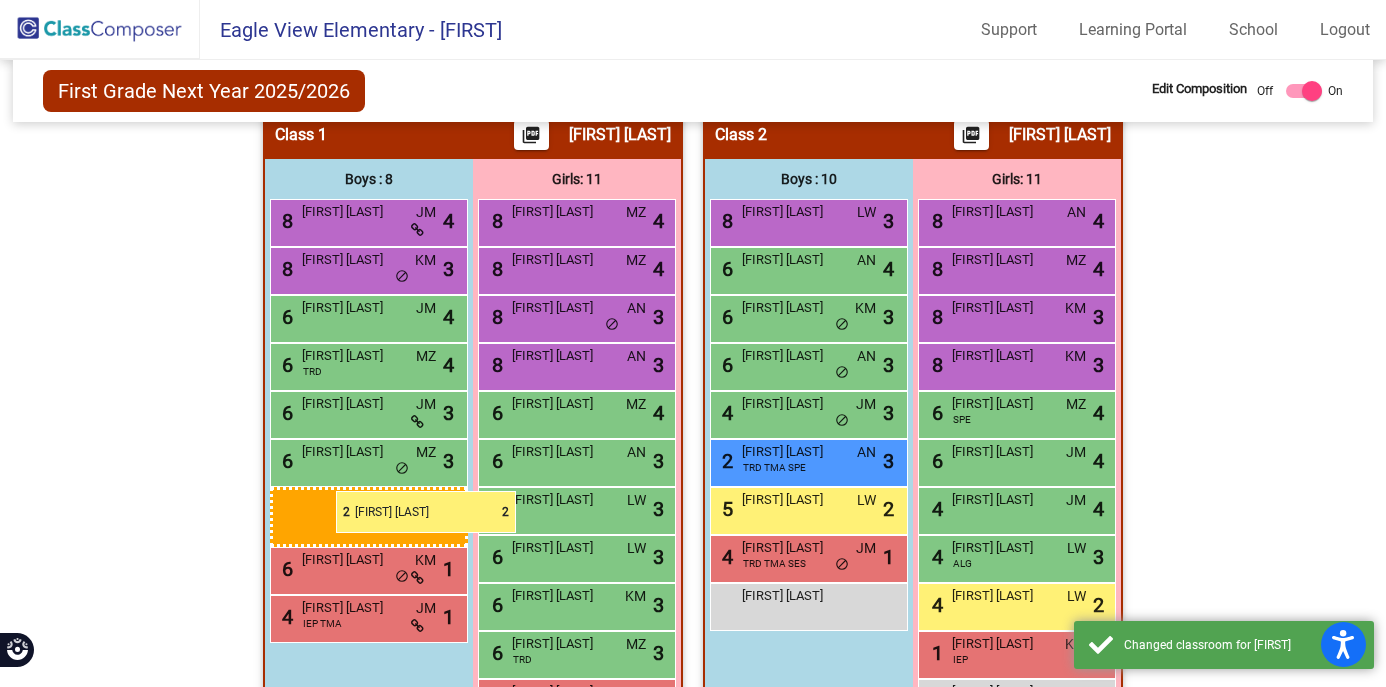 drag, startPoint x: 759, startPoint y: 558, endPoint x: 336, endPoint y: 491, distance: 428.2733 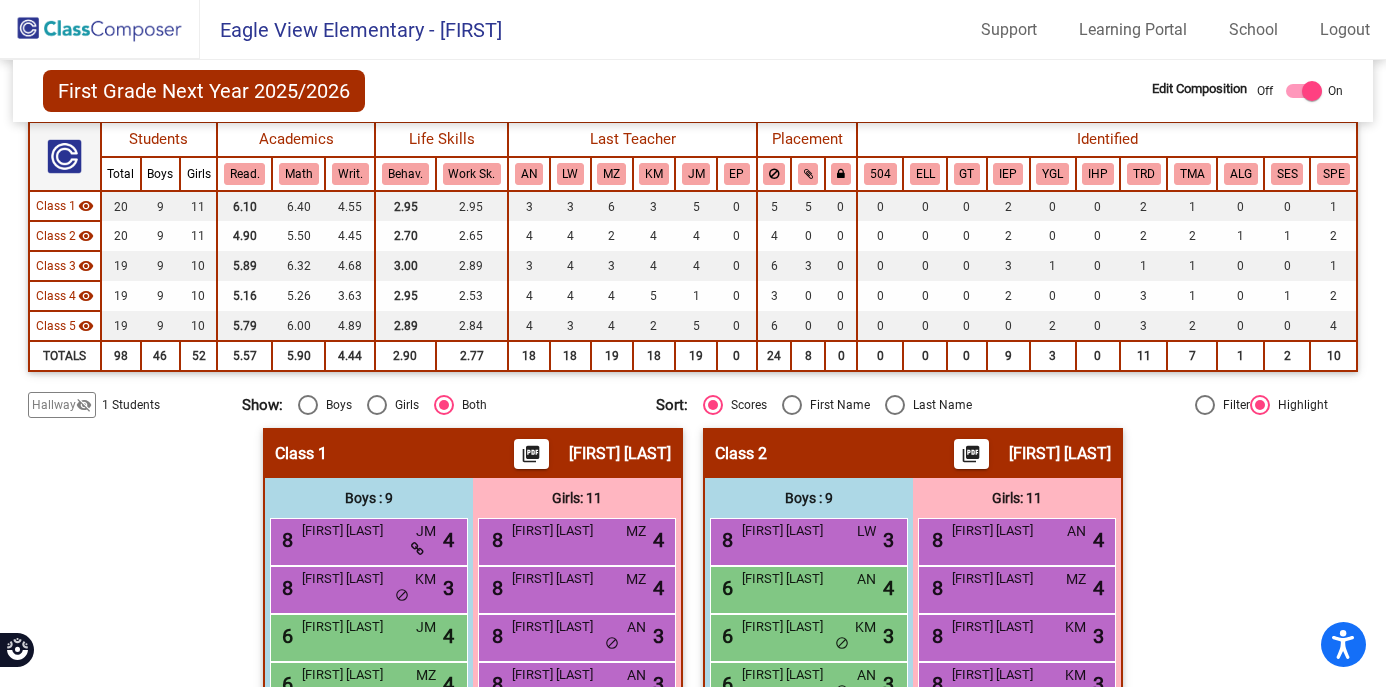 scroll, scrollTop: 73, scrollLeft: 0, axis: vertical 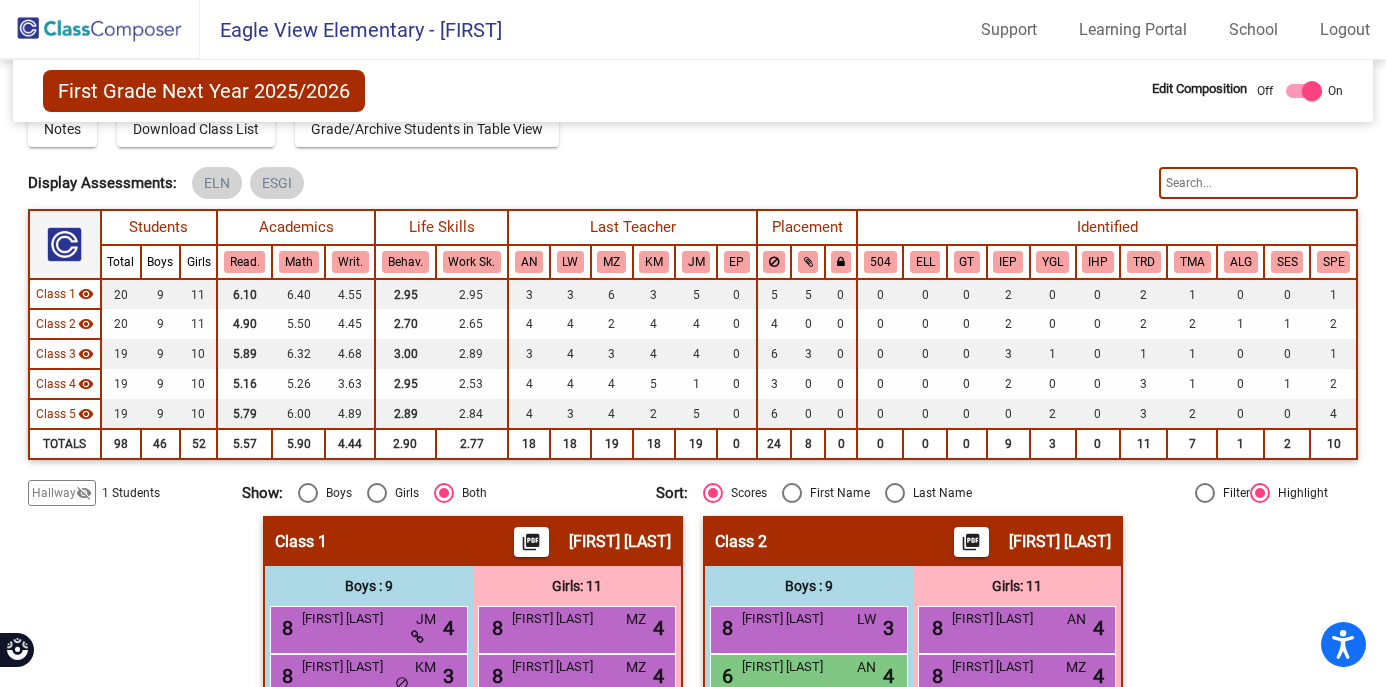 click 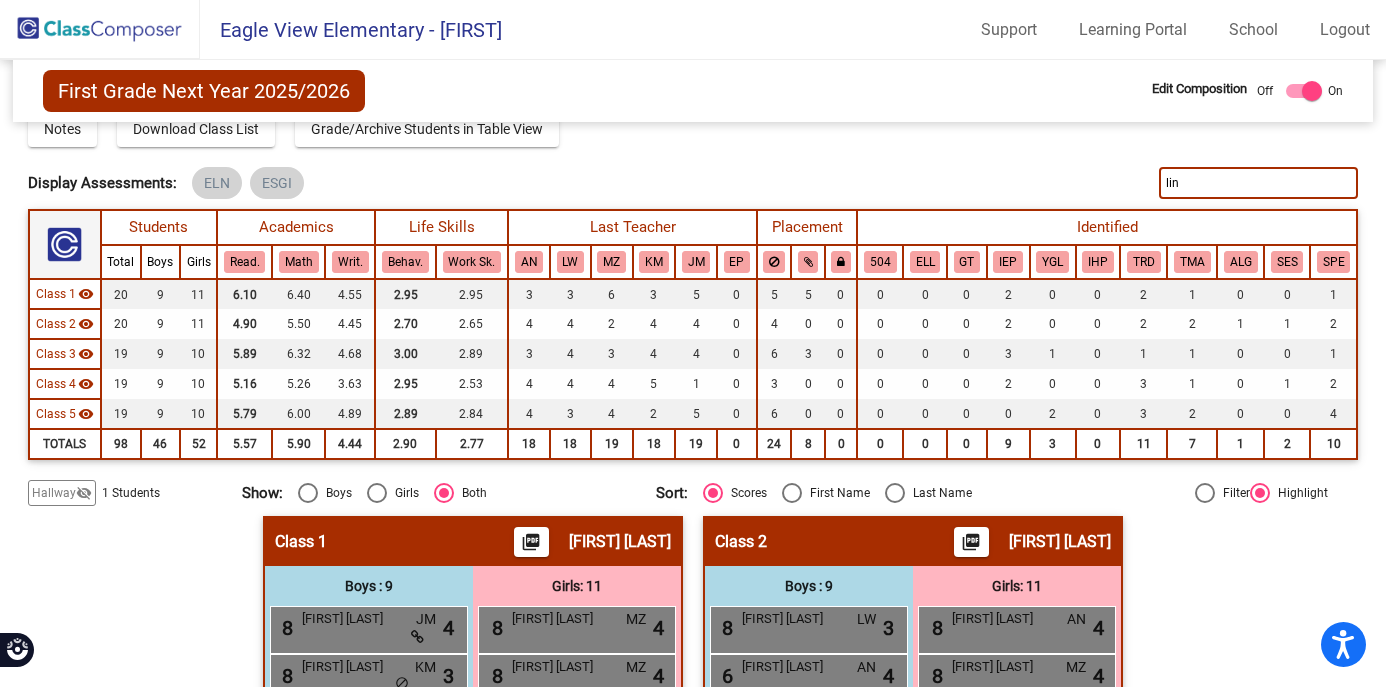 click on "Hallway   - Hallway Class  picture_as_pdf  Add Student  First Name Last Name Student Id  (Recommended)   Boy   Girl   Non Binary Add Close  Boys : 1    lock do_not_disturb_alt Girls: 0   No Students   Class 1    picture_as_pdf Carrie Sposito  Add Student  First Name Last Name Student Id  (Recommended)   Boy   Girl   Non Binary Add Close  Boys : 9  8 Montgomery Nigon JM lock do_not_disturb_alt 4 8 Sawyer Henning KM lock do_not_disturb_alt 3 6 Owen Lynch JM lock do_not_disturb_alt 4 6 Colton Ehresmann TRD MZ lock do_not_disturb_alt 4 6 Abner Ramsey JM lock do_not_disturb_alt 3 6 Bronson Kostick MZ lock do_not_disturb_alt 3 2 Ryder Sargent LW lock do_not_disturb_alt 2 6 Carson Sawdey KM lock do_not_disturb_alt 1 4 Jaxon Heinen IEP TMA JM lock do_not_disturb_alt 1 Girls: 11 8 Edyn Gabrielson MZ lock do_not_disturb_alt 4 8 Kaylie John MZ lock do_not_disturb_alt 4 8 Autumn Gildner AN lock do_not_disturb_alt 3 8 Emelia Gottschalk AN lock do_not_disturb_alt 3 6 Kaia Vesel MZ lock do_not_disturb_alt 4 6 AN lock" 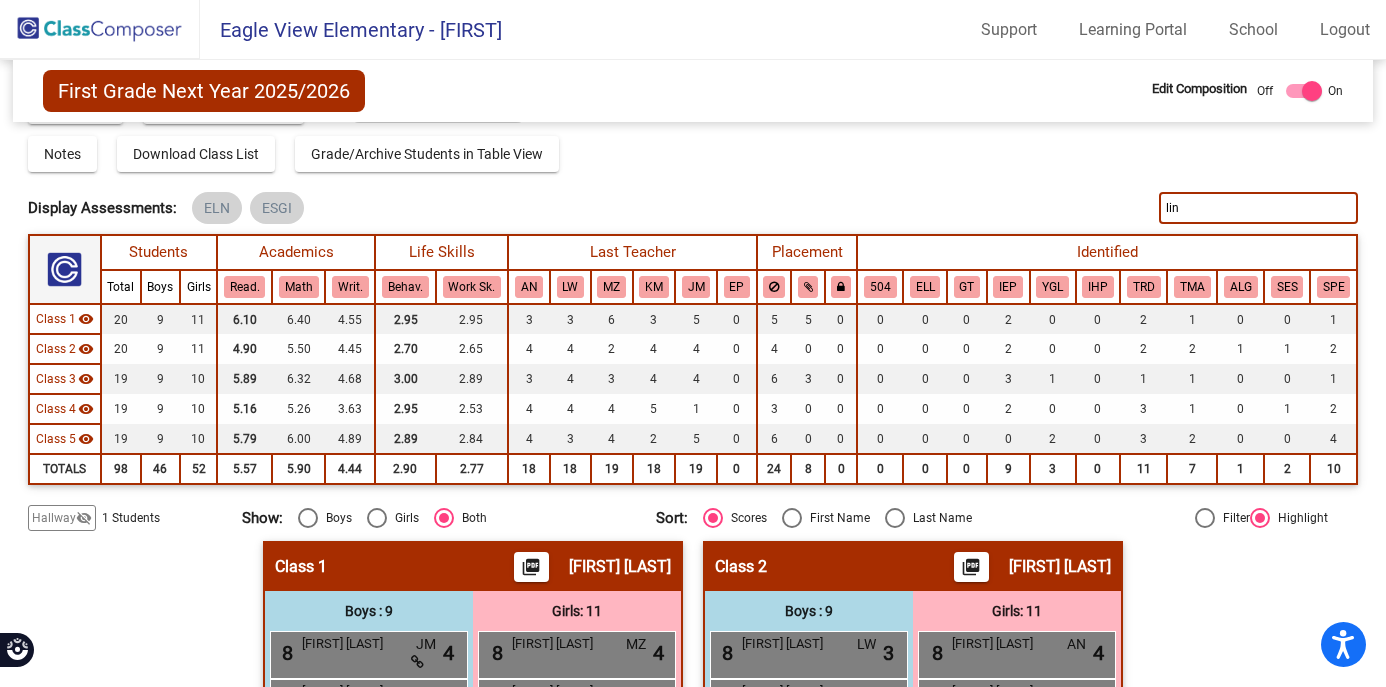 scroll, scrollTop: 0, scrollLeft: 0, axis: both 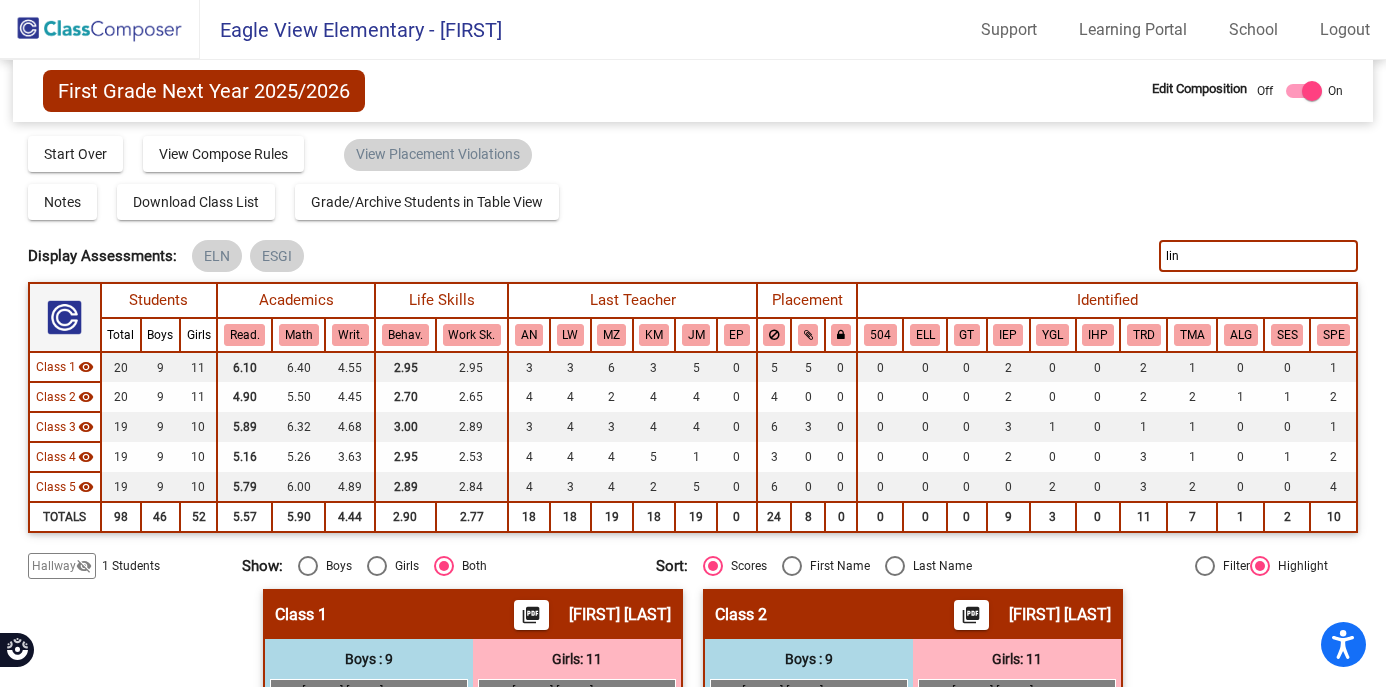 click on "lin" 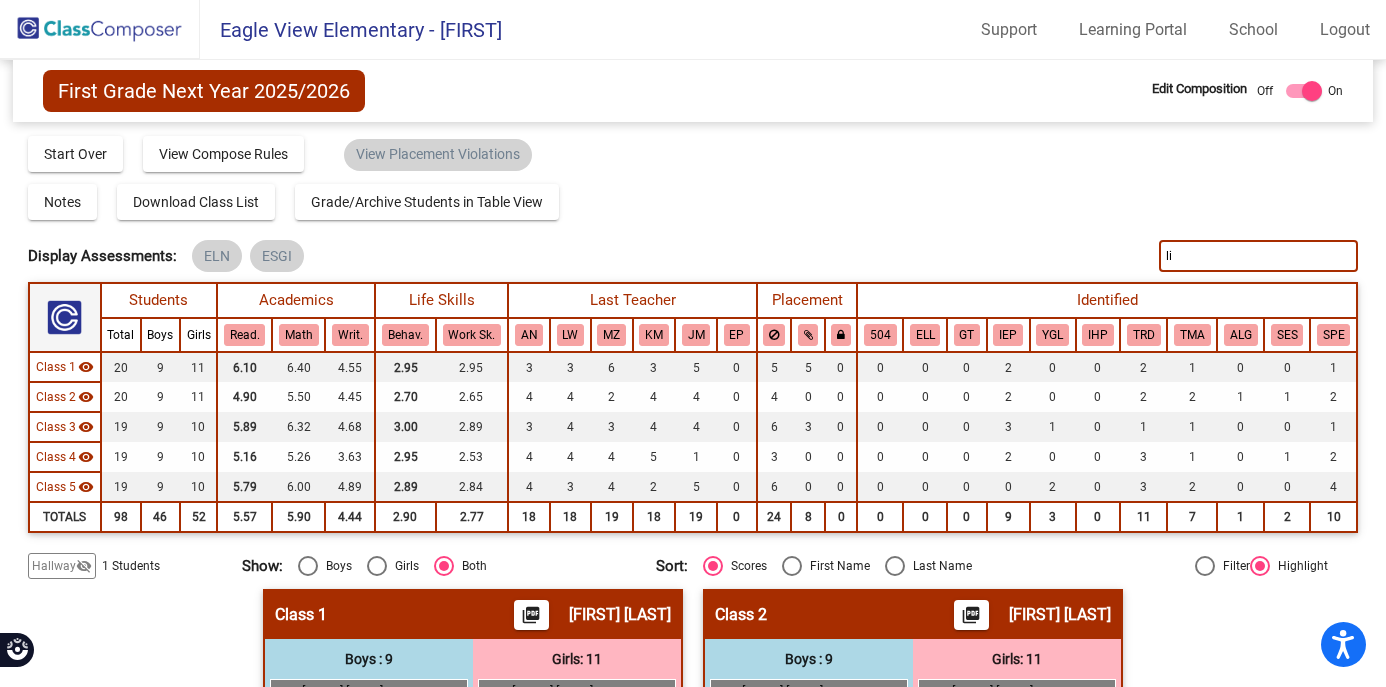 type on "l" 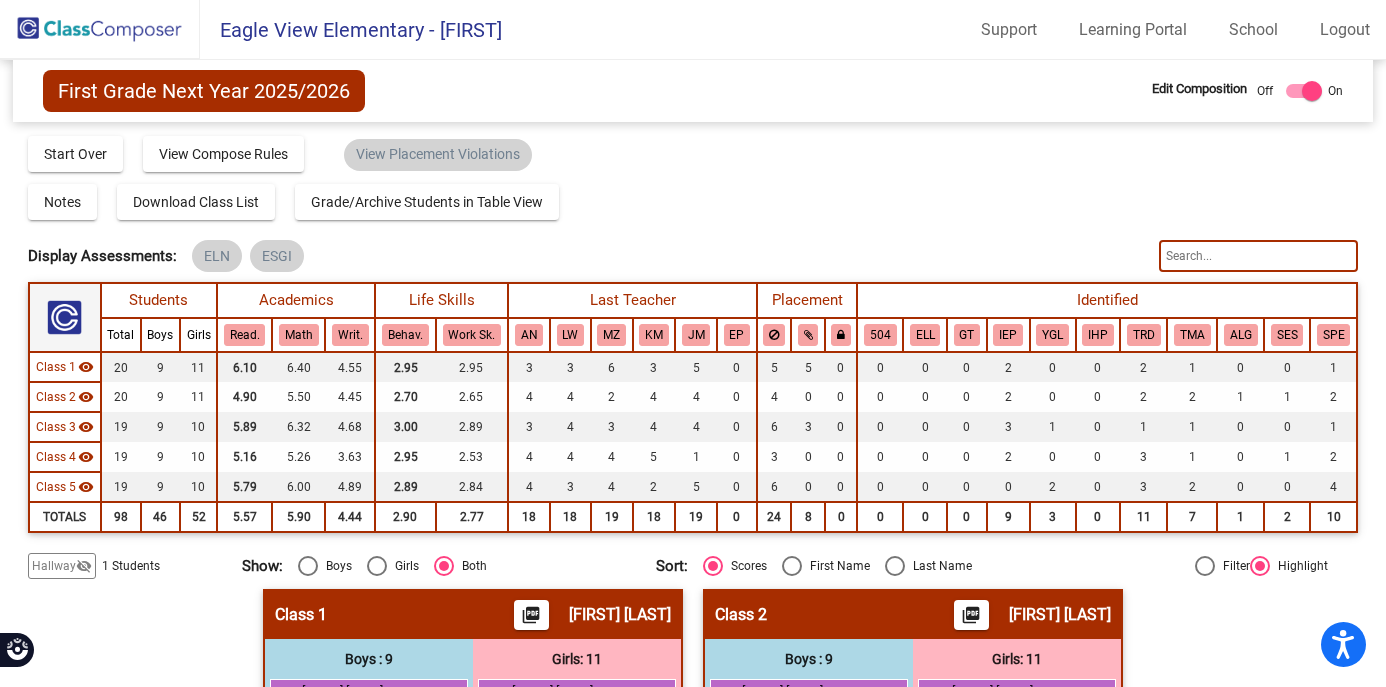 type 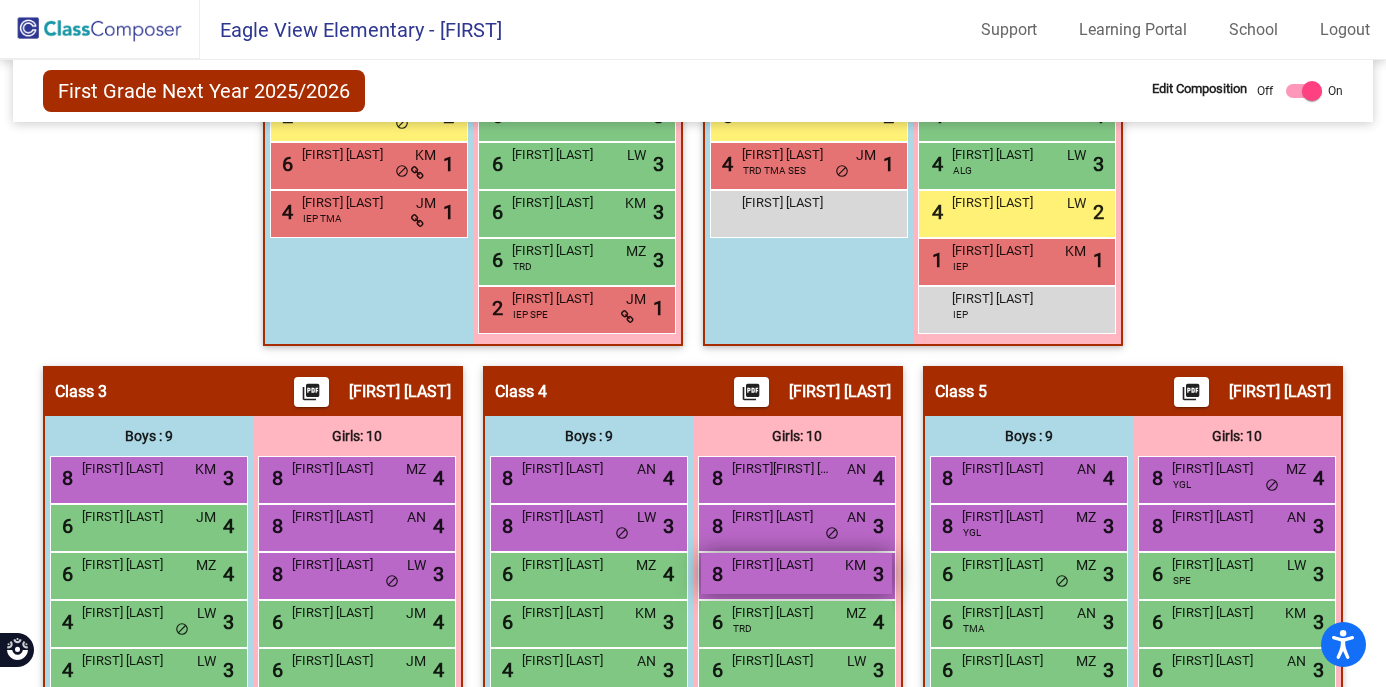 scroll, scrollTop: 913, scrollLeft: 0, axis: vertical 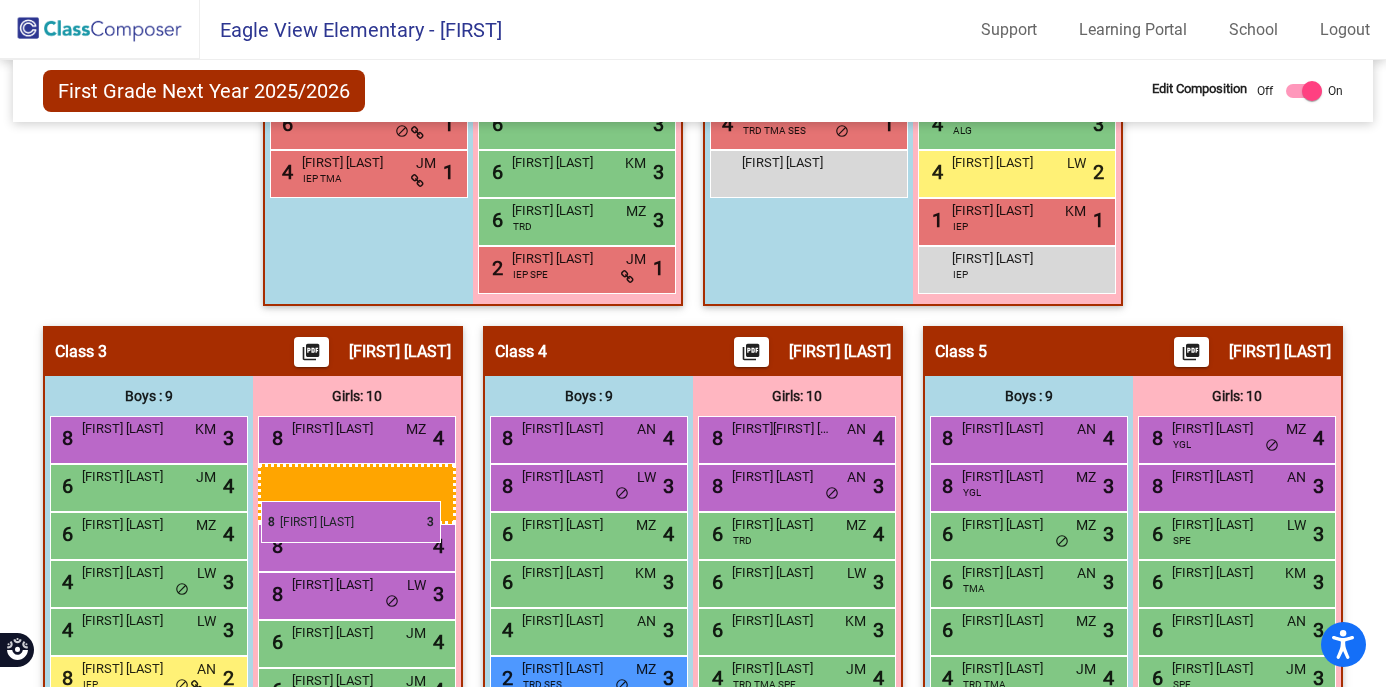 drag, startPoint x: 778, startPoint y: 538, endPoint x: 261, endPoint y: 501, distance: 518.32227 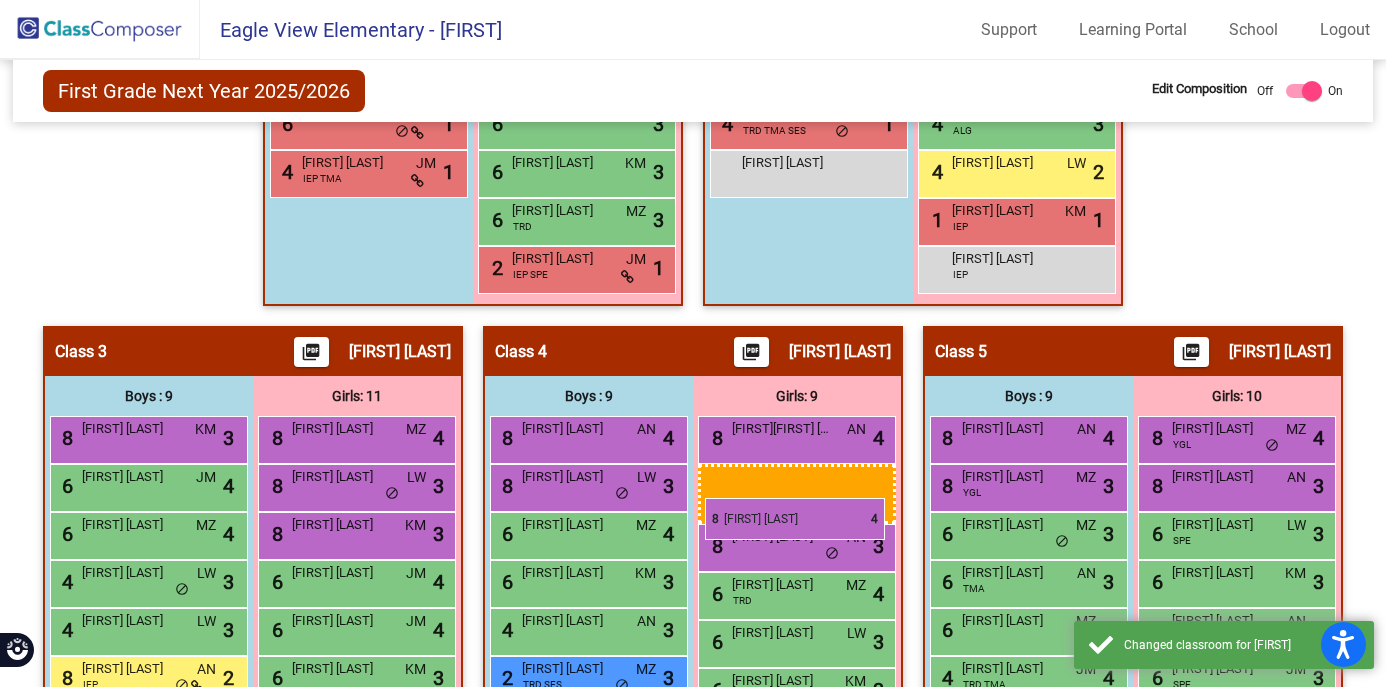 drag, startPoint x: 318, startPoint y: 488, endPoint x: 705, endPoint y: 498, distance: 387.12918 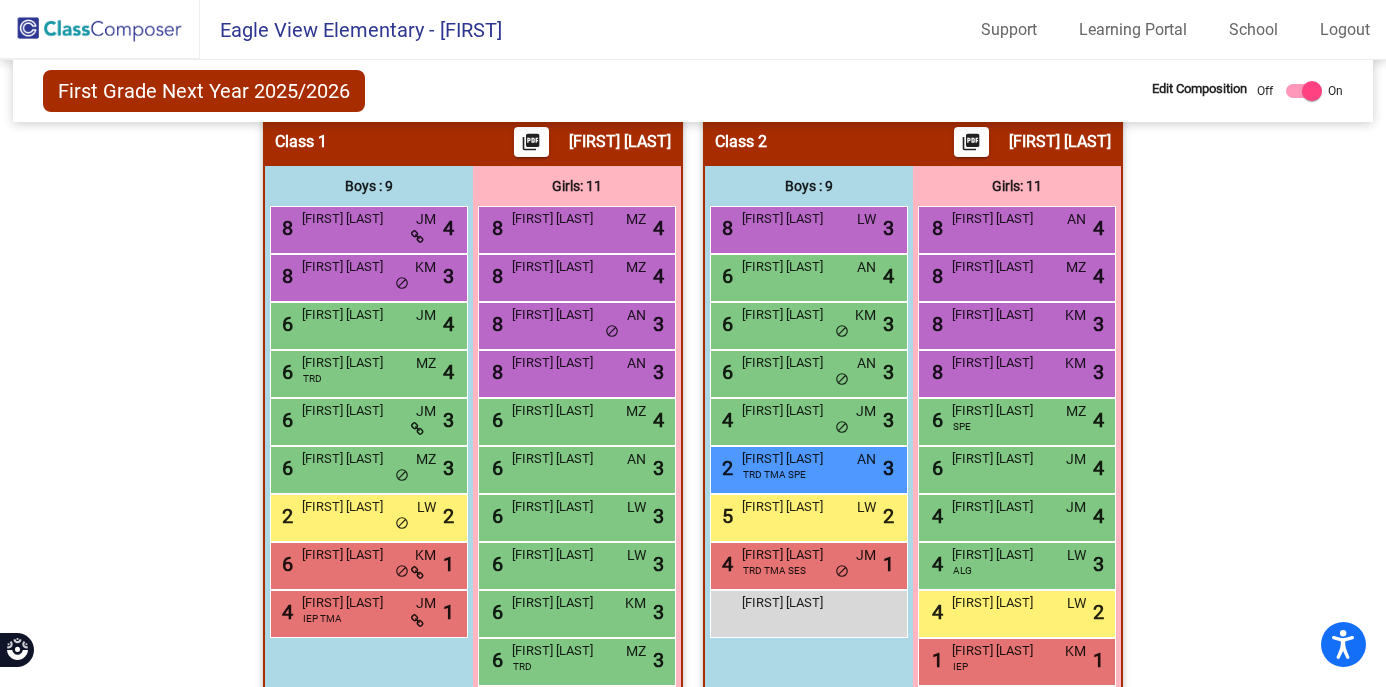 scroll, scrollTop: 513, scrollLeft: 0, axis: vertical 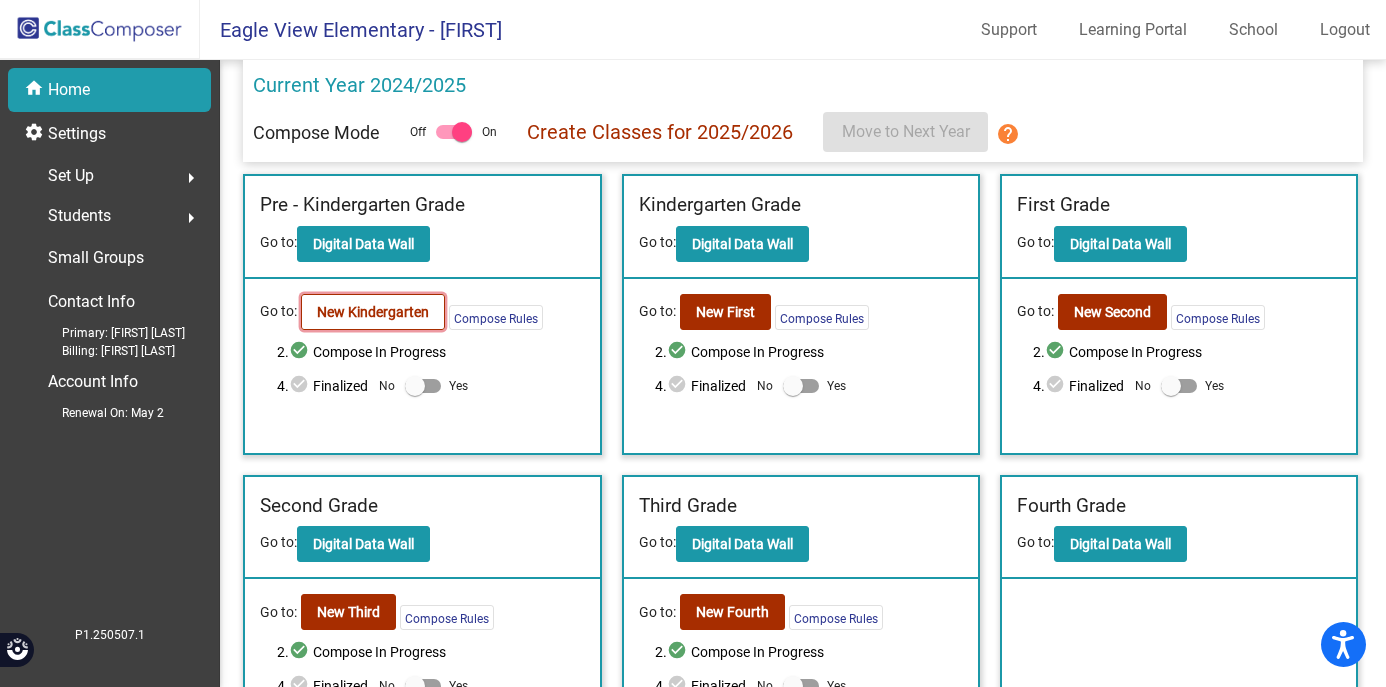 click on "New Kindergarten" 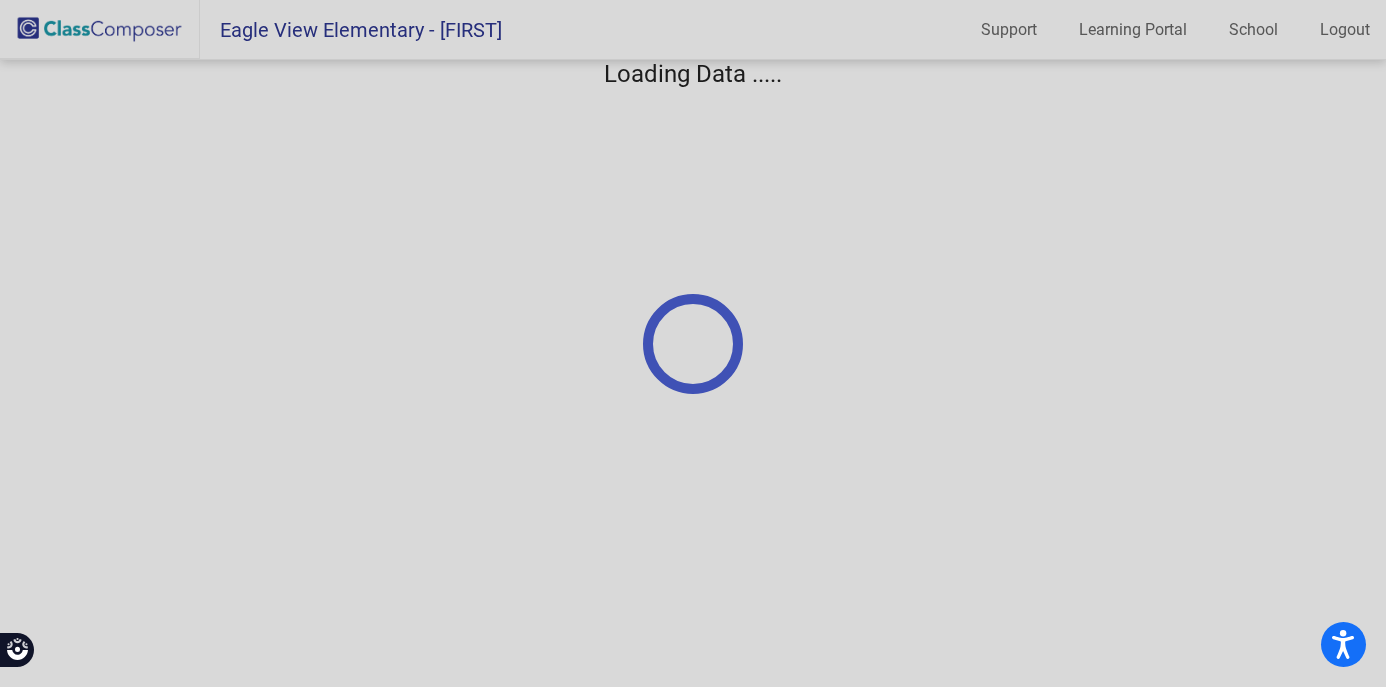 scroll, scrollTop: 0, scrollLeft: 0, axis: both 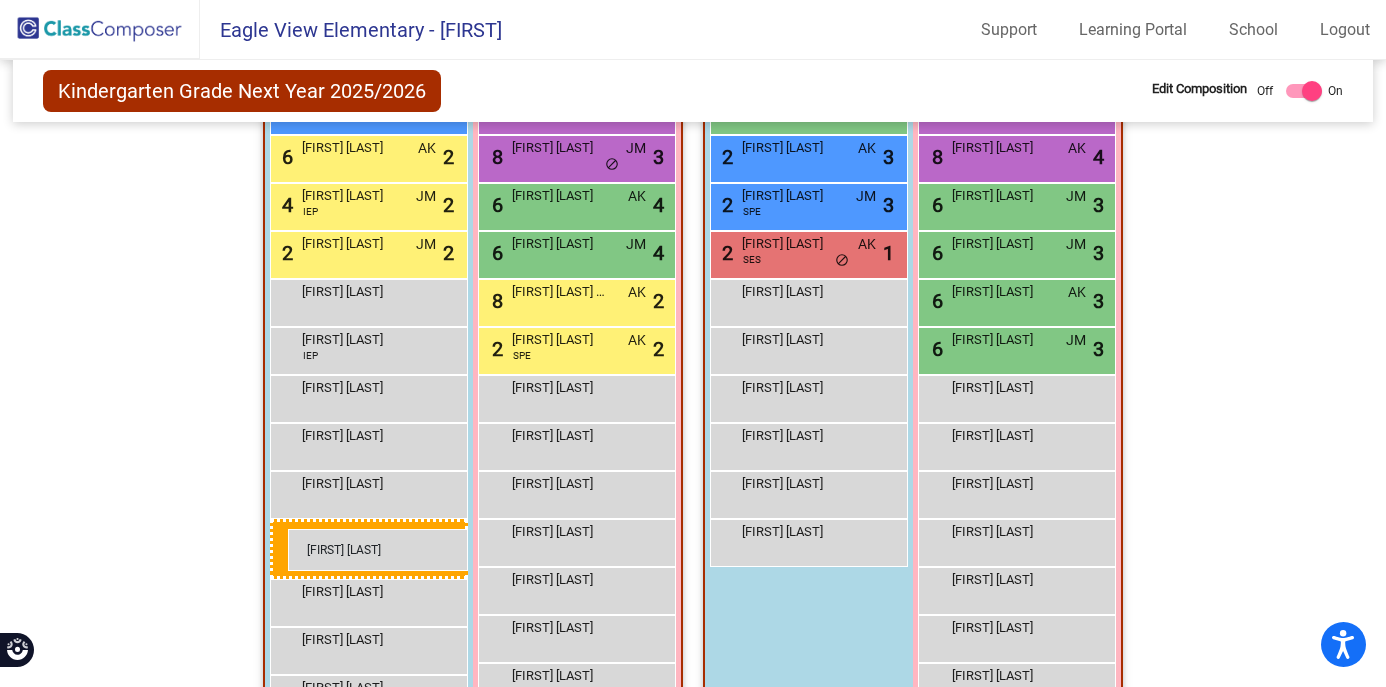 drag, startPoint x: 781, startPoint y: 310, endPoint x: 288, endPoint y: 529, distance: 539.4534 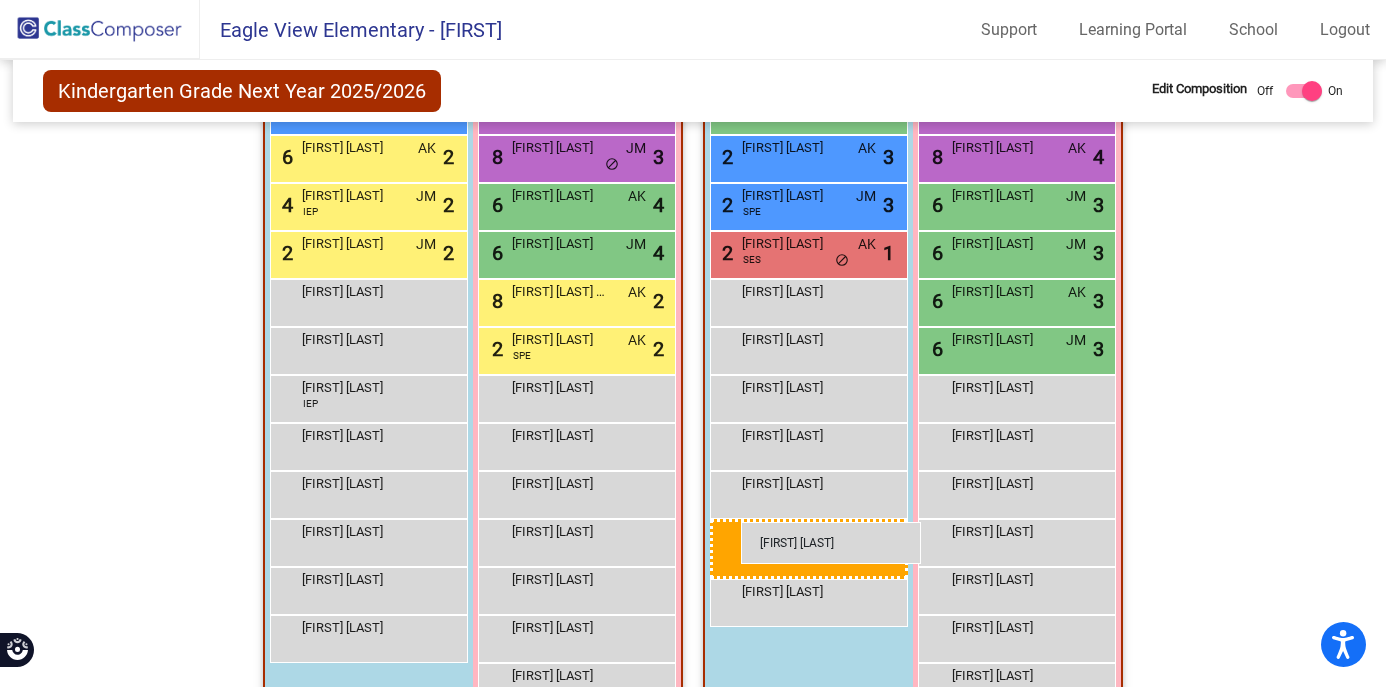 drag, startPoint x: 343, startPoint y: 591, endPoint x: 741, endPoint y: 522, distance: 403.9369 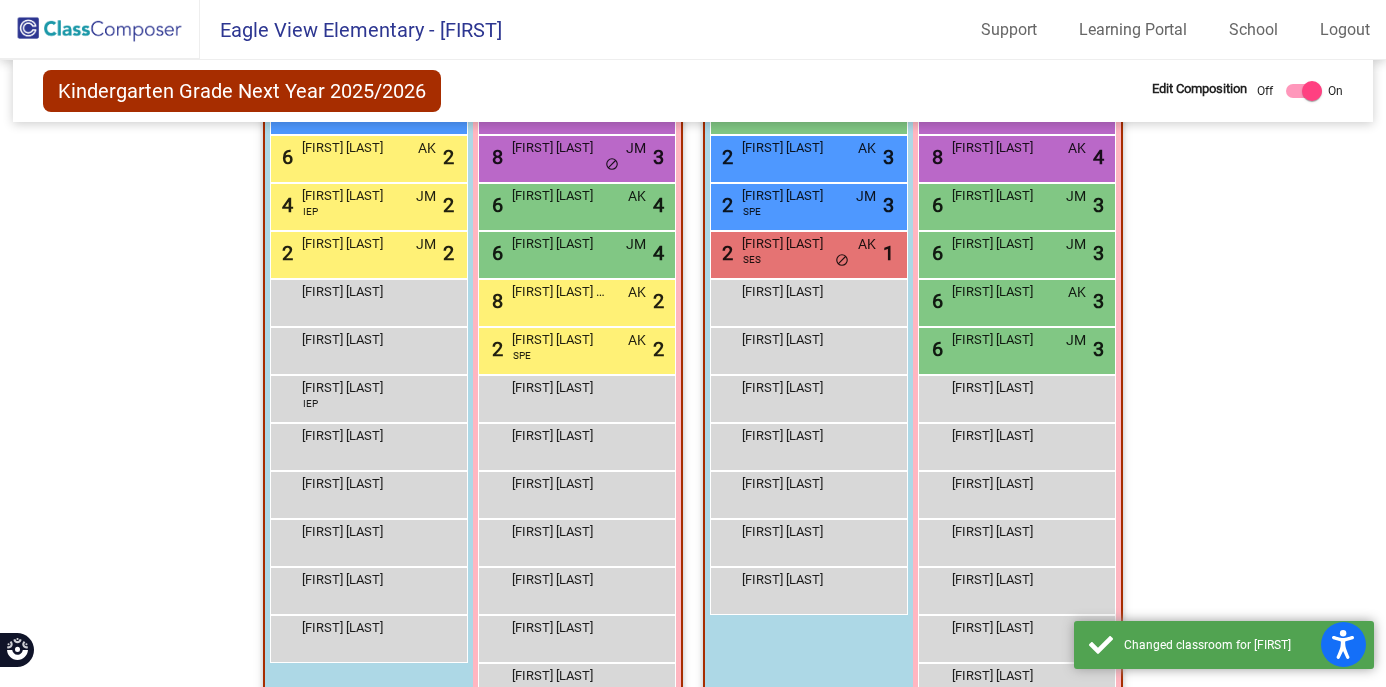 click on "Hallway   - Hallway Class  picture_as_pdf  Add Student  First Name Last Name Student Id  (Recommended)   Boy   Girl   Non Binary Add Close  Boys : 0    No Students   Girls: 1 Leia Loshaw lock do_not_disturb_alt Class 1    picture_as_pdf Andrea Neva  Add Student  First Name Last Name Student Id  (Recommended)   Boy   Girl   Non Binary Add Close  Boys : 13  6 Charlie Benson JM lock do_not_disturb_alt 3 2 Garrett Sheldon AK lock do_not_disturb_alt 3 6 Konley Roos AK lock do_not_disturb_alt 2 4 Hayden Larson IEP JM lock do_not_disturb_alt 2 2 Liam Swenson JM lock do_not_disturb_alt 2 Austin  Sharpe lock do_not_disturb_alt Bennett Bittner-Peek lock do_not_disturb_alt Calvin Gonczy IEP lock do_not_disturb_alt Ezra Gildner lock do_not_disturb_alt Henrik Koslofsky lock do_not_disturb_alt Noah Timblin lock do_not_disturb_alt Weston Bement lock do_not_disturb_alt Wyatt Bement lock do_not_disturb_alt Girls: 14 8 Morgan Dullum AK lock do_not_disturb_alt 4 8 Lorelei Watkins AK lock do_not_disturb_alt 3 8 JM lock 3 6" 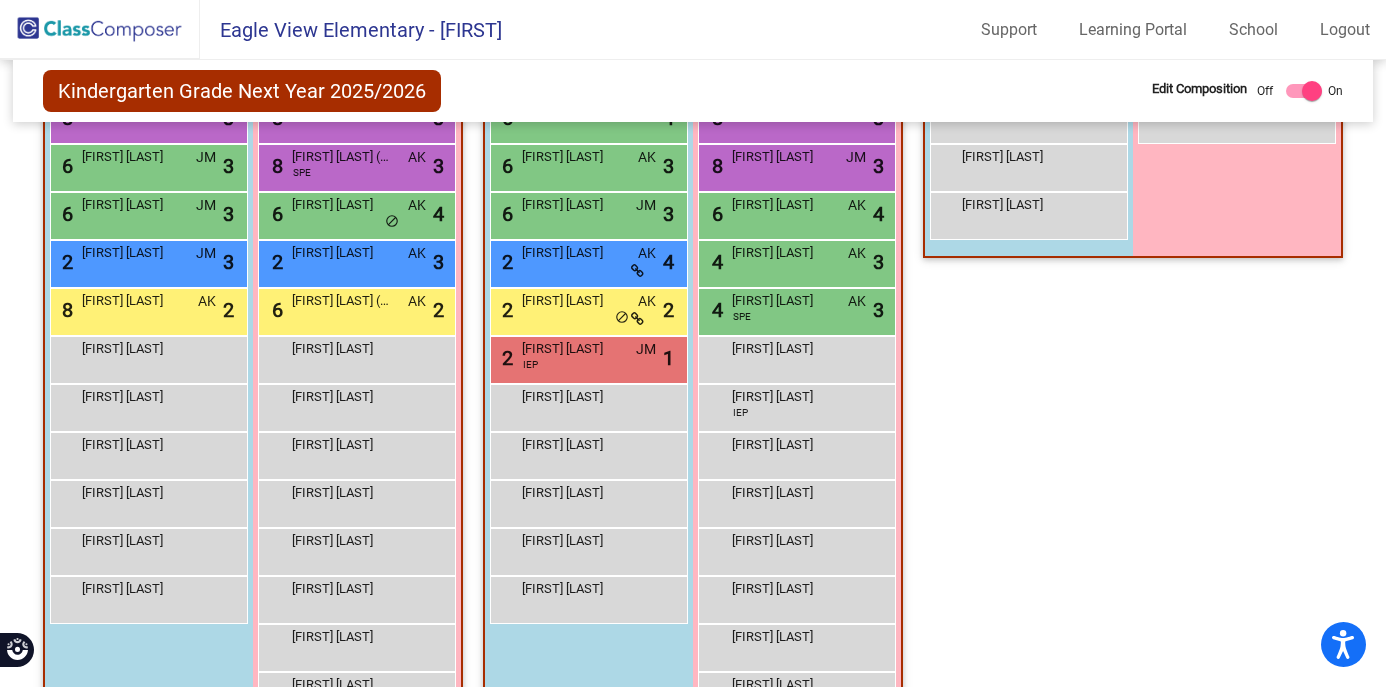 scroll, scrollTop: 1489, scrollLeft: 0, axis: vertical 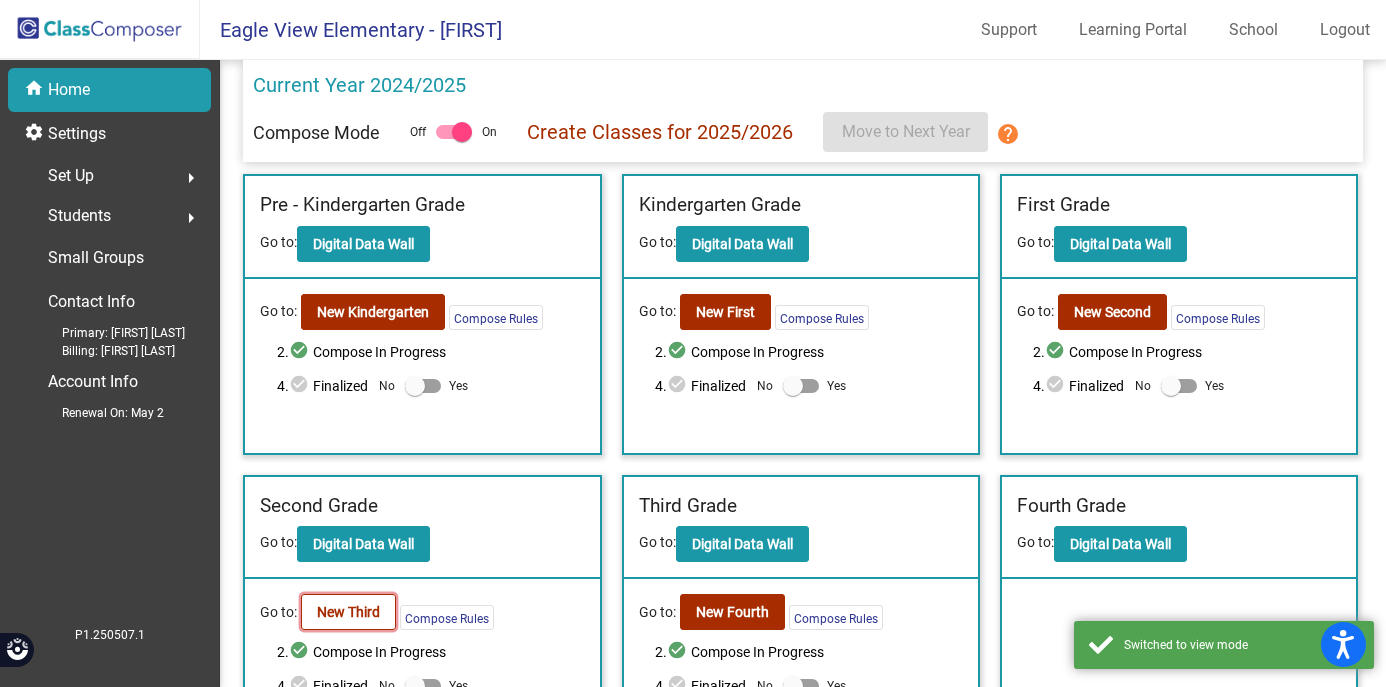 click on "New Third" 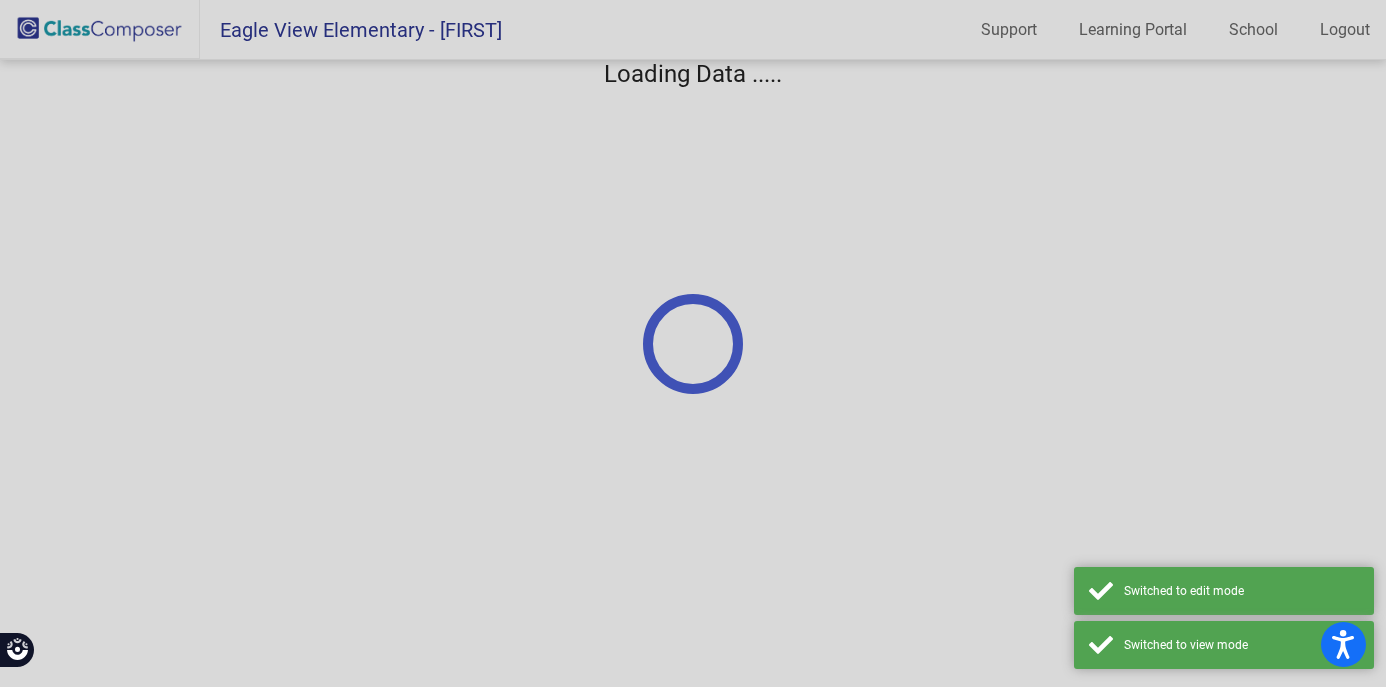 scroll, scrollTop: 0, scrollLeft: 0, axis: both 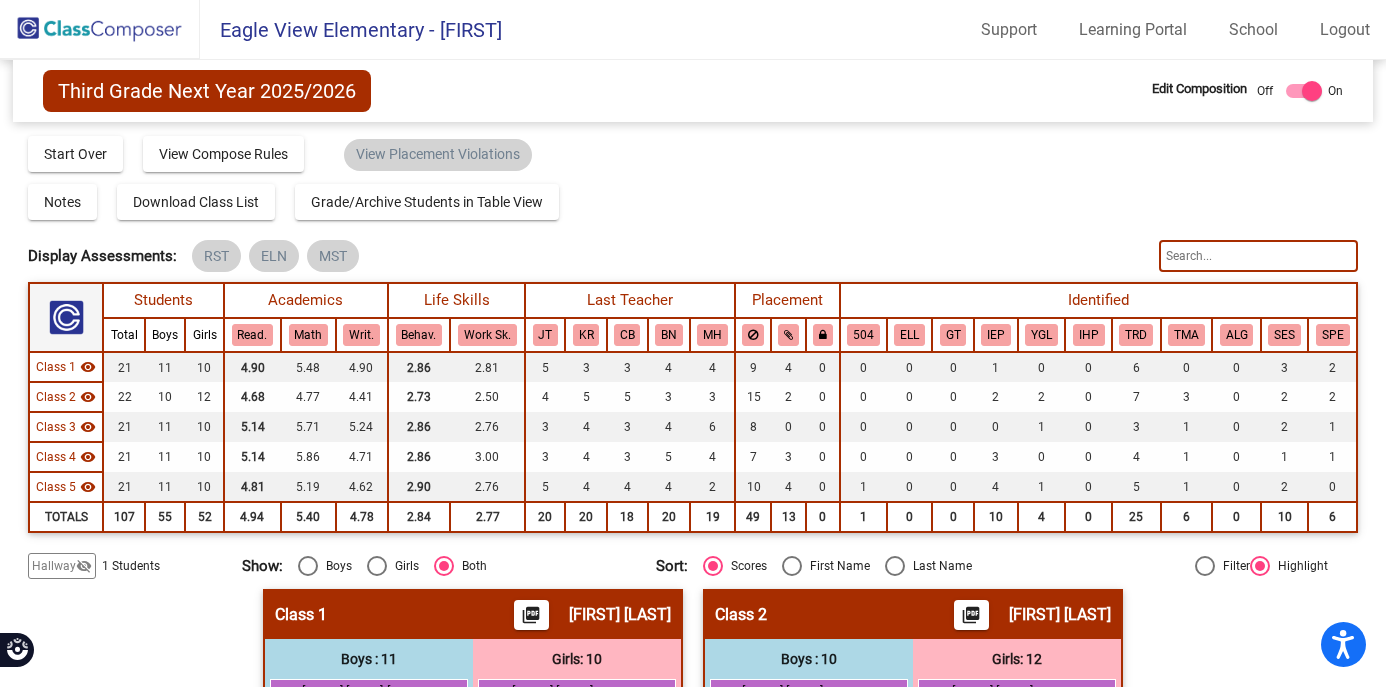 click on "Hallway   - Hallway Class  picture_as_pdf  Add Student  First Name Last Name Student Id  (Recommended)   Boy   Girl   Non Binary Add Close  Boys : 1  Keegan Eckman lock do_not_disturb_alt Girls: 0   No Students   Class 1    picture_as_pdf Kari Norton  Add Student  First Name Last Name Student Id  (Recommended)   Boy   Girl   Non Binary Add Close  Boys : 11  8 William Brill-Henry KR lock do_not_disturb_alt 4 8 Oliver Larson SES JT lock do_not_disturb_alt 4 8 Holden Larson BN lock do_not_disturb_alt 4 6 James Olson CB lock do_not_disturb_alt 3 4 Abraham (AJ) Blake BN lock do_not_disturb_alt 4 2 Lane Rudlang TRD BN lock do_not_disturb_alt 3 4 Hudson Reed TRD BN lock do_not_disturb_alt 2 2 Brady Schad TRD SES SPE CB lock do_not_disturb_alt 2 2 Kashton Lucksinger IEP SES SPE MH lock do_not_disturb_alt 1 Griffin Sharpe lock do_not_disturb_alt Jax Kise lock do_not_disturb_alt Girls: 10 9 Morgan Oglesby JT lock do_not_disturb_alt 4 8 Riley Popp JT lock do_not_disturb_alt 4 8 Jayme-Rae Watkins KR lock 3 6 TRD MH" 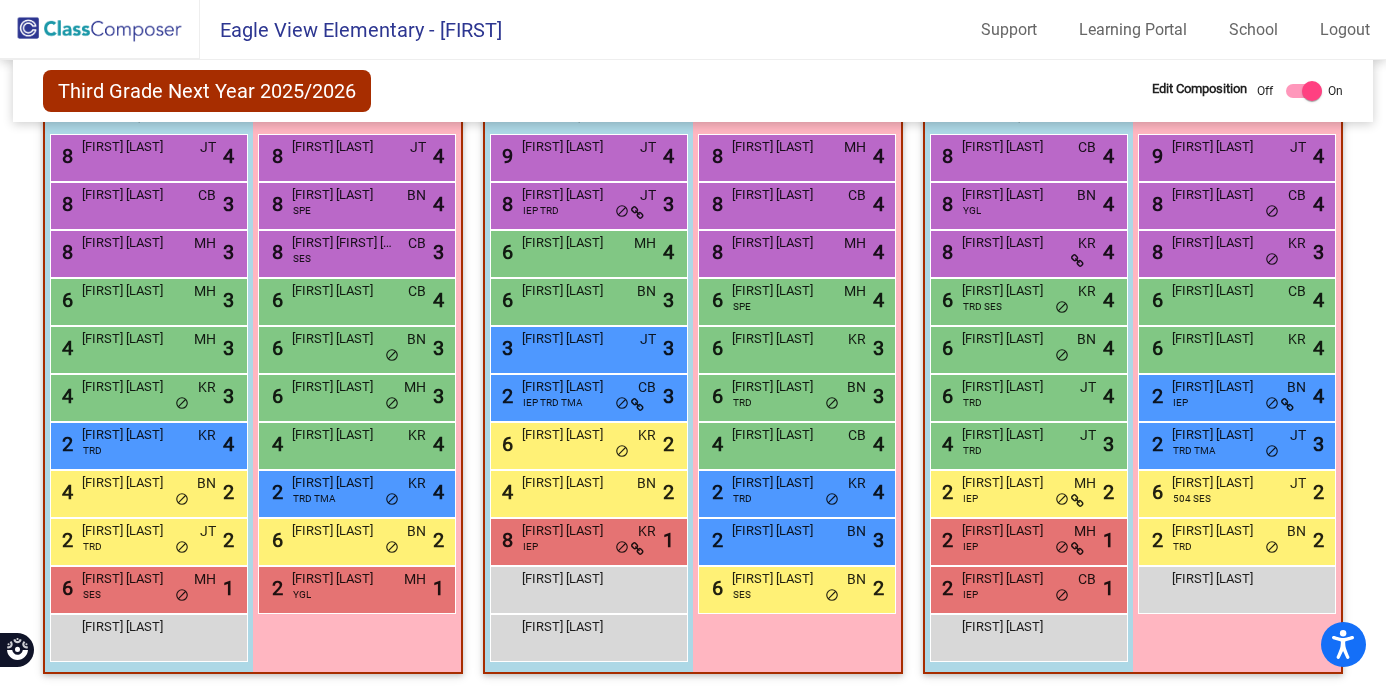 scroll, scrollTop: 1249, scrollLeft: 0, axis: vertical 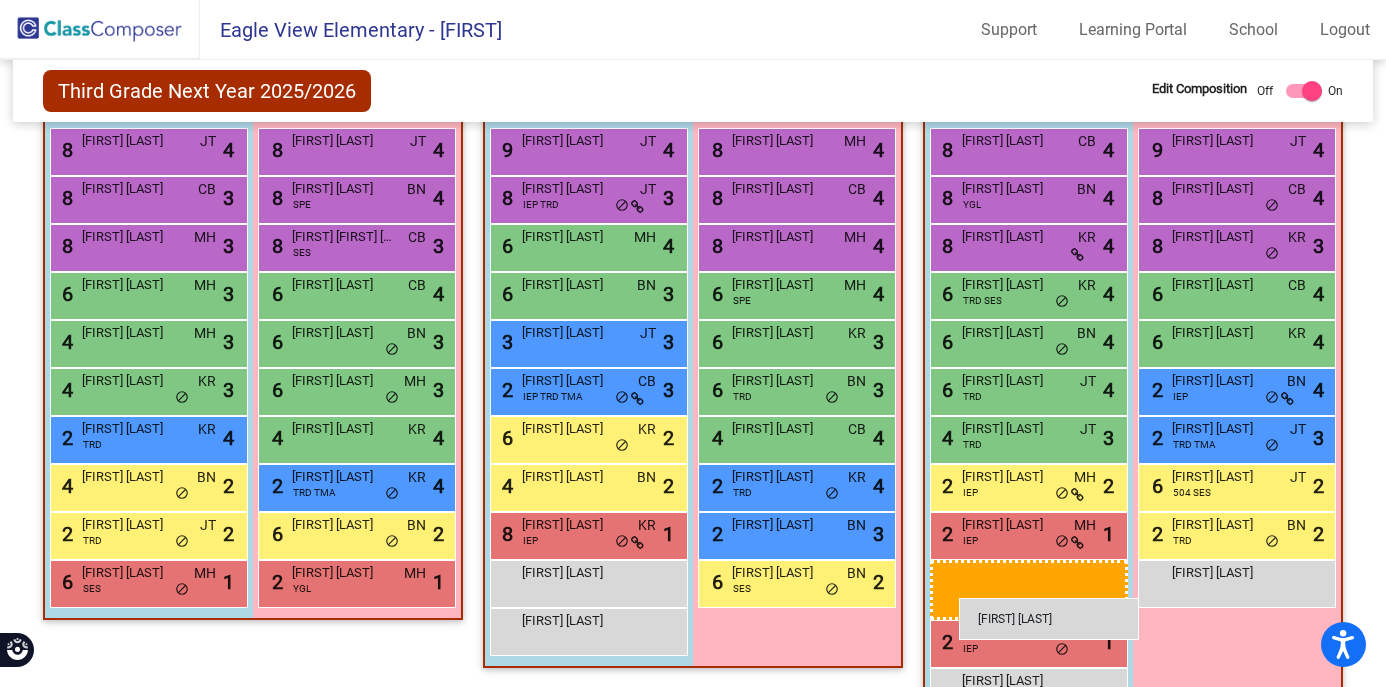 drag, startPoint x: 100, startPoint y: 629, endPoint x: 959, endPoint y: 598, distance: 859.5592 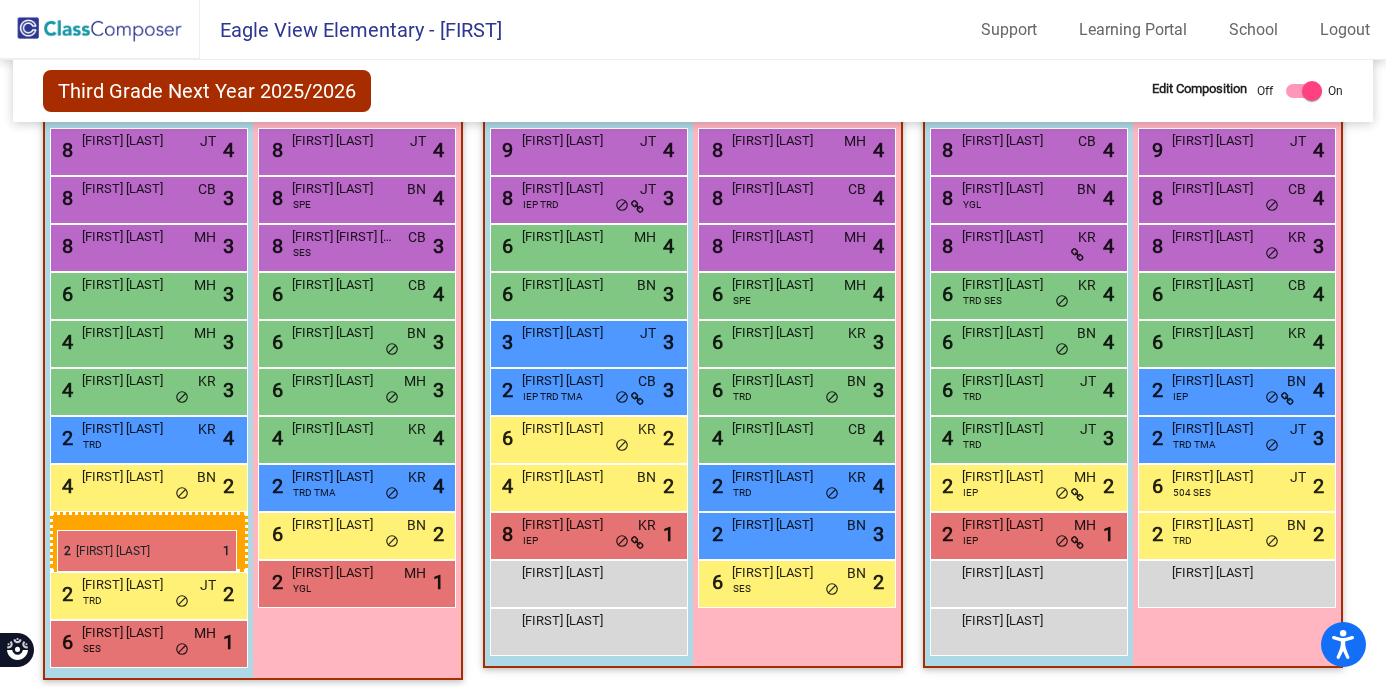 drag, startPoint x: 991, startPoint y: 593, endPoint x: 59, endPoint y: 529, distance: 934.1948 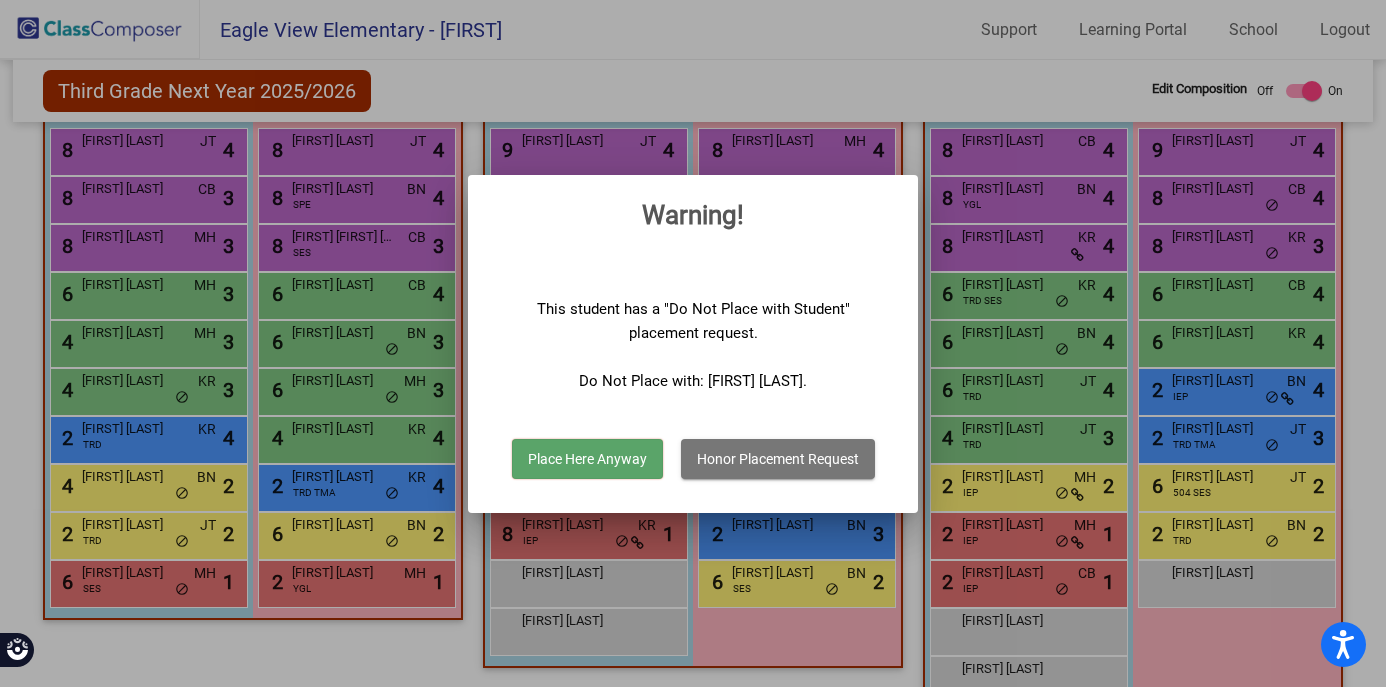 click on "Honor Placement Request" at bounding box center [778, 459] 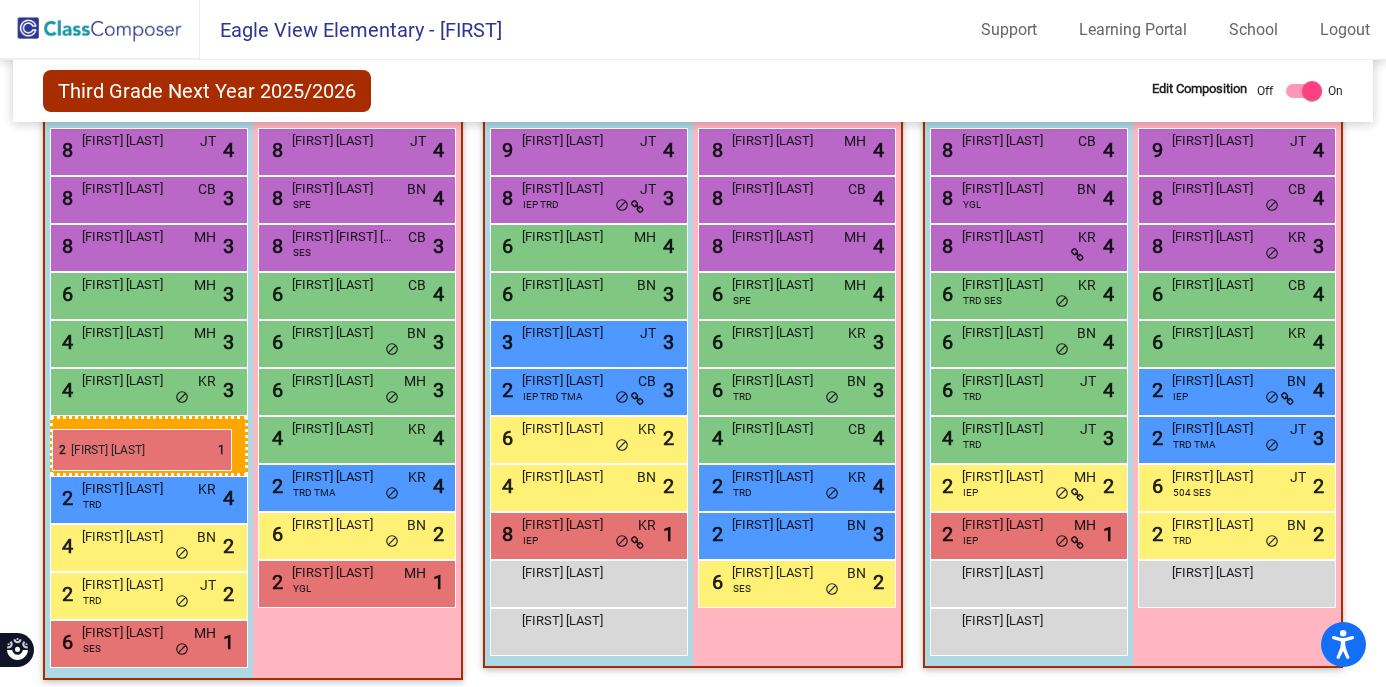 drag, startPoint x: 989, startPoint y: 587, endPoint x: 52, endPoint y: 428, distance: 950.39465 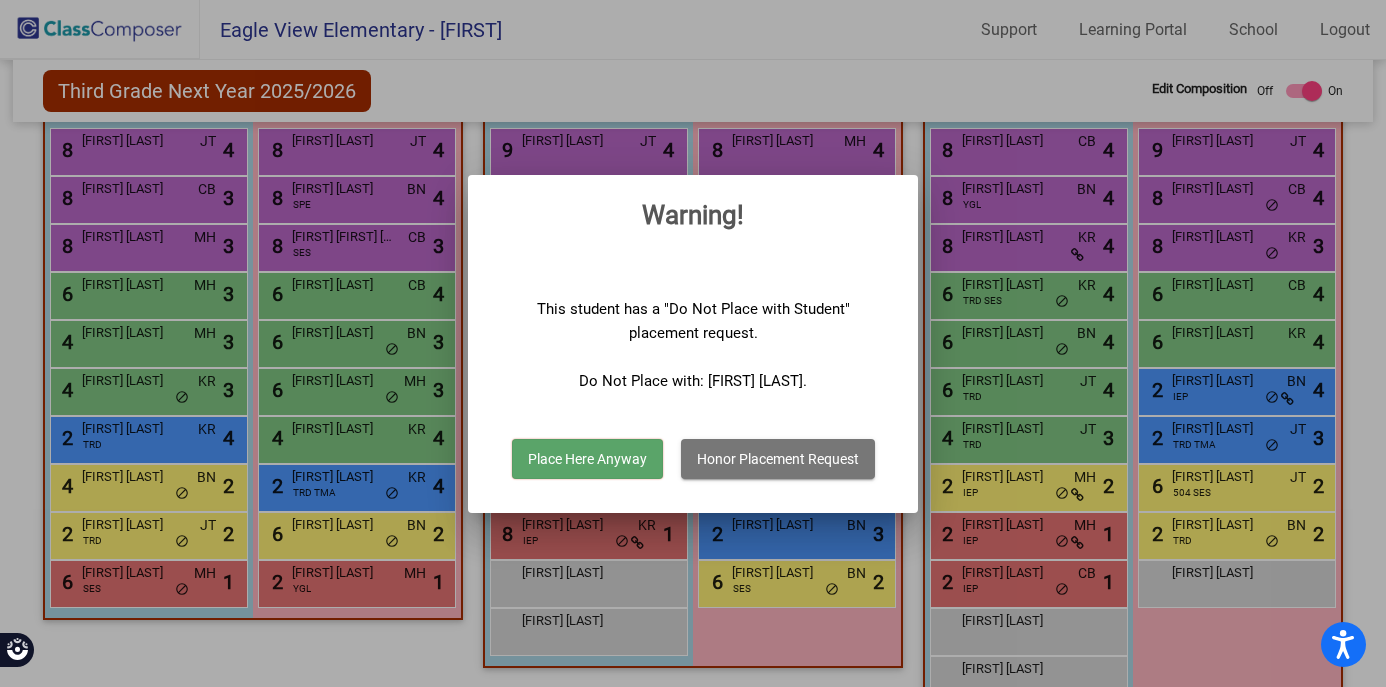click on "Place Here Anyway" at bounding box center (587, 459) 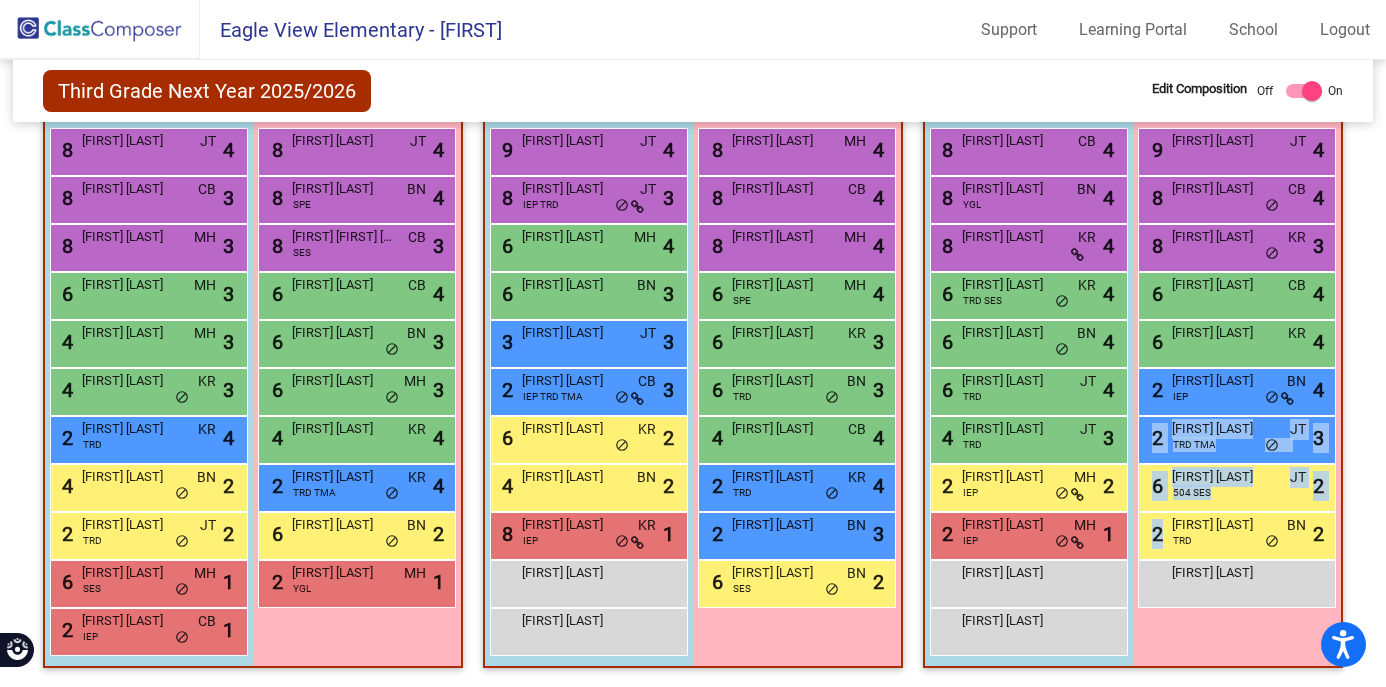 drag, startPoint x: 1375, startPoint y: 524, endPoint x: 1376, endPoint y: 415, distance: 109.004585 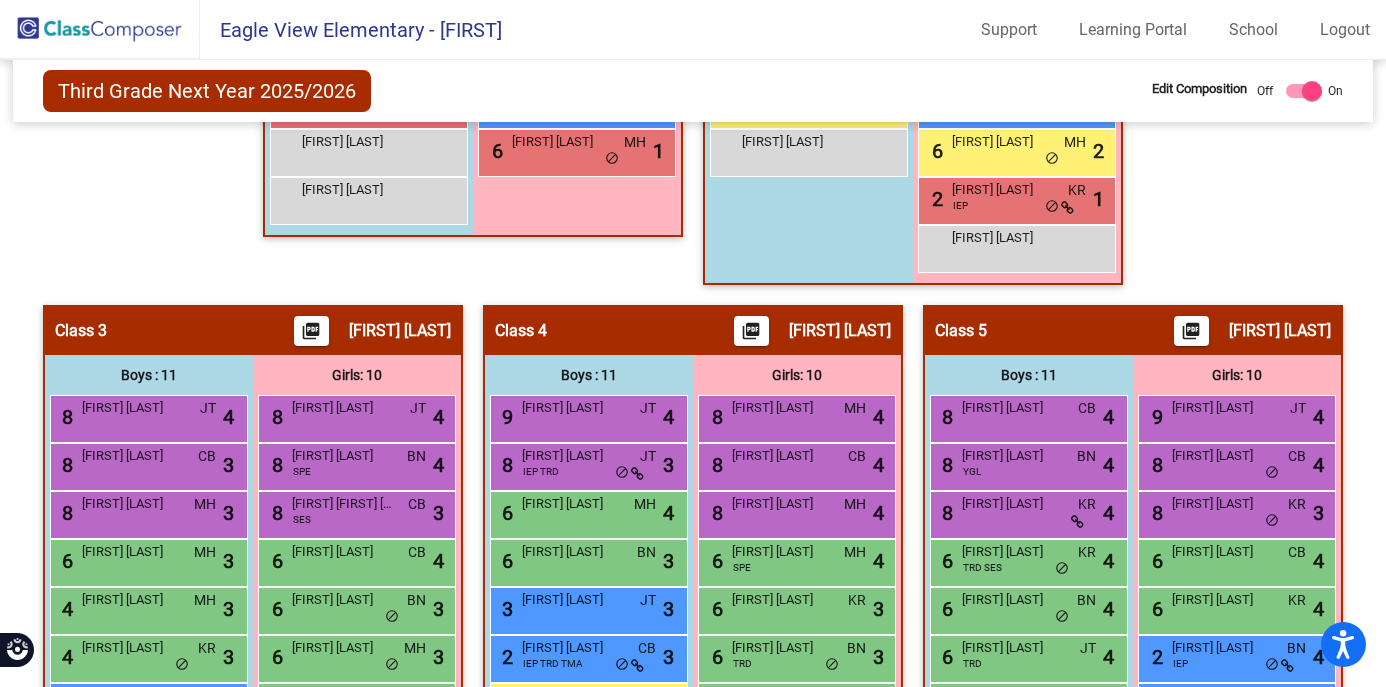 scroll, scrollTop: 973, scrollLeft: 0, axis: vertical 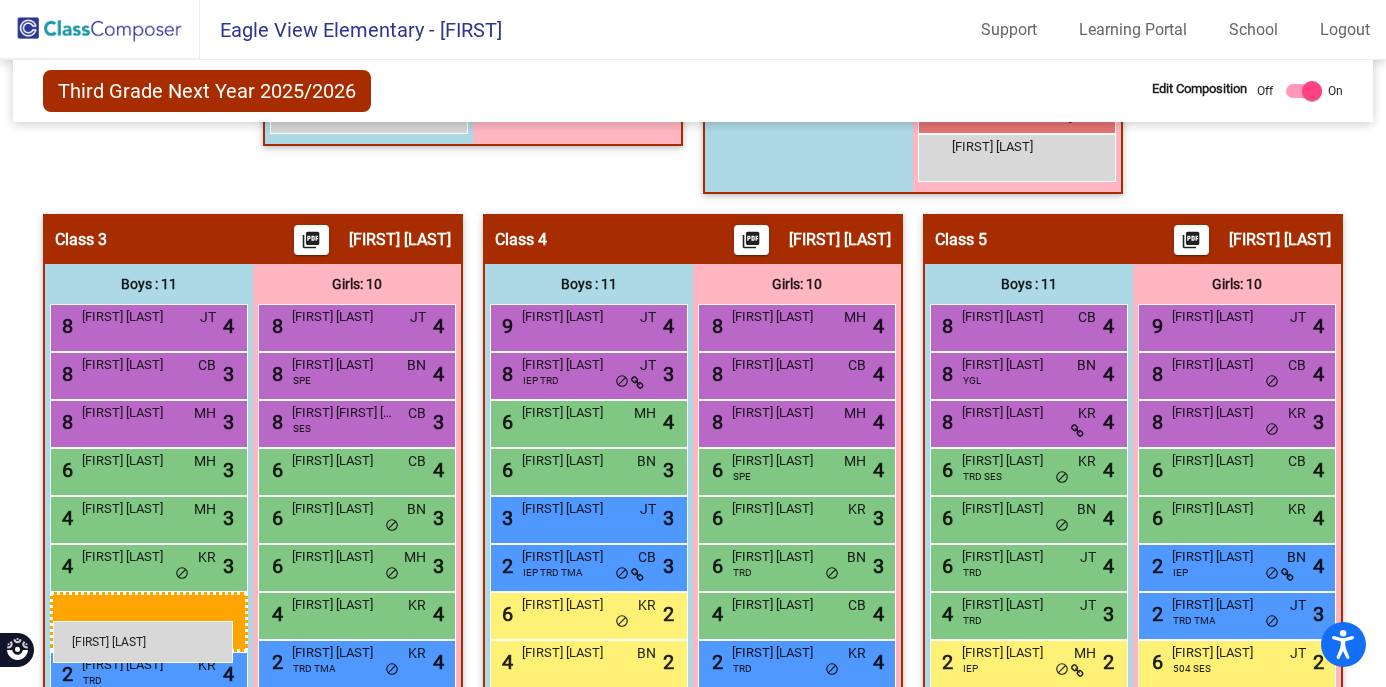 drag, startPoint x: 803, startPoint y: 169, endPoint x: 53, endPoint y: 621, distance: 875.67346 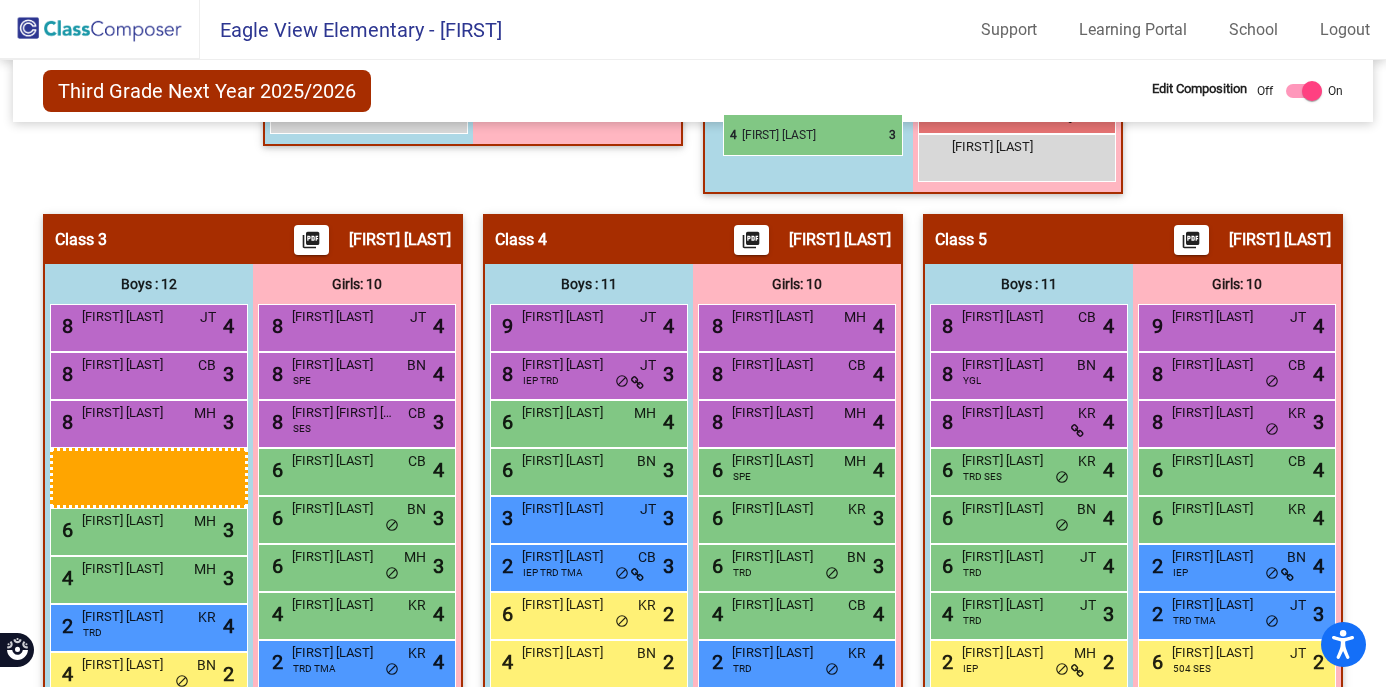 drag, startPoint x: 138, startPoint y: 563, endPoint x: 723, endPoint y: 114, distance: 737.4456 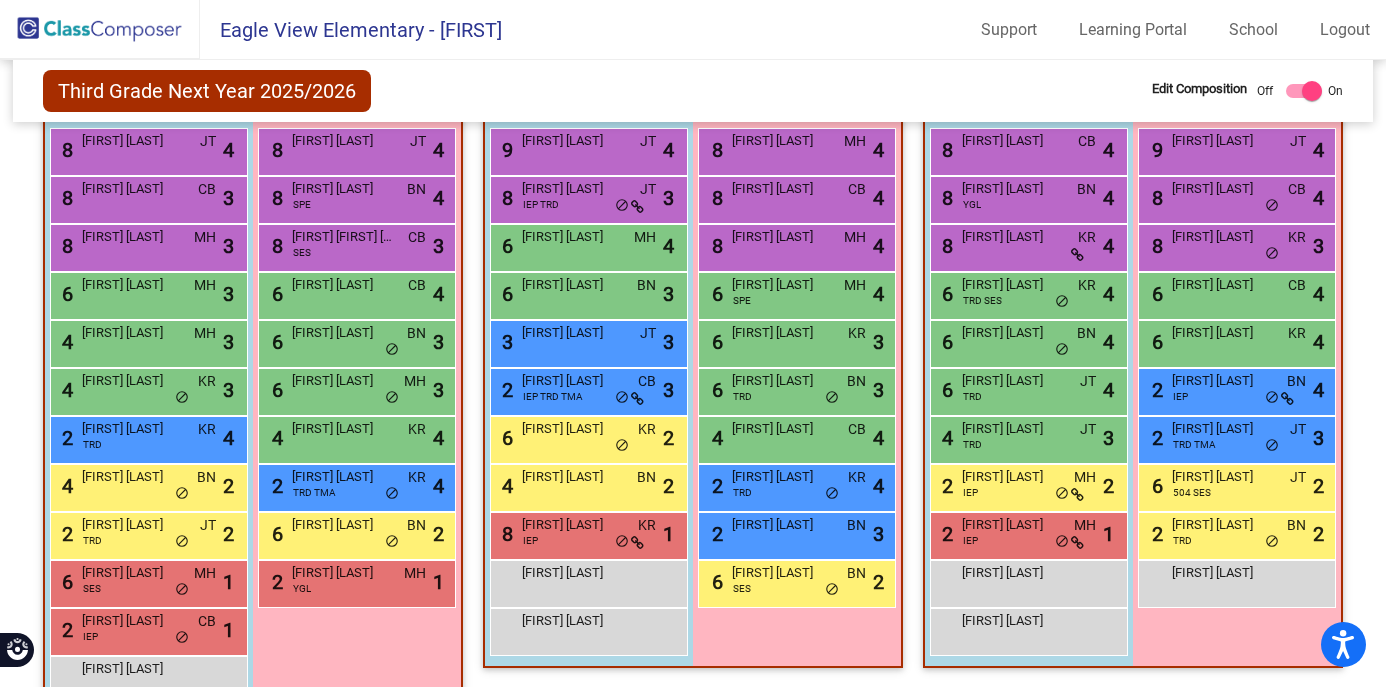 scroll, scrollTop: 1297, scrollLeft: 0, axis: vertical 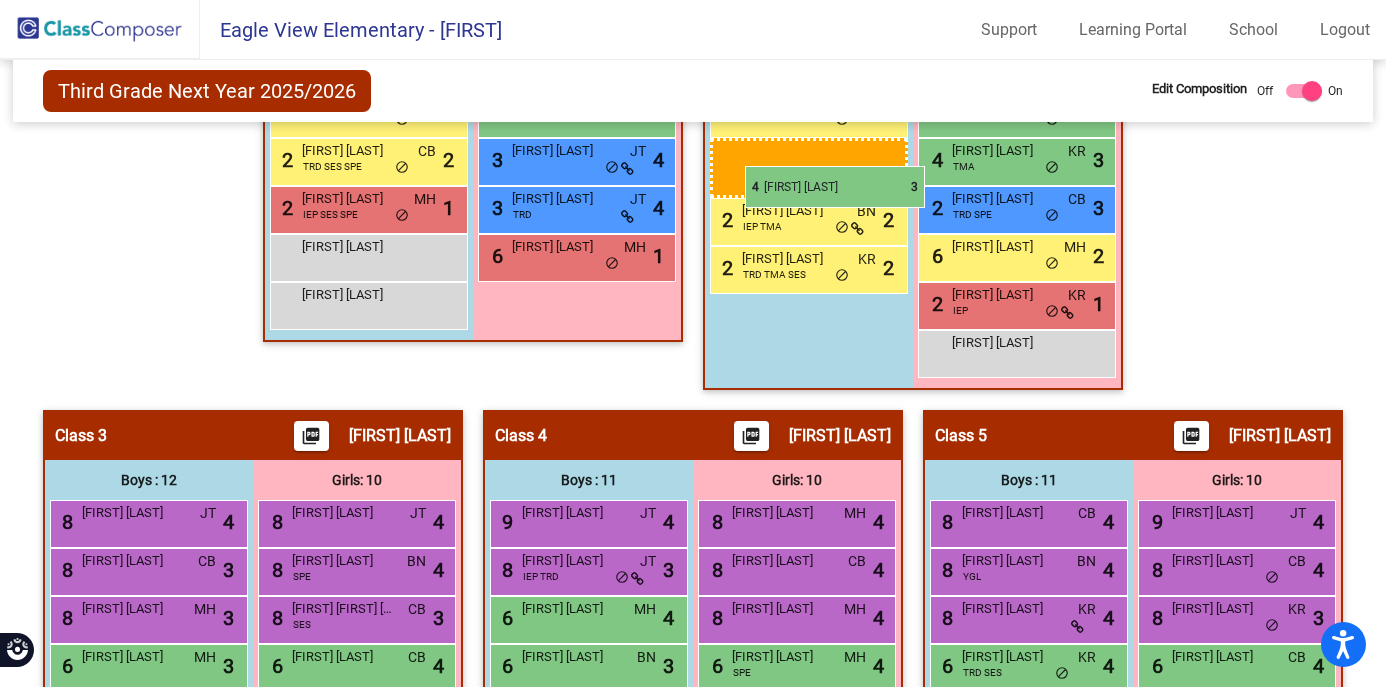 drag, startPoint x: 133, startPoint y: 341, endPoint x: 745, endPoint y: 165, distance: 636.8045 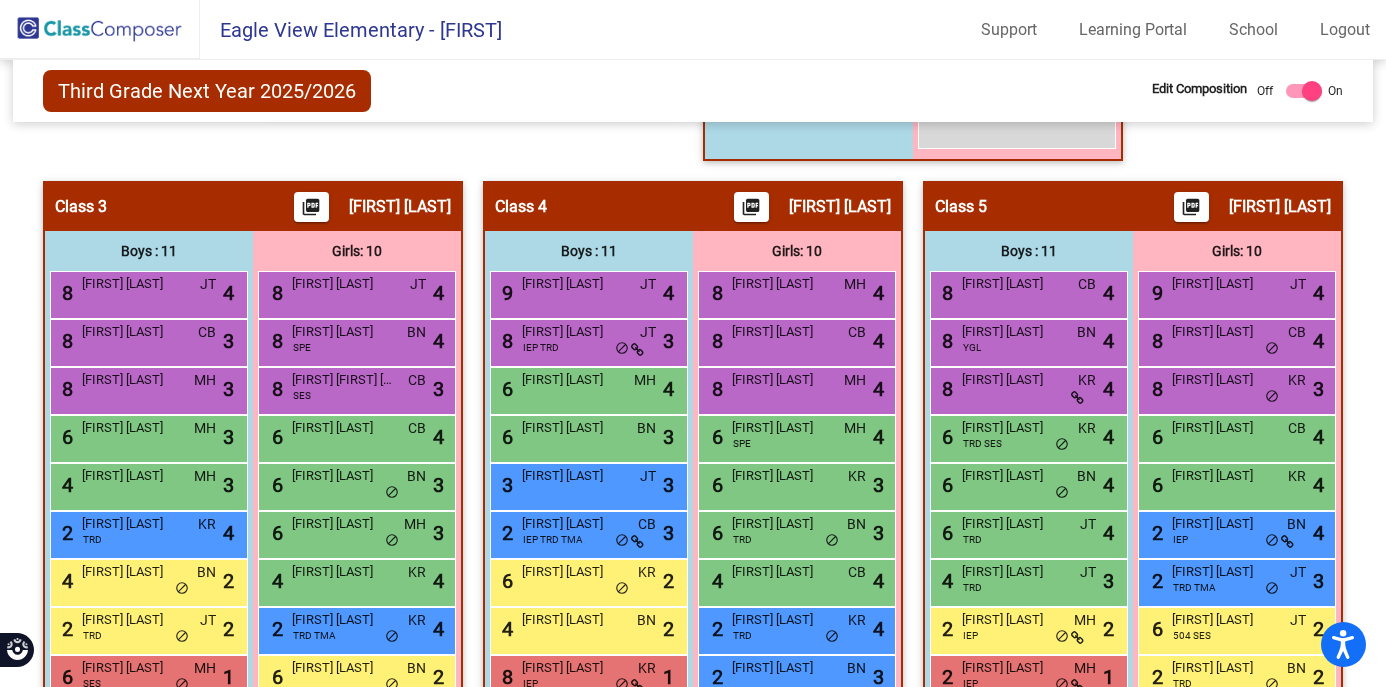 scroll, scrollTop: 1249, scrollLeft: 0, axis: vertical 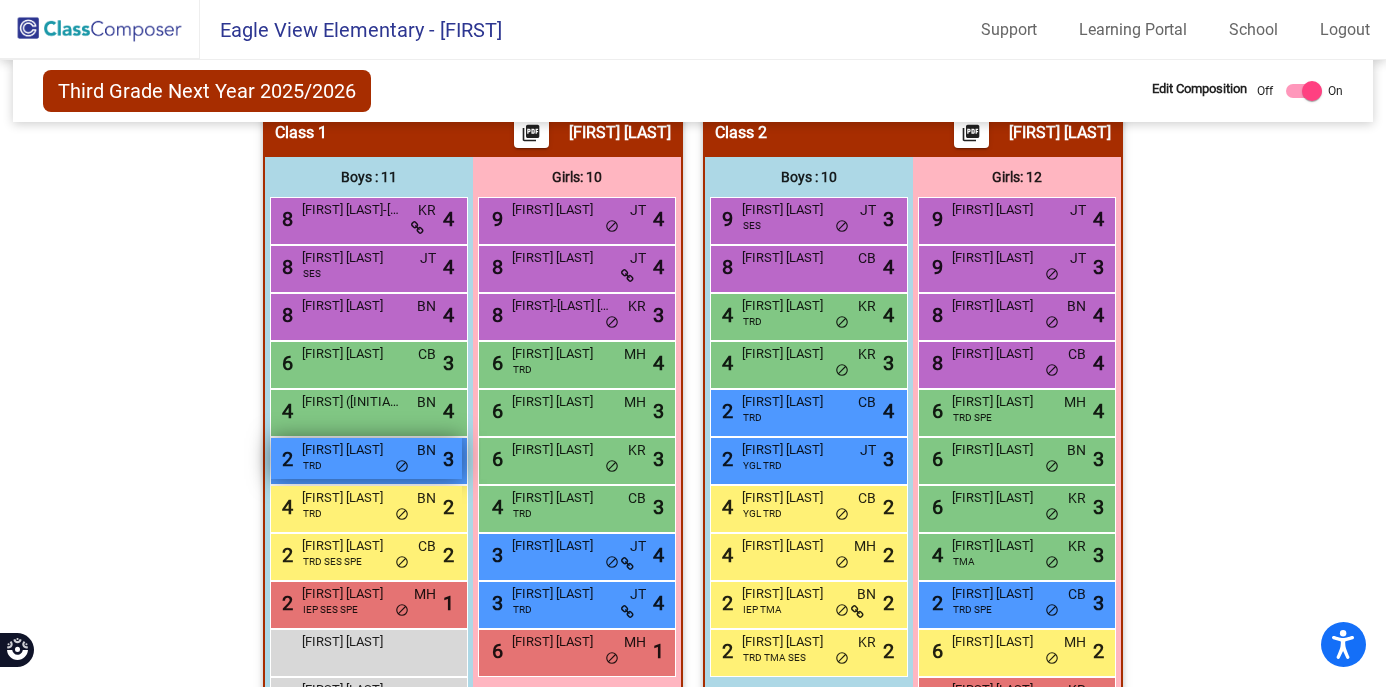 click on "2 Lane Rudlang TRD BN lock do_not_disturb_alt 3" at bounding box center (366, 458) 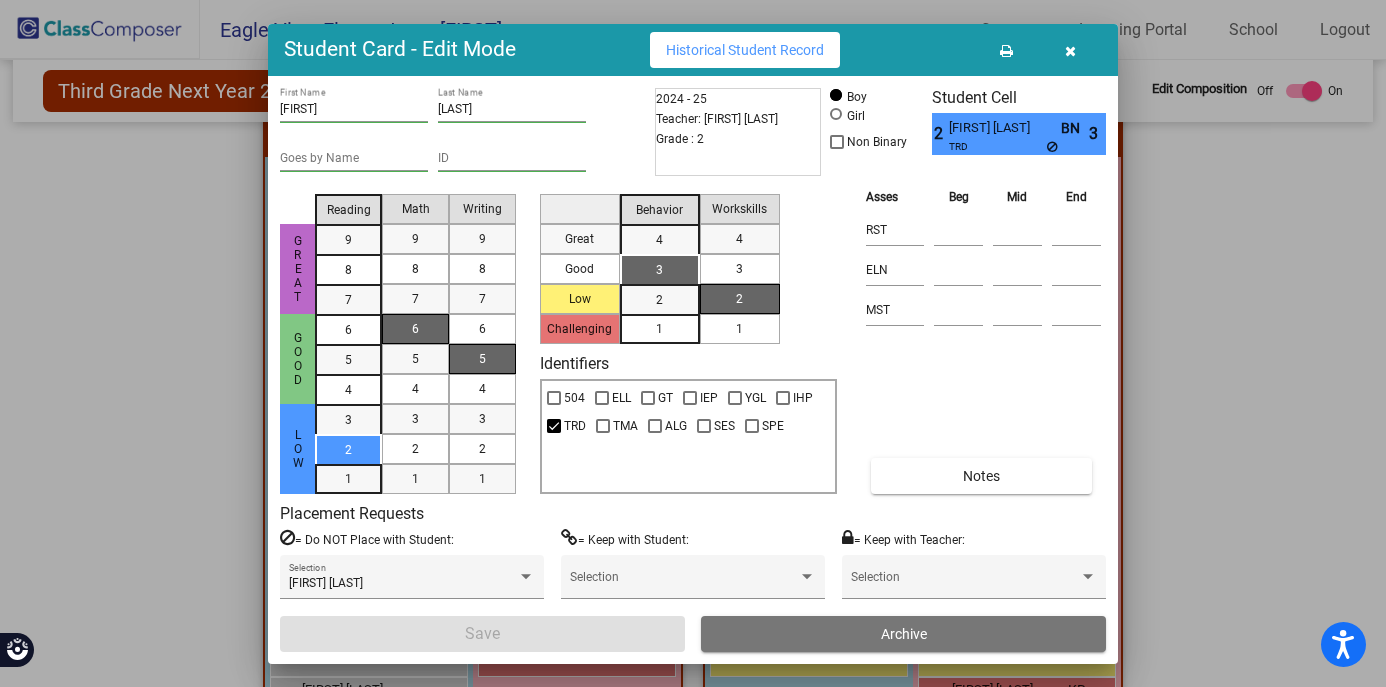 click at bounding box center (1070, 51) 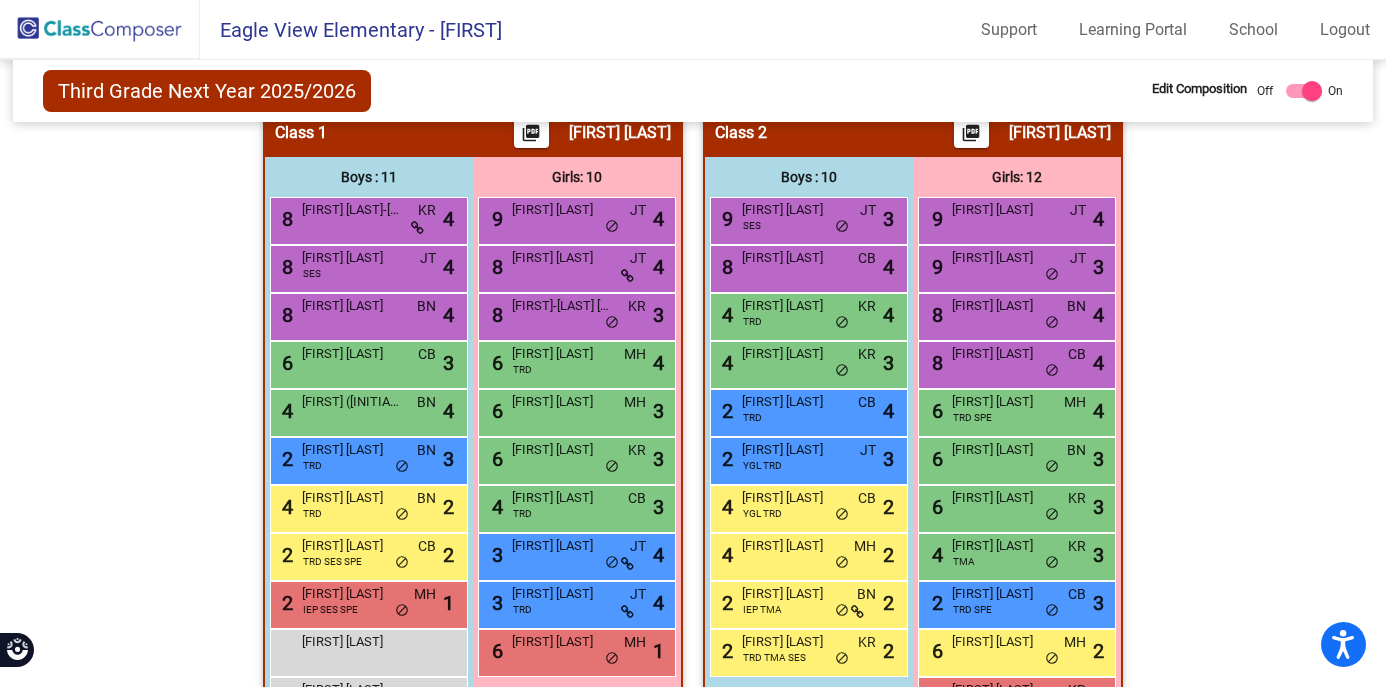 click on "Hallway   - Hallway Class  picture_as_pdf  Add Student  First Name Last Name Student Id  (Recommended)   Boy   Girl   Non Binary Add Close  Boys : 1  Keegan Eckman lock do_not_disturb_alt Girls: 0   No Students   Class 1    picture_as_pdf Kari Norton  Add Student  First Name Last Name Student Id  (Recommended)   Boy   Girl   Non Binary Add Close  Boys : 11  8 William Brill-Henry KR lock do_not_disturb_alt 4 8 Oliver Larson SES JT lock do_not_disturb_alt 4 8 Holden Larson BN lock do_not_disturb_alt 4 6 James Olson CB lock do_not_disturb_alt 3 4 Abraham (AJ) Blake BN lock do_not_disturb_alt 4 2 Lane Rudlang TRD BN lock do_not_disturb_alt 3 4 Hudson Reed TRD BN lock do_not_disturb_alt 2 2 Brady Schad TRD SES SPE CB lock do_not_disturb_alt 2 2 Kashton Lucksinger IEP SES SPE MH lock do_not_disturb_alt 1 Griffin Sharpe lock do_not_disturb_alt Jax Kise lock do_not_disturb_alt Girls: 10 9 Morgan Oglesby JT lock do_not_disturb_alt 4 8 Riley Popp JT lock do_not_disturb_alt 4 8 Jayme-Rae Watkins KR lock 3 6 TRD MH" 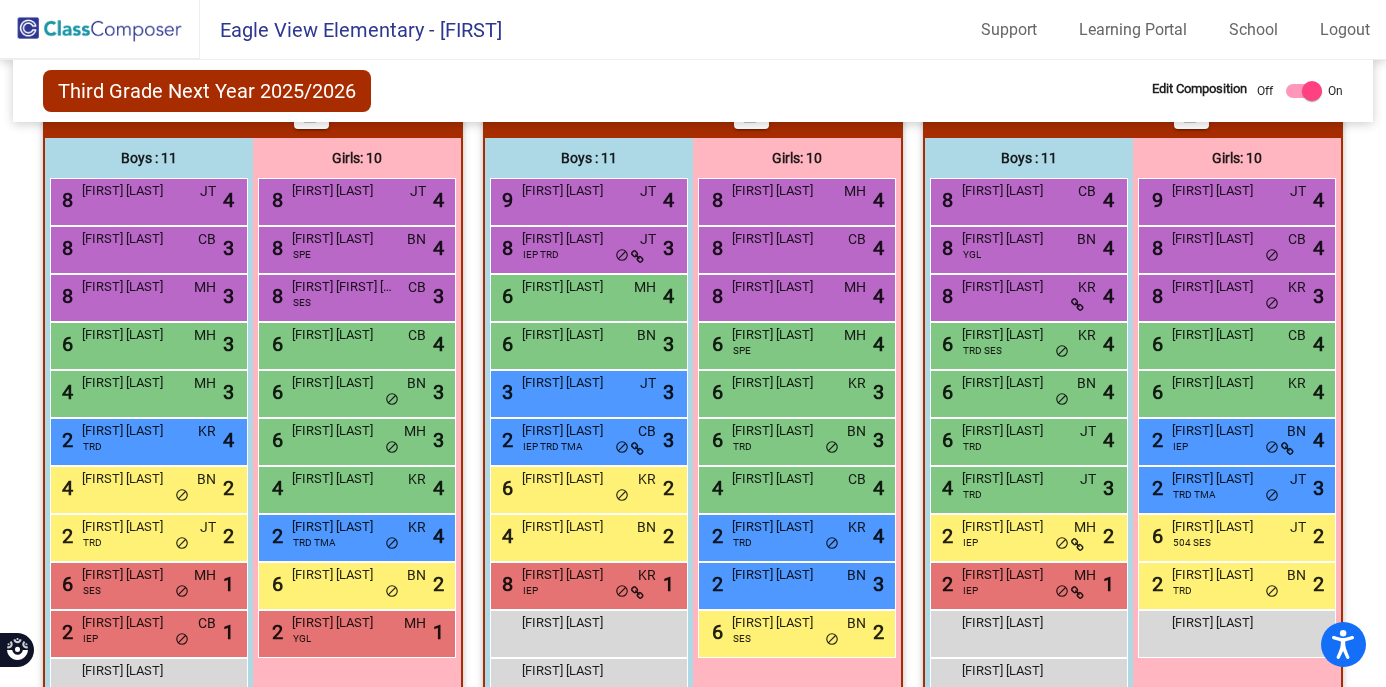 scroll, scrollTop: 1202, scrollLeft: 0, axis: vertical 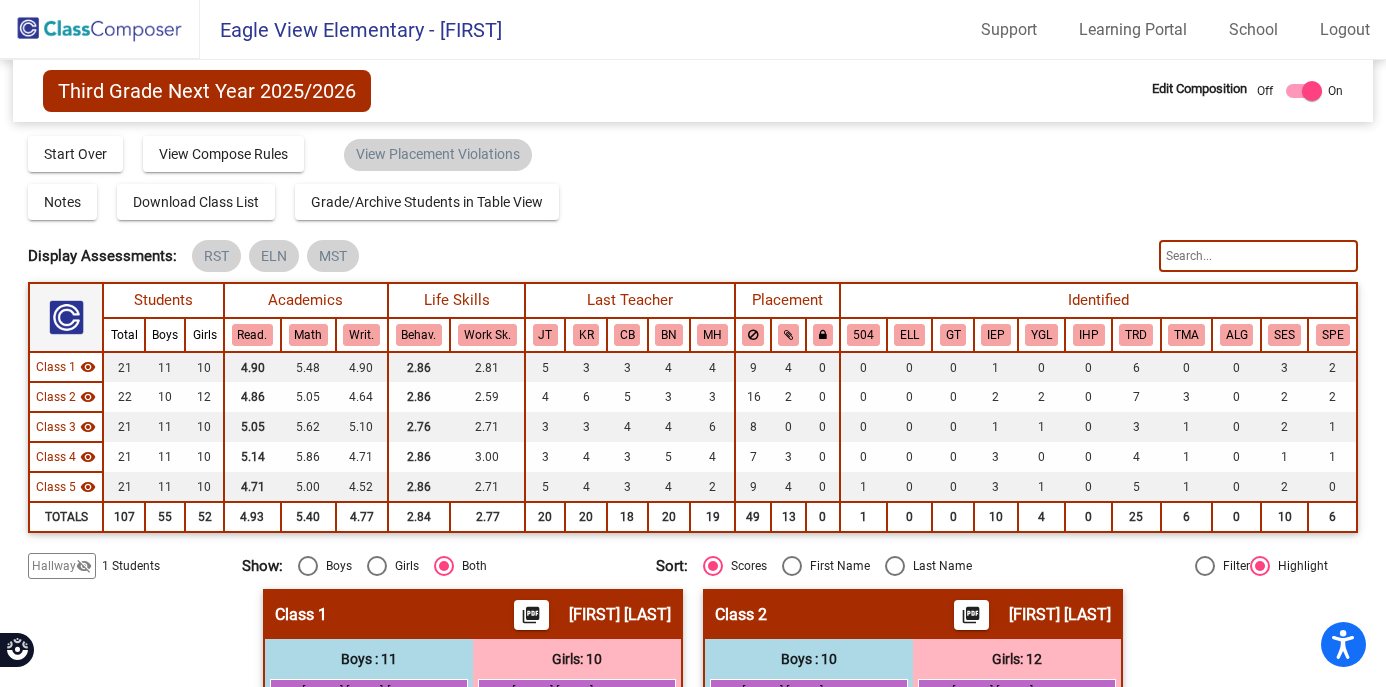 click on "Hallway" 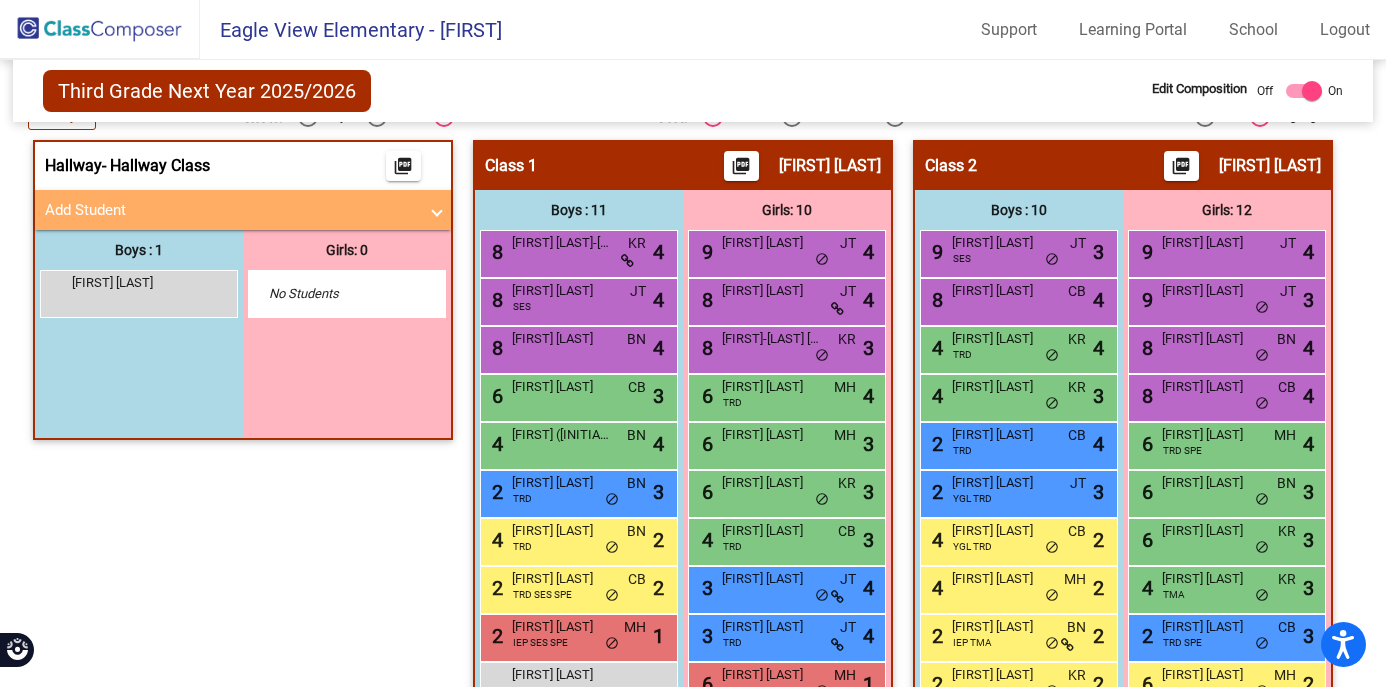 scroll, scrollTop: 440, scrollLeft: 0, axis: vertical 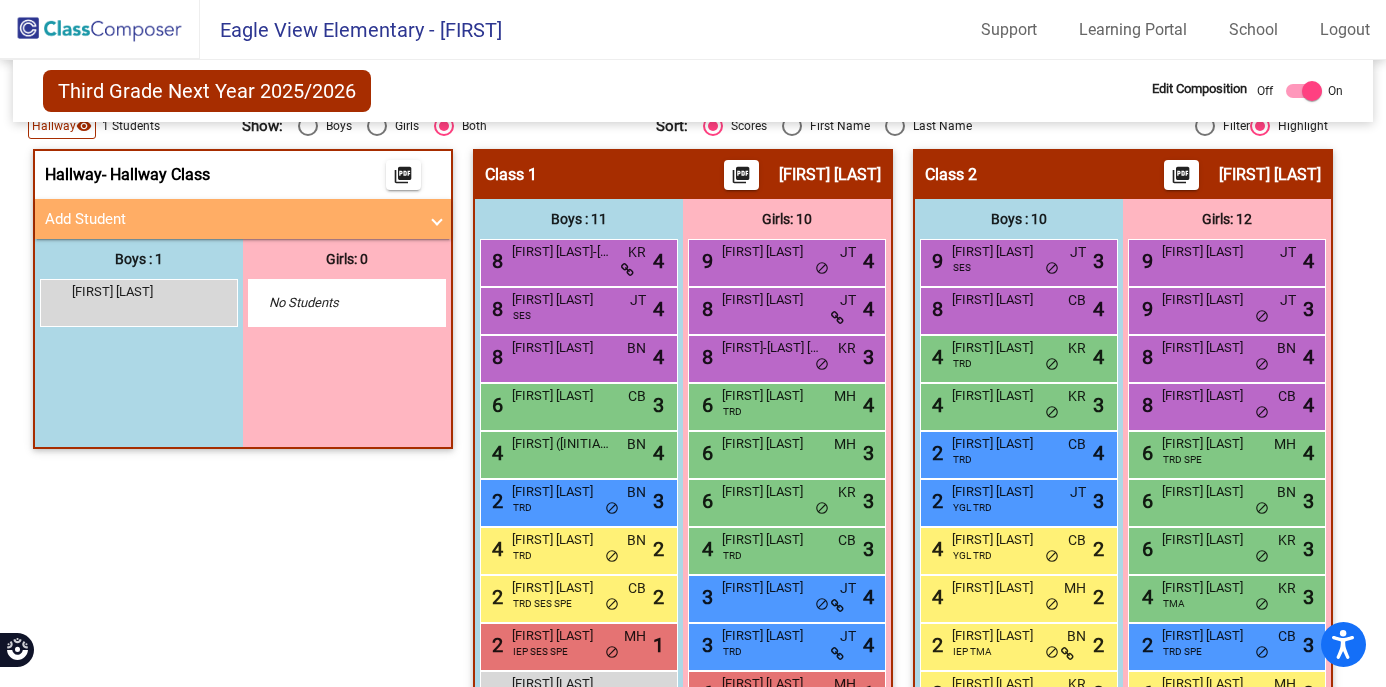 click on "Add Student" at bounding box center [231, 219] 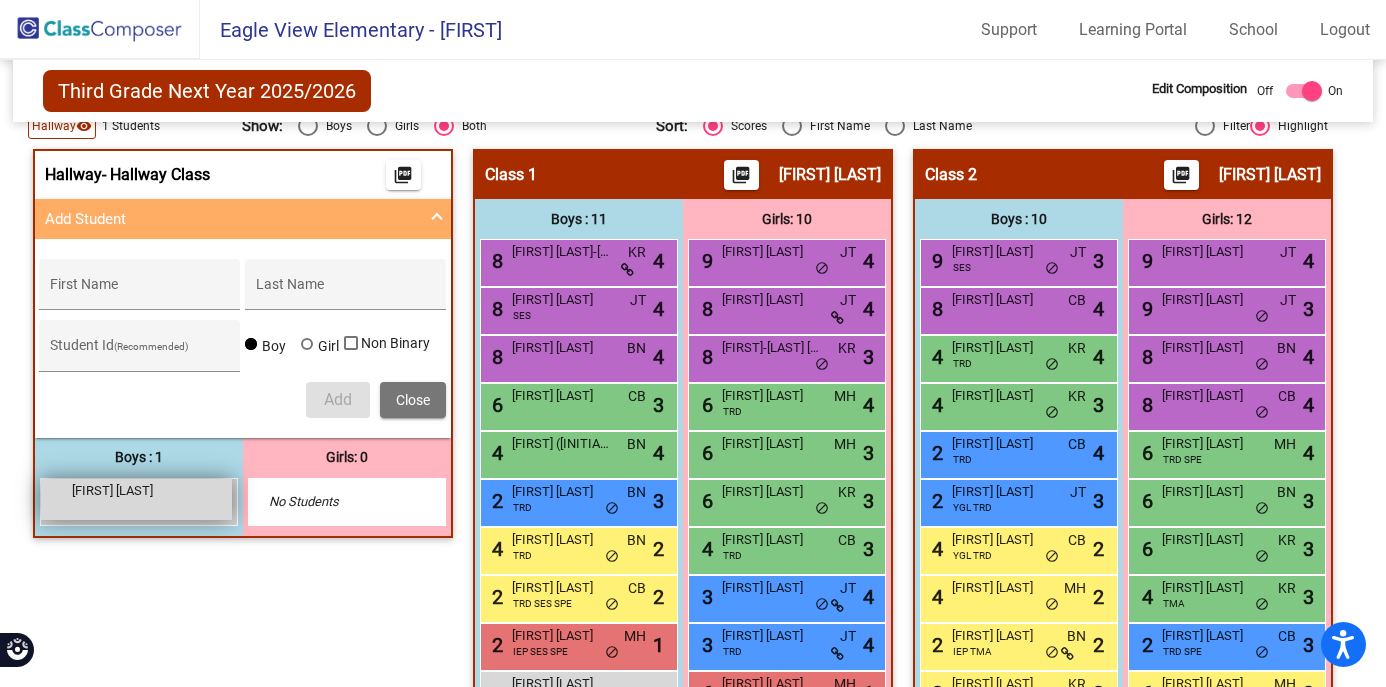 click on "Keegan Eckman" at bounding box center [122, 491] 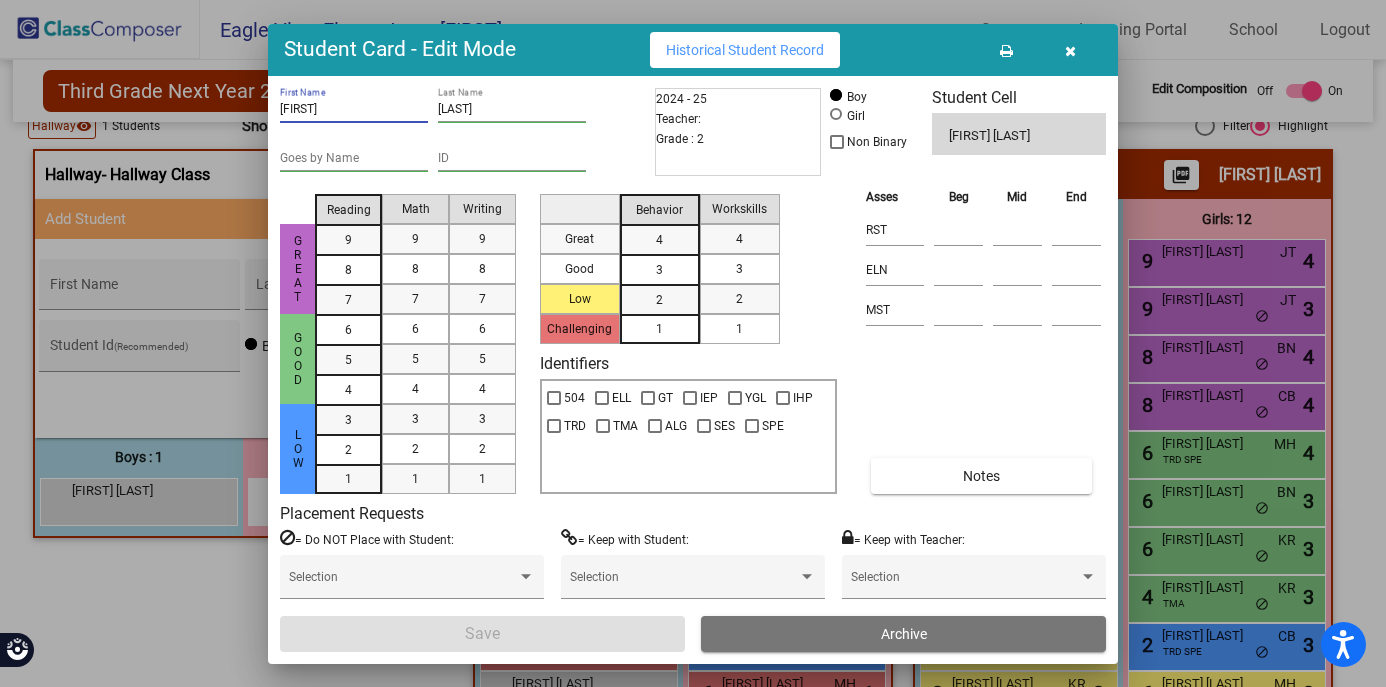 drag, startPoint x: 348, startPoint y: 114, endPoint x: 245, endPoint y: 115, distance: 103.00485 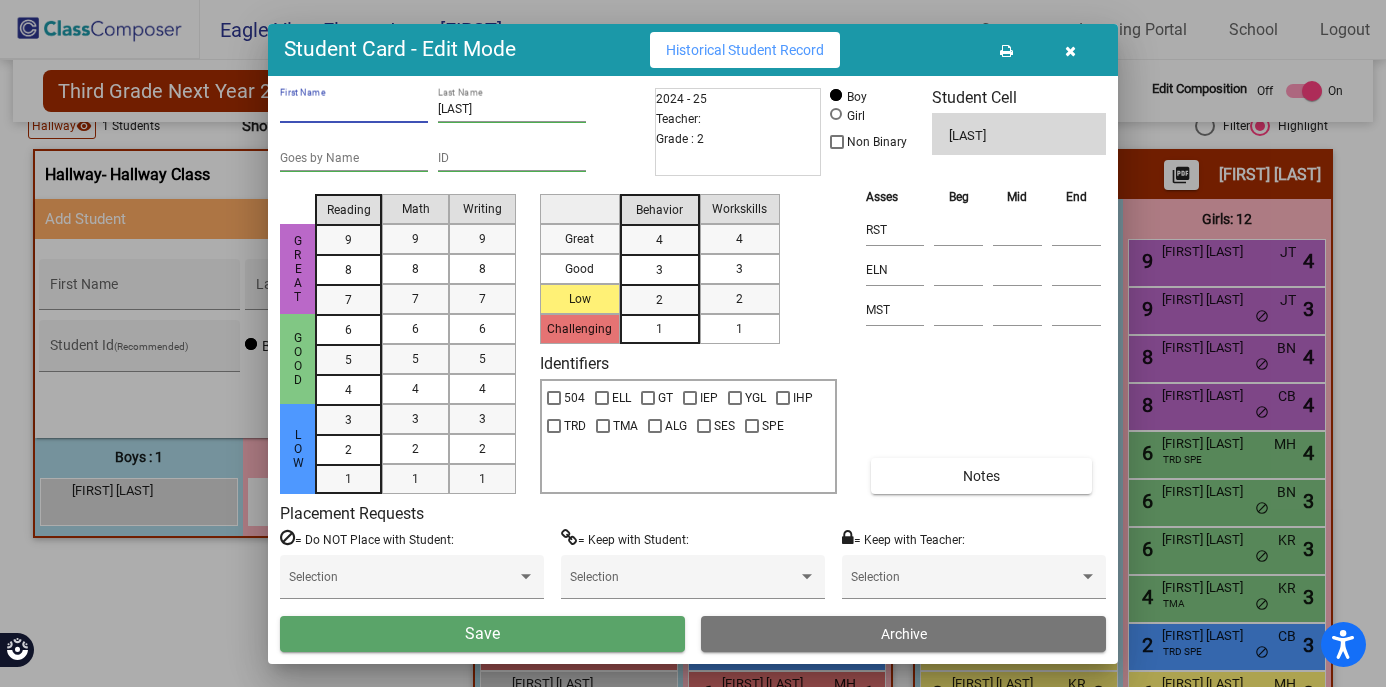type 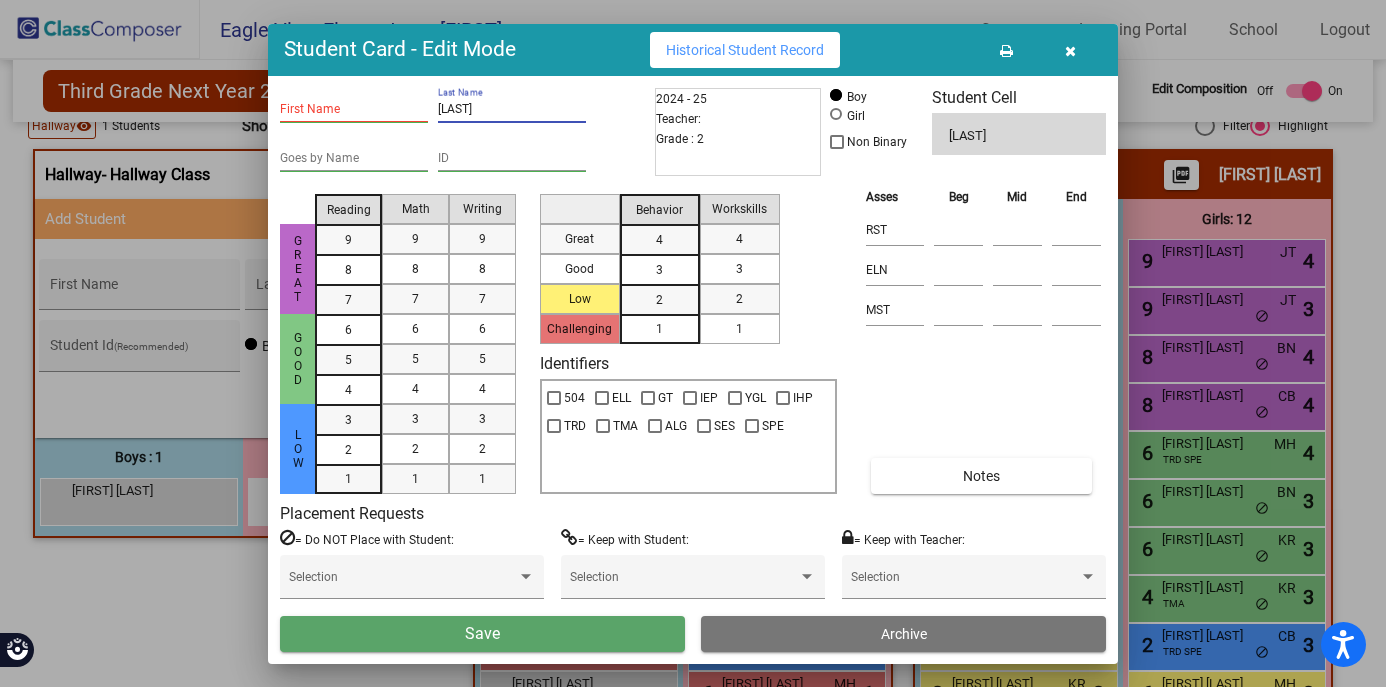 drag, startPoint x: 519, startPoint y: 109, endPoint x: 377, endPoint y: 83, distance: 144.36066 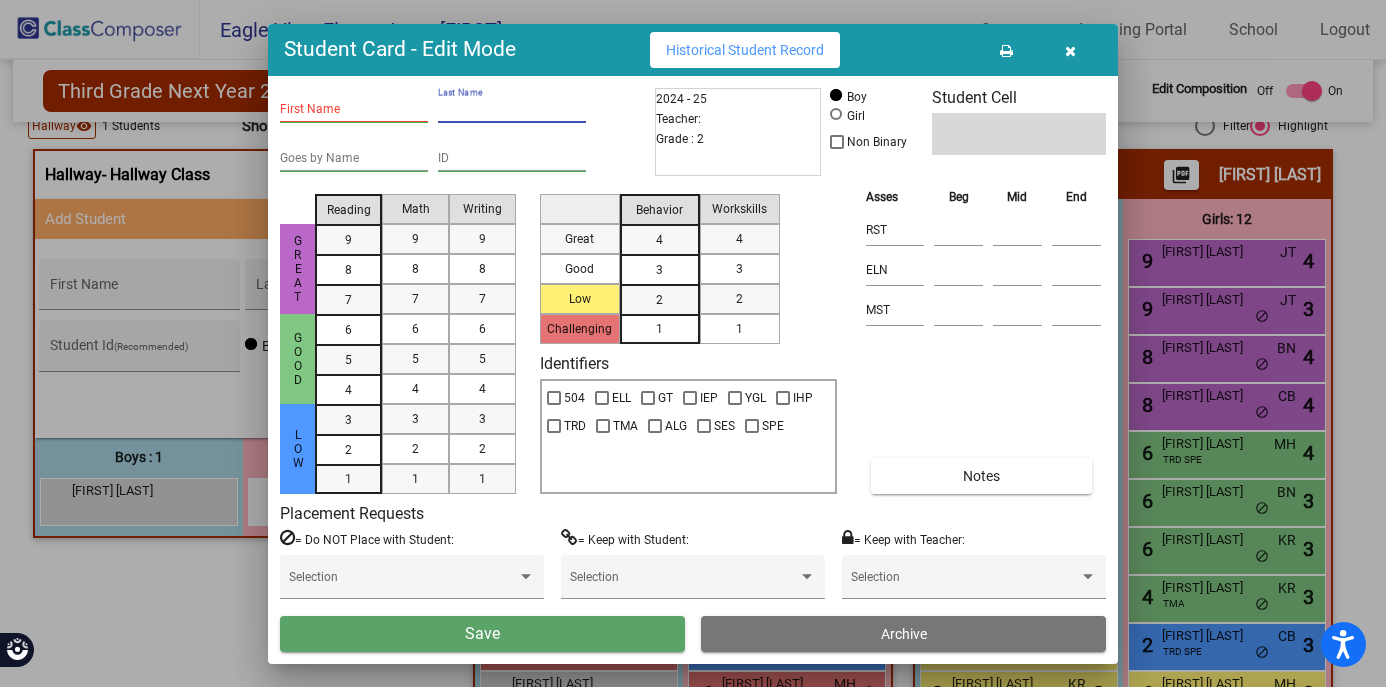 type 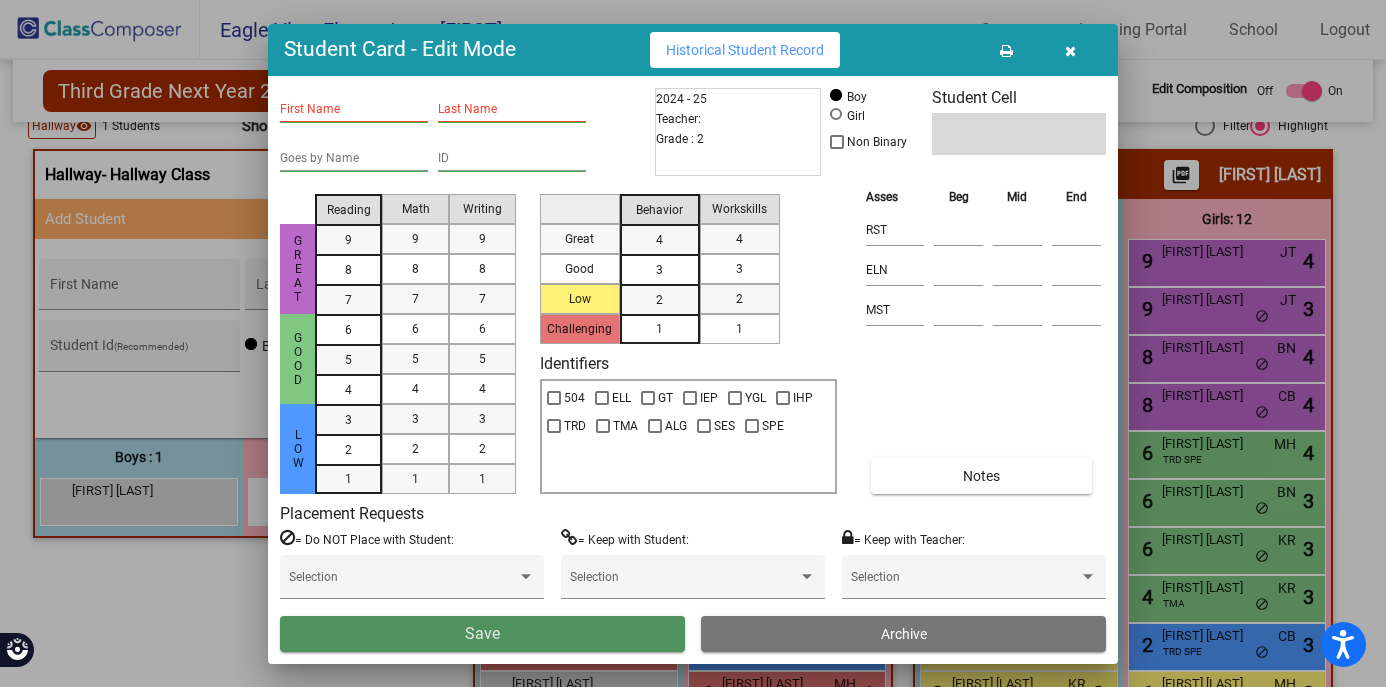 click on "Save" at bounding box center (482, 634) 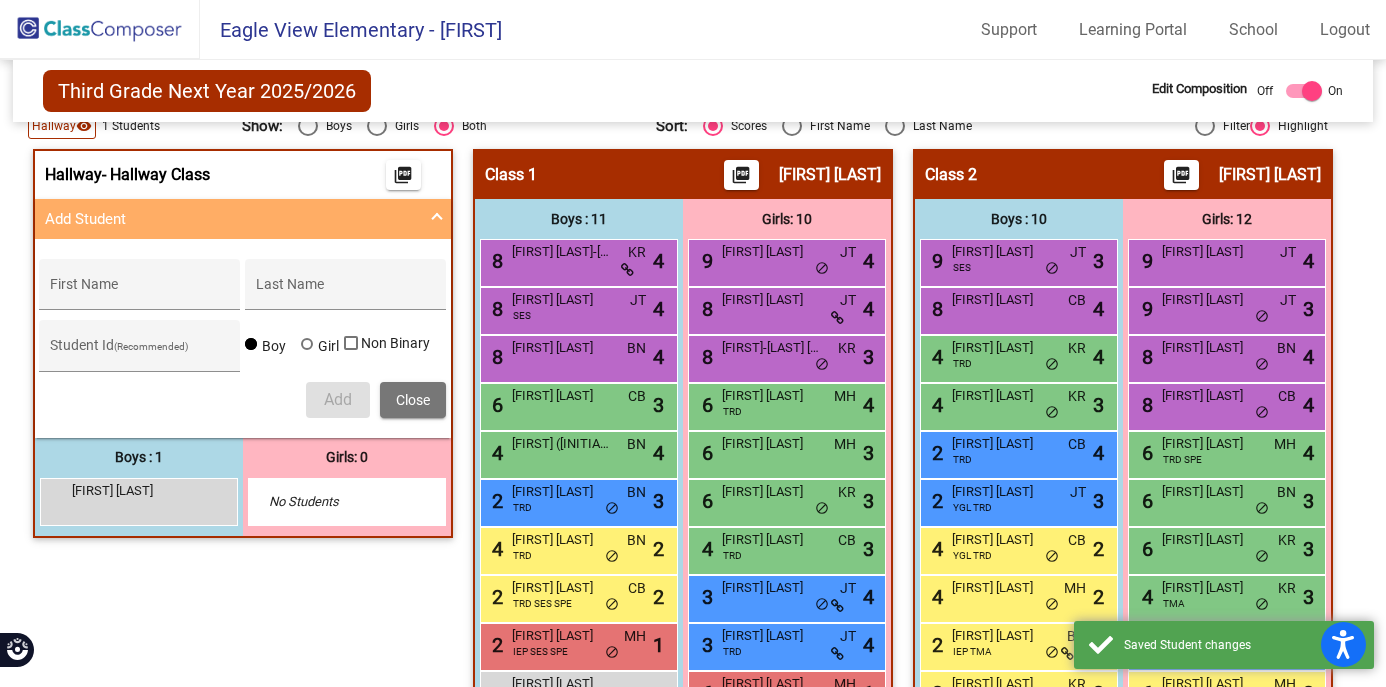 click on "Kashton Lucksinger" at bounding box center [562, 636] 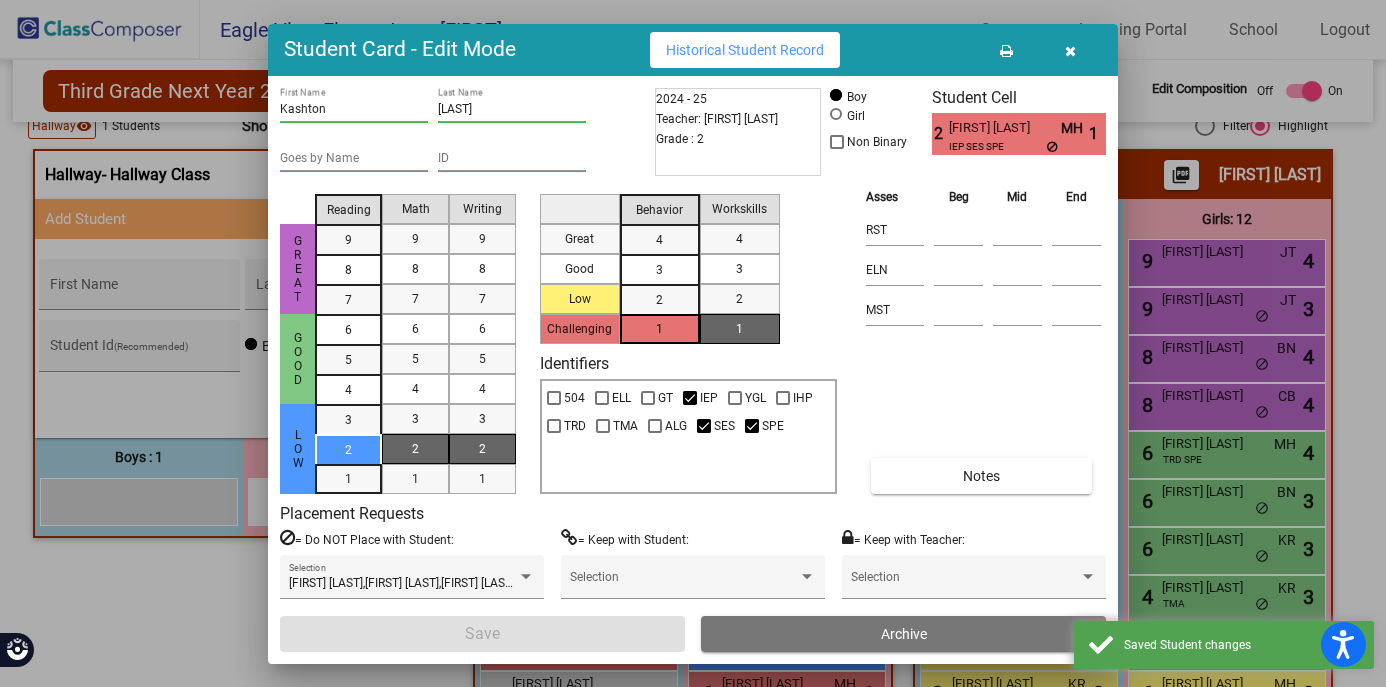 click at bounding box center [1070, 50] 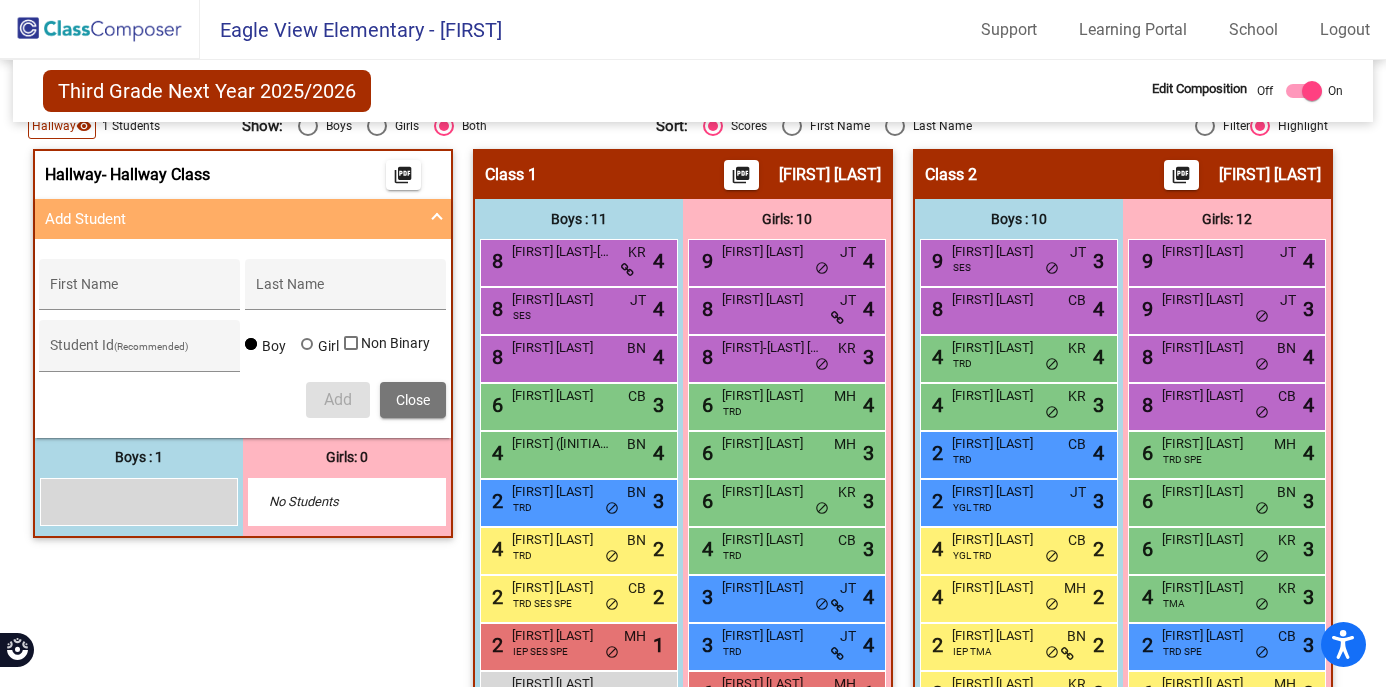 click on "Add Student" at bounding box center [239, 219] 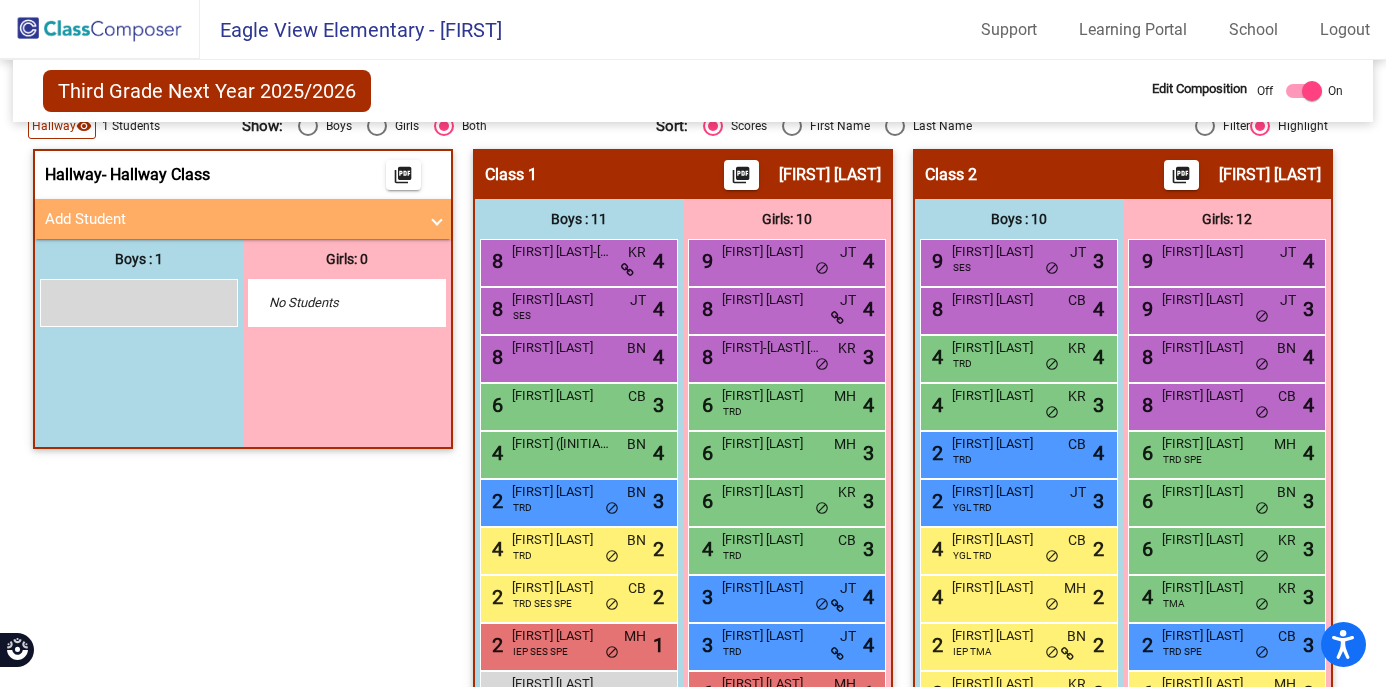 scroll, scrollTop: 0, scrollLeft: 0, axis: both 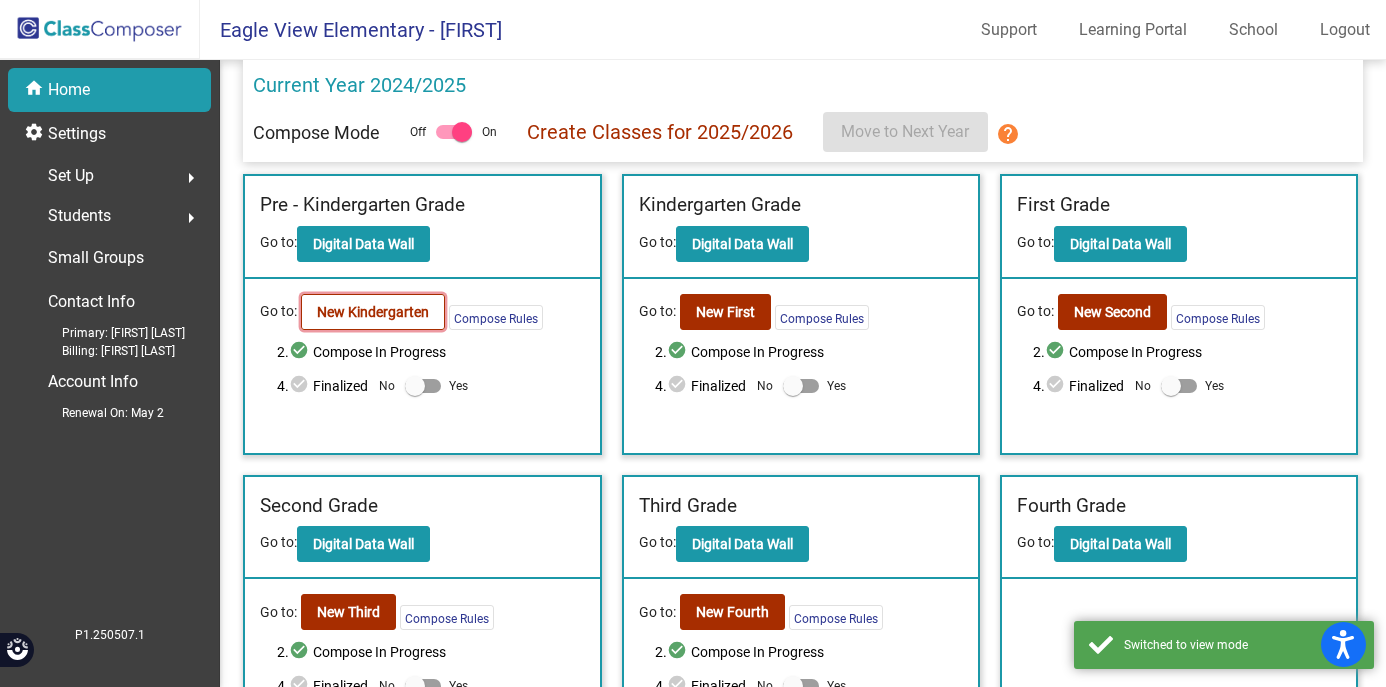 click on "New Kindergarten" 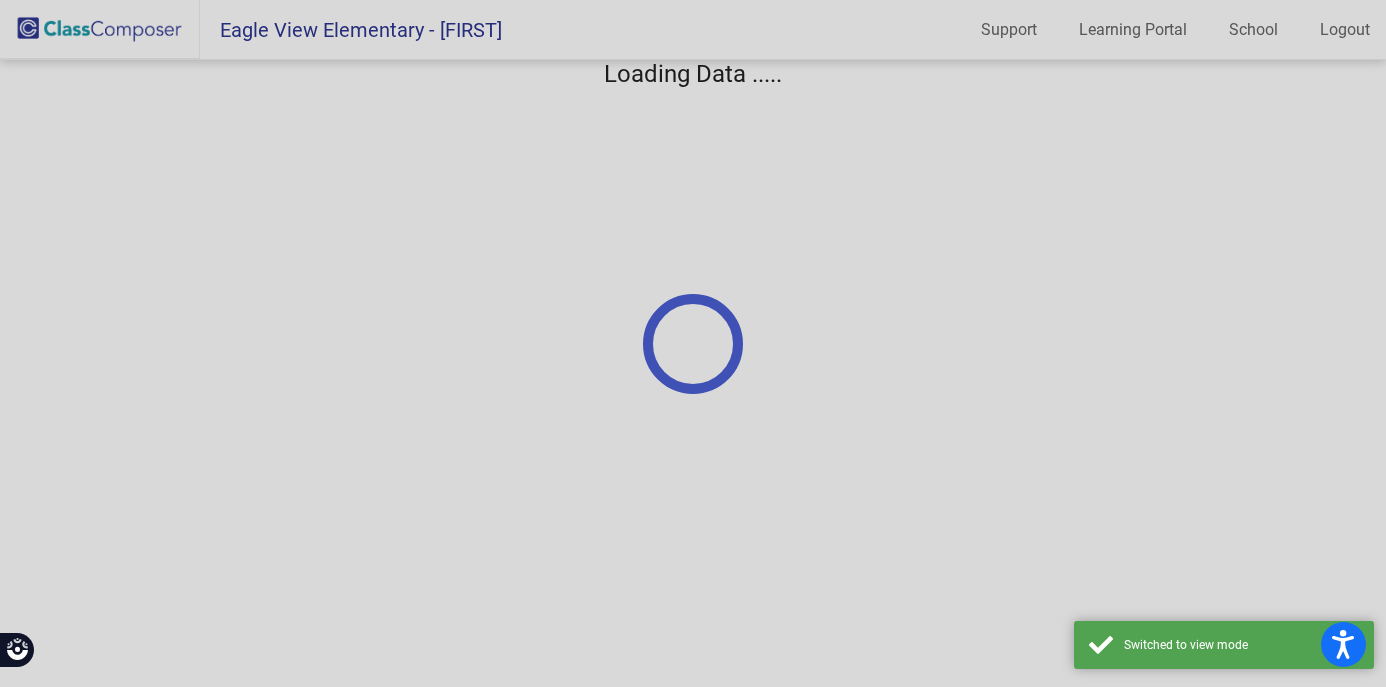 scroll, scrollTop: 0, scrollLeft: 0, axis: both 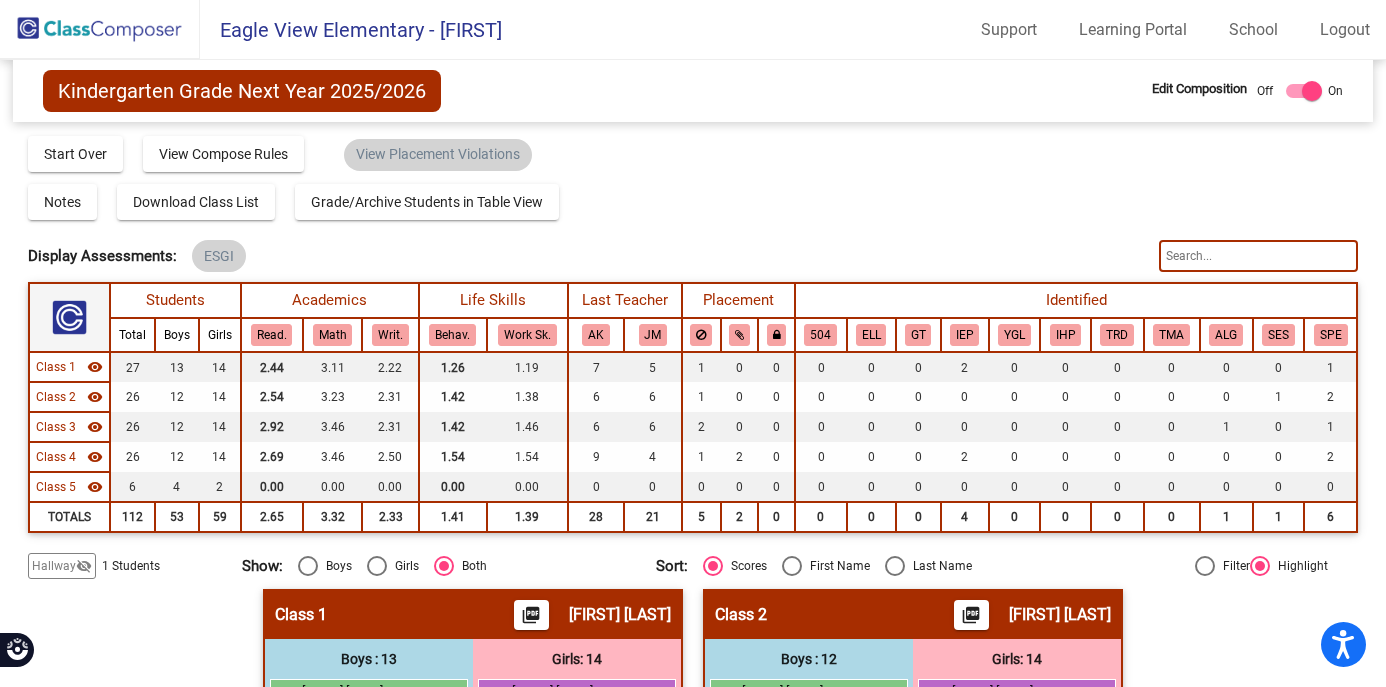 click on "Hallway   - Hallway Class  picture_as_pdf  Add Student  First Name Last Name Student Id  (Recommended)   Boy   Girl   Non Binary Add Close  Boys : 0    No Students   Girls: 1 Leia Loshaw lock do_not_disturb_alt Class 1    picture_as_pdf Andrea Neva  Add Student  First Name Last Name Student Id  (Recommended)   Boy   Girl   Non Binary Add Close  Boys : 13  6 Charlie Benson JM lock do_not_disturb_alt 3 2 Garrett Sheldon AK lock do_not_disturb_alt 3 6 Konley Roos AK lock do_not_disturb_alt 2 4 Hayden Larson IEP JM lock do_not_disturb_alt 2 2 Liam Swenson JM lock do_not_disturb_alt 2 Austin  Sharpe lock do_not_disturb_alt Bennett Bittner-Peek lock do_not_disturb_alt Calvin Gonczy IEP lock do_not_disturb_alt Ezra Gildner lock do_not_disturb_alt Henrik Koslofsky lock do_not_disturb_alt Noah Timblin lock do_not_disturb_alt Weston Bement lock do_not_disturb_alt Wyatt Bement lock do_not_disturb_alt Girls: 14 8 Morgan Dullum AK lock do_not_disturb_alt 4 8 Lorelei Watkins AK lock do_not_disturb_alt 3 8 JM lock 3 6" 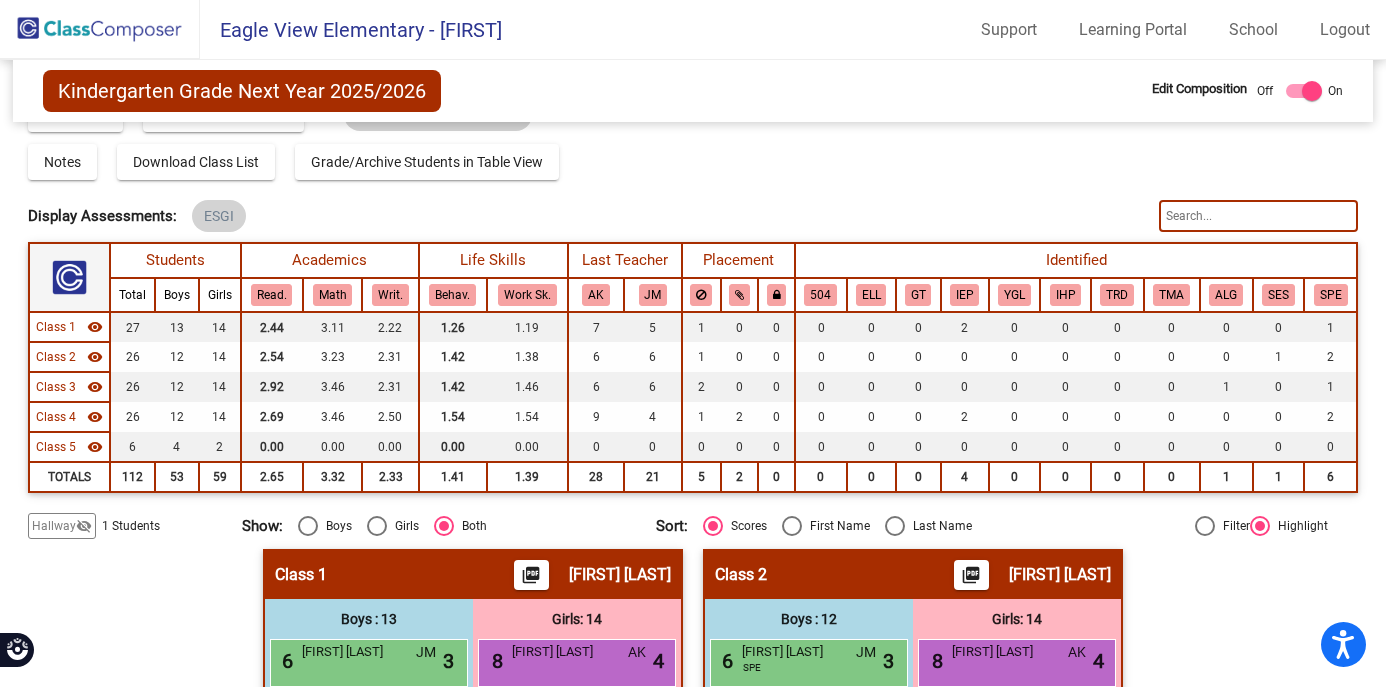 click on "Hallway" 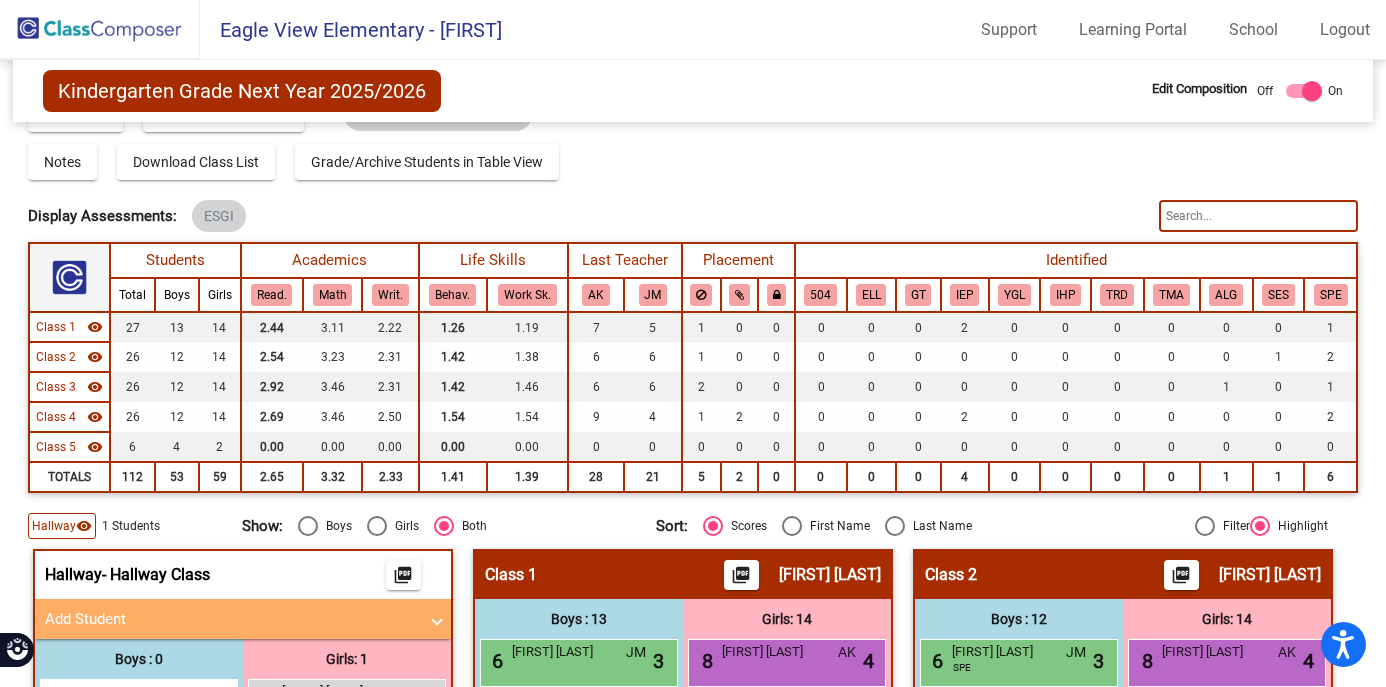 click on "Add Student" at bounding box center (231, 619) 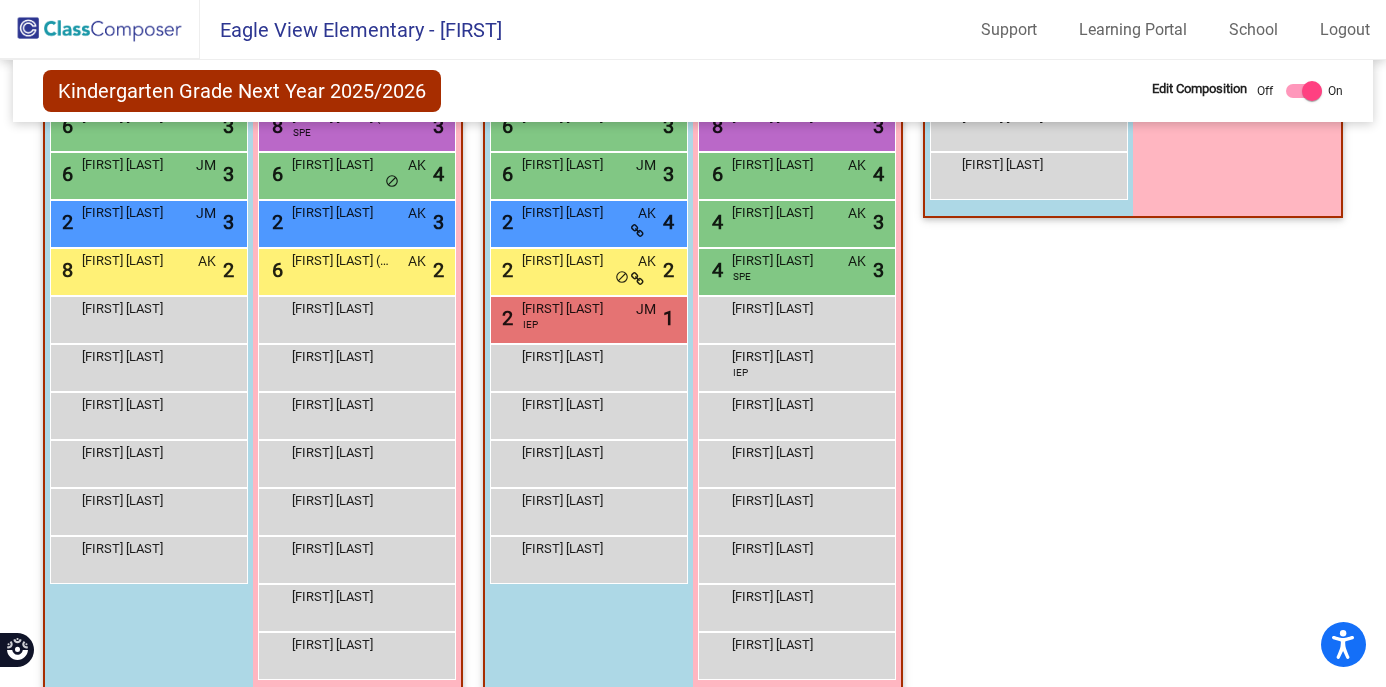 scroll, scrollTop: 1489, scrollLeft: 0, axis: vertical 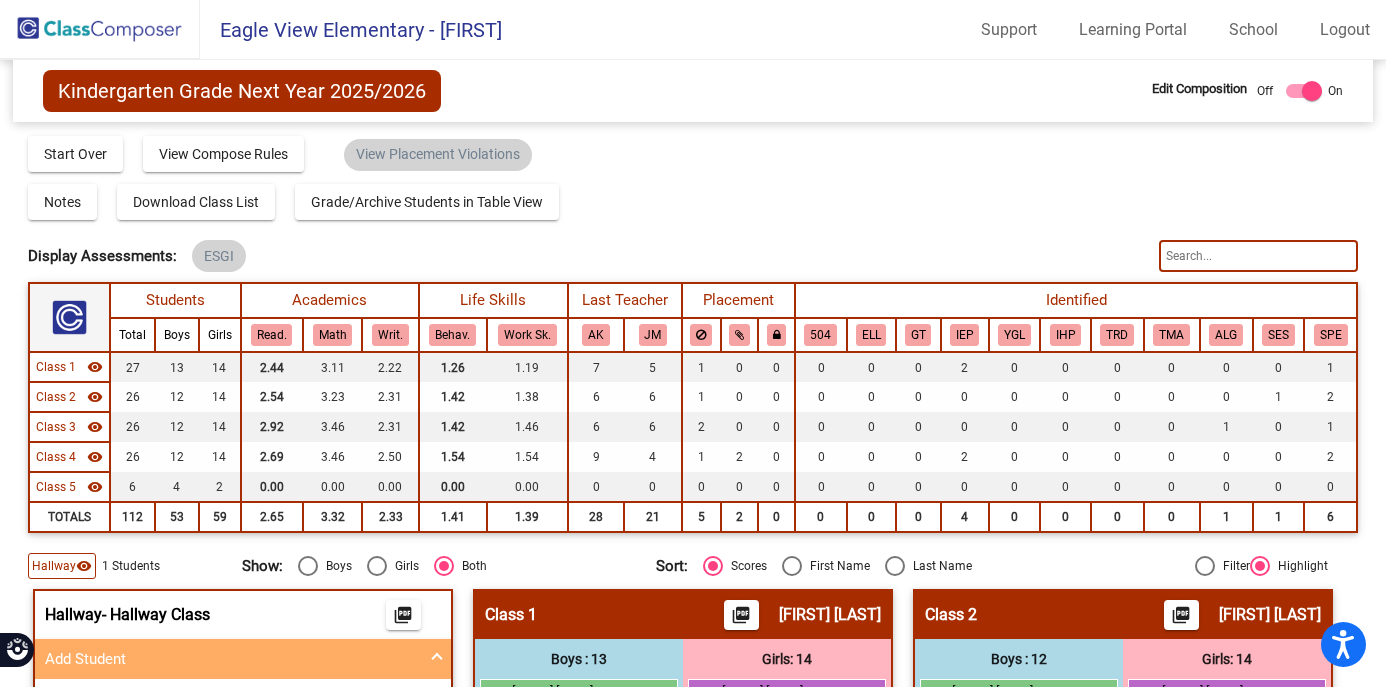 click 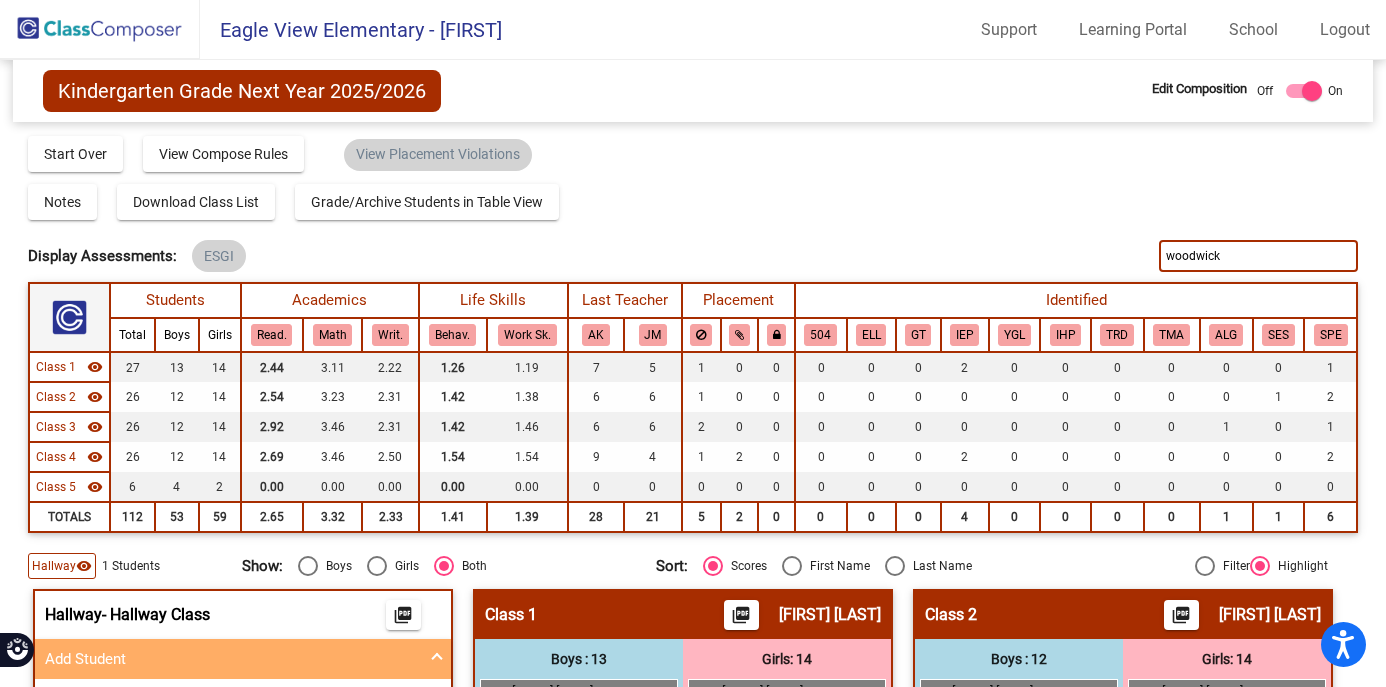 type on "woodwick" 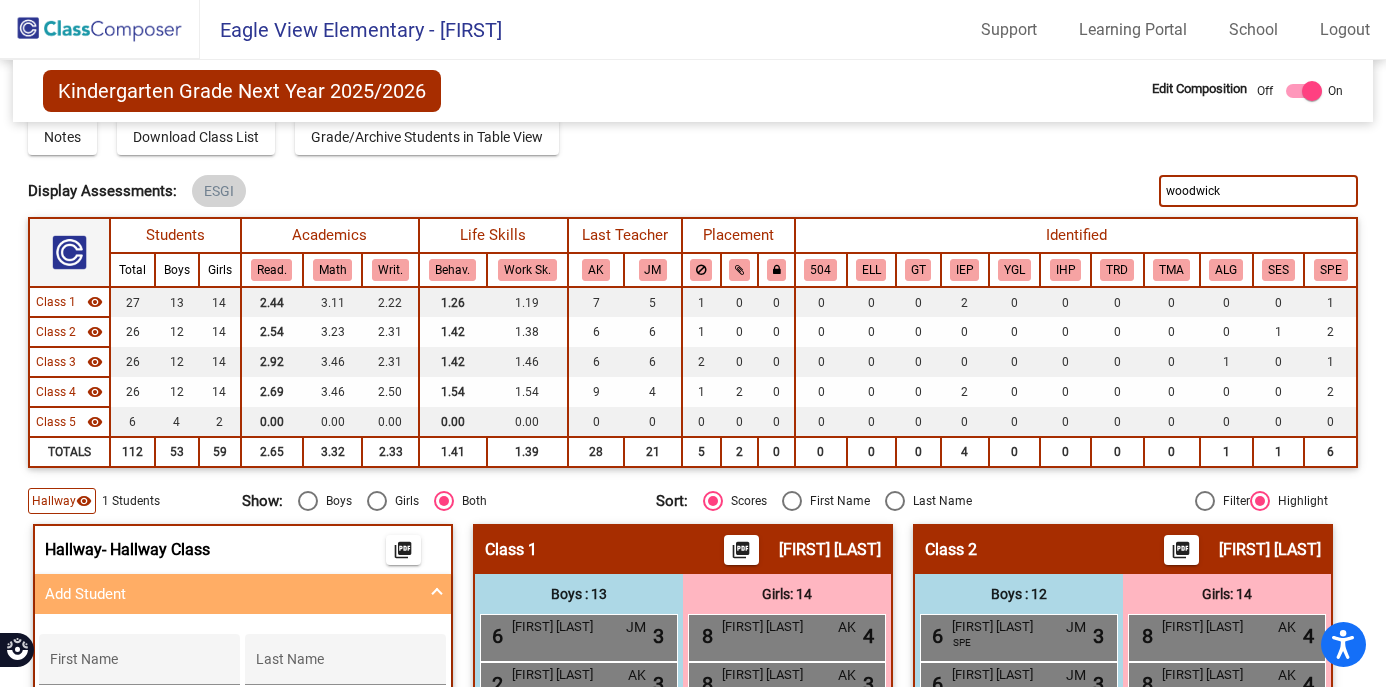 scroll, scrollTop: 0, scrollLeft: 0, axis: both 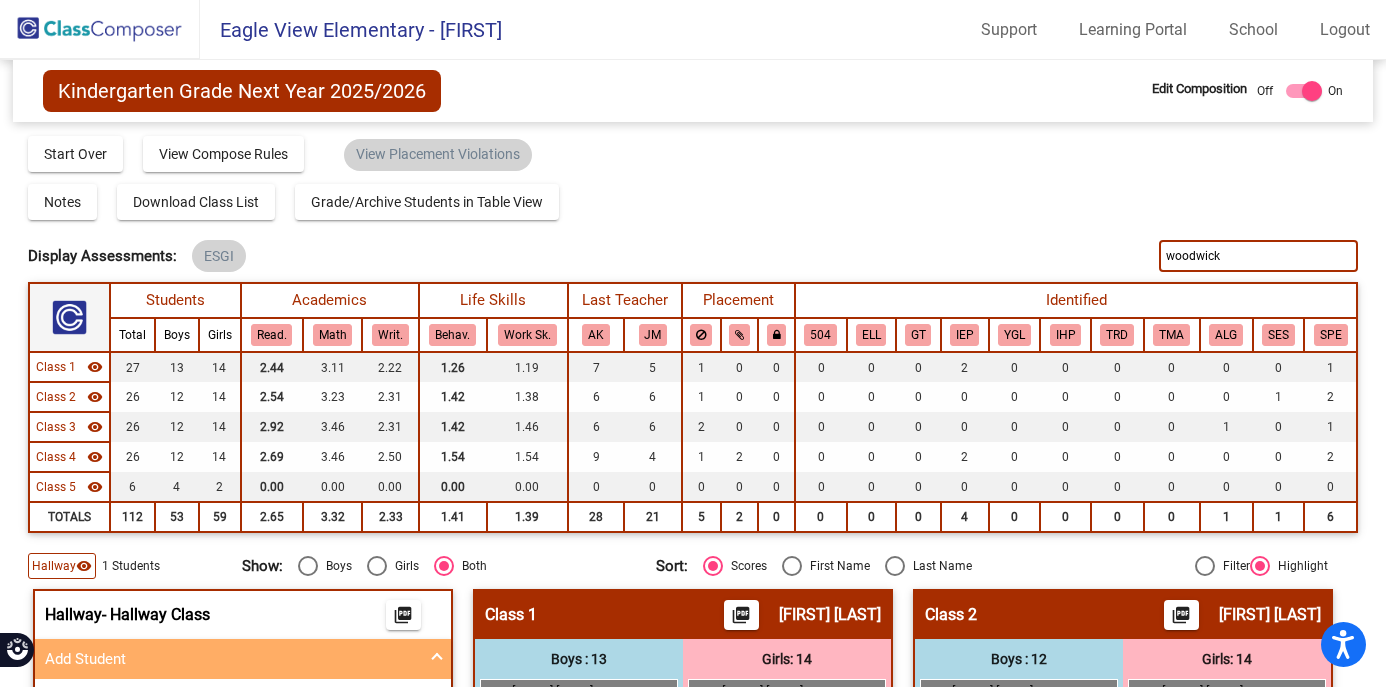 drag, startPoint x: 1262, startPoint y: 256, endPoint x: 1033, endPoint y: 248, distance: 229.1397 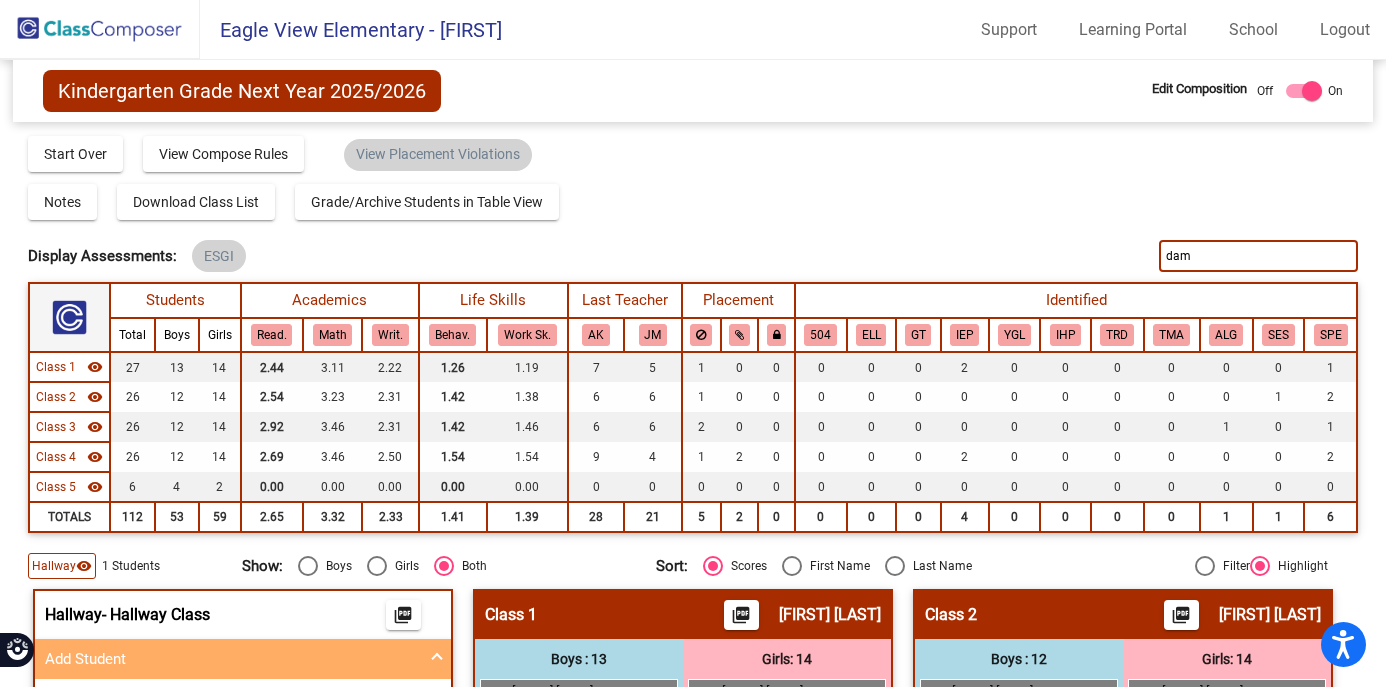 type on "dam" 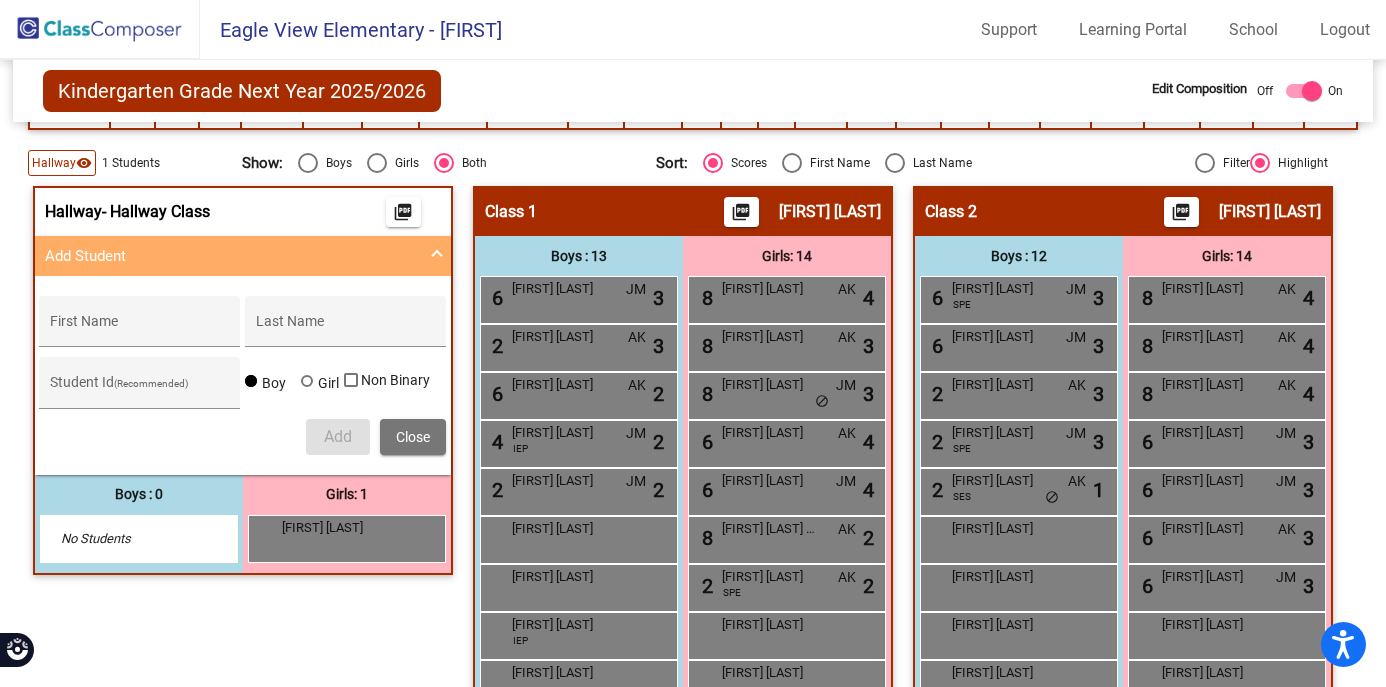 scroll, scrollTop: 368, scrollLeft: 0, axis: vertical 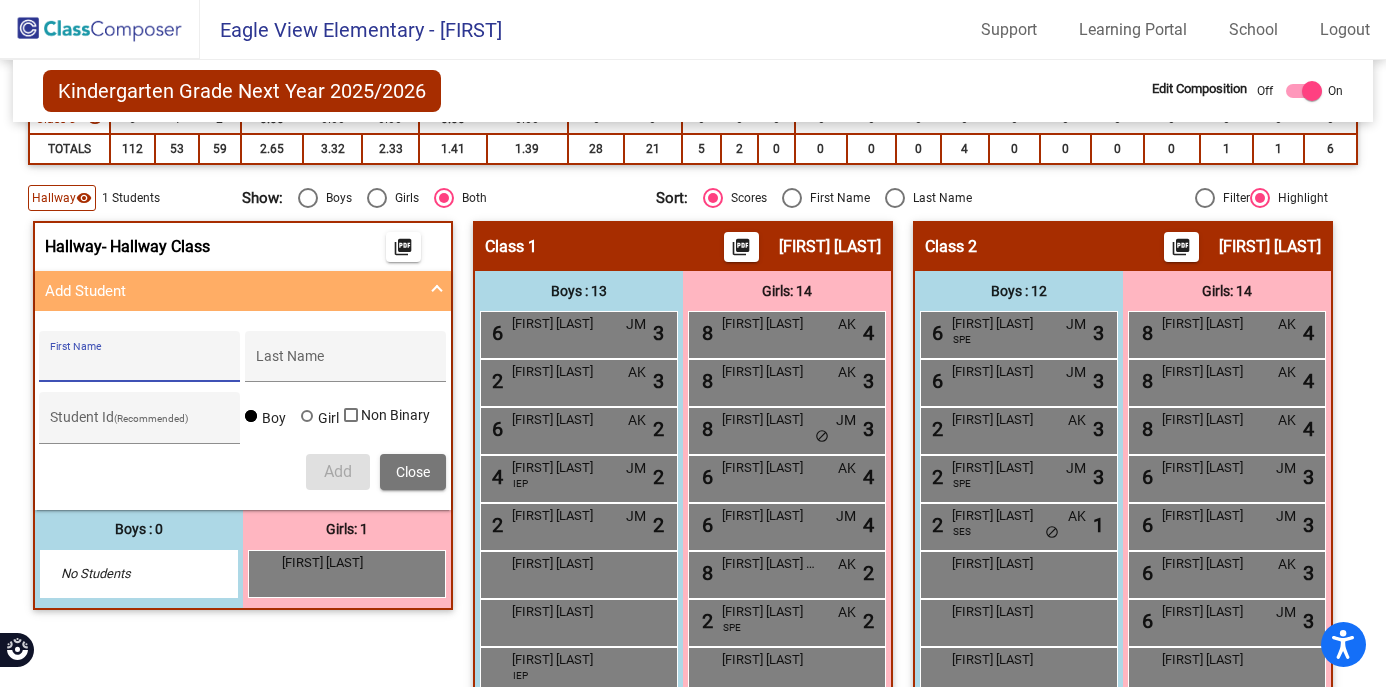 click on "First Name" at bounding box center (140, 364) 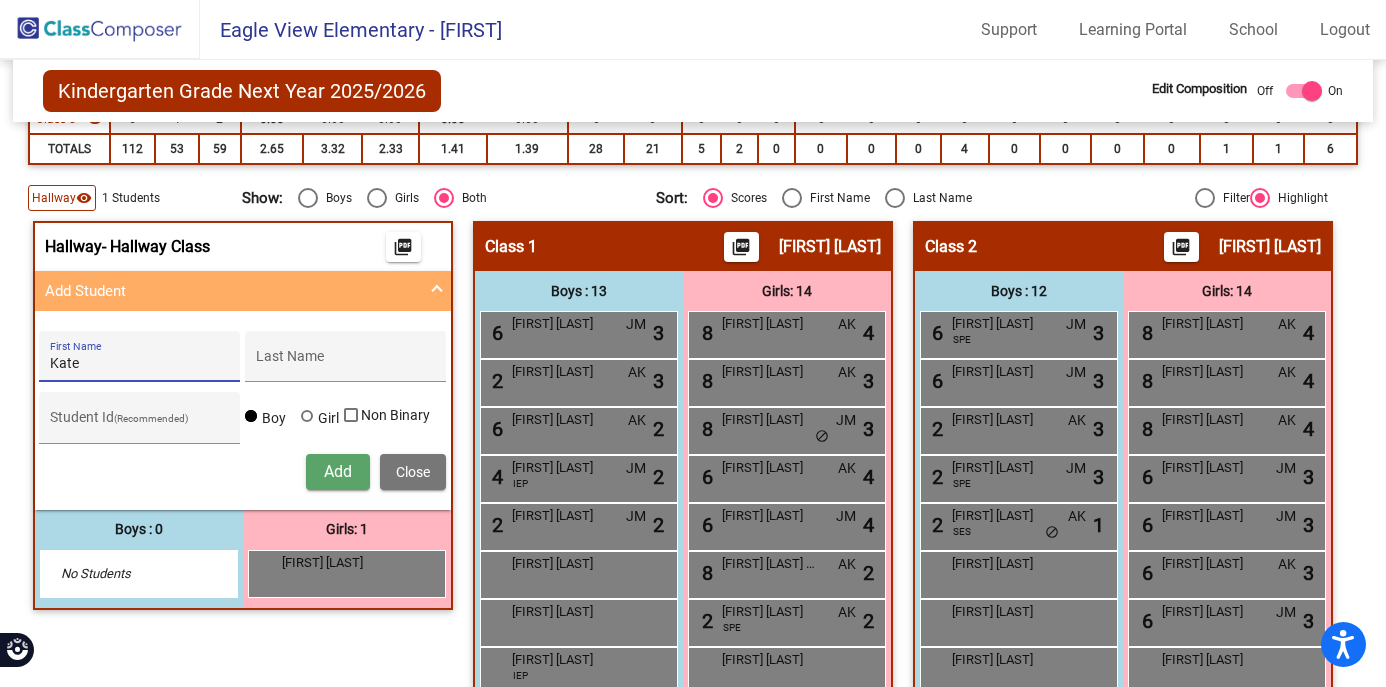 type on "Kate" 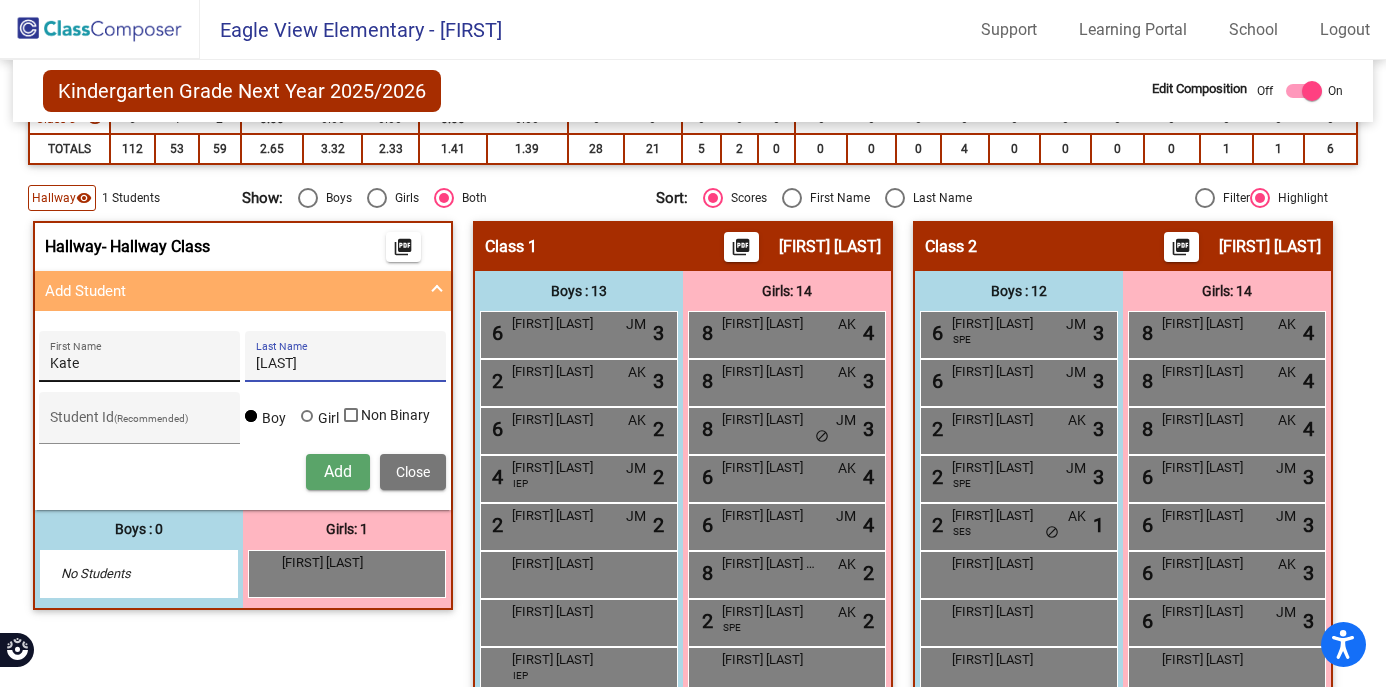 type on "Damhof" 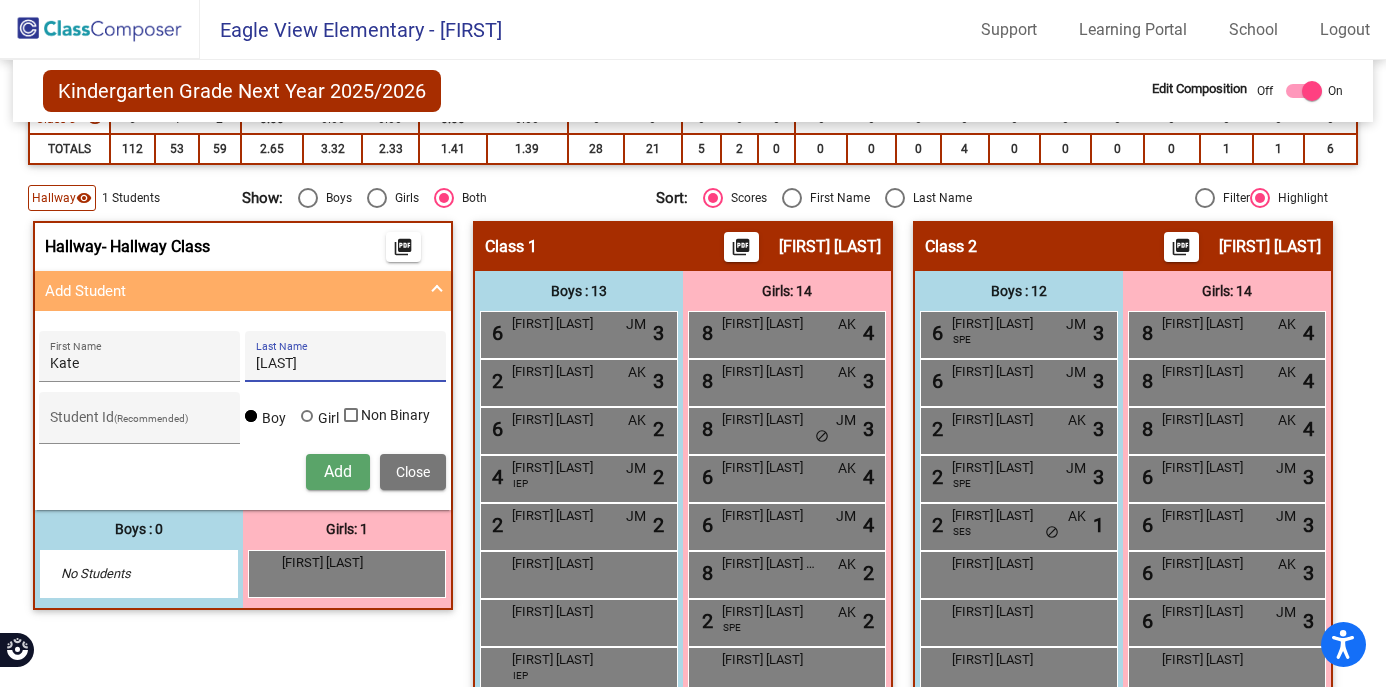 type 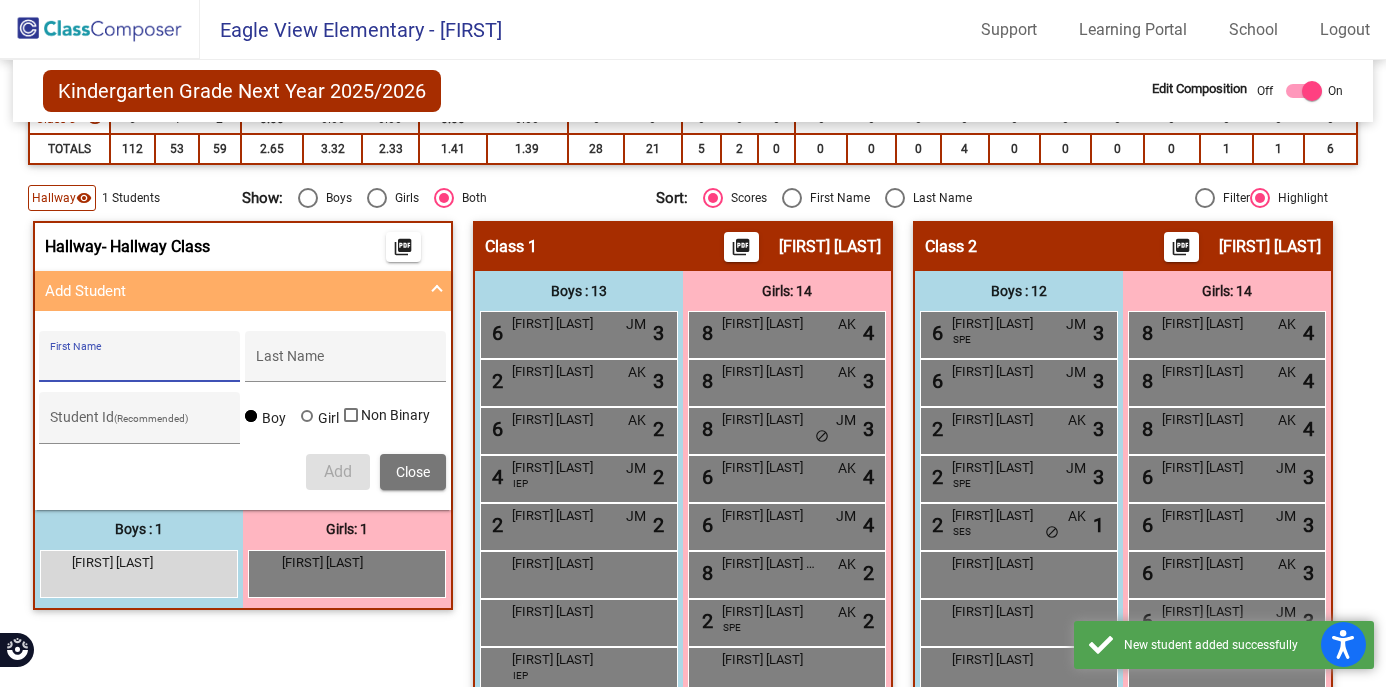 click at bounding box center (309, 418) 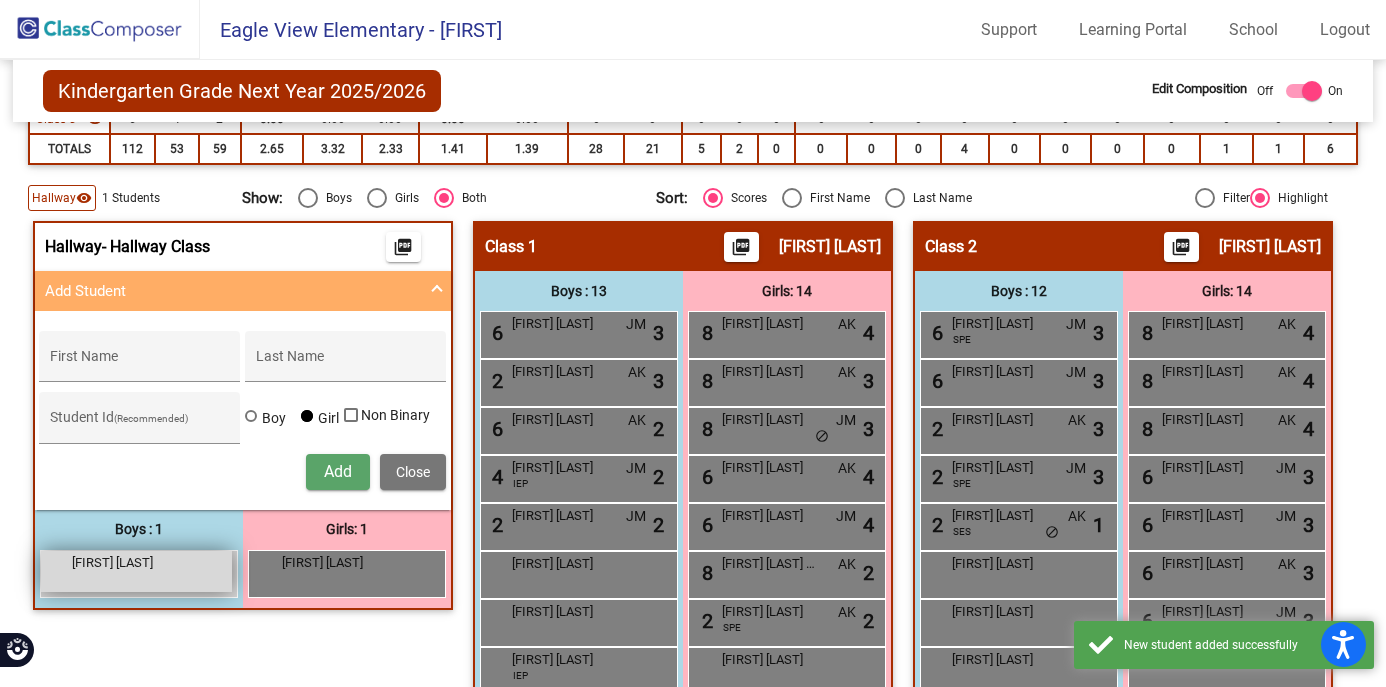 click on "Kate Damhof" at bounding box center (122, 563) 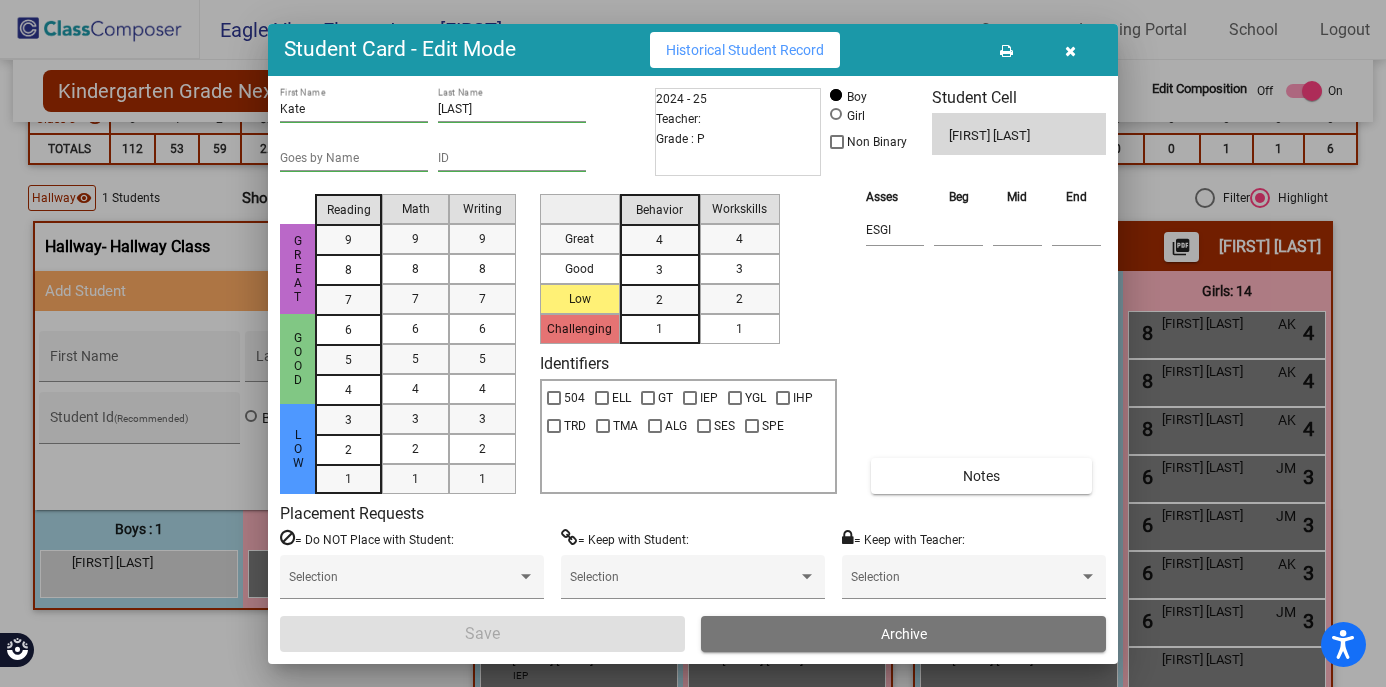 click at bounding box center [836, 114] 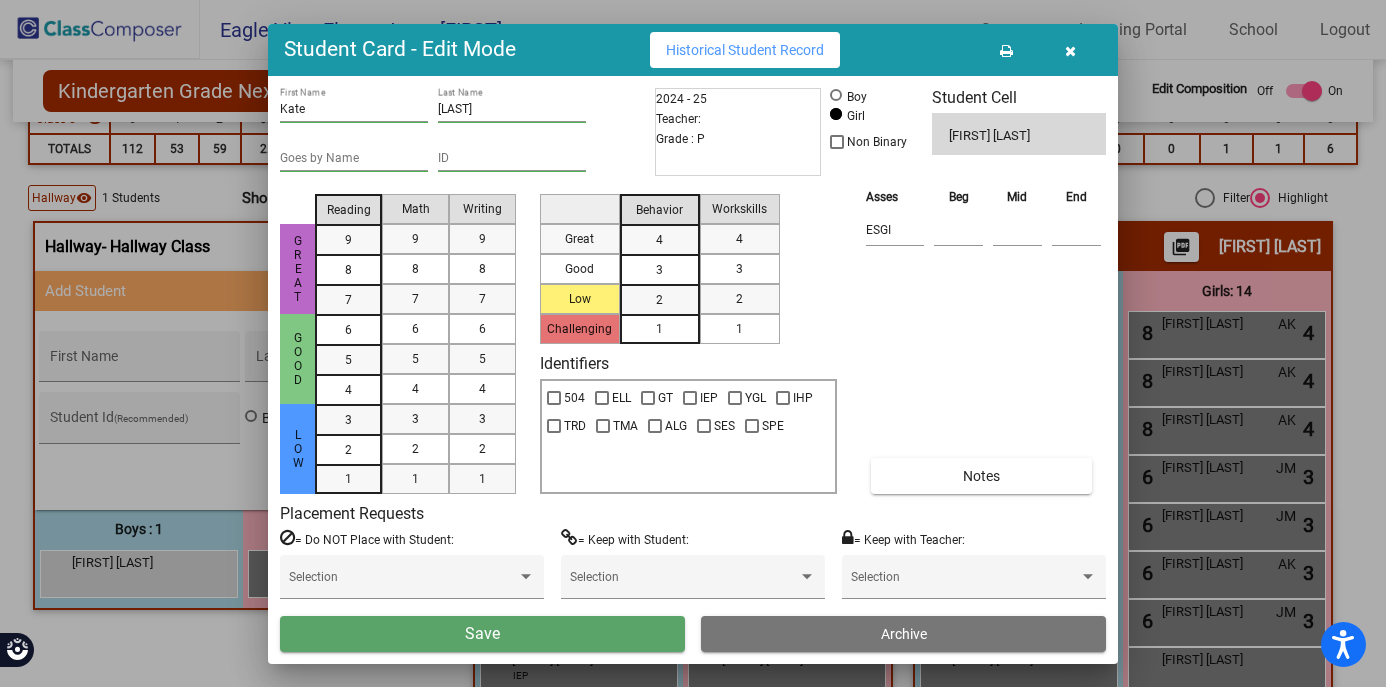 click at bounding box center [693, 343] 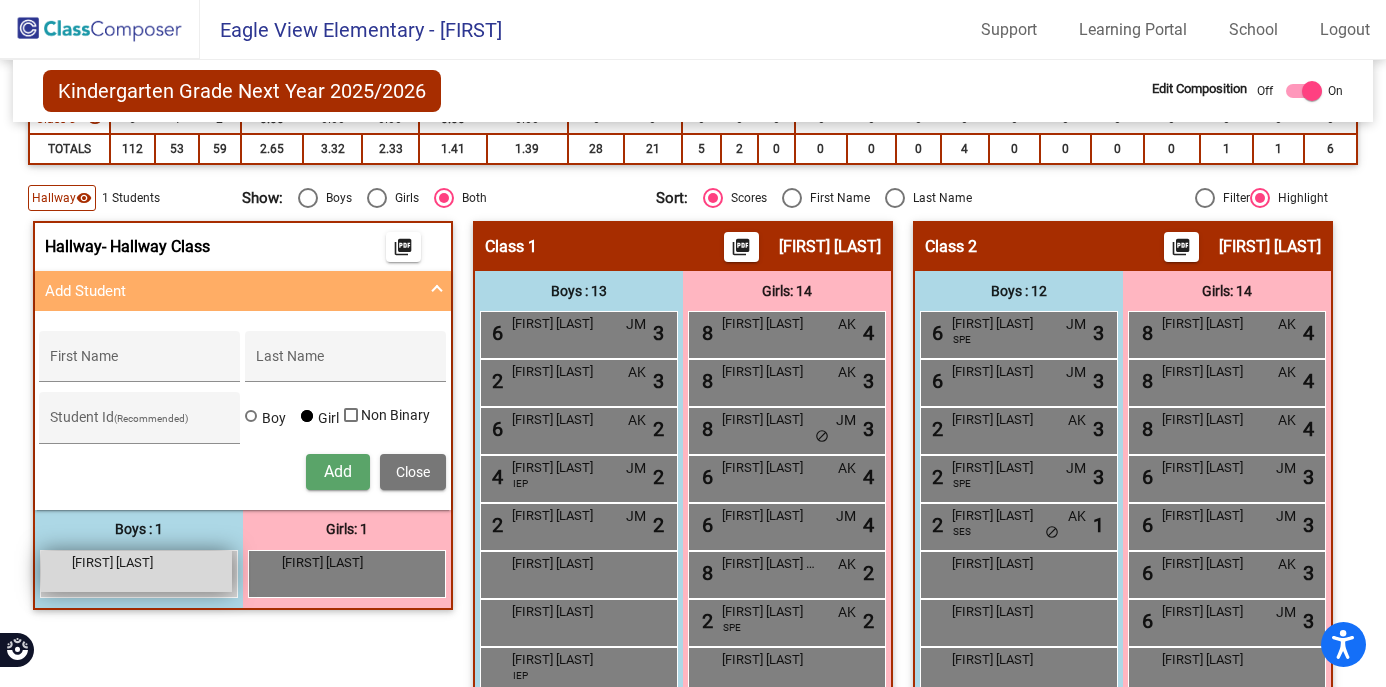 click on "Kate Damhof lock do_not_disturb_alt" at bounding box center (136, 571) 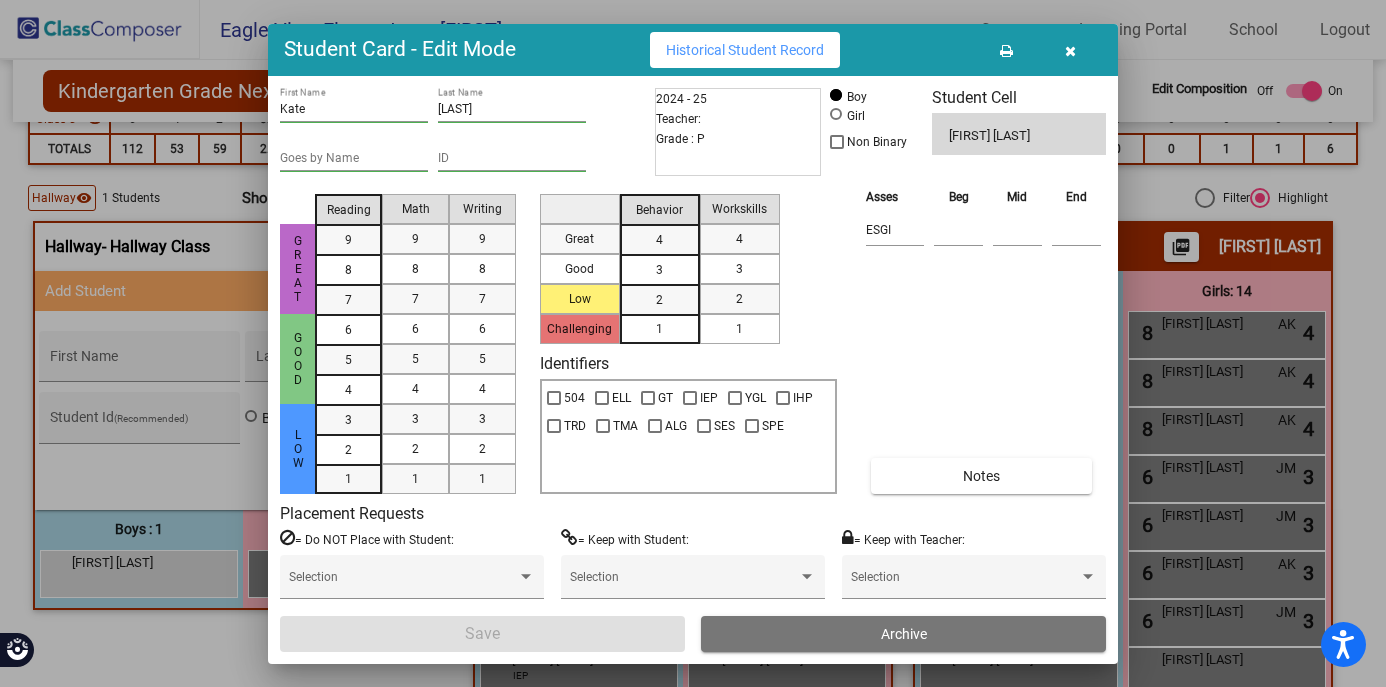 click at bounding box center (838, 116) 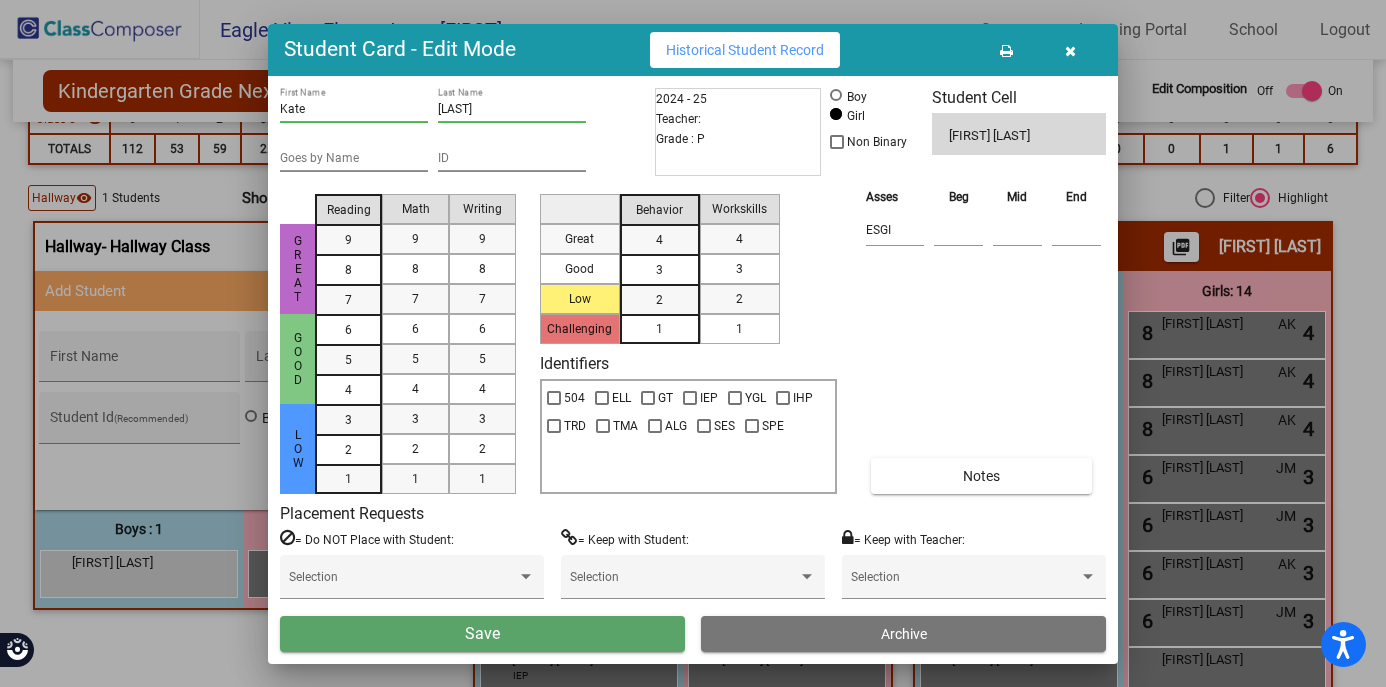 click on "Save" at bounding box center [482, 634] 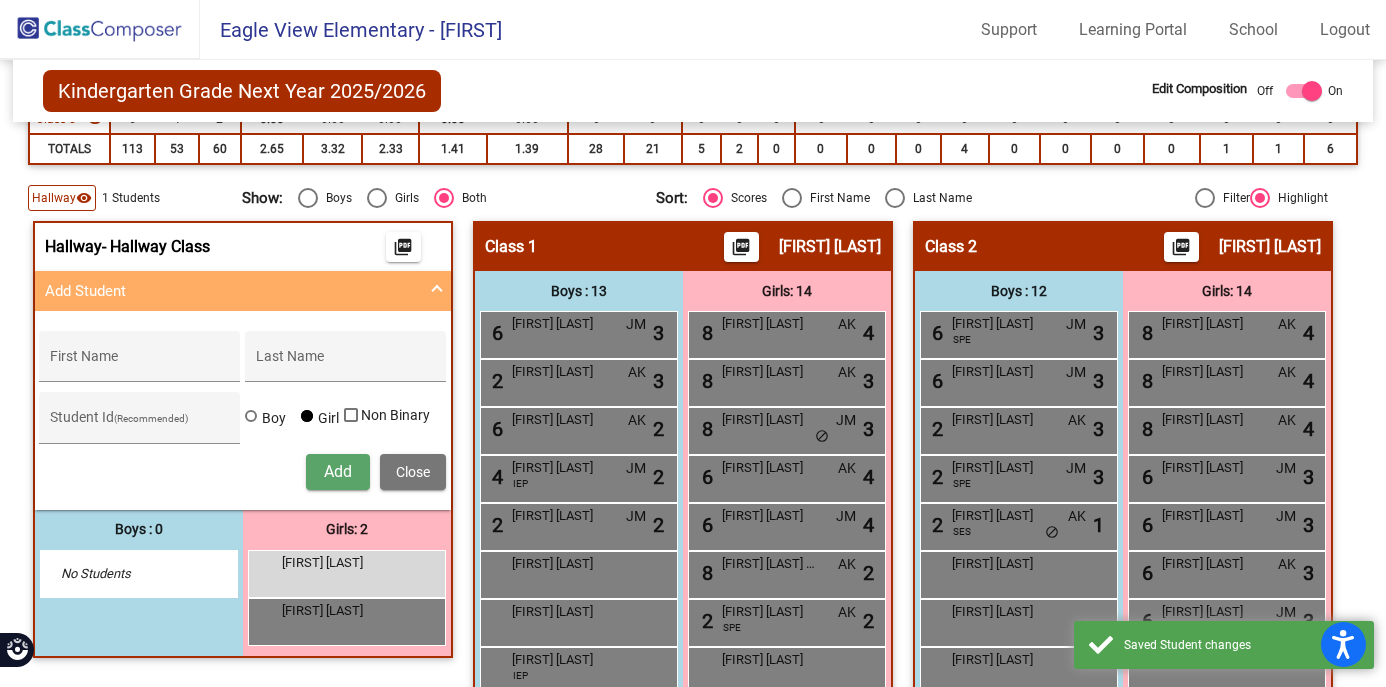 click at bounding box center (437, 291) 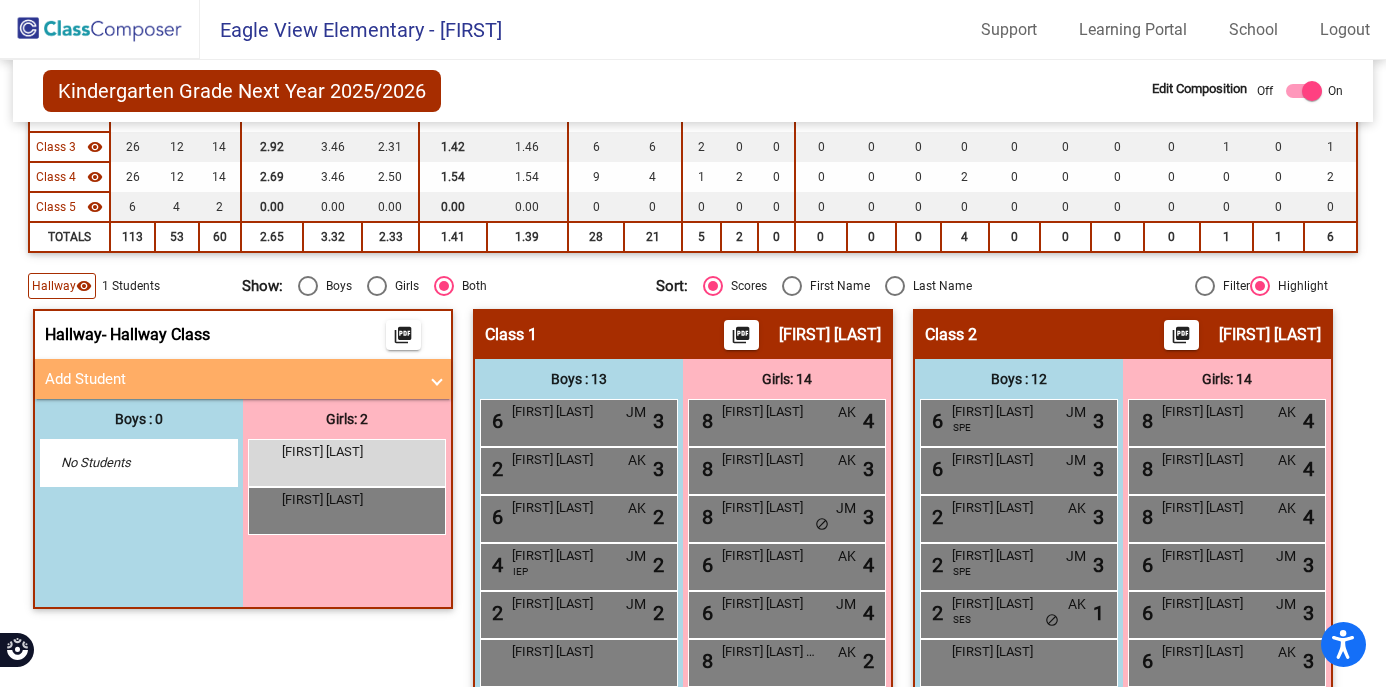 scroll, scrollTop: 0, scrollLeft: 0, axis: both 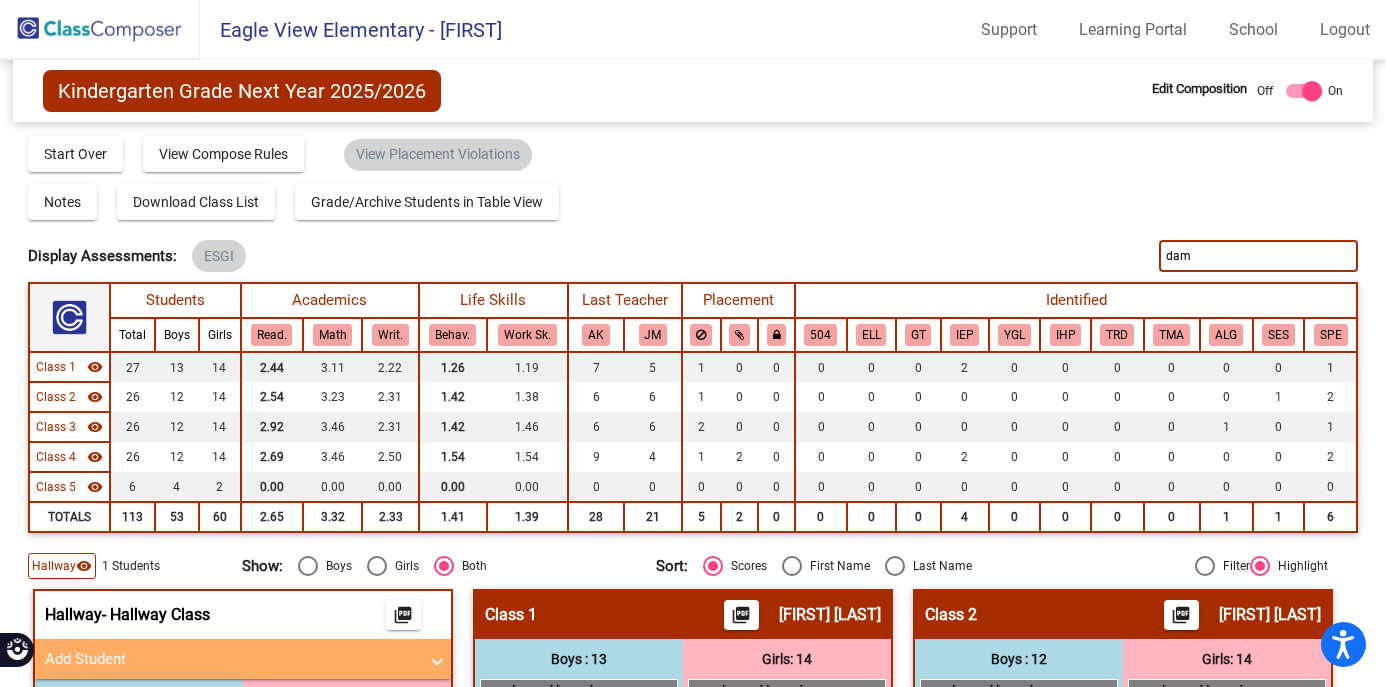 drag, startPoint x: 1196, startPoint y: 260, endPoint x: 1103, endPoint y: 259, distance: 93.00538 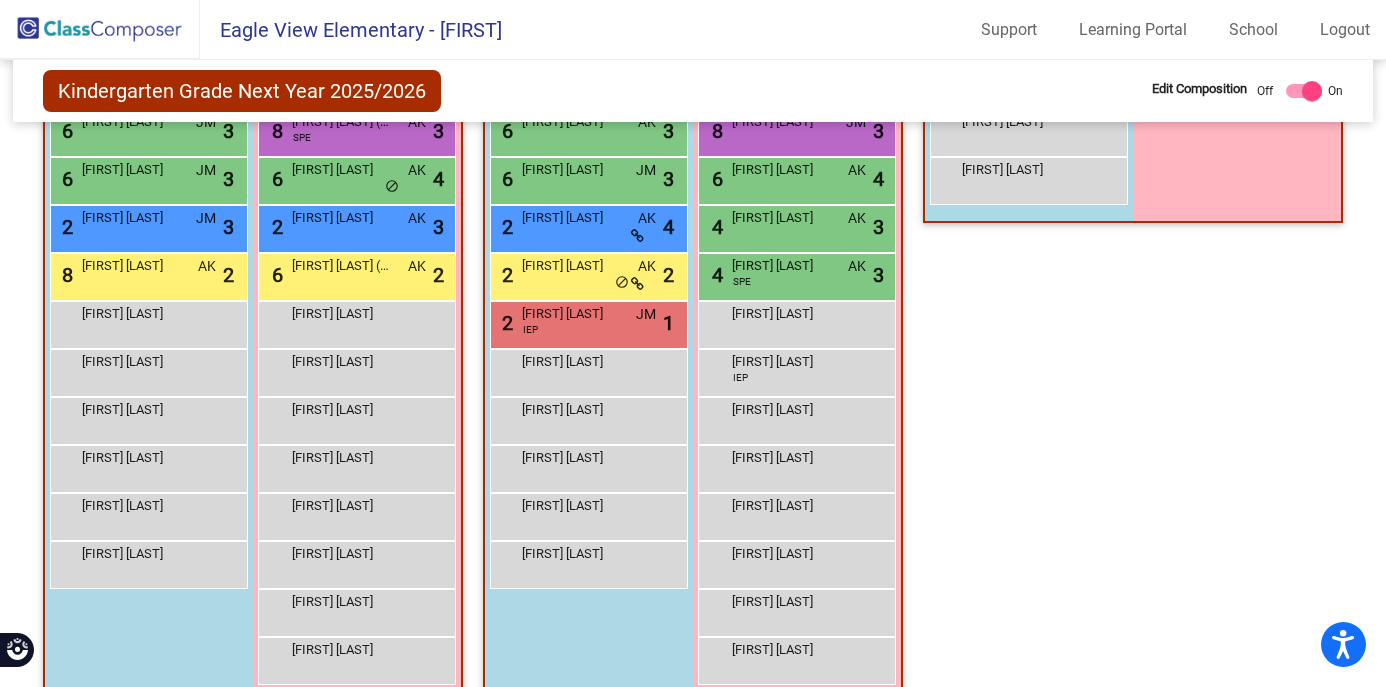scroll, scrollTop: 1489, scrollLeft: 0, axis: vertical 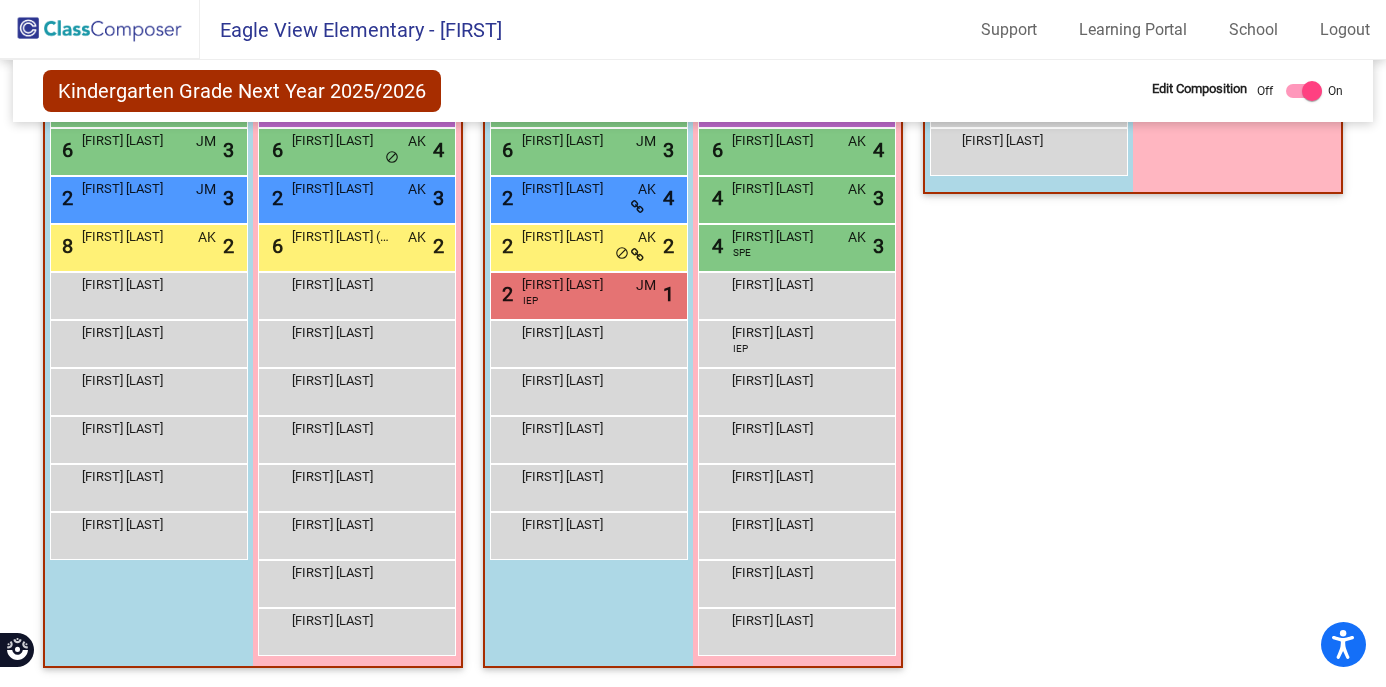 click on "Class 5   - Patriot Academy  picture_as_pdf Michele Zeidler  Add Student  First Name Last Name Student Id  (Recommended)   Boy   Girl   Non Binary Add Close  Boys : 4  Bradley Hicks lock do_not_disturb_alt Henry  Hoefs lock do_not_disturb_alt Owen Stoneking lock do_not_disturb_alt Wyatt Walker lock do_not_disturb_alt Girls: 2 Ashaunte Dewar lock do_not_disturb_alt Clare Bollum lock do_not_disturb_alt" 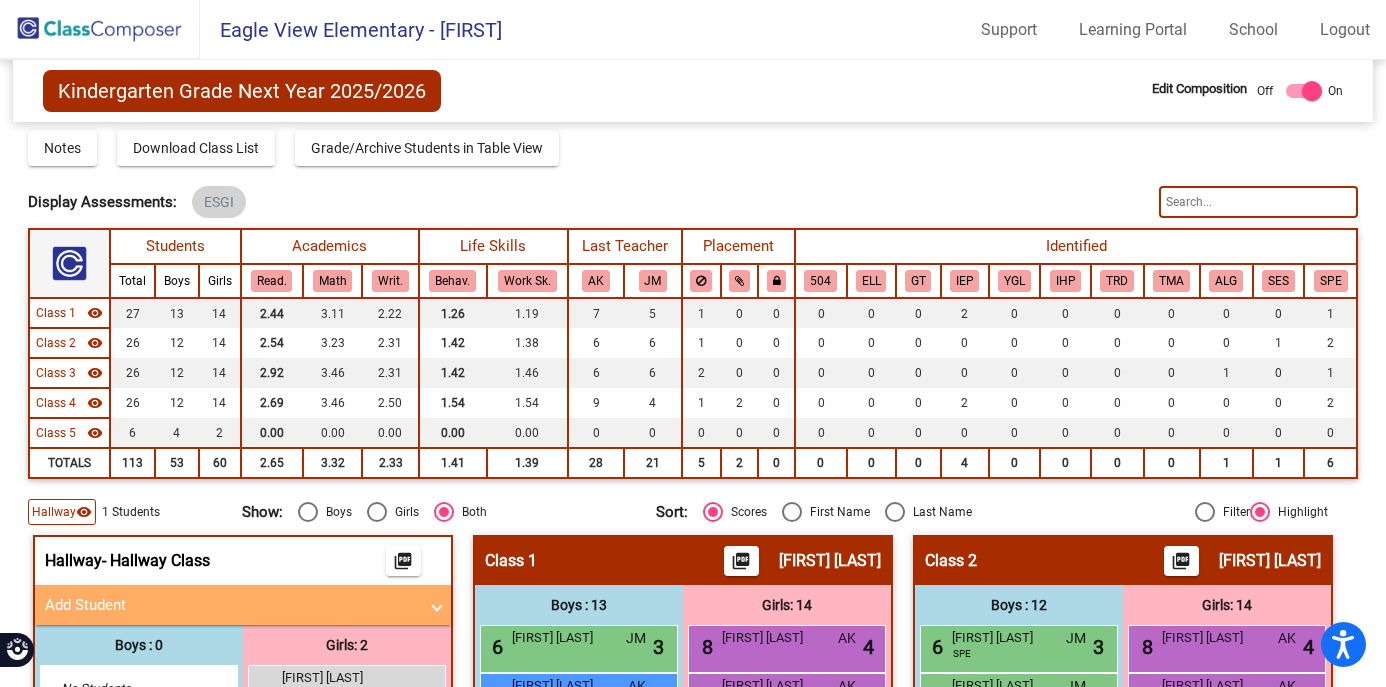 scroll, scrollTop: 49, scrollLeft: 0, axis: vertical 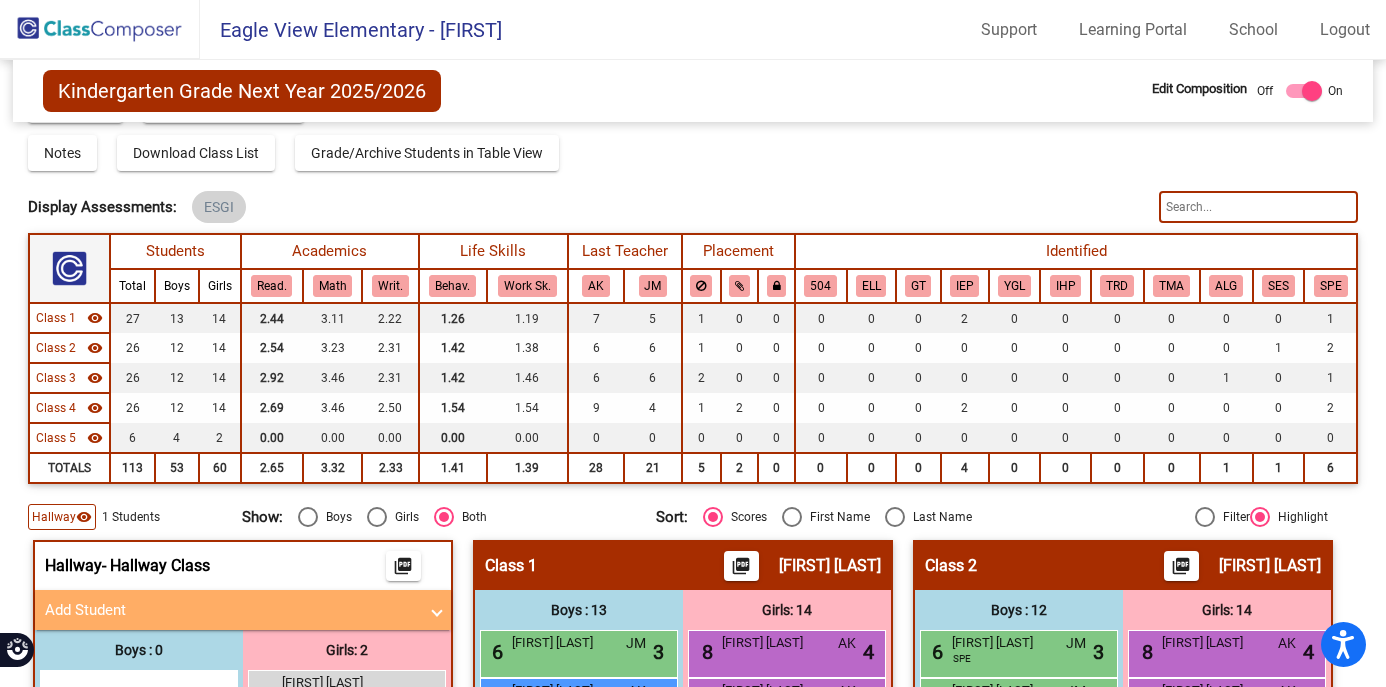 click 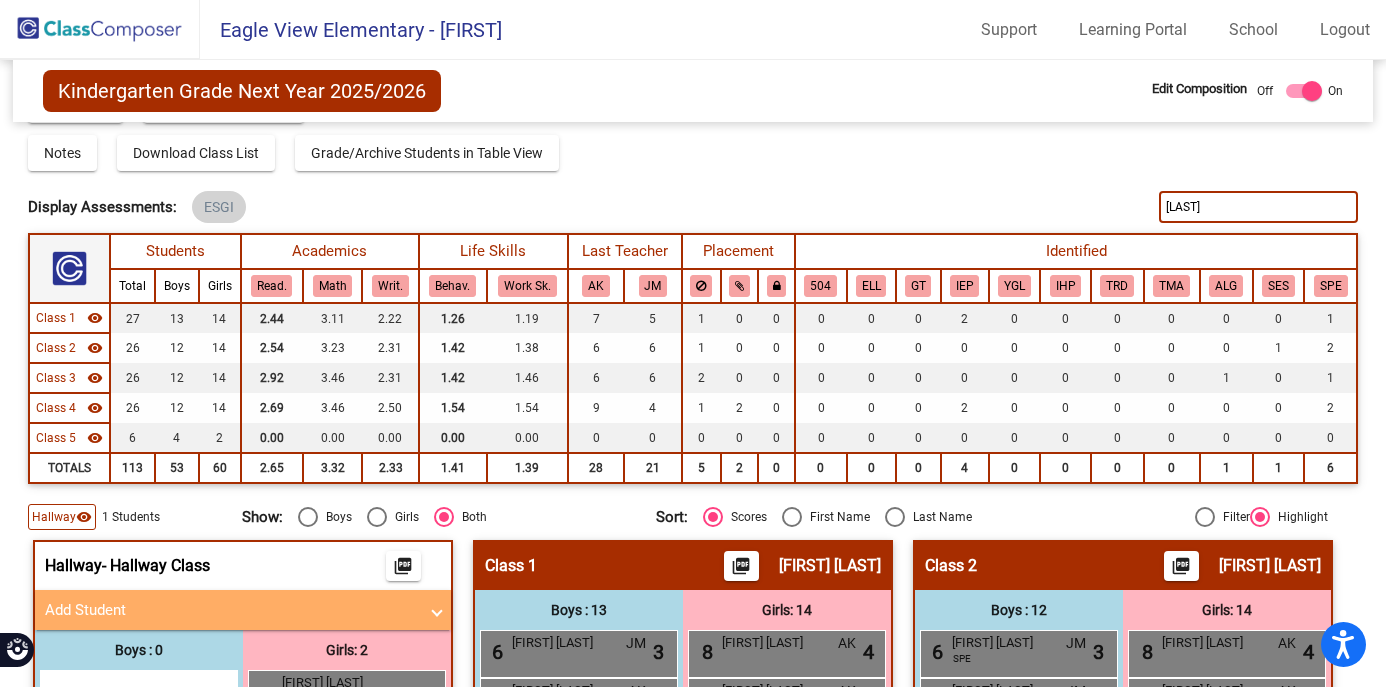 type on "weber" 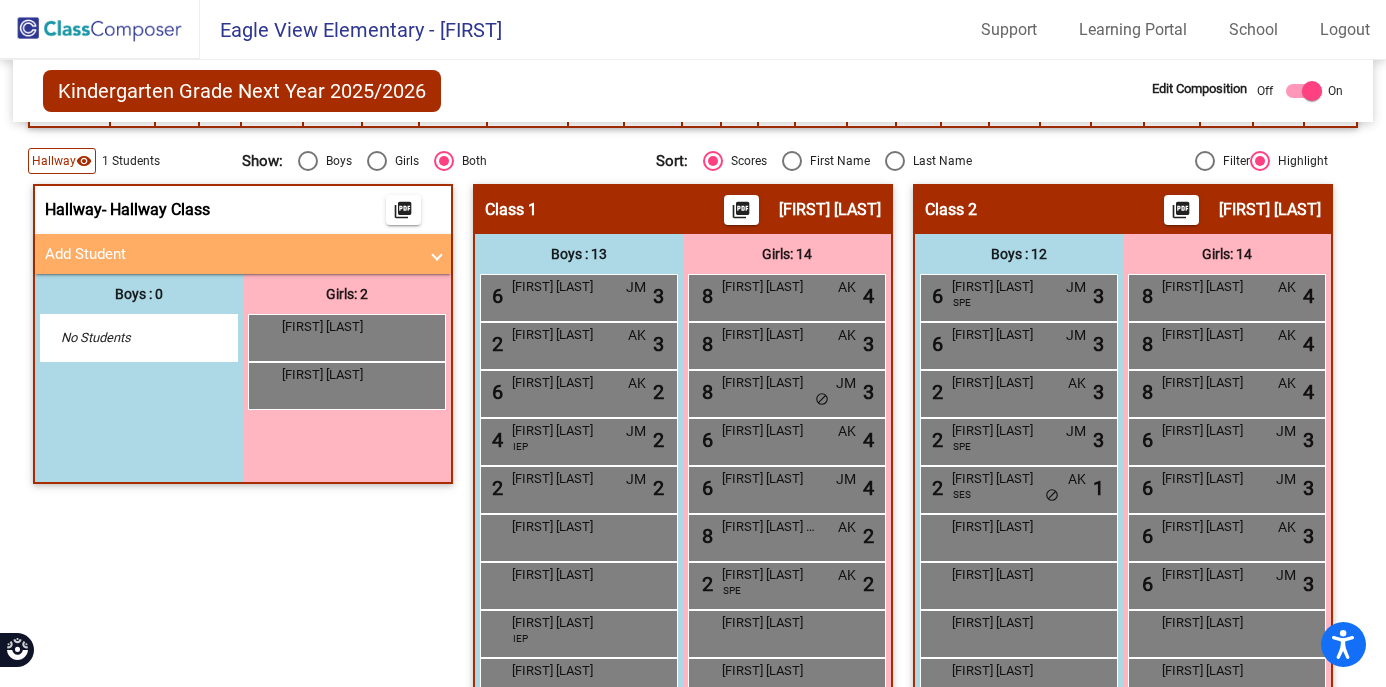 scroll, scrollTop: 0, scrollLeft: 0, axis: both 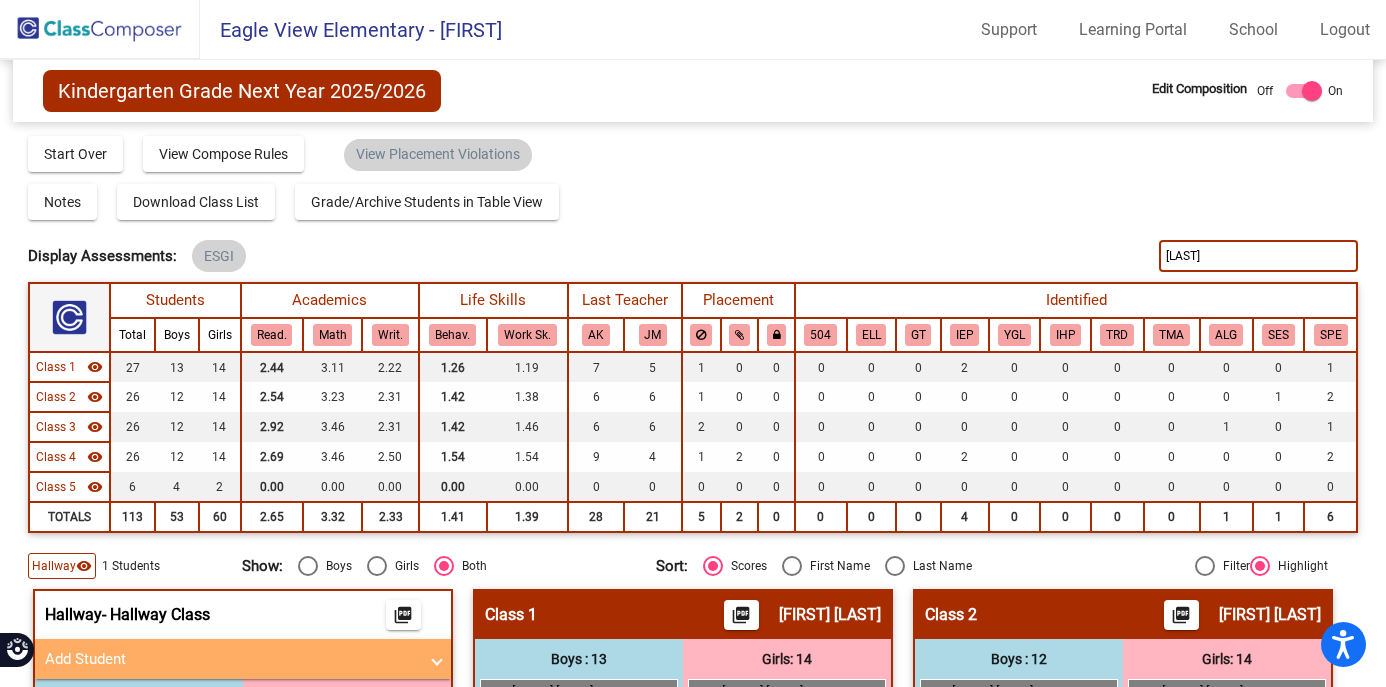 drag, startPoint x: 1198, startPoint y: 258, endPoint x: 1125, endPoint y: 250, distance: 73.43705 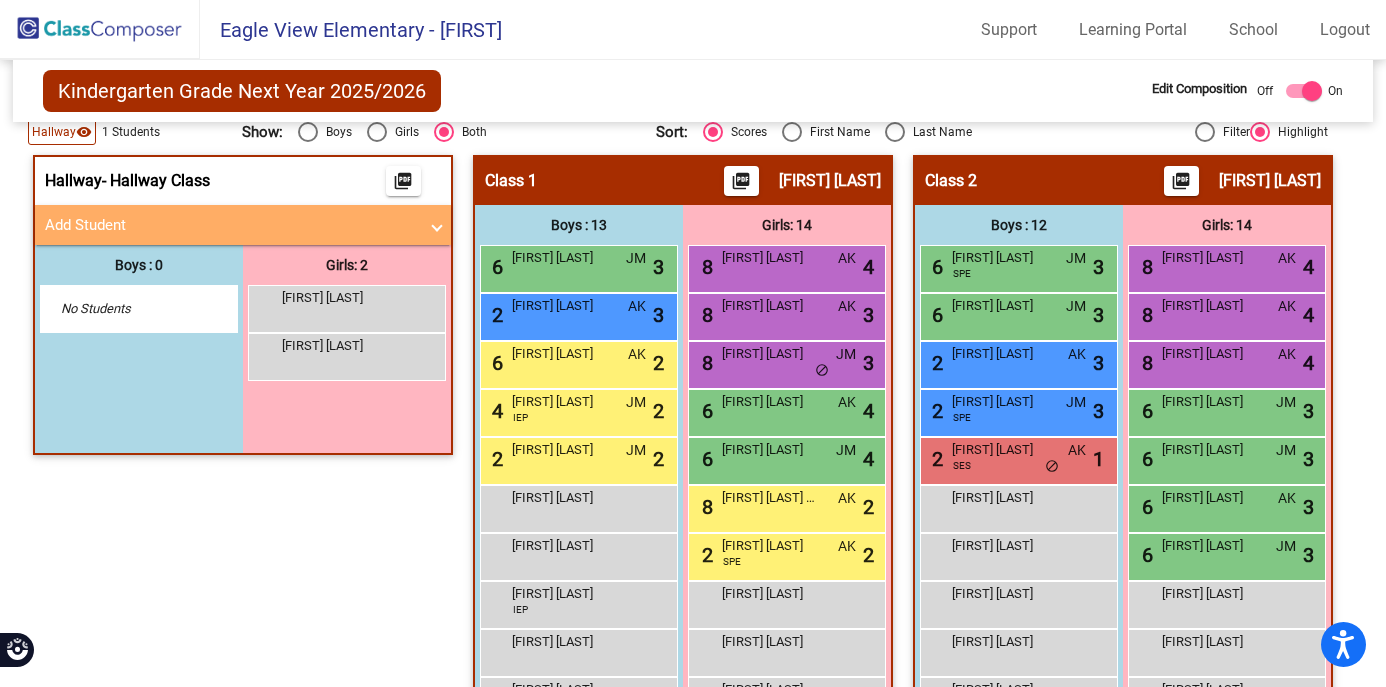 scroll, scrollTop: 440, scrollLeft: 0, axis: vertical 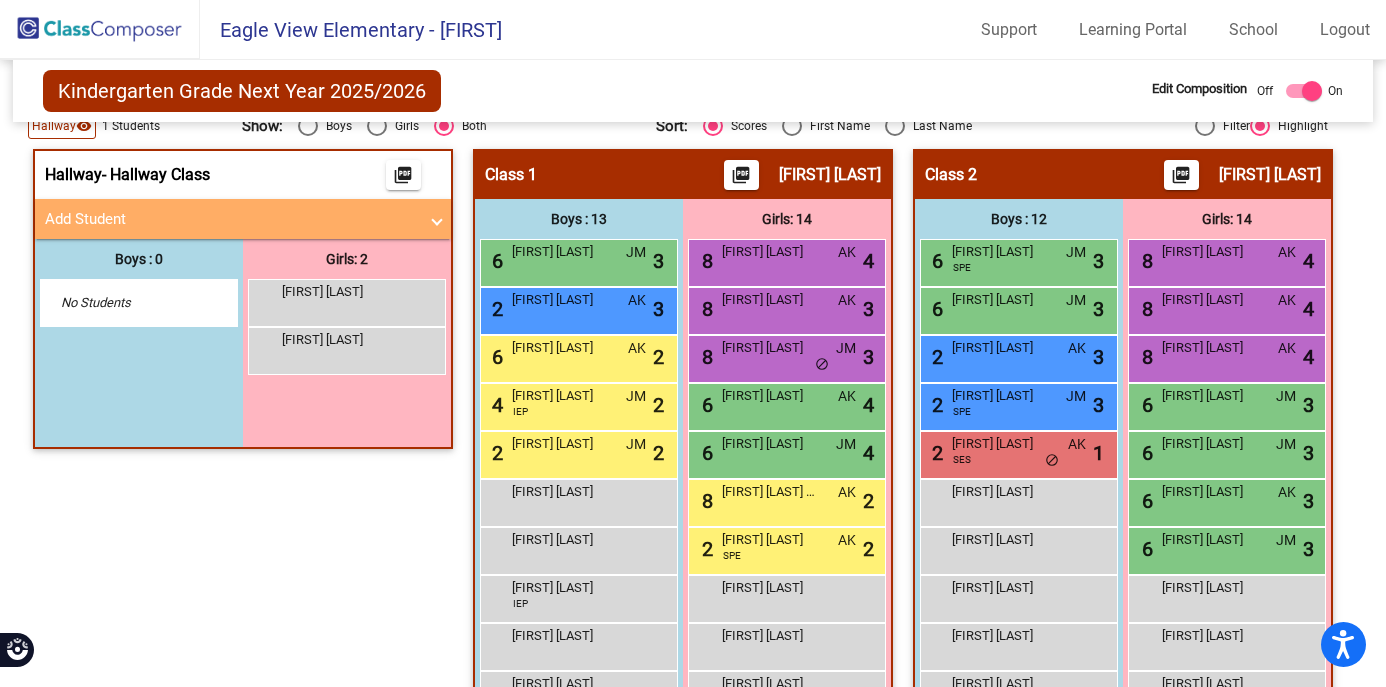 type 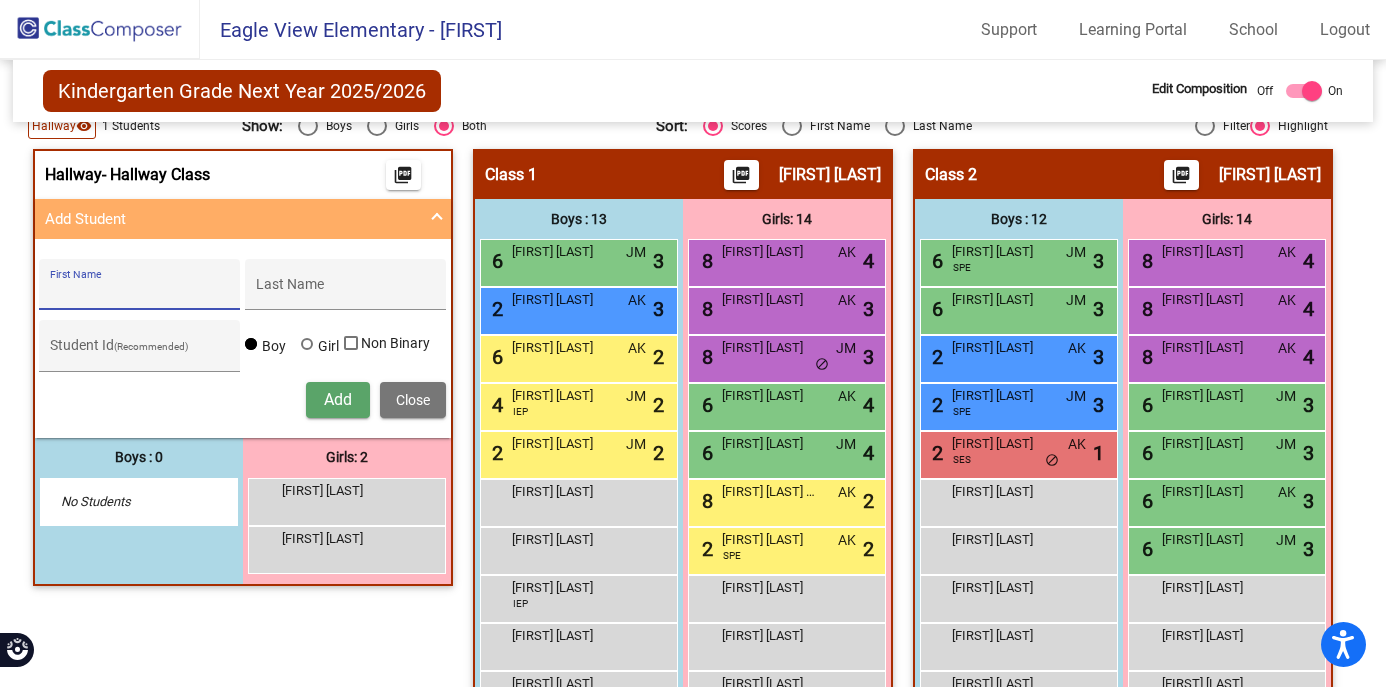click on "First Name" at bounding box center (140, 292) 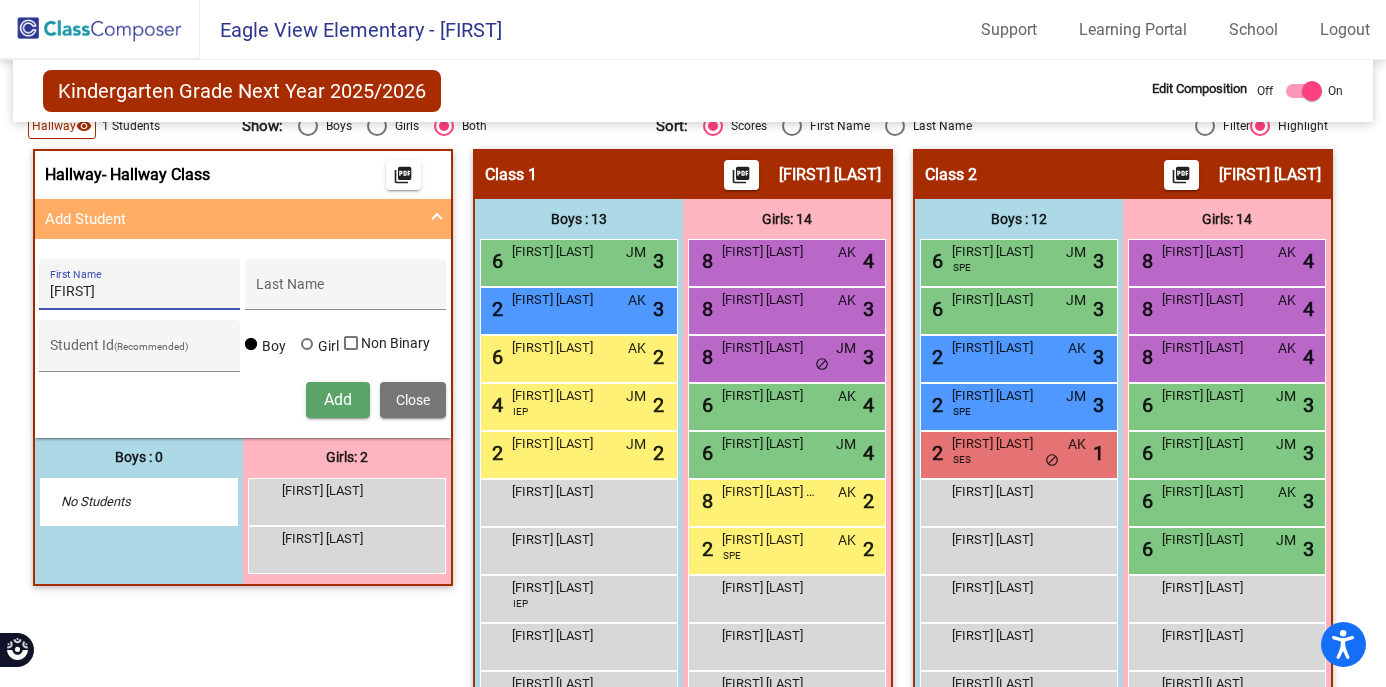 type on "Mollie" 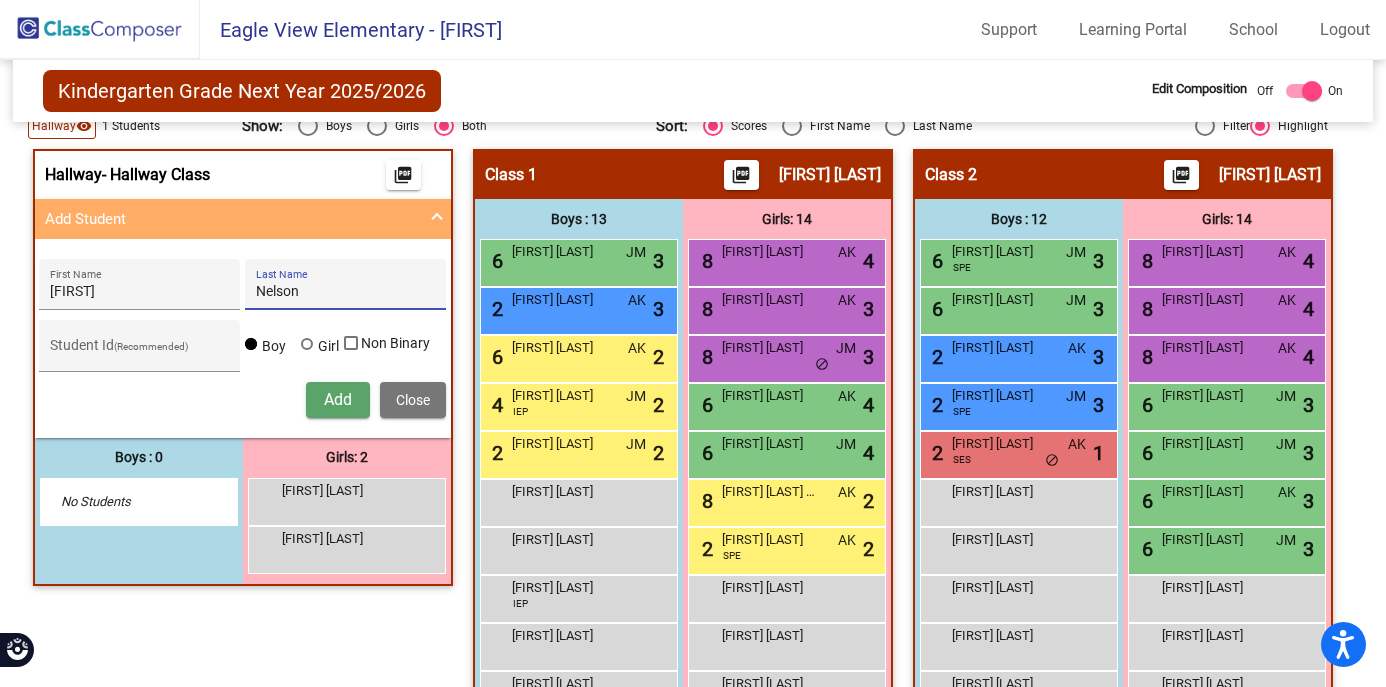 type on "Nelson" 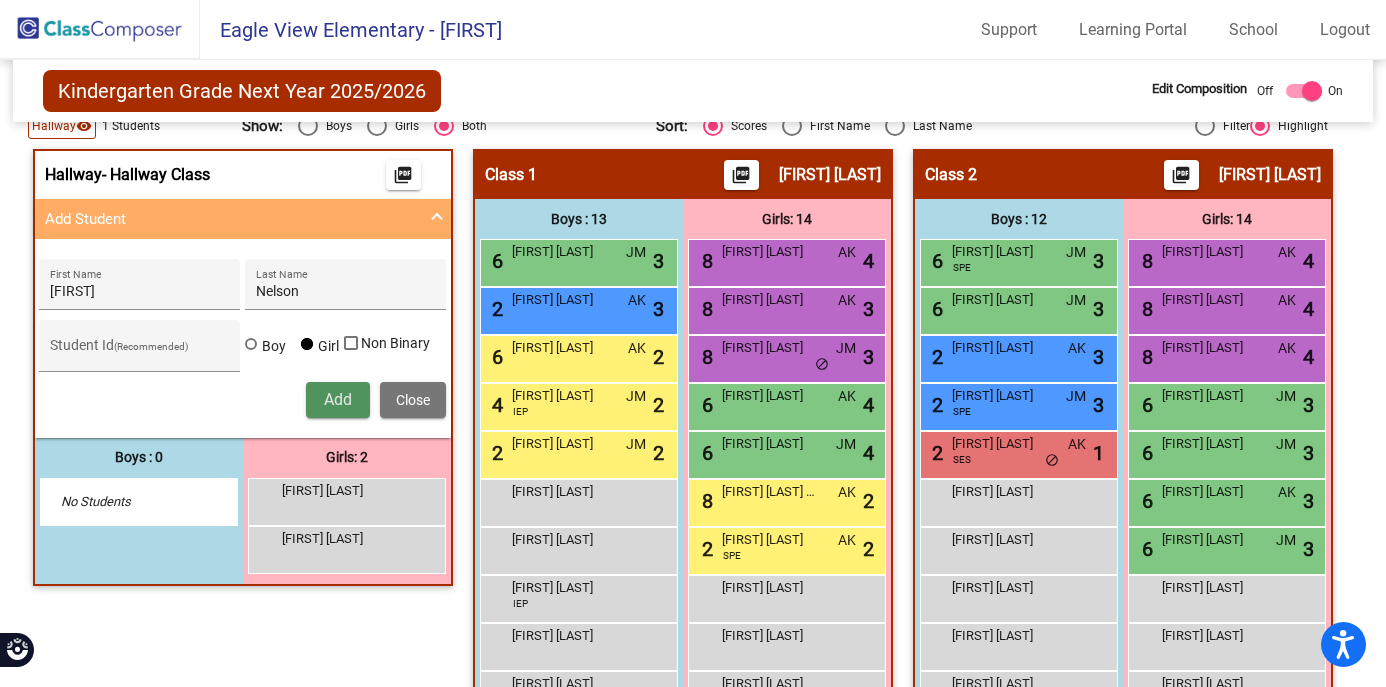 click on "Add" at bounding box center (338, 399) 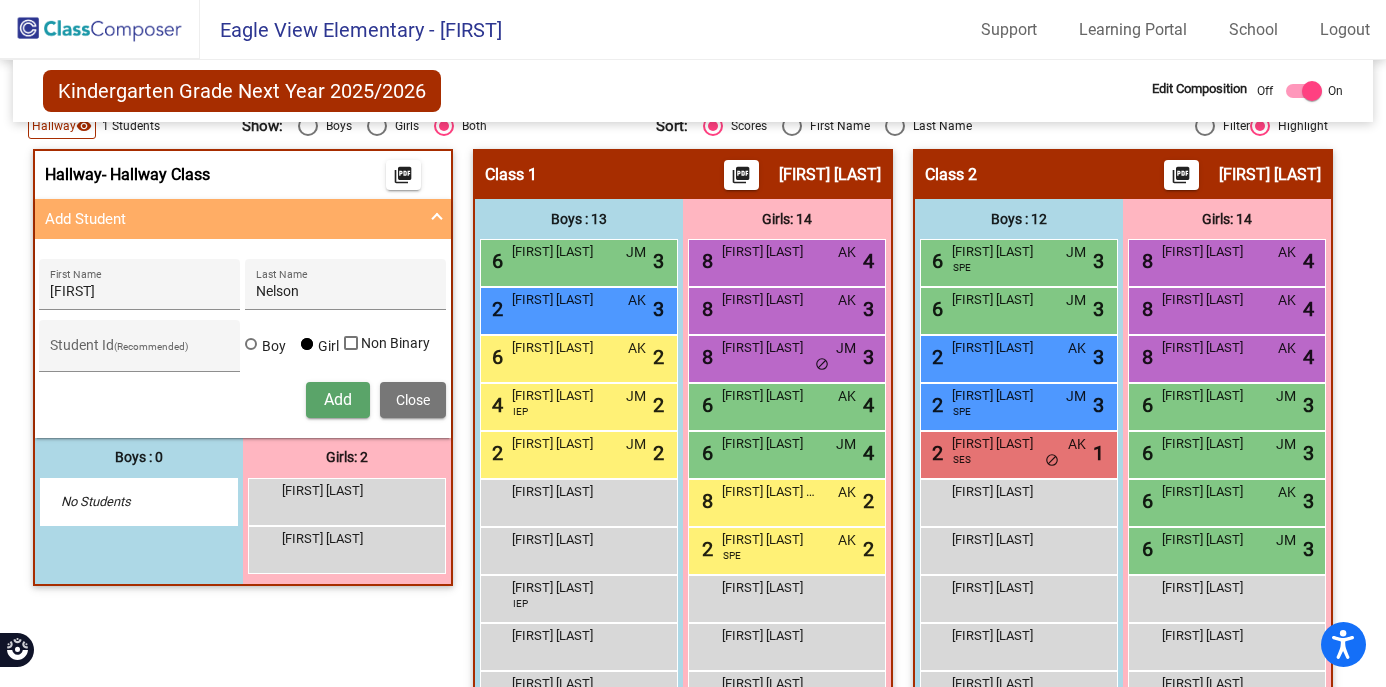type 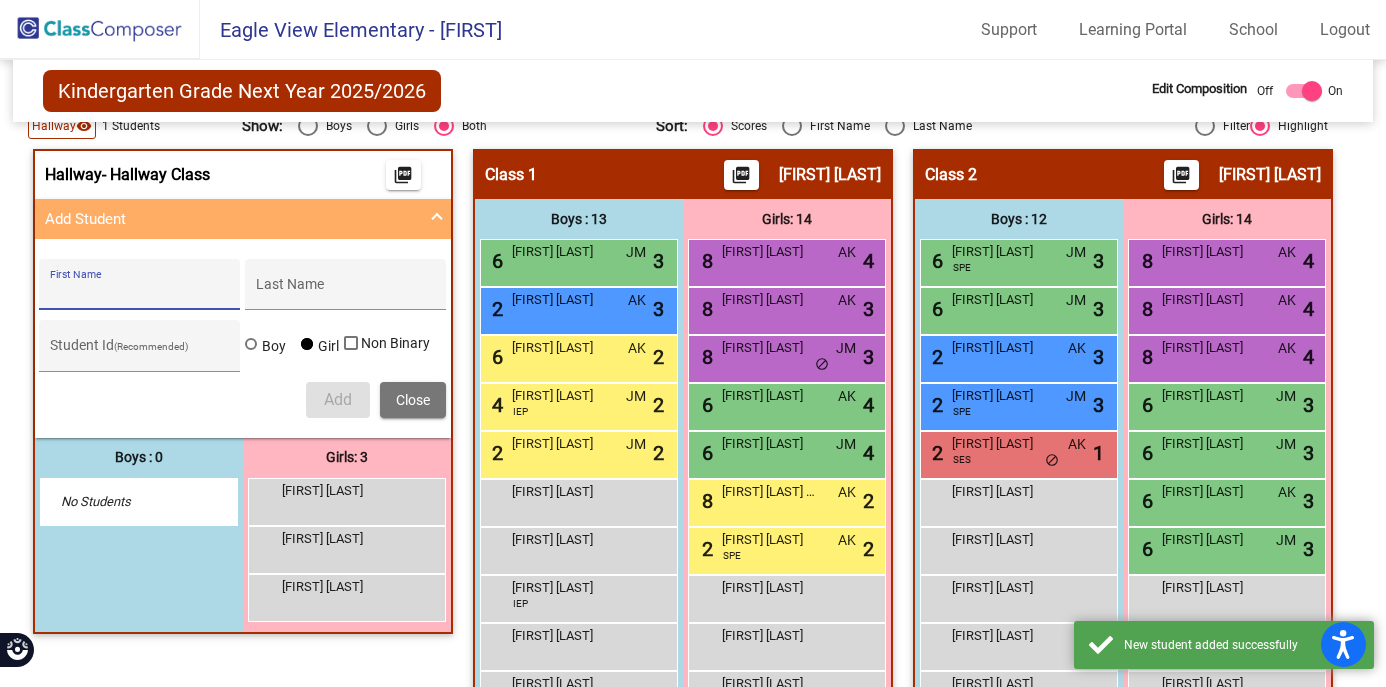 click at bounding box center [437, 219] 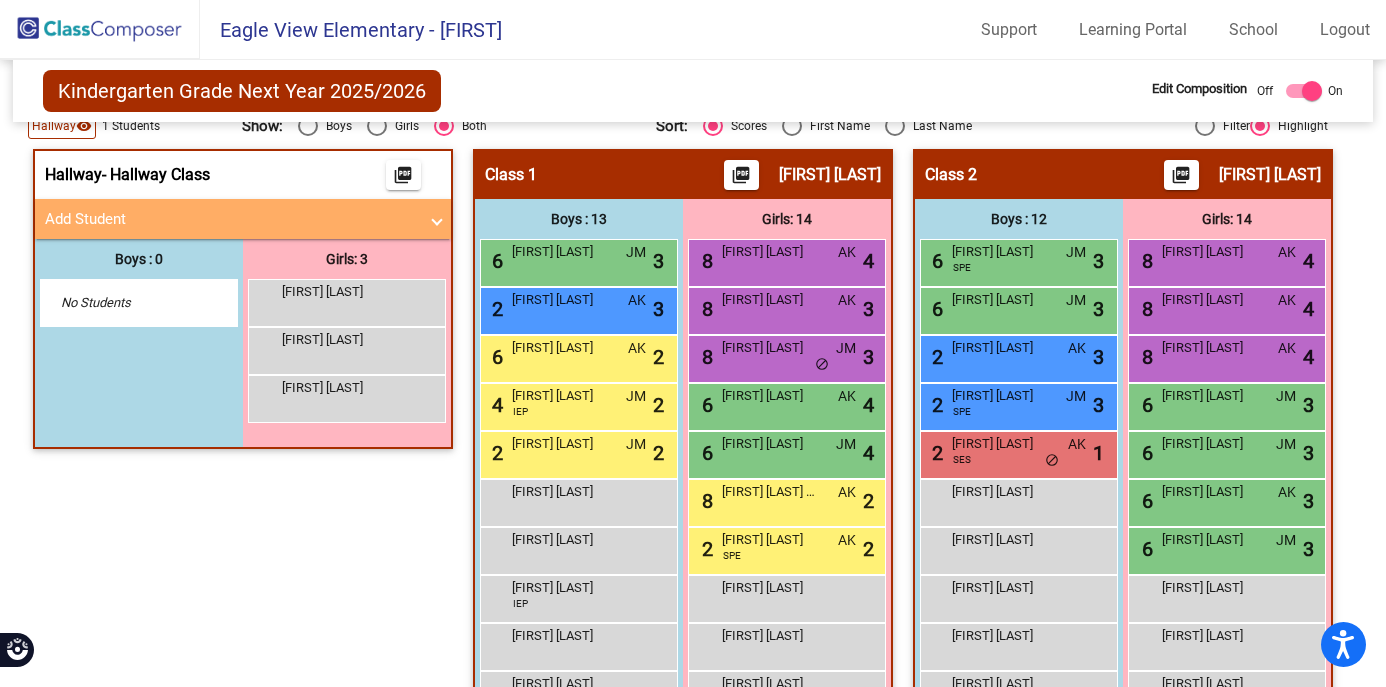 scroll, scrollTop: 0, scrollLeft: 0, axis: both 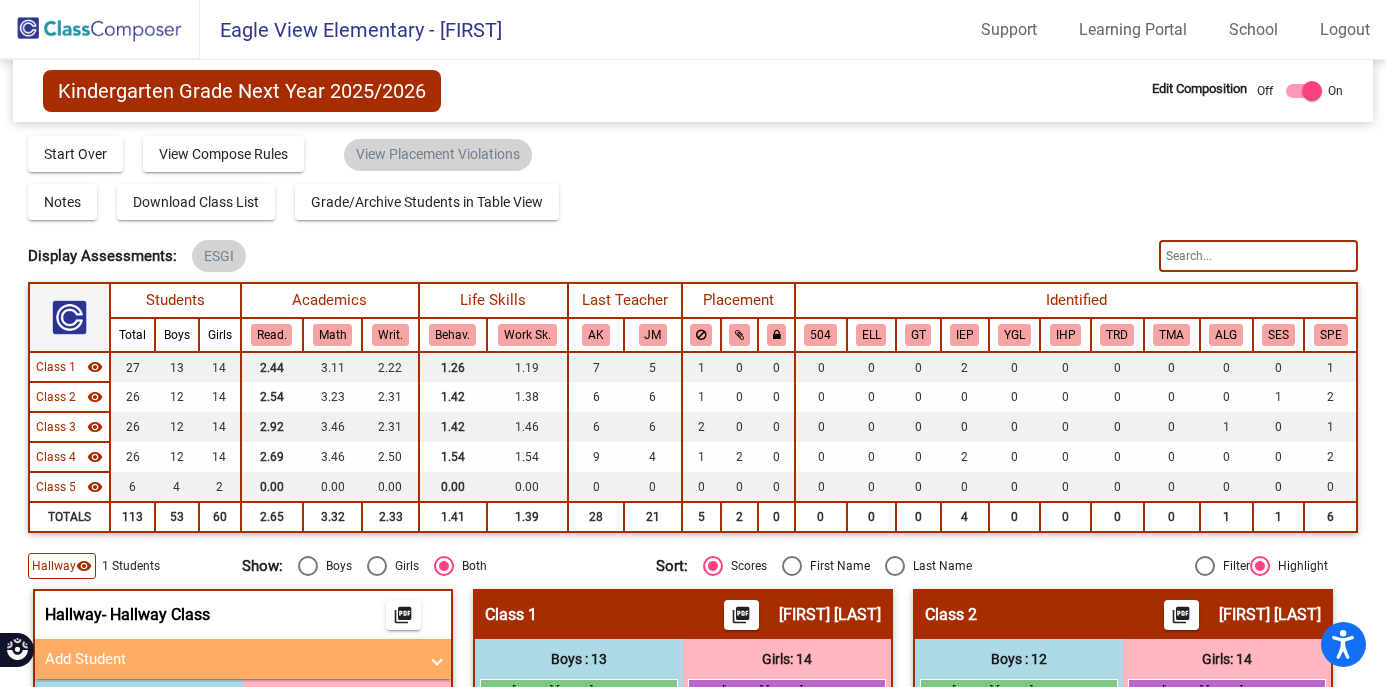 click 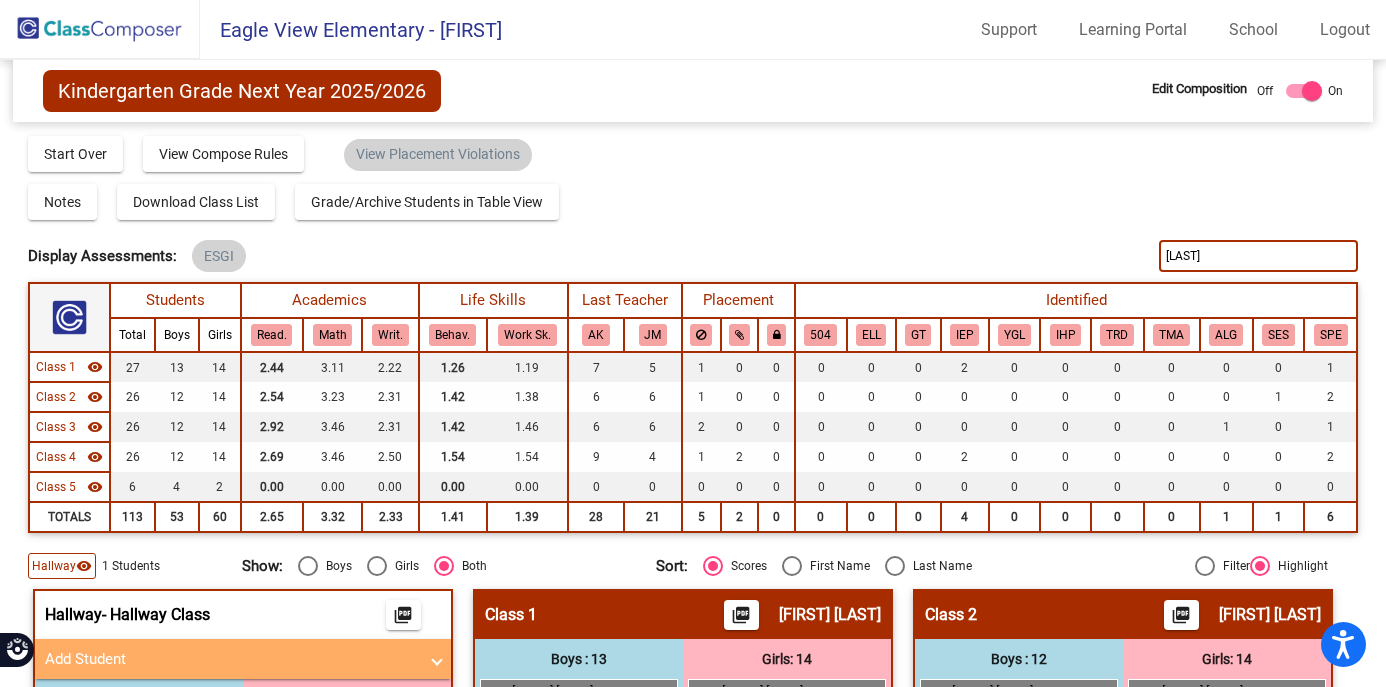 type on "larson" 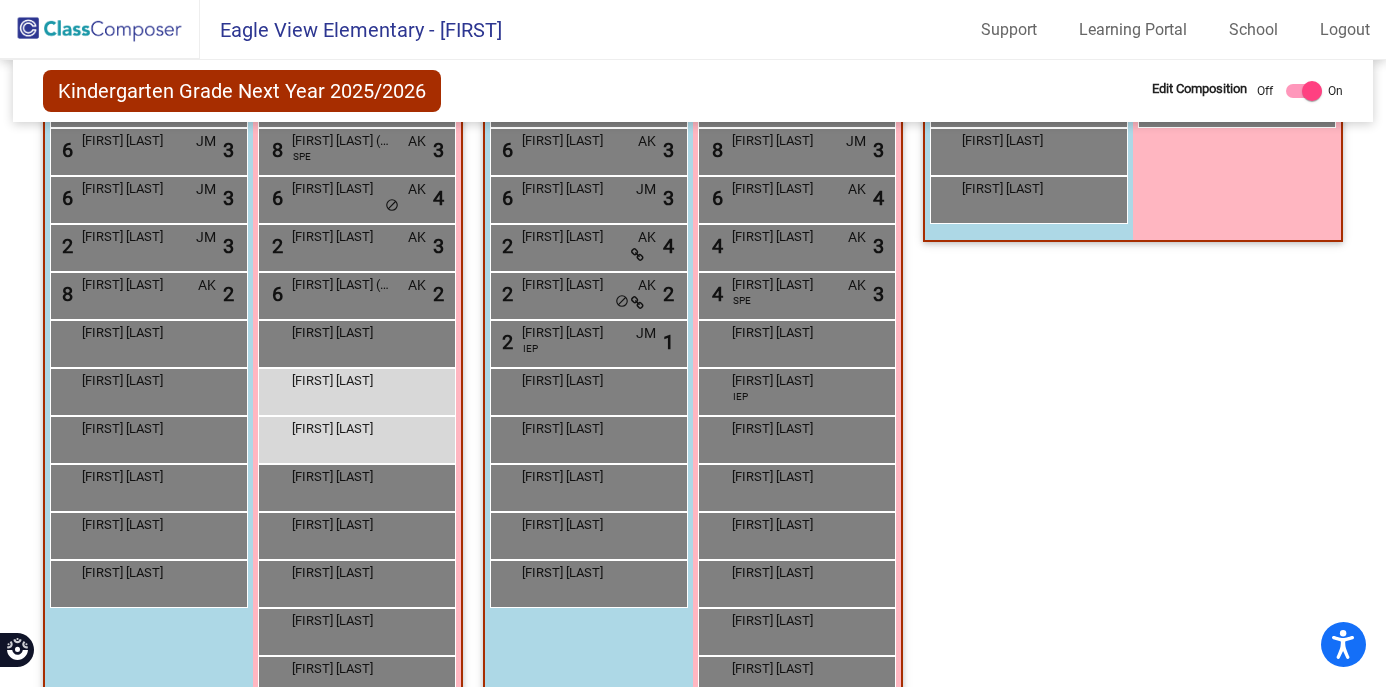scroll, scrollTop: 1489, scrollLeft: 0, axis: vertical 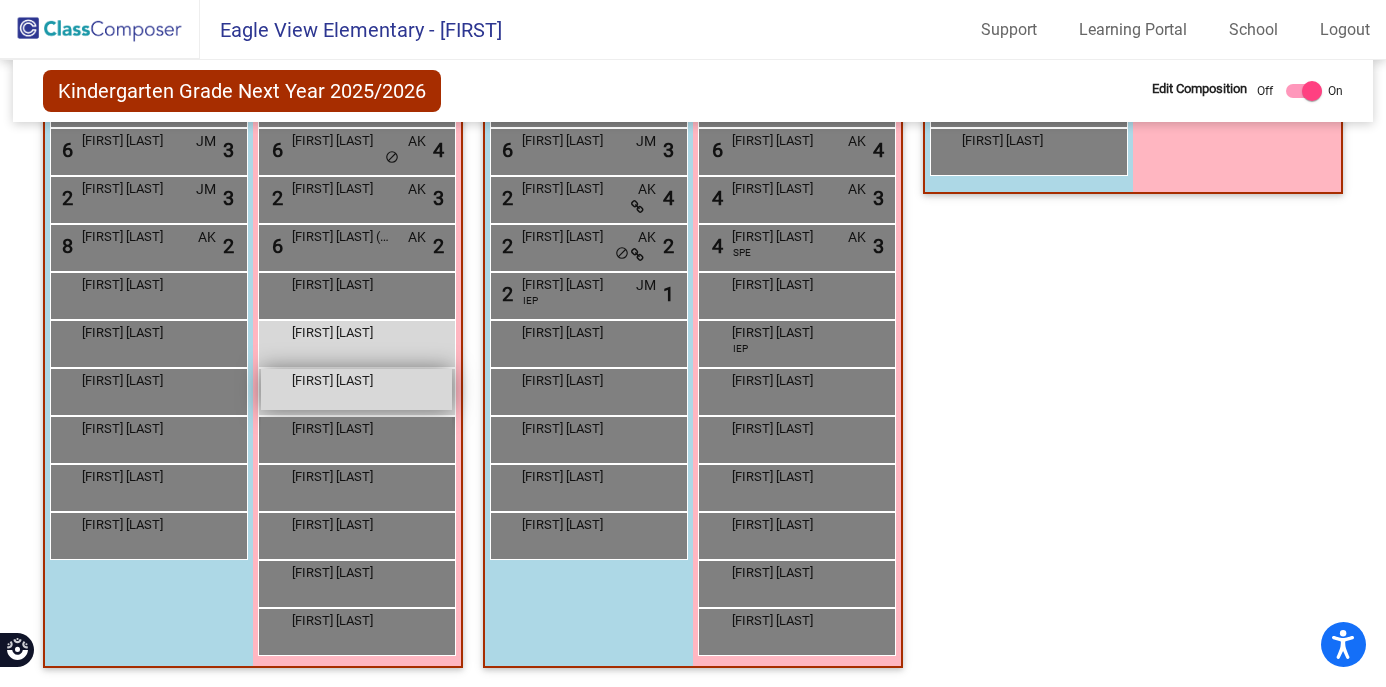click on "[FIRST] [LAST]" at bounding box center [342, 381] 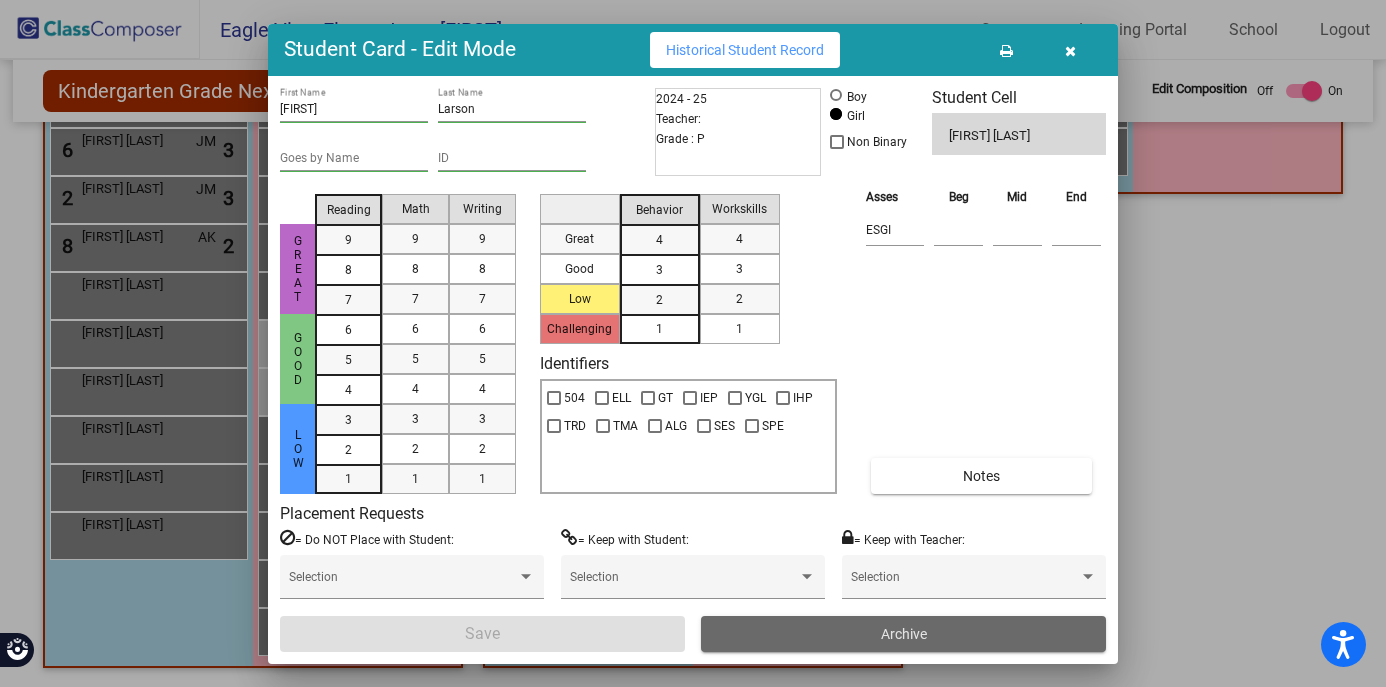 click on "Archive" at bounding box center (903, 634) 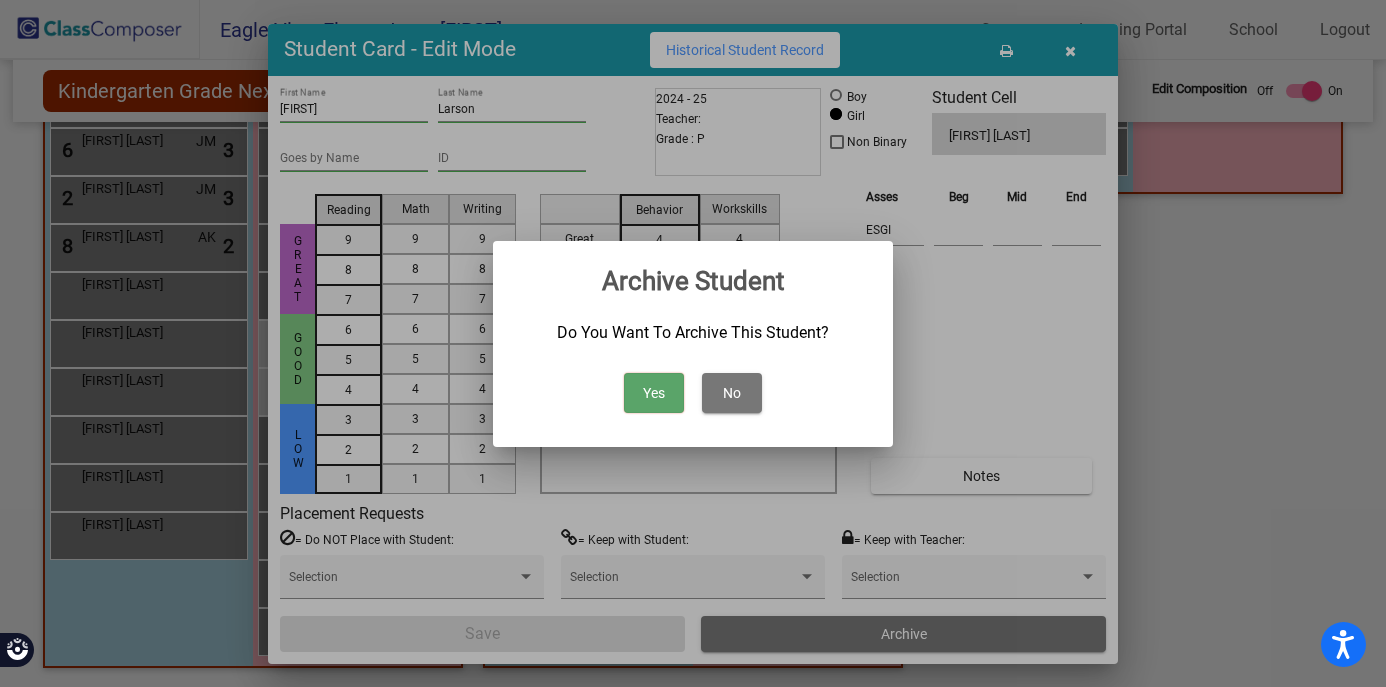 click on "Yes" at bounding box center [654, 393] 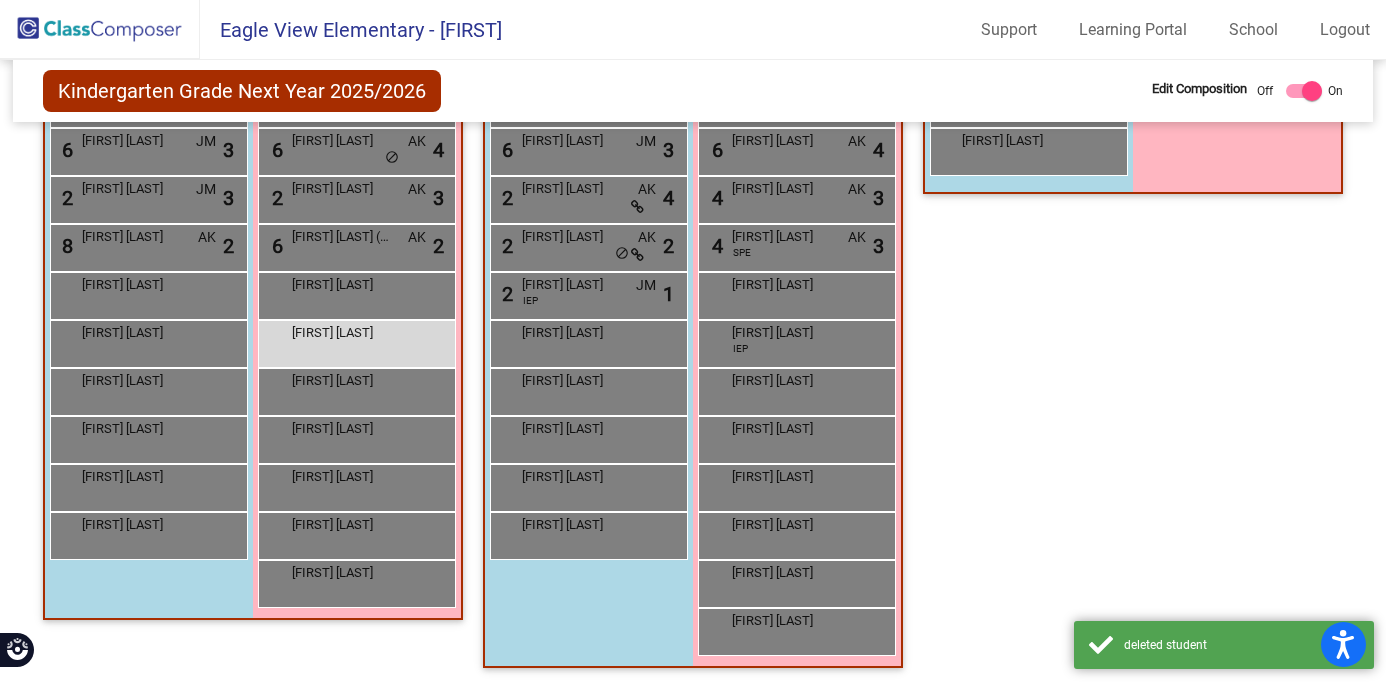 click on "Class 5   - Patriot Academy  picture_as_pdf Michele Zeidler  Add Student  First Name Last Name Student Id  (Recommended)   Boy   Girl   Non Binary Add Close  Boys : 4  Bradley Hicks lock do_not_disturb_alt Henry  Hoefs lock do_not_disturb_alt Owen Stoneking lock do_not_disturb_alt Wyatt Walker lock do_not_disturb_alt Girls: 2 Ashaunte Dewar lock do_not_disturb_alt Clare Bollum lock do_not_disturb_alt" 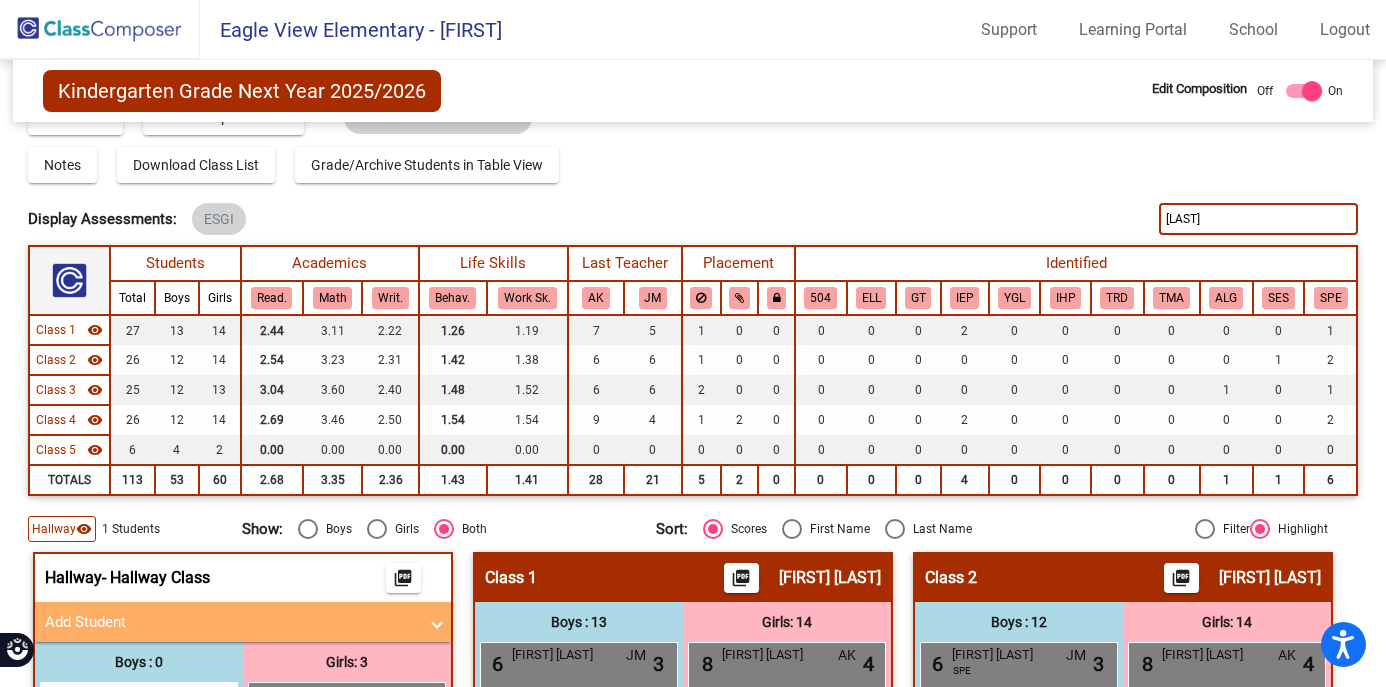 scroll, scrollTop: 0, scrollLeft: 0, axis: both 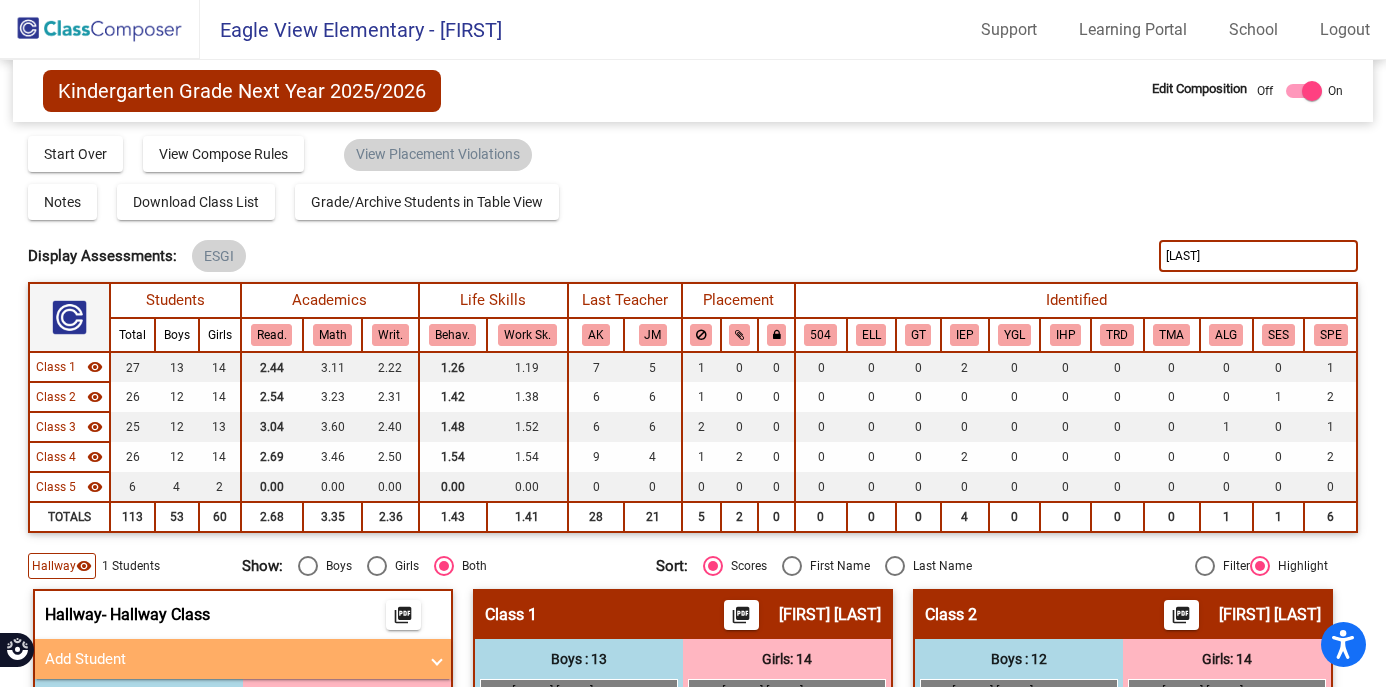 drag, startPoint x: 1217, startPoint y: 255, endPoint x: 1096, endPoint y: 246, distance: 121.33425 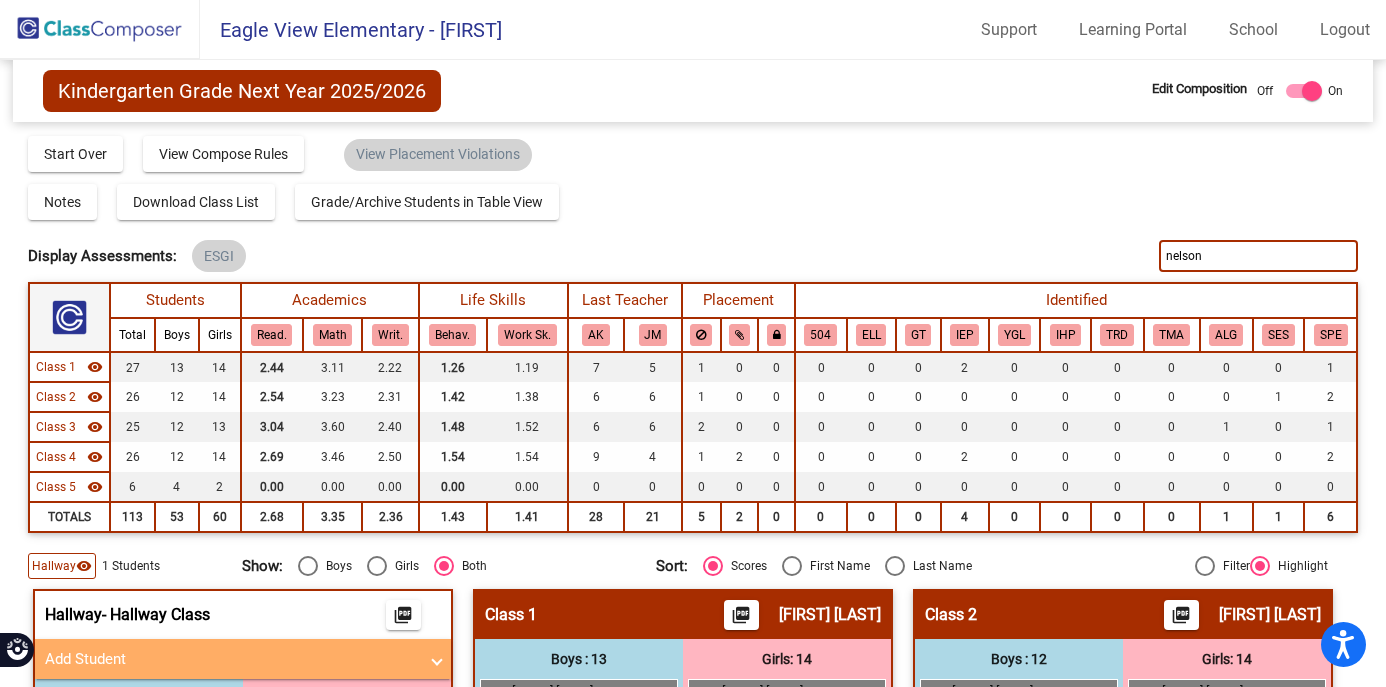 type on "nelson" 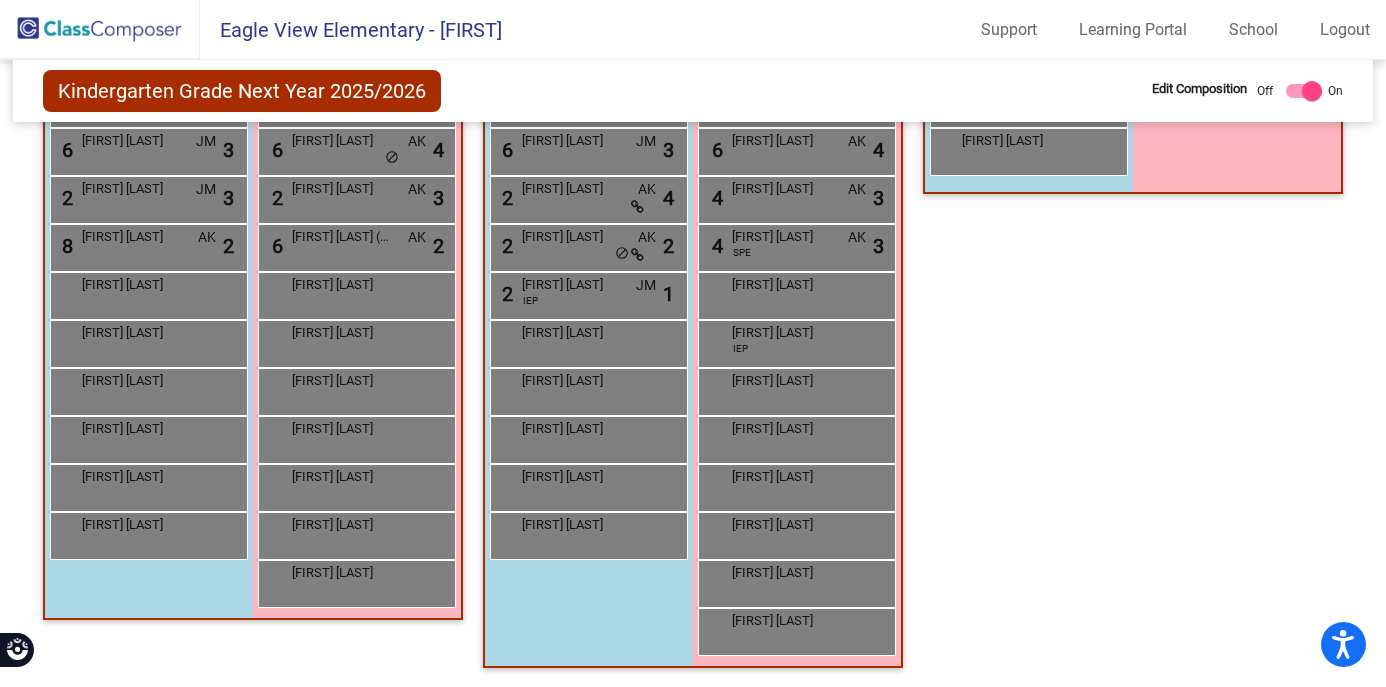 scroll, scrollTop: 0, scrollLeft: 0, axis: both 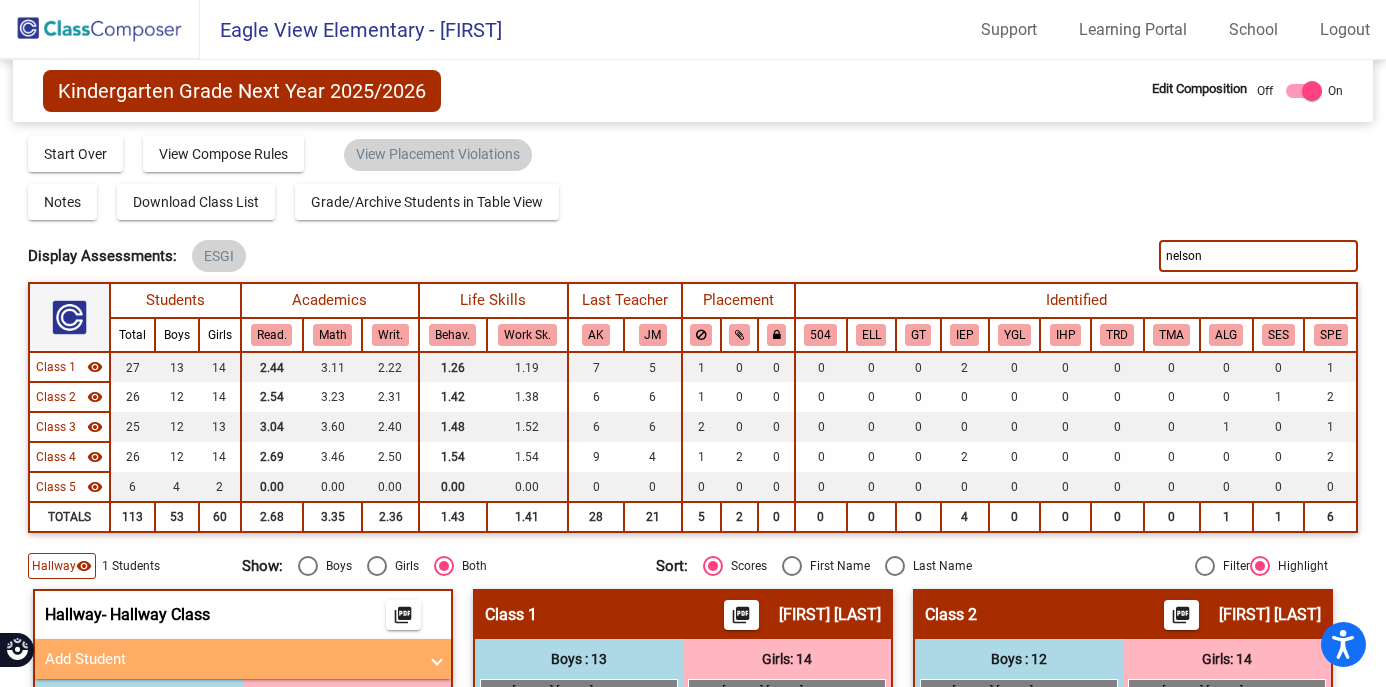 drag, startPoint x: 1214, startPoint y: 260, endPoint x: 1058, endPoint y: 260, distance: 156 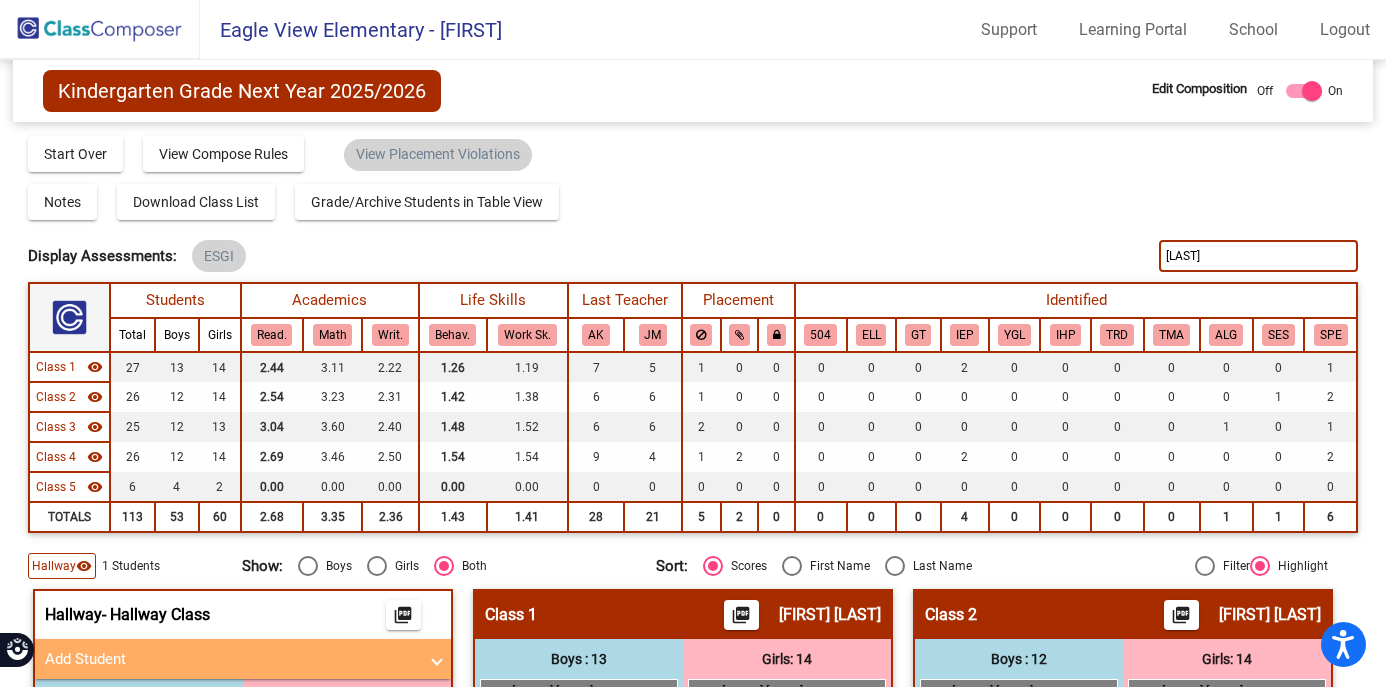 type on "weber" 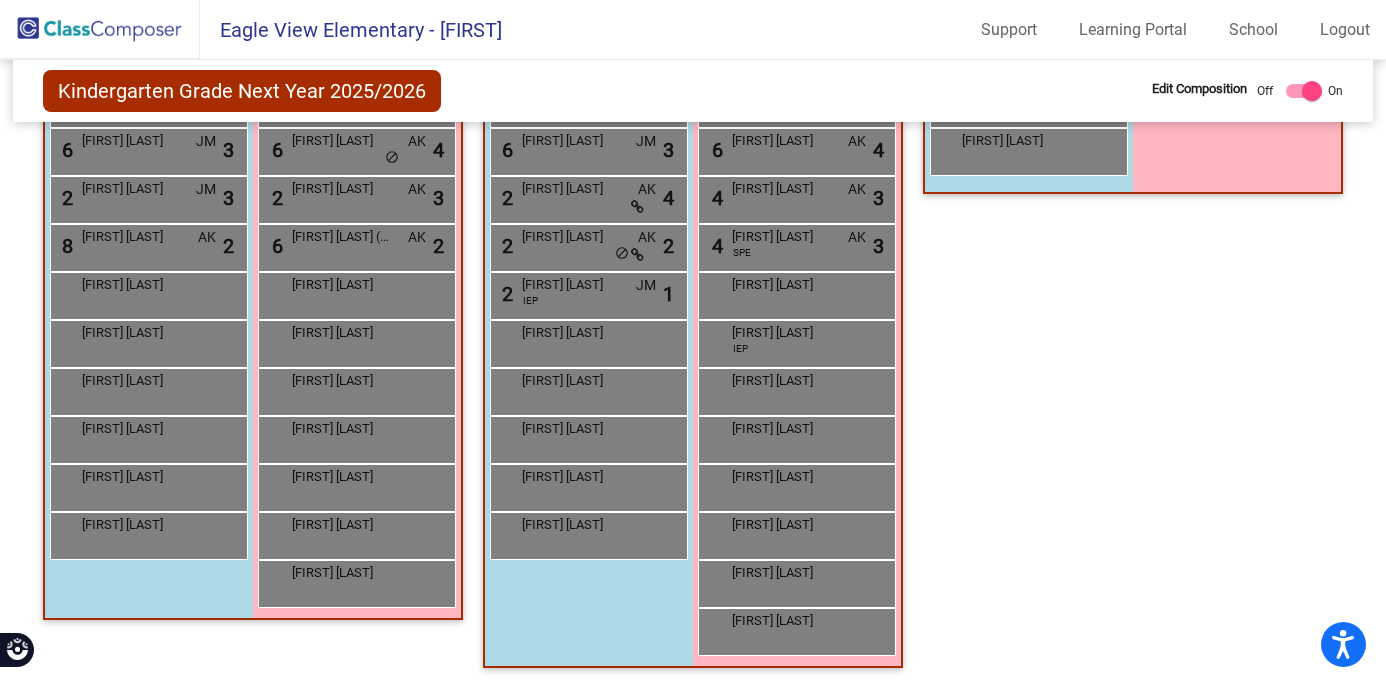 scroll, scrollTop: 0, scrollLeft: 0, axis: both 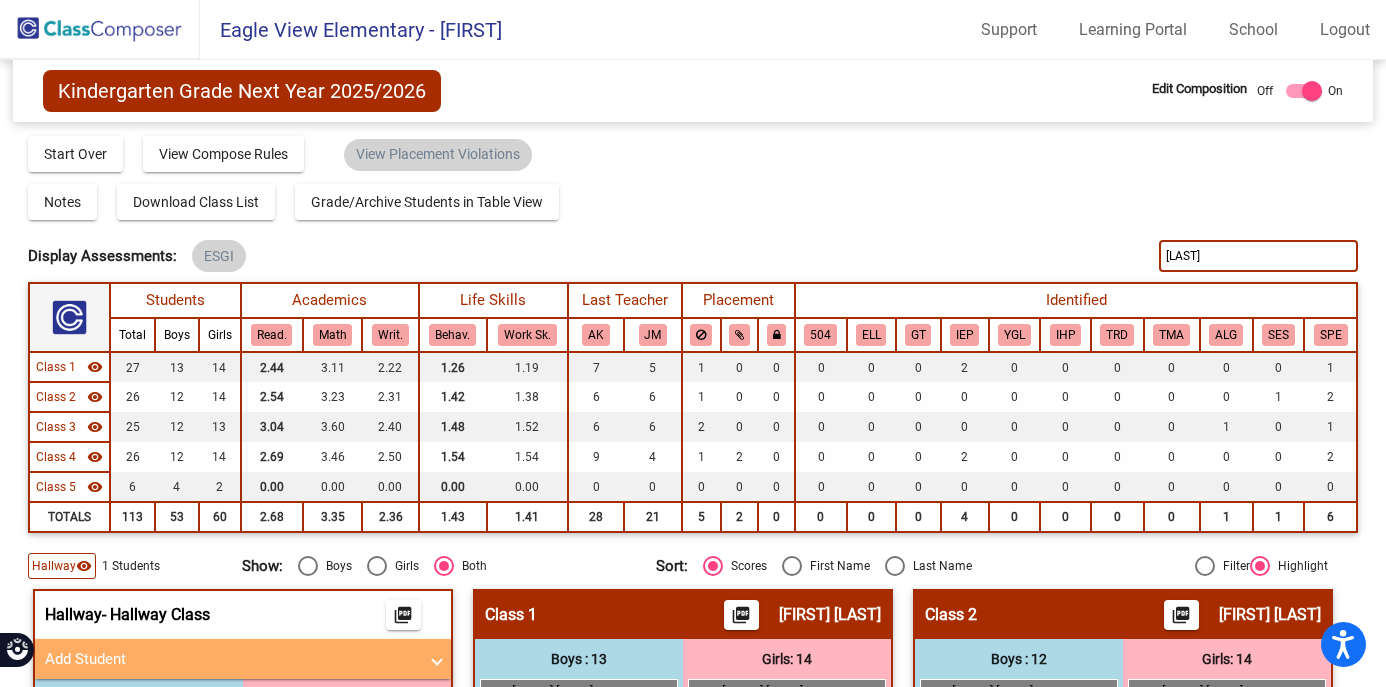 drag, startPoint x: 1212, startPoint y: 257, endPoint x: 1112, endPoint y: 257, distance: 100 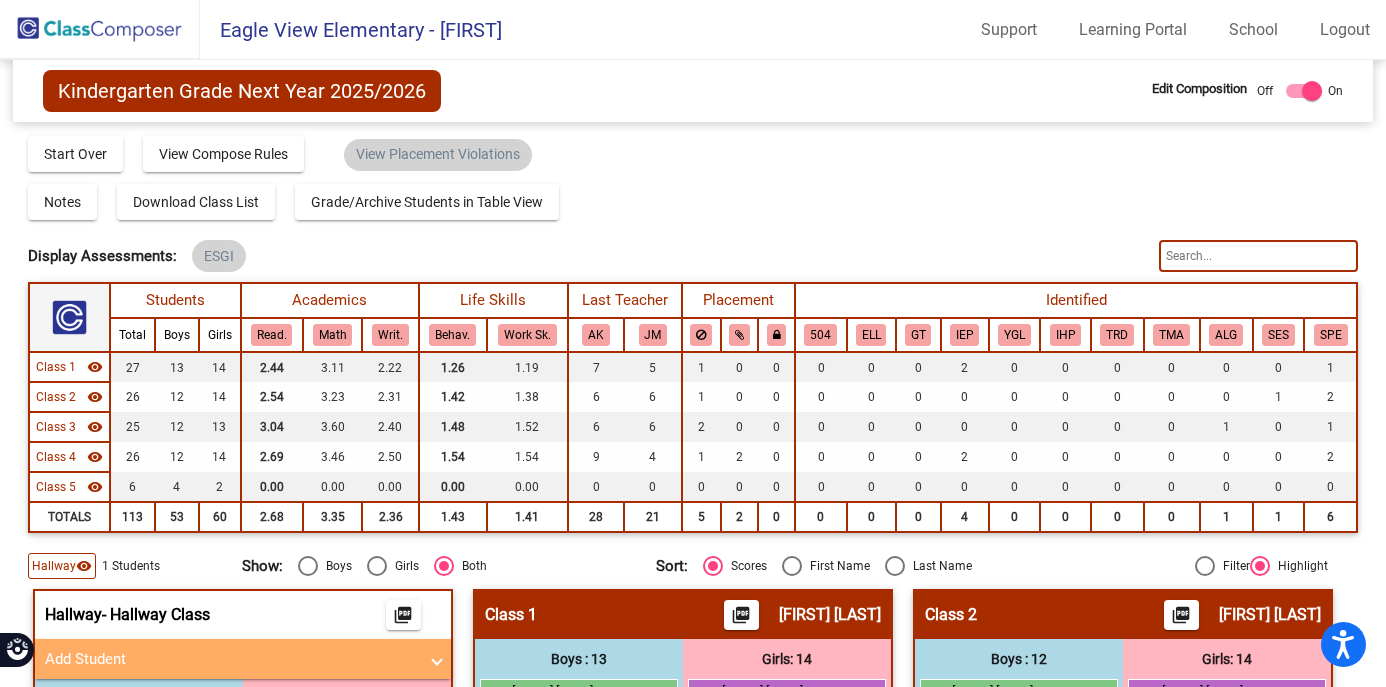 type 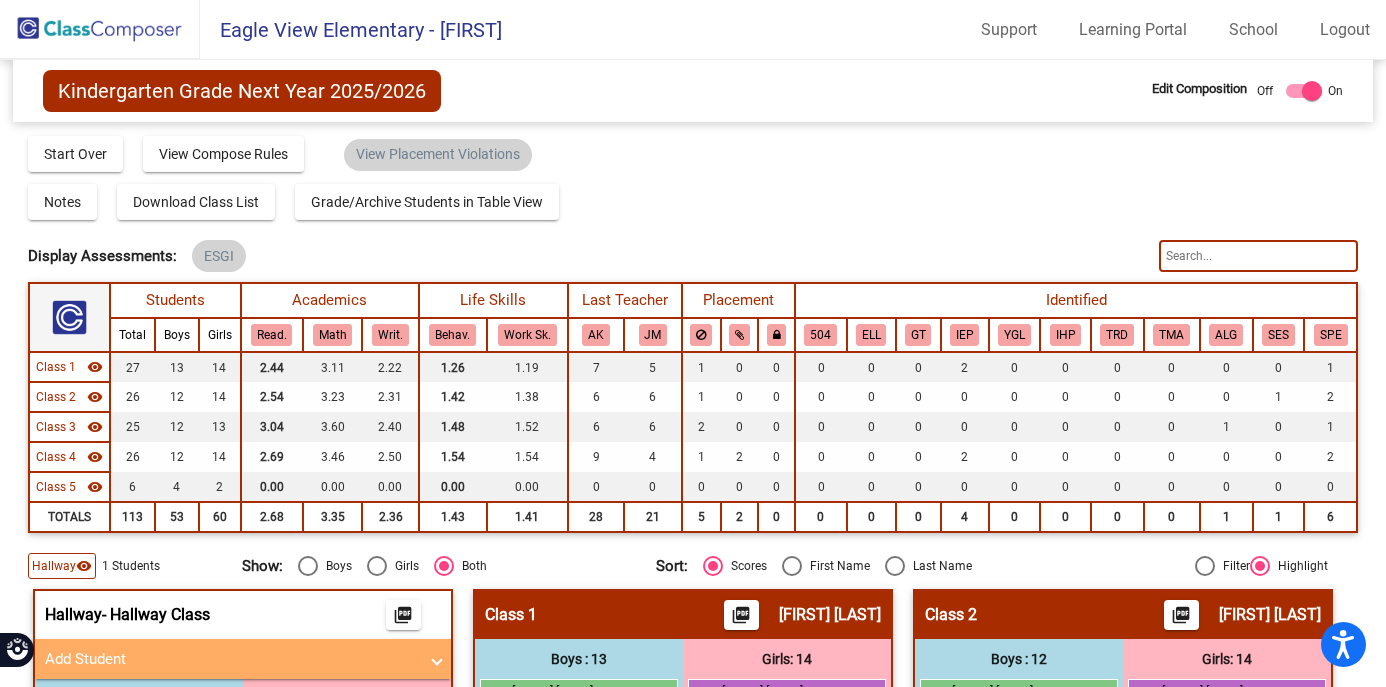 scroll, scrollTop: 0, scrollLeft: 0, axis: both 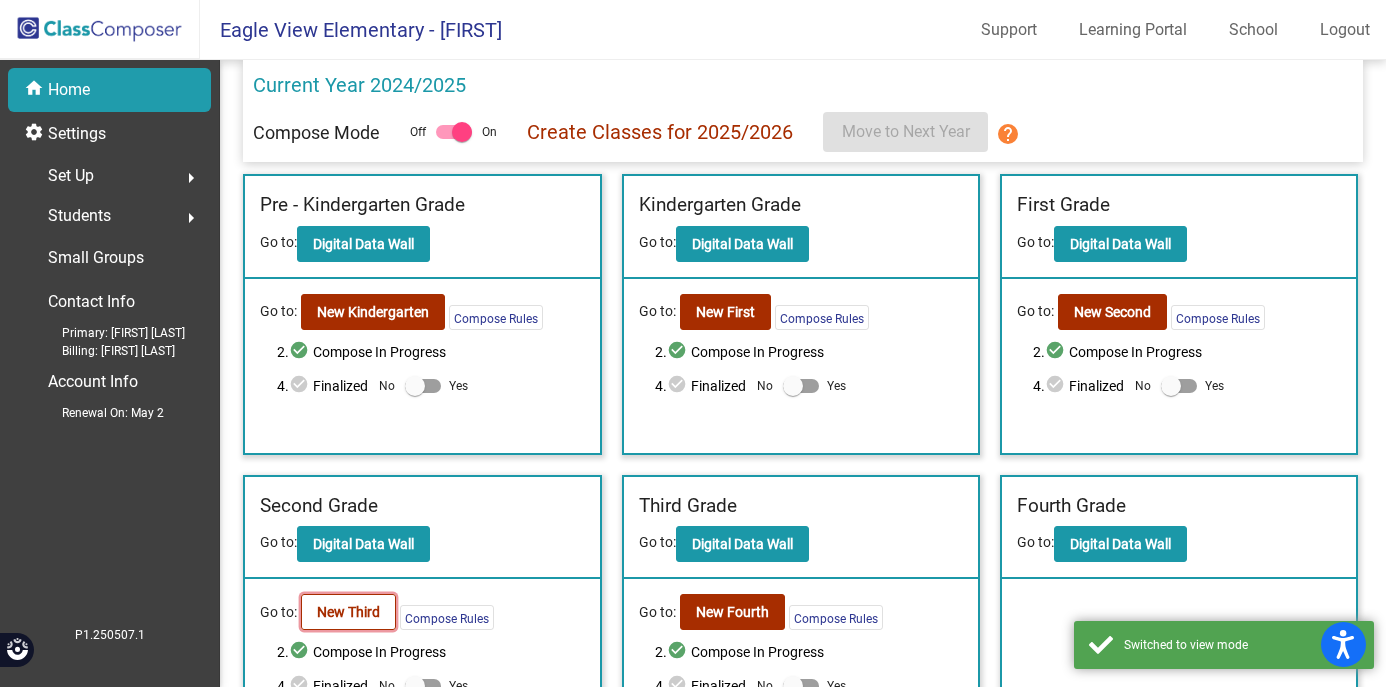 click on "New Third" 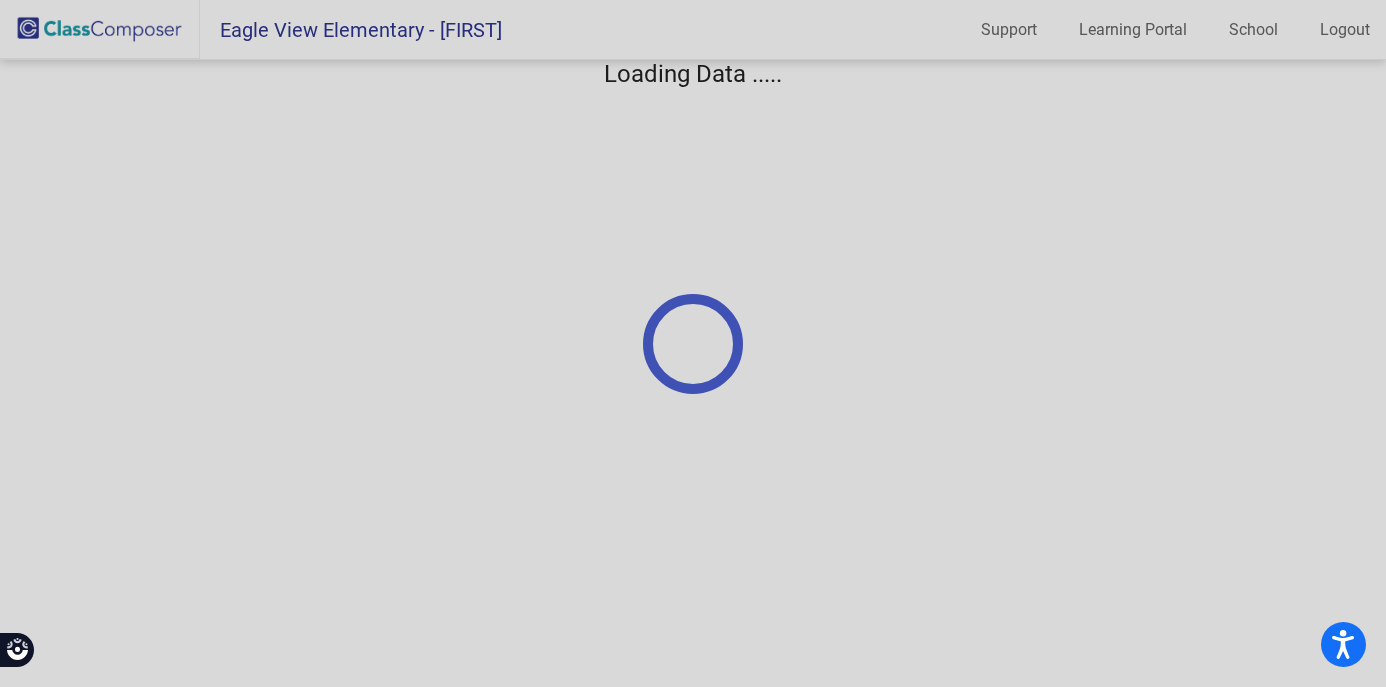 scroll, scrollTop: 0, scrollLeft: 0, axis: both 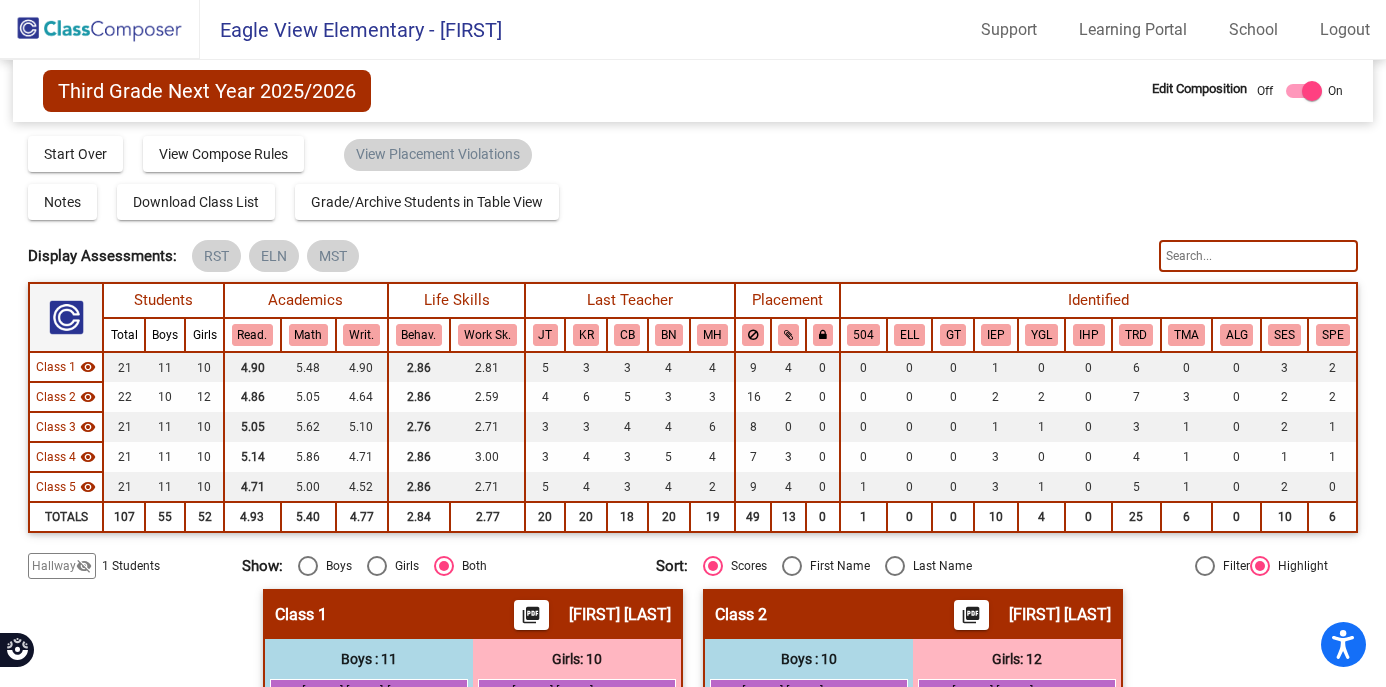 click 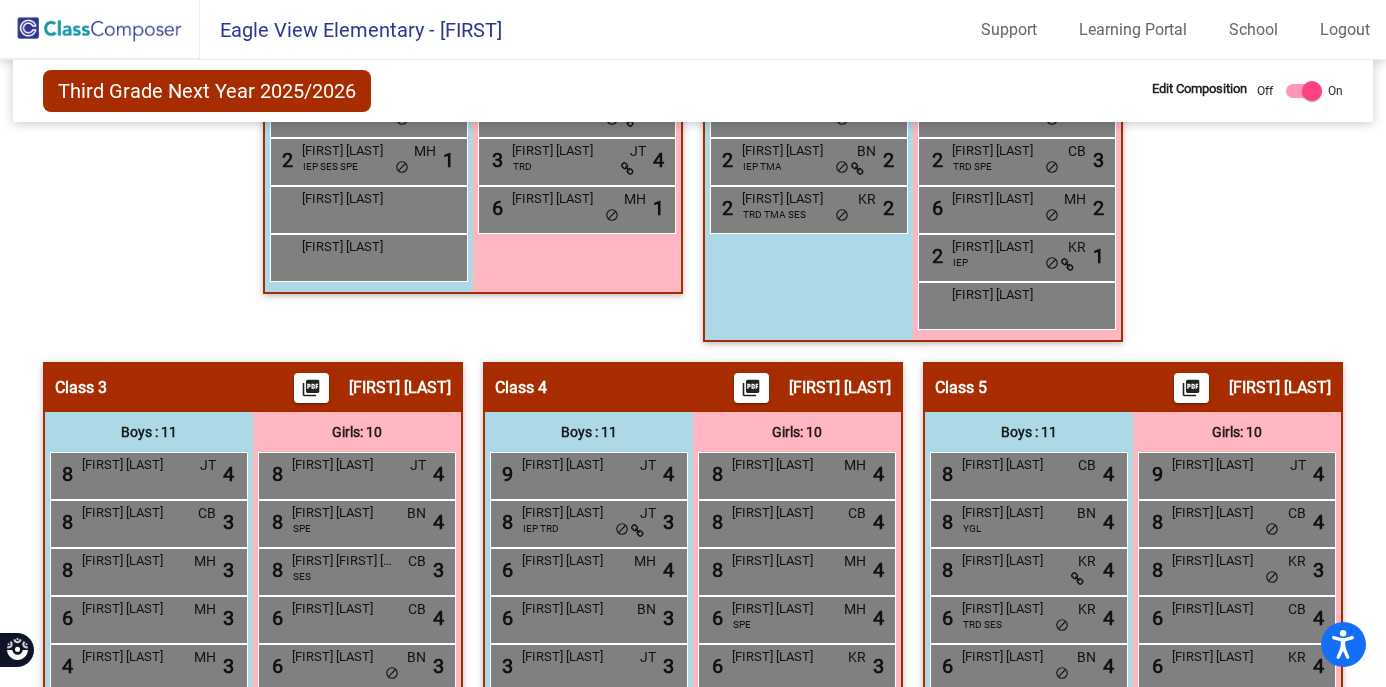 scroll, scrollTop: 1249, scrollLeft: 0, axis: vertical 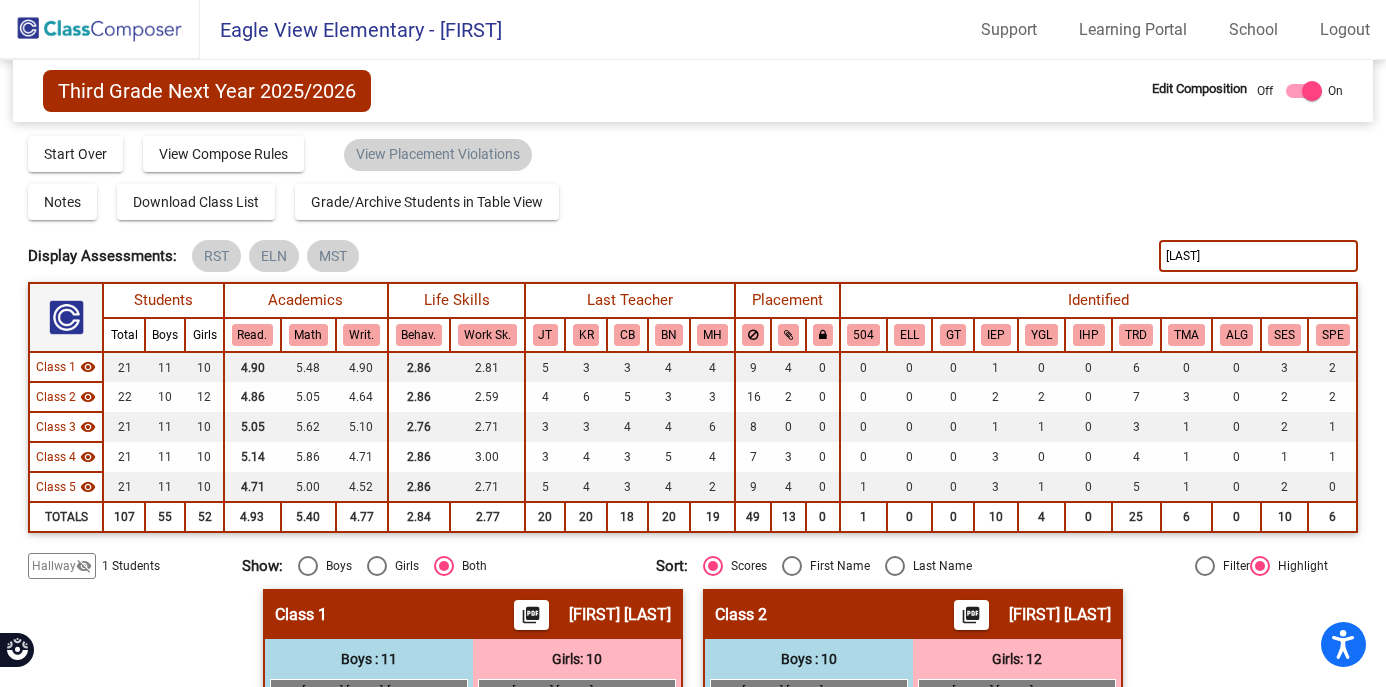 type on "lund" 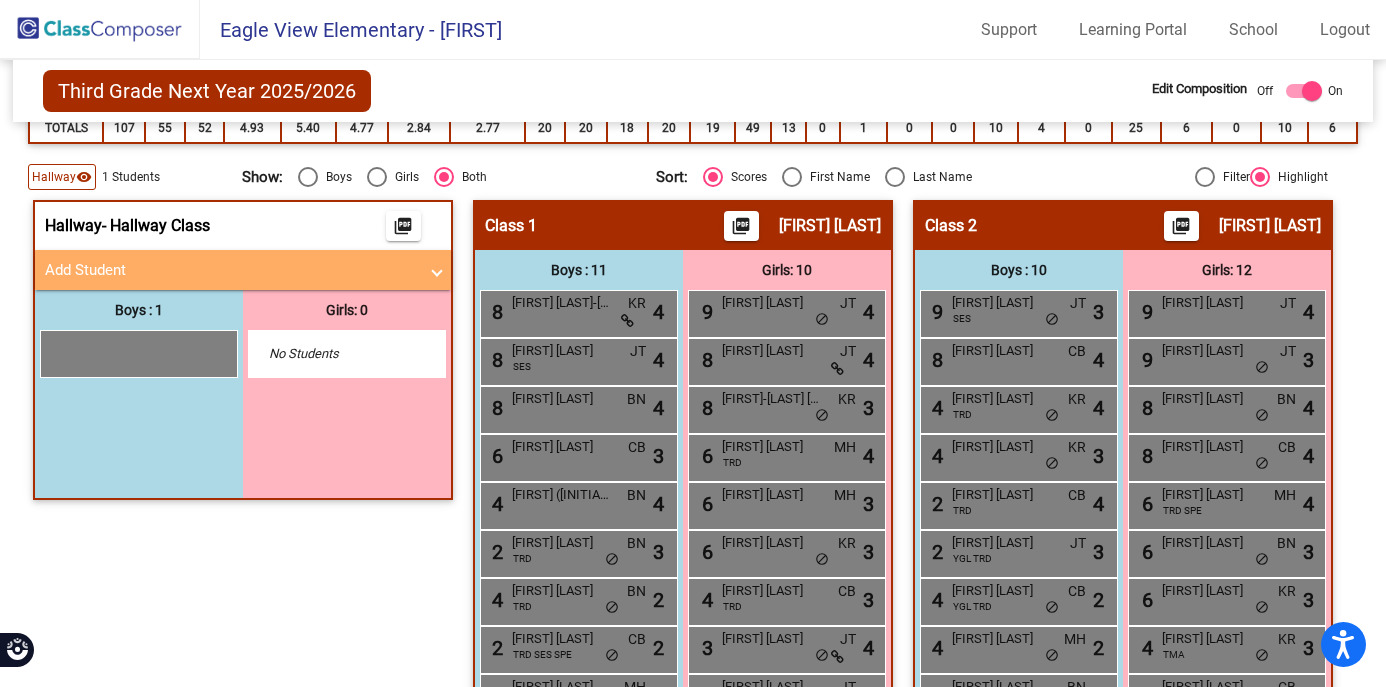 scroll, scrollTop: 397, scrollLeft: 0, axis: vertical 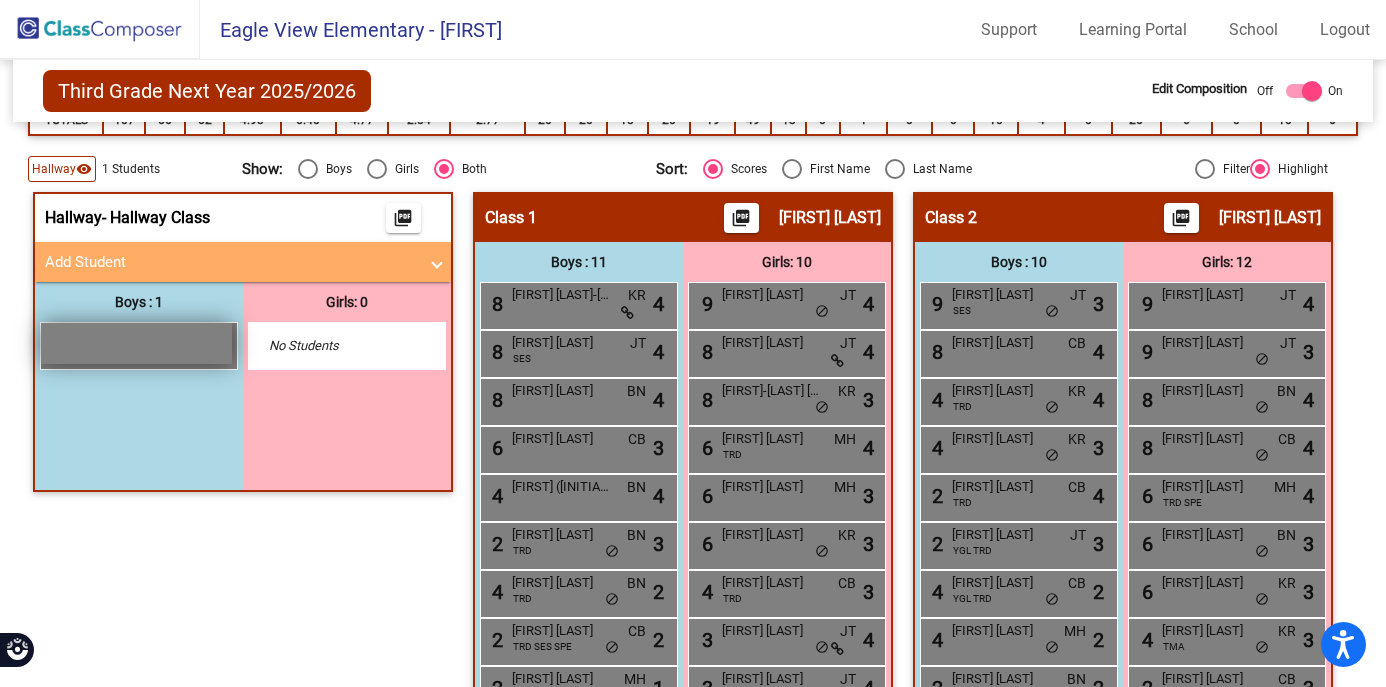 click on "lock do_not_disturb_alt" at bounding box center (136, 343) 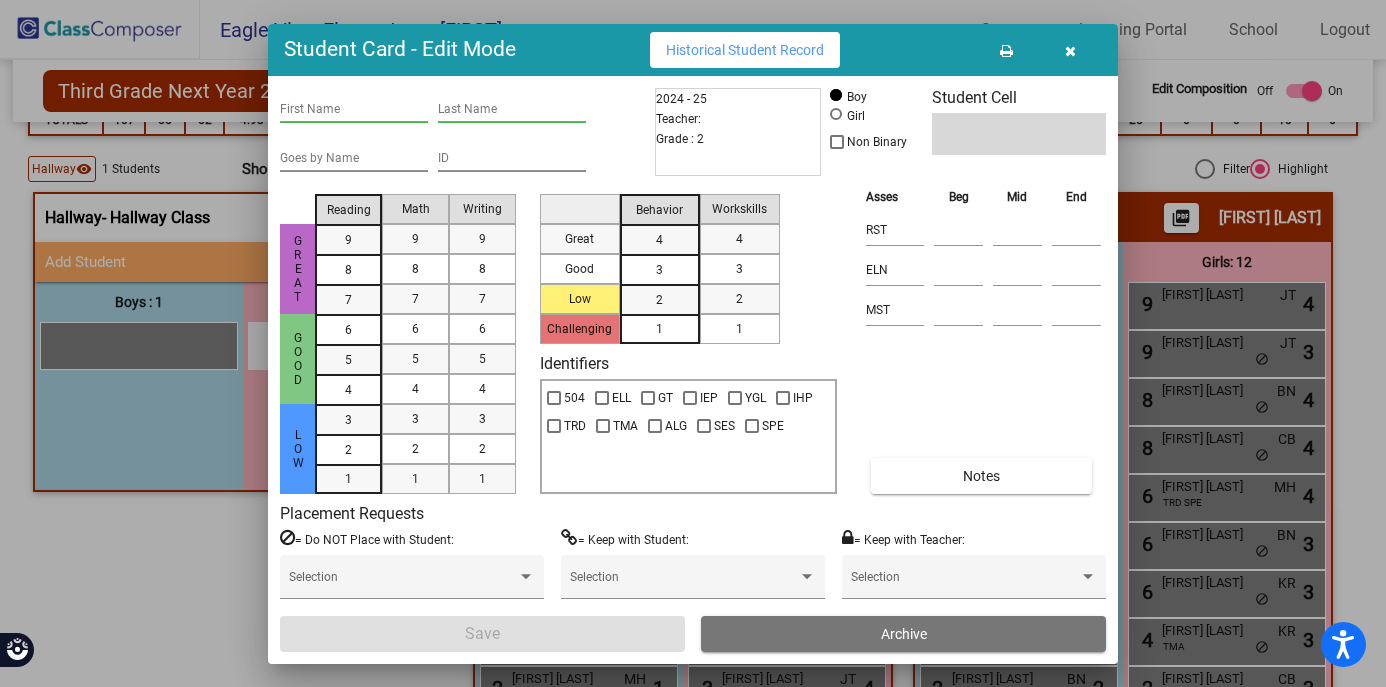 click on "First Name" at bounding box center (354, 105) 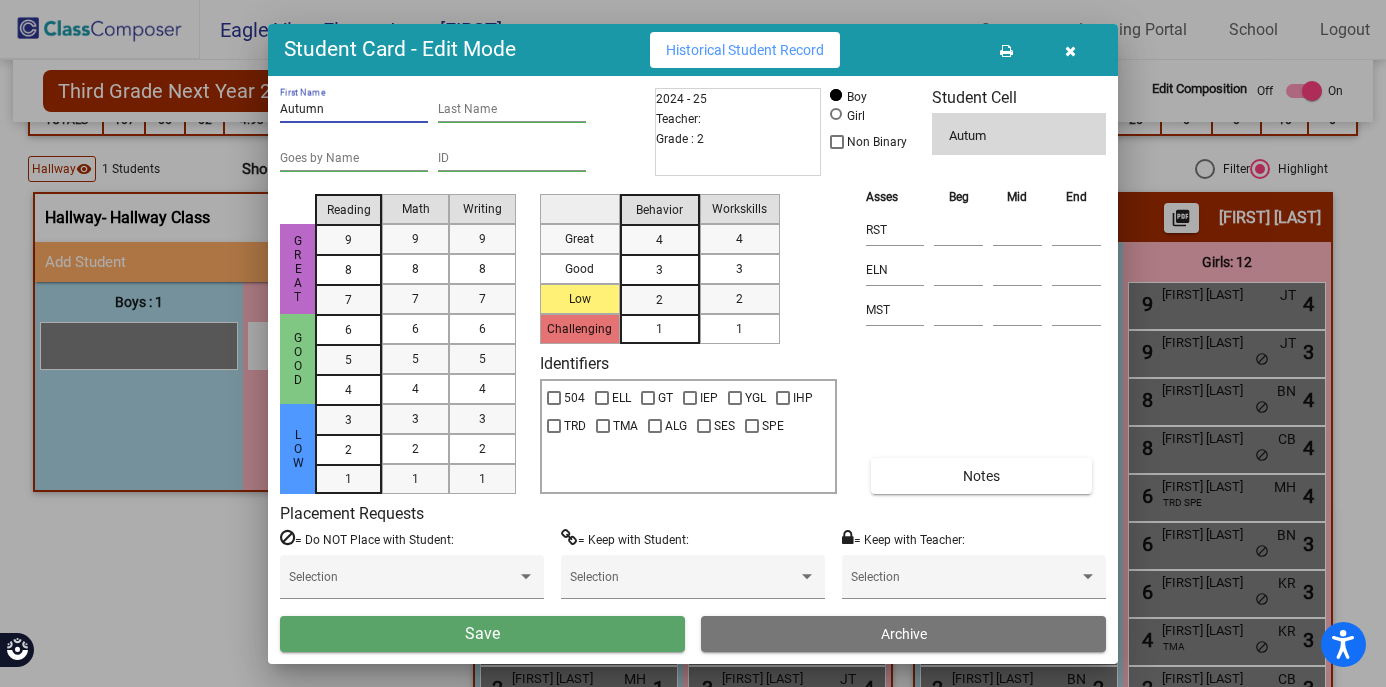 type on "Autumn" 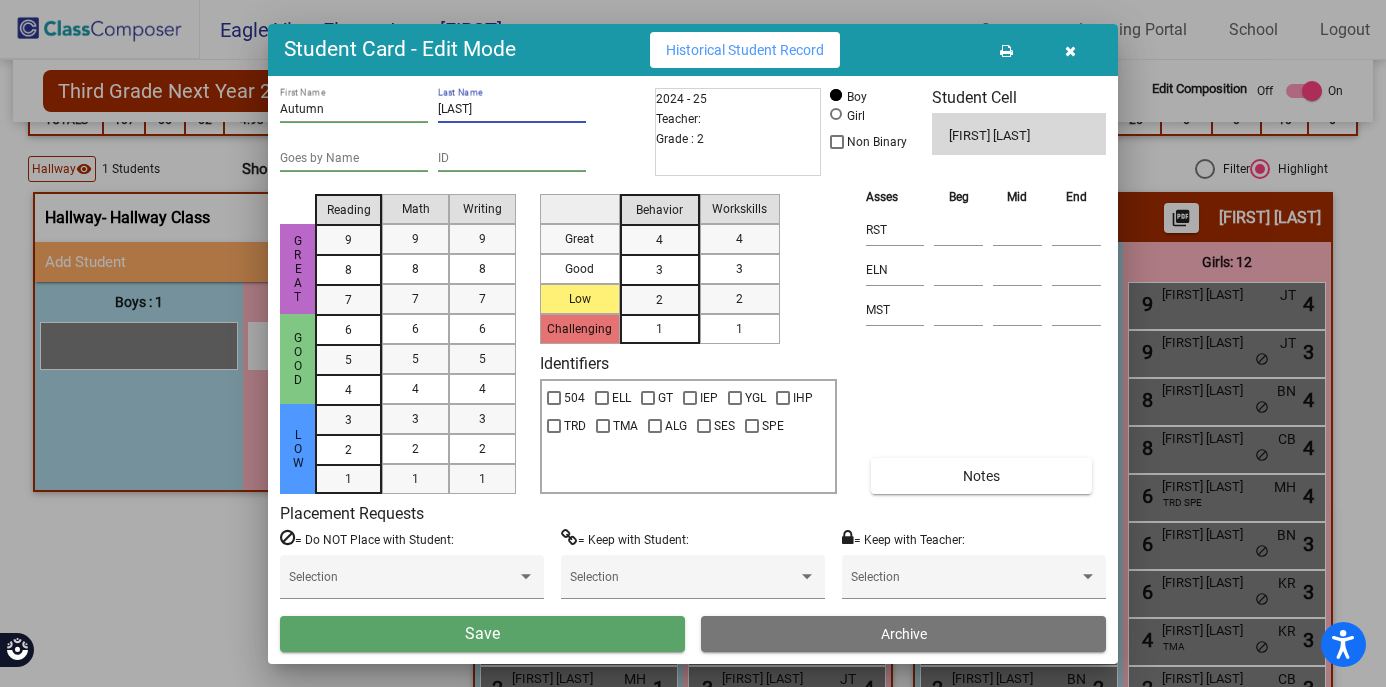 type on "Lund" 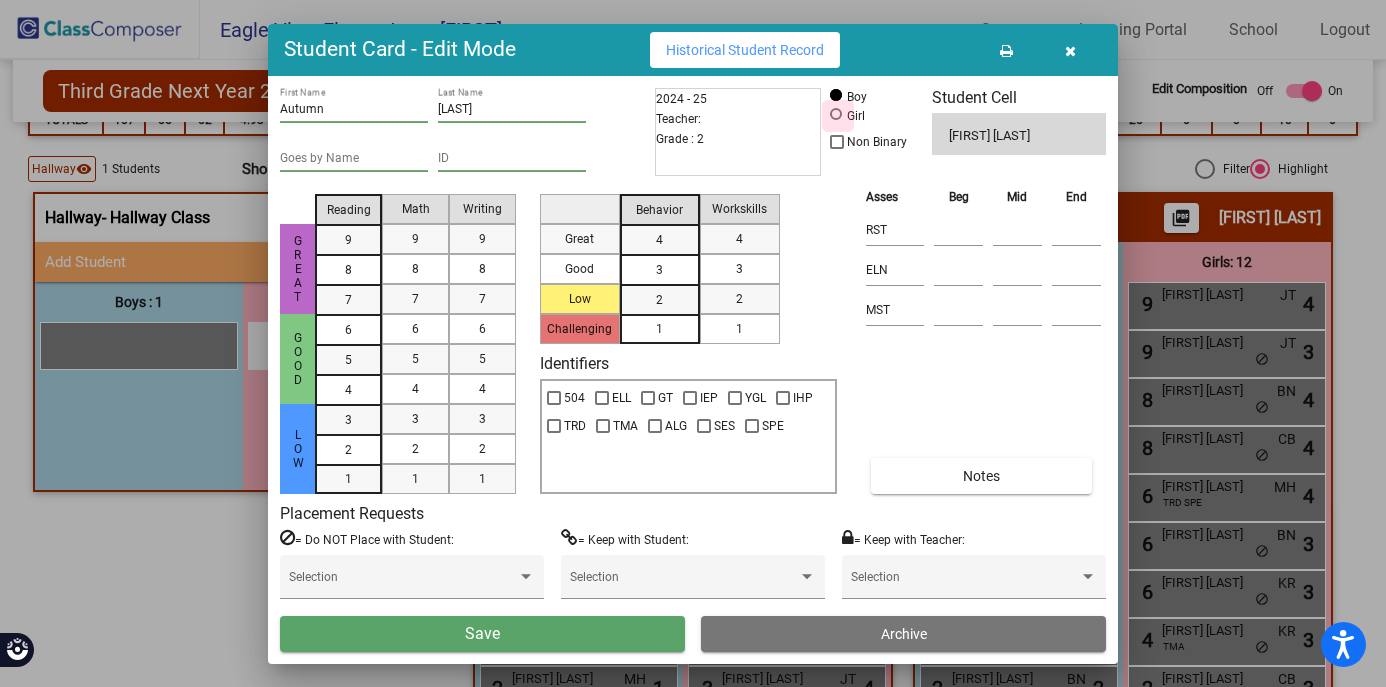 click at bounding box center (836, 114) 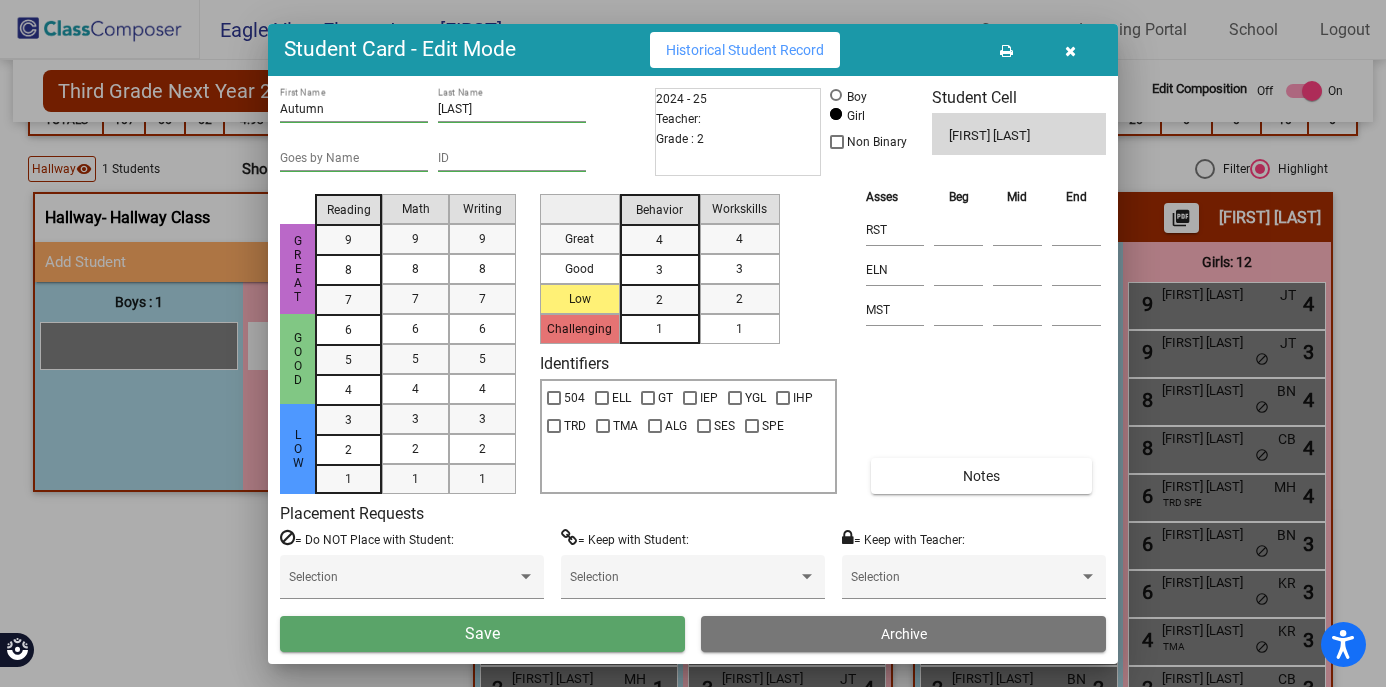 click on "Save" at bounding box center (482, 634) 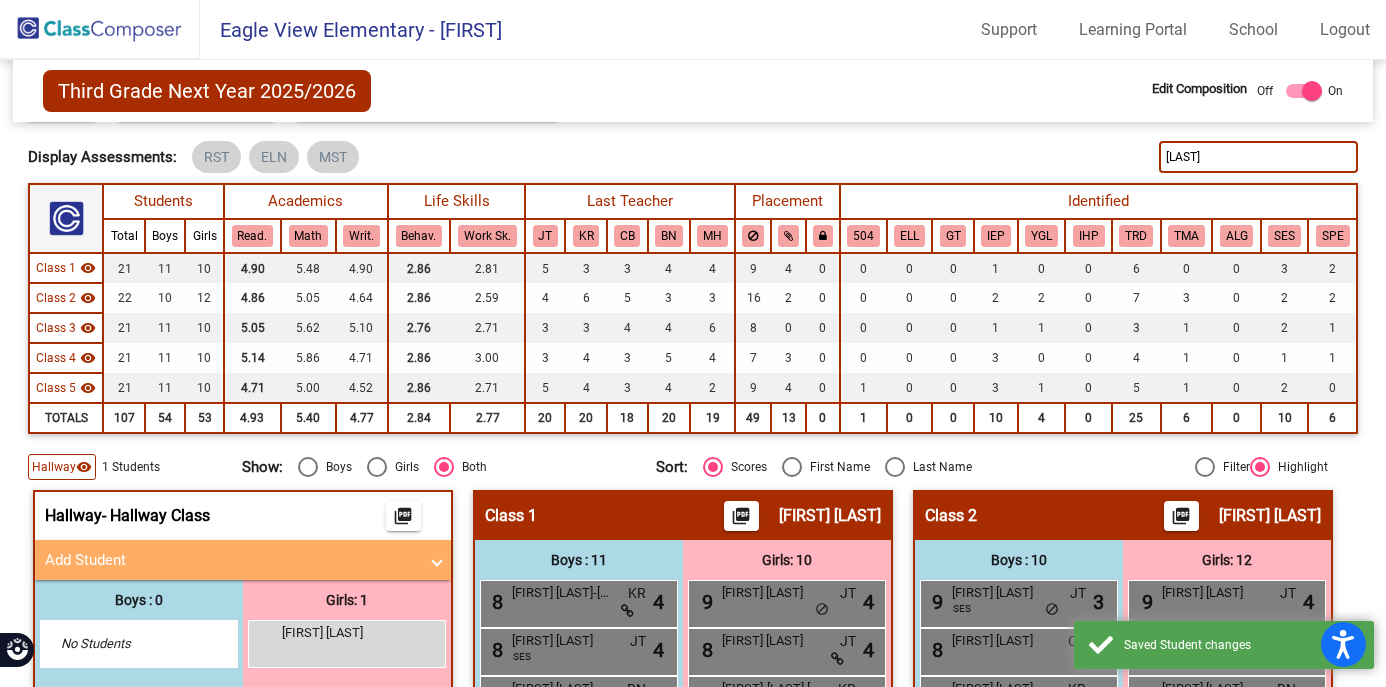 scroll, scrollTop: 0, scrollLeft: 0, axis: both 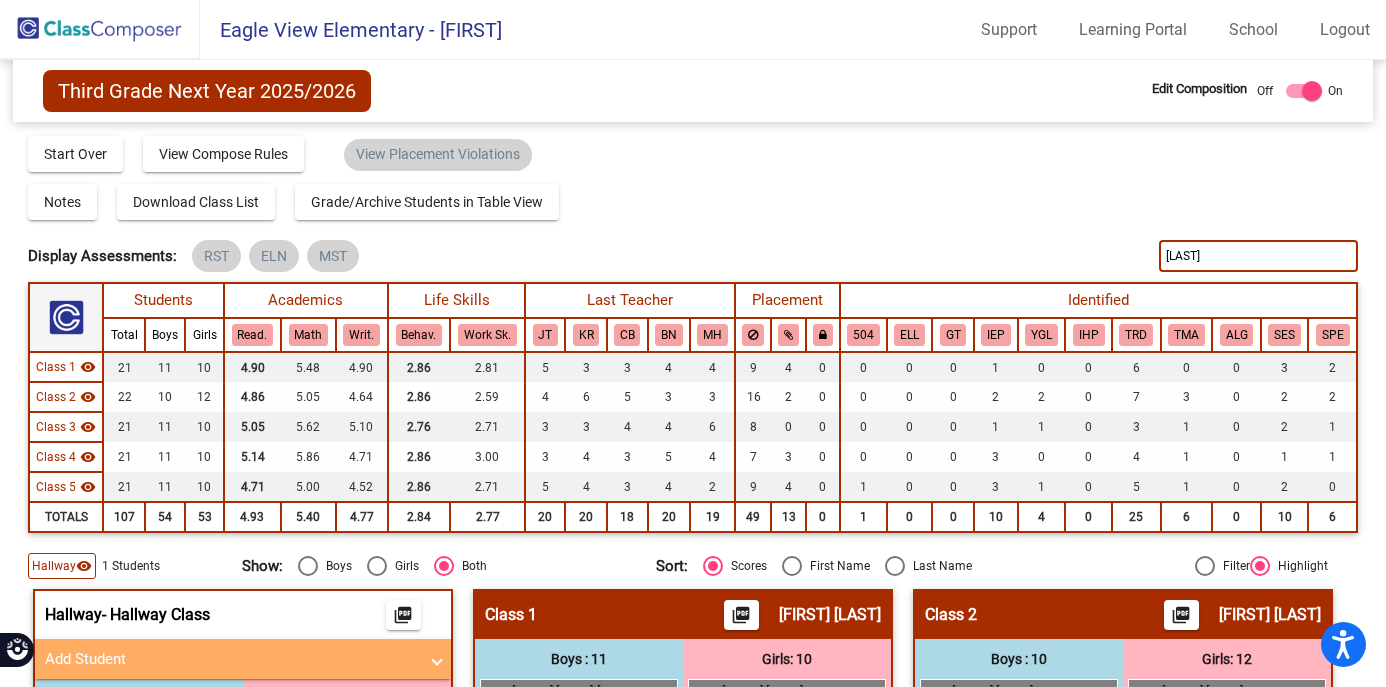 drag, startPoint x: 1198, startPoint y: 260, endPoint x: 1130, endPoint y: 260, distance: 68 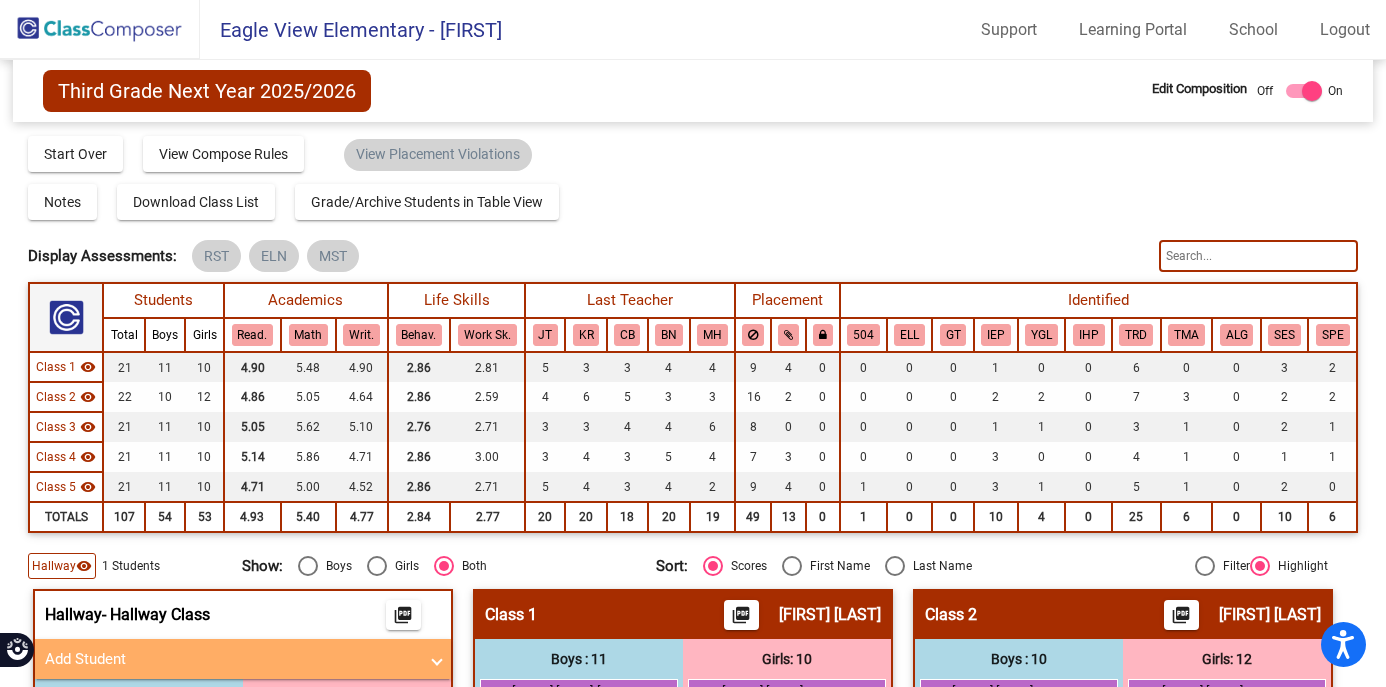 scroll, scrollTop: 0, scrollLeft: 0, axis: both 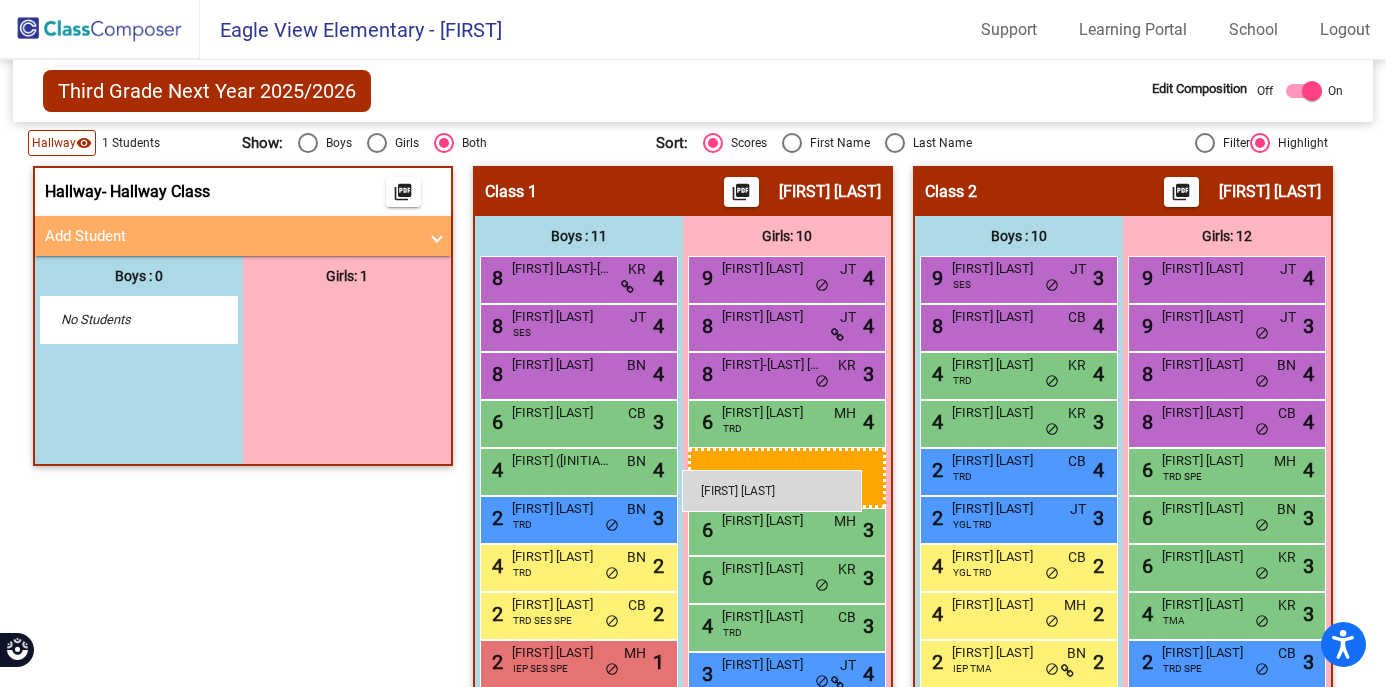 drag, startPoint x: 362, startPoint y: 325, endPoint x: 682, endPoint y: 470, distance: 351.31894 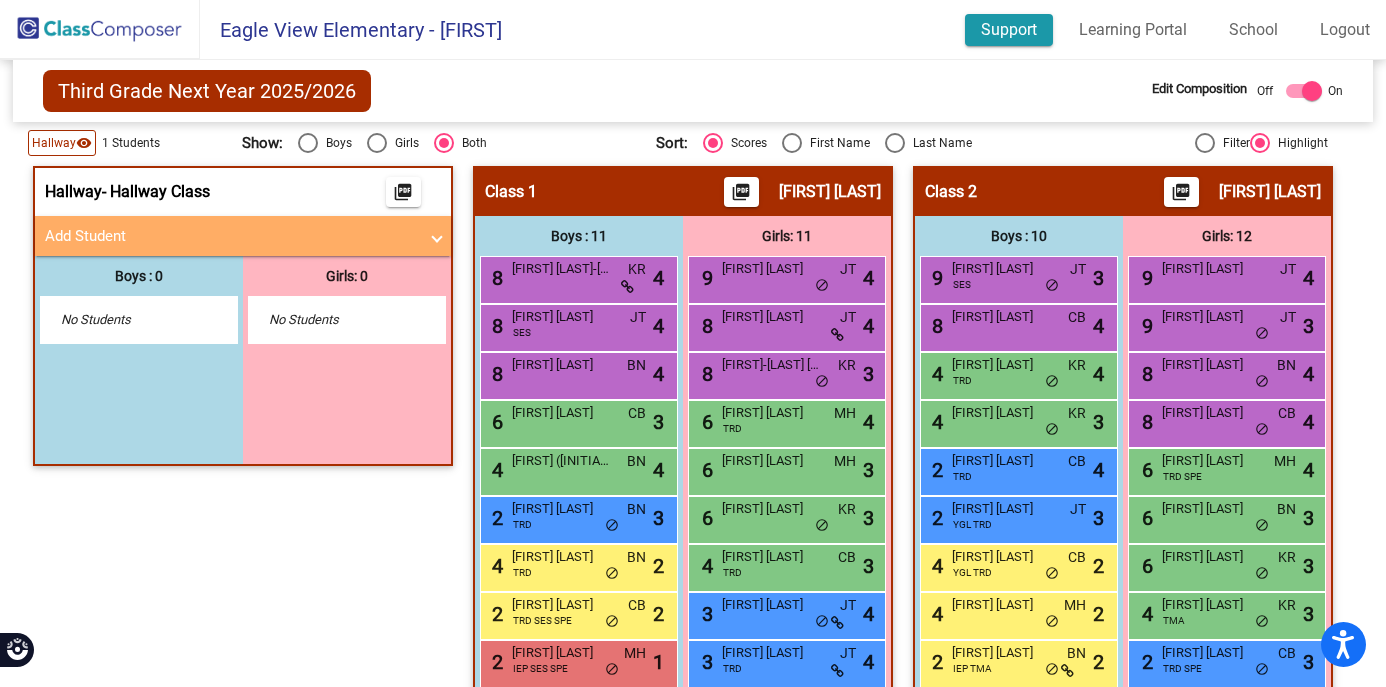 scroll, scrollTop: 0, scrollLeft: 0, axis: both 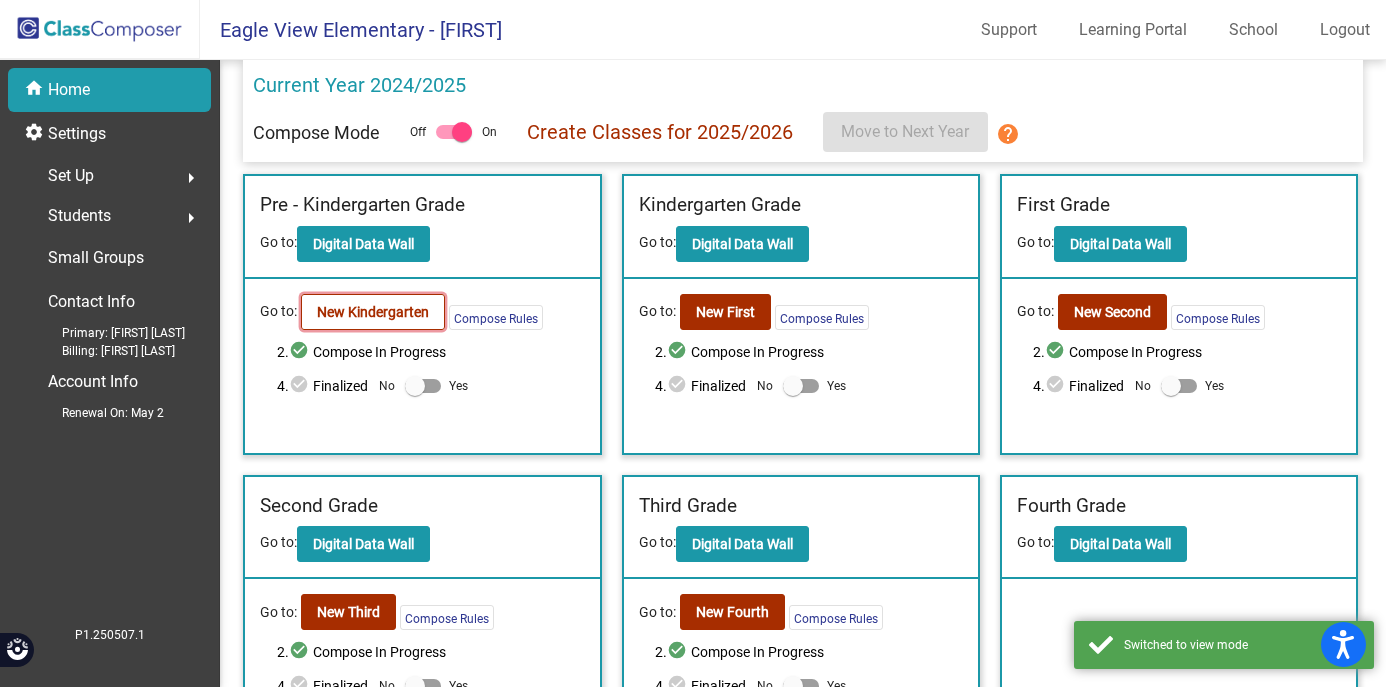click on "New Kindergarten" 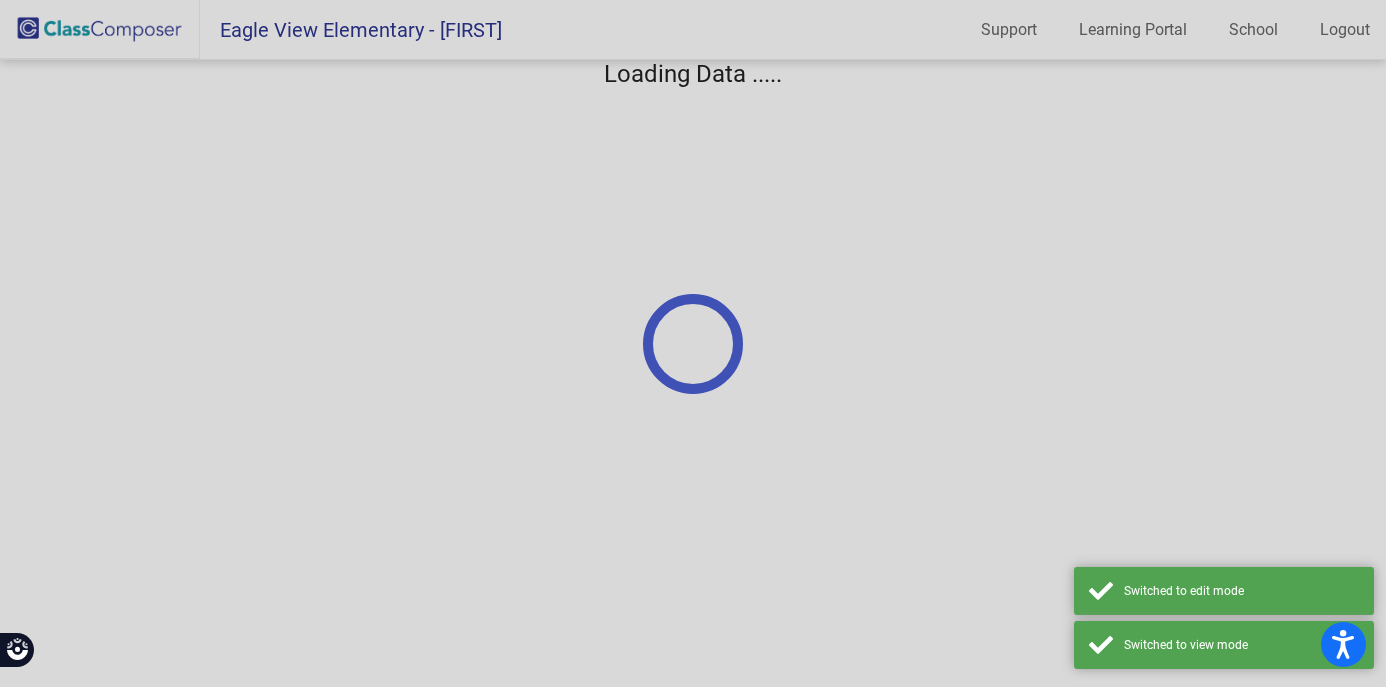 scroll, scrollTop: 0, scrollLeft: 0, axis: both 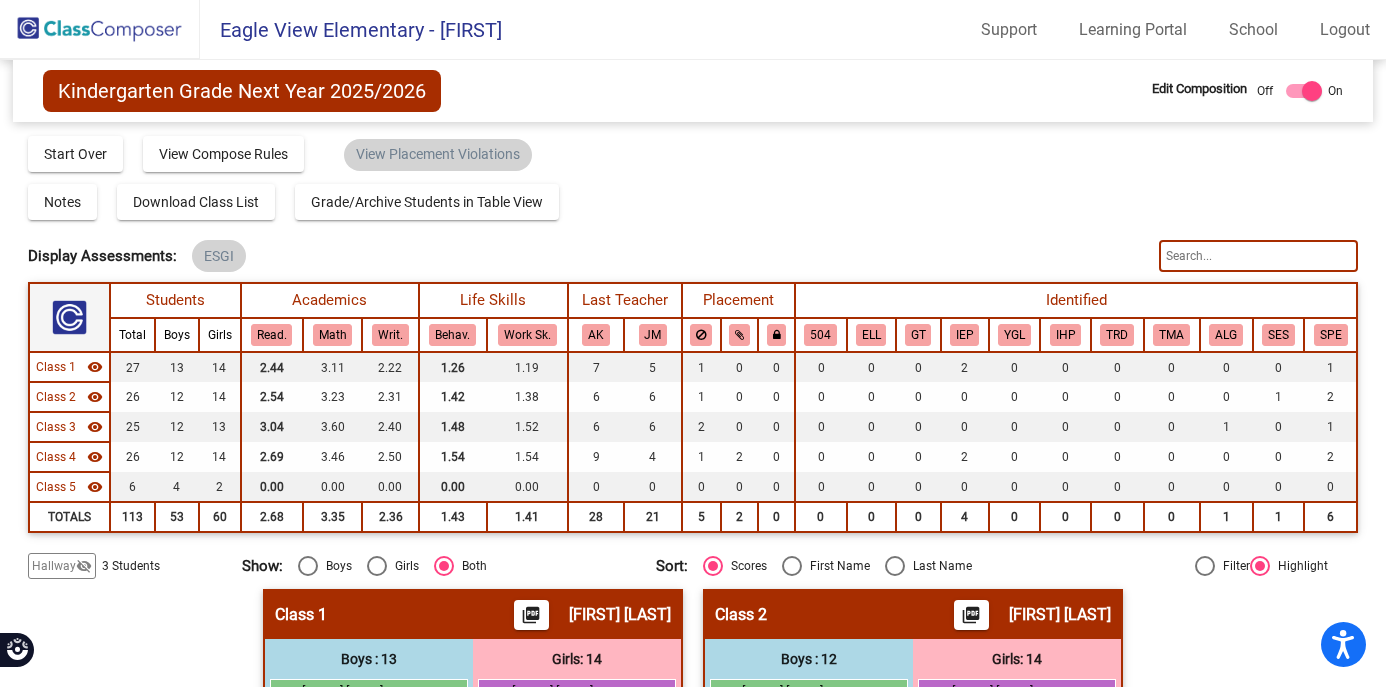 click 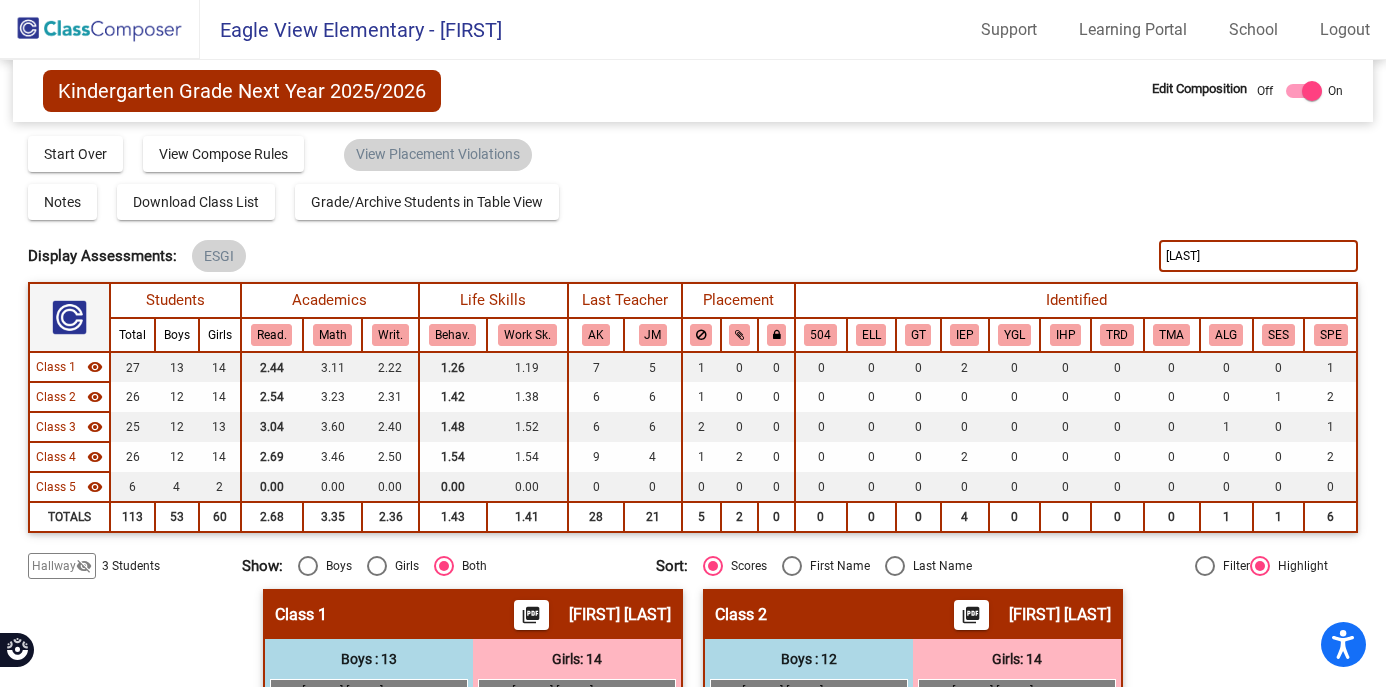 type on "lund" 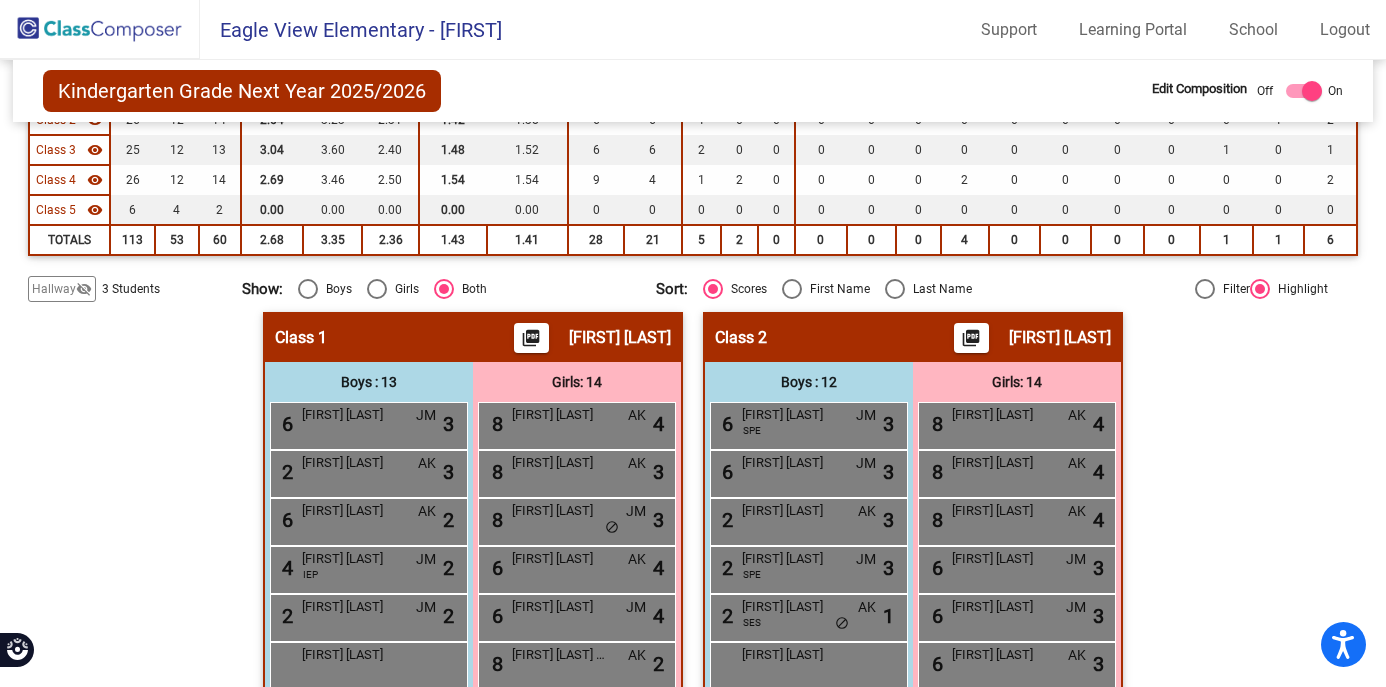 scroll, scrollTop: 0, scrollLeft: 0, axis: both 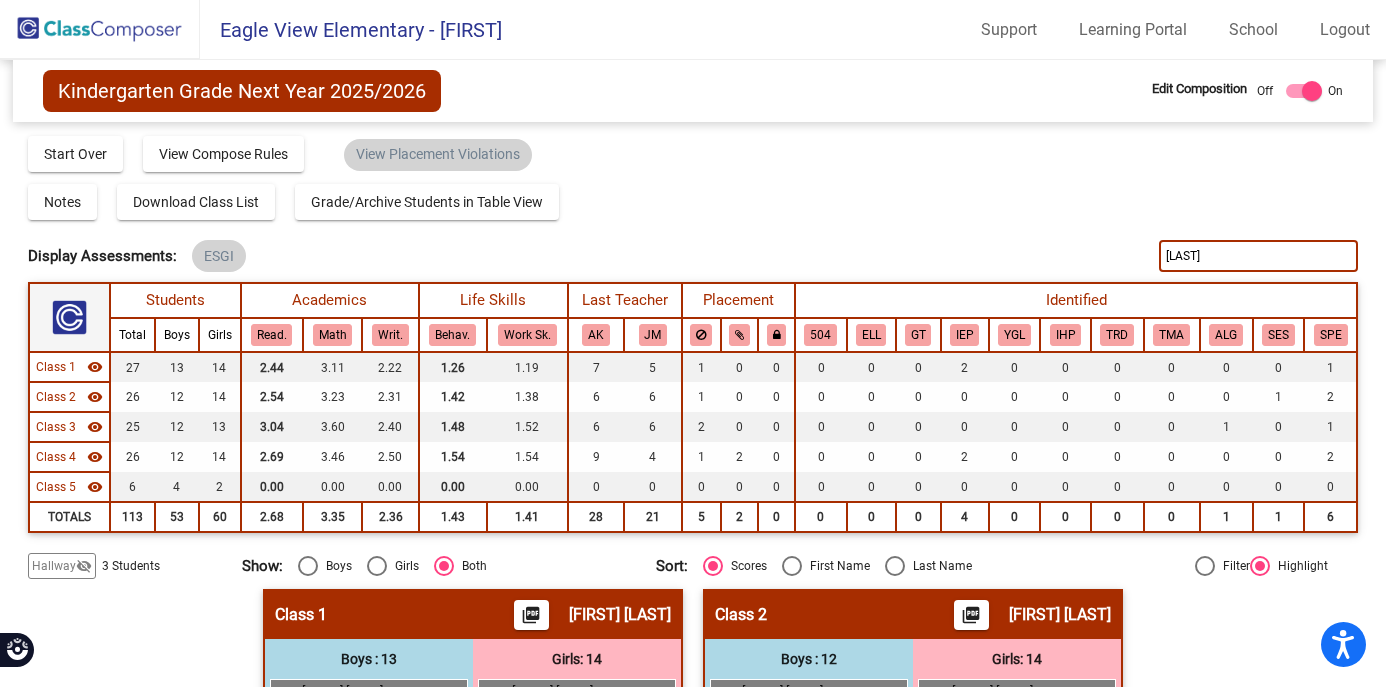 drag, startPoint x: 1192, startPoint y: 264, endPoint x: 1093, endPoint y: 264, distance: 99 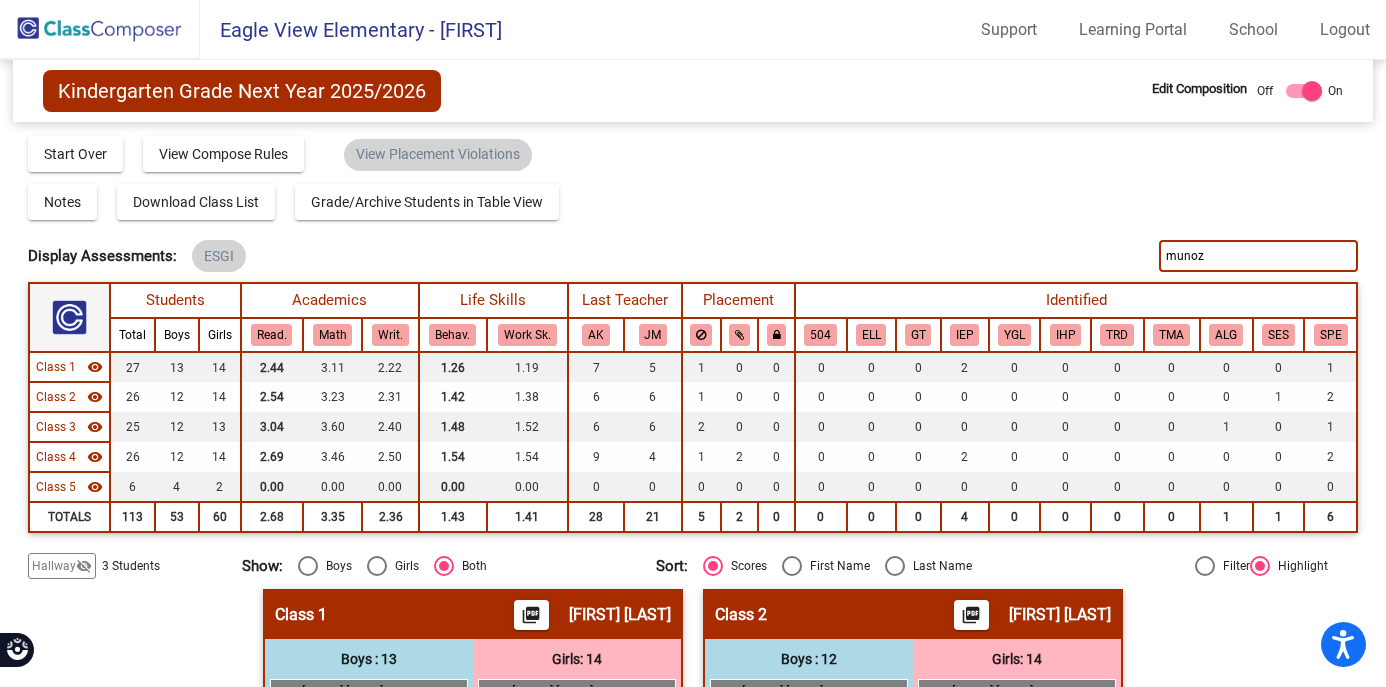 type on "munoz" 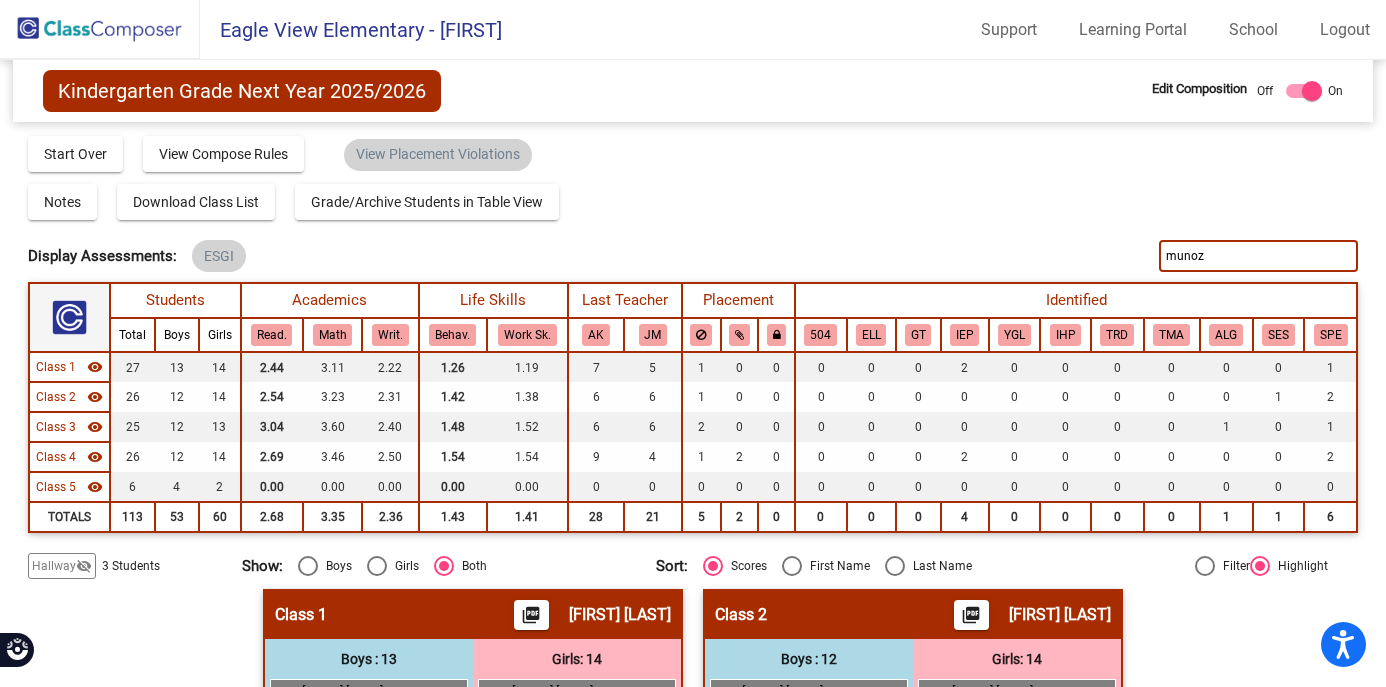 drag, startPoint x: 1209, startPoint y: 250, endPoint x: 1081, endPoint y: 245, distance: 128.09763 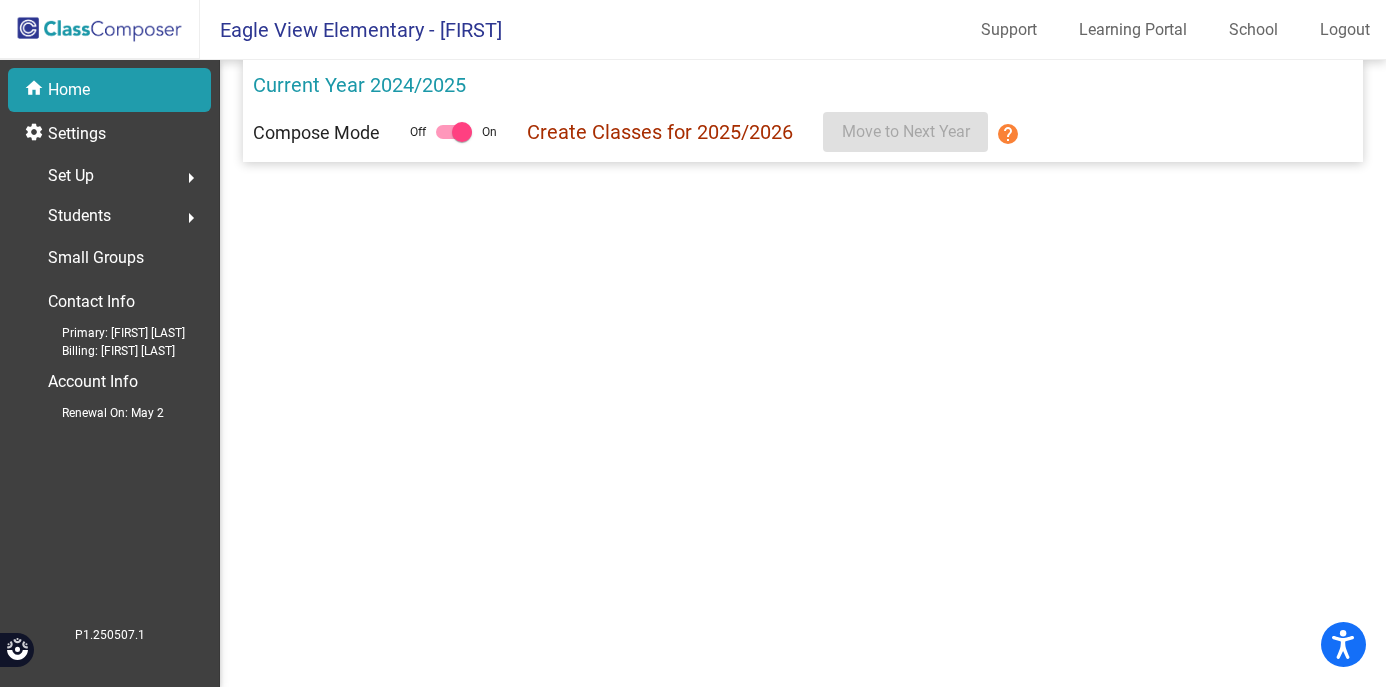 scroll, scrollTop: 0, scrollLeft: 0, axis: both 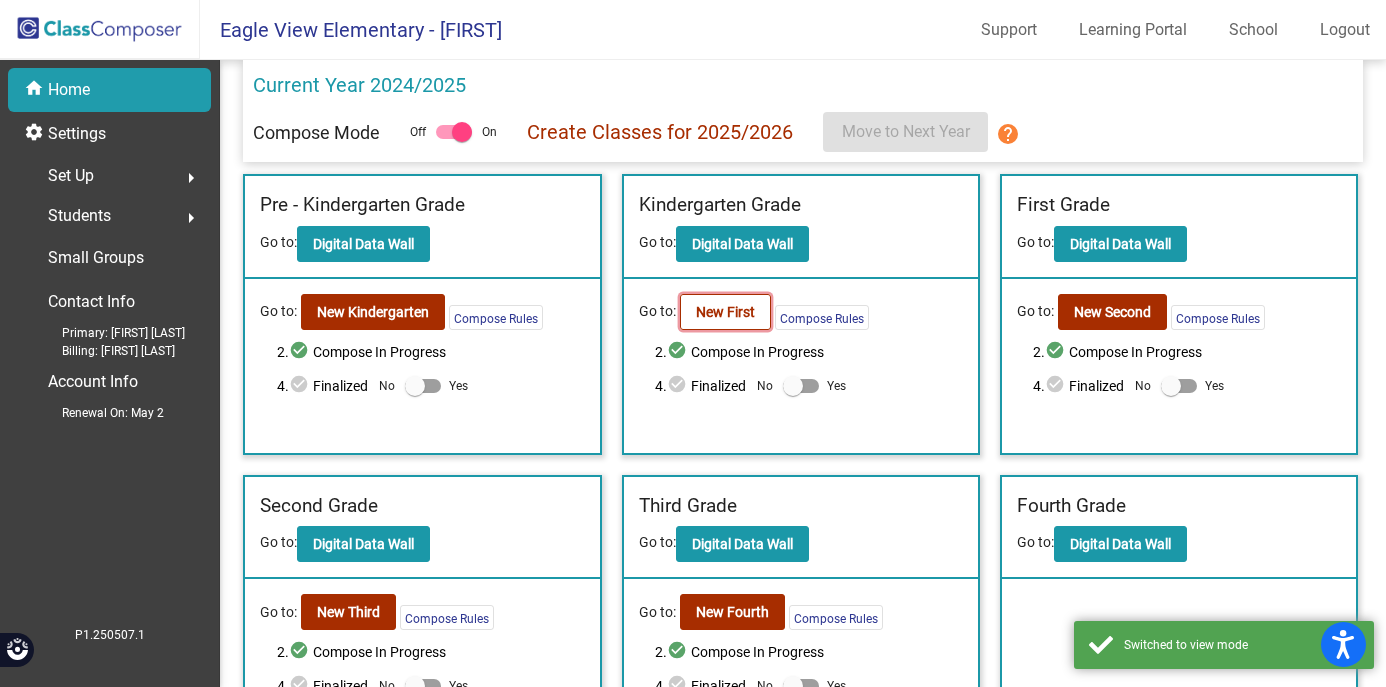 click on "New First" 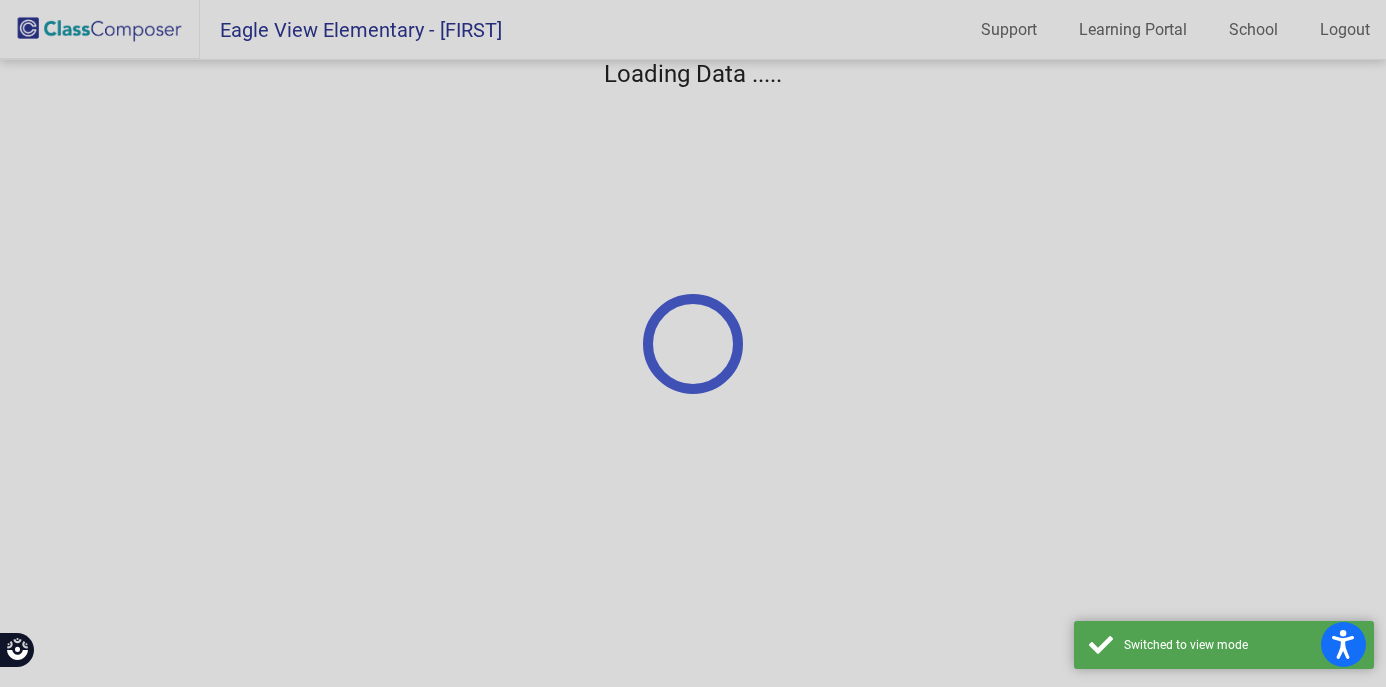 scroll, scrollTop: 0, scrollLeft: 0, axis: both 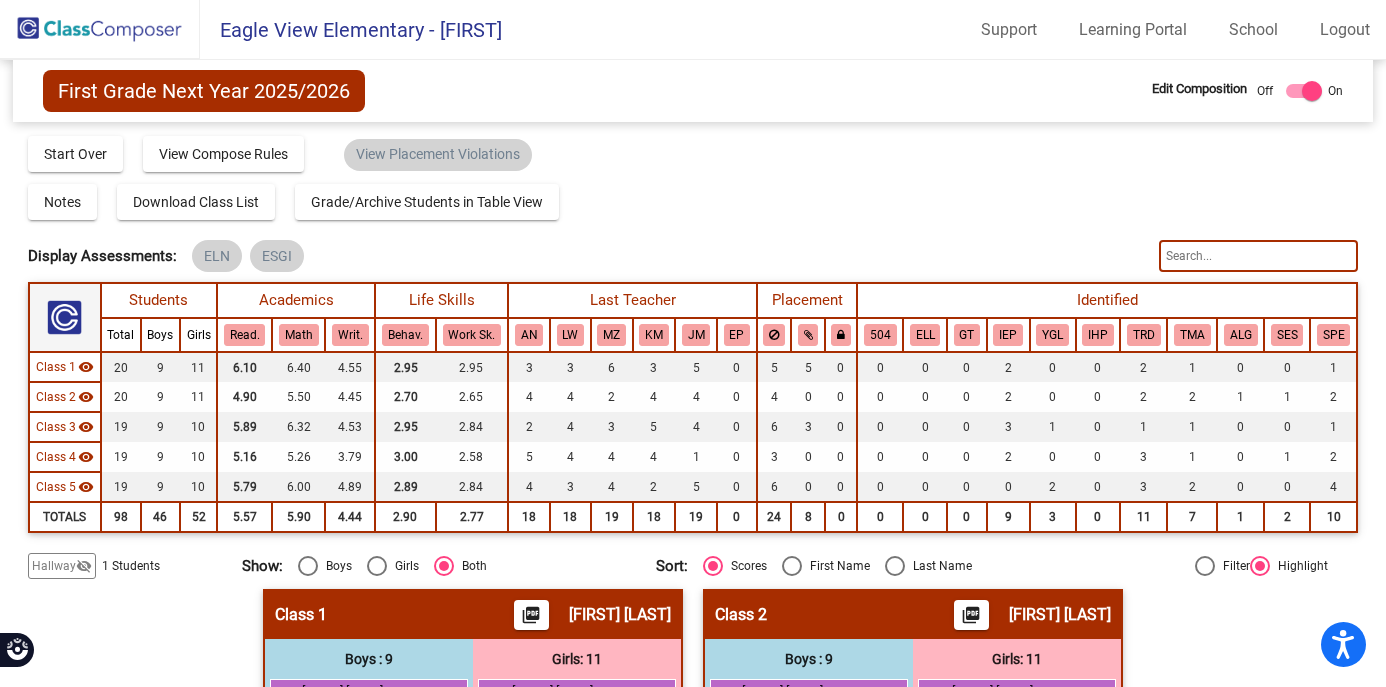 click 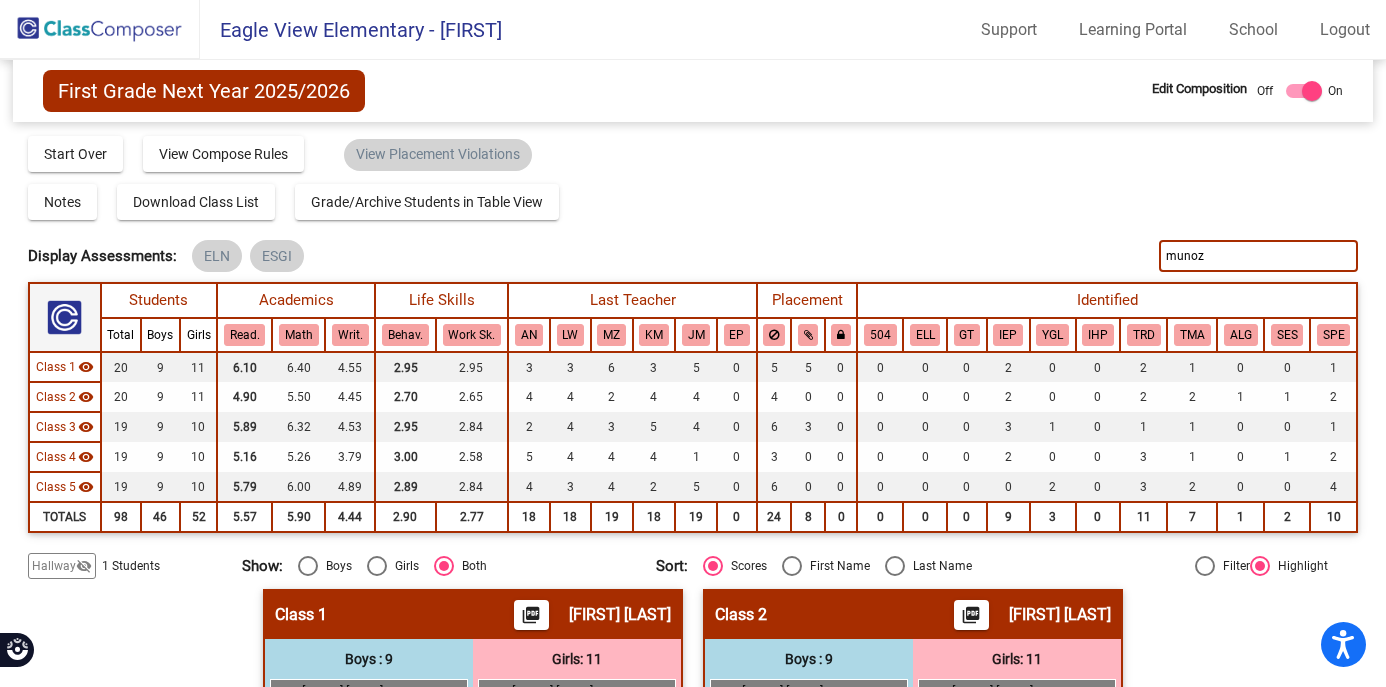 type on "munoz" 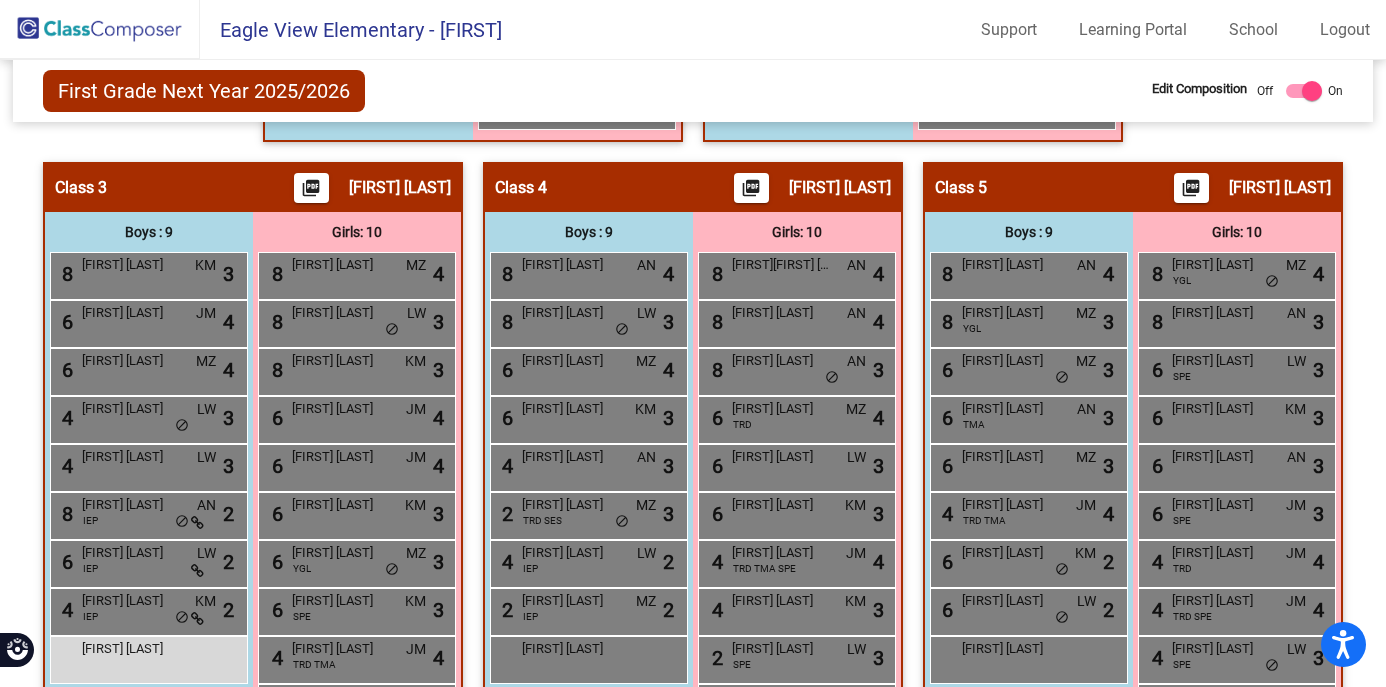 scroll, scrollTop: 0, scrollLeft: 0, axis: both 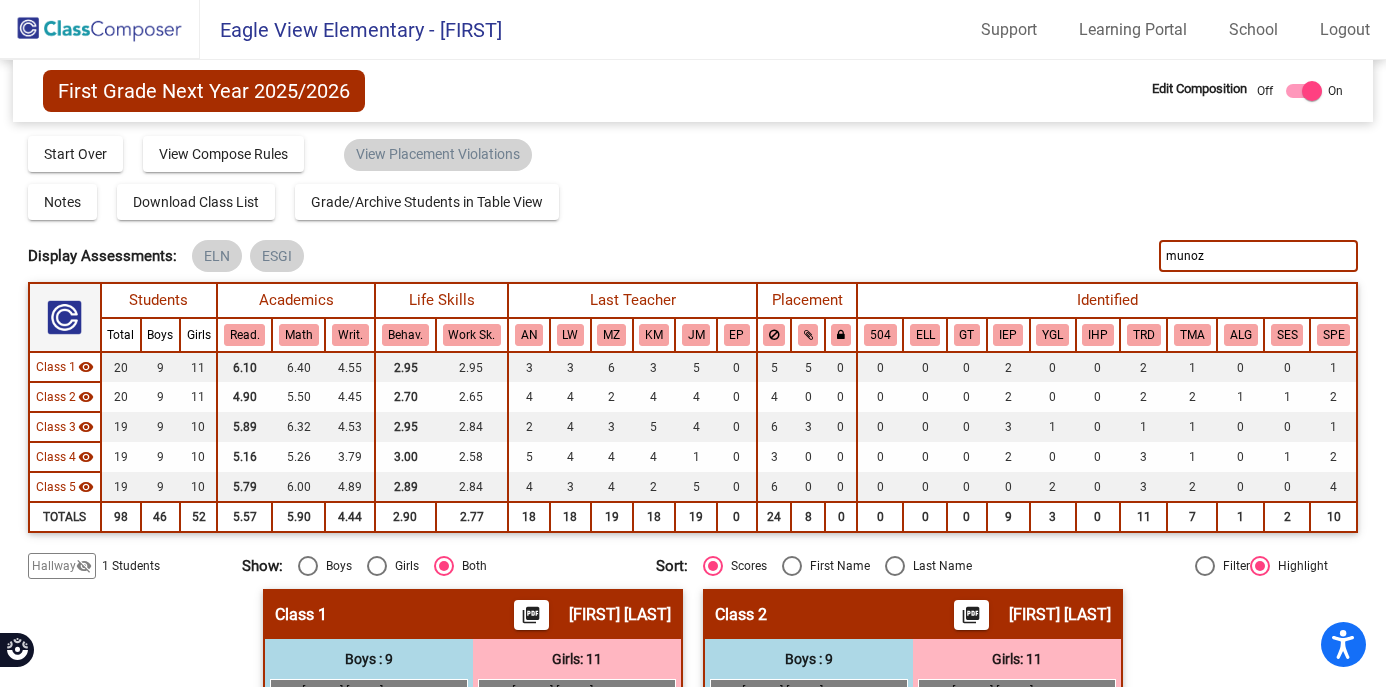 click on "Display Scores for Years:   2023 - 2024   2024 - 2025 Display Assessments: ELN ESGI munoz" 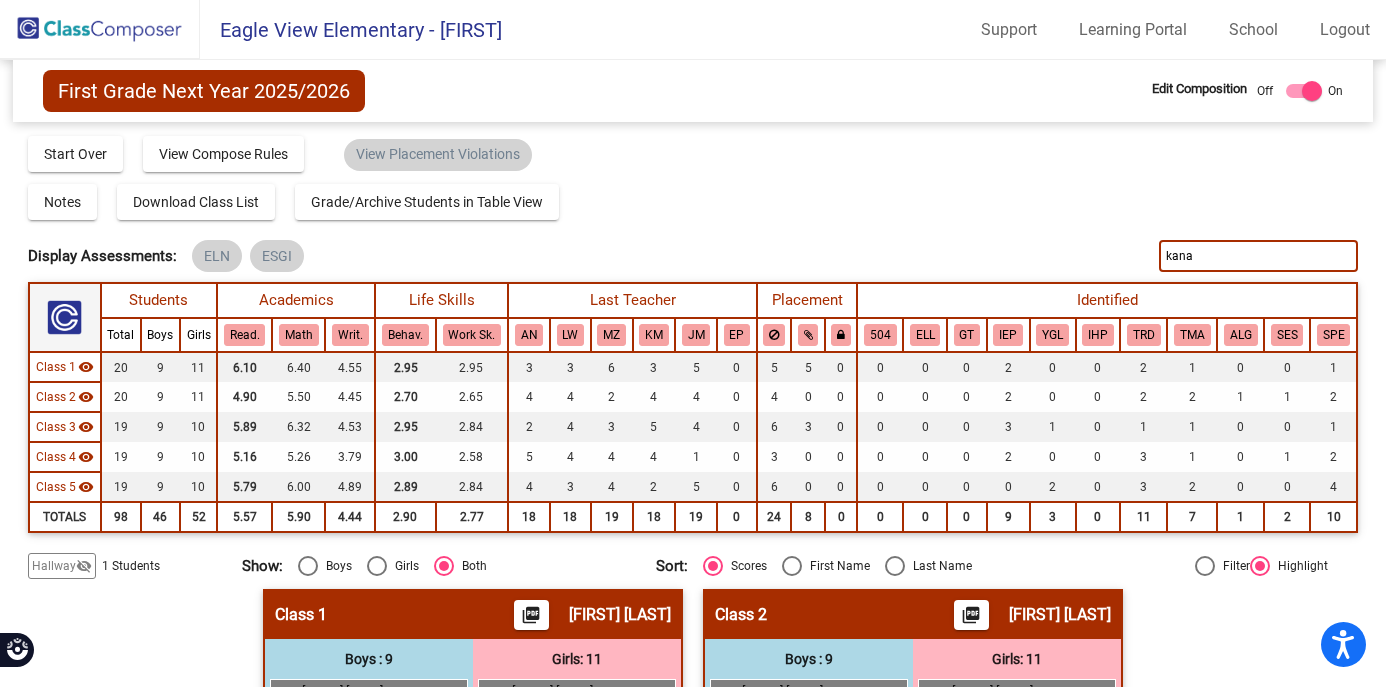 type on "kanan" 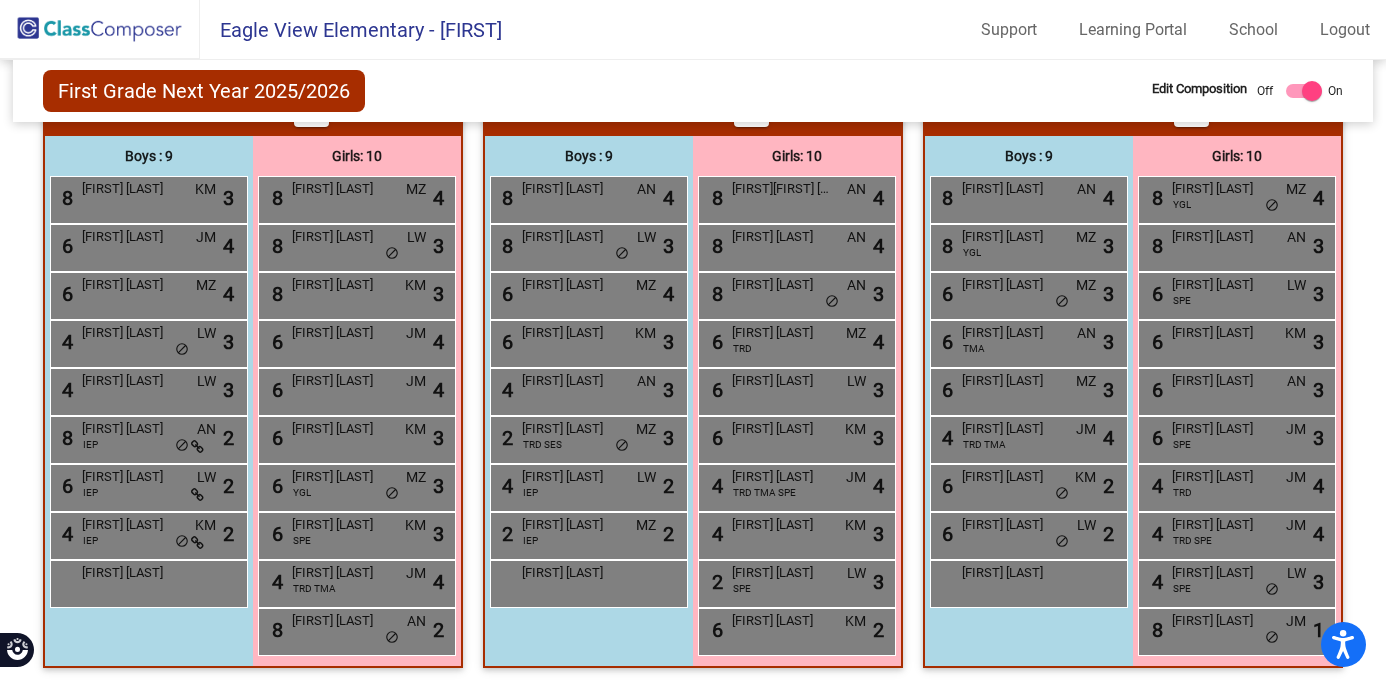 scroll, scrollTop: 0, scrollLeft: 0, axis: both 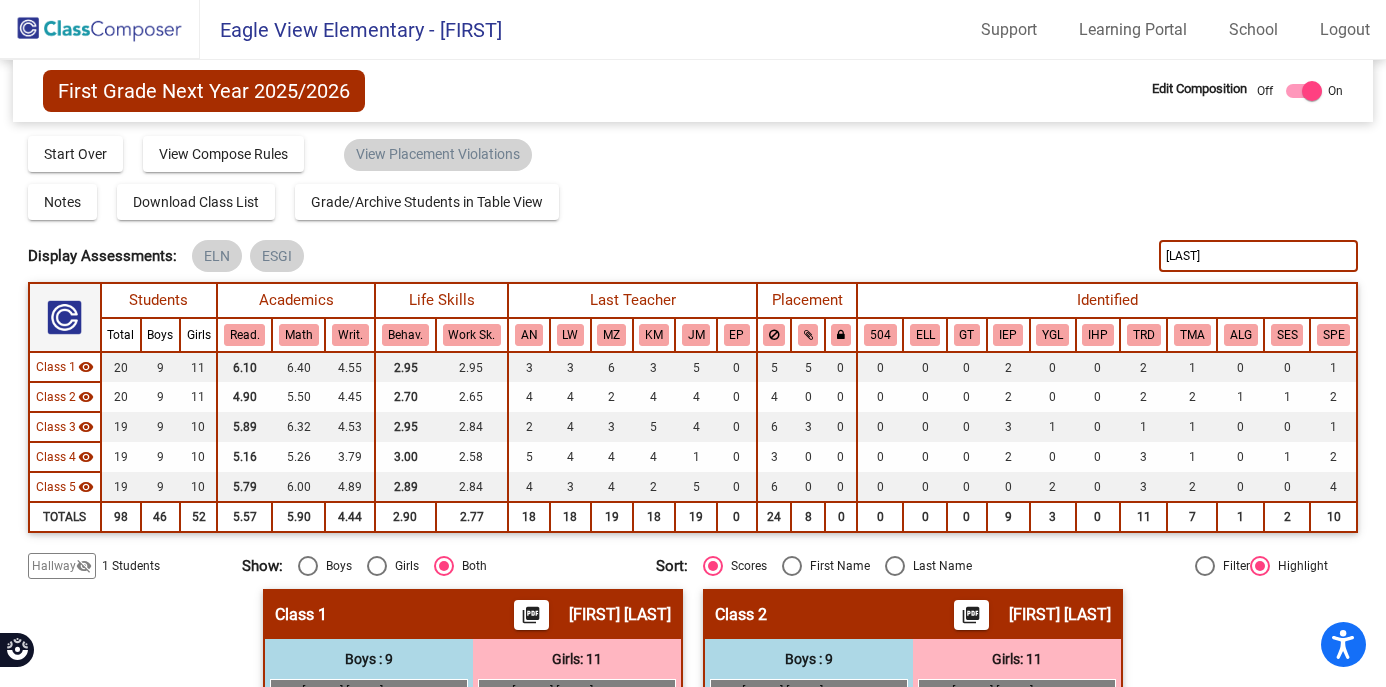 drag, startPoint x: 1209, startPoint y: 256, endPoint x: 1107, endPoint y: 245, distance: 102.59142 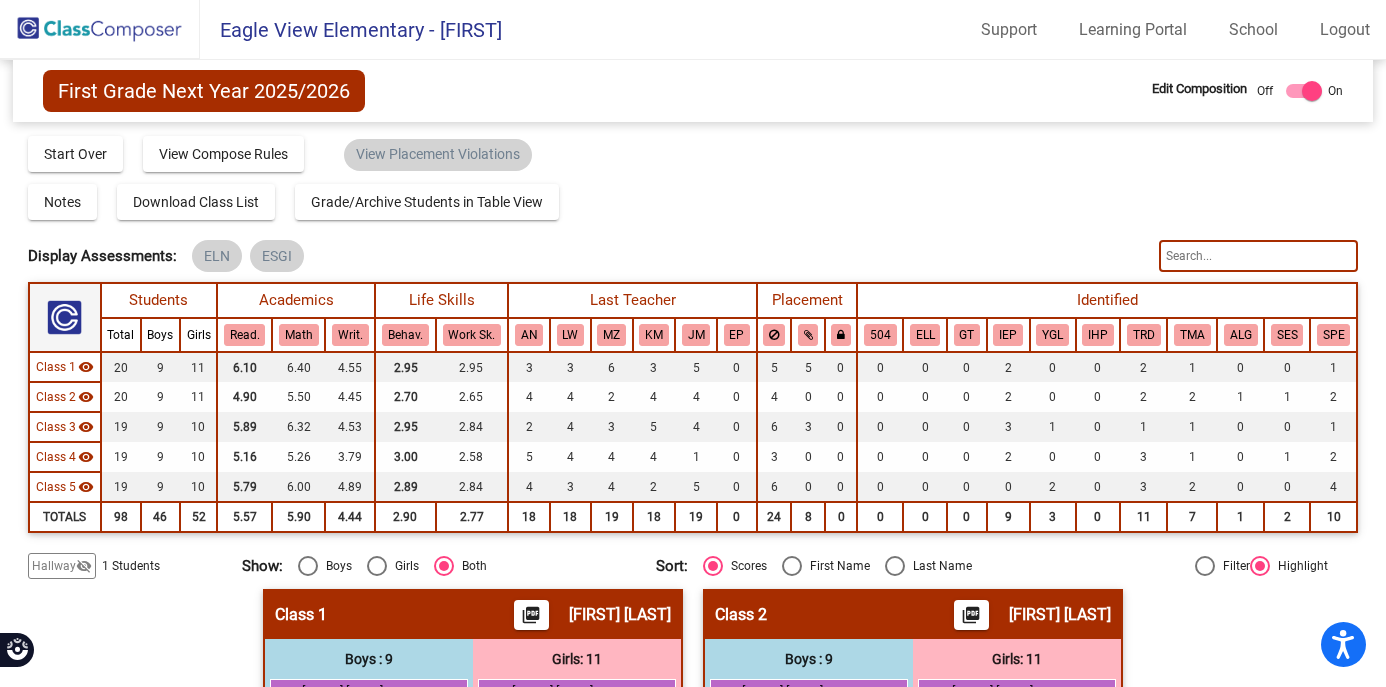 click on "Hallway" 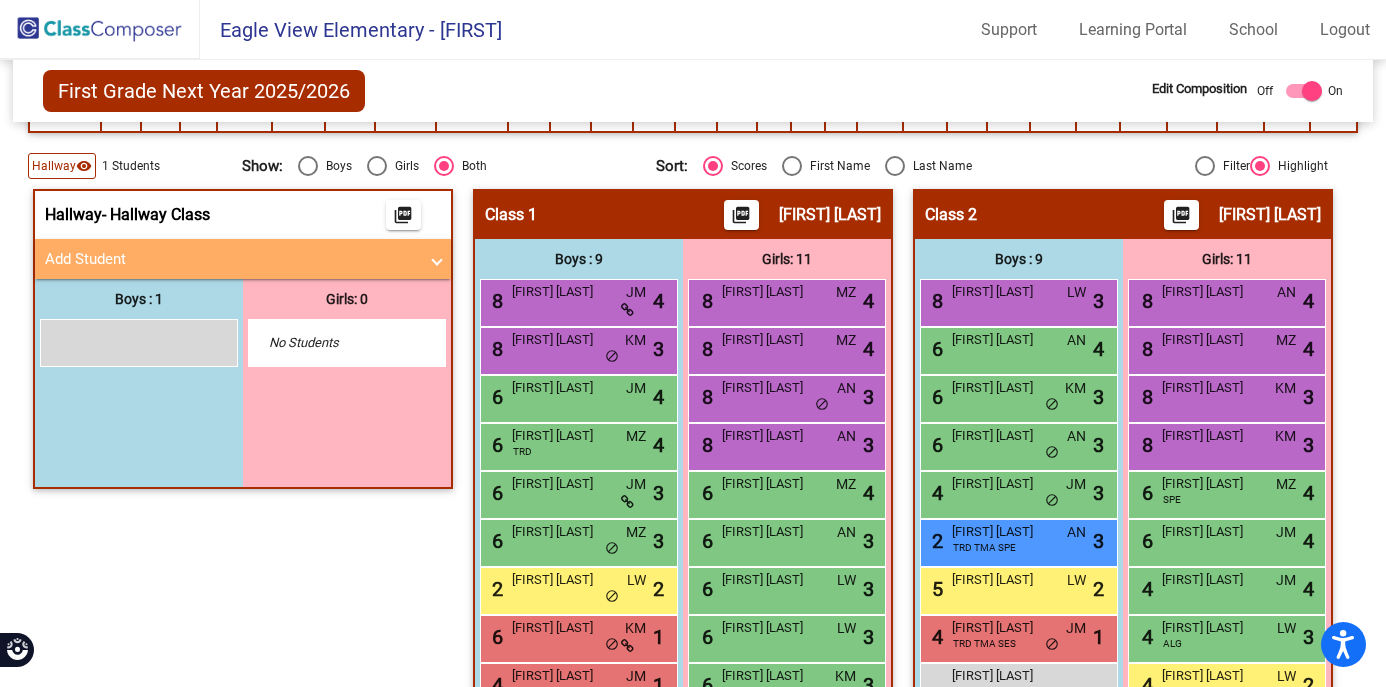 scroll, scrollTop: 445, scrollLeft: 0, axis: vertical 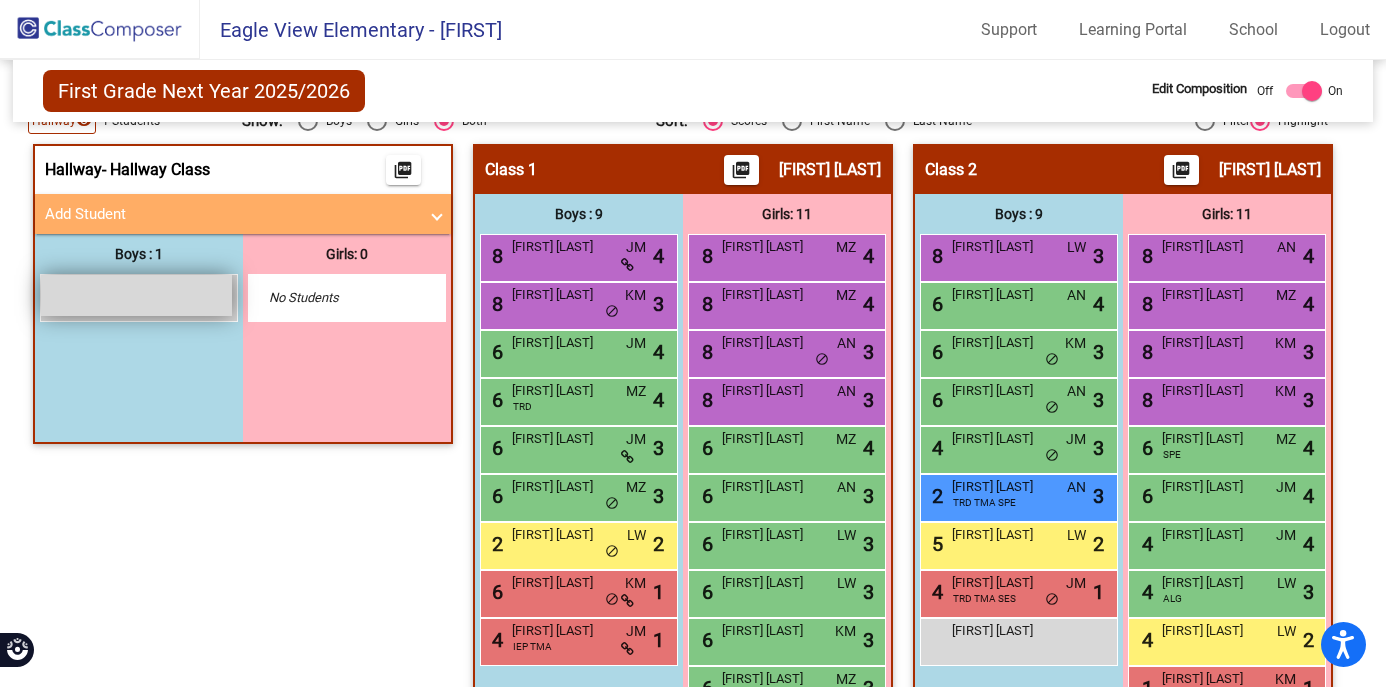 click on "lock do_not_disturb_alt" at bounding box center (136, 295) 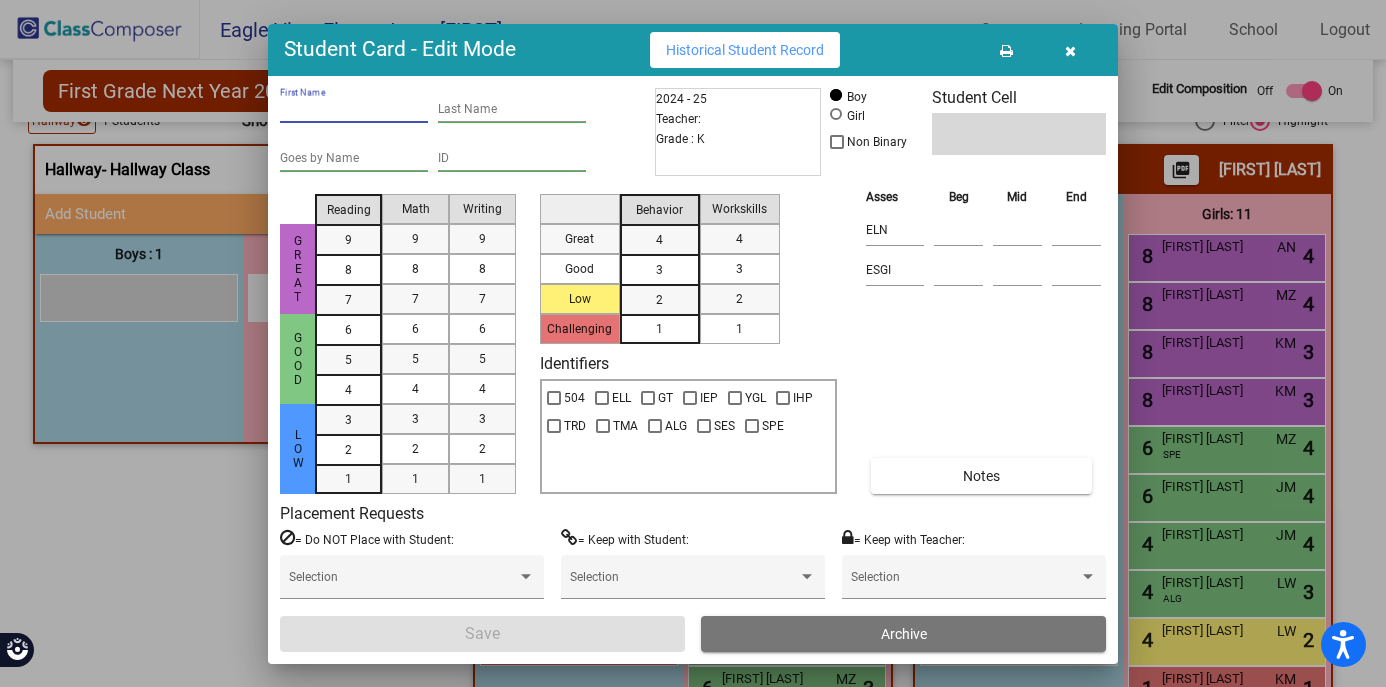 click on "First Name" at bounding box center (354, 110) 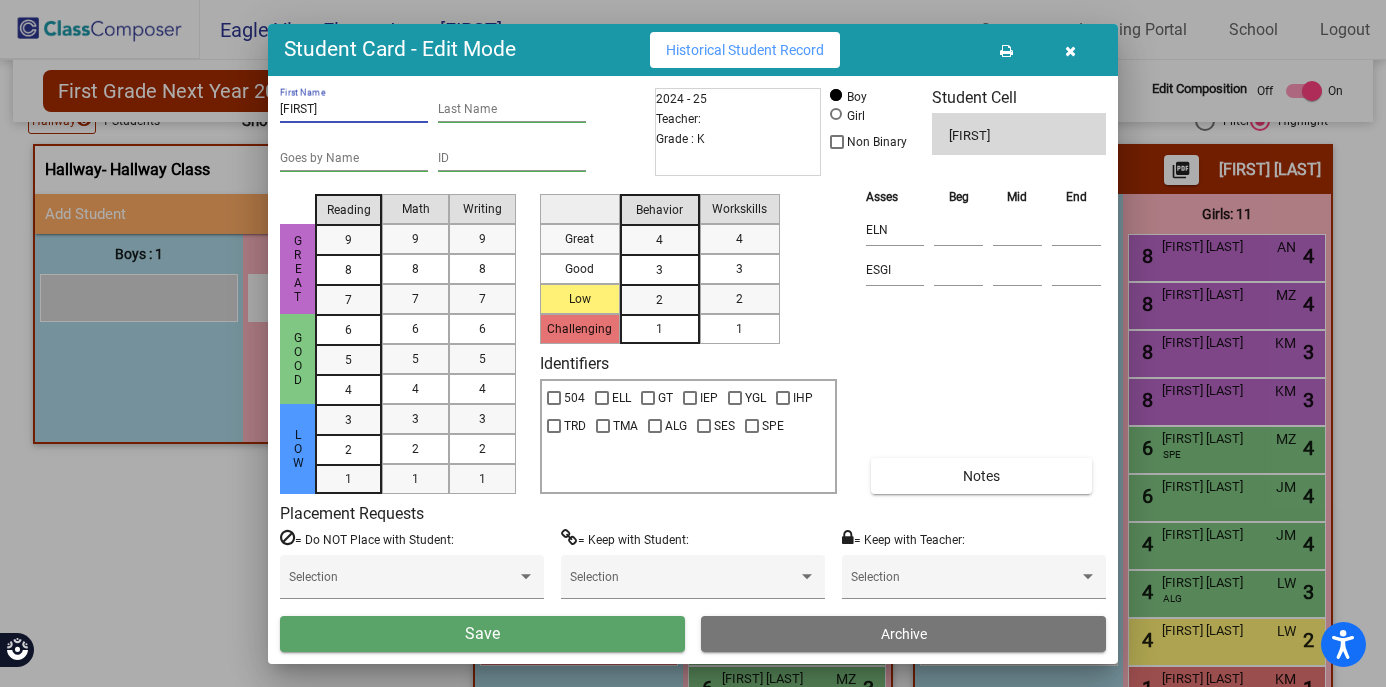 type on "Rayah" 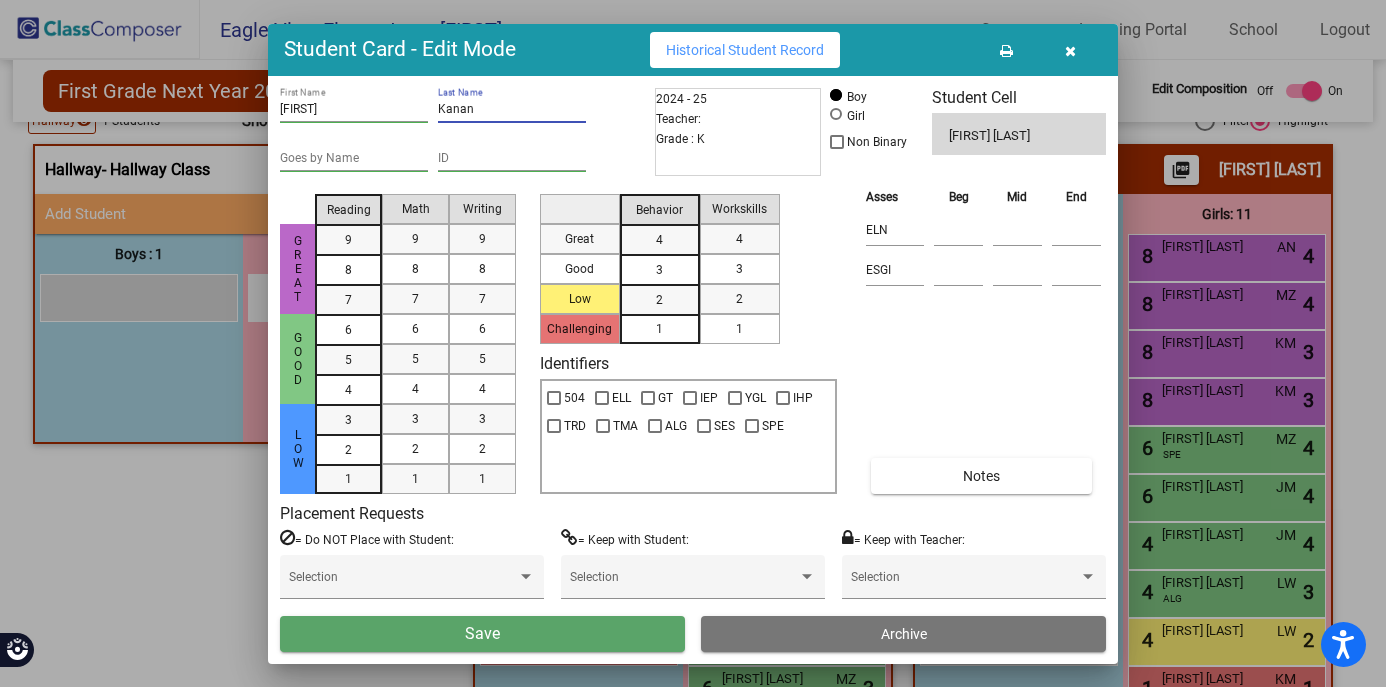 type on "Kanan" 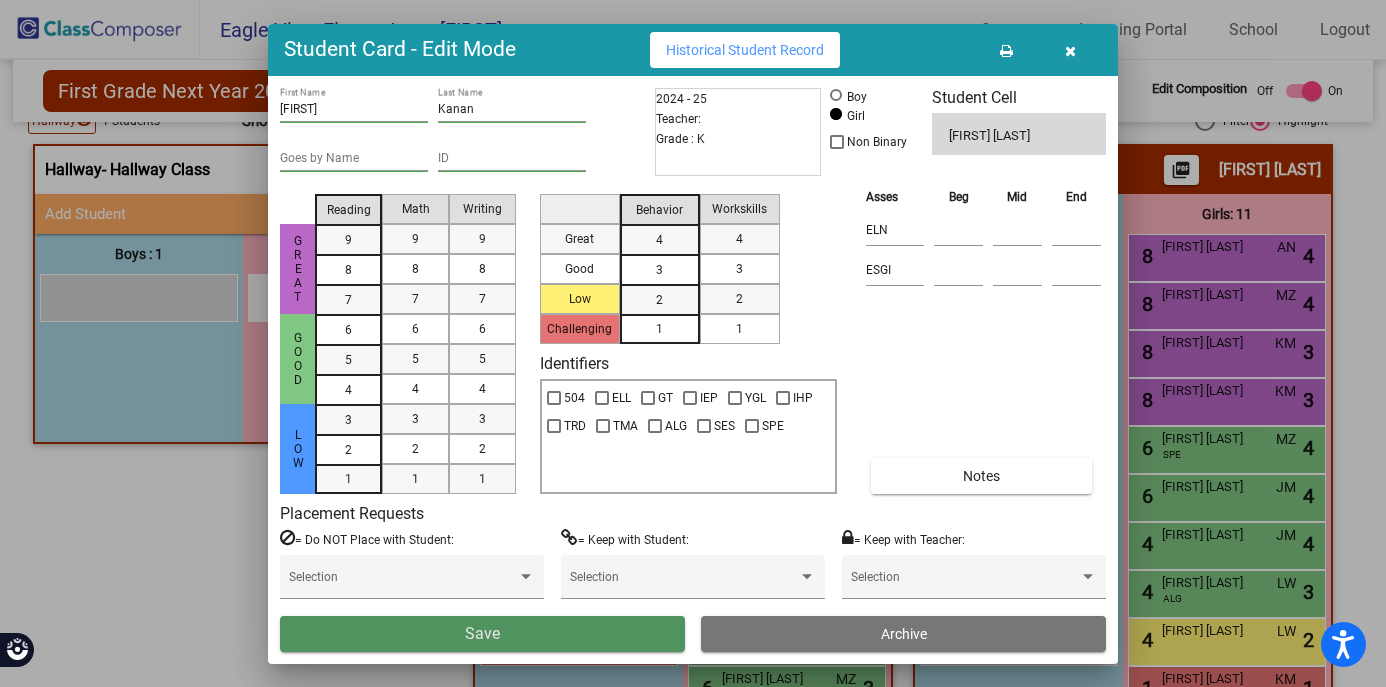 click on "Save" at bounding box center (482, 634) 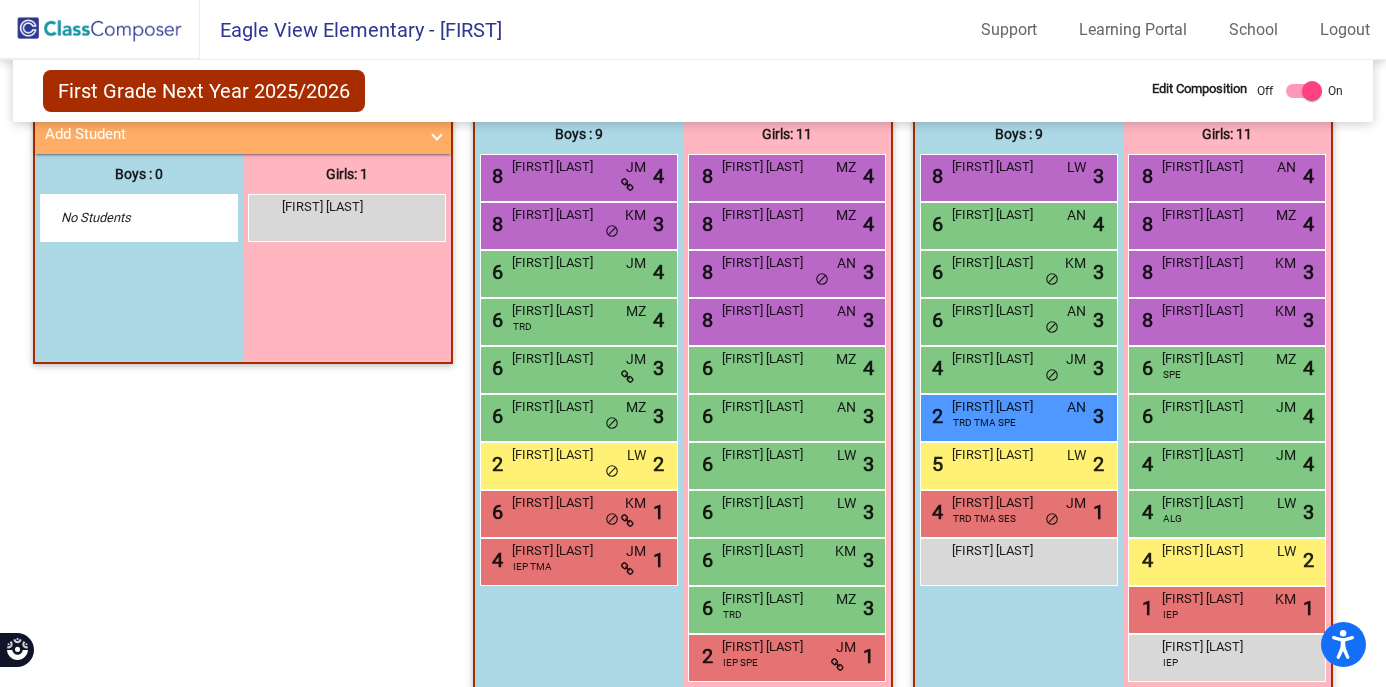 scroll, scrollTop: 444, scrollLeft: 0, axis: vertical 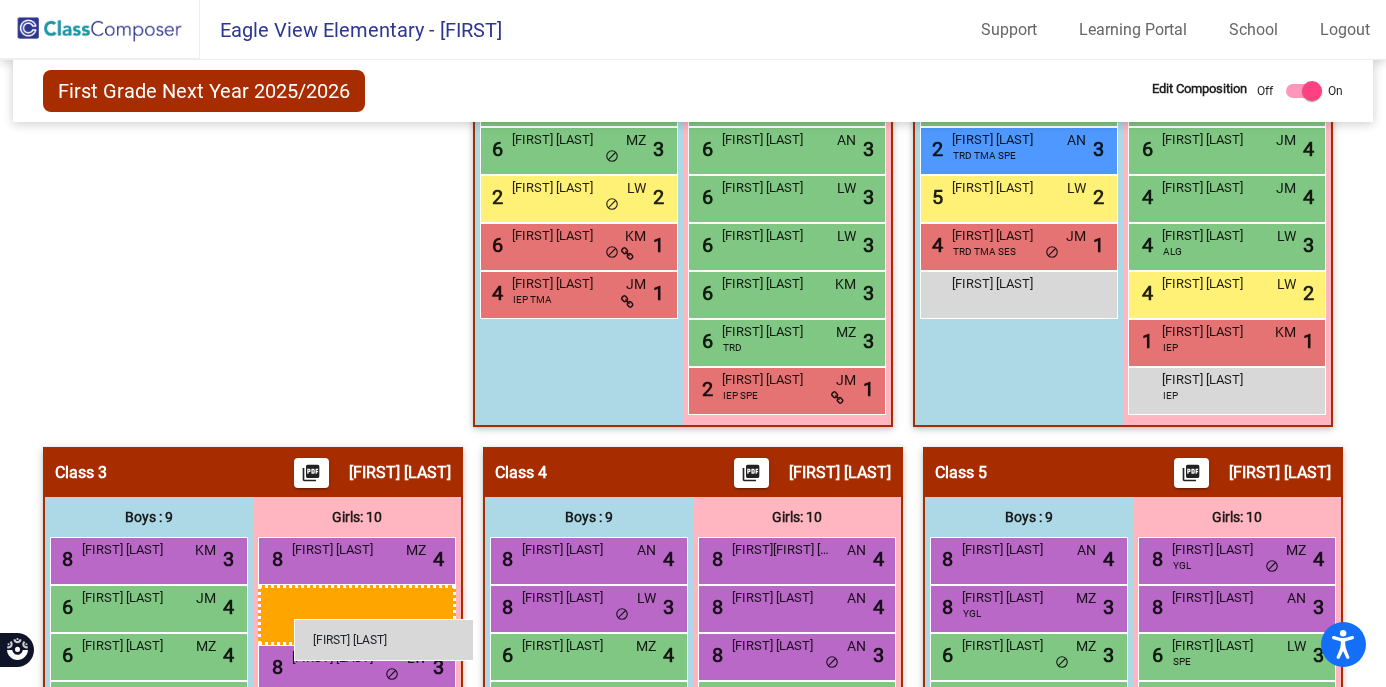drag, startPoint x: 365, startPoint y: 308, endPoint x: 294, endPoint y: 618, distance: 318.02673 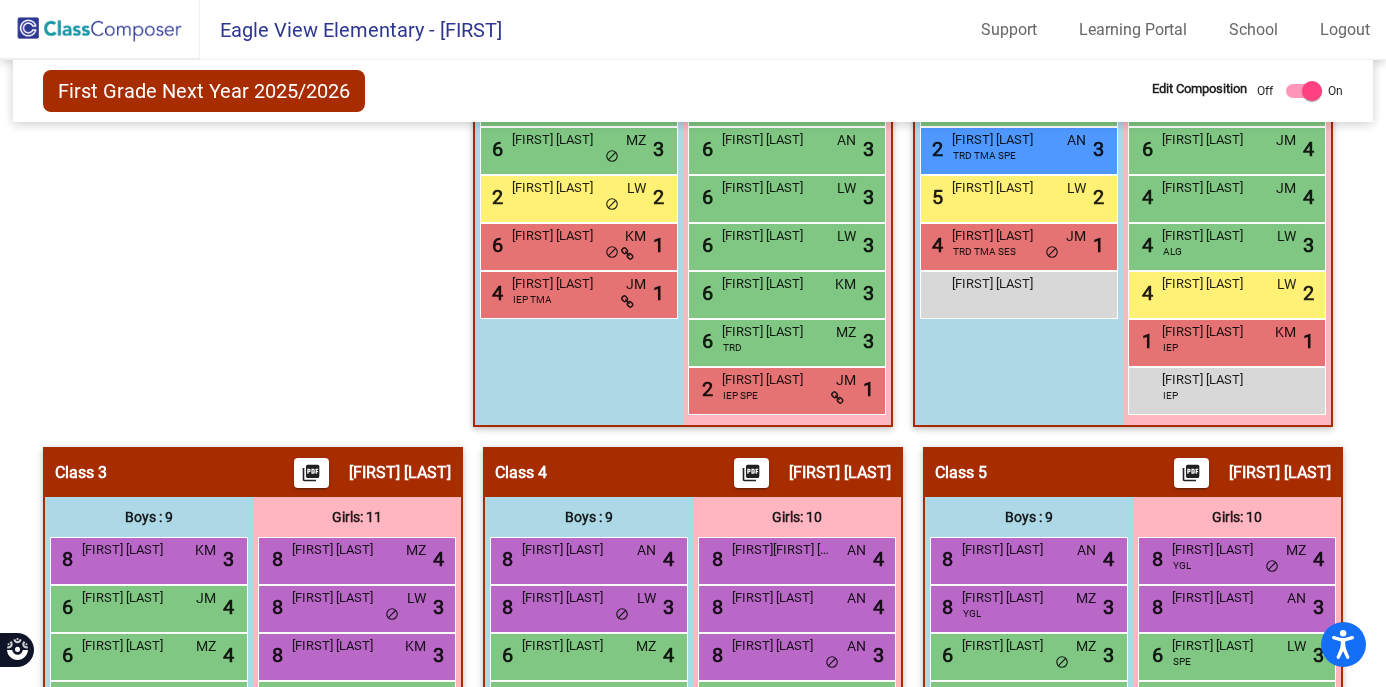 scroll, scrollTop: 0, scrollLeft: 0, axis: both 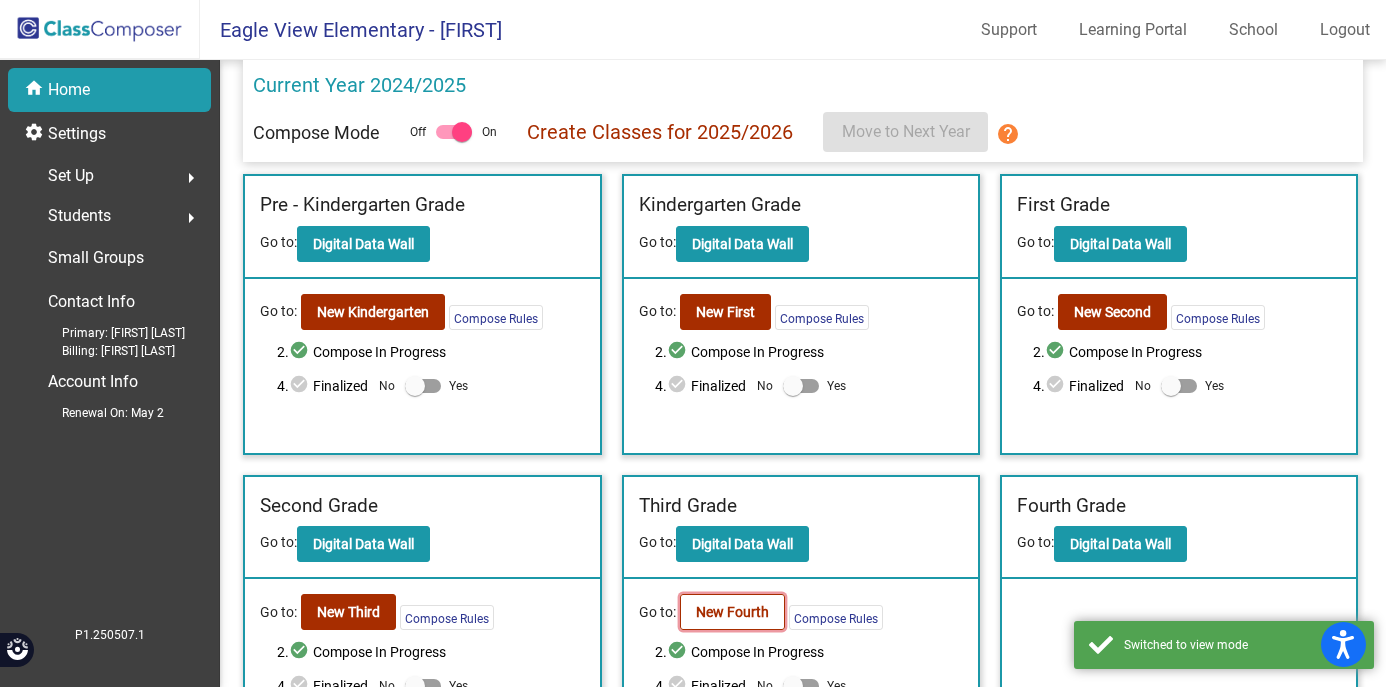 click on "New Fourth" 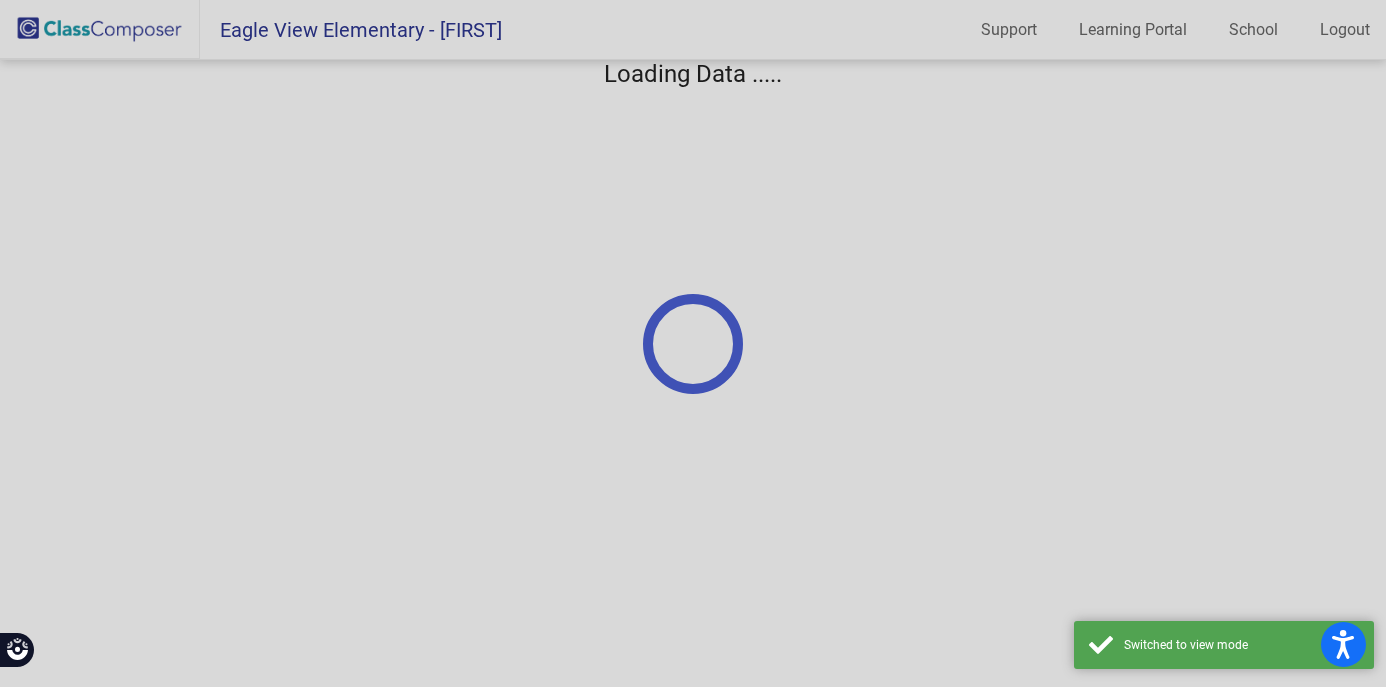 scroll, scrollTop: 0, scrollLeft: 0, axis: both 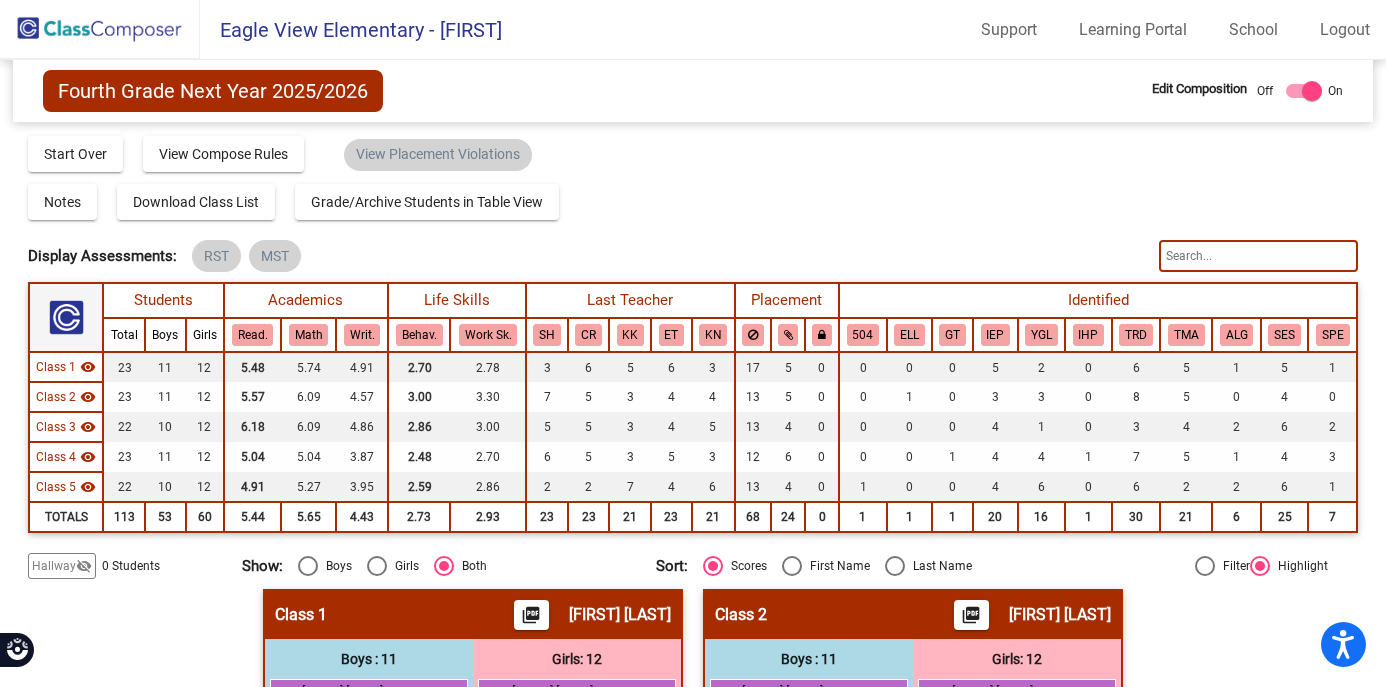 click on "Hallway" 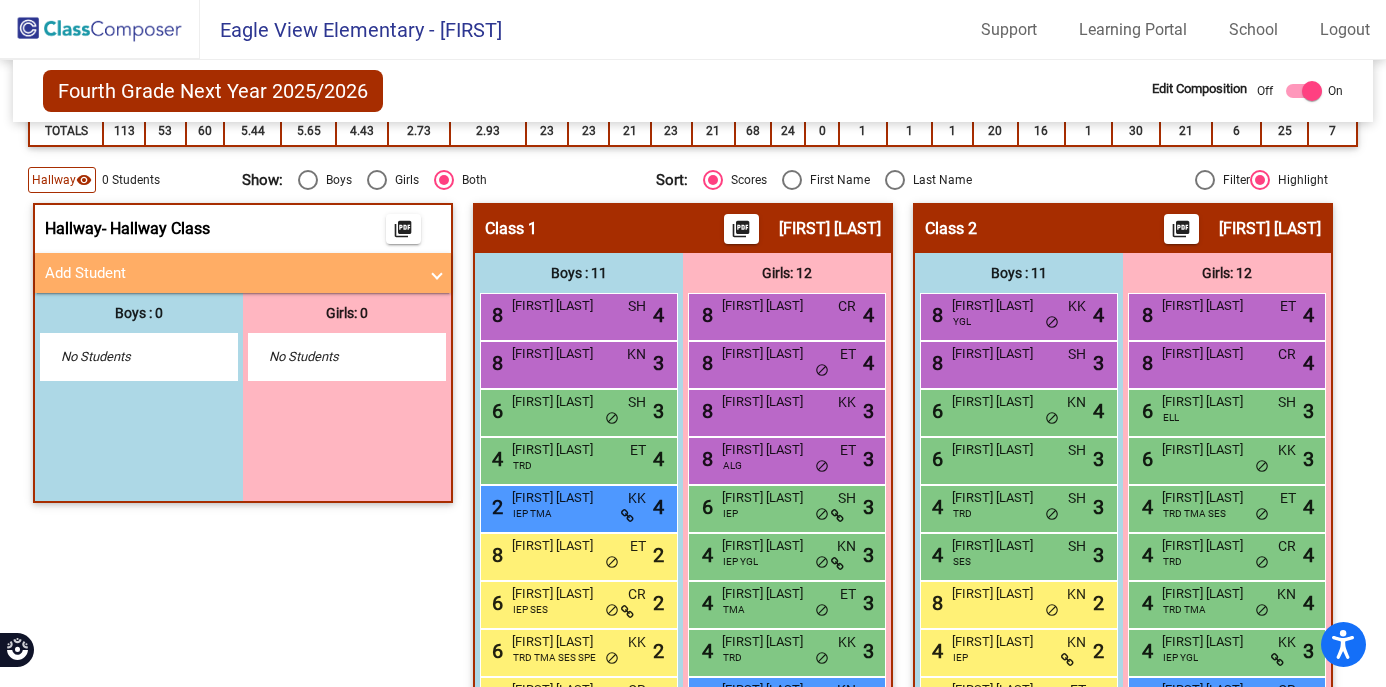 scroll, scrollTop: 429, scrollLeft: 0, axis: vertical 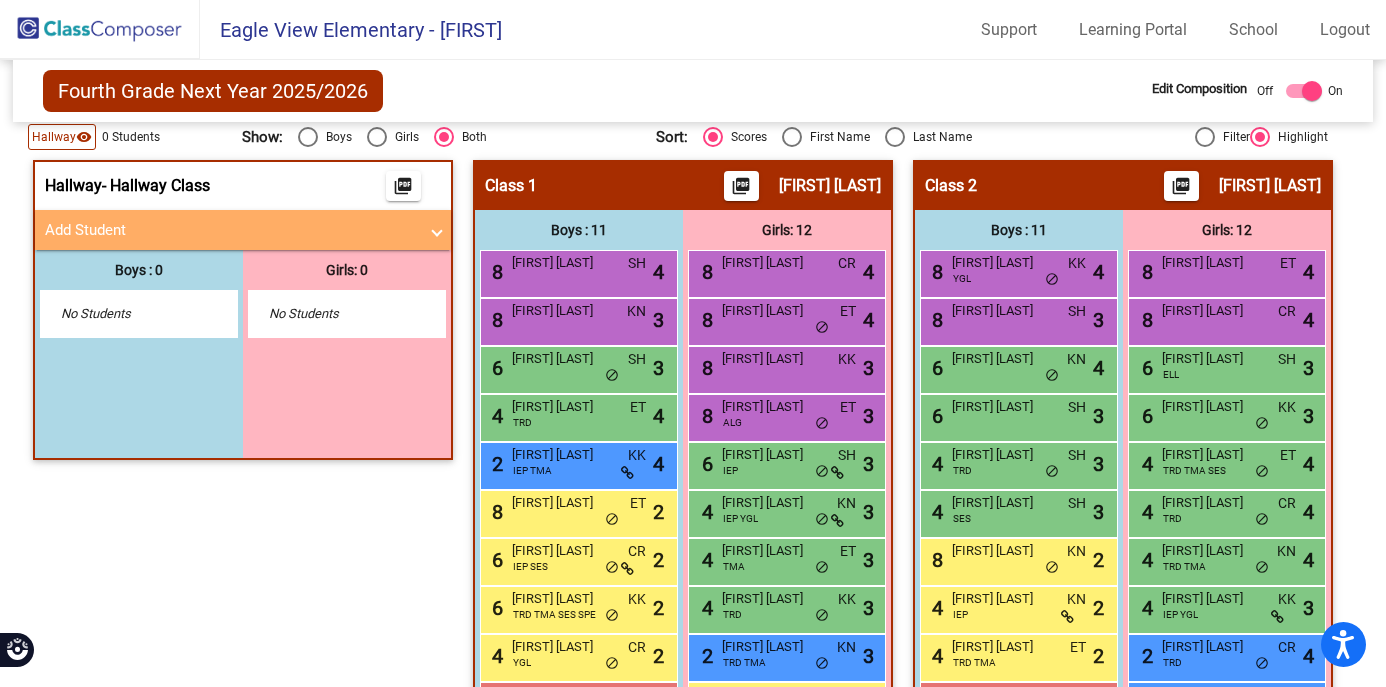 click on "Add Student" at bounding box center [231, 230] 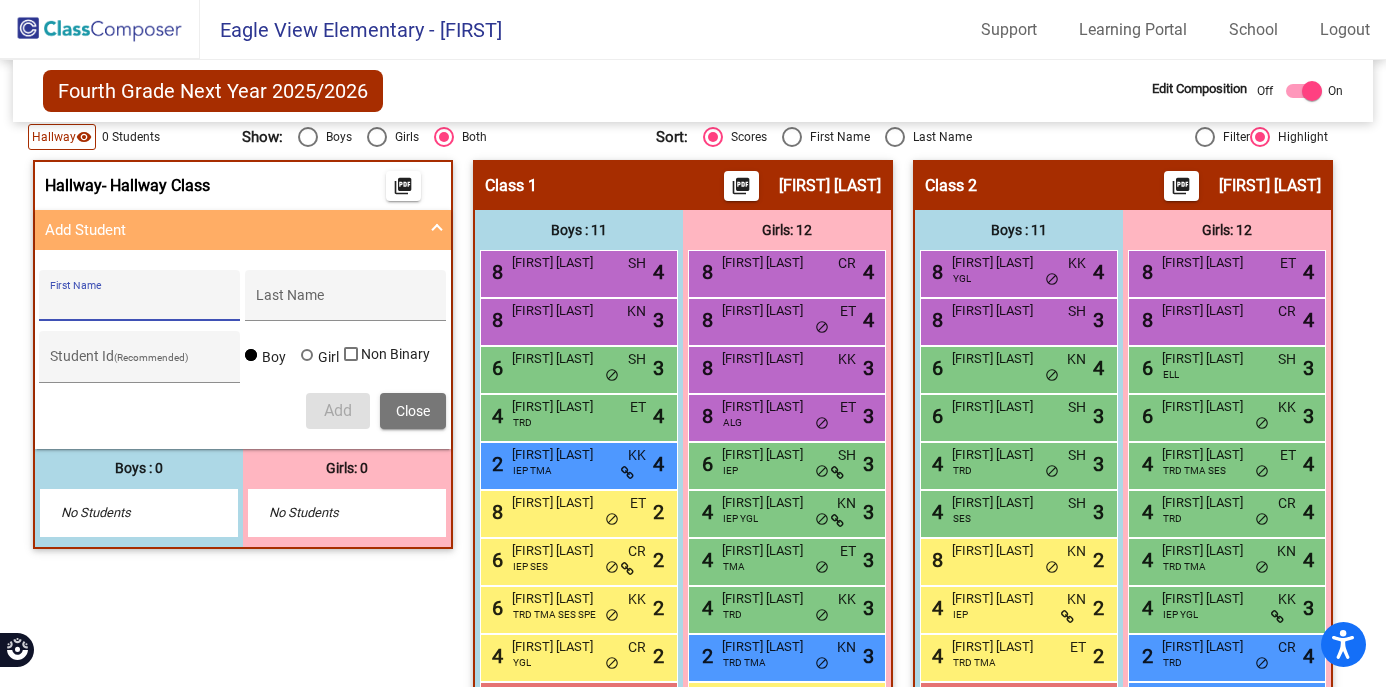 click on "First Name" at bounding box center [140, 303] 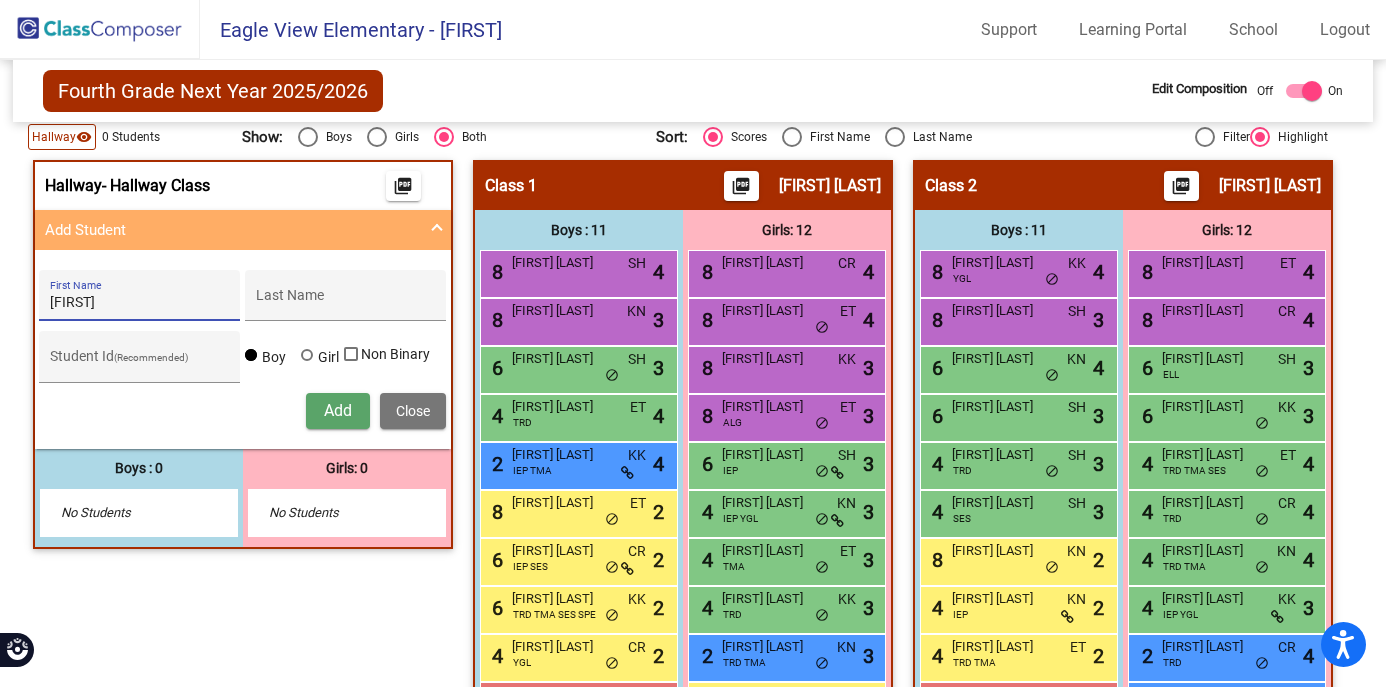 type on "Layal" 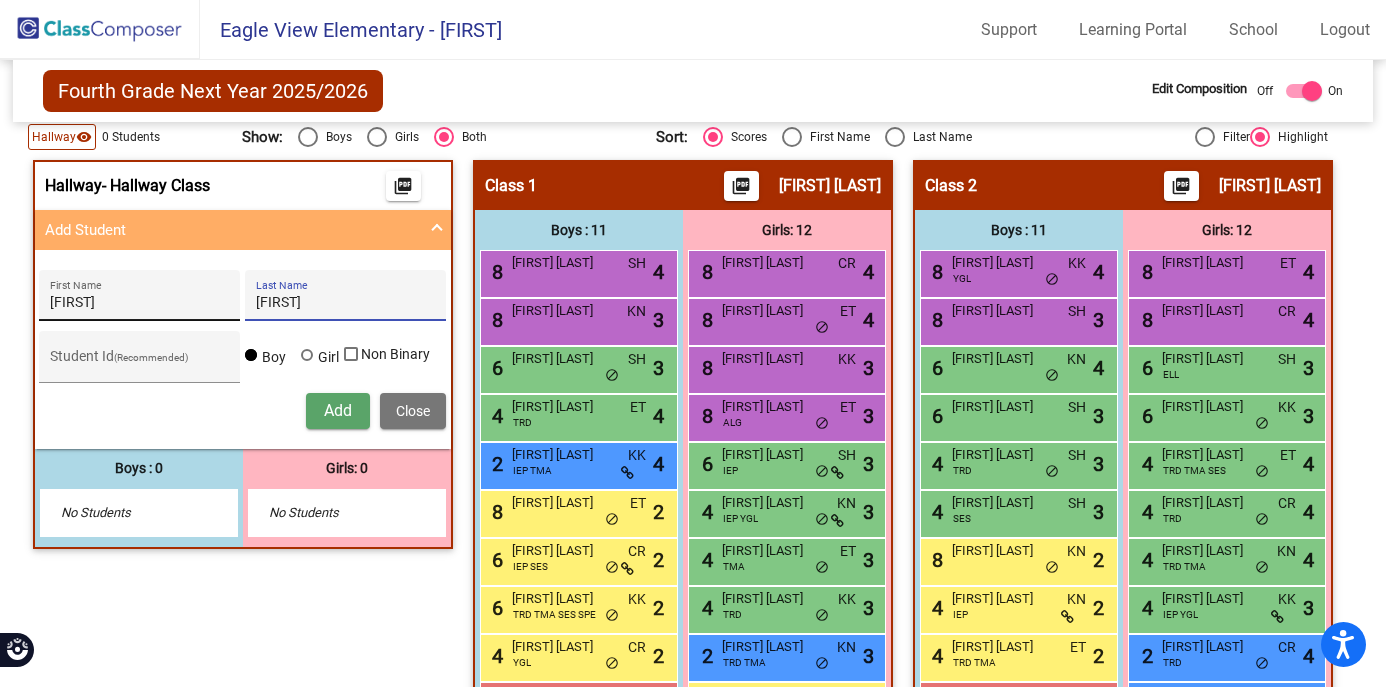 type on "Kanan" 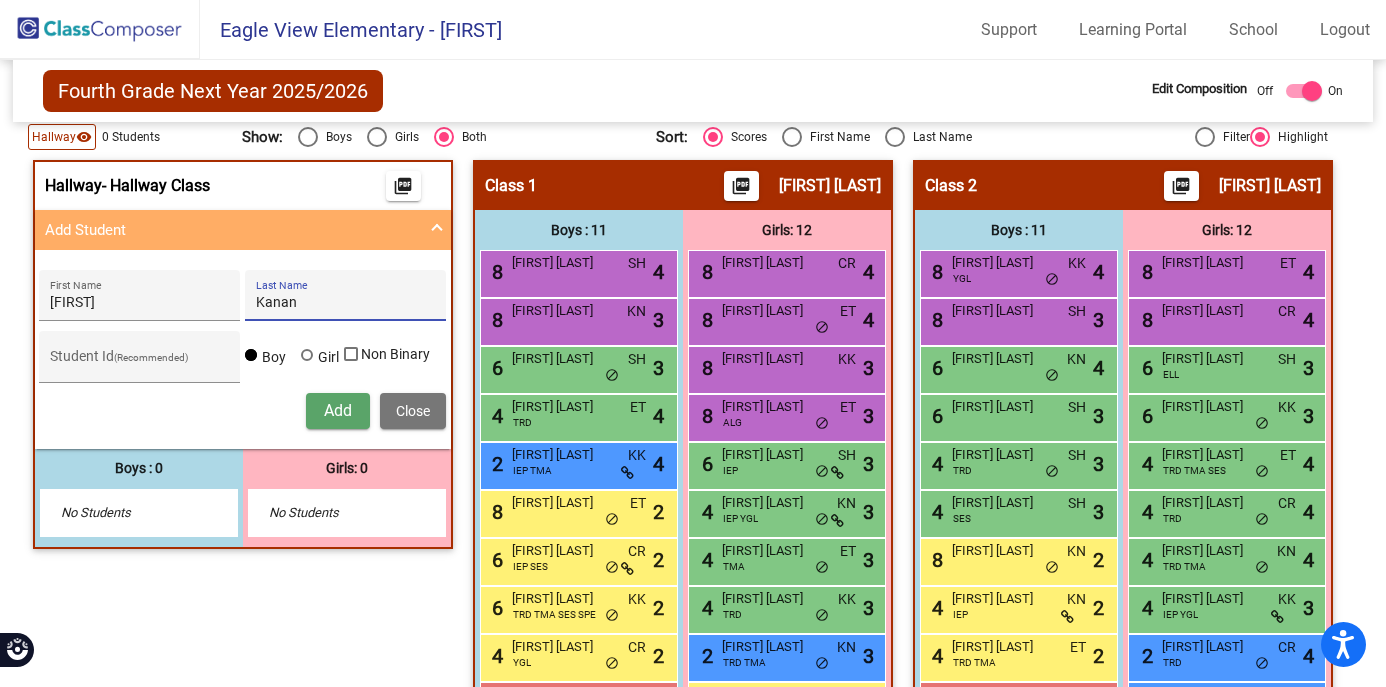 click at bounding box center [307, 355] 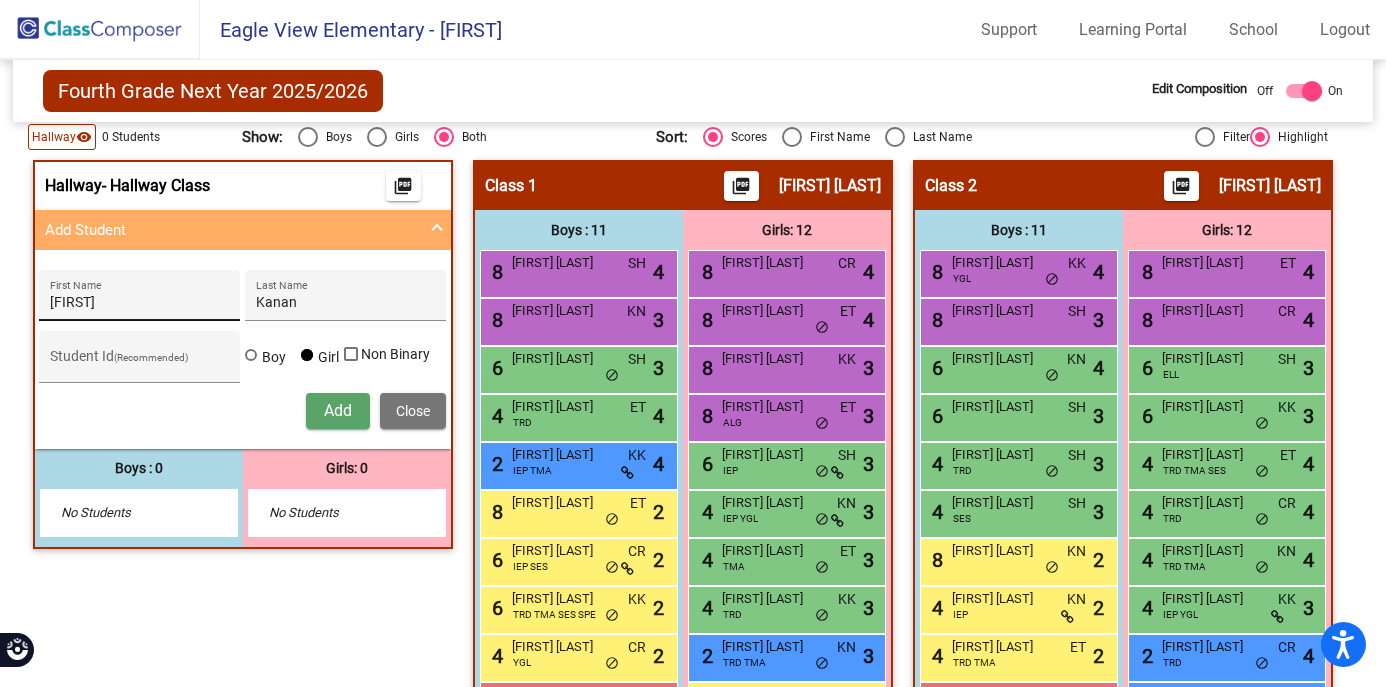 click on "Layal" at bounding box center (140, 303) 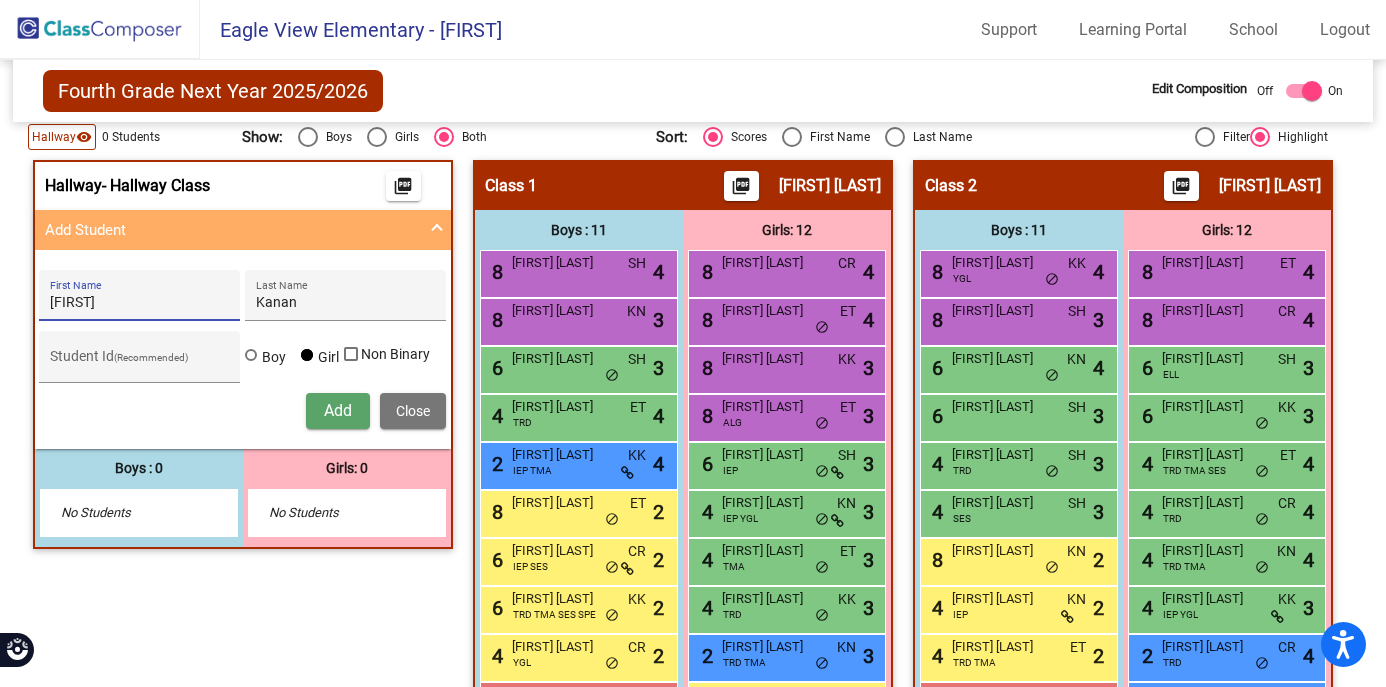 type on "Layla" 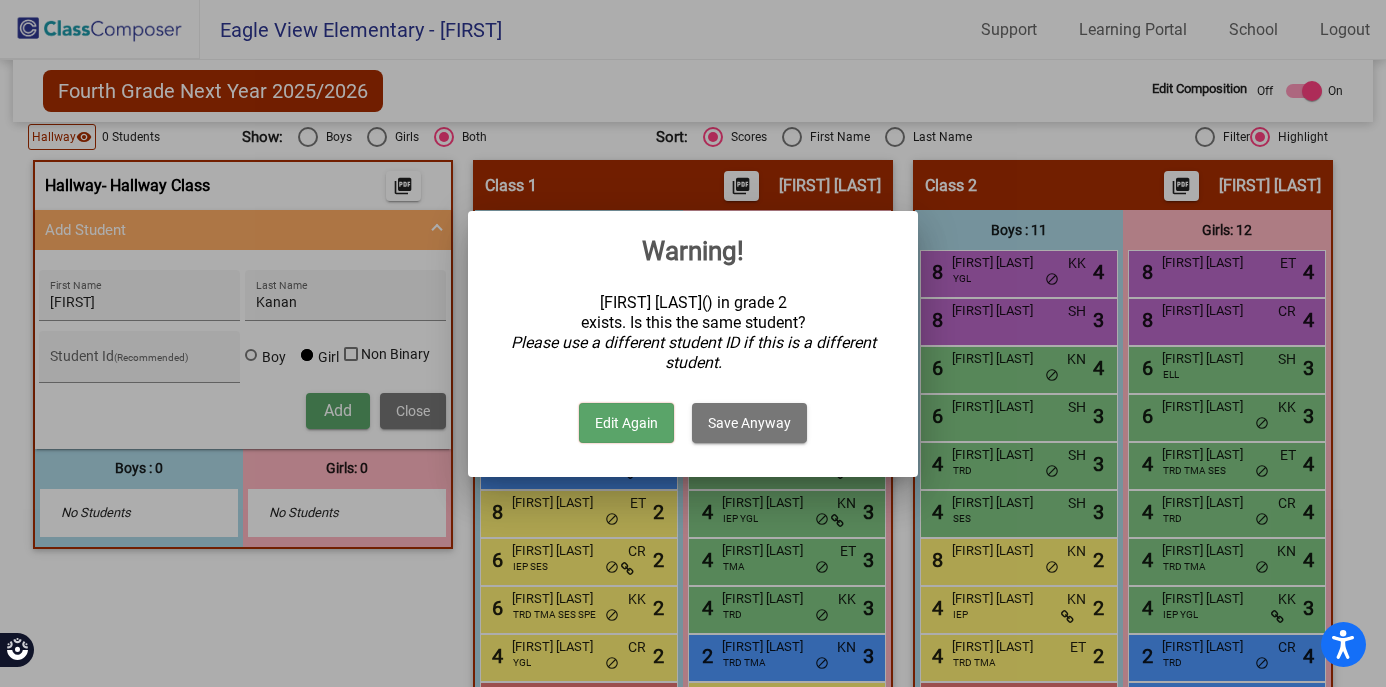 click on "Save Anyway" at bounding box center (749, 423) 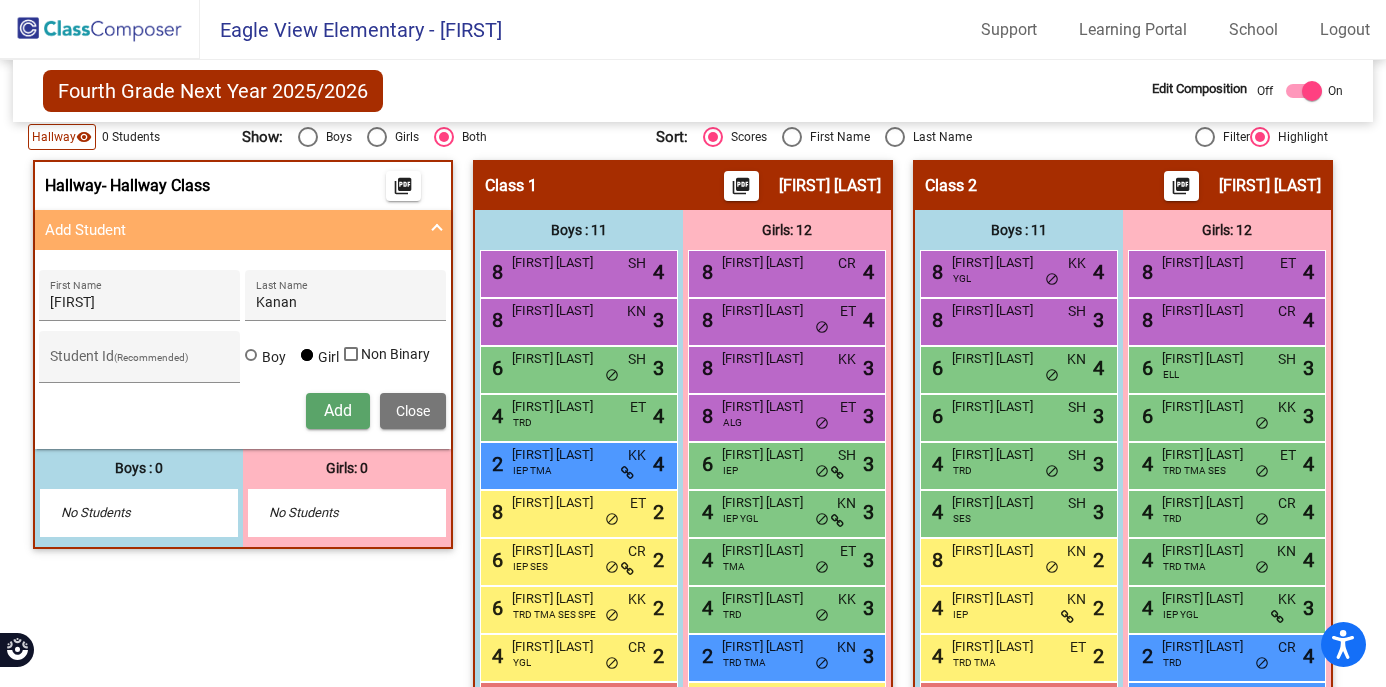 type 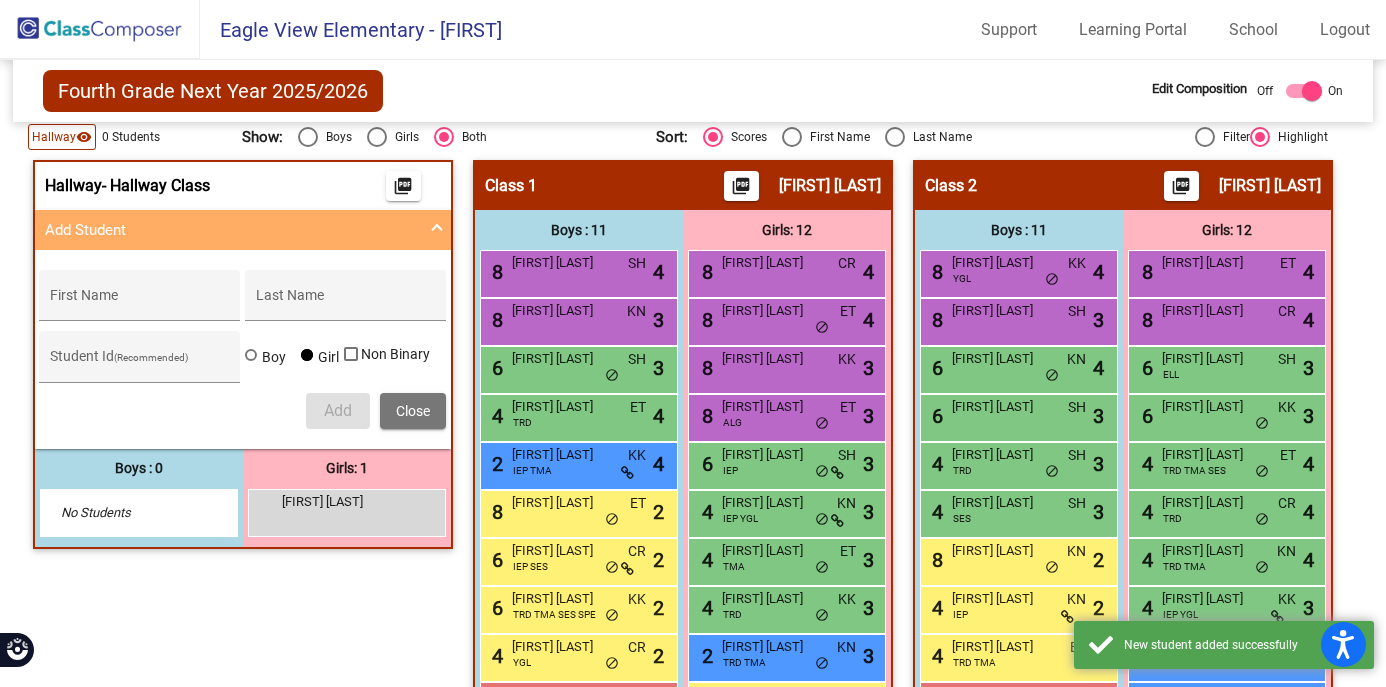 click at bounding box center (437, 230) 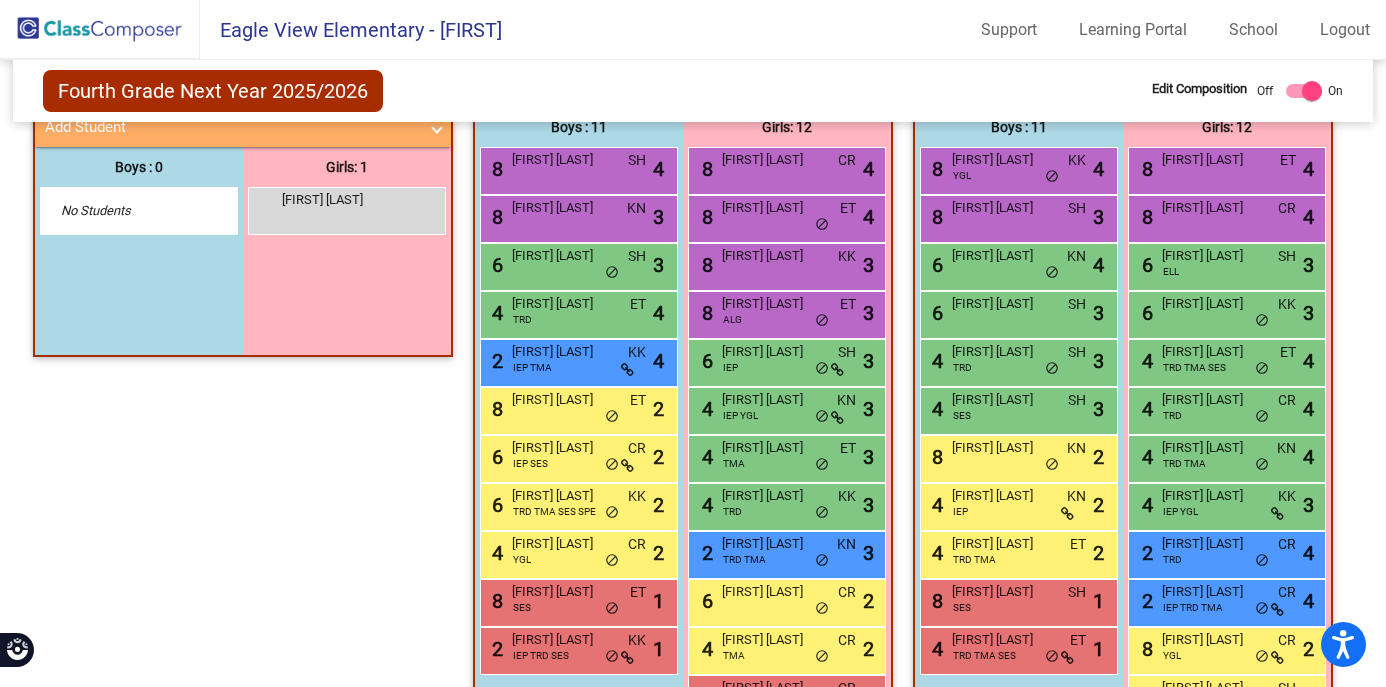 scroll, scrollTop: 528, scrollLeft: 0, axis: vertical 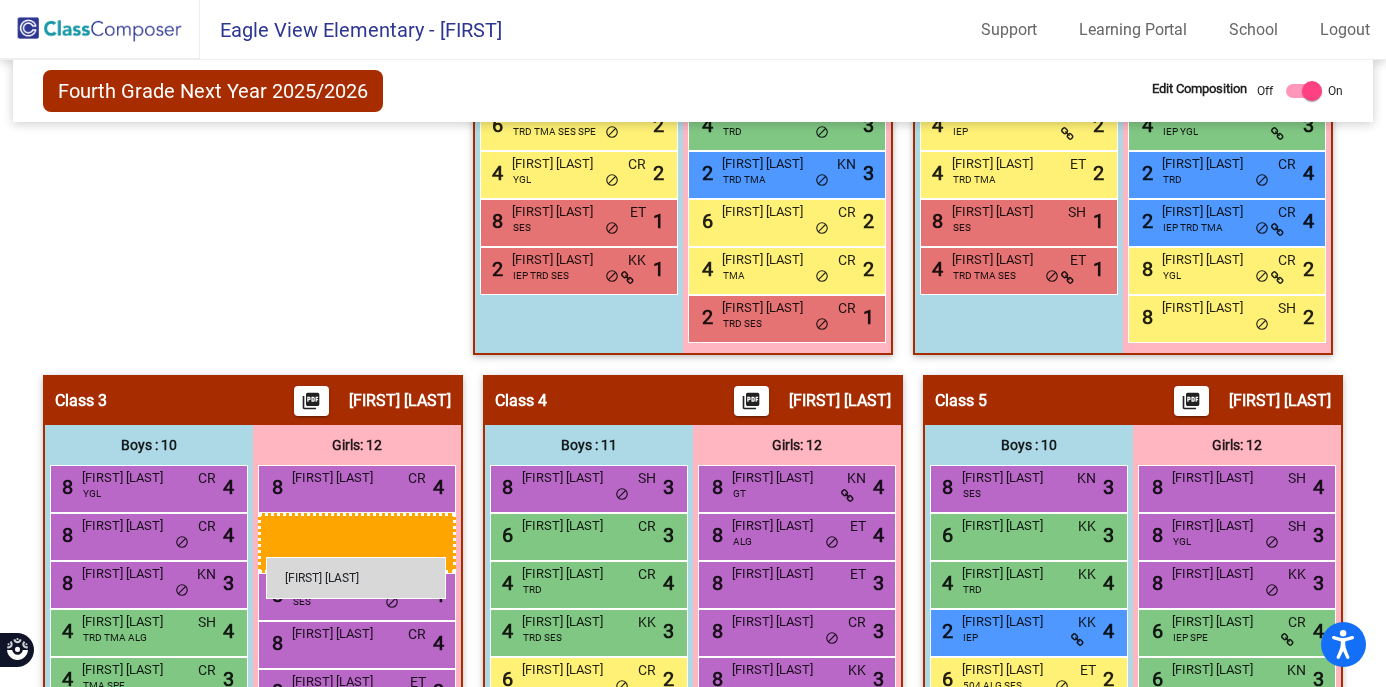 drag, startPoint x: 366, startPoint y: 221, endPoint x: 266, endPoint y: 557, distance: 350.56525 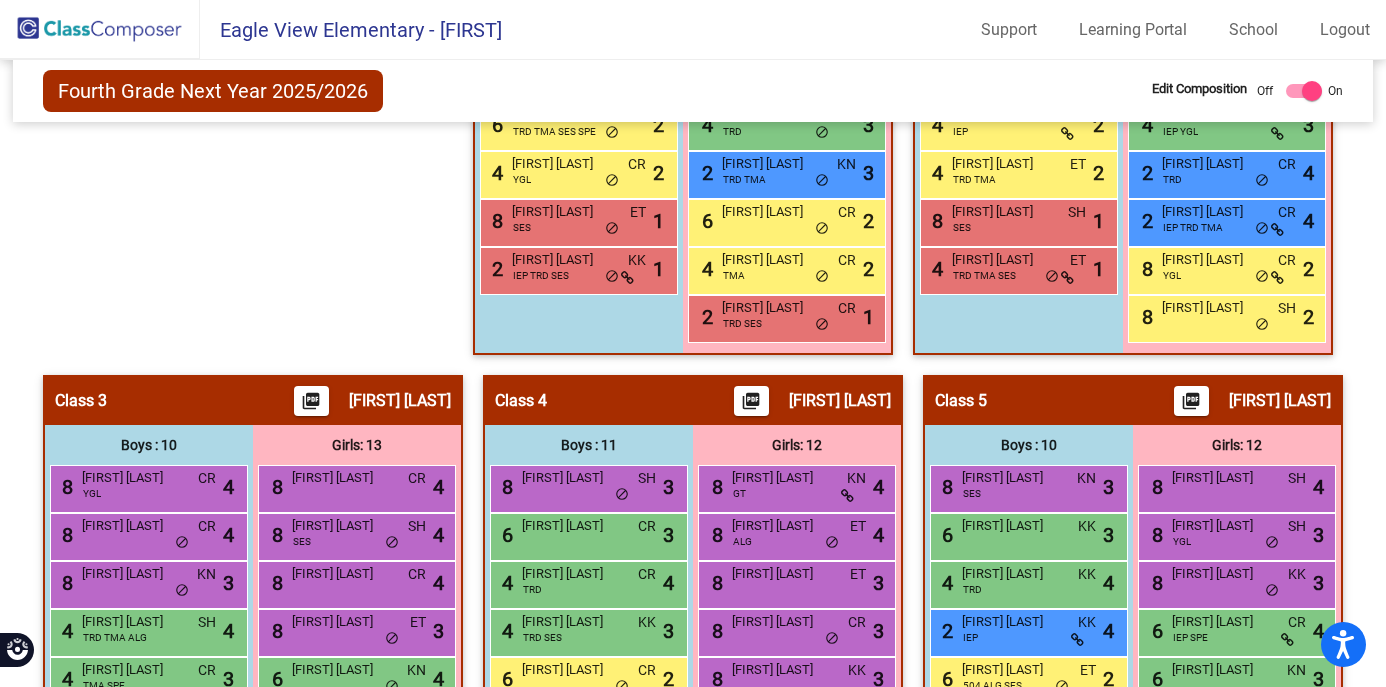 scroll, scrollTop: 0, scrollLeft: 0, axis: both 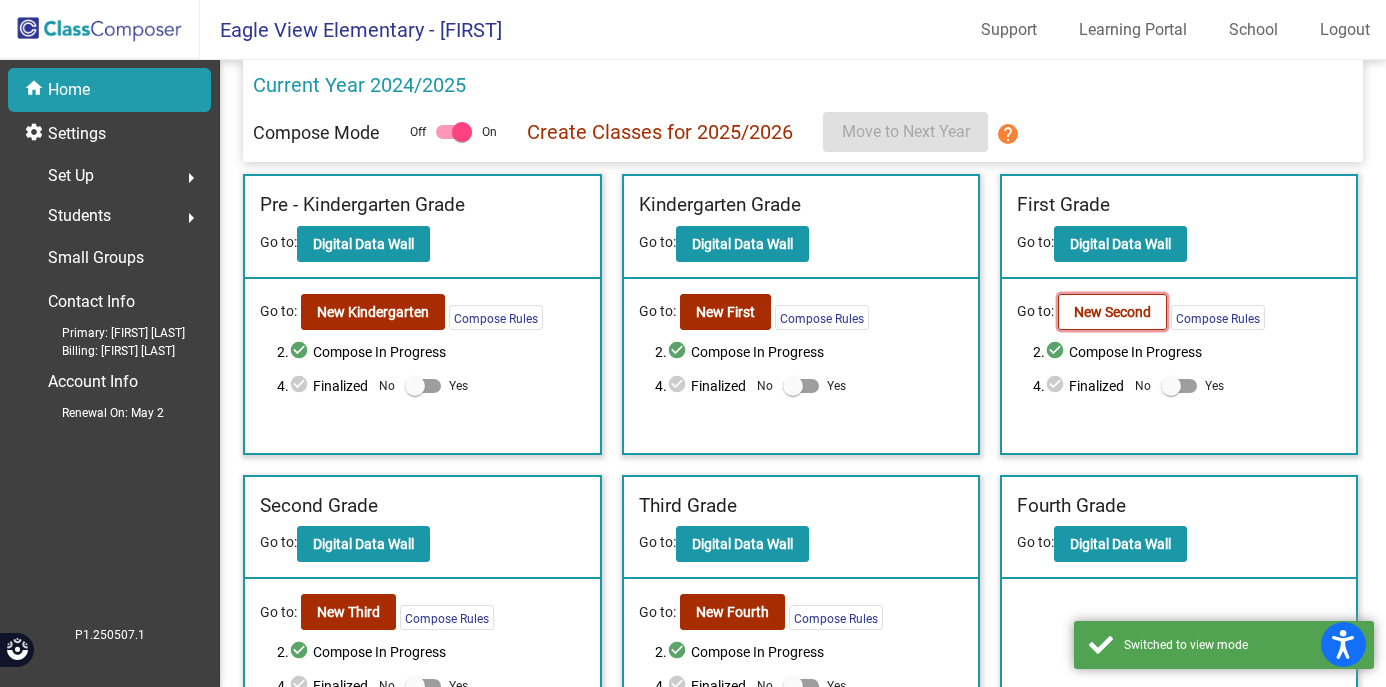click on "New Second" 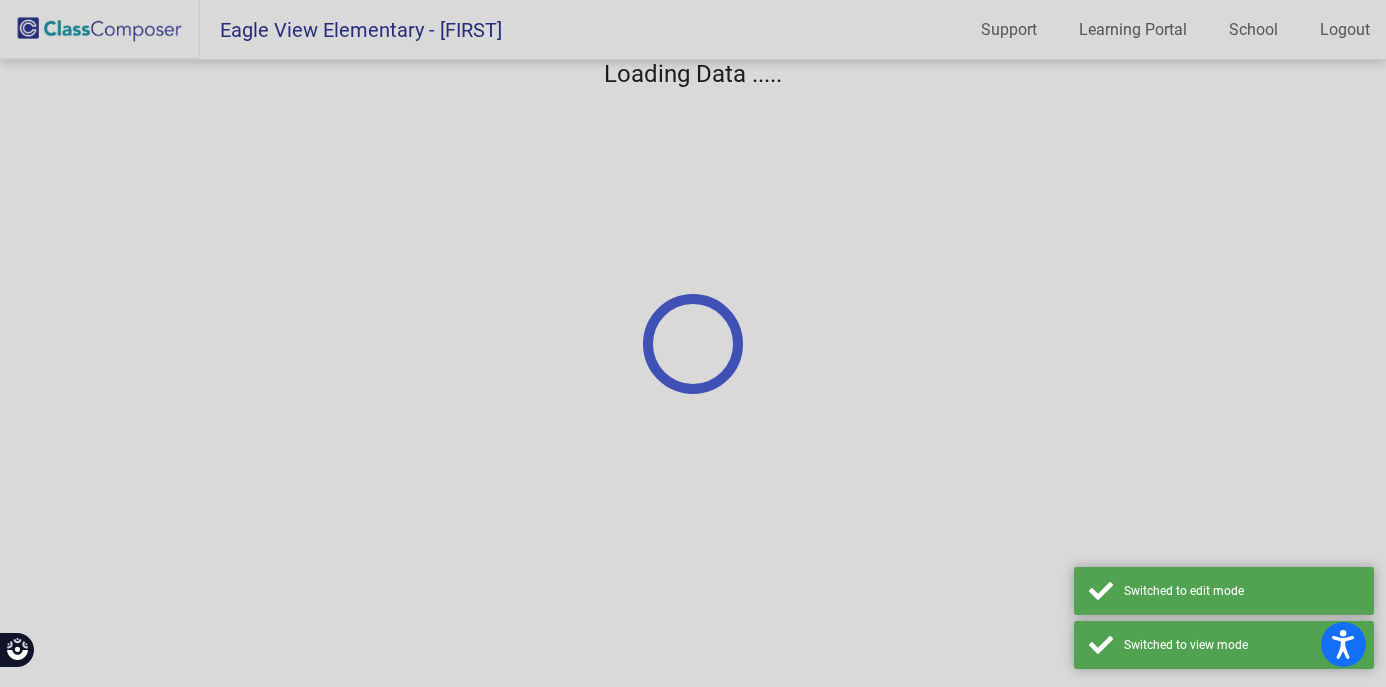 scroll, scrollTop: 0, scrollLeft: 0, axis: both 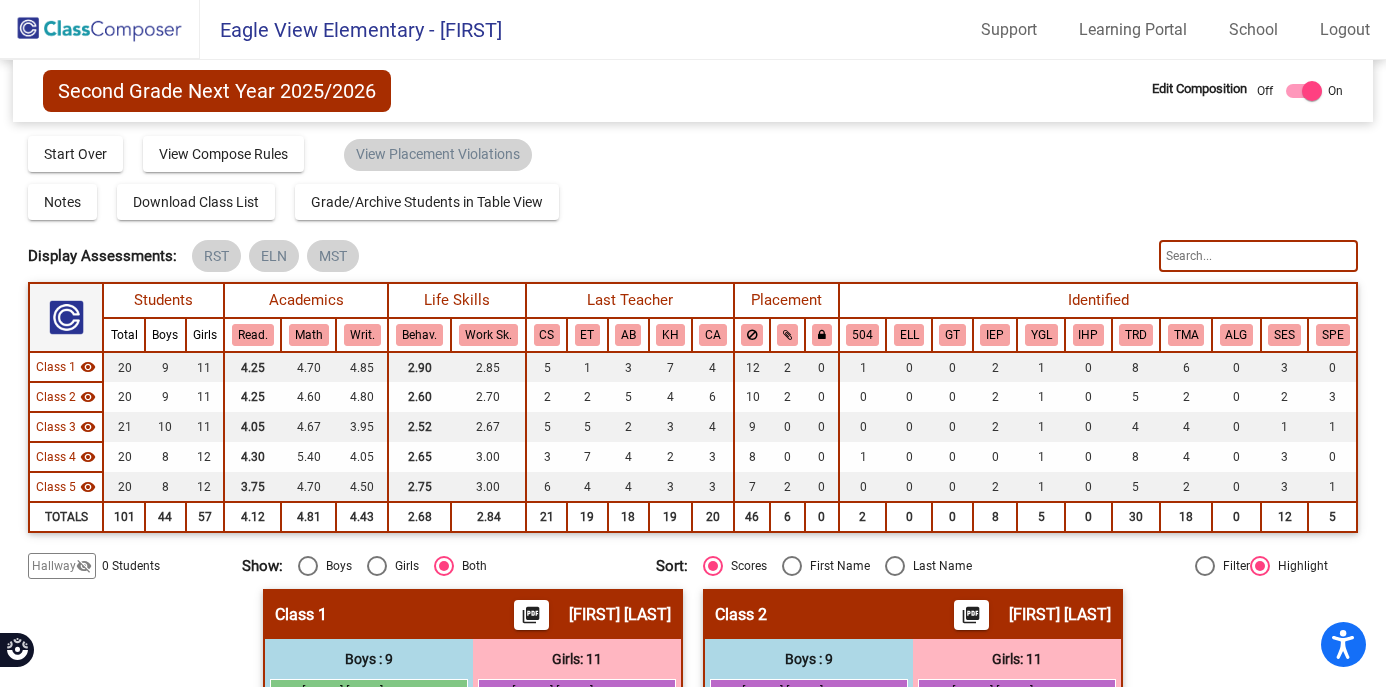 click 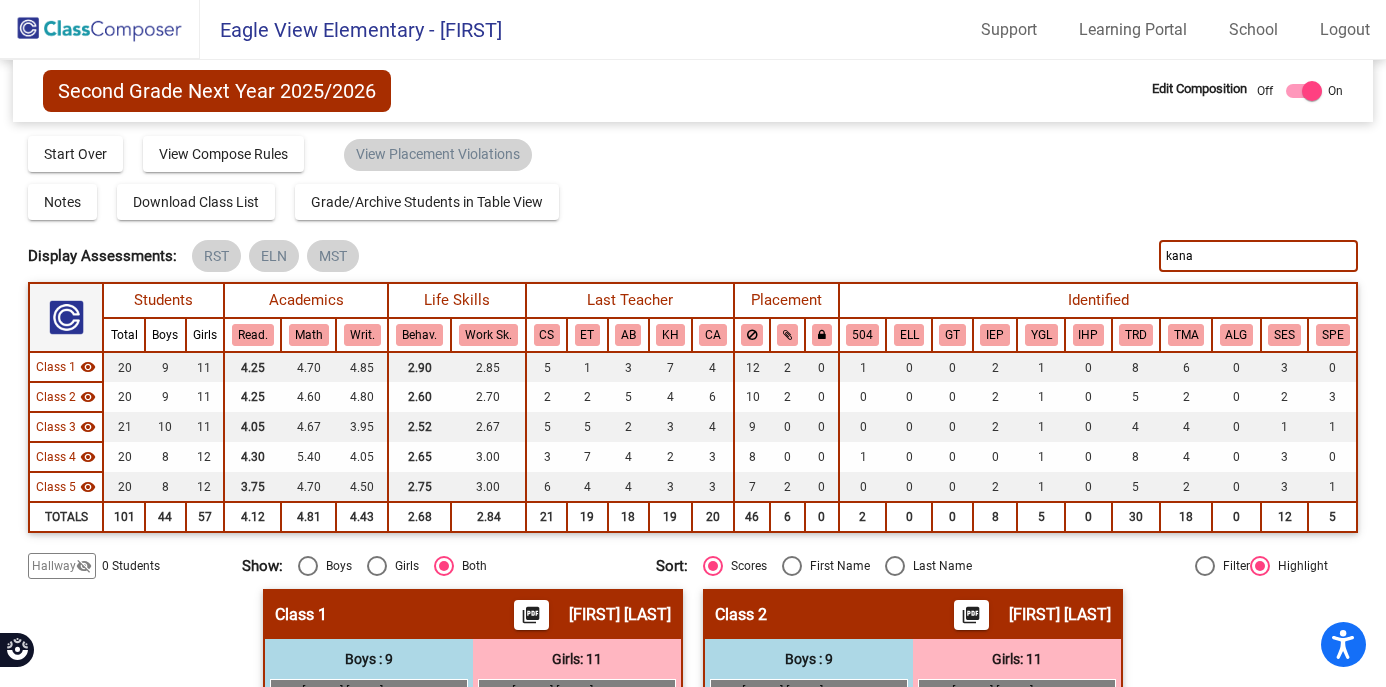 type on "kanan" 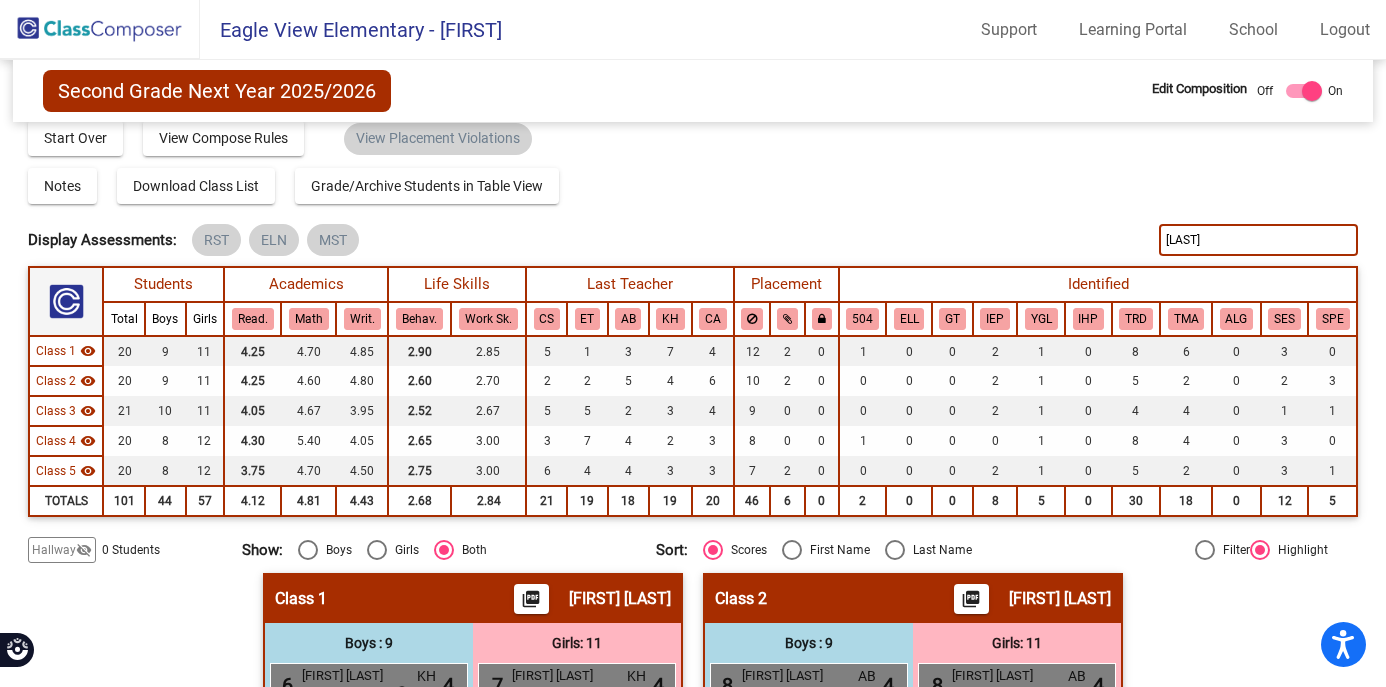 scroll, scrollTop: 0, scrollLeft: 0, axis: both 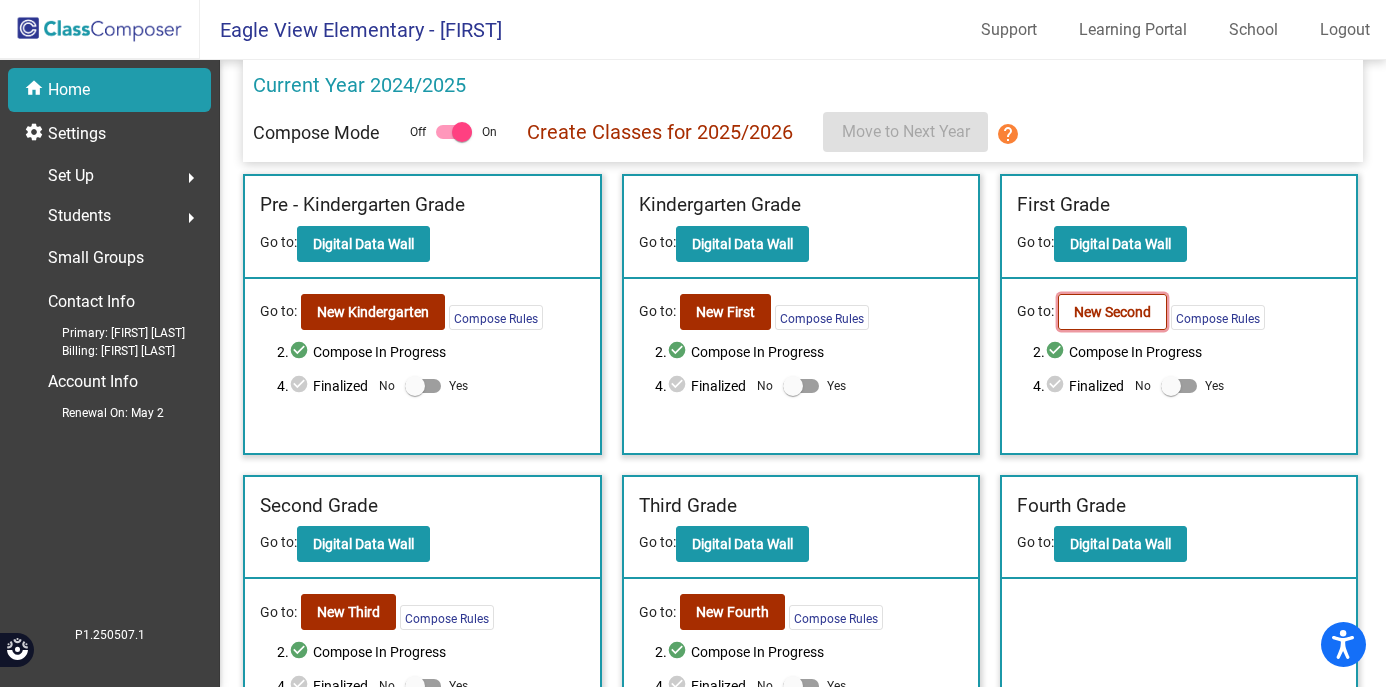 click on "New Second" 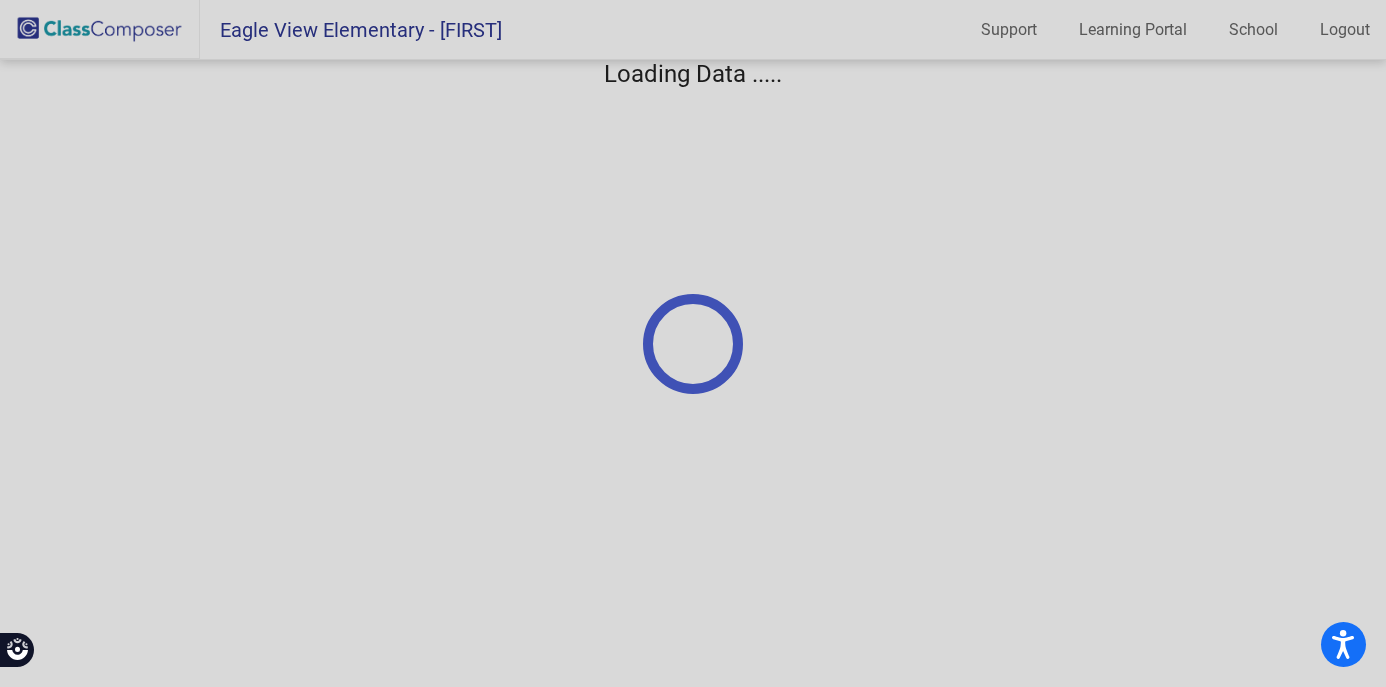 scroll, scrollTop: 0, scrollLeft: 0, axis: both 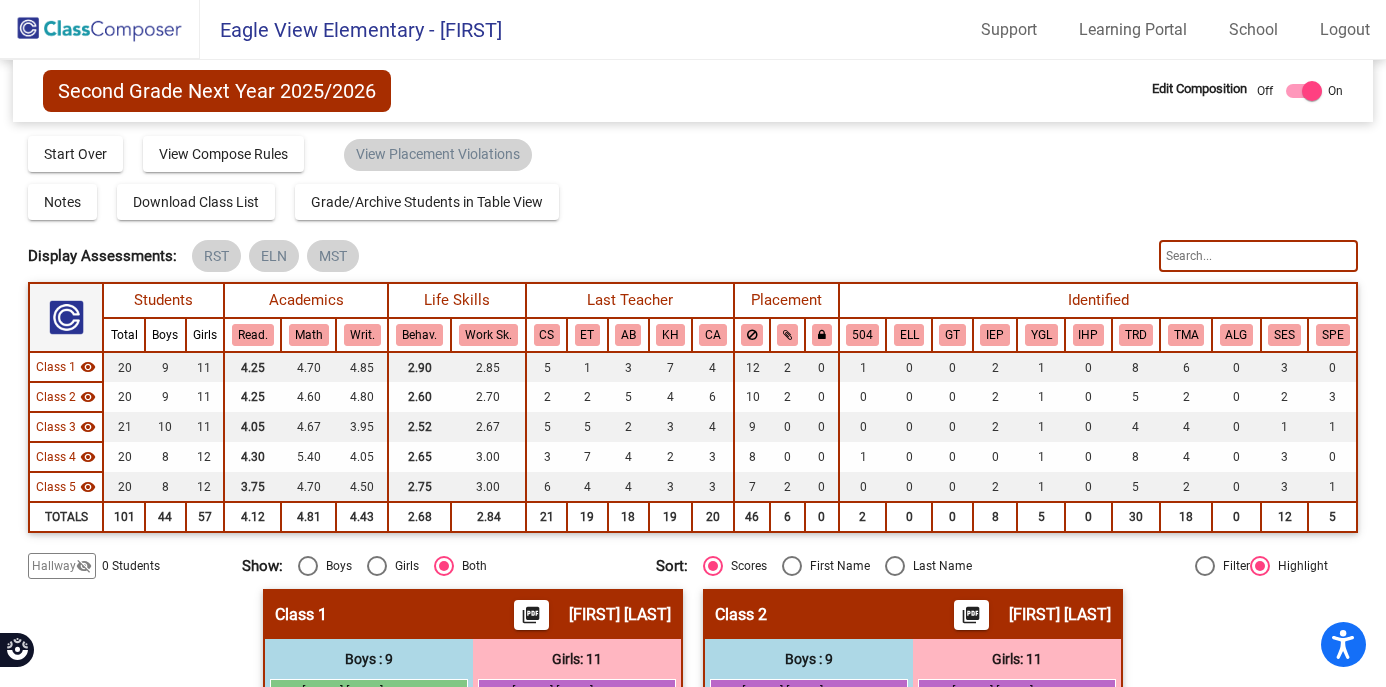 click 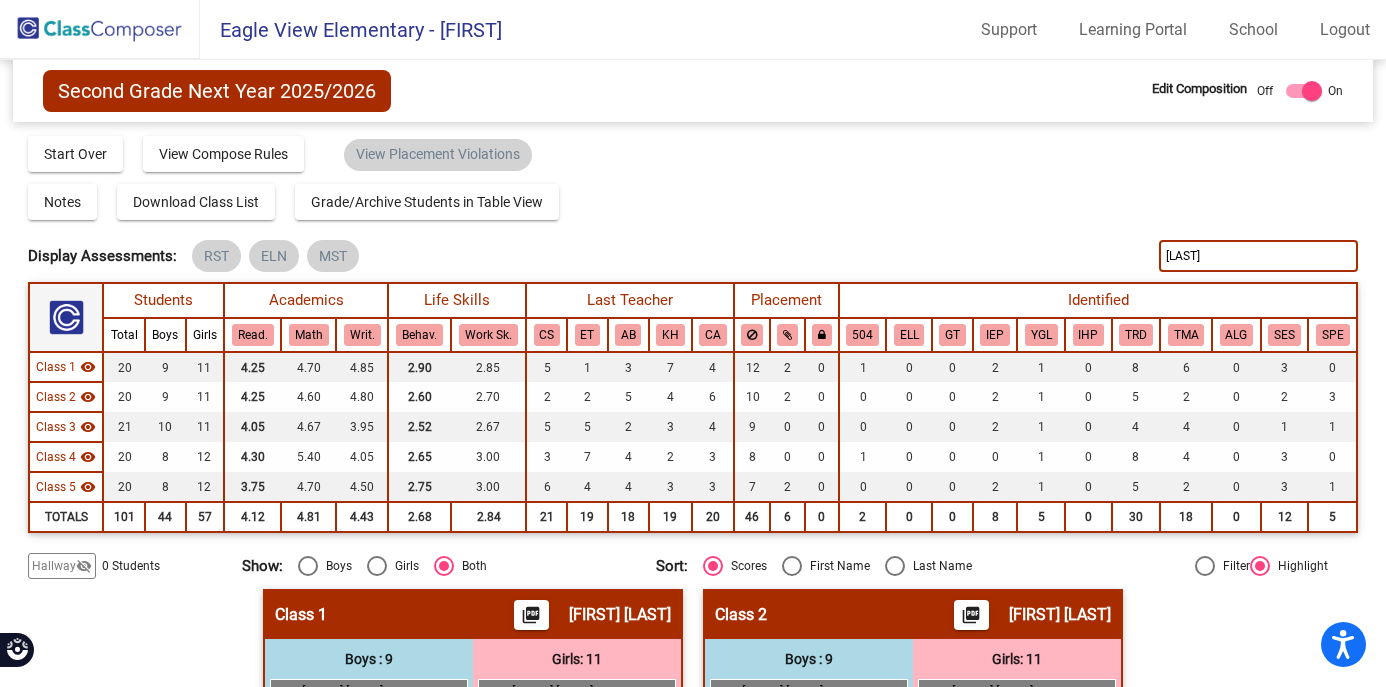 type on "eisen" 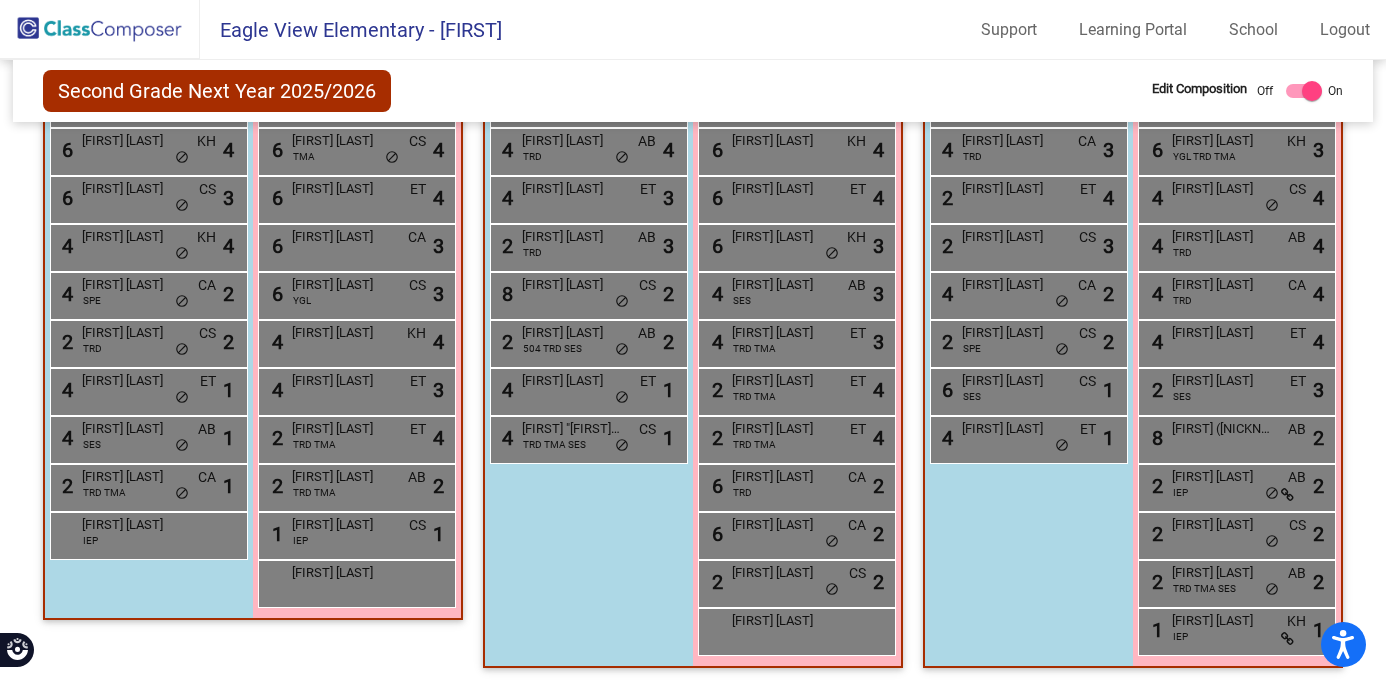 scroll, scrollTop: 0, scrollLeft: 0, axis: both 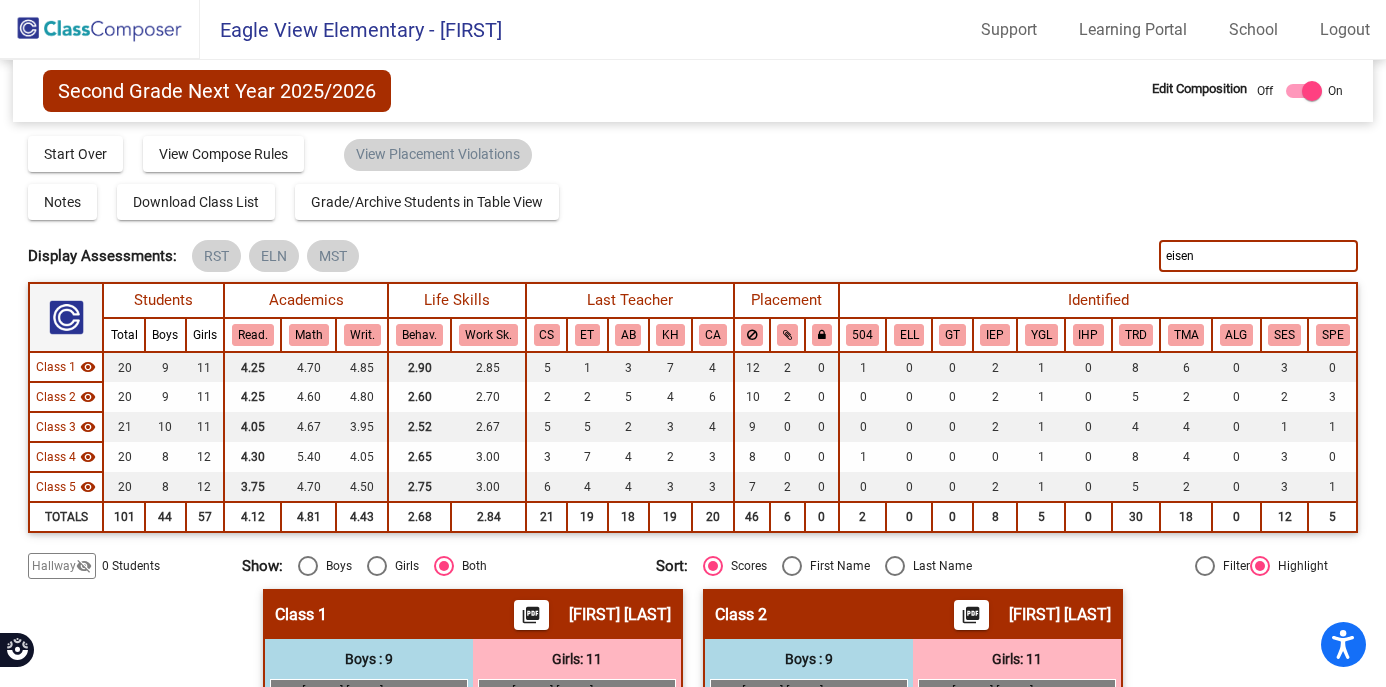 drag, startPoint x: 1200, startPoint y: 264, endPoint x: 1154, endPoint y: 263, distance: 46.010868 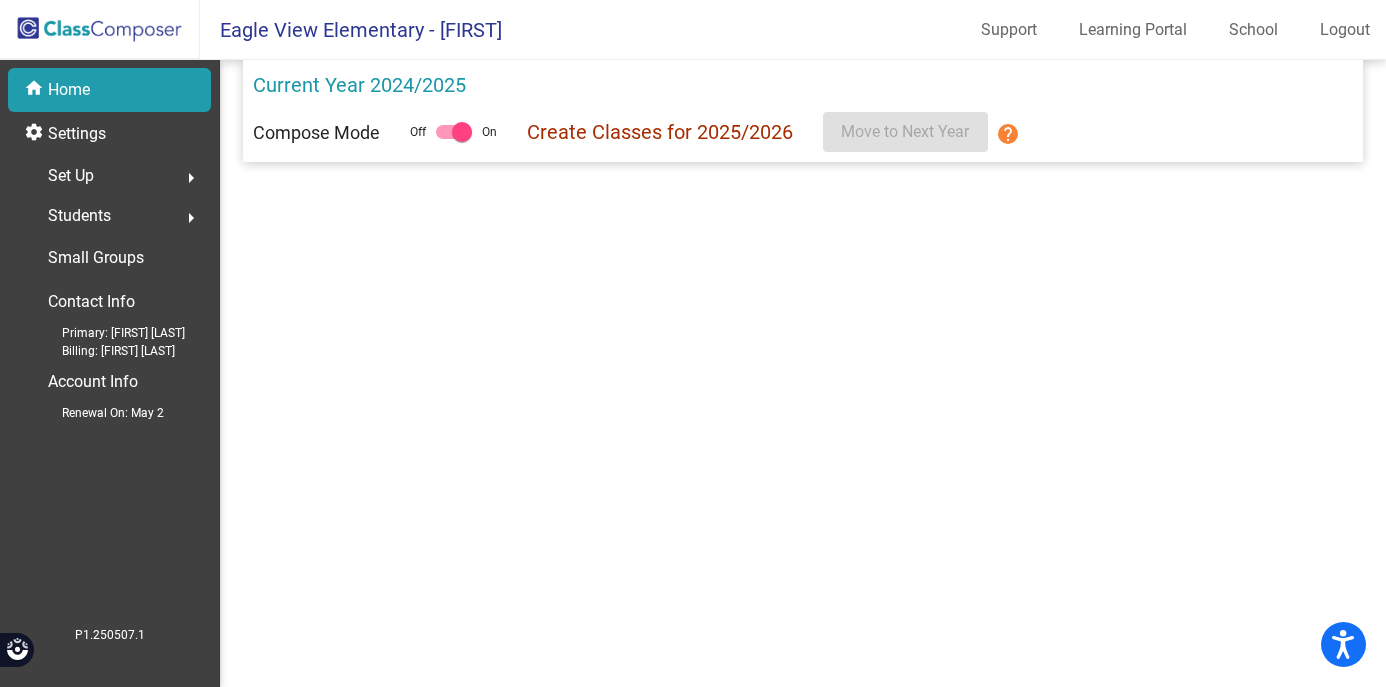scroll, scrollTop: 0, scrollLeft: 0, axis: both 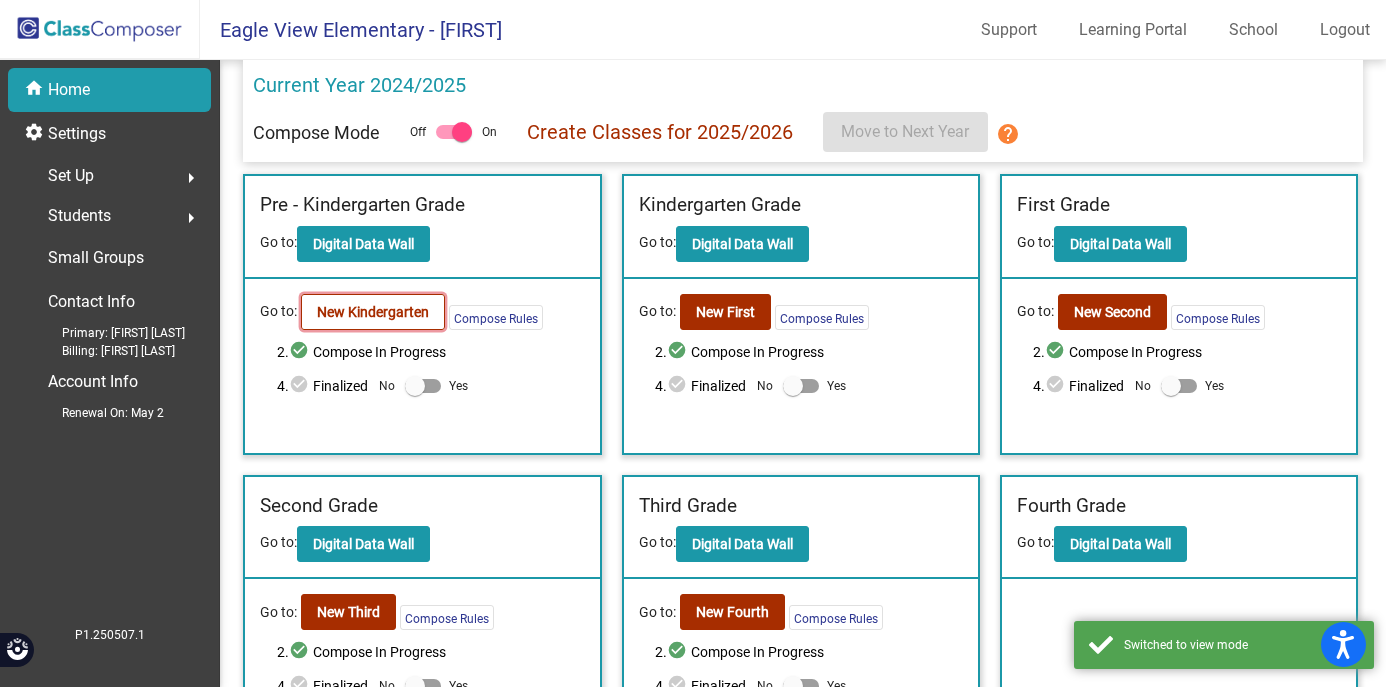 click on "New Kindergarten" 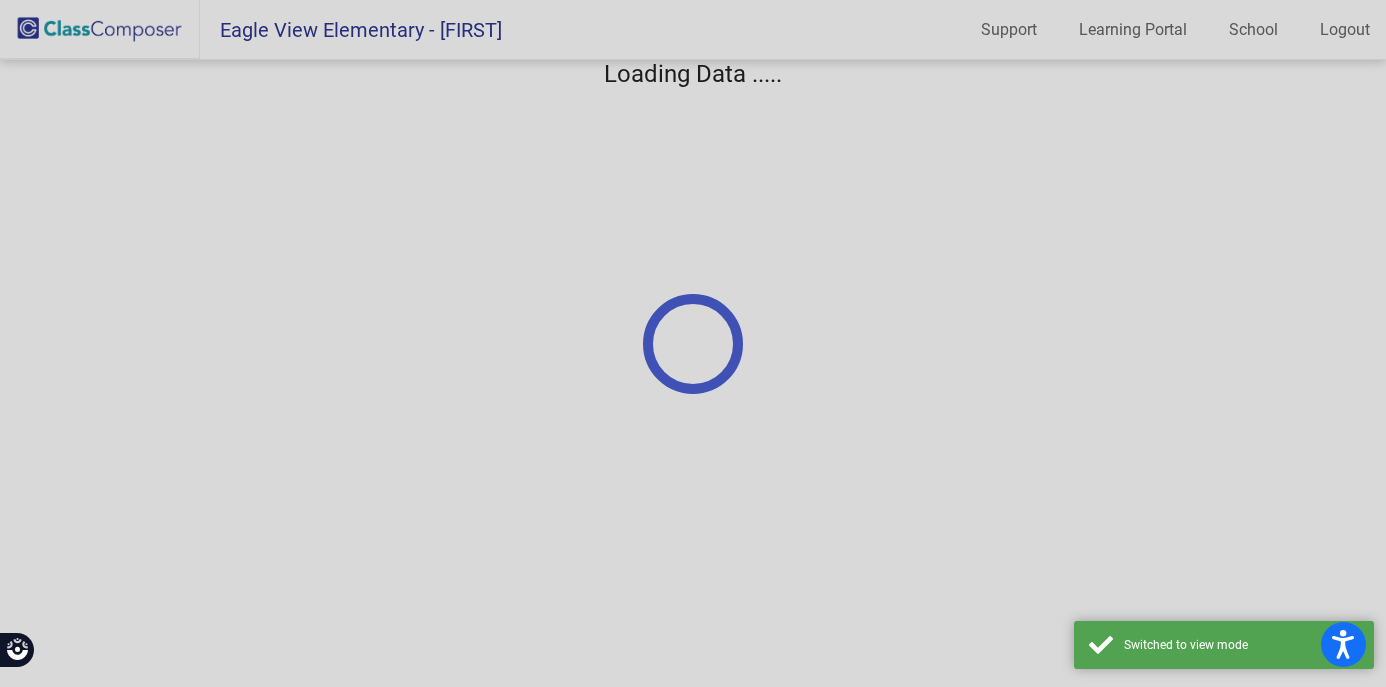 scroll, scrollTop: 0, scrollLeft: 0, axis: both 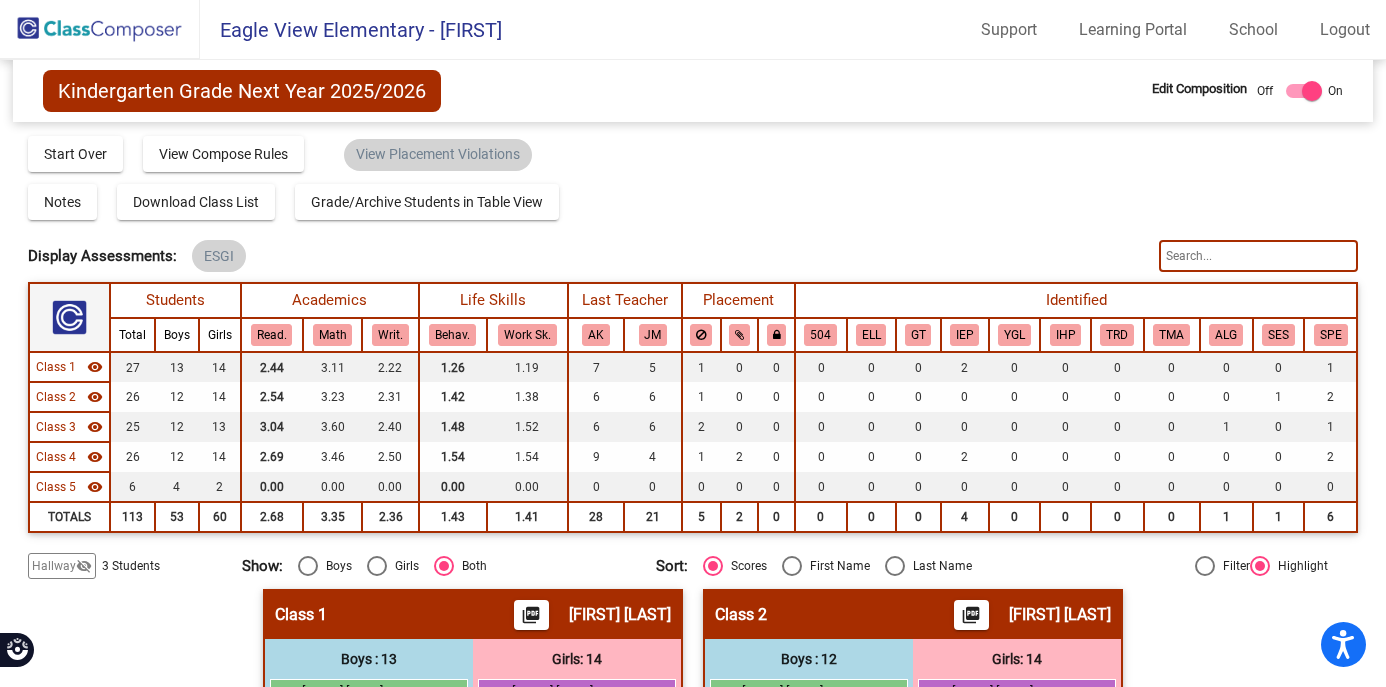 click 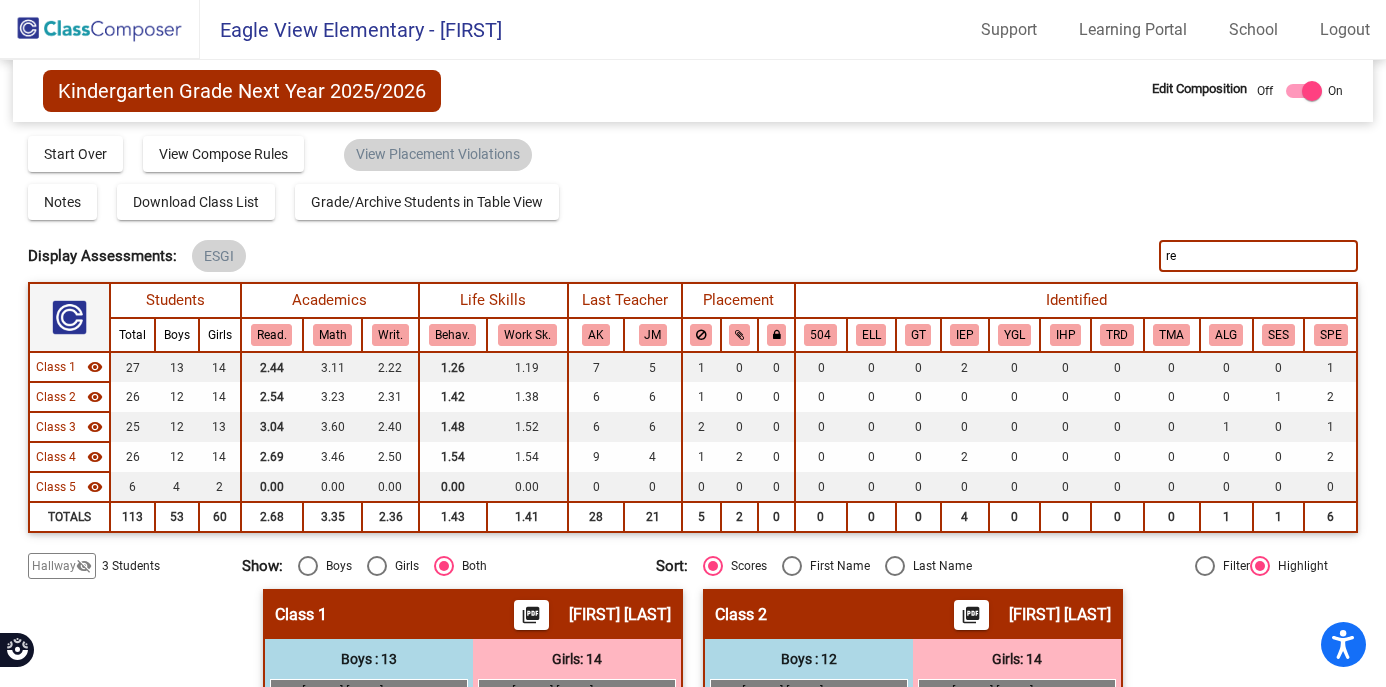type on "rey" 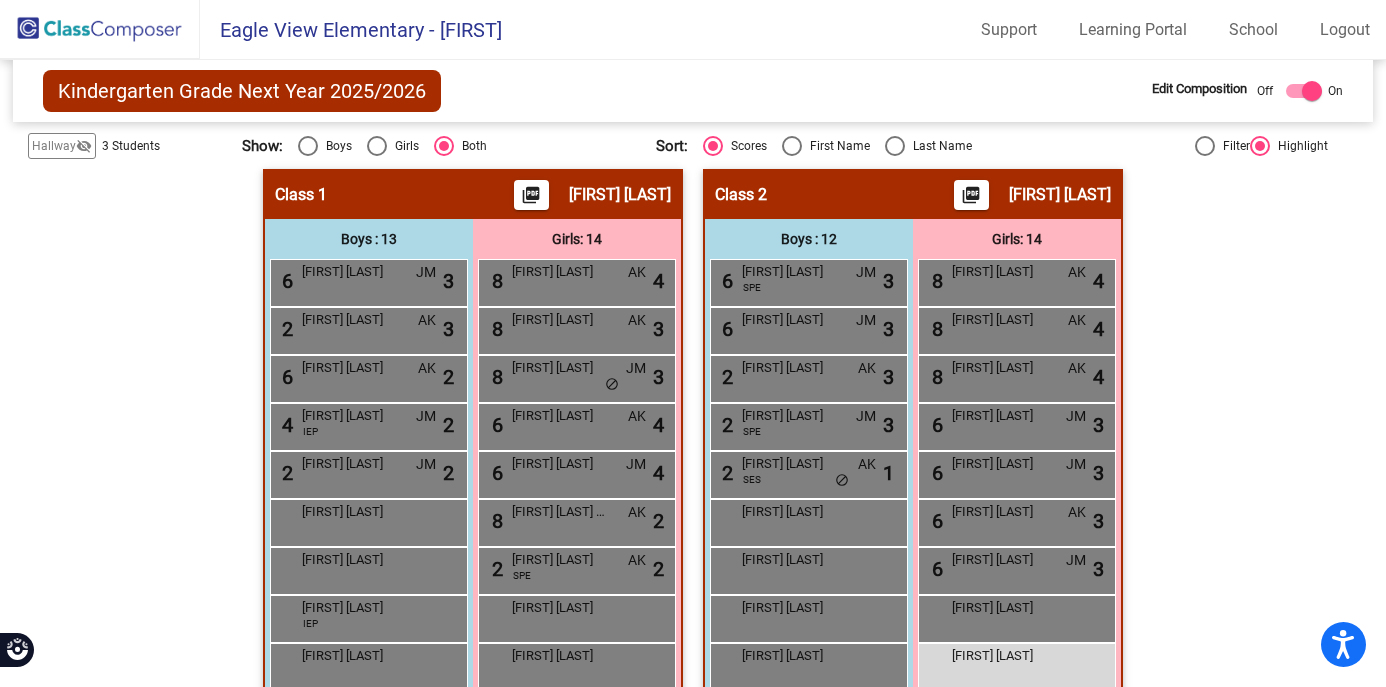 scroll, scrollTop: 0, scrollLeft: 0, axis: both 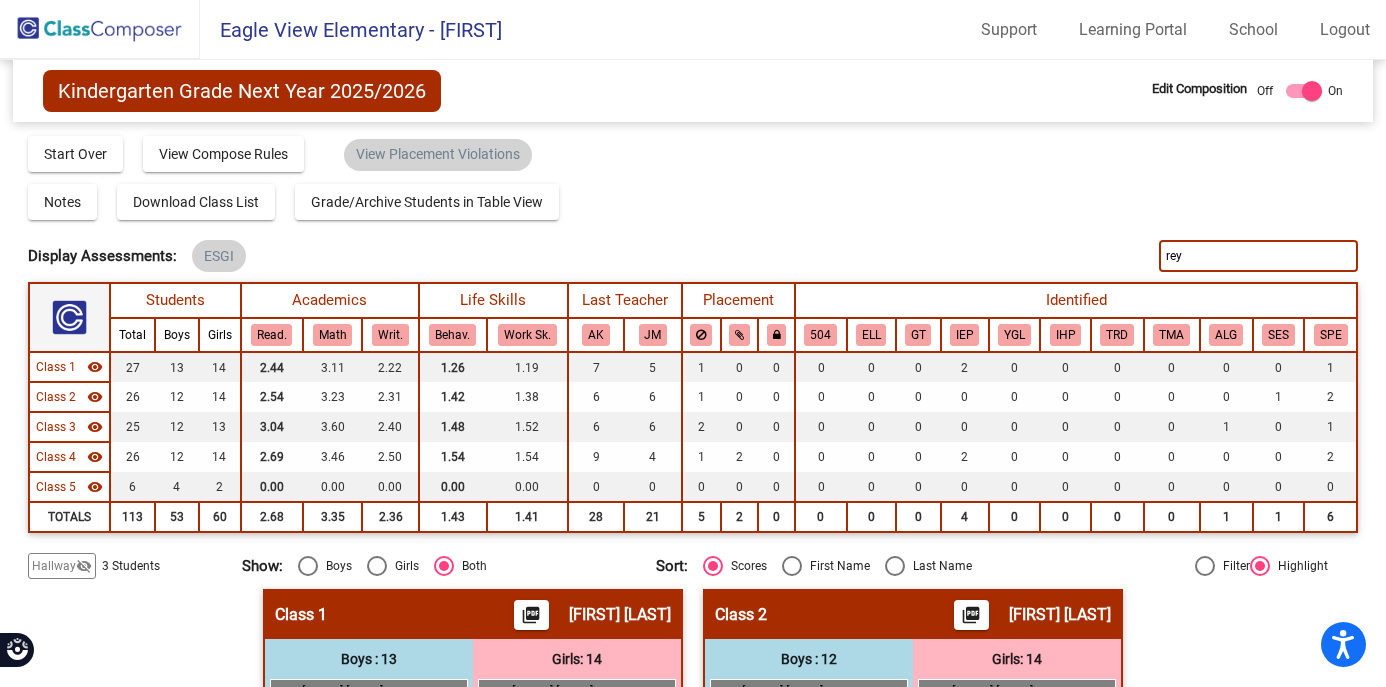 drag, startPoint x: 1199, startPoint y: 255, endPoint x: 1134, endPoint y: 255, distance: 65 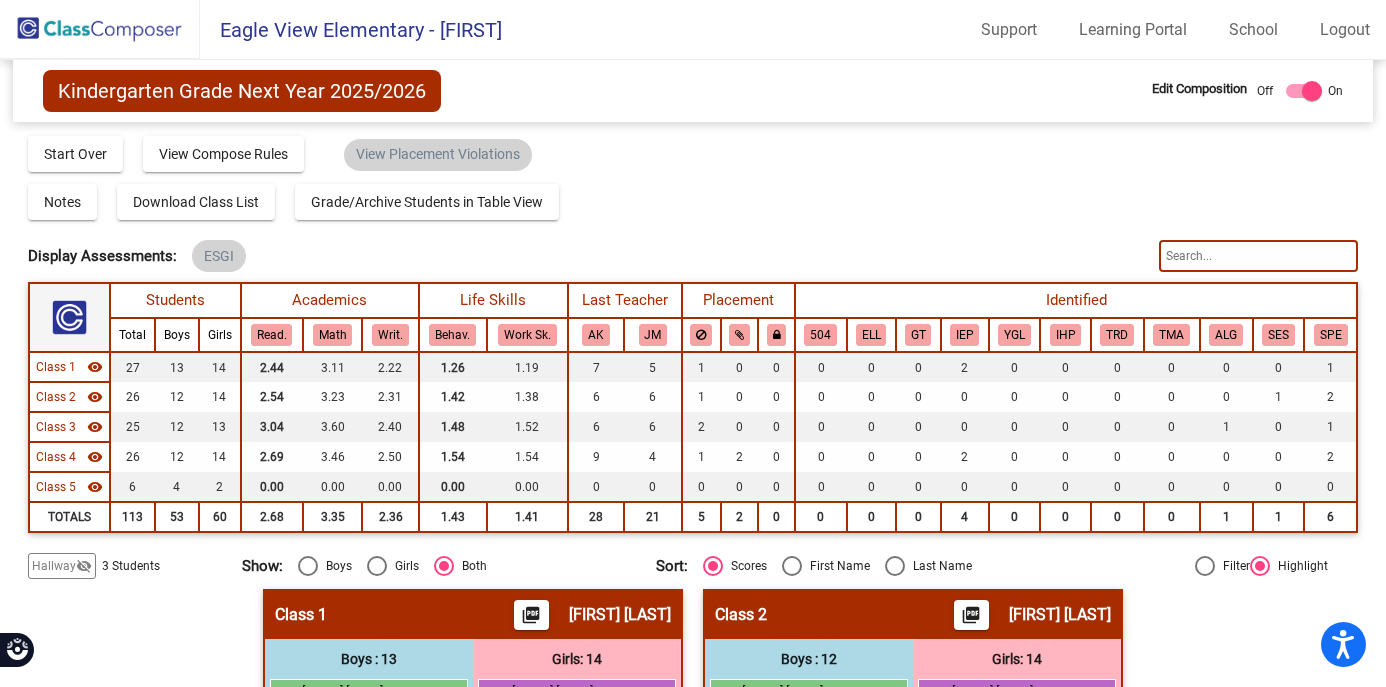 click on "Notes   Download Class List   Import Students   Grade/Archive Students in Table View   New Small Group   Saved Small Group" 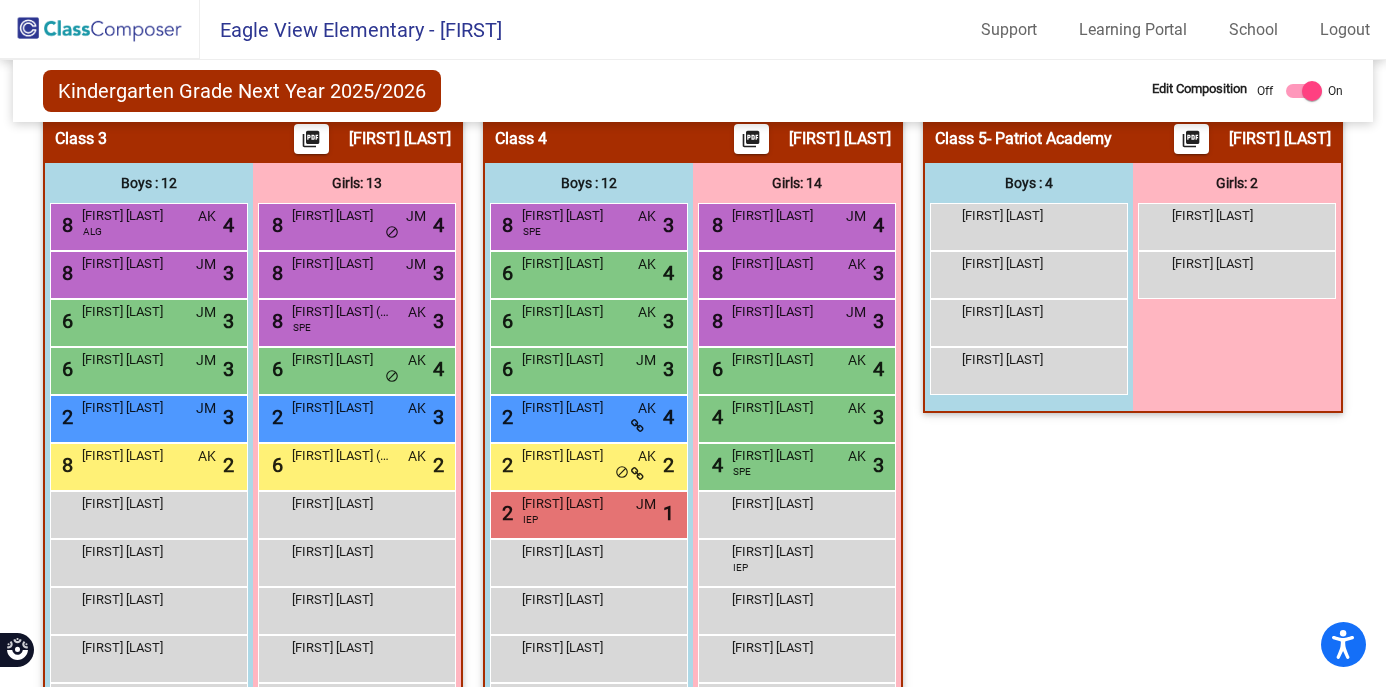 scroll, scrollTop: 1240, scrollLeft: 0, axis: vertical 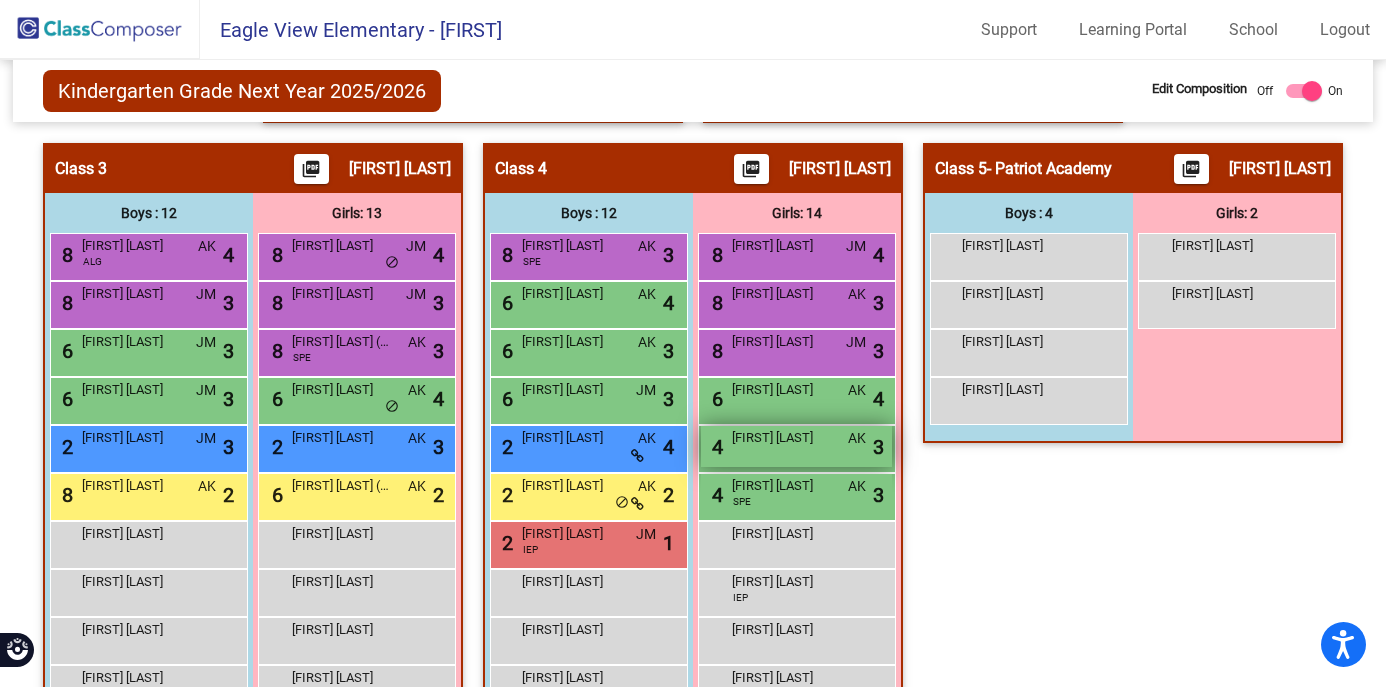 click on "Sophia Burgstaler" at bounding box center (782, 438) 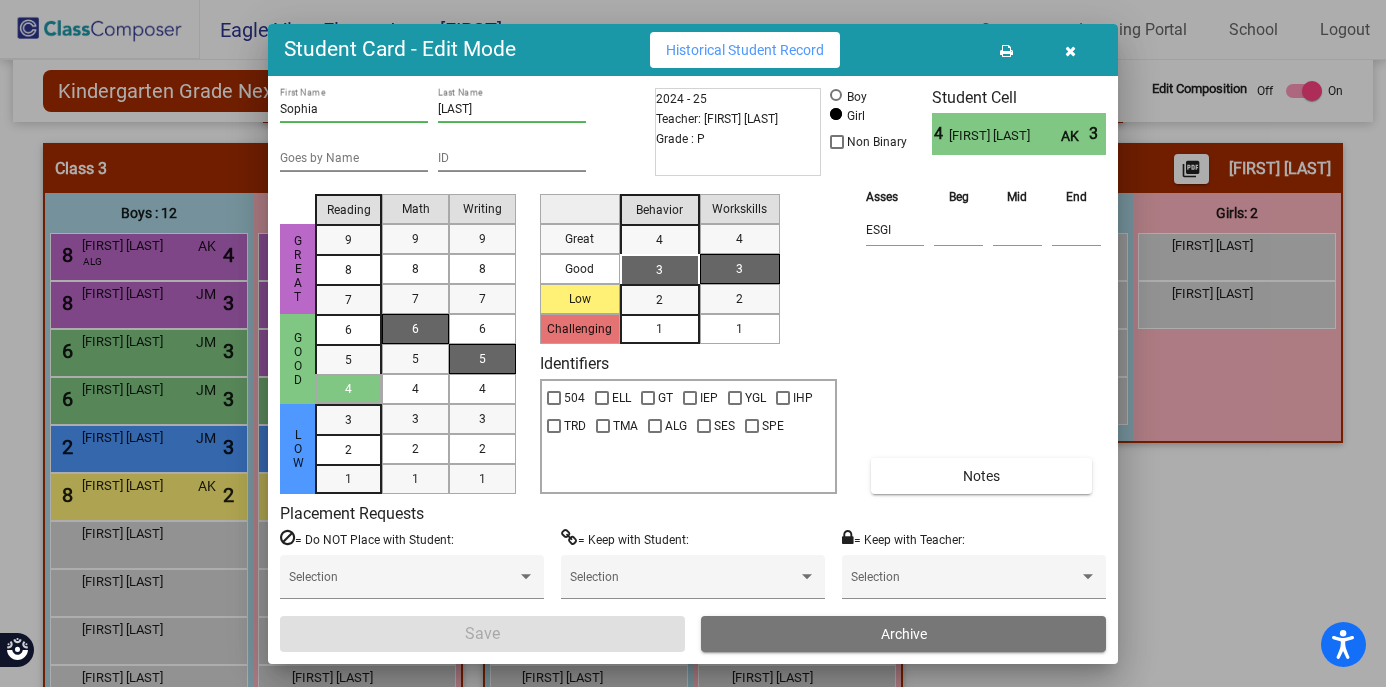 click on "Archive" at bounding box center (903, 634) 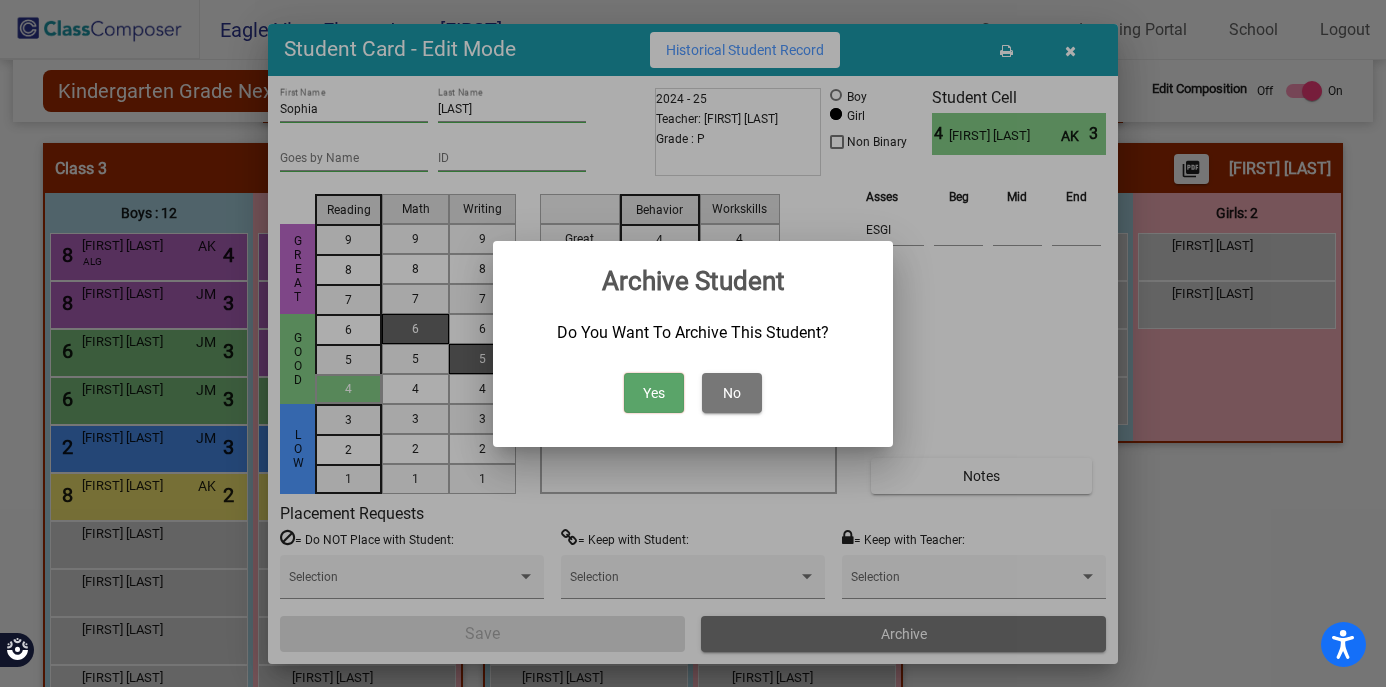 click on "Yes" at bounding box center [654, 393] 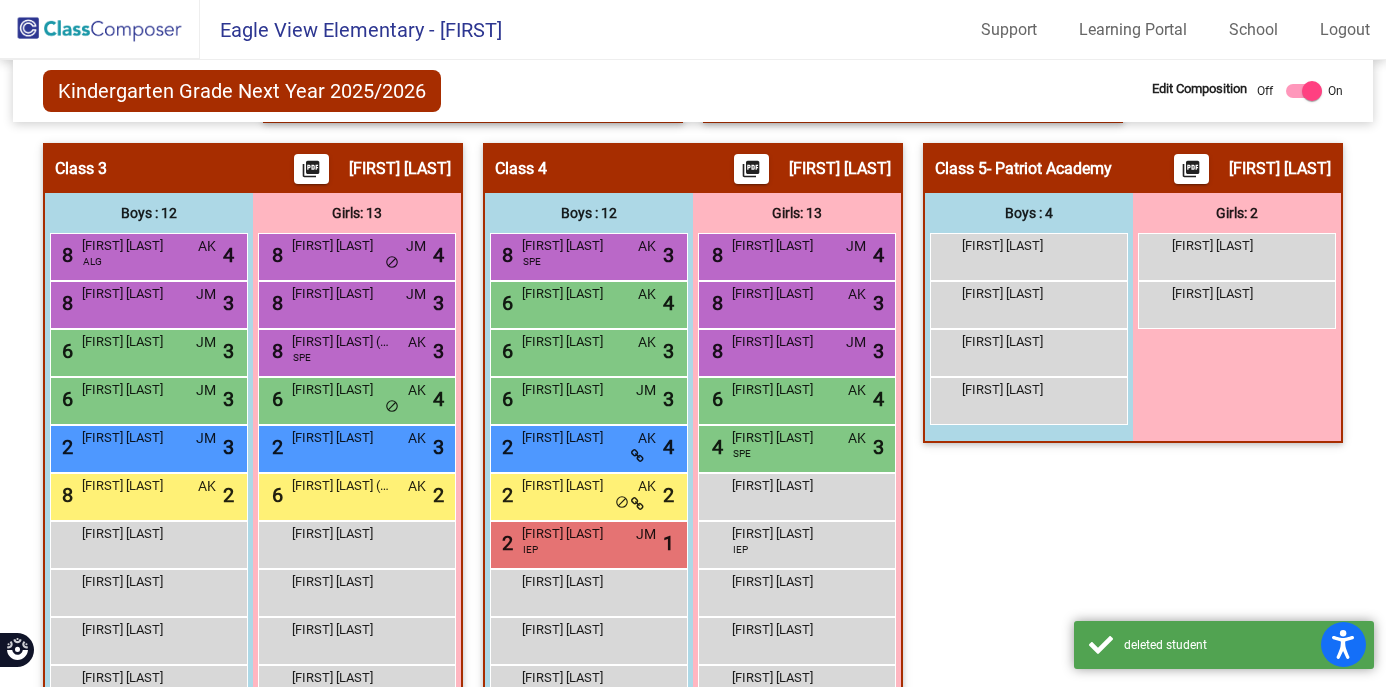 click on "Class 5   - Patriot Academy  picture_as_pdf Michele Zeidler  Add Student  First Name Last Name Student Id  (Recommended)   Boy   Girl   Non Binary Add Close  Boys : 4  Bradley Hicks lock do_not_disturb_alt Henry  Hoefs lock do_not_disturb_alt Owen Stoneking lock do_not_disturb_alt Wyatt Walker lock do_not_disturb_alt Girls: 2 Ashaunte Dewar lock do_not_disturb_alt Clare Bollum lock do_not_disturb_alt" 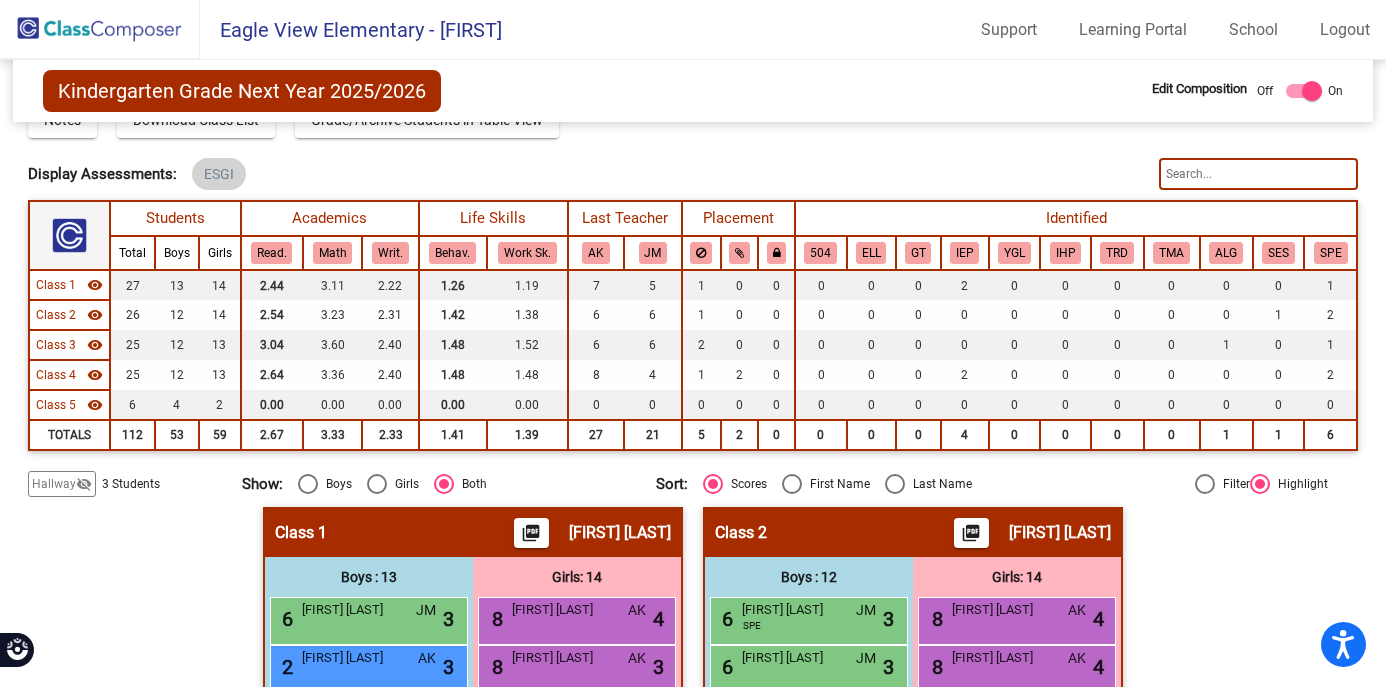 scroll, scrollTop: 41, scrollLeft: 0, axis: vertical 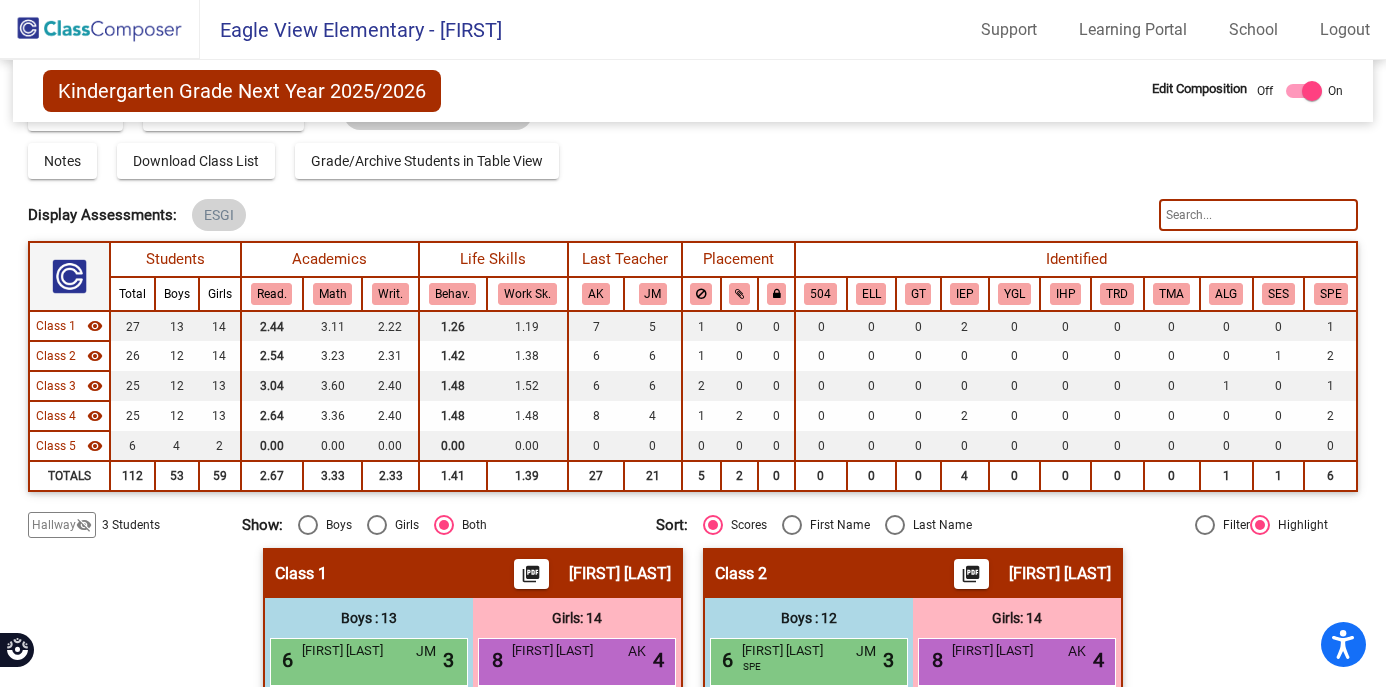 click 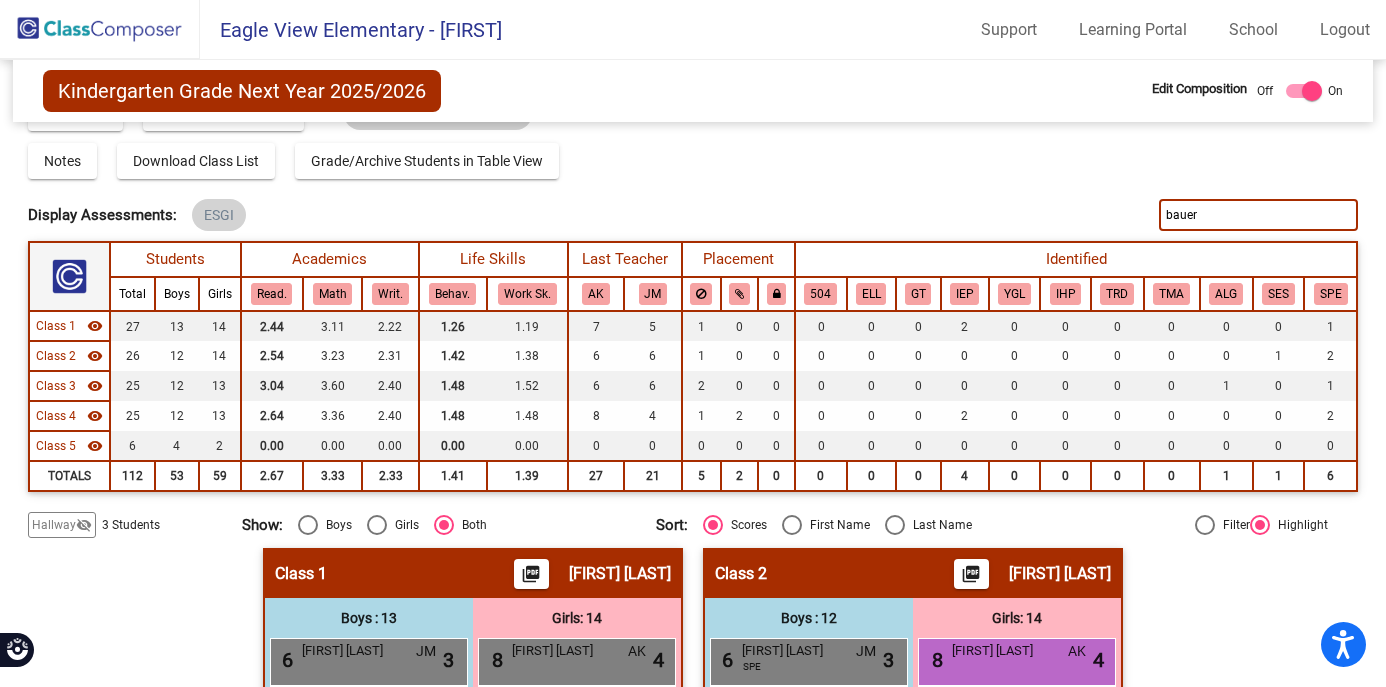 type on "bauer" 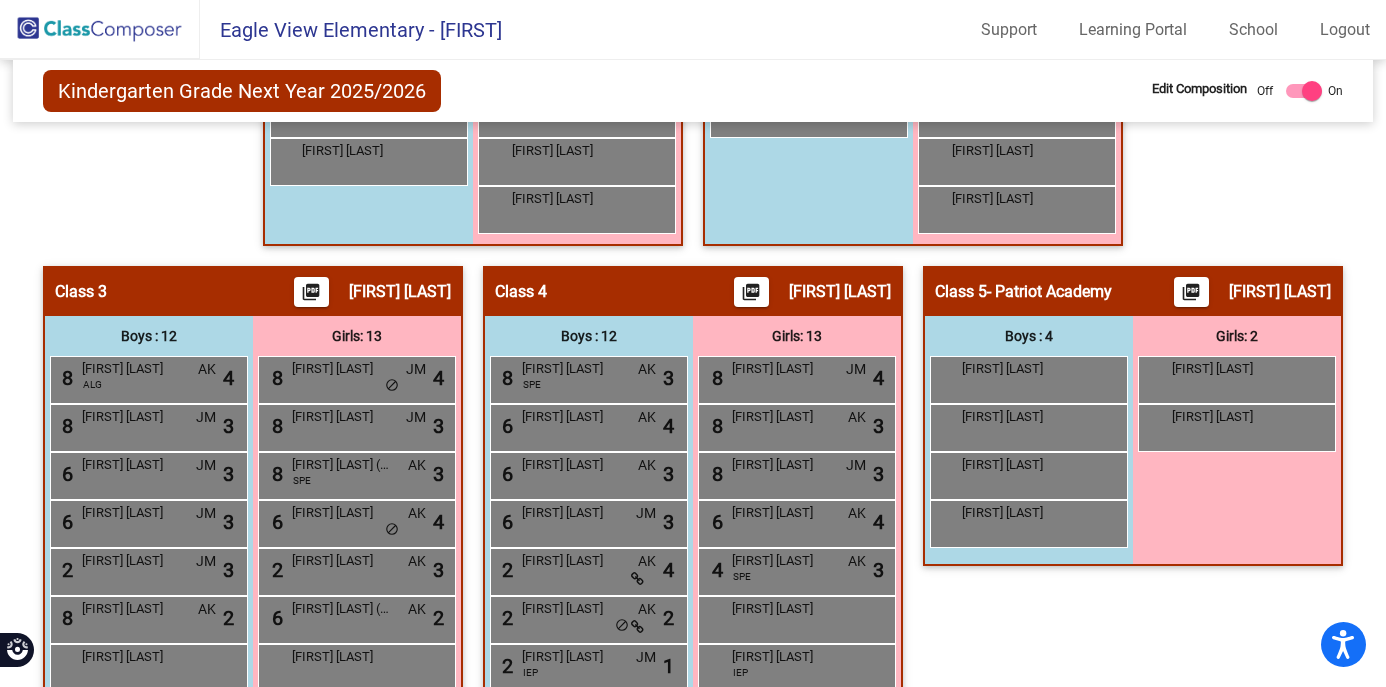 scroll, scrollTop: 1441, scrollLeft: 0, axis: vertical 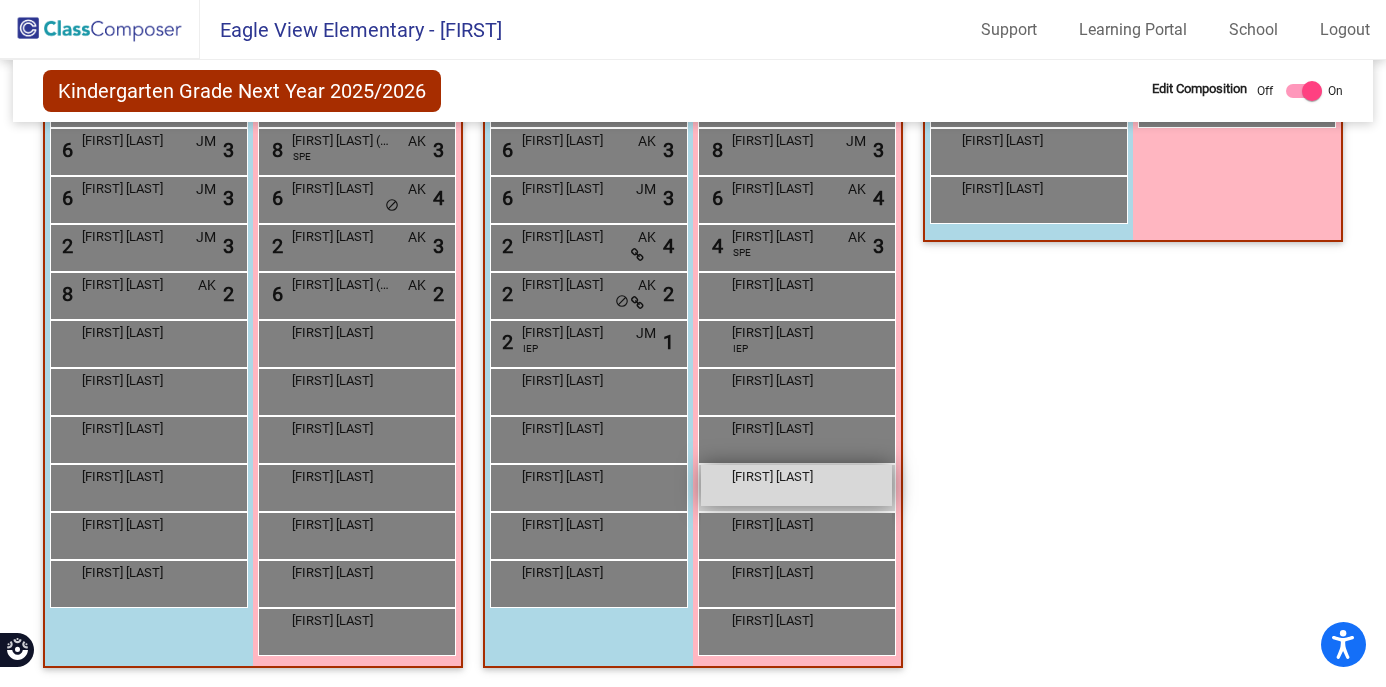 click on "Lexi Bauer lock do_not_disturb_alt" at bounding box center [796, 485] 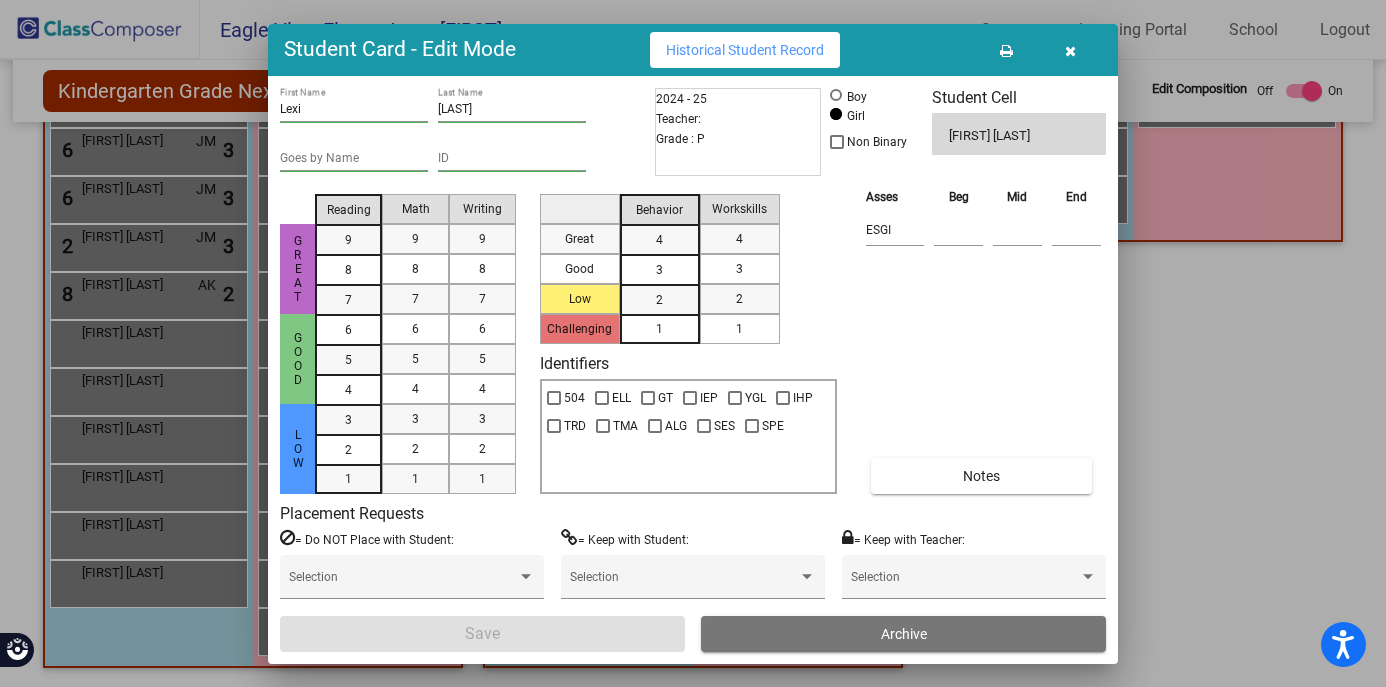 click on "Archive" at bounding box center (903, 634) 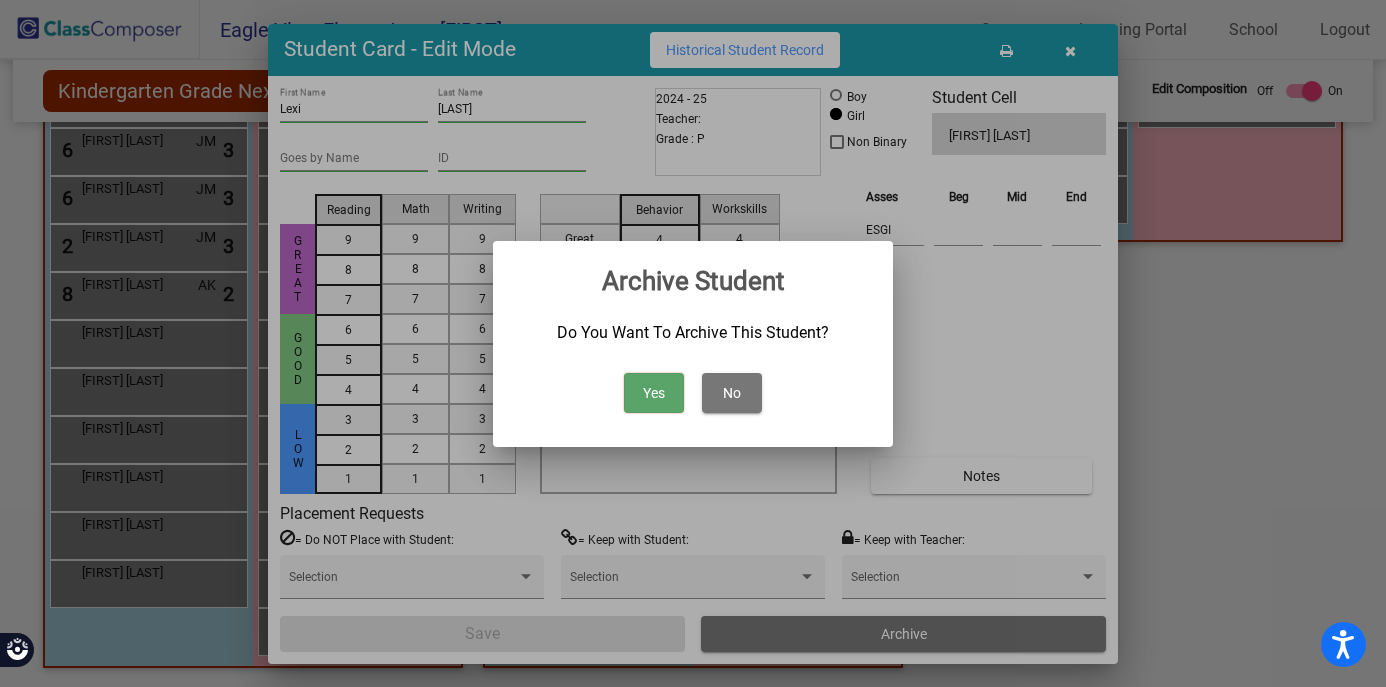 click on "Yes" at bounding box center [654, 393] 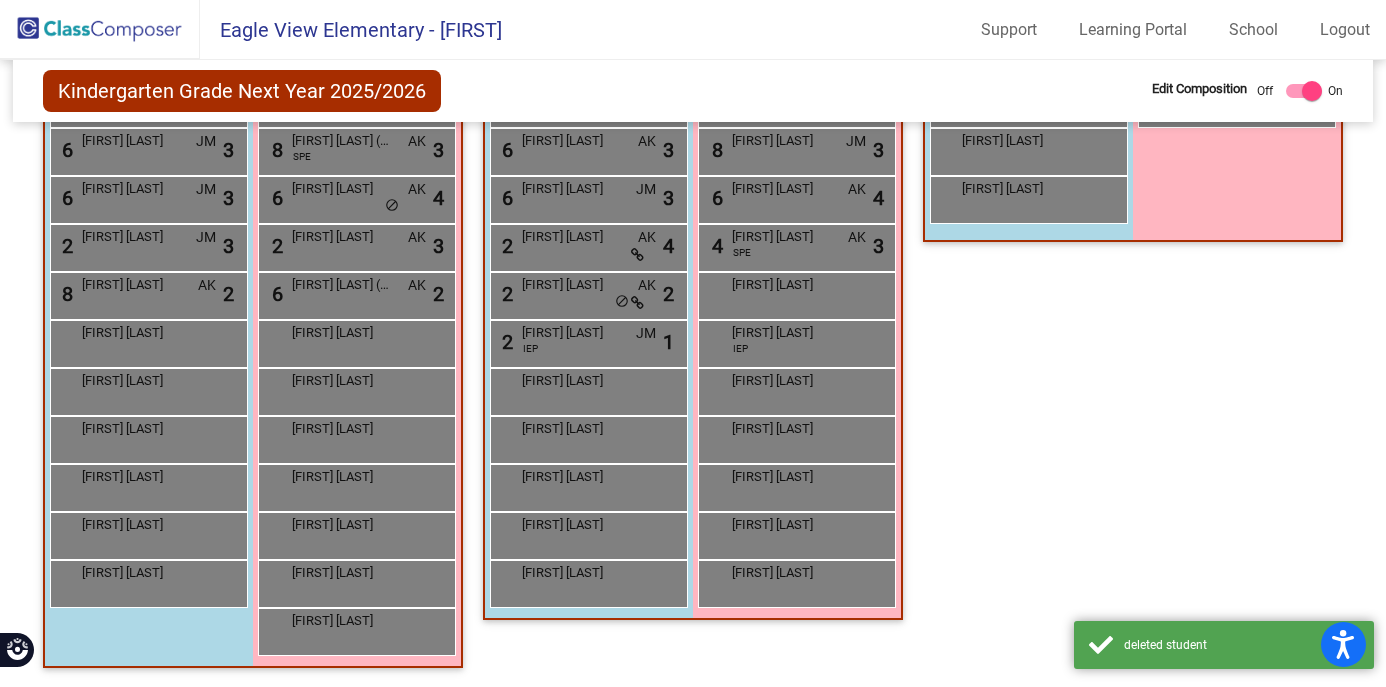 click on "Class 5   - Patriot Academy  picture_as_pdf Michele Zeidler  Add Student  First Name Last Name Student Id  (Recommended)   Boy   Girl   Non Binary Add Close  Boys : 4  Bradley Hicks lock do_not_disturb_alt Henry  Hoefs lock do_not_disturb_alt Owen Stoneking lock do_not_disturb_alt Wyatt Walker lock do_not_disturb_alt Girls: 2 Ashaunte Dewar lock do_not_disturb_alt Clare Bollum lock do_not_disturb_alt" 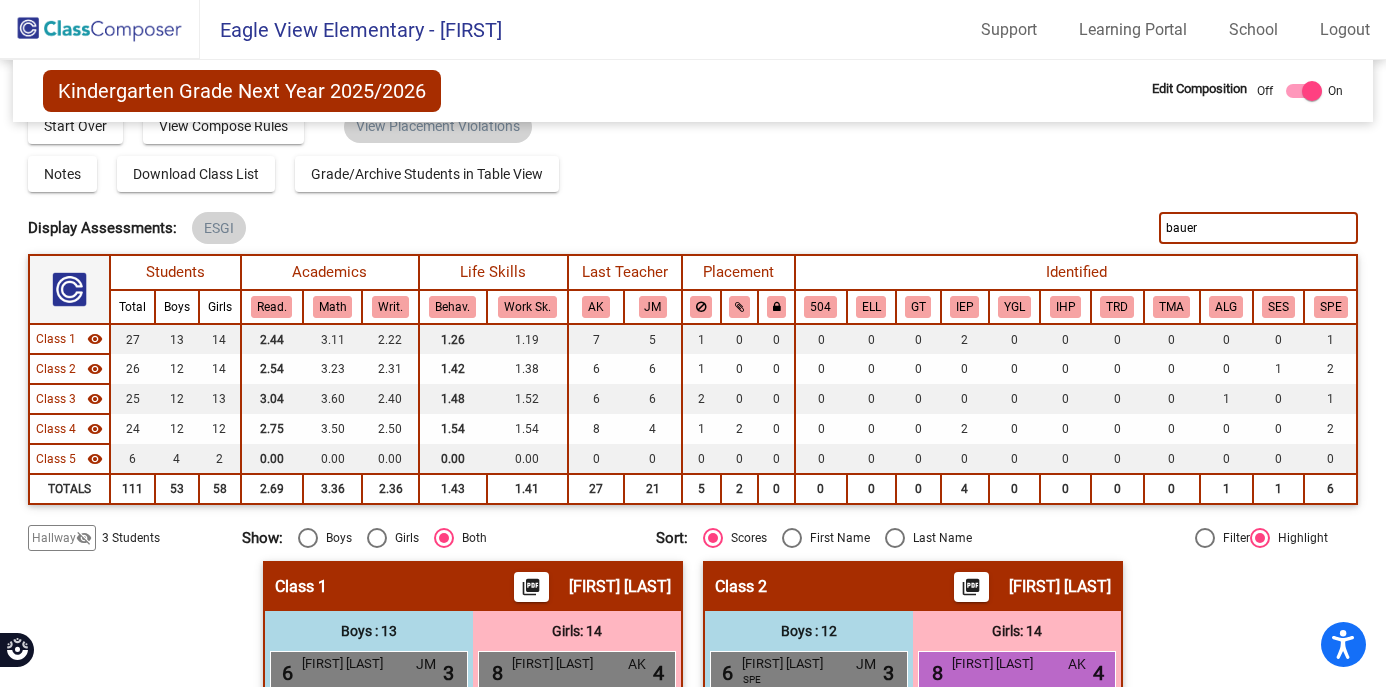 scroll, scrollTop: 0, scrollLeft: 0, axis: both 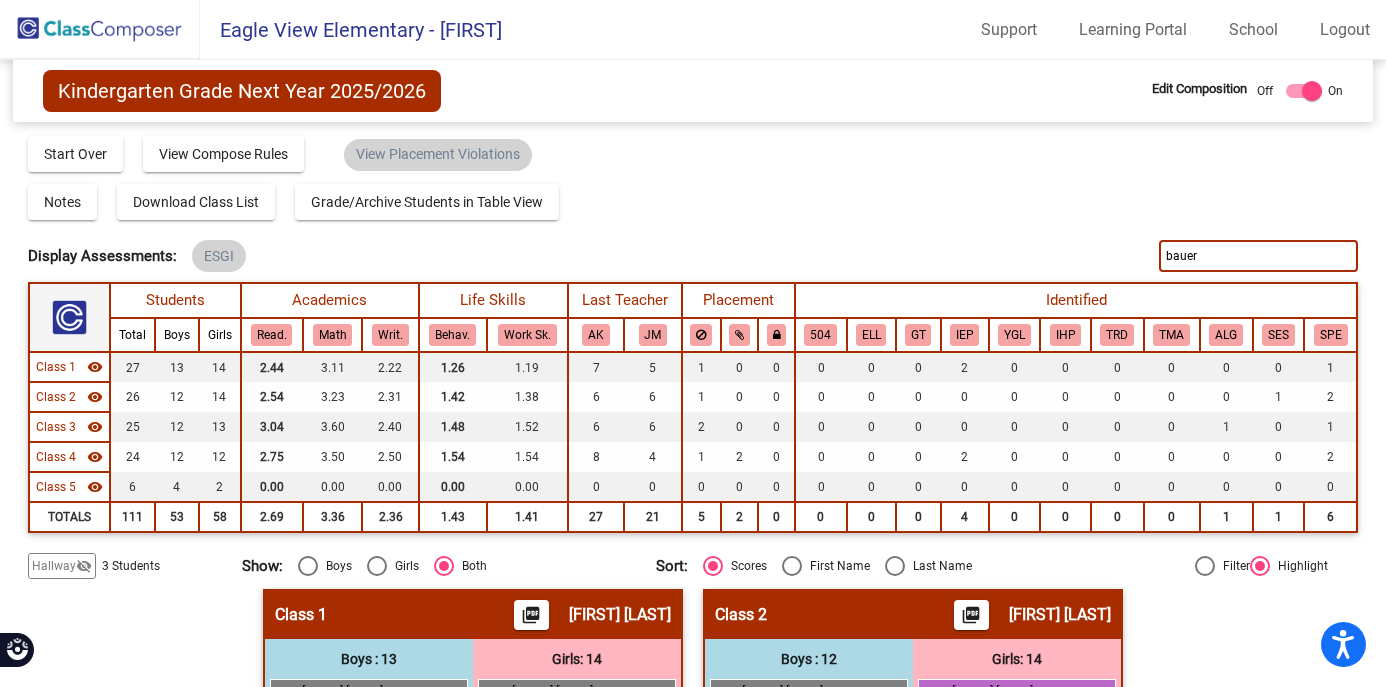 drag, startPoint x: 1206, startPoint y: 258, endPoint x: 1118, endPoint y: 258, distance: 88 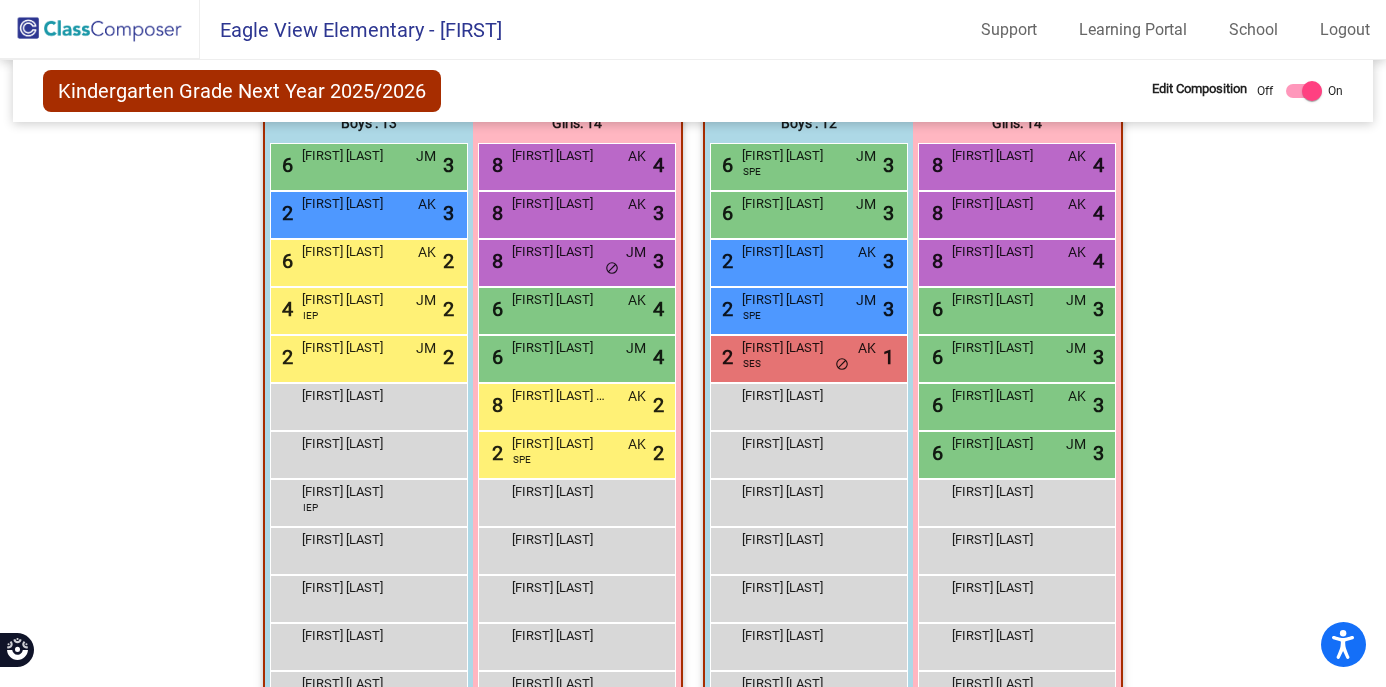 scroll, scrollTop: 556, scrollLeft: 0, axis: vertical 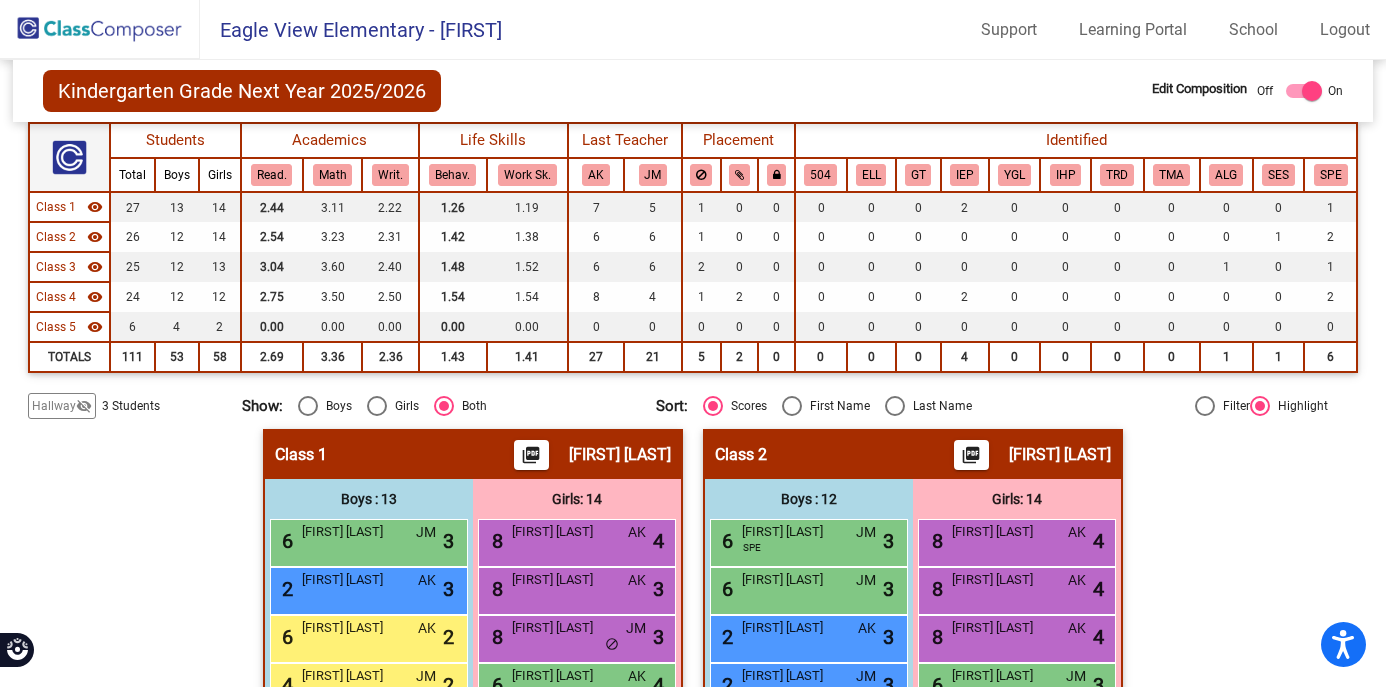 type 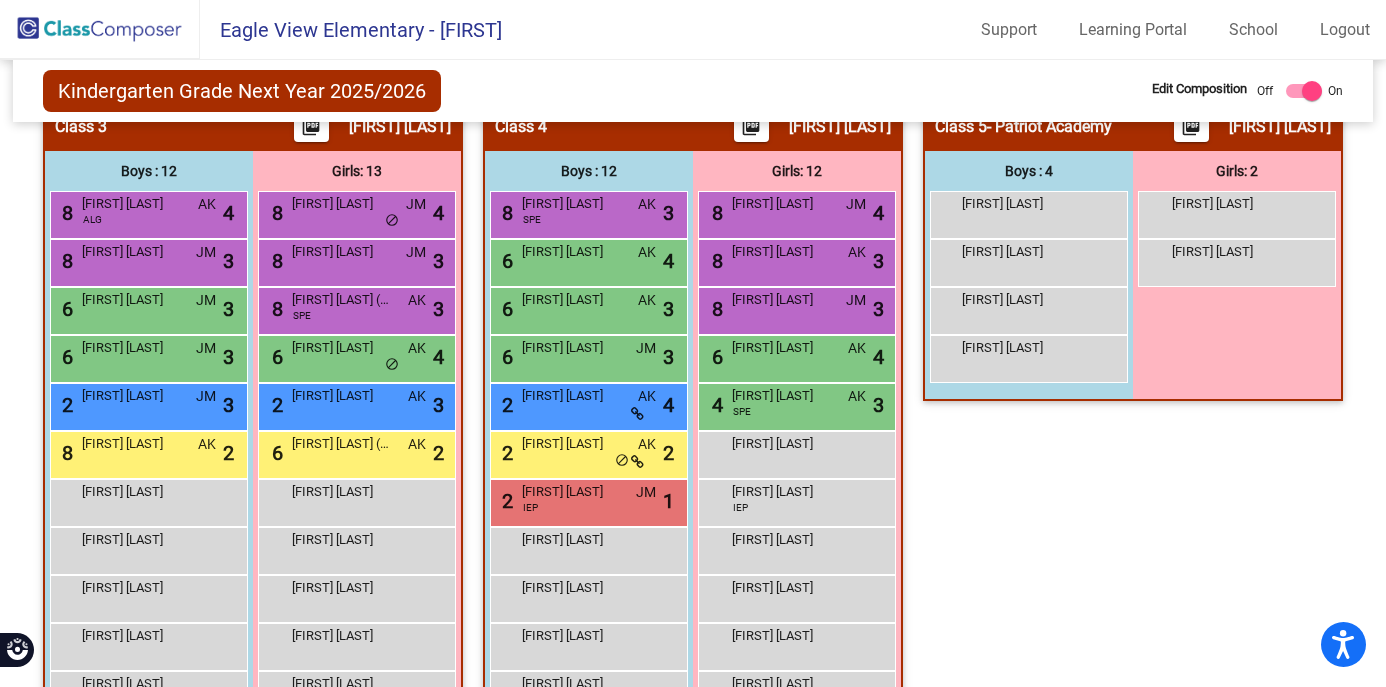 scroll, scrollTop: 1283, scrollLeft: 0, axis: vertical 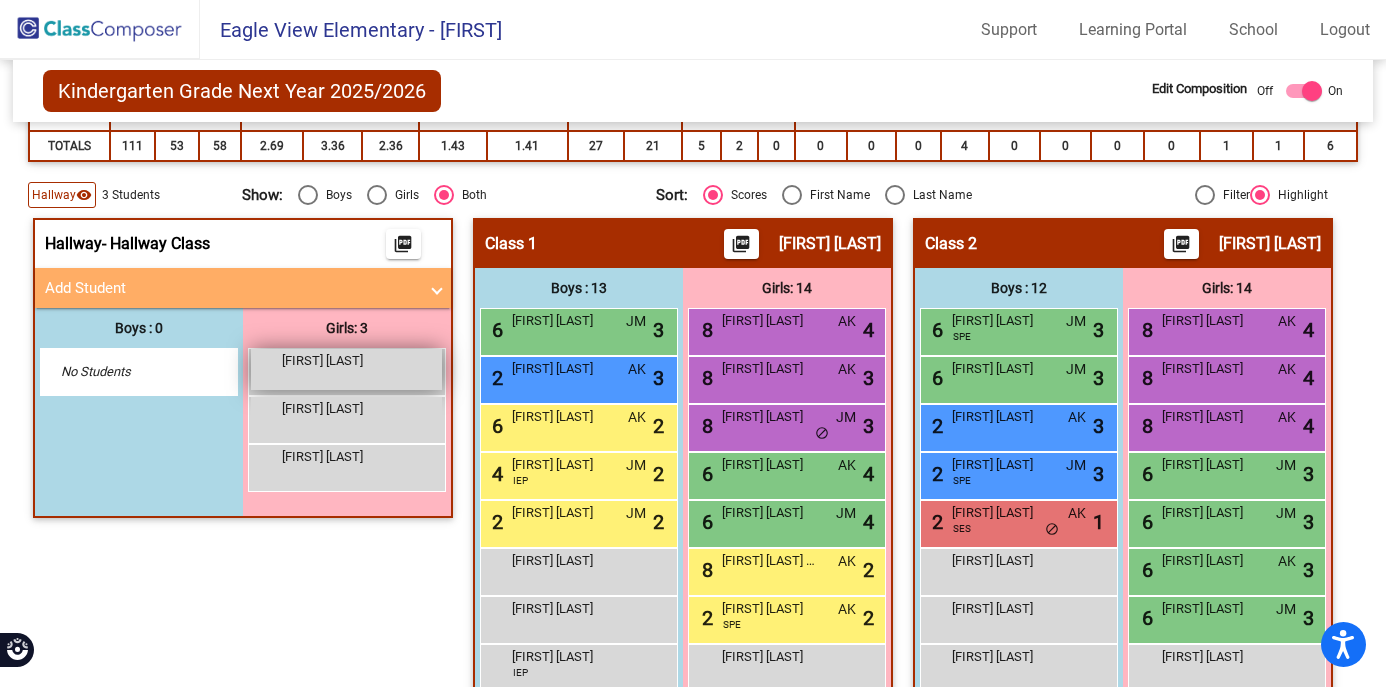 click on "Kate Damhof lock do_not_disturb_alt" at bounding box center (346, 369) 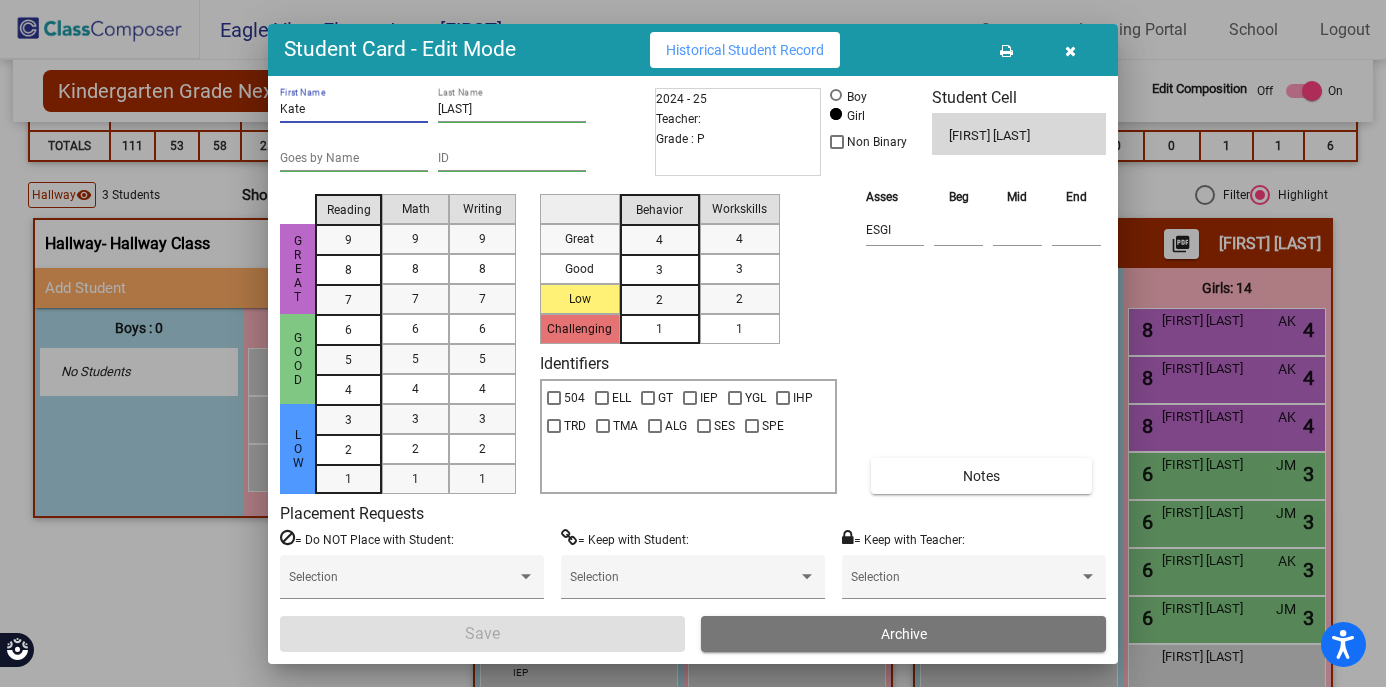 drag, startPoint x: 328, startPoint y: 108, endPoint x: 280, endPoint y: 107, distance: 48.010414 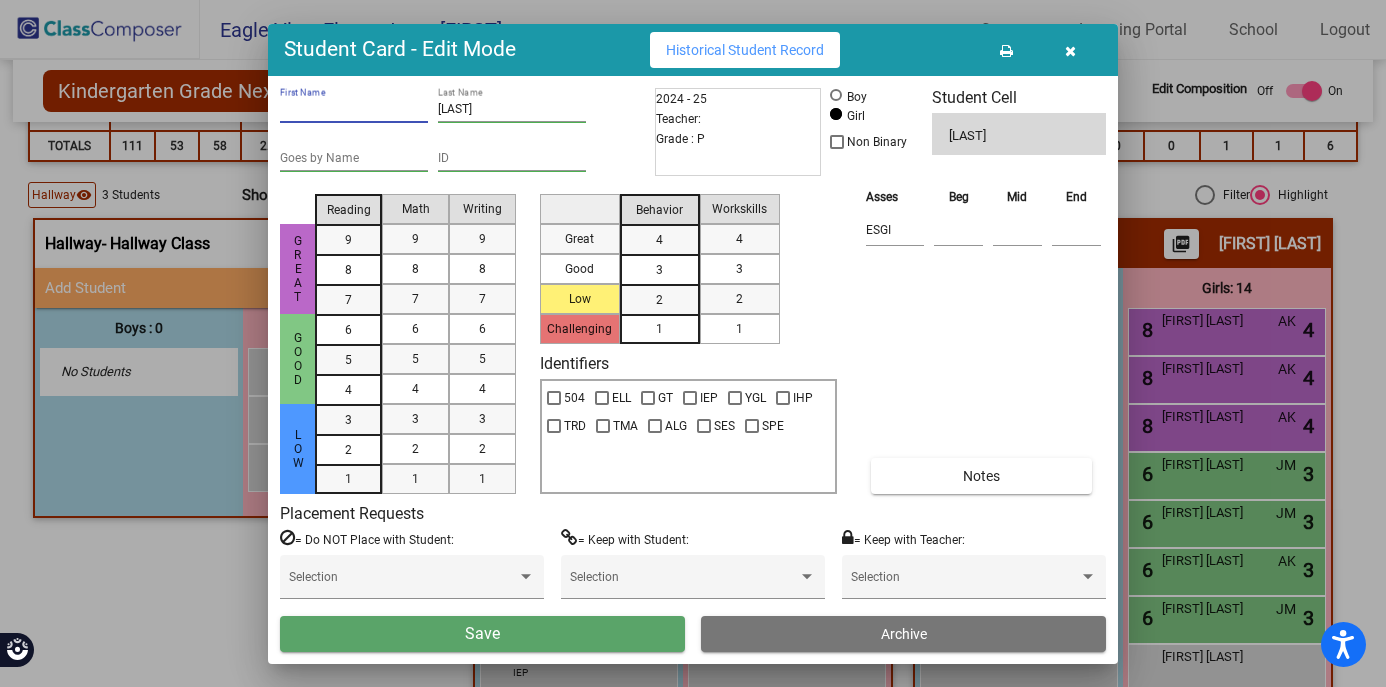 type 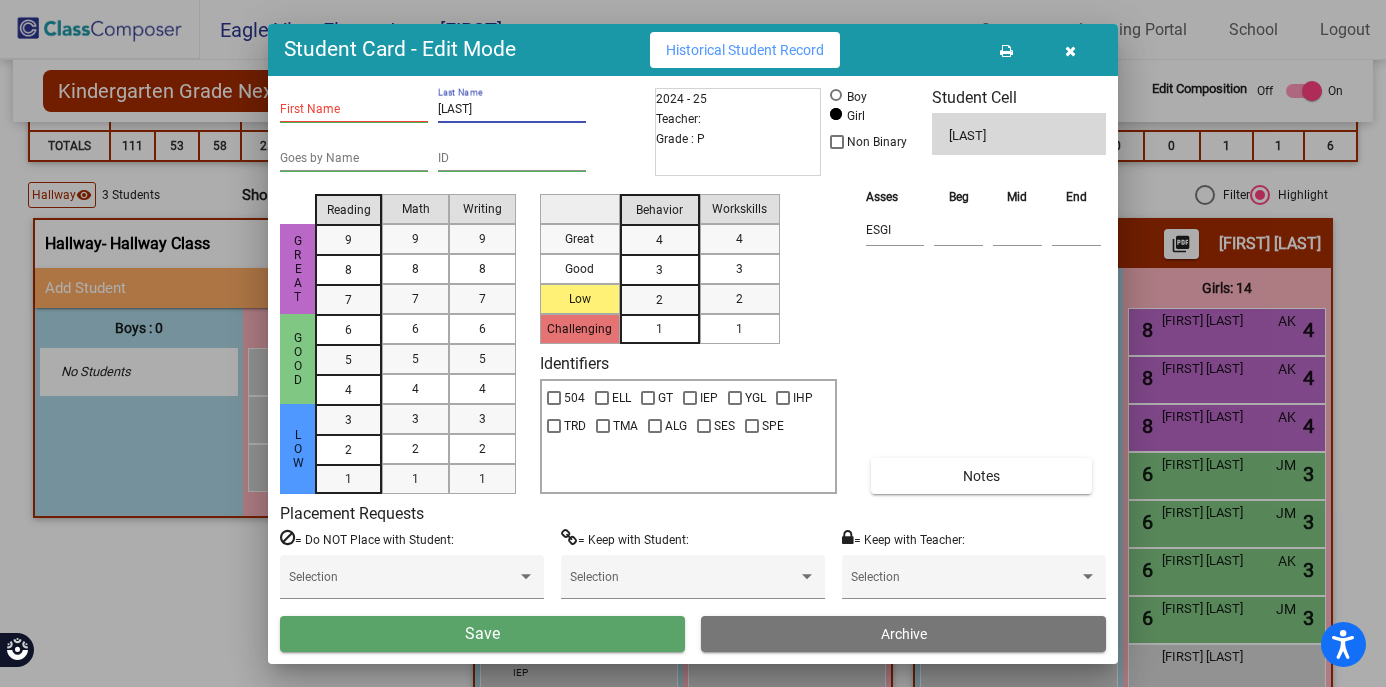drag, startPoint x: 487, startPoint y: 107, endPoint x: 419, endPoint y: 105, distance: 68.0294 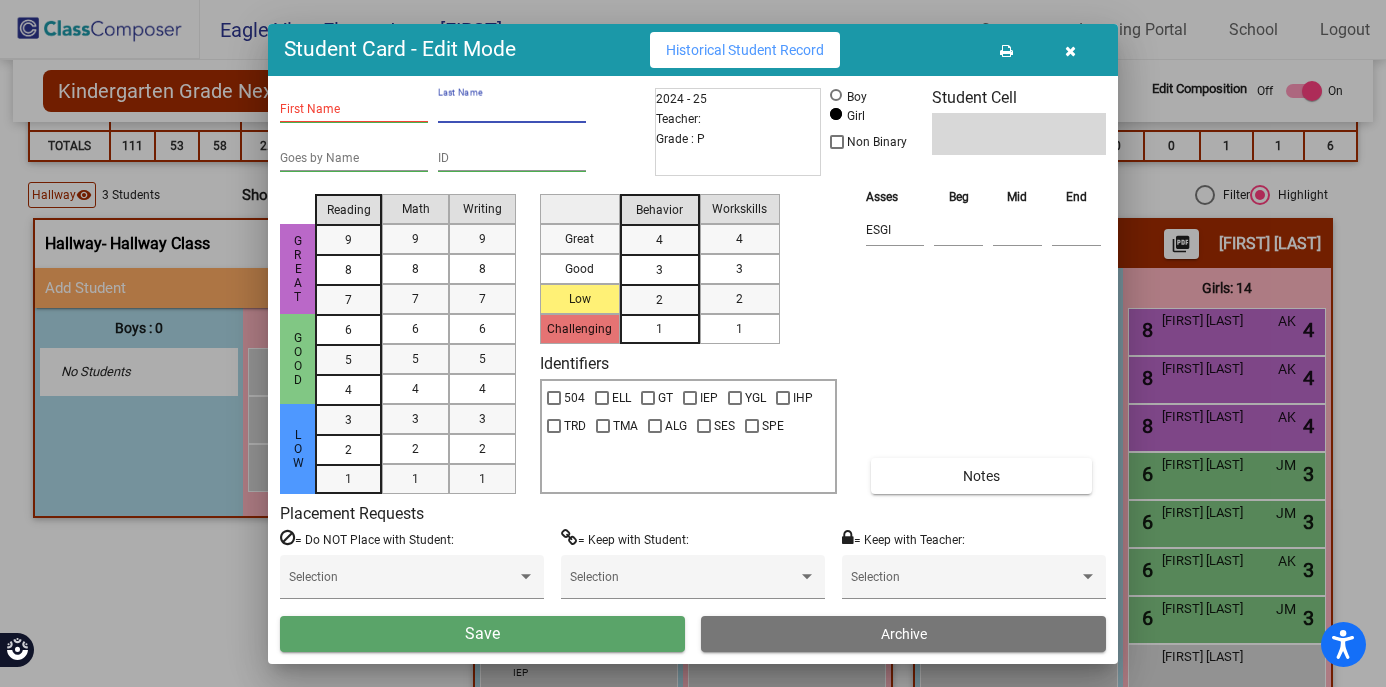 type 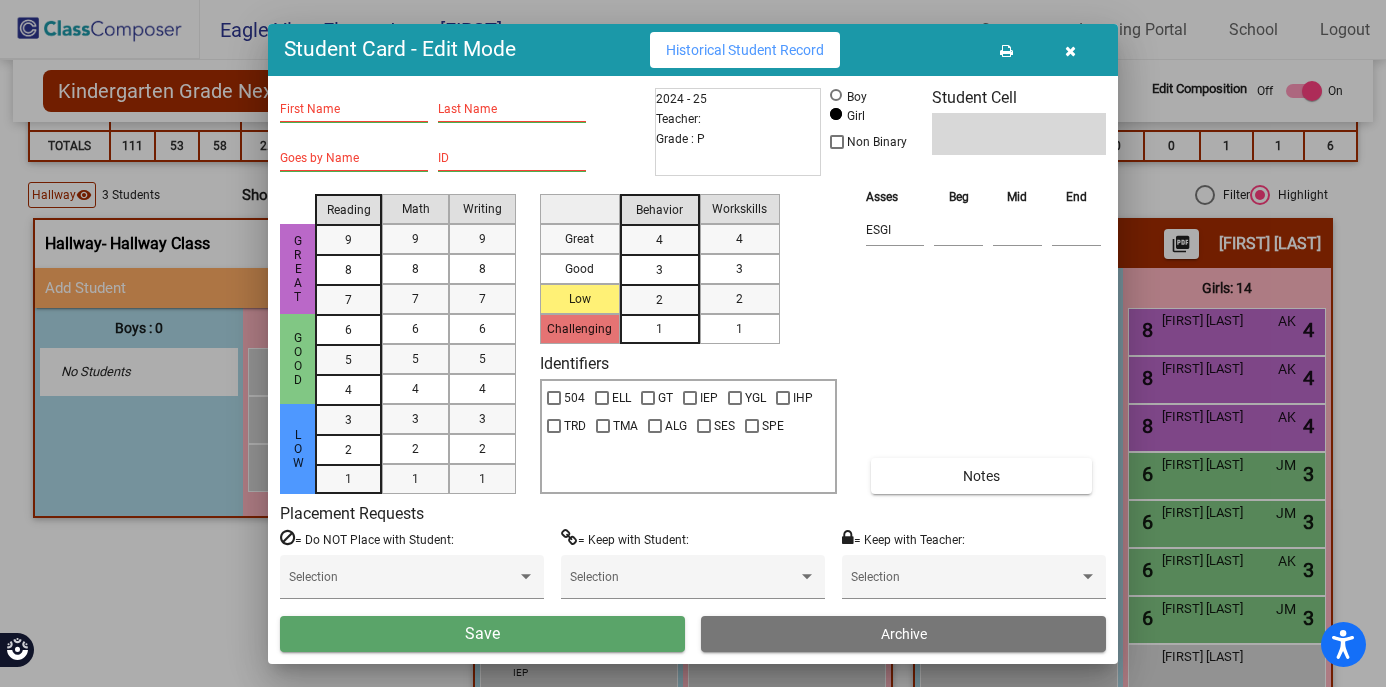 click on "Save" at bounding box center (482, 634) 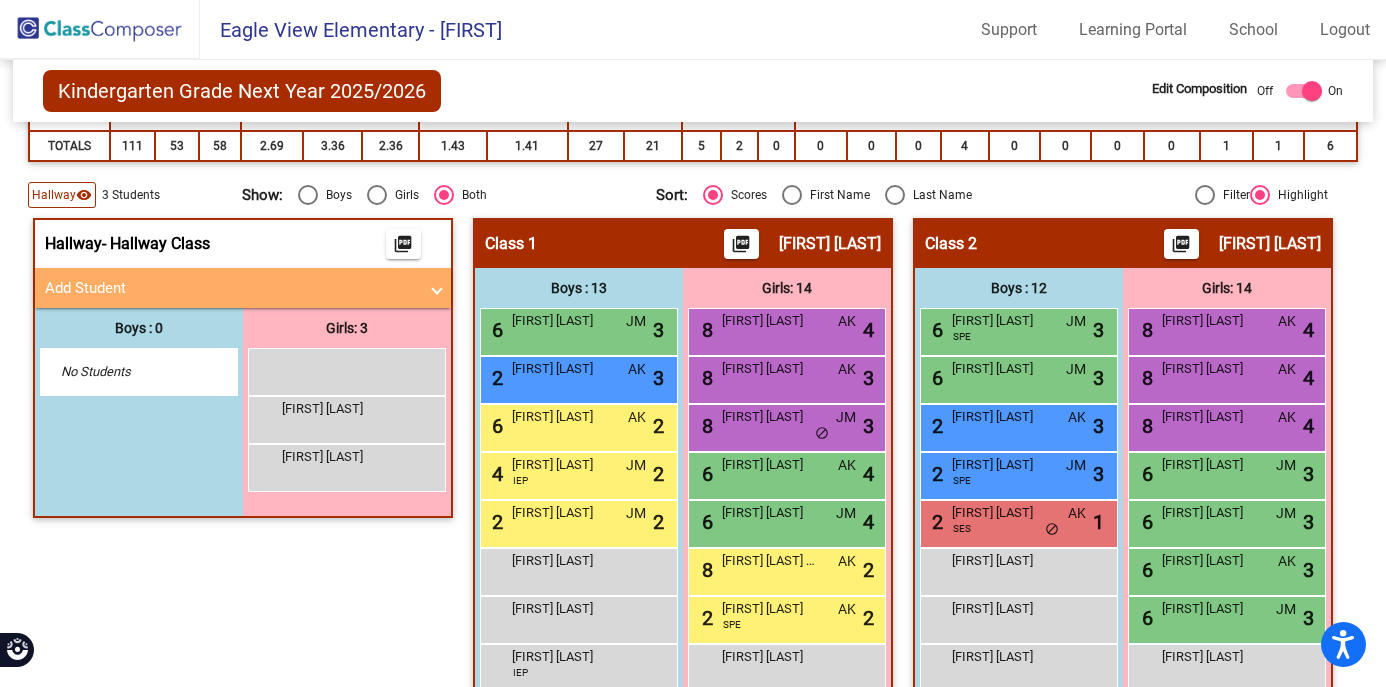scroll, scrollTop: 0, scrollLeft: 0, axis: both 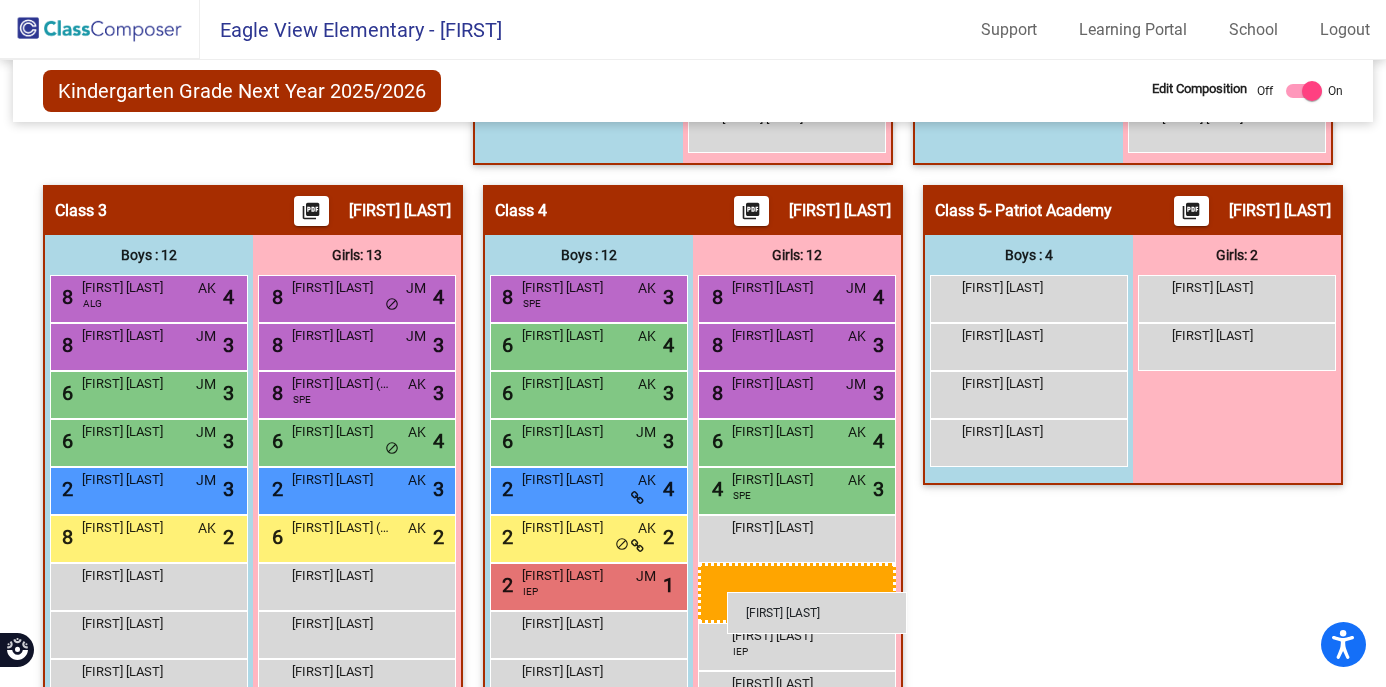 drag, startPoint x: 318, startPoint y: 335, endPoint x: 727, endPoint y: 592, distance: 483.04245 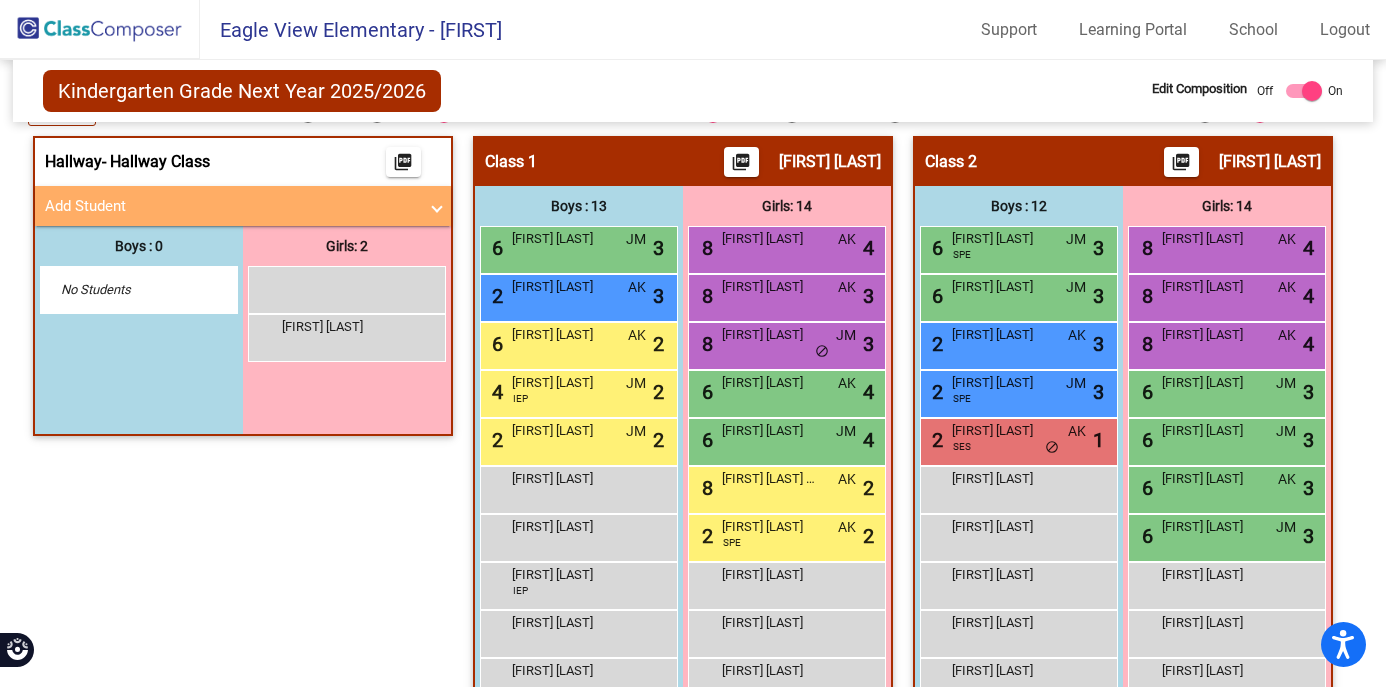 scroll, scrollTop: 449, scrollLeft: 0, axis: vertical 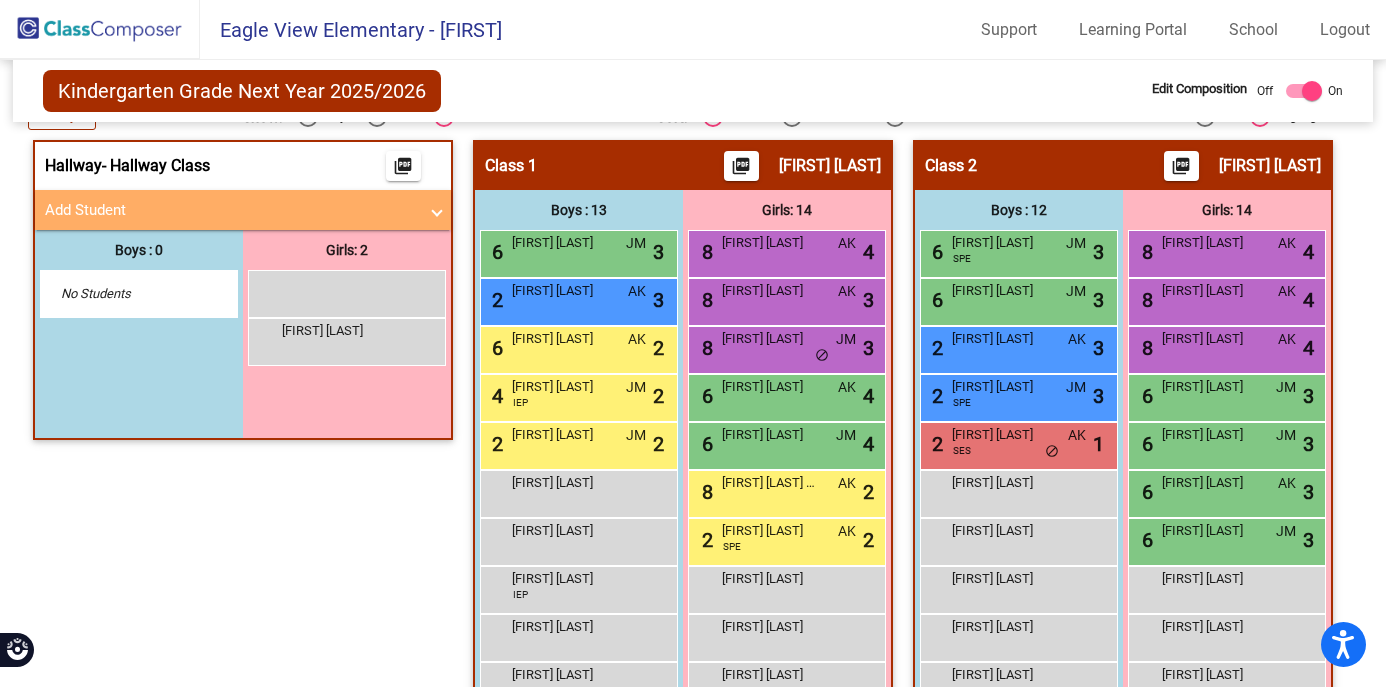 click on "Kindergarten Grade Next Year 2025/2026  Edit Composition Off   On  Incoming   Digital Data Wall    Display Scores for Years:   2023 - 2024   2024 - 2025  Grade/Archive Students in Table View   Download   New Small Group   Saved Small Group   Compose   Start Over   Submit Classes  Compose has been submitted  Check for Incomplete Scores  View Compose Rules   View Placement Violations  Notes   Download Class List   Import Students   Grade/Archive Students in Table View   New Small Group   Saved Small Group  Display Scores for Years:   2023 - 2024   2024 - 2025 Display Assessments: ESGI Students Academics Life Skills  Last Teacher  Placement  Identified  Total Boys Girls  Read.   Math   Writ.   Behav.   Work Sk.   AK   JM   504   ELL   GT   IEP   YGL   IHP   TRD   TMA   ALG   SES   SPE  Hallway  visibility  2 0 2                 0   0   0   0   0   0   0   0   0   0   0   0   0   0   0   0  Class 1  visibility  27 13 14  2.44   3.11   2.22   1.26   1.19   7   5   1   0   0   0   0   0   2   0   0   0   0  6" 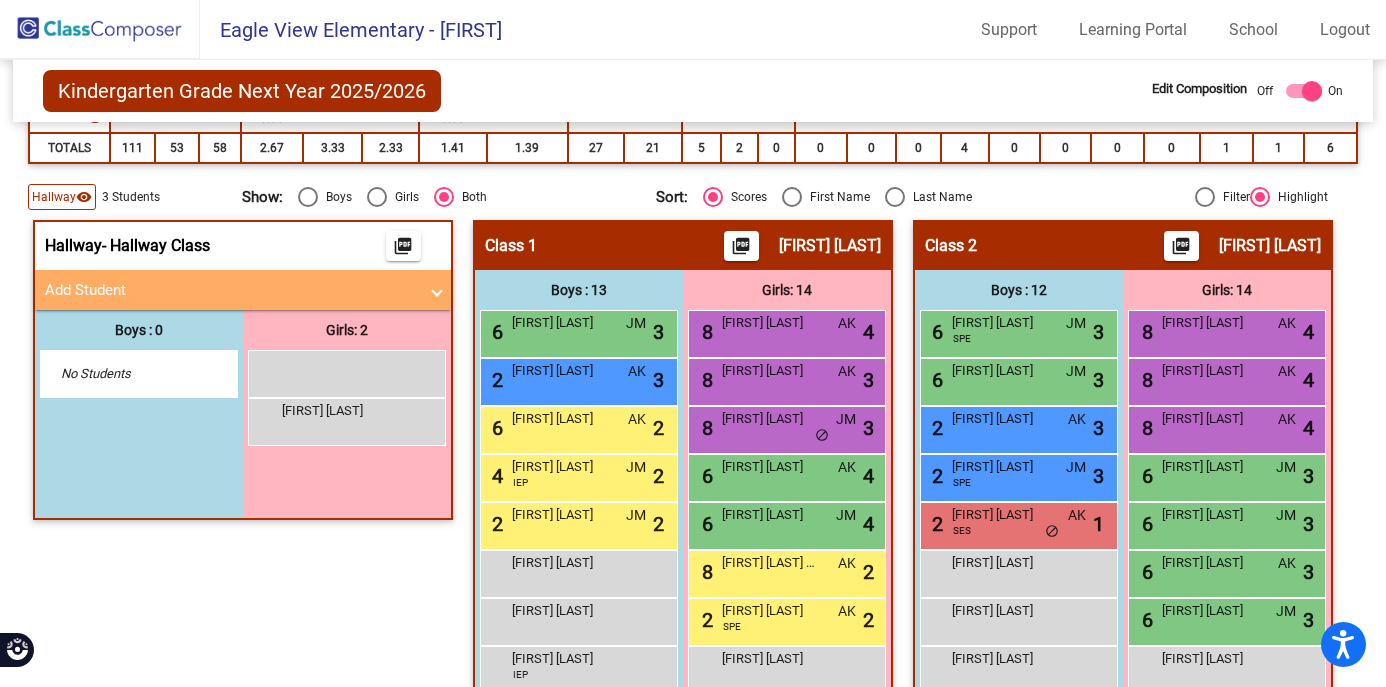 scroll, scrollTop: 329, scrollLeft: 0, axis: vertical 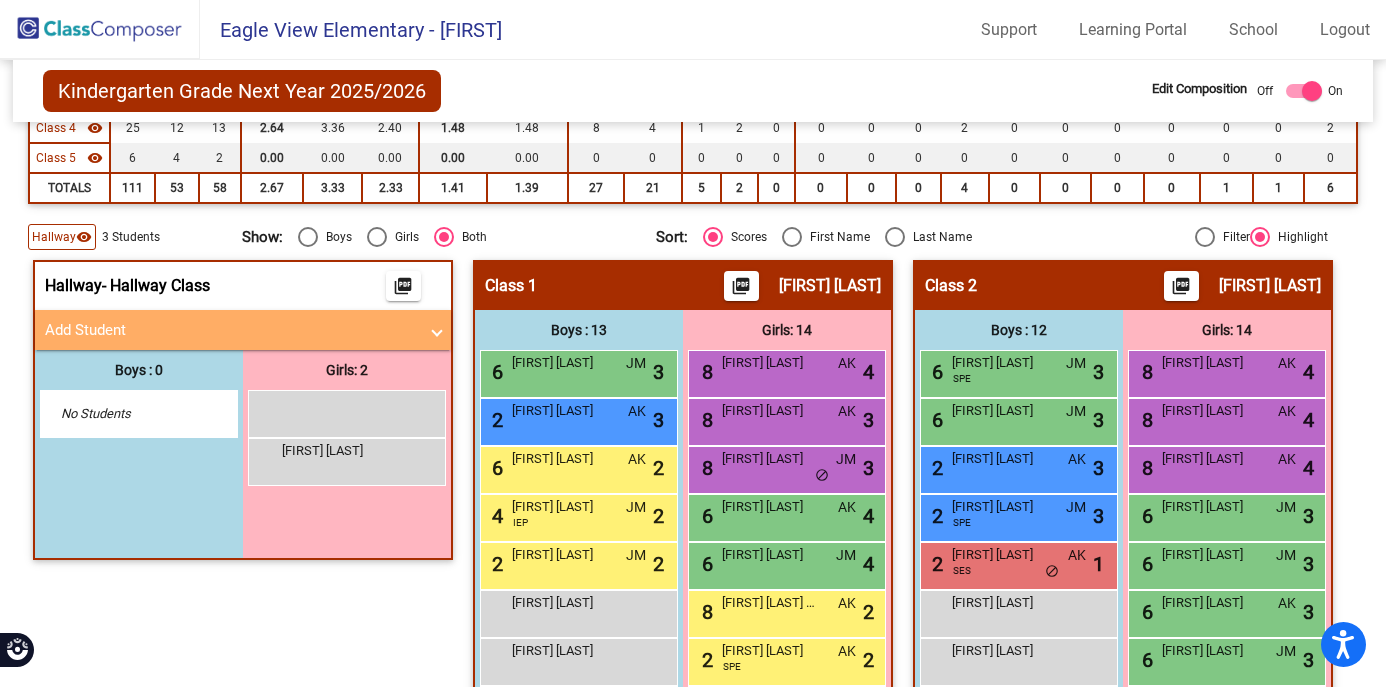 click on "Hallway" 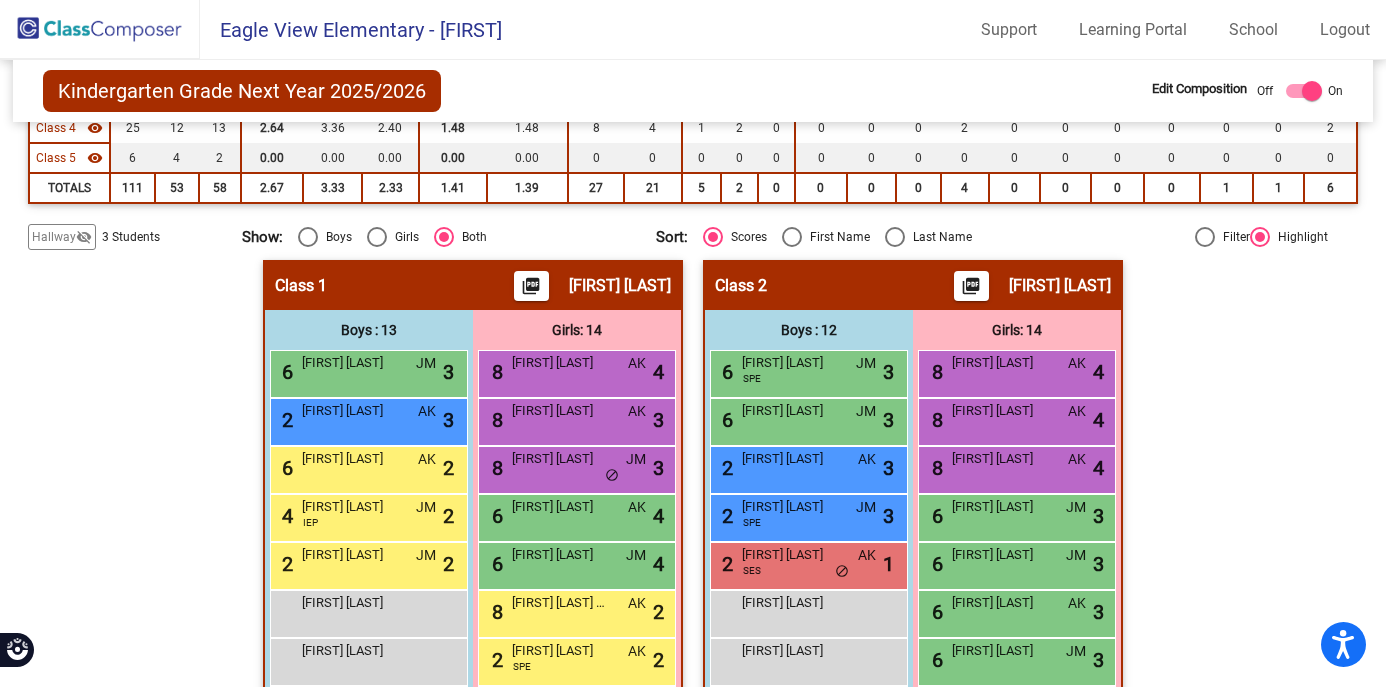 click on "Hallway   - Hallway Class  picture_as_pdf  Add Student  First Name Last Name Student Id  (Recommended)   Boy   Girl   Non Binary Add Close  Boys : 0    No Students   Girls: 2   lock do_not_disturb_alt Leia Loshaw lock do_not_disturb_alt Class 1    picture_as_pdf Andrea Neva  Add Student  First Name Last Name Student Id  (Recommended)   Boy   Girl   Non Binary Add Close  Boys : 13  6 Charlie Benson JM lock do_not_disturb_alt 3 2 Garrett Sheldon AK lock do_not_disturb_alt 3 6 Konley Roos AK lock do_not_disturb_alt 2 4 Hayden Larson IEP JM lock do_not_disturb_alt 2 2 Liam Swenson JM lock do_not_disturb_alt 2 Austin  Sharpe lock do_not_disturb_alt Bennett Bittner-Peek lock do_not_disturb_alt Calvin Gonczy IEP lock do_not_disturb_alt Ezra Gildner lock do_not_disturb_alt Henrik Koslofsky lock do_not_disturb_alt Noah Timblin lock do_not_disturb_alt Weston Bement lock do_not_disturb_alt Wyatt Bement lock do_not_disturb_alt Girls: 14 8 Morgan Dullum AK lock do_not_disturb_alt 4 8 Lorelei Watkins AK lock 3 8 JM 3" 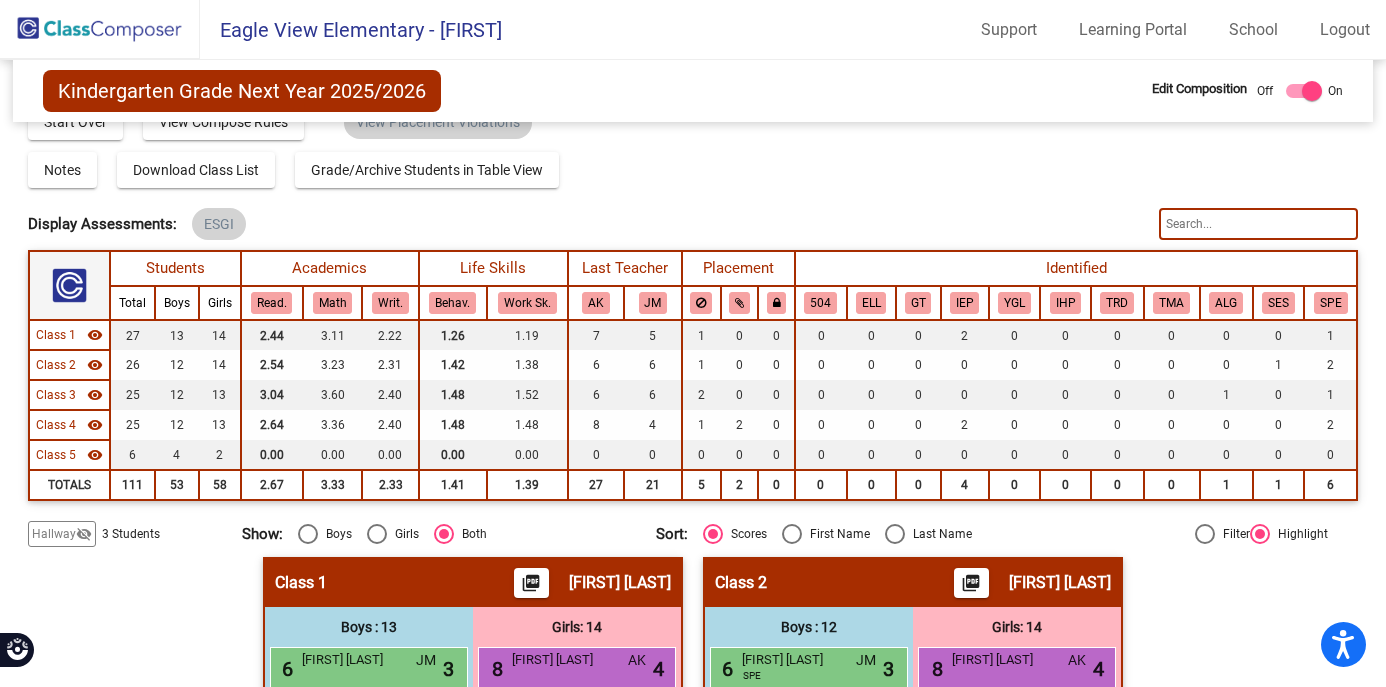 scroll, scrollTop: 0, scrollLeft: 0, axis: both 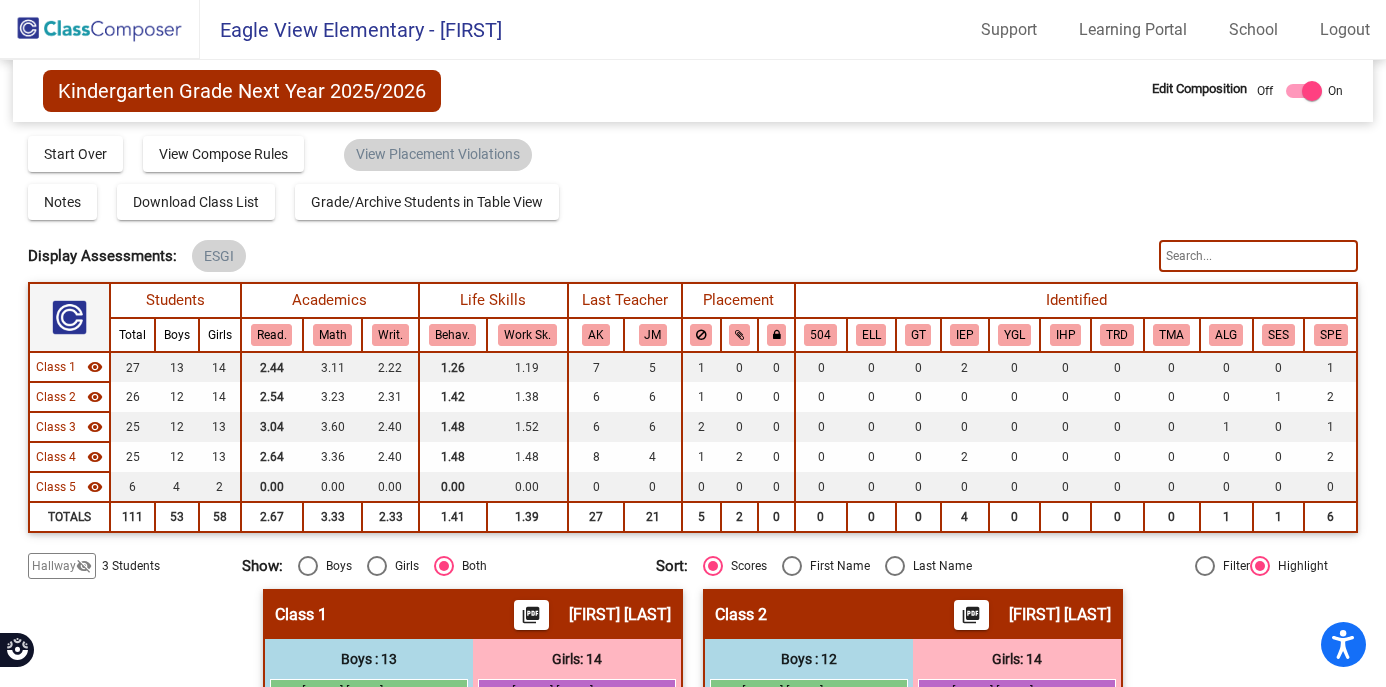click on "Hallway   - Hallway Class  picture_as_pdf  Add Student  First Name Last Name Student Id  (Recommended)   Boy   Girl   Non Binary Add Close  Boys : 0    No Students   Girls: 2   lock do_not_disturb_alt Leia Loshaw lock do_not_disturb_alt Class 1    picture_as_pdf Andrea Neva  Add Student  First Name Last Name Student Id  (Recommended)   Boy   Girl   Non Binary Add Close  Boys : 13  6 Charlie Benson JM lock do_not_disturb_alt 3 2 Garrett Sheldon AK lock do_not_disturb_alt 3 6 Konley Roos AK lock do_not_disturb_alt 2 4 Hayden Larson IEP JM lock do_not_disturb_alt 2 2 Liam Swenson JM lock do_not_disturb_alt 2 Austin  Sharpe lock do_not_disturb_alt Bennett Bittner-Peek lock do_not_disturb_alt Calvin Gonczy IEP lock do_not_disturb_alt Ezra Gildner lock do_not_disturb_alt Henrik Koslofsky lock do_not_disturb_alt Noah Timblin lock do_not_disturb_alt Weston Bement lock do_not_disturb_alt Wyatt Bement lock do_not_disturb_alt Girls: 14 8 Morgan Dullum AK lock do_not_disturb_alt 4 8 Lorelei Watkins AK lock 3 8 JM 3" 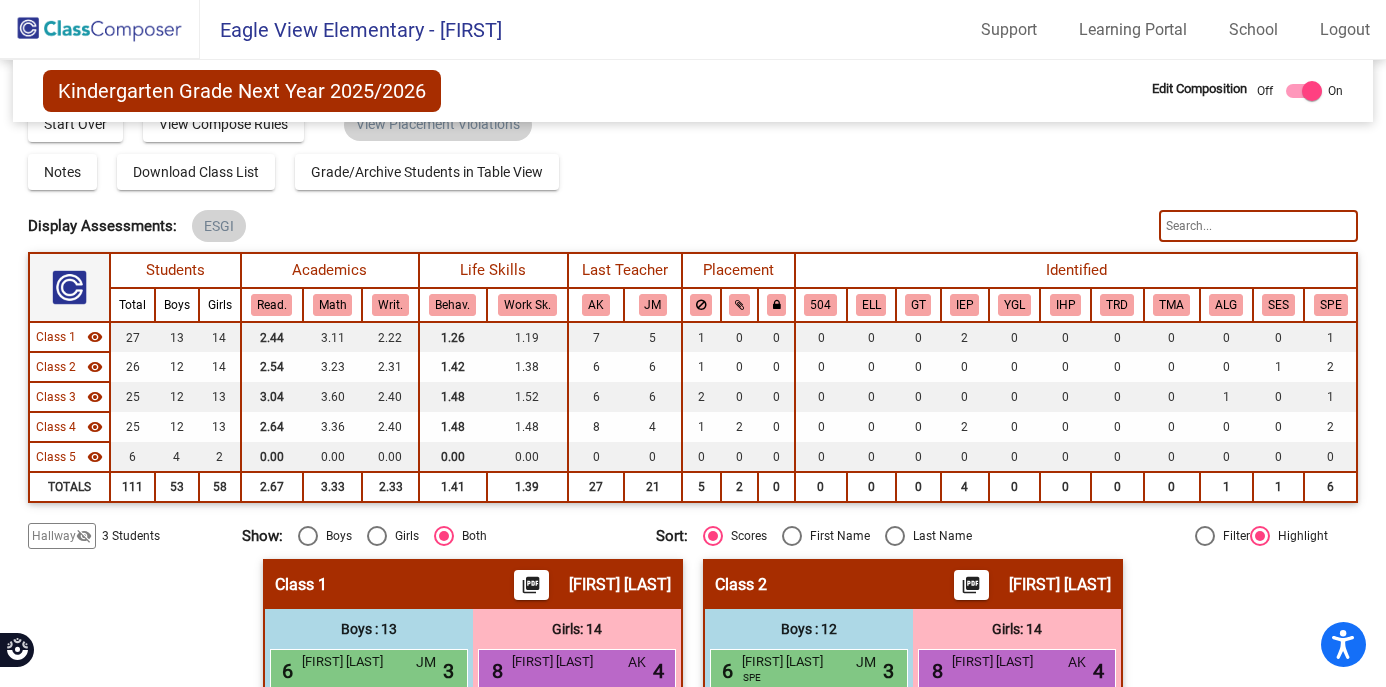 scroll, scrollTop: 0, scrollLeft: 0, axis: both 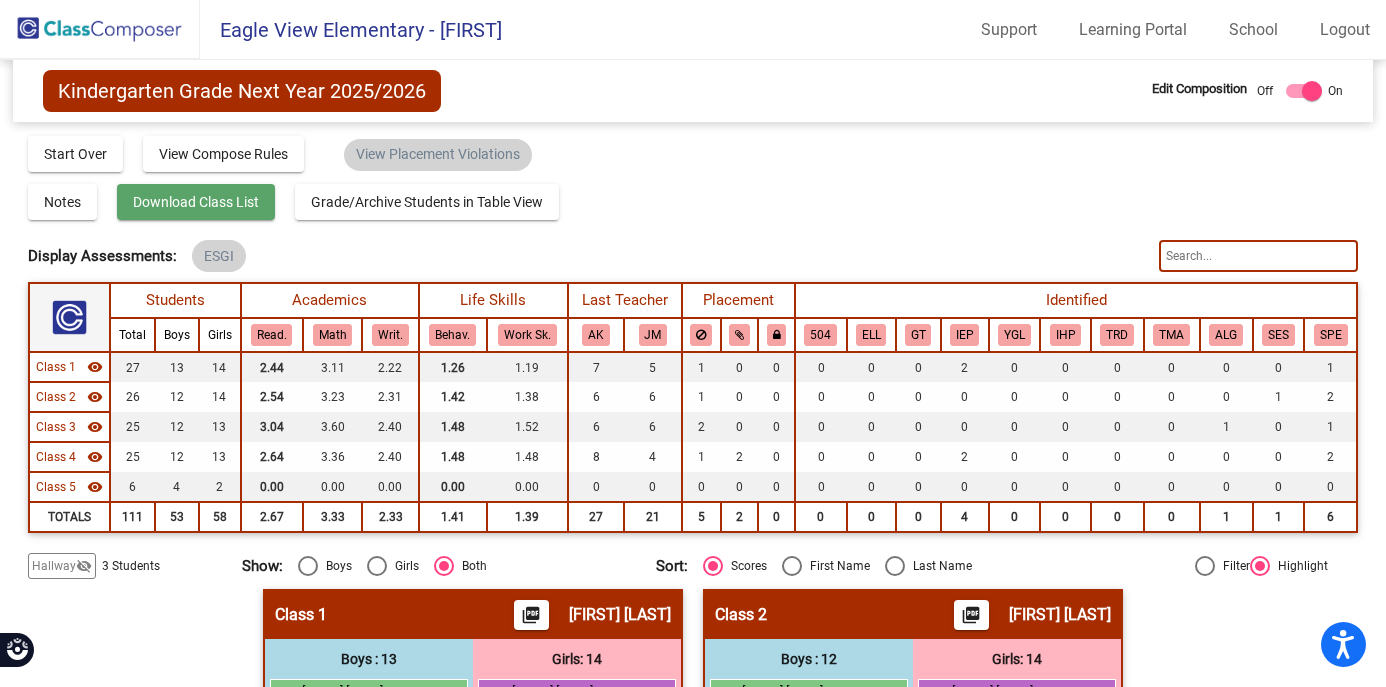 click on "Download Class List" 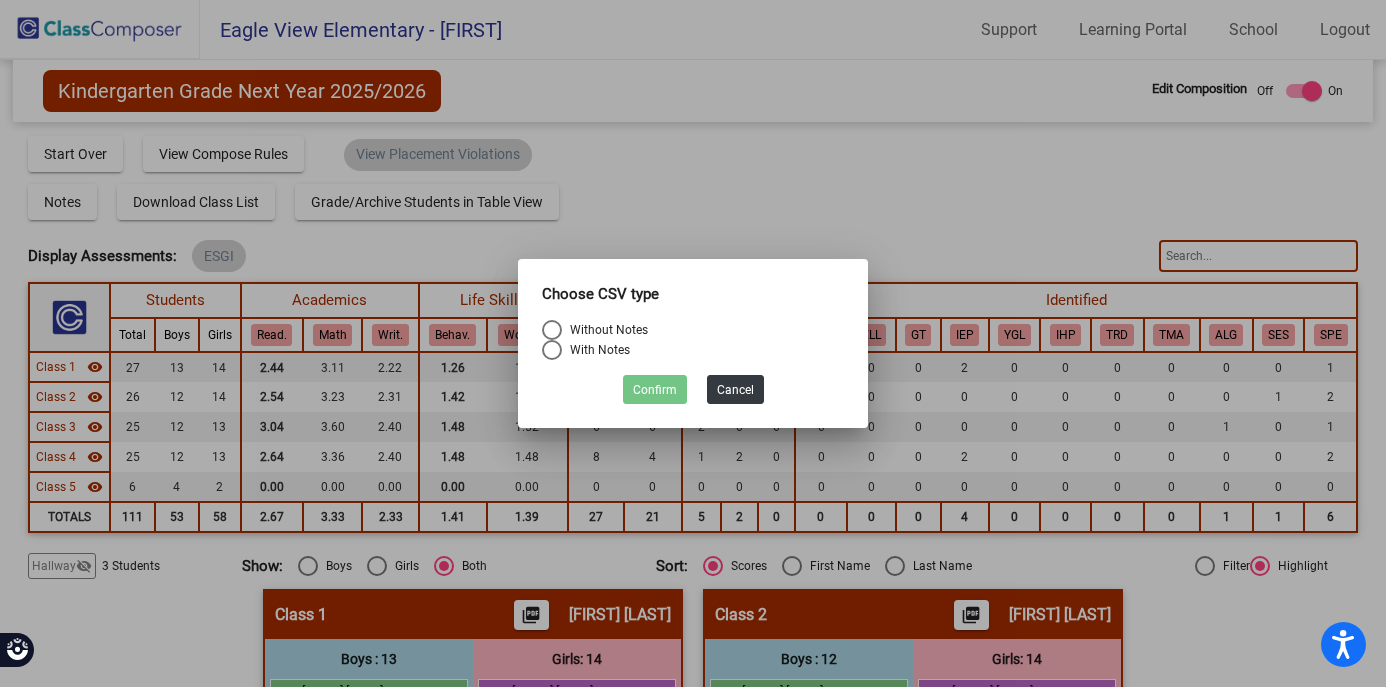 click at bounding box center [552, 330] 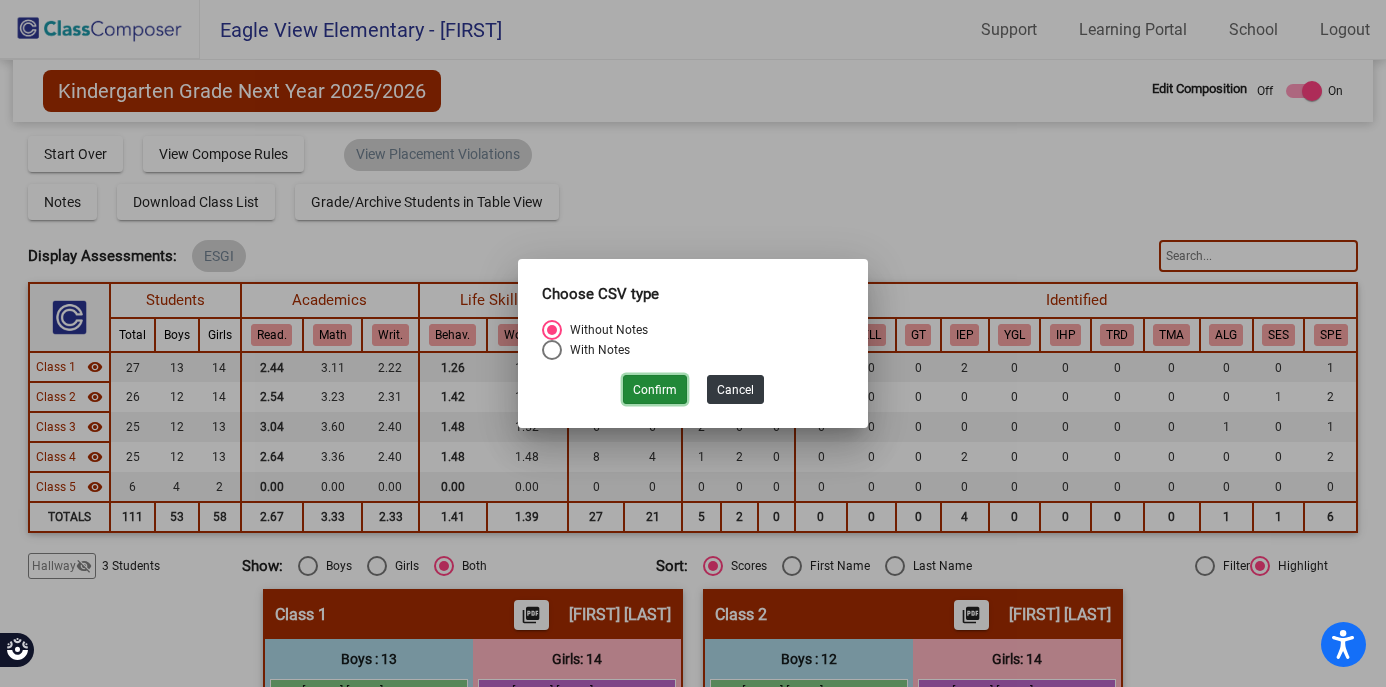 click on "Confirm" at bounding box center (655, 389) 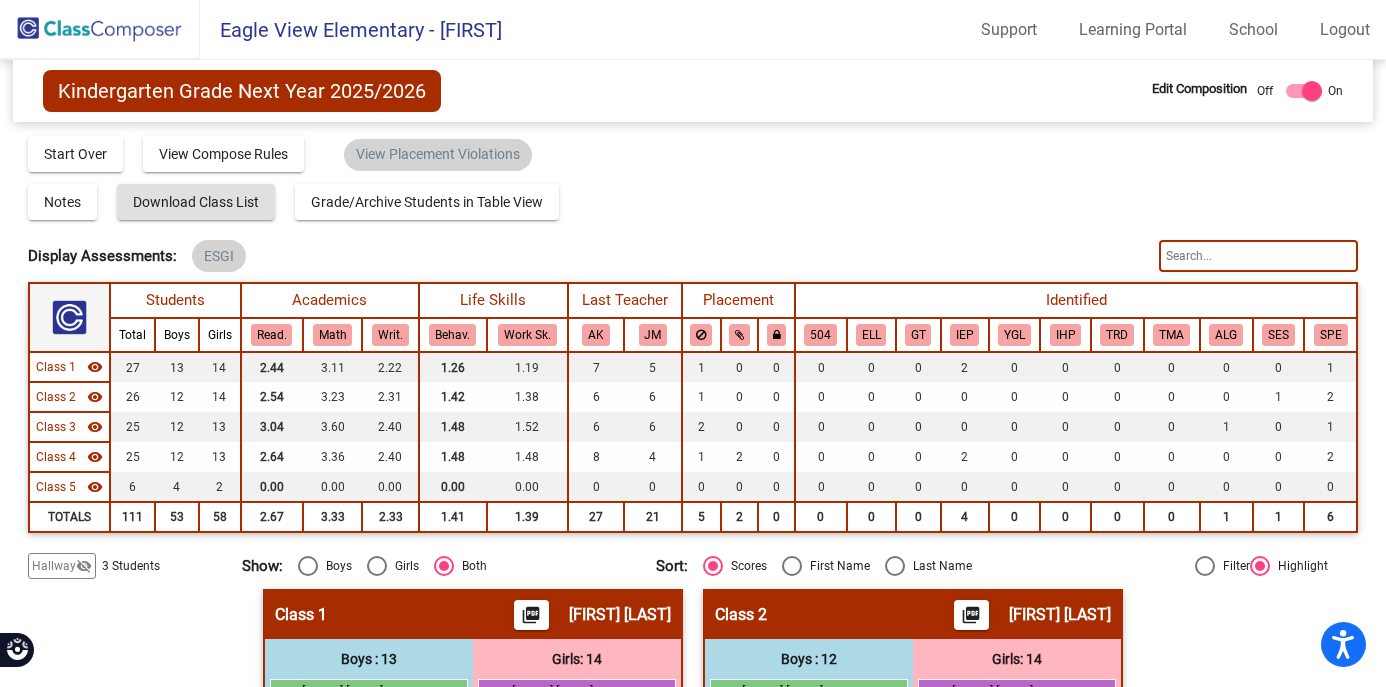 click on "Hallway   - Hallway Class  picture_as_pdf  Add Student  First Name Last Name Student Id  (Recommended)   Boy   Girl   Non Binary Add Close  Boys : 0    No Students   Girls: 2   lock do_not_disturb_alt Leia Loshaw lock do_not_disturb_alt Class 1    picture_as_pdf Andrea Neva  Add Student  First Name Last Name Student Id  (Recommended)   Boy   Girl   Non Binary Add Close  Boys : 13  6 Charlie Benson JM lock do_not_disturb_alt 3 2 Garrett Sheldon AK lock do_not_disturb_alt 3 6 Konley Roos AK lock do_not_disturb_alt 2 4 Hayden Larson IEP JM lock do_not_disturb_alt 2 2 Liam Swenson JM lock do_not_disturb_alt 2 Austin  Sharpe lock do_not_disturb_alt Bennett Bittner-Peek lock do_not_disturb_alt Calvin Gonczy IEP lock do_not_disturb_alt Ezra Gildner lock do_not_disturb_alt Henrik Koslofsky lock do_not_disturb_alt Noah Timblin lock do_not_disturb_alt Weston Bement lock do_not_disturb_alt Wyatt Bement lock do_not_disturb_alt Girls: 14 8 Morgan Dullum AK lock do_not_disturb_alt 4 8 Lorelei Watkins AK lock 3 8 JM 3" 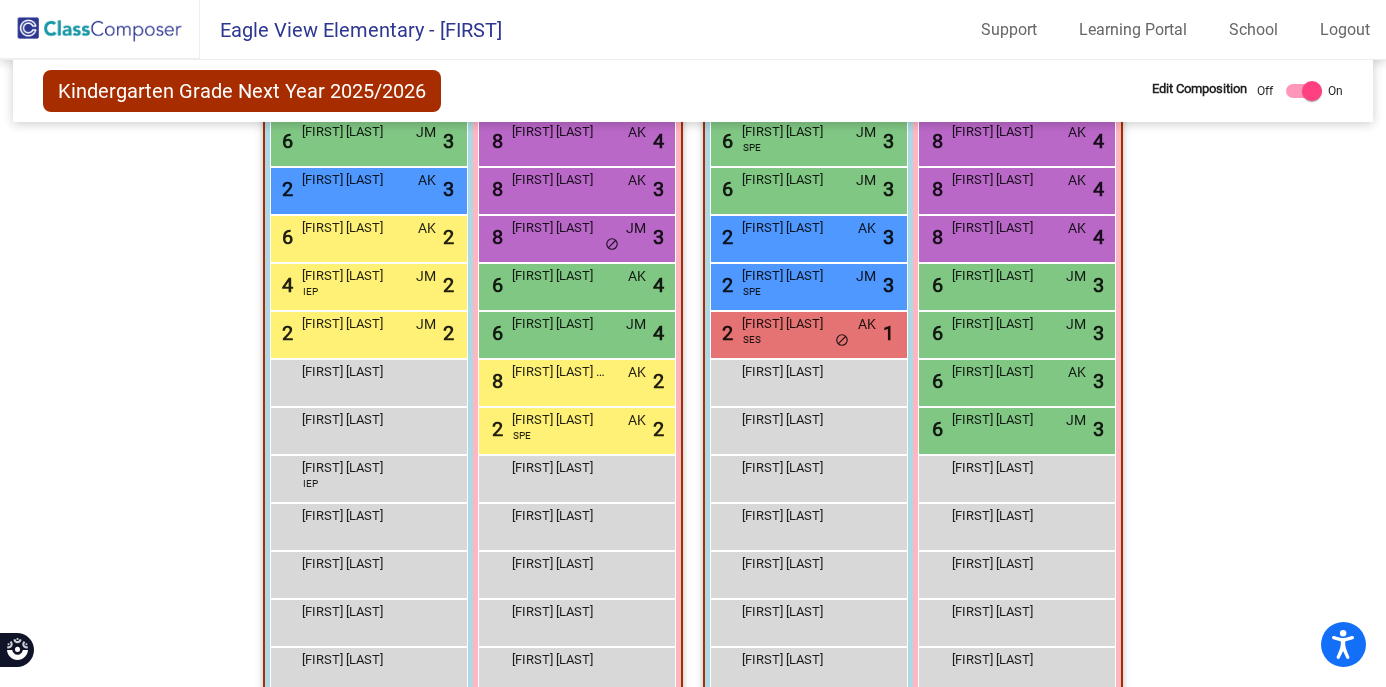scroll, scrollTop: 600, scrollLeft: 0, axis: vertical 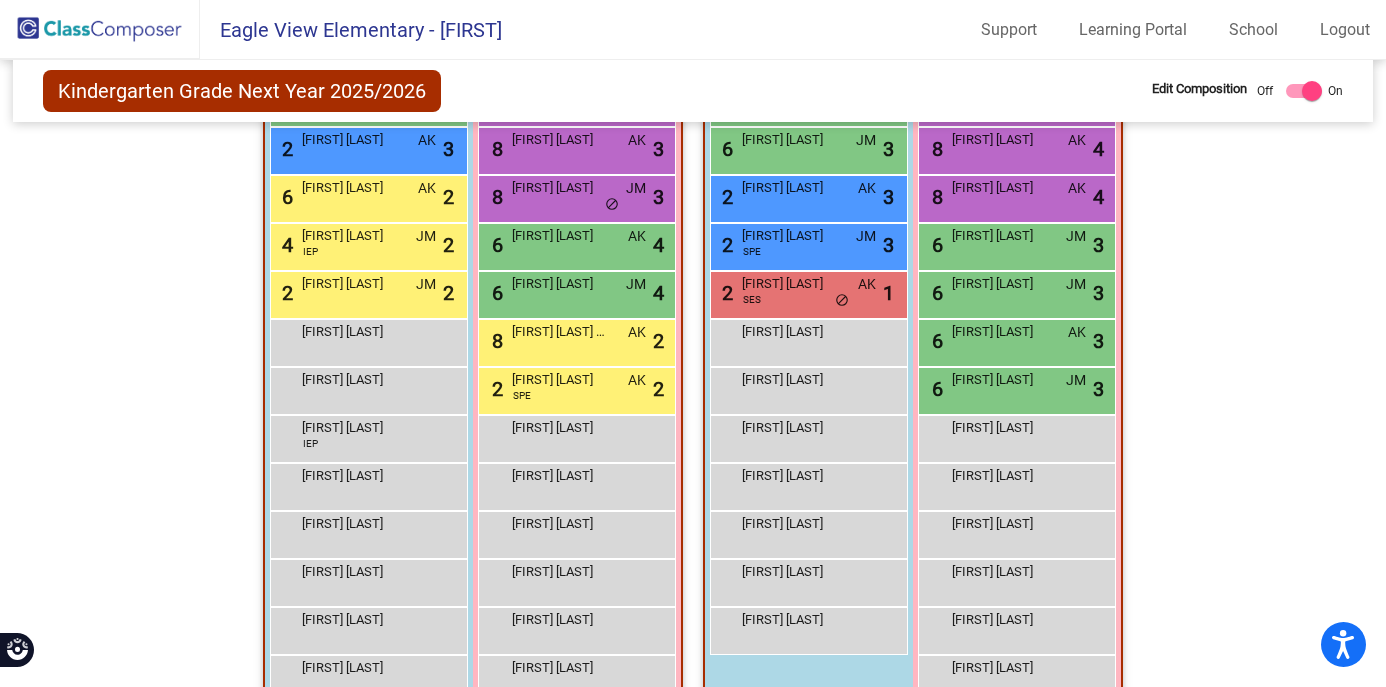 click on "Hallway   - Hallway Class  picture_as_pdf  Add Student  First Name Last Name Student Id  (Recommended)   Boy   Girl   Non Binary Add Close  Boys : 0    No Students   Girls: 2   lock do_not_disturb_alt Leia Loshaw lock do_not_disturb_alt Class 1    picture_as_pdf Andrea Neva  Add Student  First Name Last Name Student Id  (Recommended)   Boy   Girl   Non Binary Add Close  Boys : 13  6 Charlie Benson JM lock do_not_disturb_alt 3 2 Garrett Sheldon AK lock do_not_disturb_alt 3 6 Konley Roos AK lock do_not_disturb_alt 2 4 Hayden Larson IEP JM lock do_not_disturb_alt 2 2 Liam Swenson JM lock do_not_disturb_alt 2 Austin  Sharpe lock do_not_disturb_alt Bennett Bittner-Peek lock do_not_disturb_alt Calvin Gonczy IEP lock do_not_disturb_alt Ezra Gildner lock do_not_disturb_alt Henrik Koslofsky lock do_not_disturb_alt Noah Timblin lock do_not_disturb_alt Weston Bement lock do_not_disturb_alt Wyatt Bement lock do_not_disturb_alt Girls: 14 8 Morgan Dullum AK lock do_not_disturb_alt 4 8 Lorelei Watkins AK lock 3 8 JM 3" 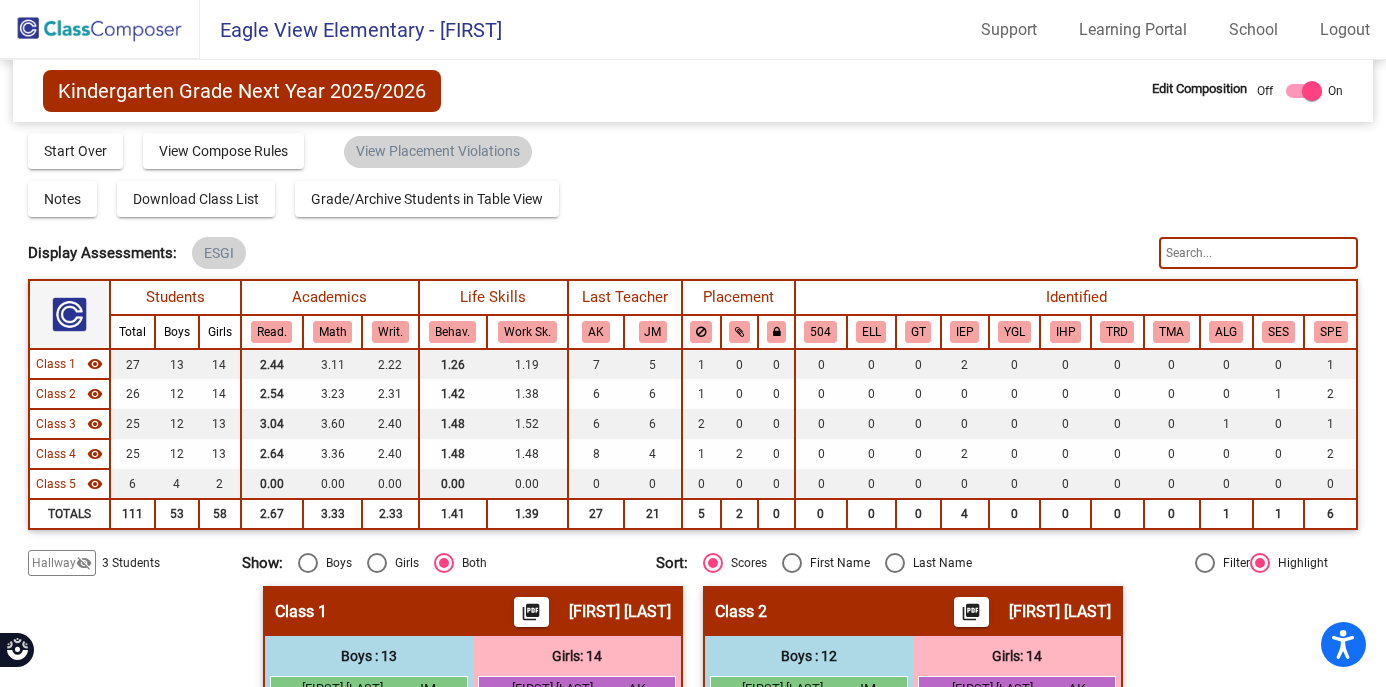 scroll, scrollTop: 0, scrollLeft: 0, axis: both 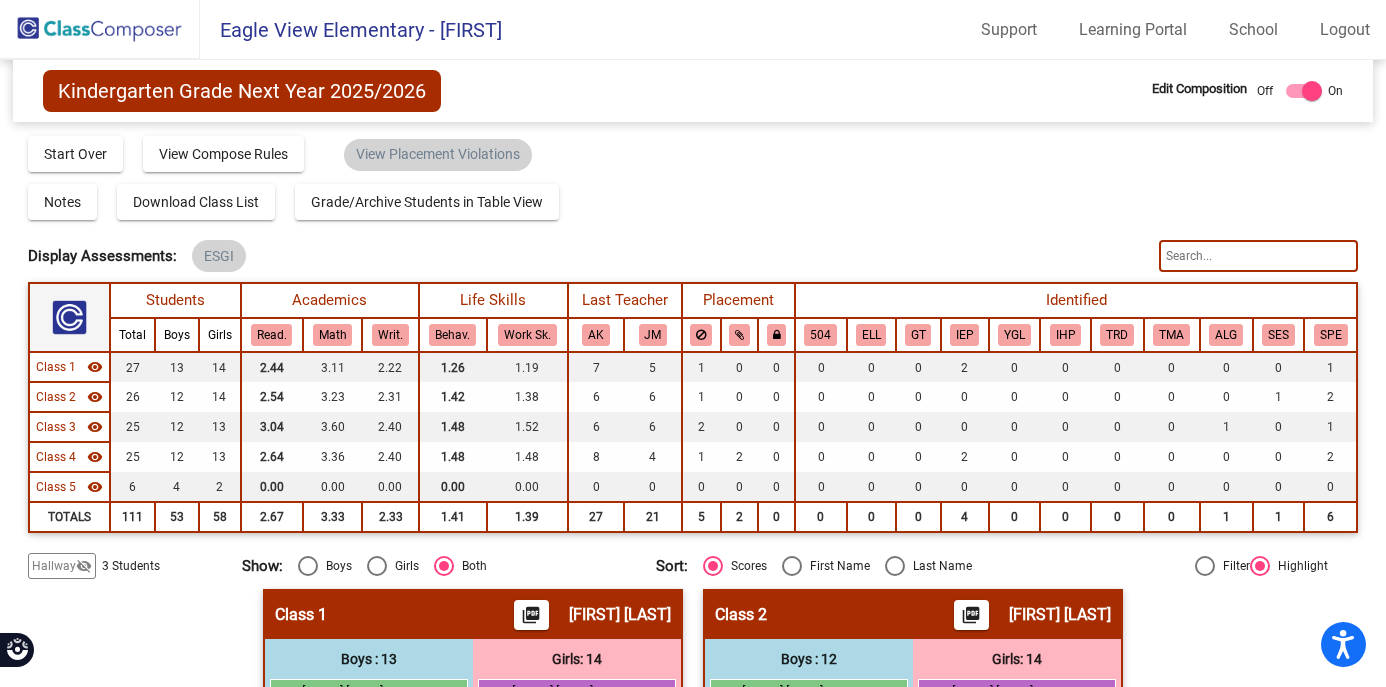 click on "Display Scores for Years:   2023 - 2024   2024 - 2025  Grade/Archive Students in Table View   Download   New Small Group   Saved Small Group   Compose   Start Over   Submit Classes  Compose has been submitted  Check for Incomplete Scores  View Compose Rules   View Placement Violations  Notes   Download Class List   Import Students   Grade/Archive Students in Table View   New Small Group   Saved Small Group  Display Scores for Years:   2023 - 2024   2024 - 2025 Display Assessments: ESGI Students Academics Life Skills  Last Teacher  Placement  Identified  Total Boys Girls  Read.   Math   Writ.   Behav.   Work Sk.   AK   JM   504   ELL   GT   IEP   YGL   IHP   TRD   TMA   ALG   SES   SPE  Hallway  visibility_off  2 0 2                 0   0   0   0   0   0   0   0   0   0   0   0   0   0   0   0  Class 1  visibility  27 13 14  2.44   3.11   2.22   1.26   1.19   7   5   1   0   0   0   0   0   2   0   0   0   0   0   0   1  Class 2  visibility  26 12 14  2.54   3.23   2.31   1.42   1.38   6   6   1   0   0" 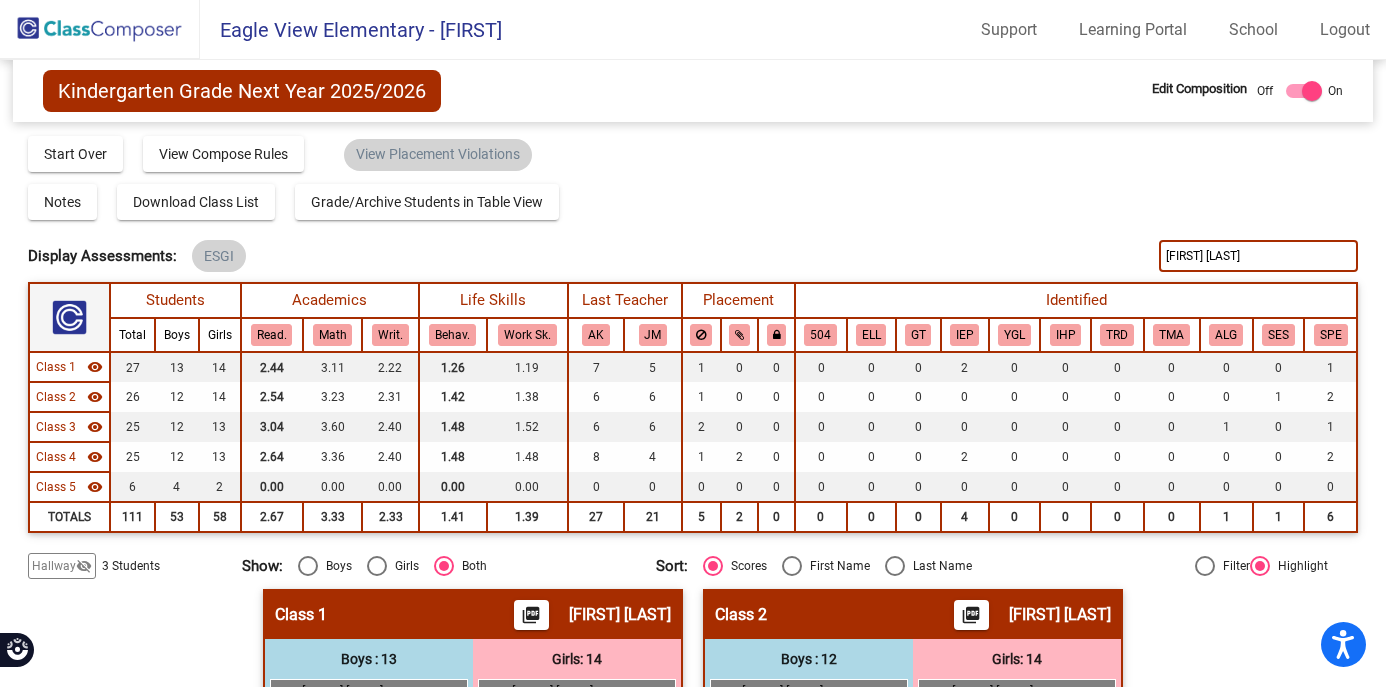 type on "Callie larson" 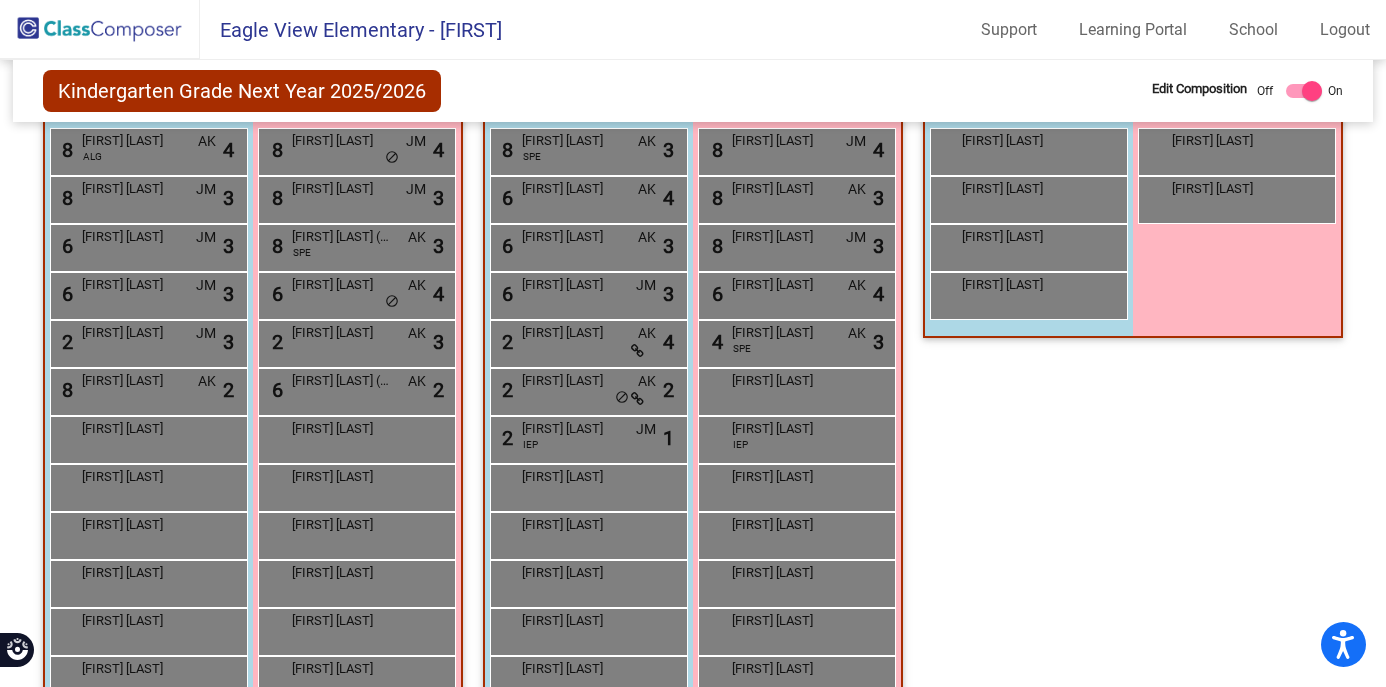 scroll, scrollTop: 1441, scrollLeft: 0, axis: vertical 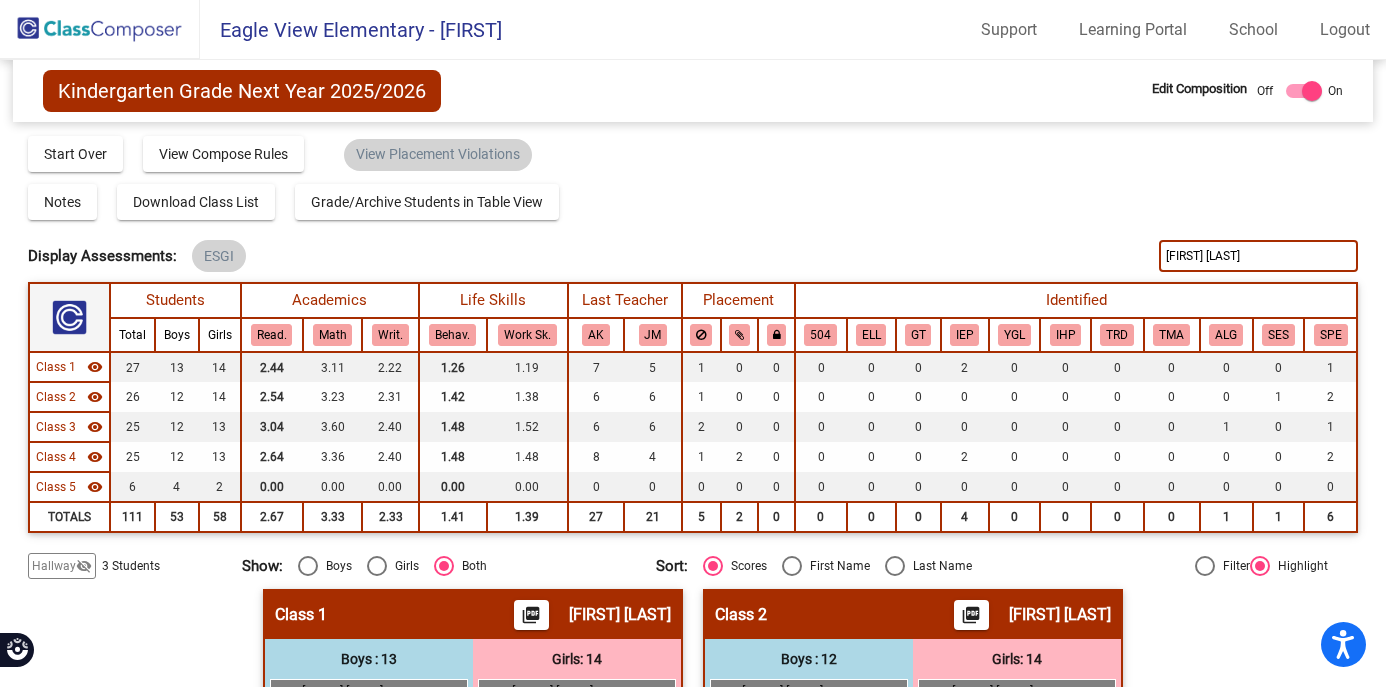 drag, startPoint x: 1232, startPoint y: 248, endPoint x: 1118, endPoint y: 253, distance: 114.1096 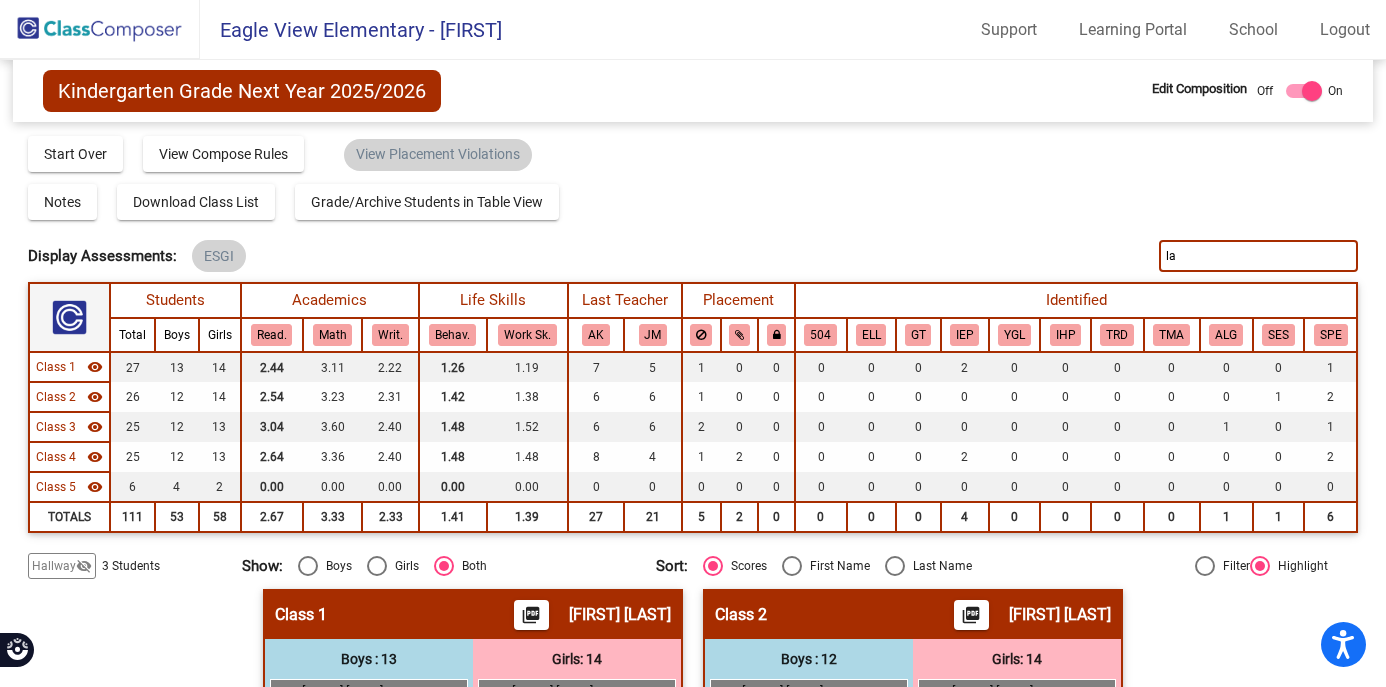type on "l" 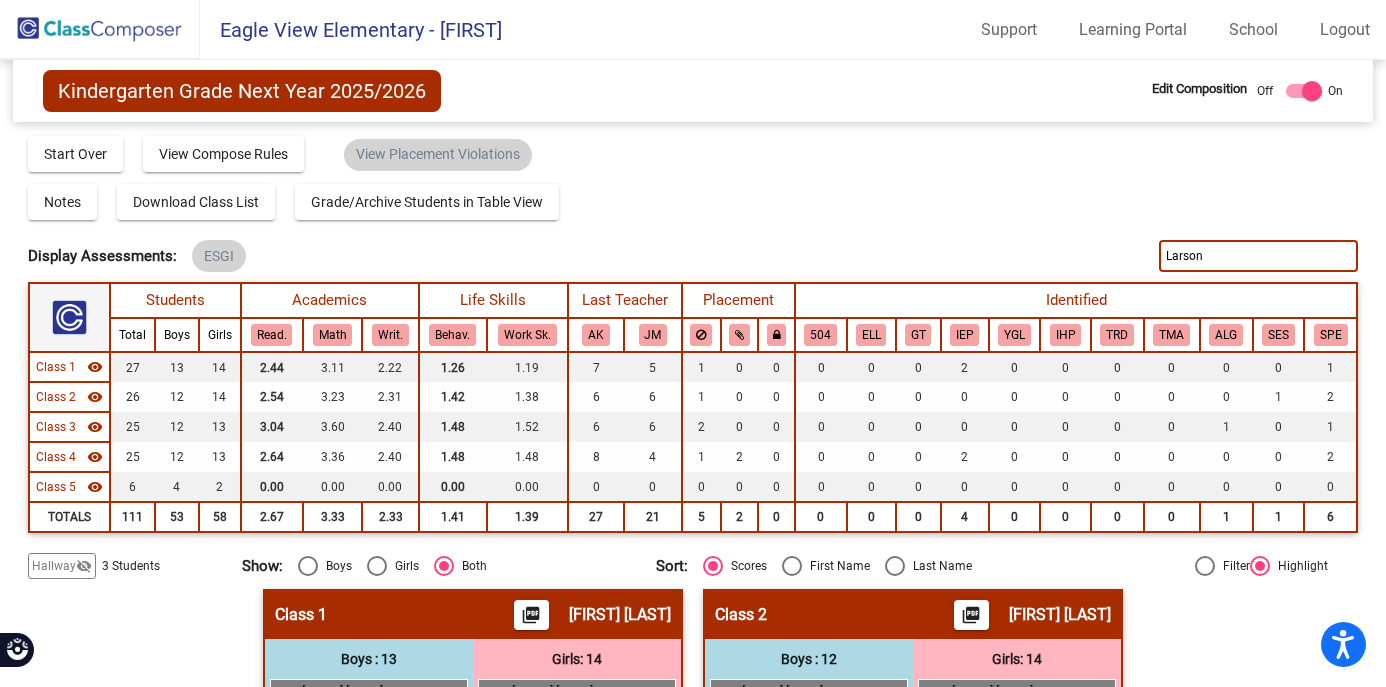 type on "Larson" 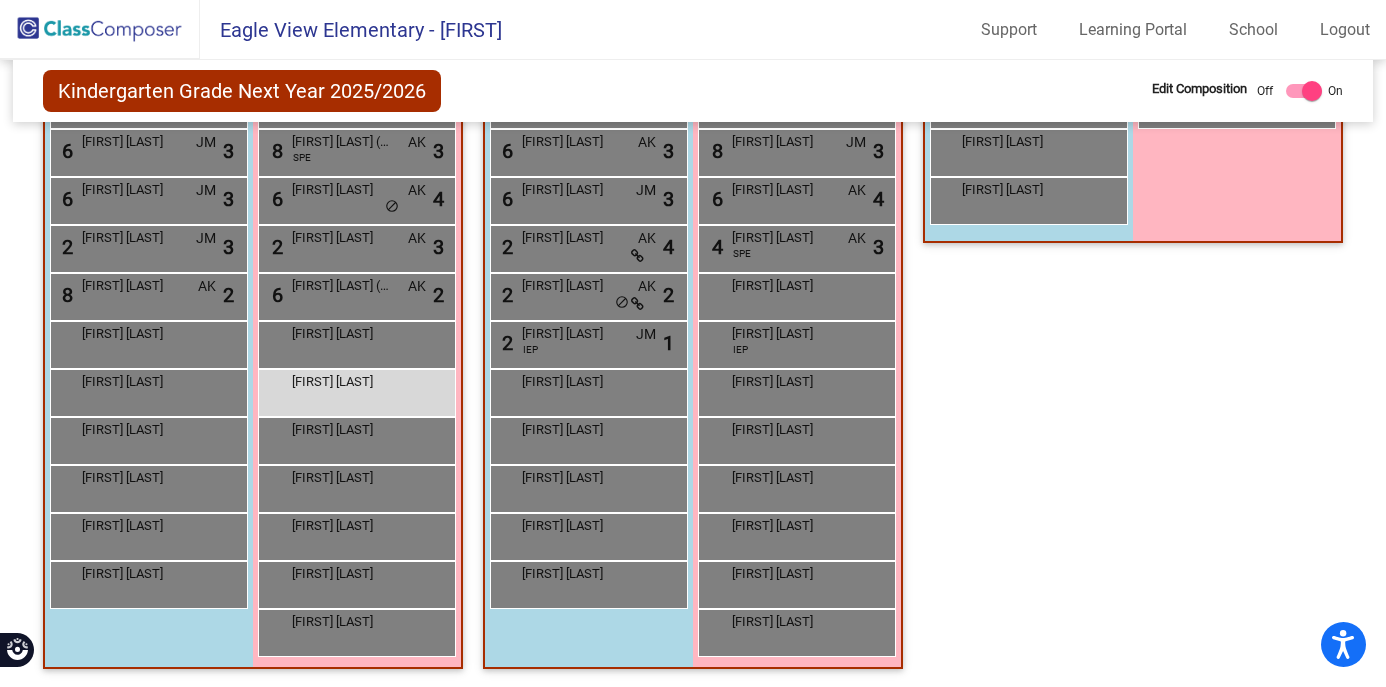 scroll, scrollTop: 1441, scrollLeft: 0, axis: vertical 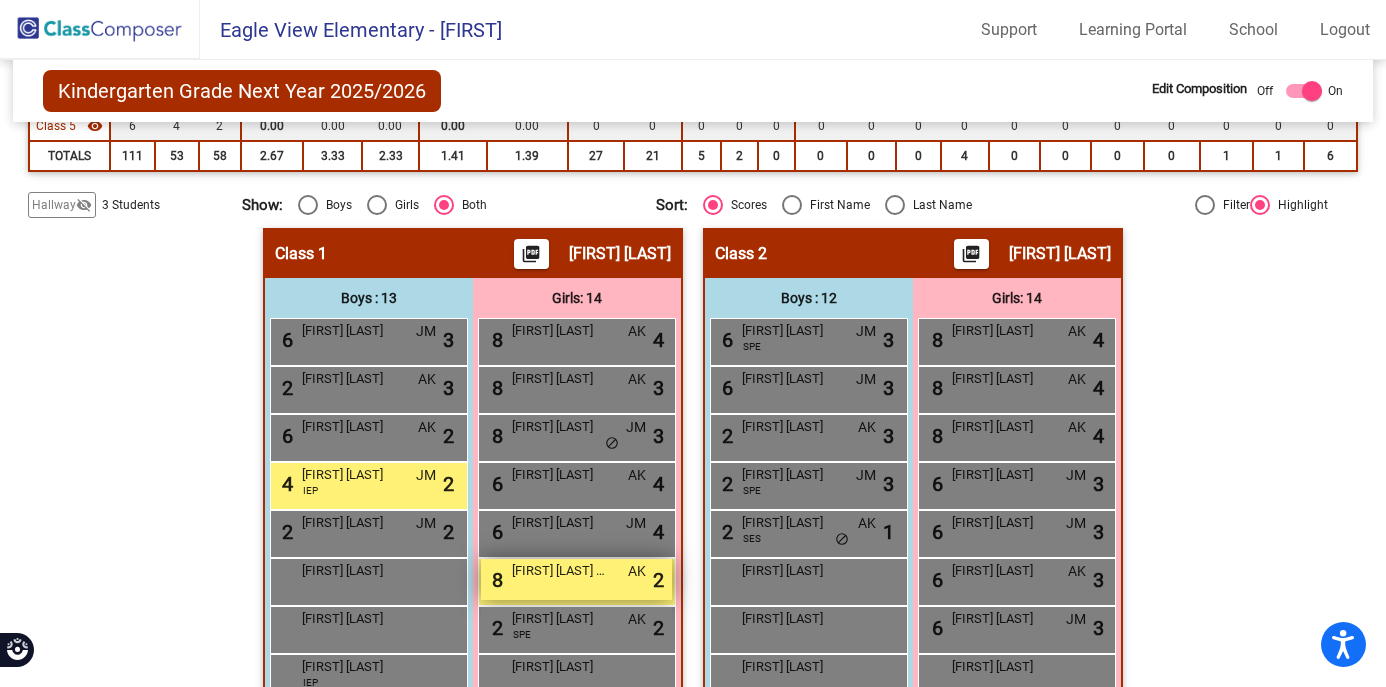 click on "8 Callie Larson NR AK lock do_not_disturb_alt 2" at bounding box center (576, 579) 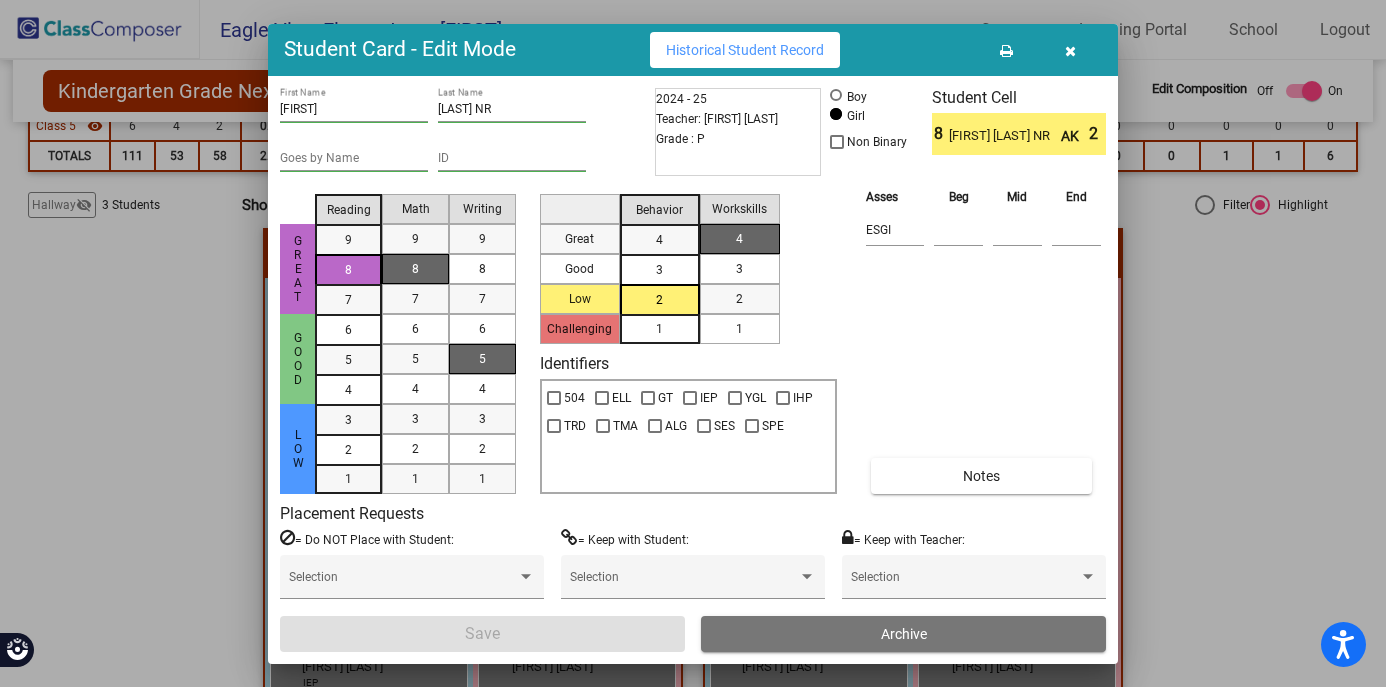 click on "Larson NR" at bounding box center (512, 110) 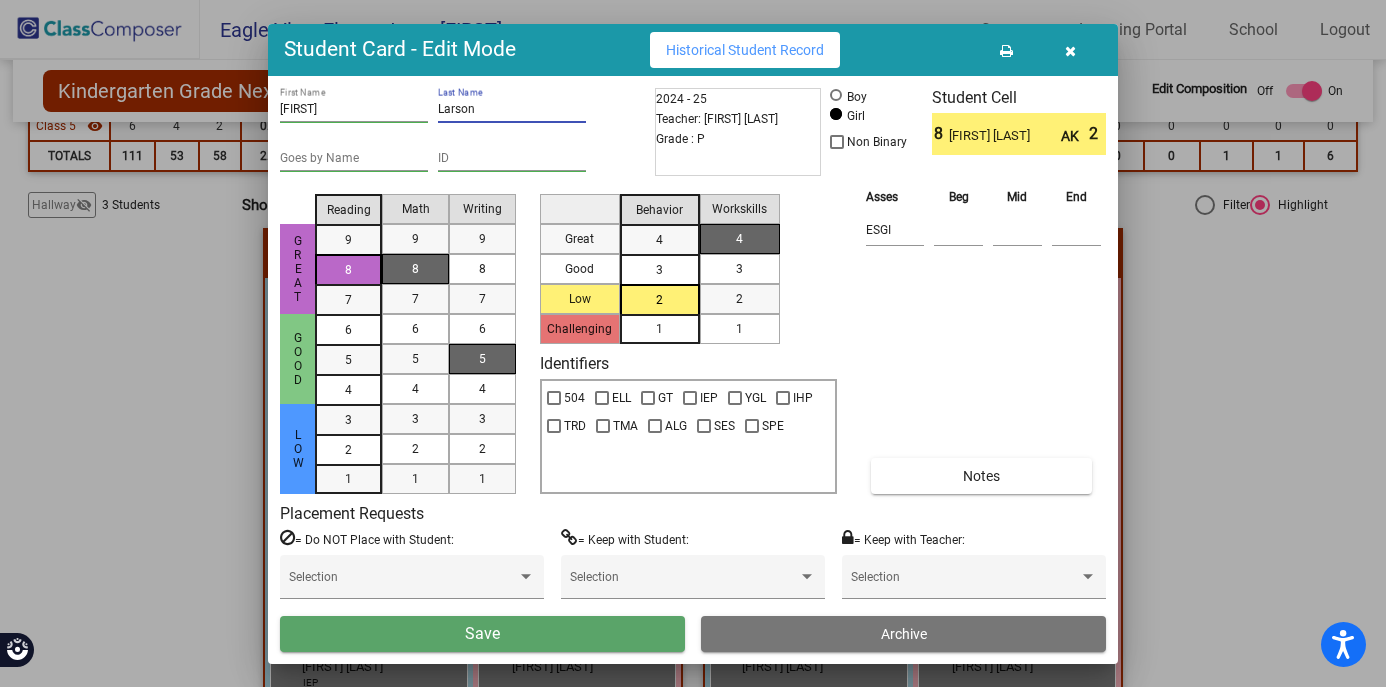 type on "Larson" 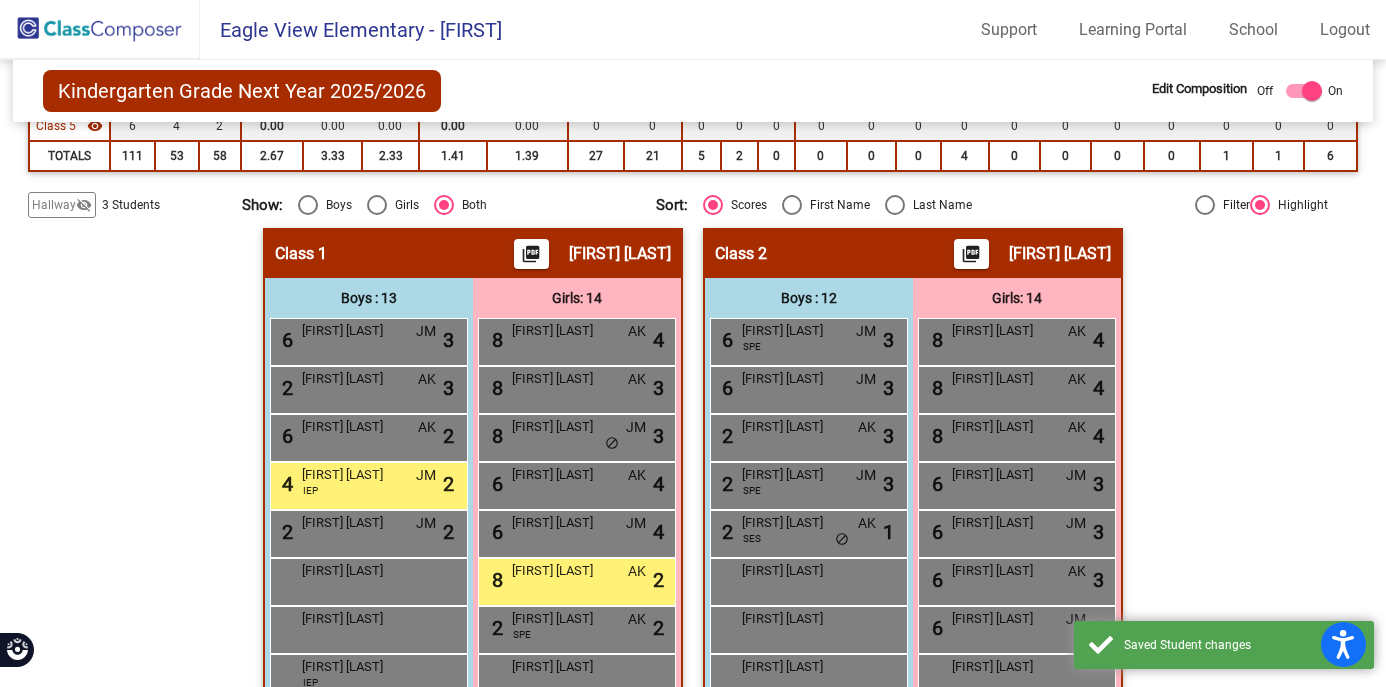 click on "Hallway   - Hallway Class  picture_as_pdf  Add Student  First Name Last Name Student Id  (Recommended)   Boy   Girl   Non Binary Add Close  Boys : 0    No Students   Girls: 2   lock do_not_disturb_alt Leia Loshaw lock do_not_disturb_alt Class 1    picture_as_pdf Andrea Neva  Add Student  First Name Last Name Student Id  (Recommended)   Boy   Girl   Non Binary Add Close  Boys : 13  6 Charlie Benson JM lock do_not_disturb_alt 3 2 Garrett Sheldon AK lock do_not_disturb_alt 3 6 Konley Roos AK lock do_not_disturb_alt 2 4 Hayden Larson IEP JM lock do_not_disturb_alt 2 2 Liam Swenson JM lock do_not_disturb_alt 2 Austin  Sharpe lock do_not_disturb_alt Bennett Bittner-Peek lock do_not_disturb_alt Calvin Gonczy IEP lock do_not_disturb_alt Ezra Gildner lock do_not_disturb_alt Henrik Koslofsky lock do_not_disturb_alt Noah Timblin lock do_not_disturb_alt Weston Bement lock do_not_disturb_alt Wyatt Bement lock do_not_disturb_alt Girls: 14 8 Morgan Dullum AK lock do_not_disturb_alt 4 8 Lorelei Watkins AK lock 3 8 JM 3" 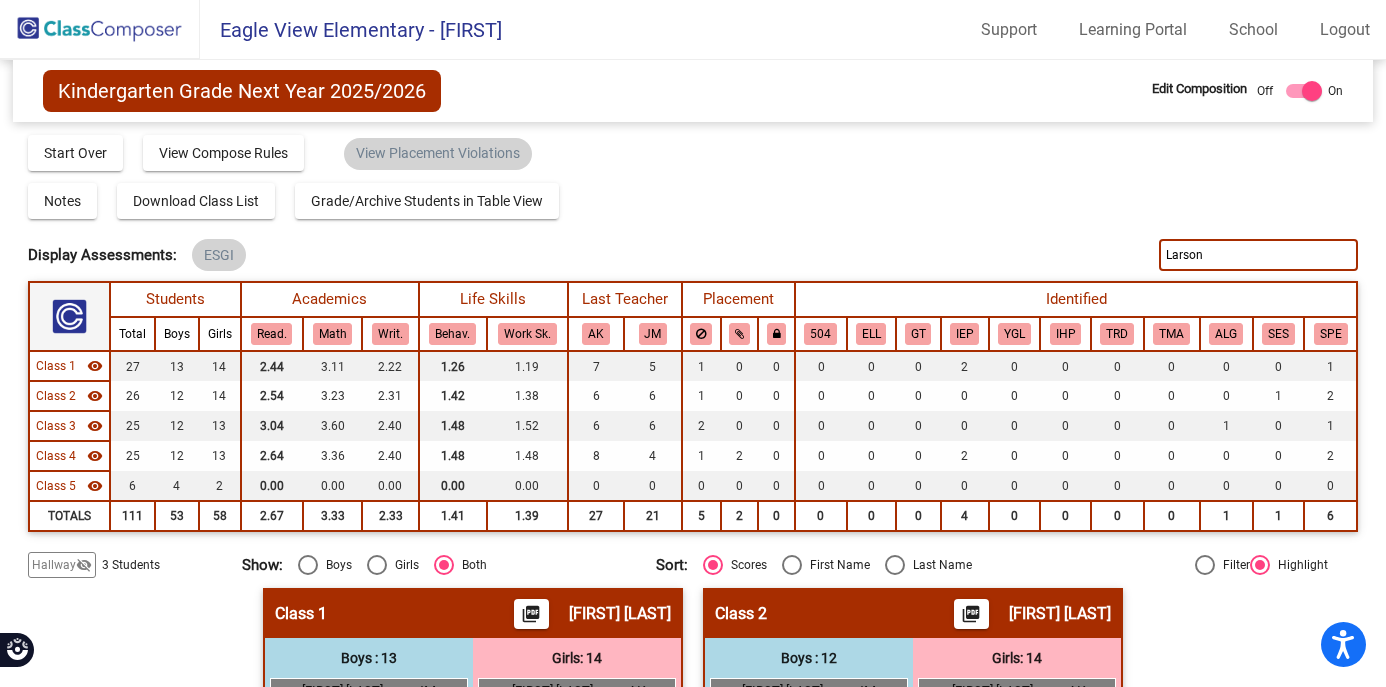 scroll, scrollTop: 0, scrollLeft: 0, axis: both 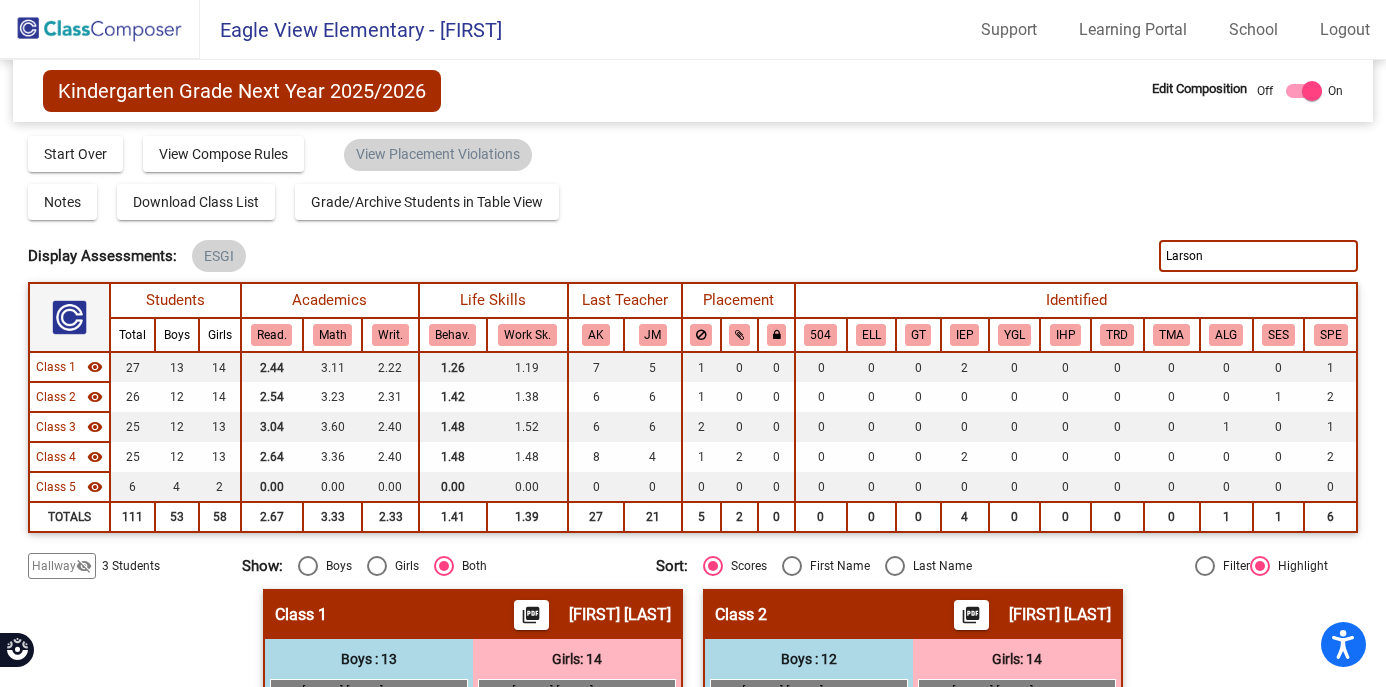 drag, startPoint x: 1209, startPoint y: 260, endPoint x: 1140, endPoint y: 252, distance: 69.46222 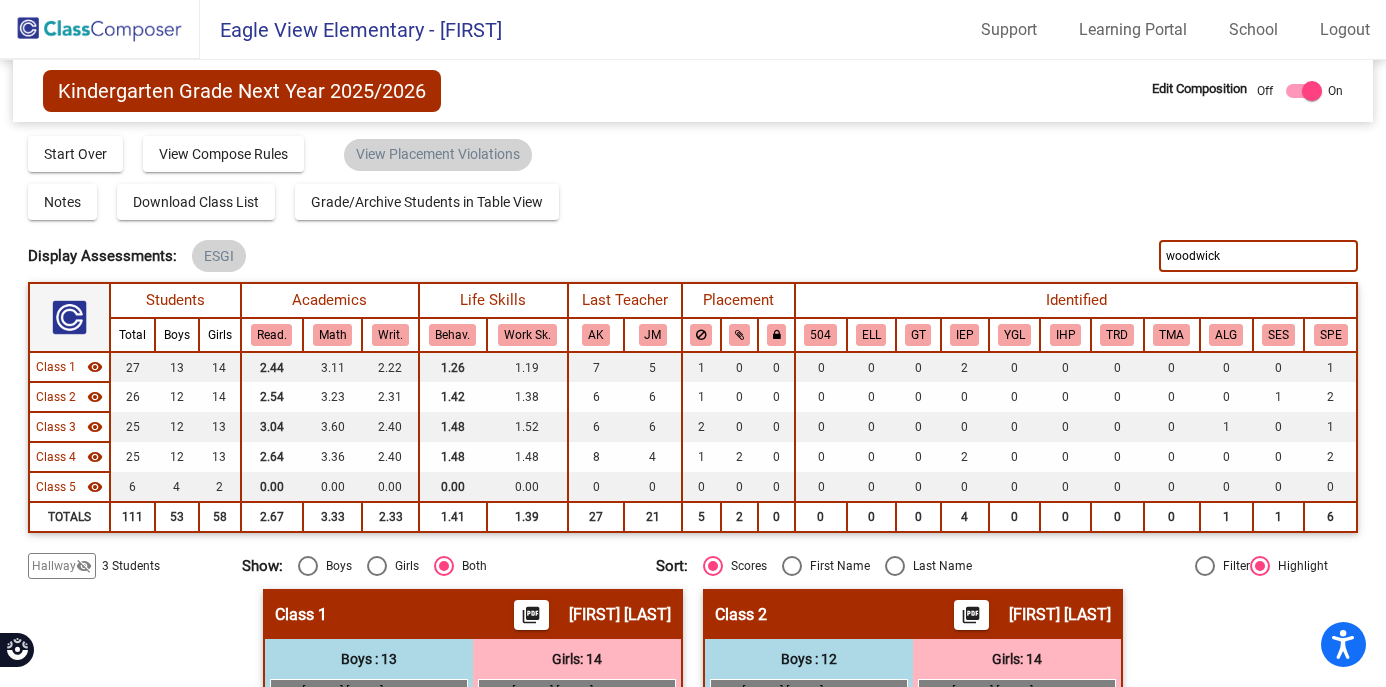 type on "woodwick" 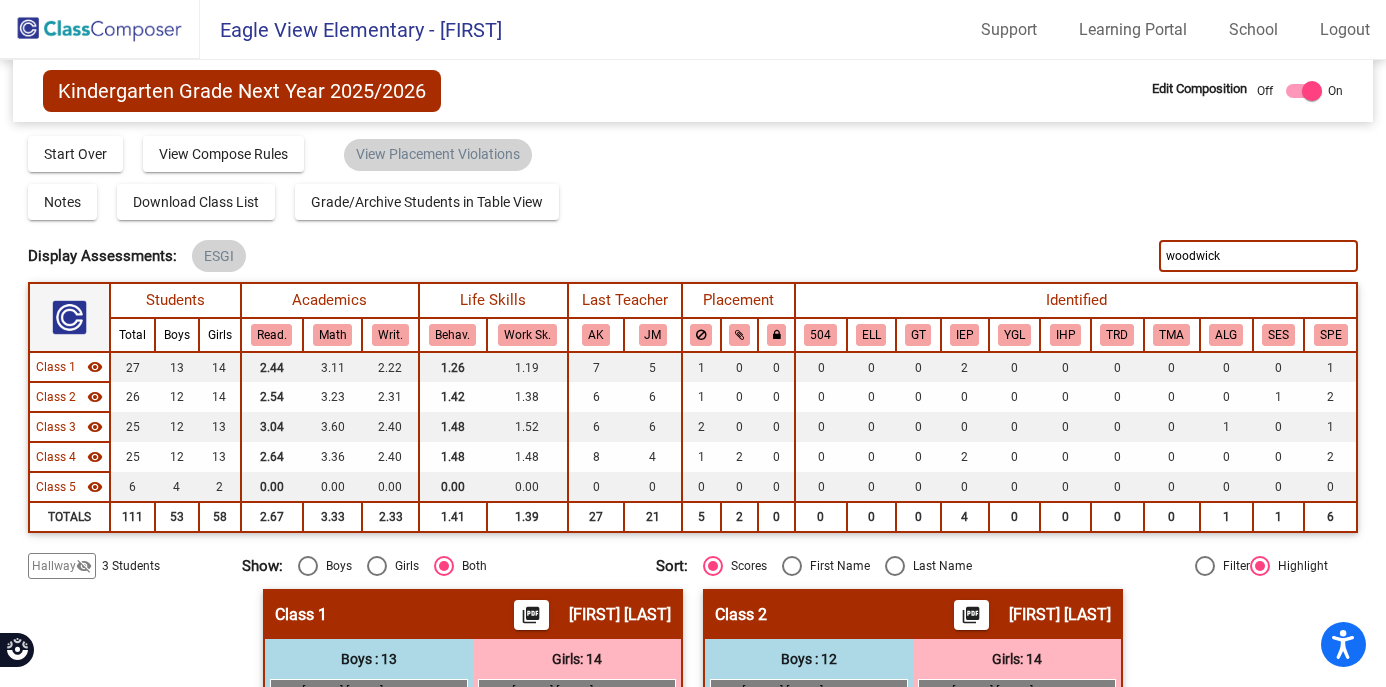 click on "Hallway   - Hallway Class  picture_as_pdf  Add Student  First Name Last Name Student Id  (Recommended)   Boy   Girl   Non Binary Add Close  Boys : 0    No Students   Girls: 2   lock do_not_disturb_alt Leia Loshaw lock do_not_disturb_alt Class 1    picture_as_pdf Andrea Neva  Add Student  First Name Last Name Student Id  (Recommended)   Boy   Girl   Non Binary Add Close  Boys : 13  6 Charlie Benson JM lock do_not_disturb_alt 3 2 Garrett Sheldon AK lock do_not_disturb_alt 3 6 Konley Roos AK lock do_not_disturb_alt 2 4 Hayden Larson IEP JM lock do_not_disturb_alt 2 2 Liam Swenson JM lock do_not_disturb_alt 2 Austin  Sharpe lock do_not_disturb_alt Bennett Bittner-Peek lock do_not_disturb_alt Calvin Gonczy IEP lock do_not_disturb_alt Ezra Gildner lock do_not_disturb_alt Henrik Koslofsky lock do_not_disturb_alt Noah Timblin lock do_not_disturb_alt Weston Bement lock do_not_disturb_alt Wyatt Bement lock do_not_disturb_alt Girls: 14 8 Morgan Dullum AK lock do_not_disturb_alt 4 8 Lorelei Watkins AK lock 3 8 JM 3" 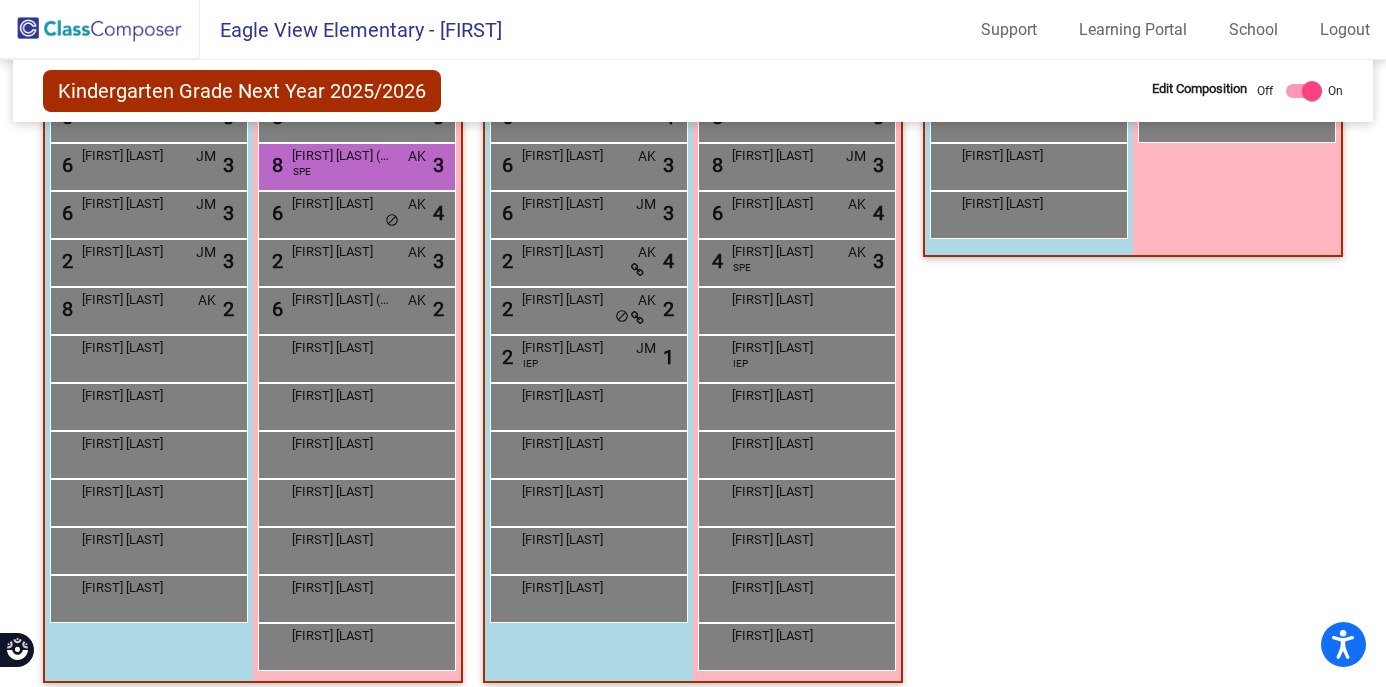 scroll, scrollTop: 1441, scrollLeft: 0, axis: vertical 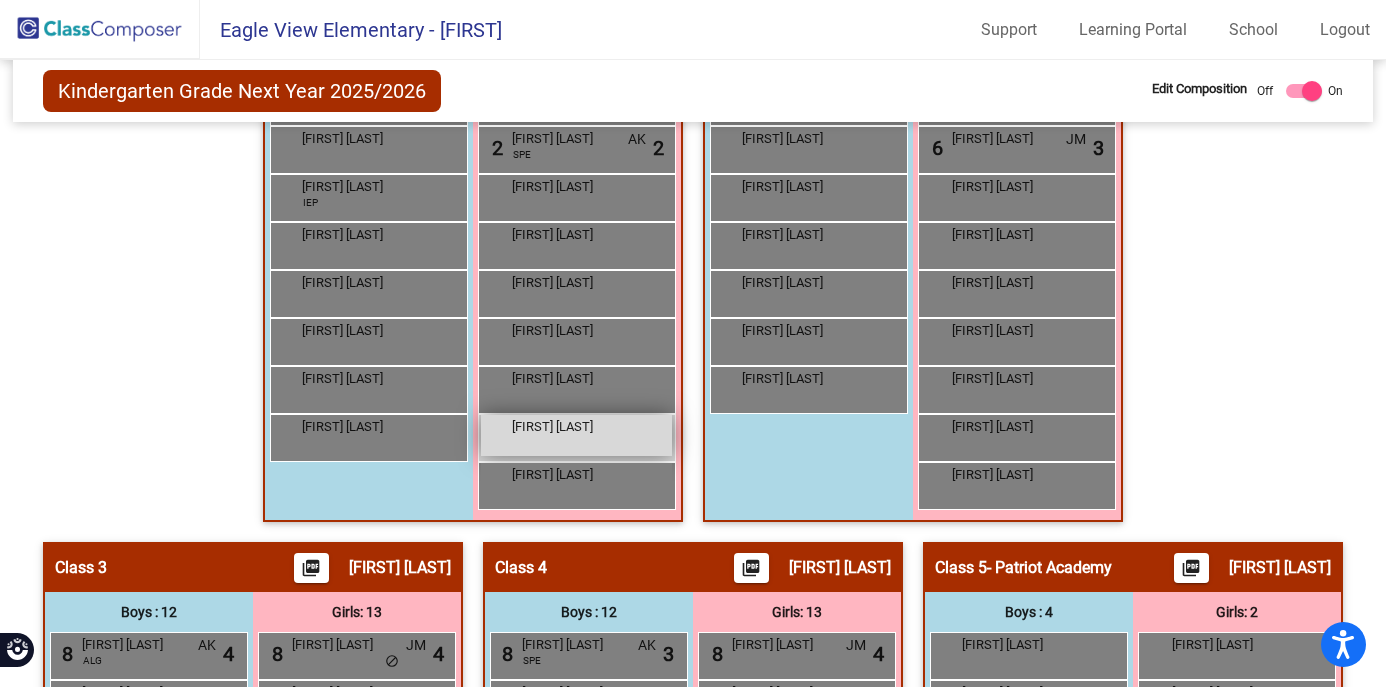 click on "Quinn Woodwick lock do_not_disturb_alt" at bounding box center (576, 435) 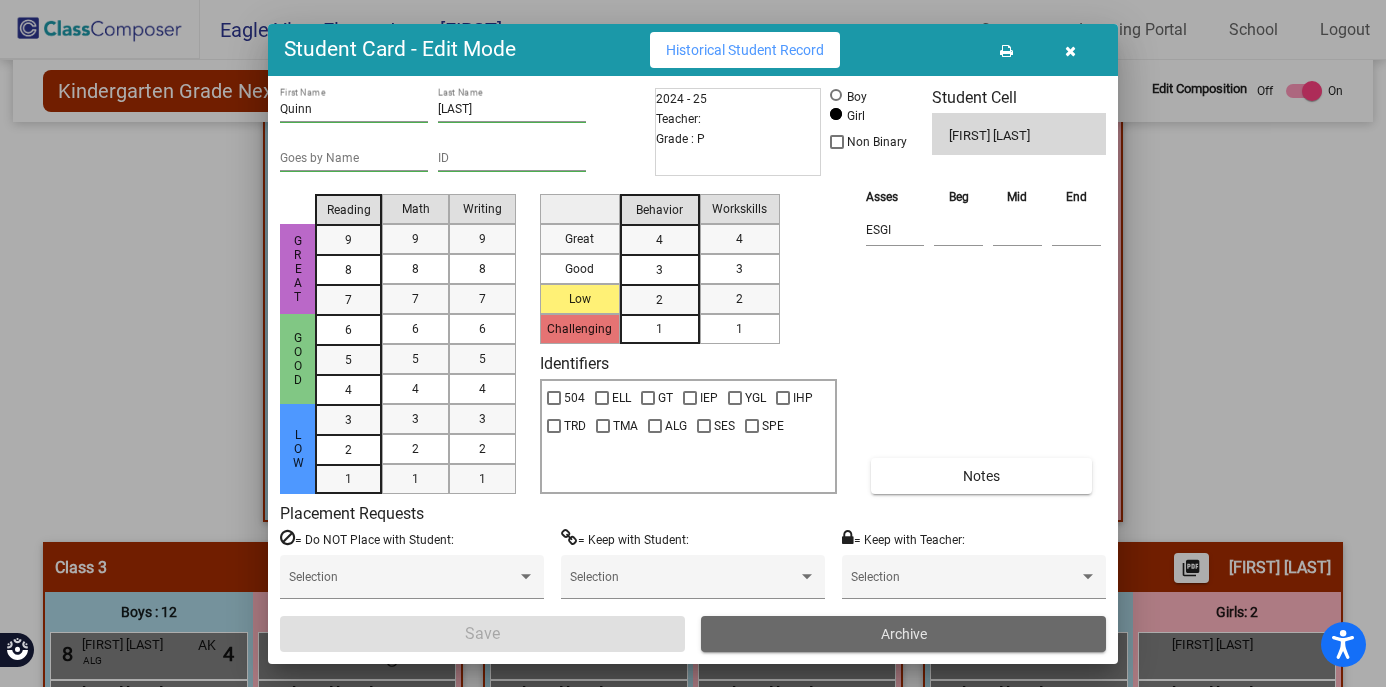 click on "Archive" at bounding box center (903, 634) 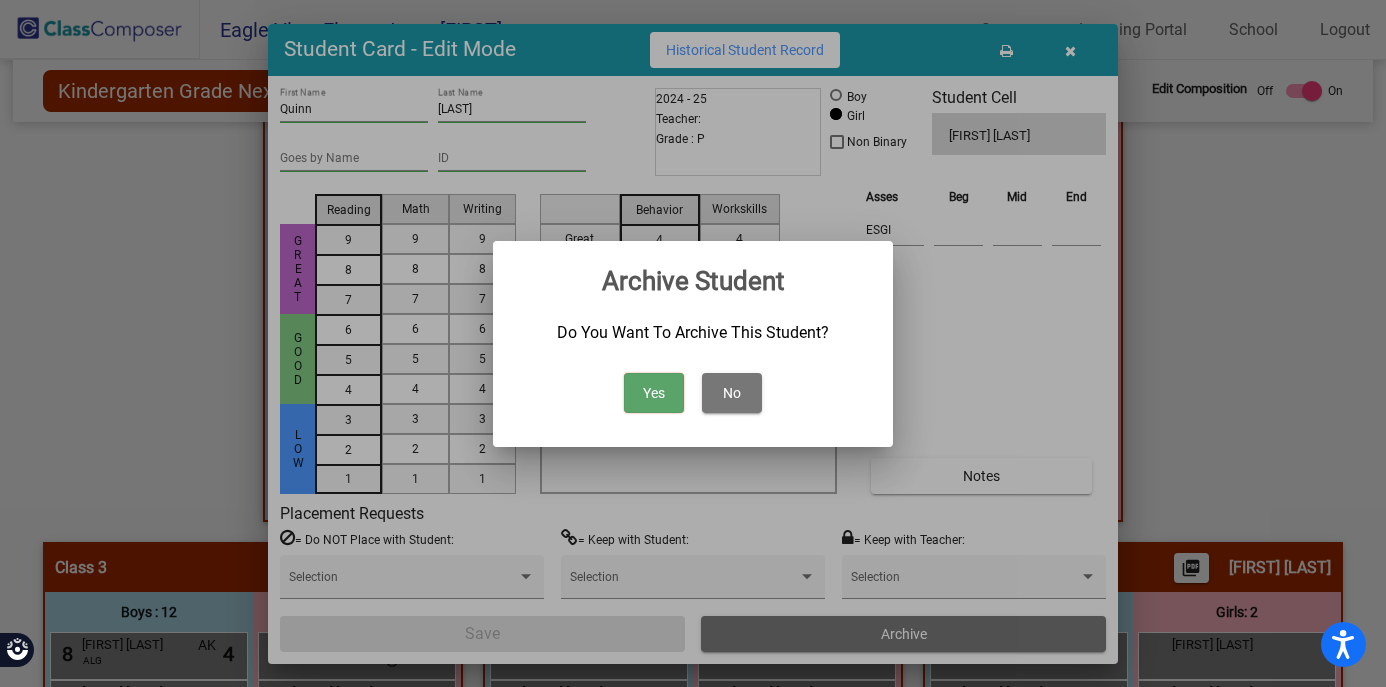 click on "Yes" at bounding box center [654, 393] 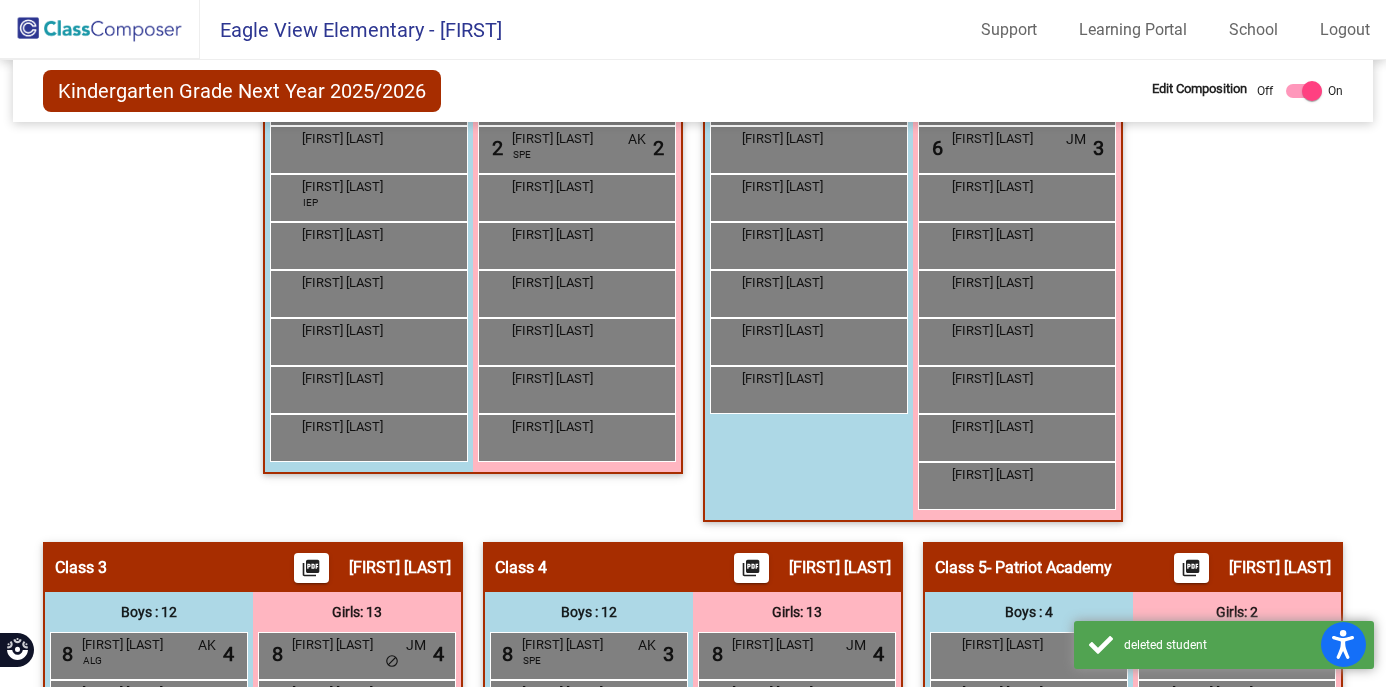 click on "Hallway   - Hallway Class  picture_as_pdf  Add Student  First Name Last Name Student Id  (Recommended)   Boy   Girl   Non Binary Add Close  Boys : 0    No Students   Girls: 2   lock do_not_disturb_alt Leia Loshaw lock do_not_disturb_alt Class 1    picture_as_pdf Andrea Neva  Add Student  First Name Last Name Student Id  (Recommended)   Boy   Girl   Non Binary Add Close  Boys : 13  6 Charlie Benson JM lock do_not_disturb_alt 3 2 Garrett Sheldon AK lock do_not_disturb_alt 3 6 Konley Roos AK lock do_not_disturb_alt 2 4 Hayden Larson IEP JM lock do_not_disturb_alt 2 2 Liam Swenson JM lock do_not_disturb_alt 2 Austin  Sharpe lock do_not_disturb_alt Bennett Bittner-Peek lock do_not_disturb_alt Calvin Gonczy IEP lock do_not_disturb_alt Ezra Gildner lock do_not_disturb_alt Henrik Koslofsky lock do_not_disturb_alt Noah Timblin lock do_not_disturb_alt Weston Bement lock do_not_disturb_alt Wyatt Bement lock do_not_disturb_alt Girls: 13 8 Morgan Dullum AK lock do_not_disturb_alt 4 8 Lorelei Watkins AK lock 3 8 JM 3" 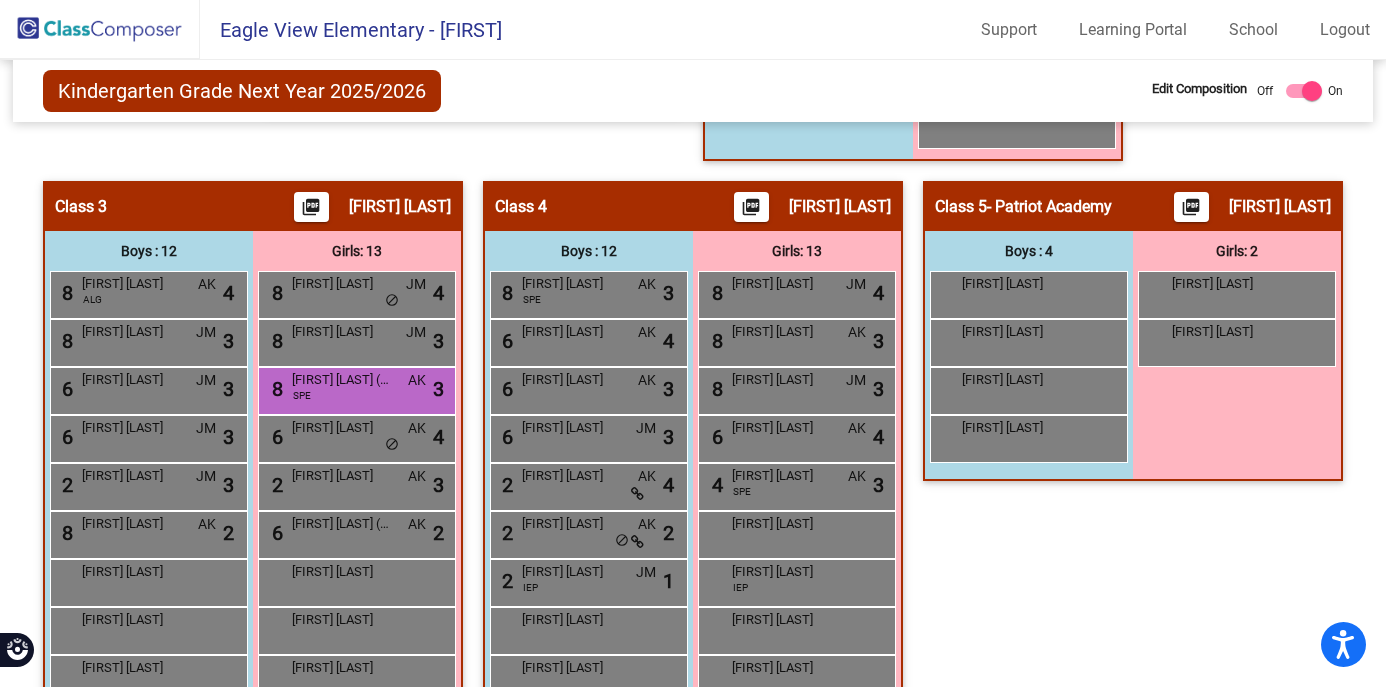 scroll, scrollTop: 1201, scrollLeft: 0, axis: vertical 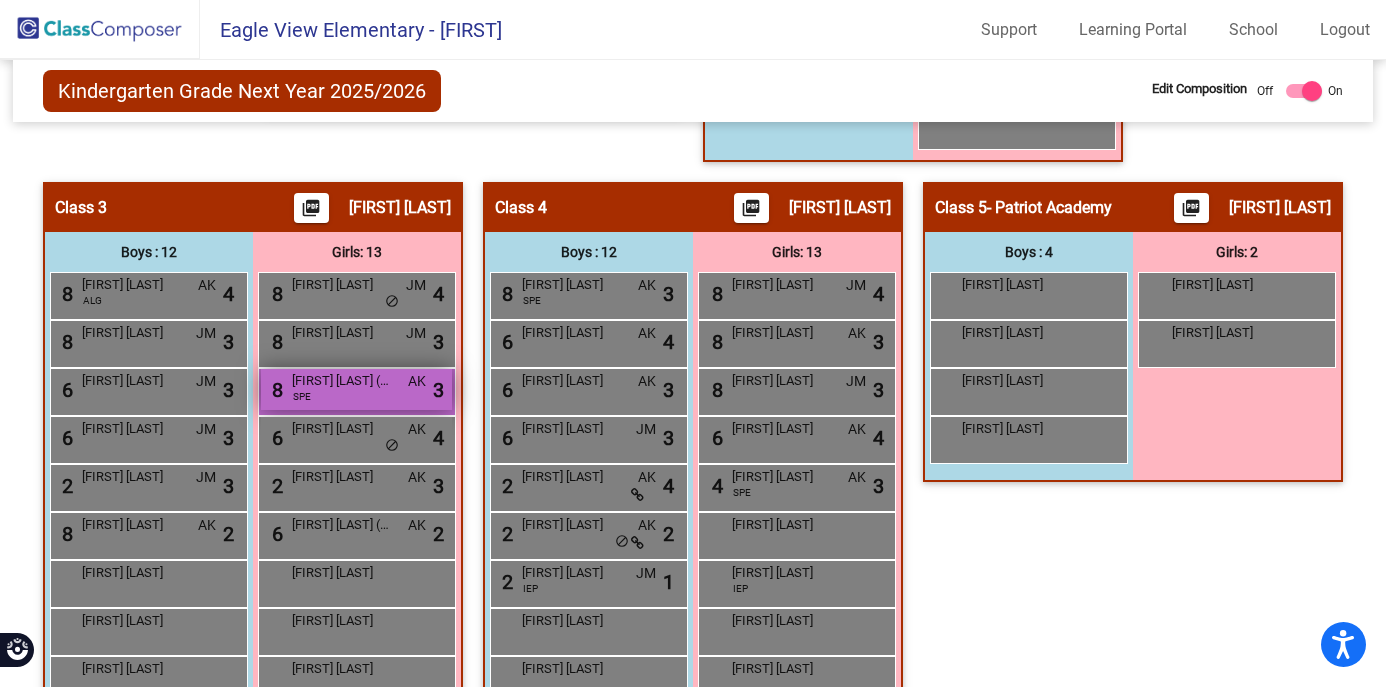 click on "8 Quinn Woodwick (NR) SPE AK lock do_not_disturb_alt 3" at bounding box center [356, 389] 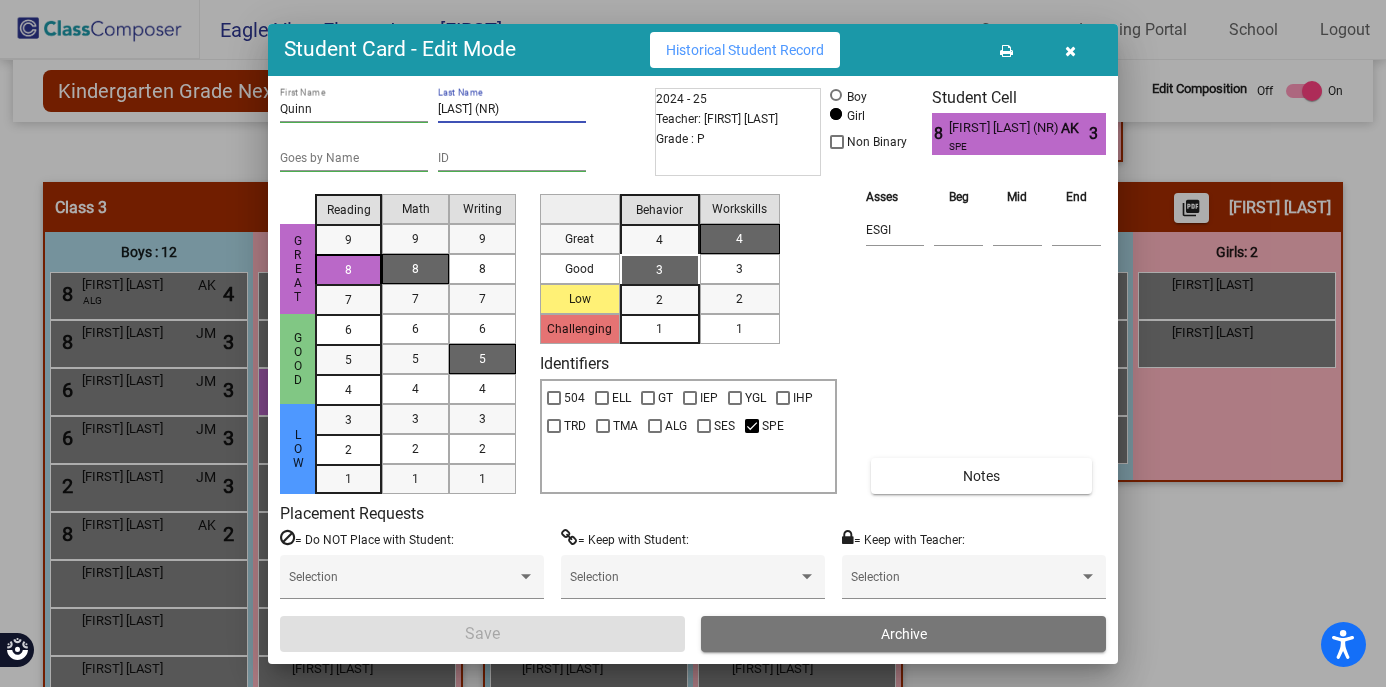 click on "Woodwick (NR)" at bounding box center [512, 110] 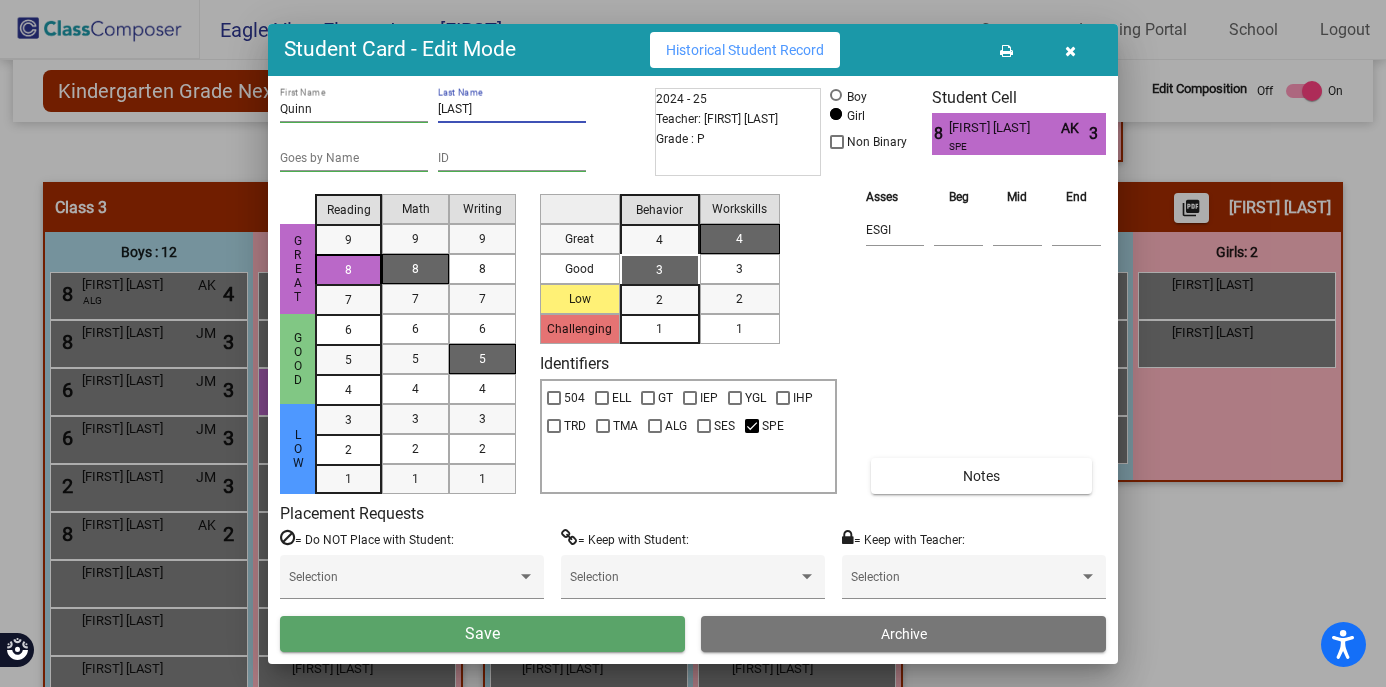 type on "Woodwick" 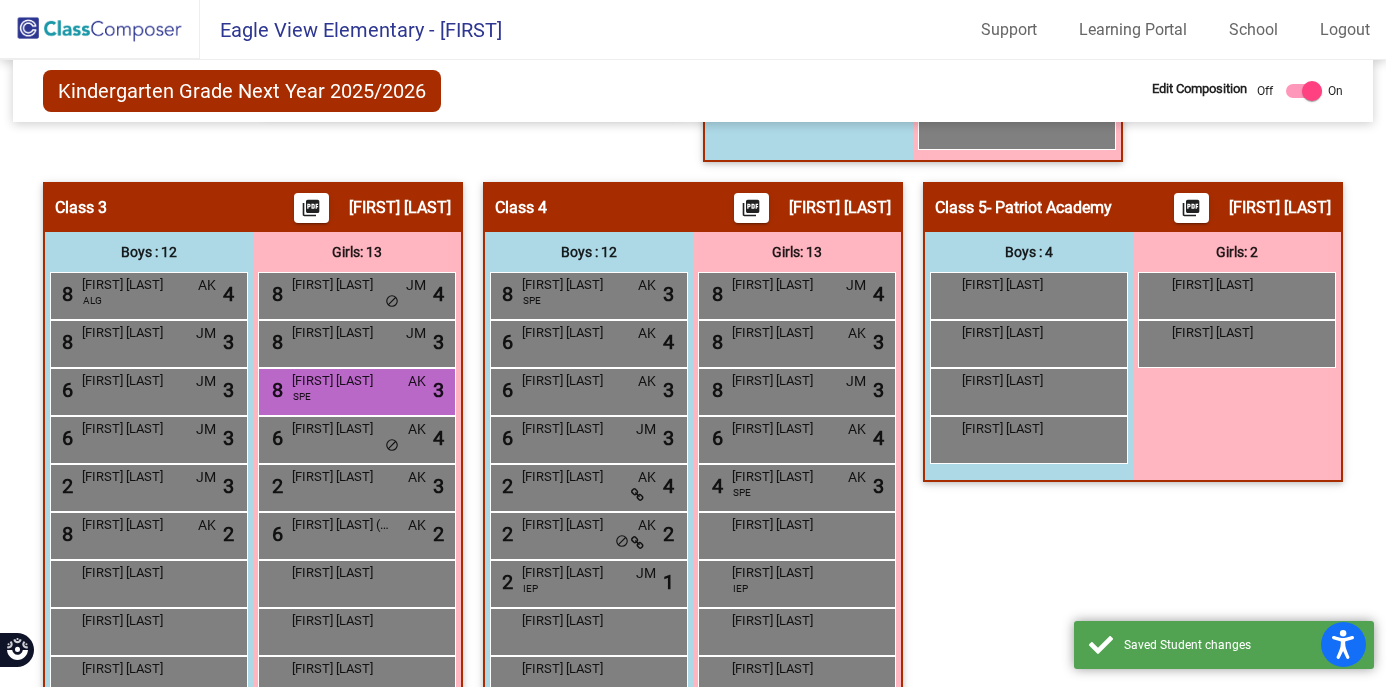 click on "Class 5   - Patriot Academy  picture_as_pdf Michele Zeidler  Add Student  First Name Last Name Student Id  (Recommended)   Boy   Girl   Non Binary Add Close  Boys : 4  Bradley Hicks lock do_not_disturb_alt Henry  Hoefs lock do_not_disturb_alt Owen Stoneking lock do_not_disturb_alt Wyatt Walker lock do_not_disturb_alt Girls: 2 Ashaunte Dewar lock do_not_disturb_alt Clare Bollum lock do_not_disturb_alt" 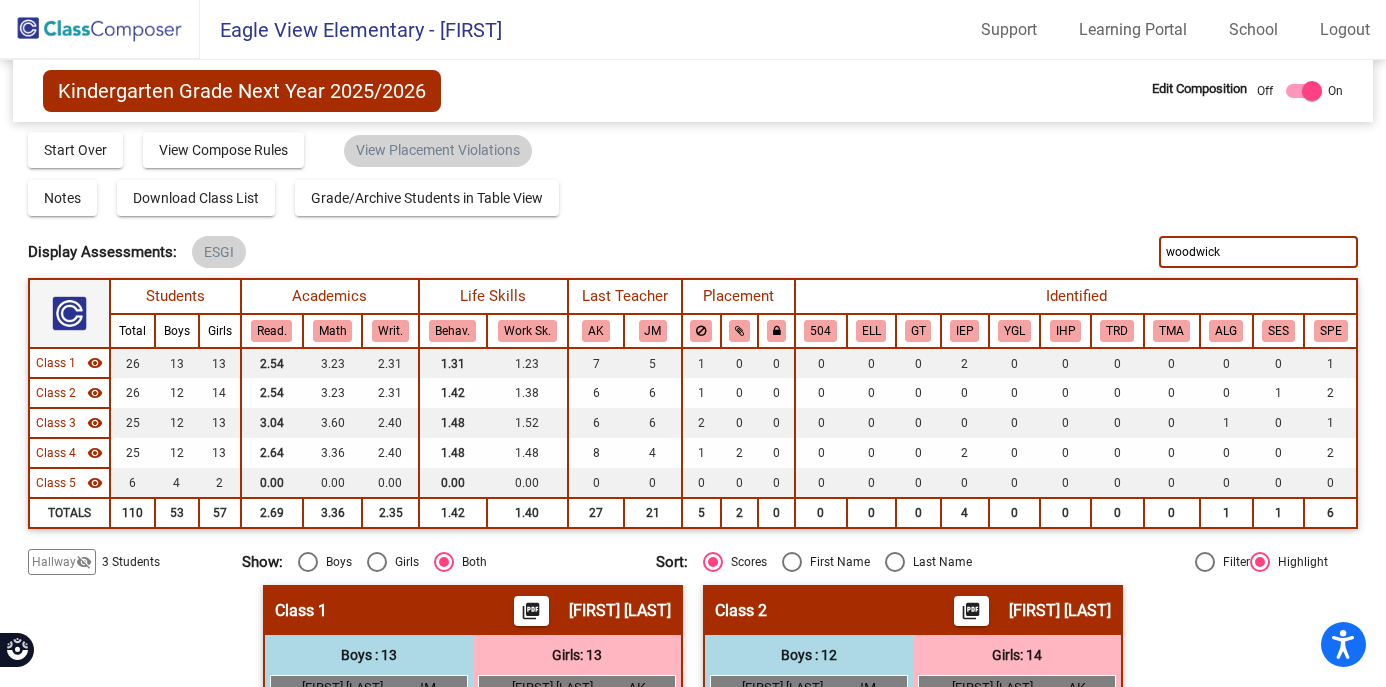 scroll, scrollTop: 0, scrollLeft: 0, axis: both 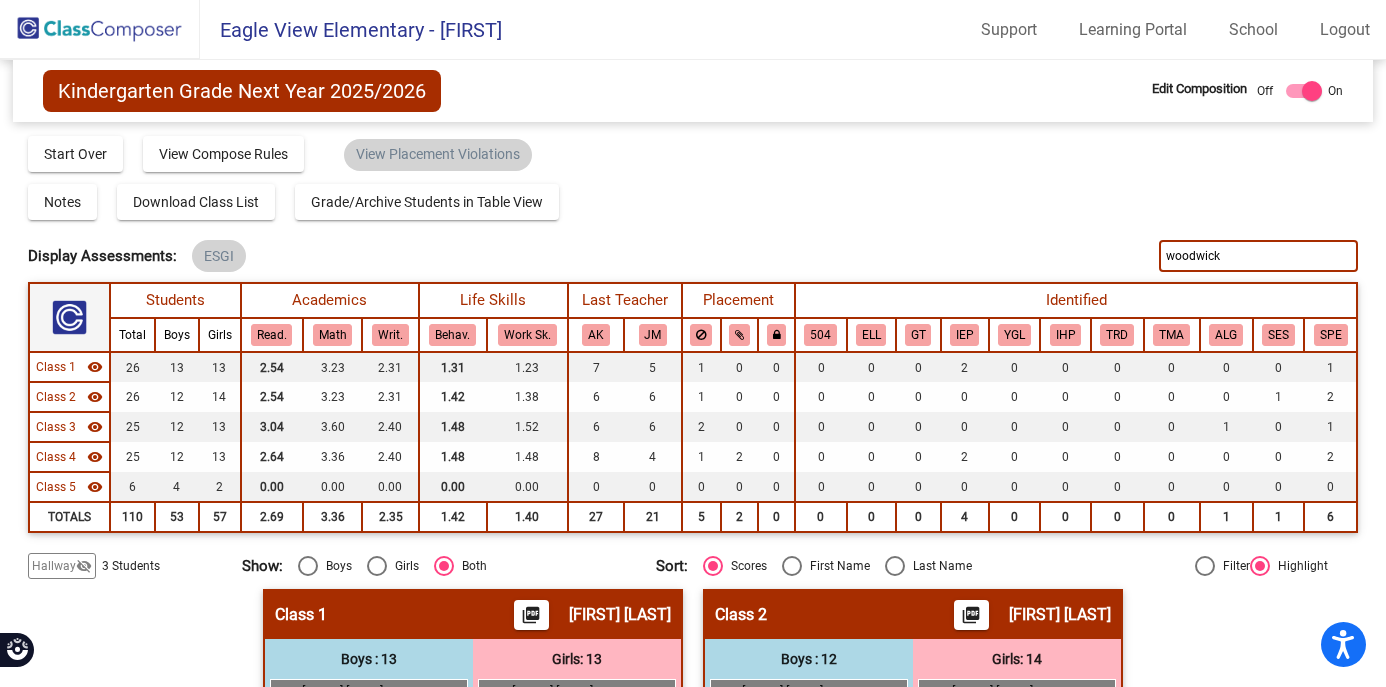 drag, startPoint x: 1229, startPoint y: 256, endPoint x: 1091, endPoint y: 256, distance: 138 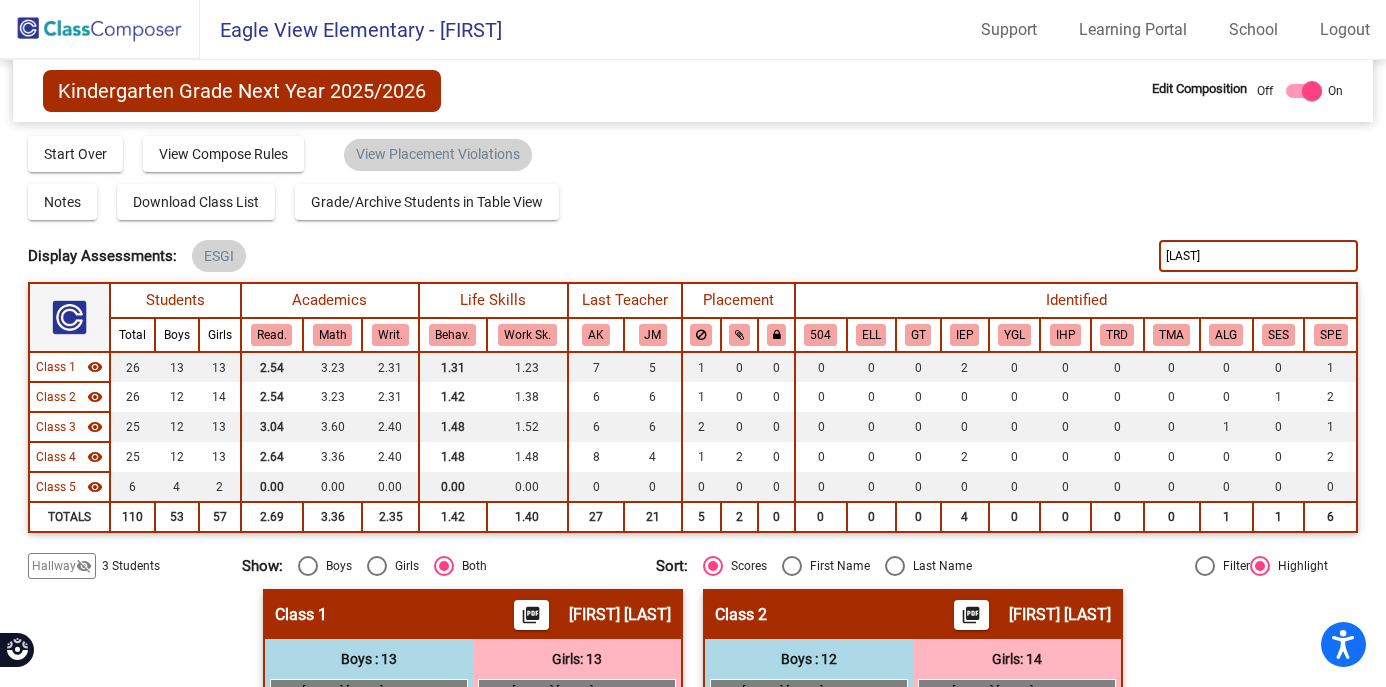 type on "sheldon" 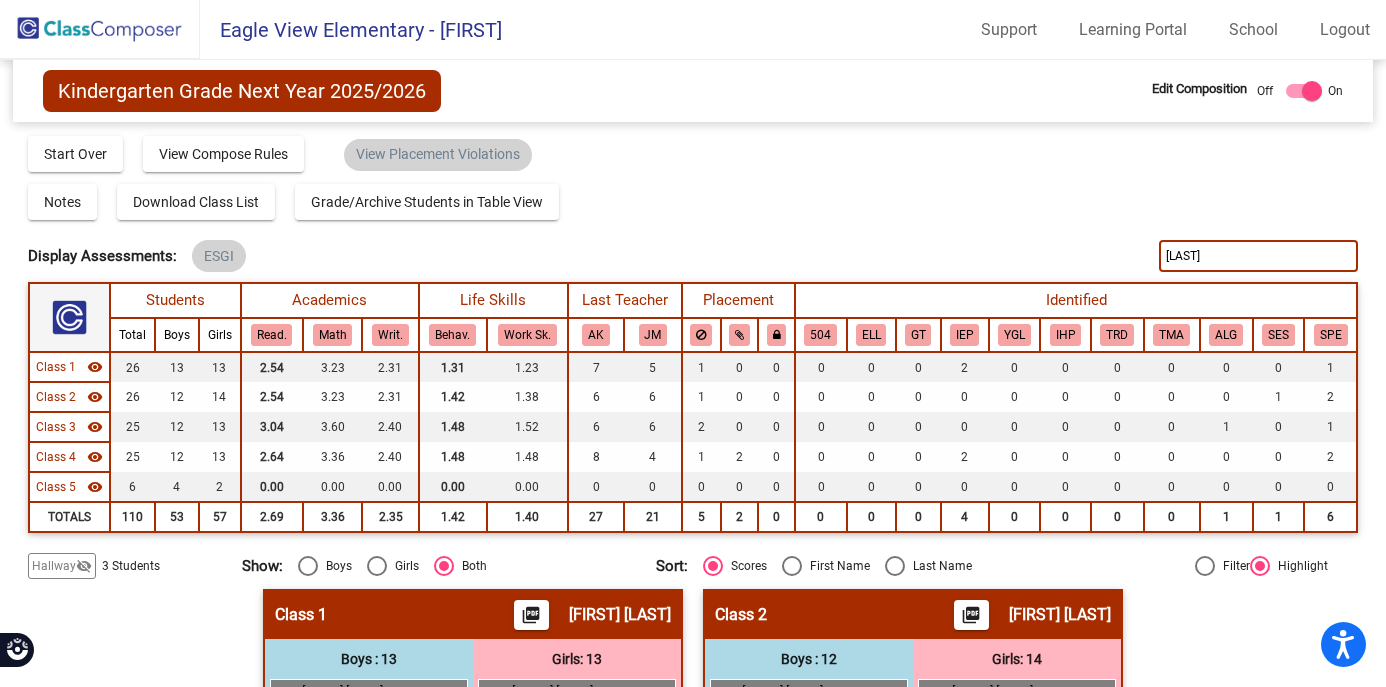 click on "Hallway   - Hallway Class  picture_as_pdf  Add Student  First Name Last Name Student Id  (Recommended)   Boy   Girl   Non Binary Add Close  Boys : 0    No Students   Girls: 2   lock do_not_disturb_alt Leia Loshaw lock do_not_disturb_alt Class 1    picture_as_pdf Andrea Neva  Add Student  First Name Last Name Student Id  (Recommended)   Boy   Girl   Non Binary Add Close  Boys : 13  6 Charlie Benson JM lock do_not_disturb_alt 3 2 Garrett Sheldon AK lock do_not_disturb_alt 3 6 Konley Roos AK lock do_not_disturb_alt 2 4 Hayden Larson IEP JM lock do_not_disturb_alt 2 2 Liam Swenson JM lock do_not_disturb_alt 2 Austin  Sharpe lock do_not_disturb_alt Bennett Bittner-Peek lock do_not_disturb_alt Calvin Gonczy IEP lock do_not_disturb_alt Ezra Gildner lock do_not_disturb_alt Henrik Koslofsky lock do_not_disturb_alt Noah Timblin lock do_not_disturb_alt Weston Bement lock do_not_disturb_alt Wyatt Bement lock do_not_disturb_alt Girls: 13 8 Morgan Dullum AK lock do_not_disturb_alt 4 8 Lorelei Watkins AK lock 3 8 JM 3" 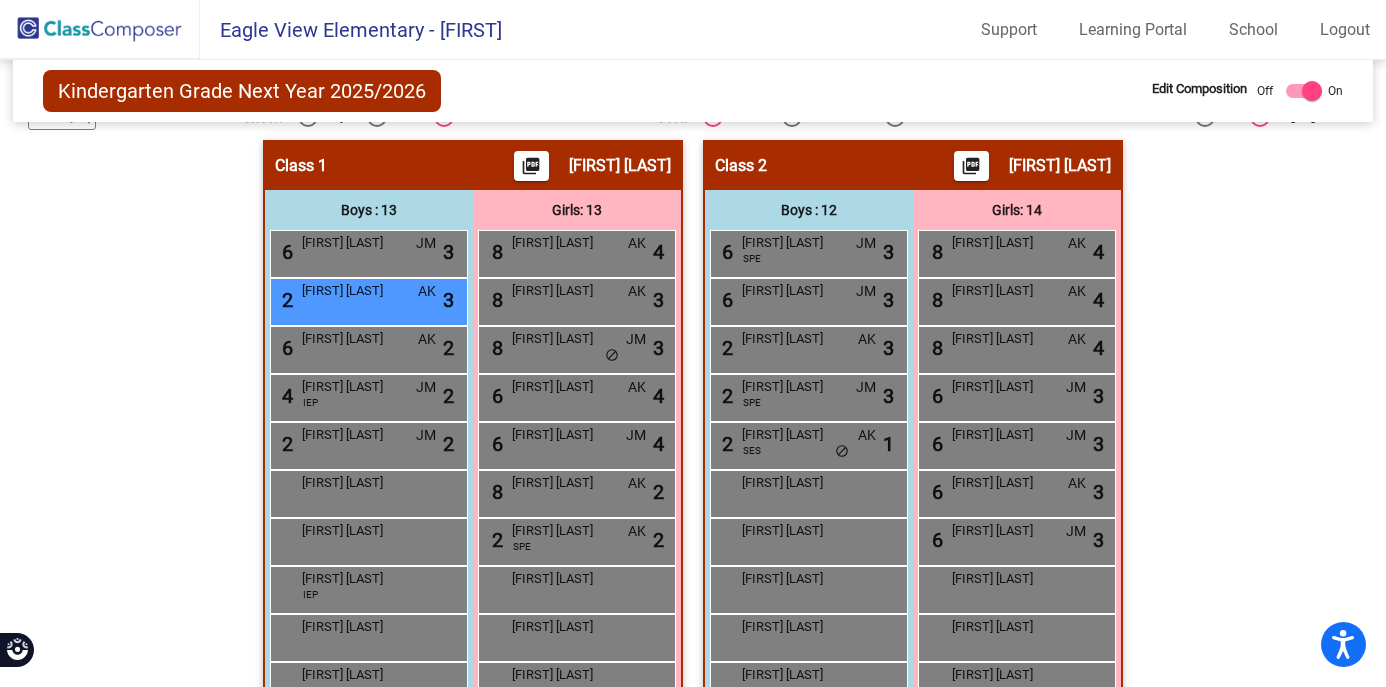 scroll, scrollTop: 480, scrollLeft: 0, axis: vertical 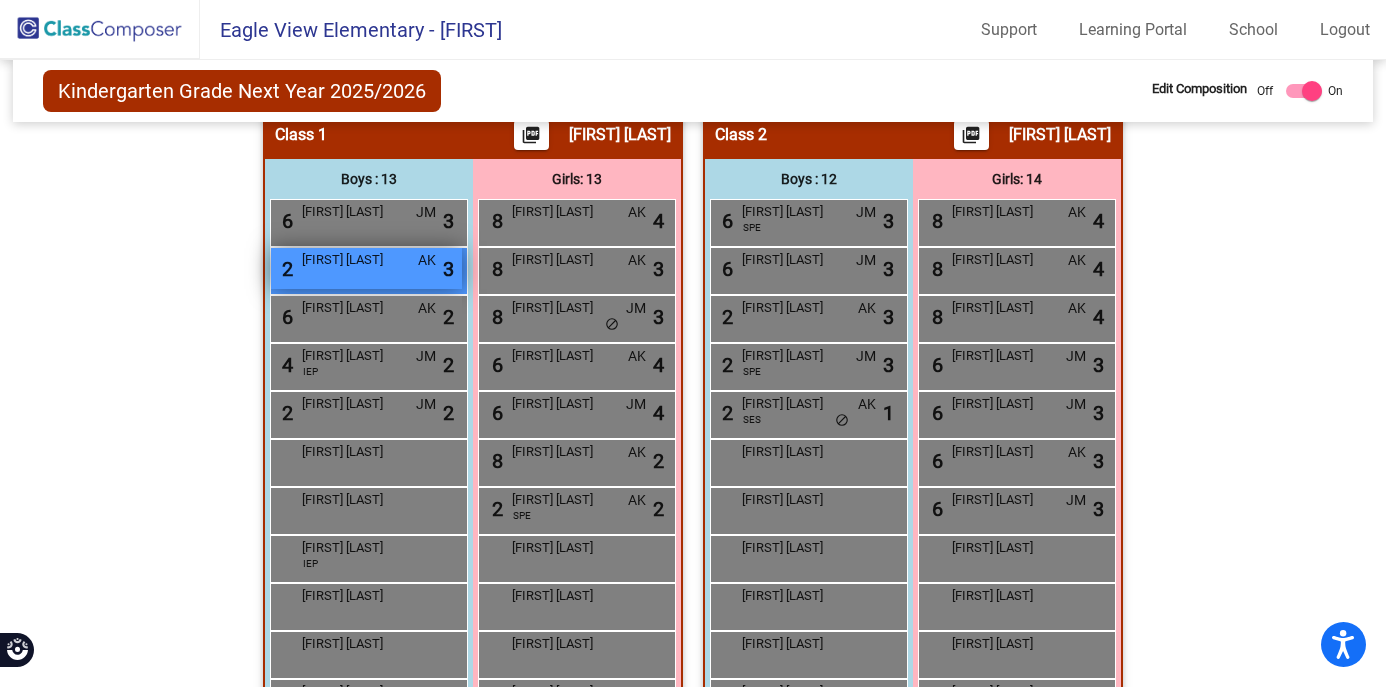 click on "2 Garrett Sheldon AK lock do_not_disturb_alt 3" at bounding box center (366, 268) 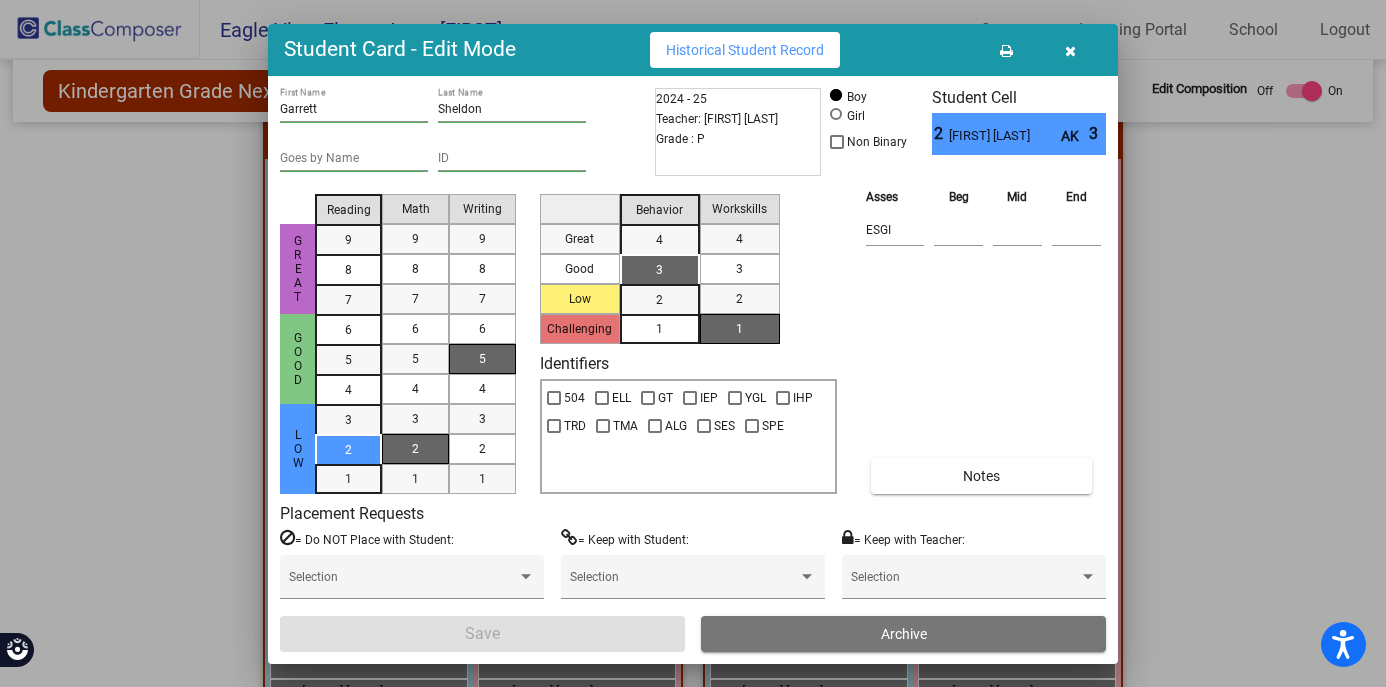 click on "Archive" at bounding box center (903, 634) 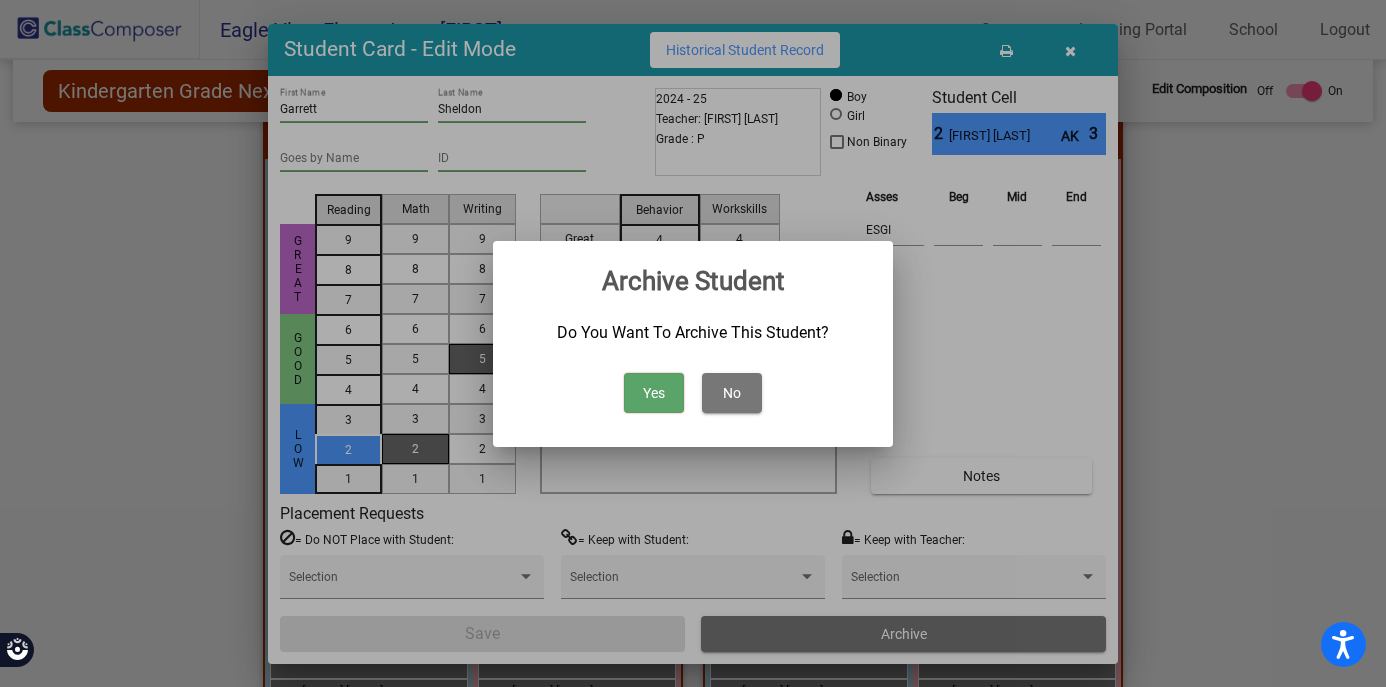click on "Yes" at bounding box center [654, 393] 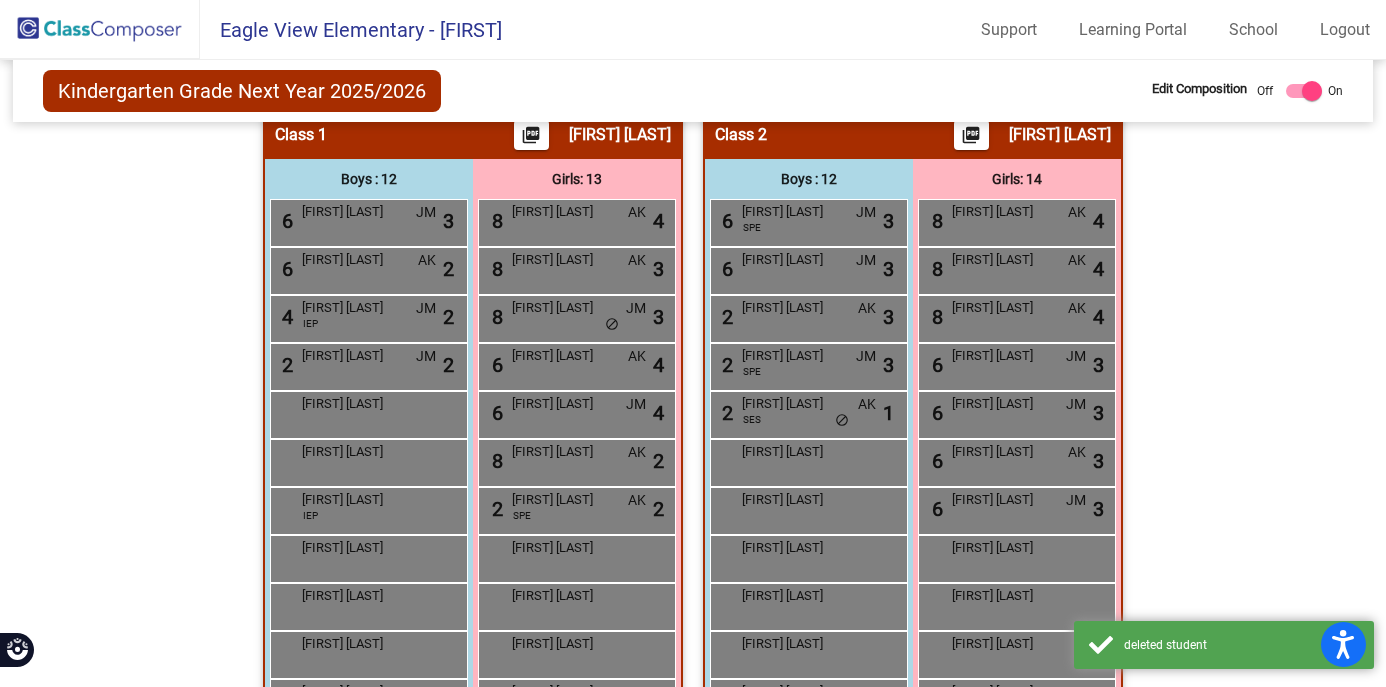 click on "Hallway   - Hallway Class  picture_as_pdf  Add Student  First Name Last Name Student Id  (Recommended)   Boy   Girl   Non Binary Add Close  Boys : 0    No Students   Girls: 2   lock do_not_disturb_alt Leia Loshaw lock do_not_disturb_alt Class 1    picture_as_pdf Andrea Neva  Add Student  First Name Last Name Student Id  (Recommended)   Boy   Girl   Non Binary Add Close  Boys : 12  6 Charlie Benson JM lock do_not_disturb_alt 3 6 Konley Roos AK lock do_not_disturb_alt 2 4 Hayden Larson IEP JM lock do_not_disturb_alt 2 2 Liam Swenson JM lock do_not_disturb_alt 2 Austin  Sharpe lock do_not_disturb_alt Bennett Bittner-Peek lock do_not_disturb_alt Calvin Gonczy IEP lock do_not_disturb_alt Ezra Gildner lock do_not_disturb_alt Henrik Koslofsky lock do_not_disturb_alt Noah Timblin lock do_not_disturb_alt Weston Bement lock do_not_disturb_alt Wyatt Bement lock do_not_disturb_alt Girls: 13 8 Morgan Dullum AK lock do_not_disturb_alt 4 8 Lorelei Watkins AK lock do_not_disturb_alt 3 8 Blake Skillings JM lock 3 6 AK 4" 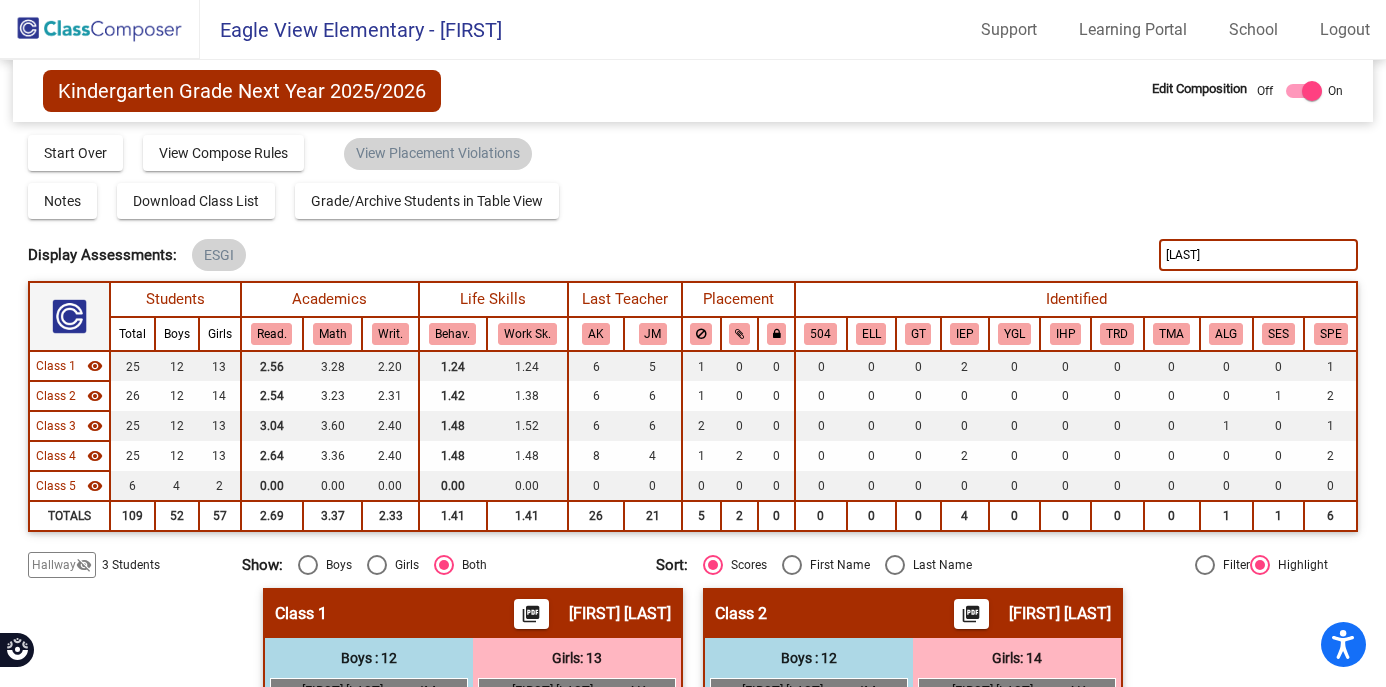 scroll, scrollTop: 0, scrollLeft: 0, axis: both 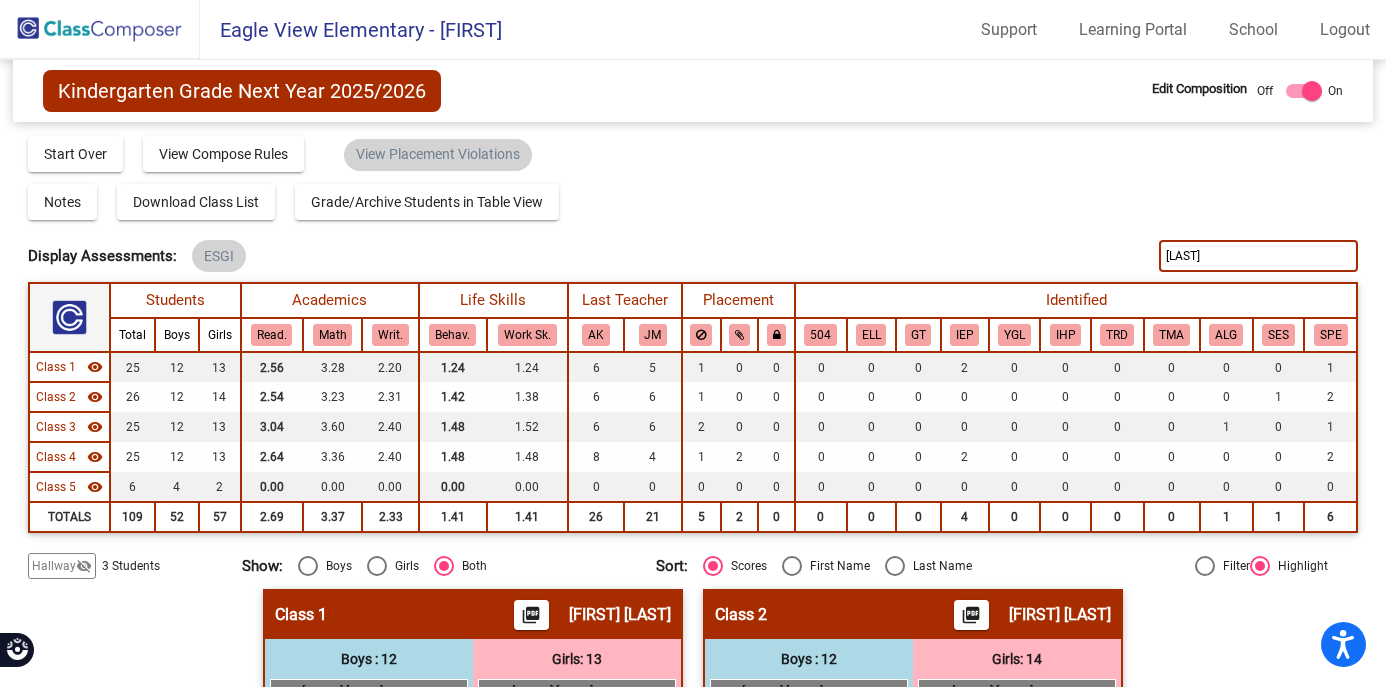 drag, startPoint x: 1215, startPoint y: 257, endPoint x: 1115, endPoint y: 254, distance: 100.04499 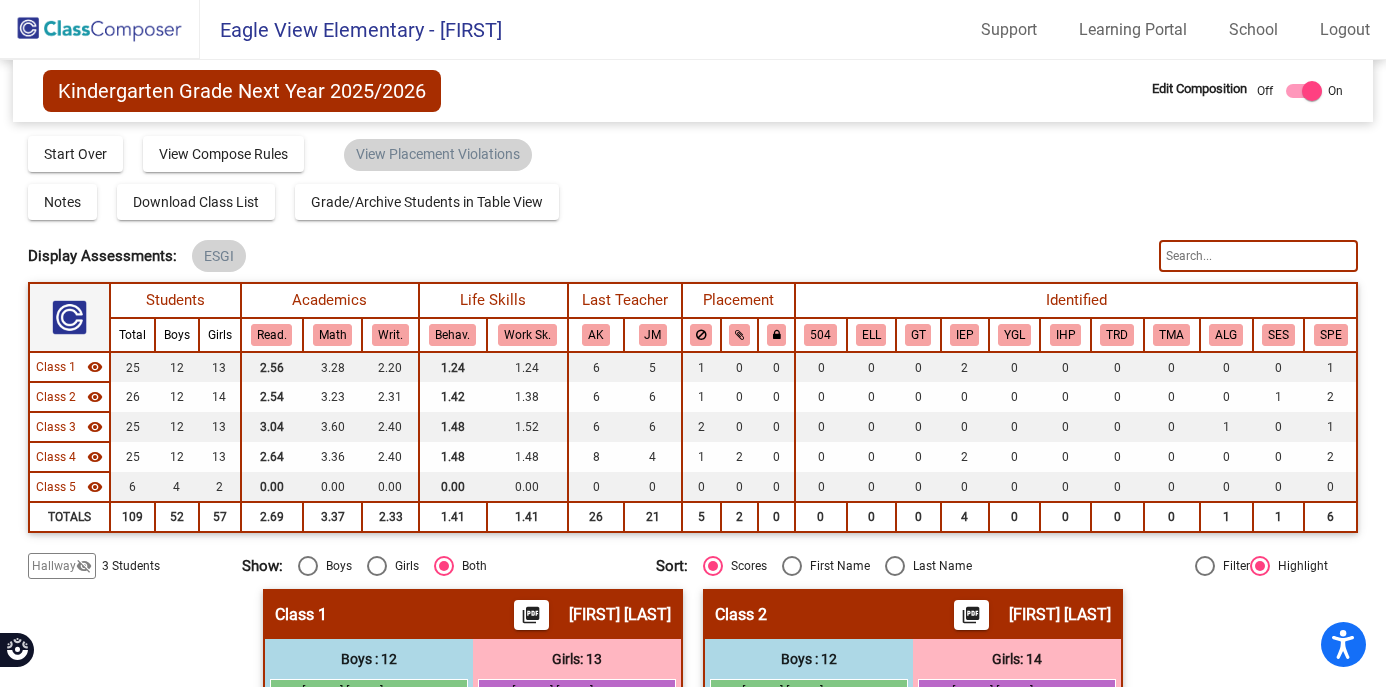 click on "Hallway   - Hallway Class  picture_as_pdf  Add Student  First Name Last Name Student Id  (Recommended)   Boy   Girl   Non Binary Add Close  Boys : 0    No Students   Girls: 2   lock do_not_disturb_alt Leia Loshaw lock do_not_disturb_alt Class 1    picture_as_pdf Andrea Neva  Add Student  First Name Last Name Student Id  (Recommended)   Boy   Girl   Non Binary Add Close  Boys : 12  6 Charlie Benson JM lock do_not_disturb_alt 3 6 Konley Roos AK lock do_not_disturb_alt 2 4 Hayden Larson IEP JM lock do_not_disturb_alt 2 2 Liam Swenson JM lock do_not_disturb_alt 2 Austin  Sharpe lock do_not_disturb_alt Bennett Bittner-Peek lock do_not_disturb_alt Calvin Gonczy IEP lock do_not_disturb_alt Ezra Gildner lock do_not_disturb_alt Henrik Koslofsky lock do_not_disturb_alt Noah Timblin lock do_not_disturb_alt Weston Bement lock do_not_disturb_alt Wyatt Bement lock do_not_disturb_alt Girls: 13 8 Morgan Dullum AK lock do_not_disturb_alt 4 8 Lorelei Watkins AK lock do_not_disturb_alt 3 8 Blake Skillings JM lock 3 6 AK 4" 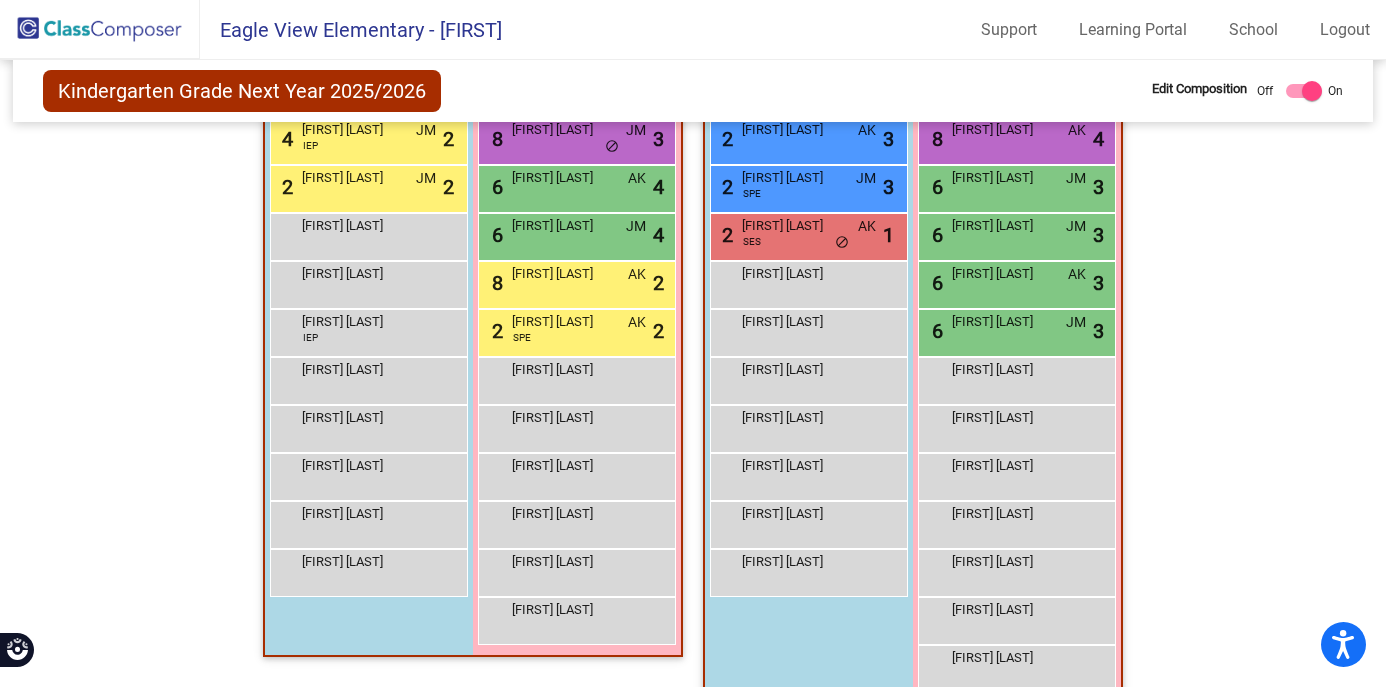 scroll, scrollTop: 680, scrollLeft: 0, axis: vertical 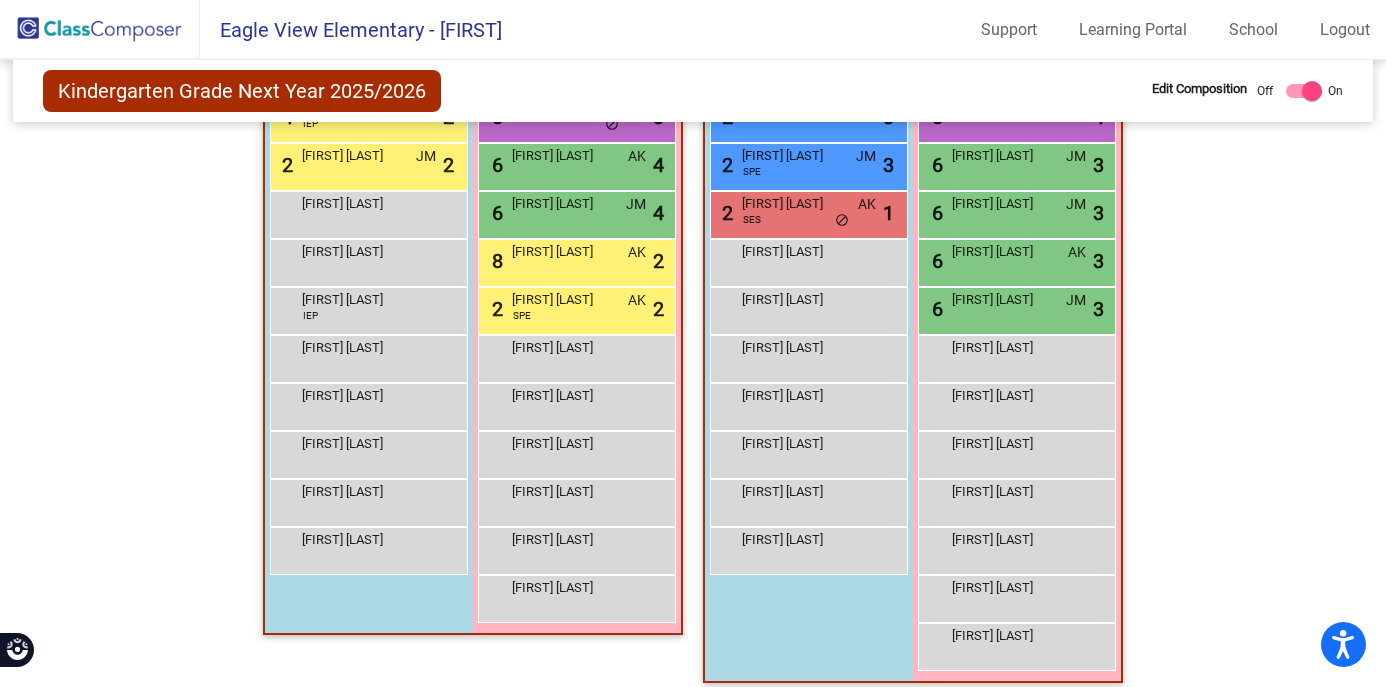 click on "Hallway   - Hallway Class  picture_as_pdf  Add Student  First Name Last Name Student Id  (Recommended)   Boy   Girl   Non Binary Add Close  Boys : 0    No Students   Girls: 2   lock do_not_disturb_alt Leia Loshaw lock do_not_disturb_alt Class 1    picture_as_pdf Andrea Neva  Add Student  First Name Last Name Student Id  (Recommended)   Boy   Girl   Non Binary Add Close  Boys : 12  6 Charlie Benson JM lock do_not_disturb_alt 3 6 Konley Roos AK lock do_not_disturb_alt 2 4 Hayden Larson IEP JM lock do_not_disturb_alt 2 2 Liam Swenson JM lock do_not_disturb_alt 2 Austin  Sharpe lock do_not_disturb_alt Bennett Bittner-Peek lock do_not_disturb_alt Calvin Gonczy IEP lock do_not_disturb_alt Ezra Gildner lock do_not_disturb_alt Henrik Koslofsky lock do_not_disturb_alt Noah Timblin lock do_not_disturb_alt Weston Bement lock do_not_disturb_alt Wyatt Bement lock do_not_disturb_alt Girls: 13 8 Morgan Dullum AK lock do_not_disturb_alt 4 8 Lorelei Watkins AK lock do_not_disturb_alt 3 8 Blake Skillings JM lock 3 6 AK 4" 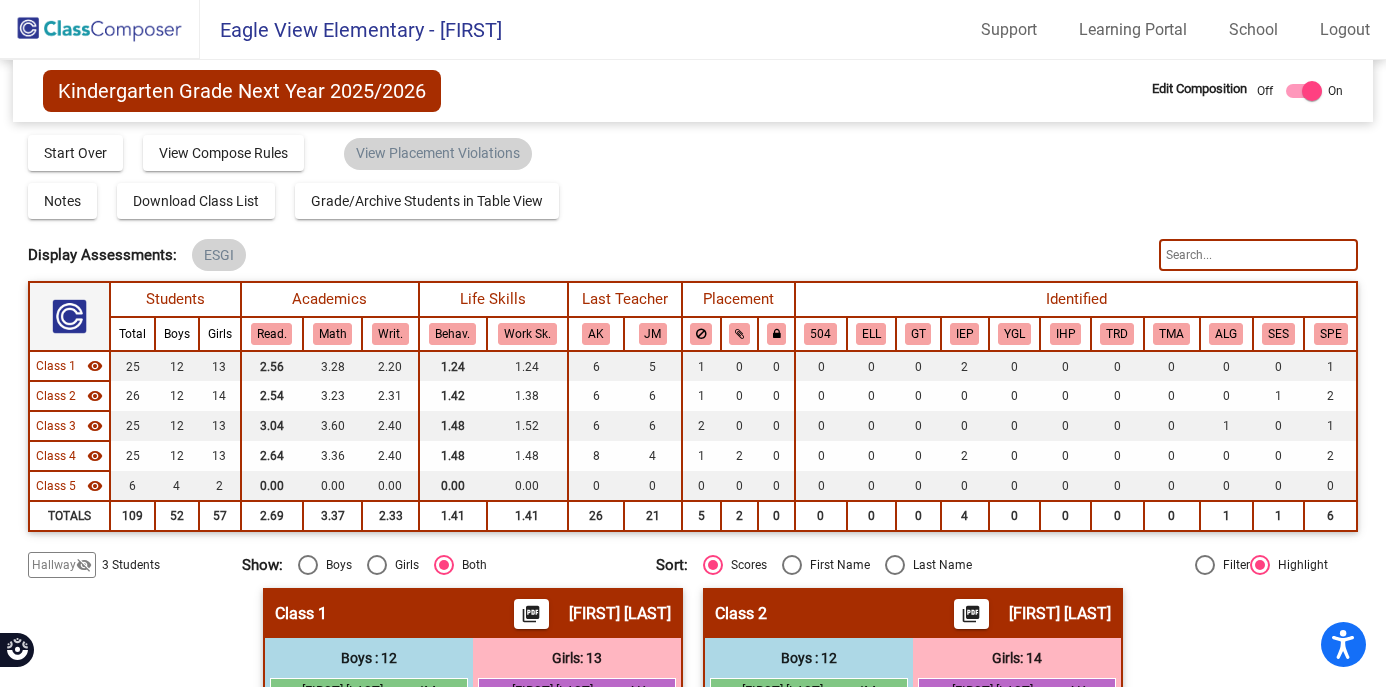 scroll, scrollTop: 0, scrollLeft: 0, axis: both 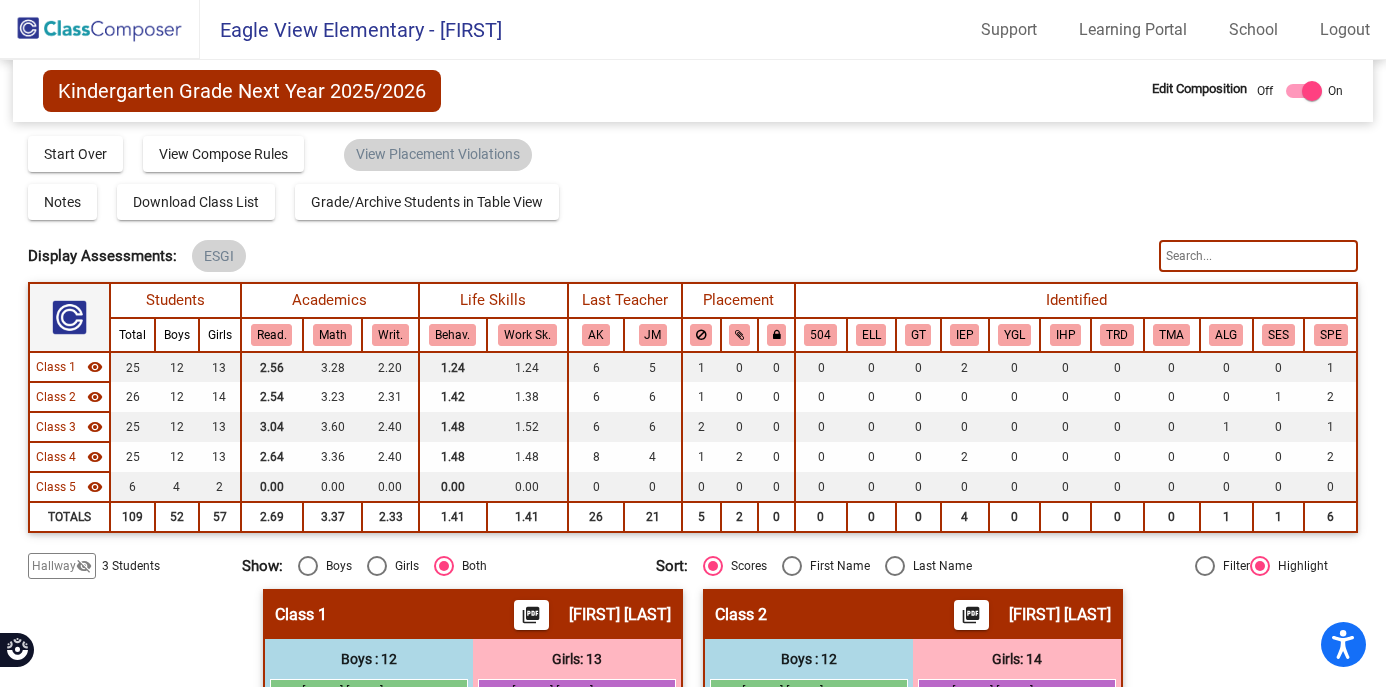 click 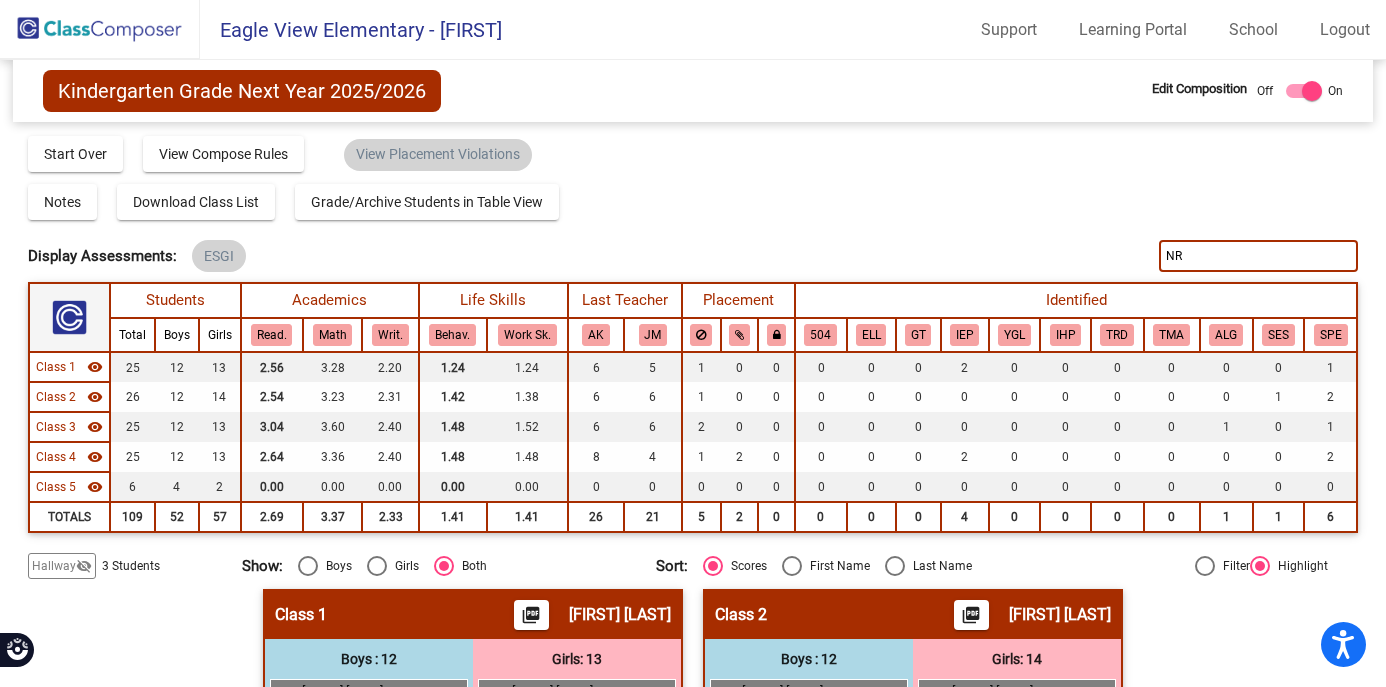 type on "NR" 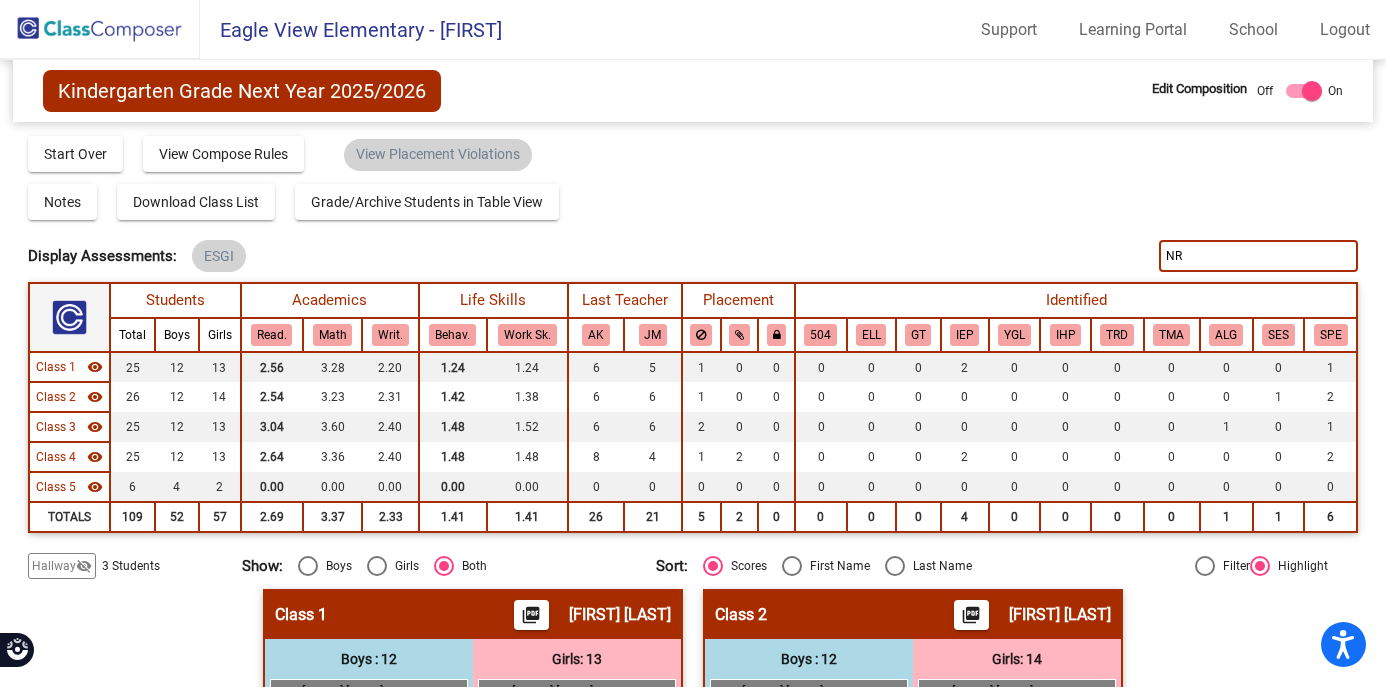 click on "Hallway   - Hallway Class  picture_as_pdf  Add Student  First Name Last Name Student Id  (Recommended)   Boy   Girl   Non Binary Add Close  Boys : 0    No Students   Girls: 2   lock do_not_disturb_alt Leia Loshaw lock do_not_disturb_alt Class 1    picture_as_pdf Andrea Neva  Add Student  First Name Last Name Student Id  (Recommended)   Boy   Girl   Non Binary Add Close  Boys : 12  6 Charlie Benson JM lock do_not_disturb_alt 3 6 Konley Roos AK lock do_not_disturb_alt 2 4 Hayden Larson IEP JM lock do_not_disturb_alt 2 2 Liam Swenson JM lock do_not_disturb_alt 2 Austin  Sharpe lock do_not_disturb_alt Bennett Bittner-Peek lock do_not_disturb_alt Calvin Gonczy IEP lock do_not_disturb_alt Ezra Gildner lock do_not_disturb_alt Henrik Koslofsky lock do_not_disturb_alt Noah Timblin lock do_not_disturb_alt Weston Bement lock do_not_disturb_alt Wyatt Bement lock do_not_disturb_alt Girls: 13 8 Morgan Dullum AK lock do_not_disturb_alt 4 8 Lorelei Watkins AK lock do_not_disturb_alt 3 8 Blake Skillings JM lock 3 6 AK 4" 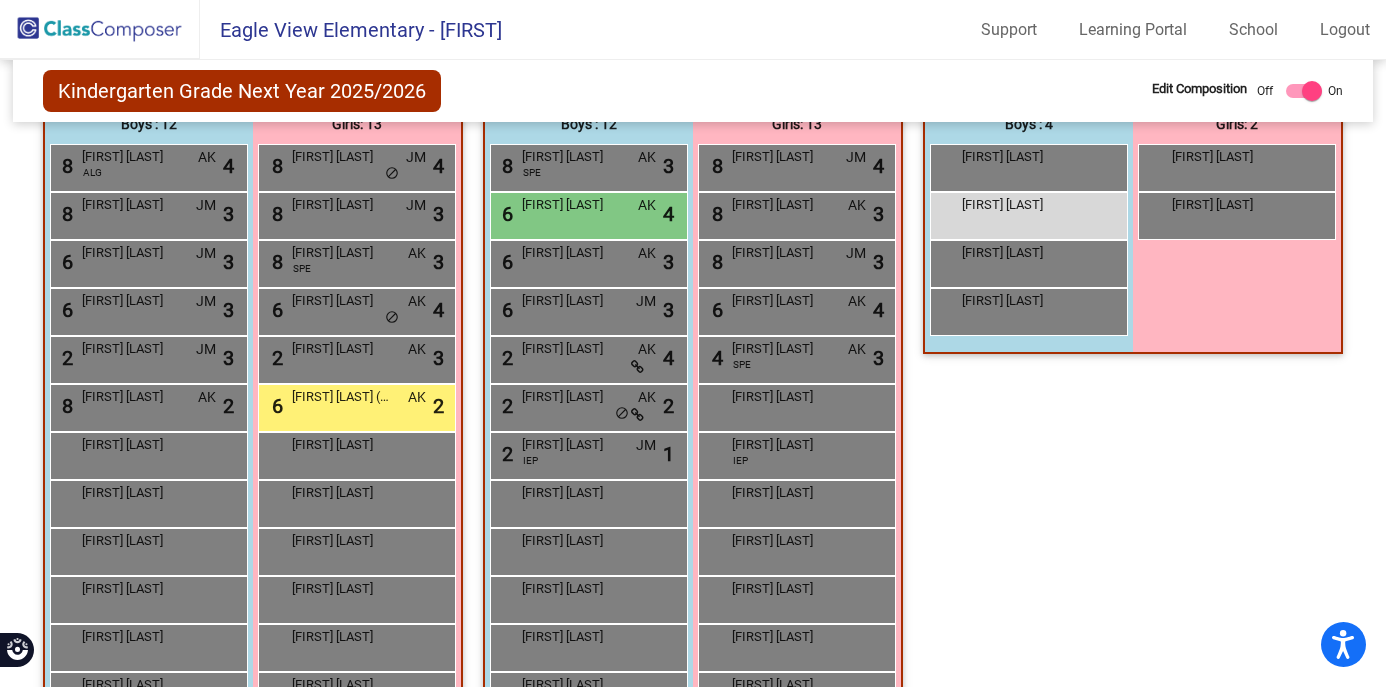 scroll, scrollTop: 1360, scrollLeft: 0, axis: vertical 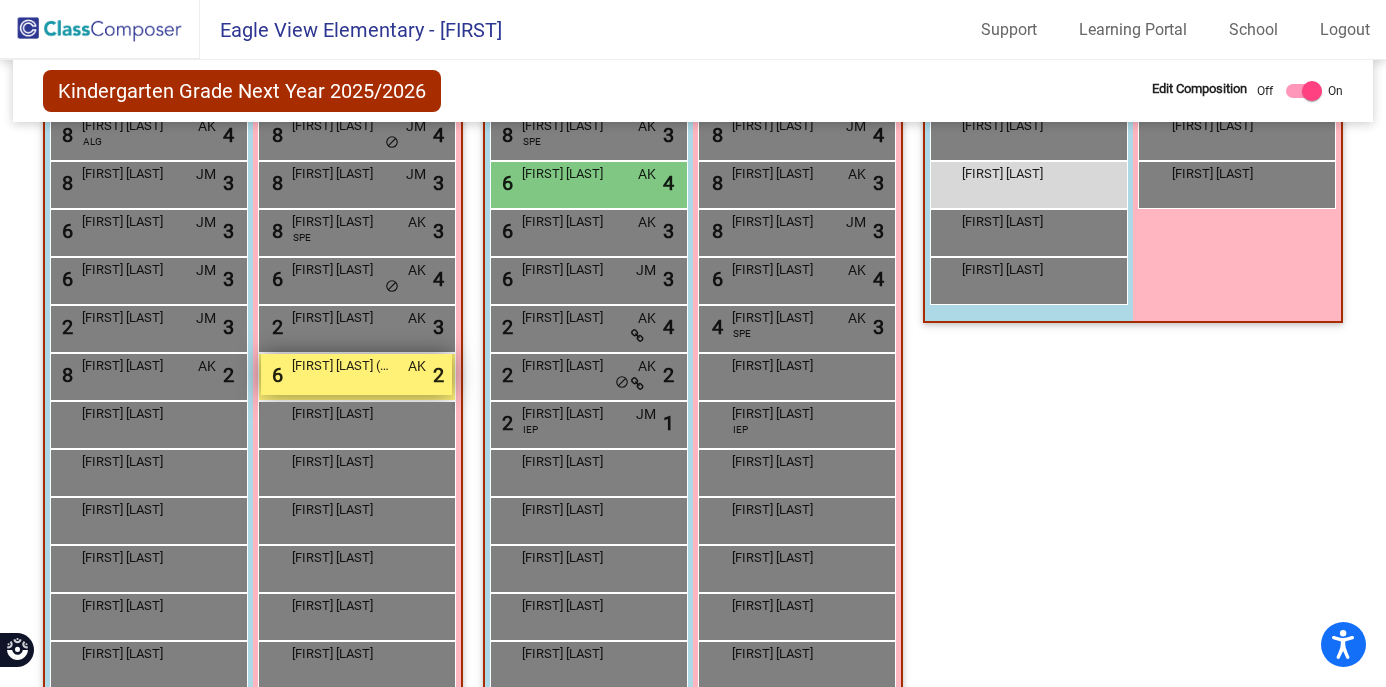 click on "Charlotte Cekalla (NR)" at bounding box center (342, 366) 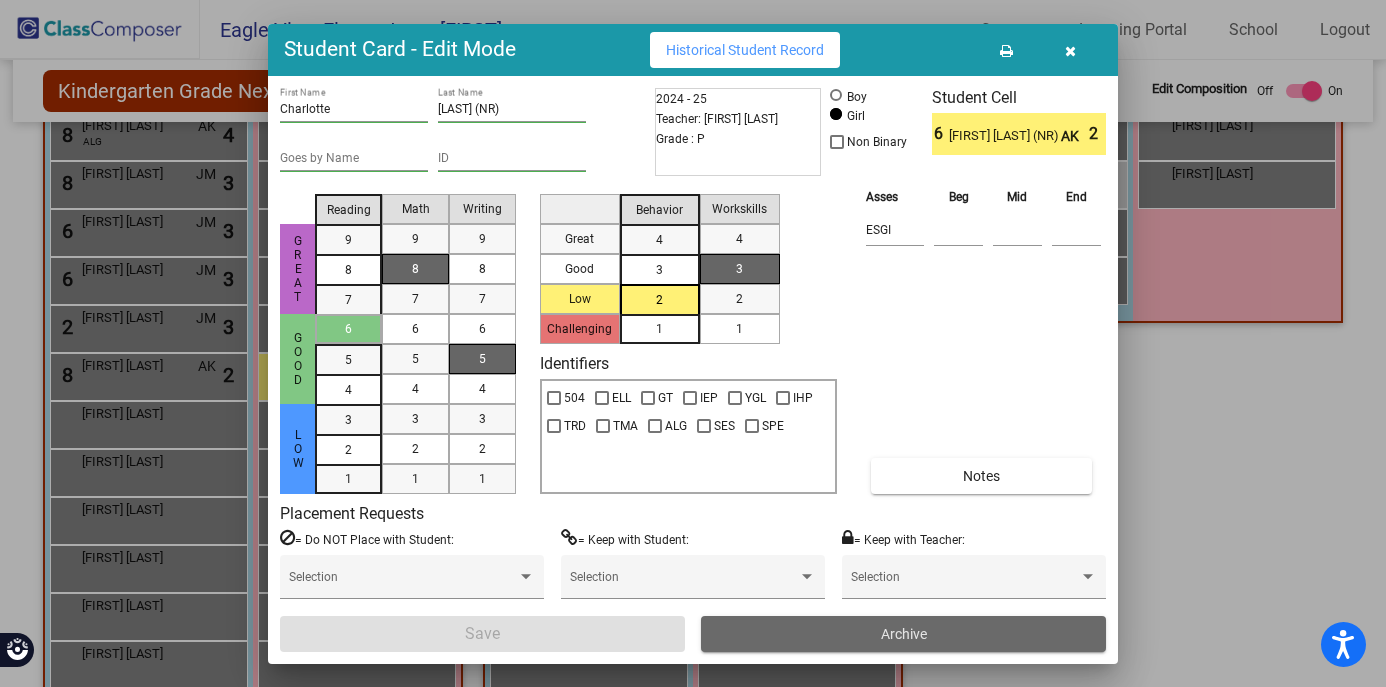 click on "Archive" at bounding box center (903, 634) 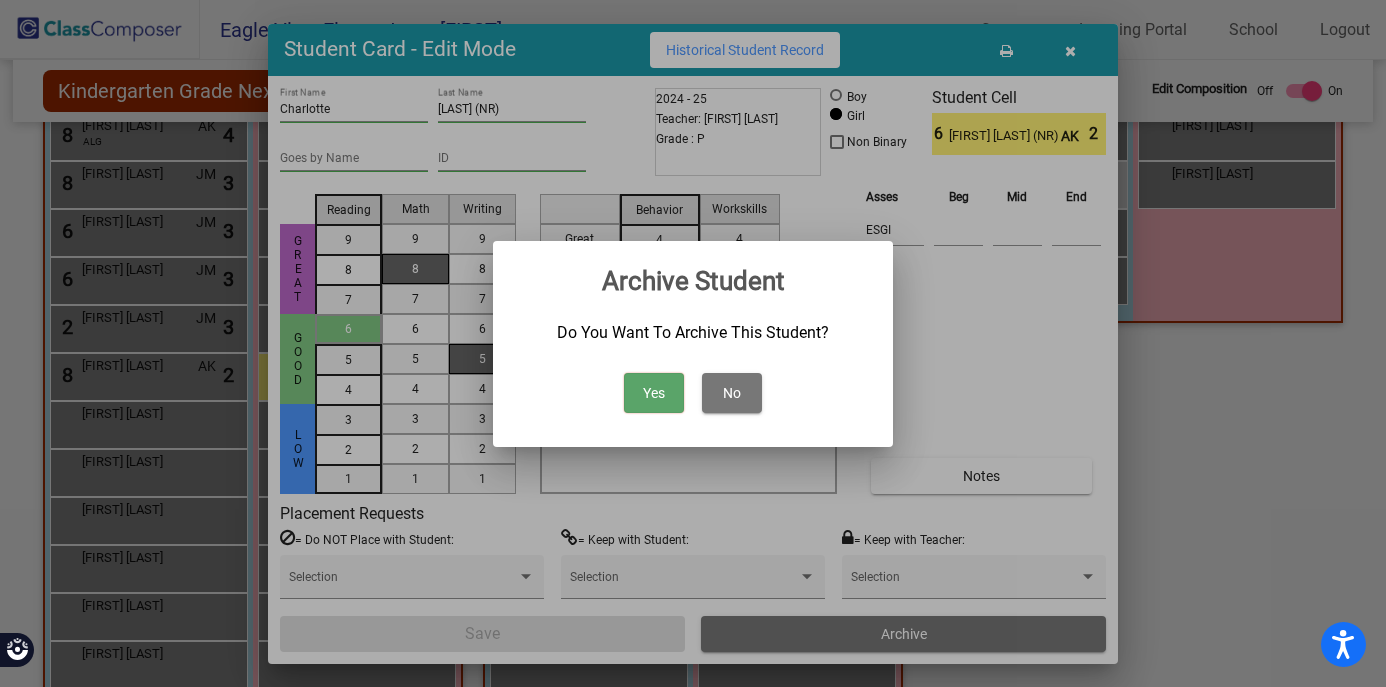 click on "Yes" at bounding box center (654, 393) 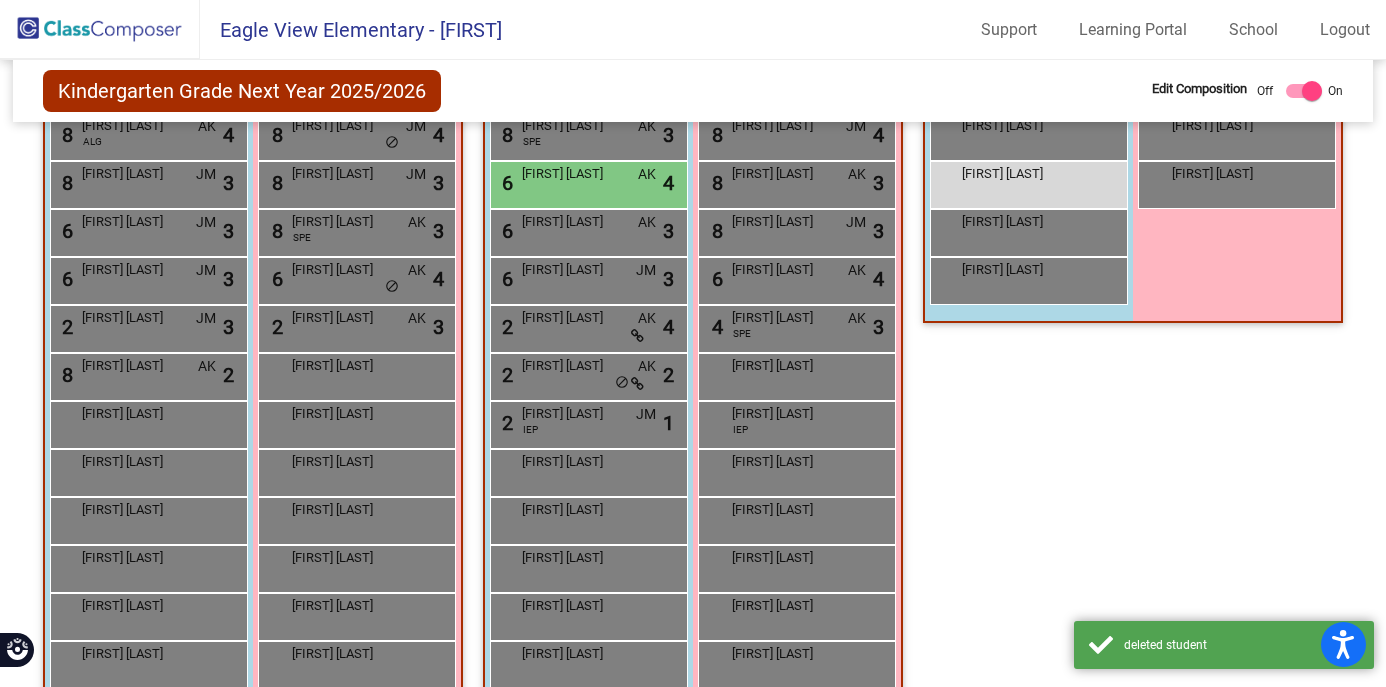 click on "Class 5   - Patriot Academy  picture_as_pdf Michele Zeidler  Add Student  First Name Last Name Student Id  (Recommended)   Boy   Girl   Non Binary Add Close  Boys : 4  Bradley Hicks lock do_not_disturb_alt Henry  Hoefs lock do_not_disturb_alt Owen Stoneking lock do_not_disturb_alt Wyatt Walker lock do_not_disturb_alt Girls: 2 Ashaunte Dewar lock do_not_disturb_alt Clare Bollum lock do_not_disturb_alt" 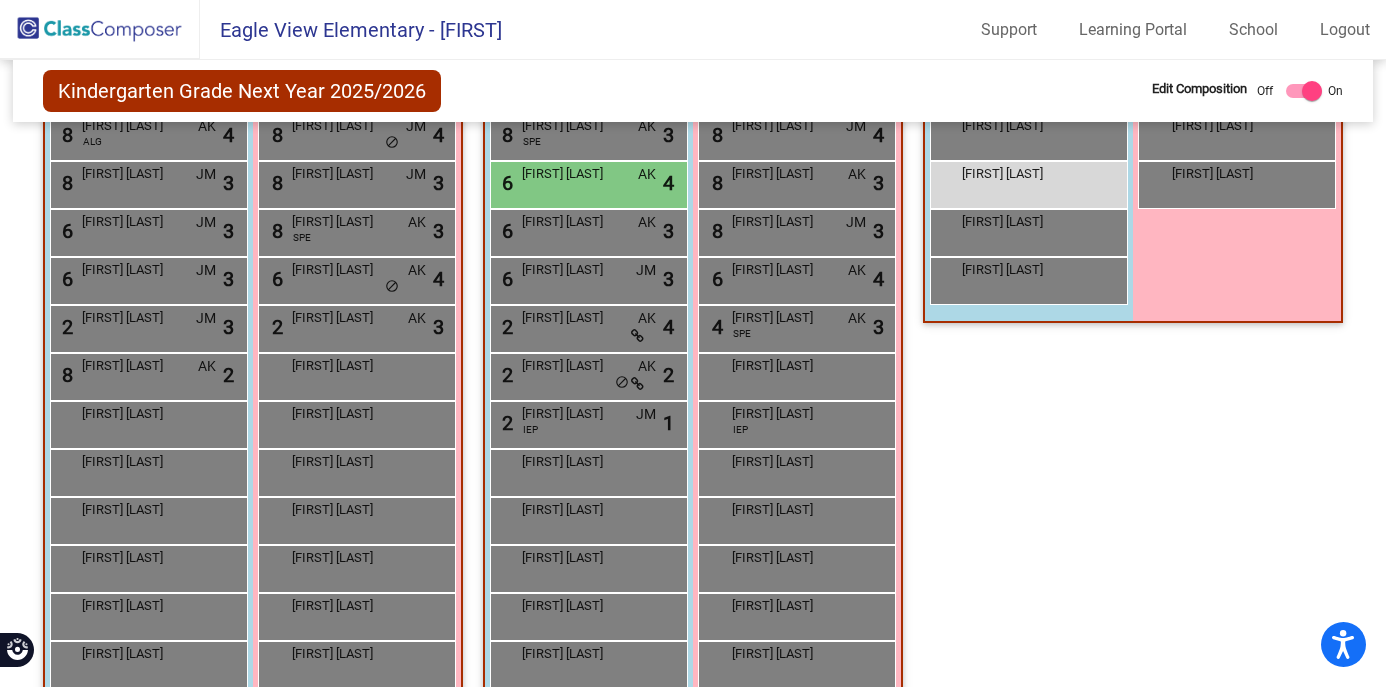 click on "Class 5   - Patriot Academy  picture_as_pdf Michele Zeidler  Add Student  First Name Last Name Student Id  (Recommended)   Boy   Girl   Non Binary Add Close  Boys : 4  Bradley Hicks lock do_not_disturb_alt Henry  Hoefs lock do_not_disturb_alt Owen Stoneking lock do_not_disturb_alt Wyatt Walker lock do_not_disturb_alt Girls: 2 Ashaunte Dewar lock do_not_disturb_alt Clare Bollum lock do_not_disturb_alt" 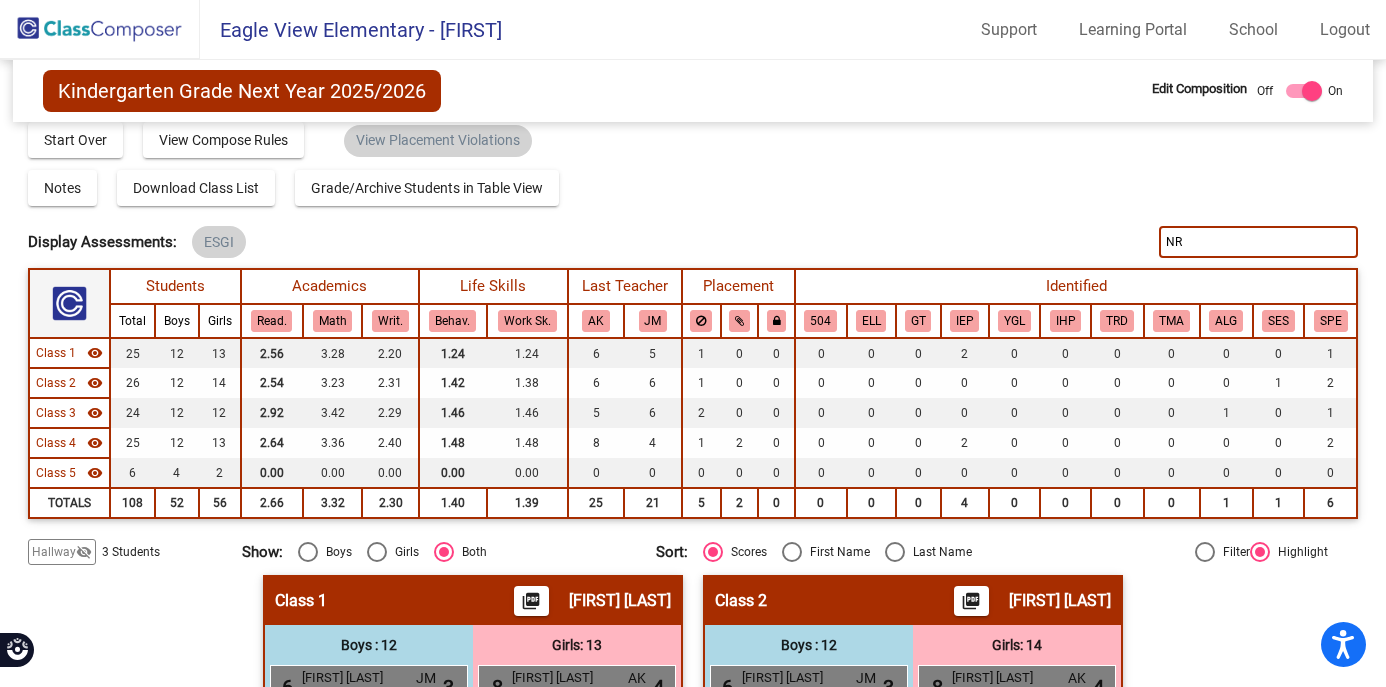 scroll, scrollTop: 0, scrollLeft: 0, axis: both 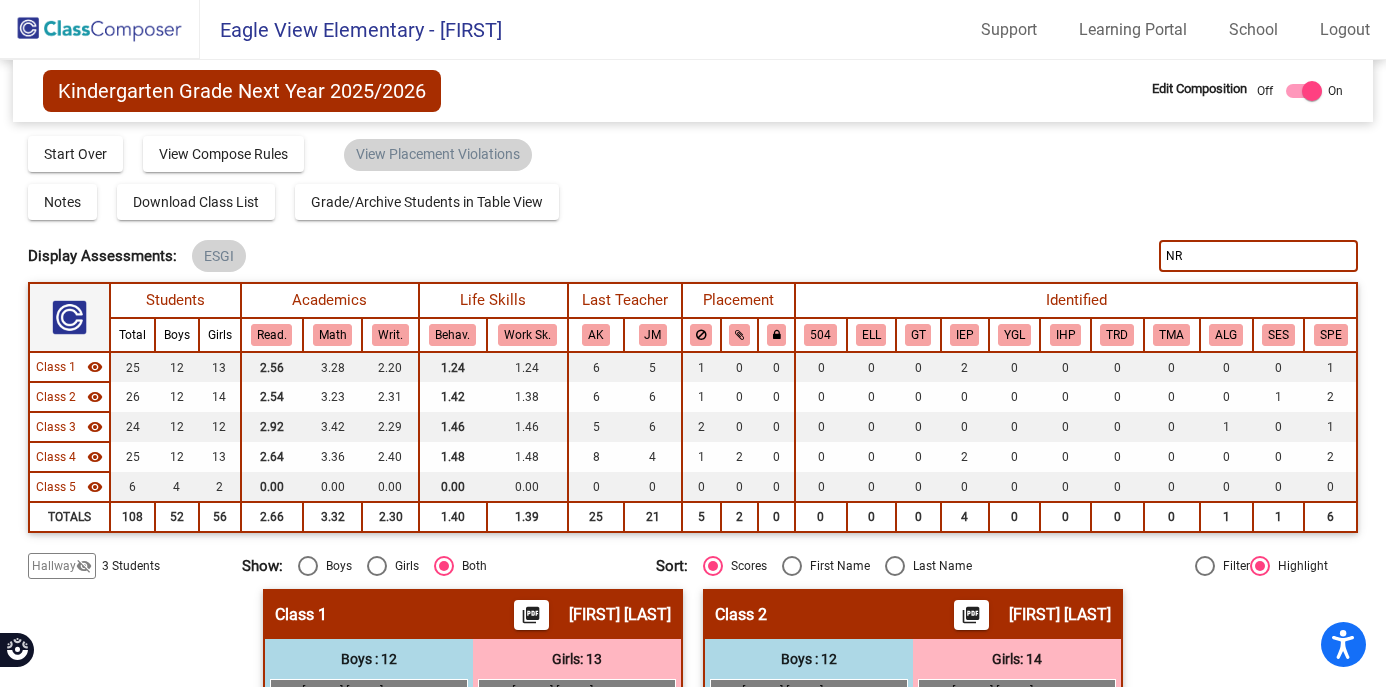 drag, startPoint x: 1183, startPoint y: 254, endPoint x: 1150, endPoint y: 256, distance: 33.06055 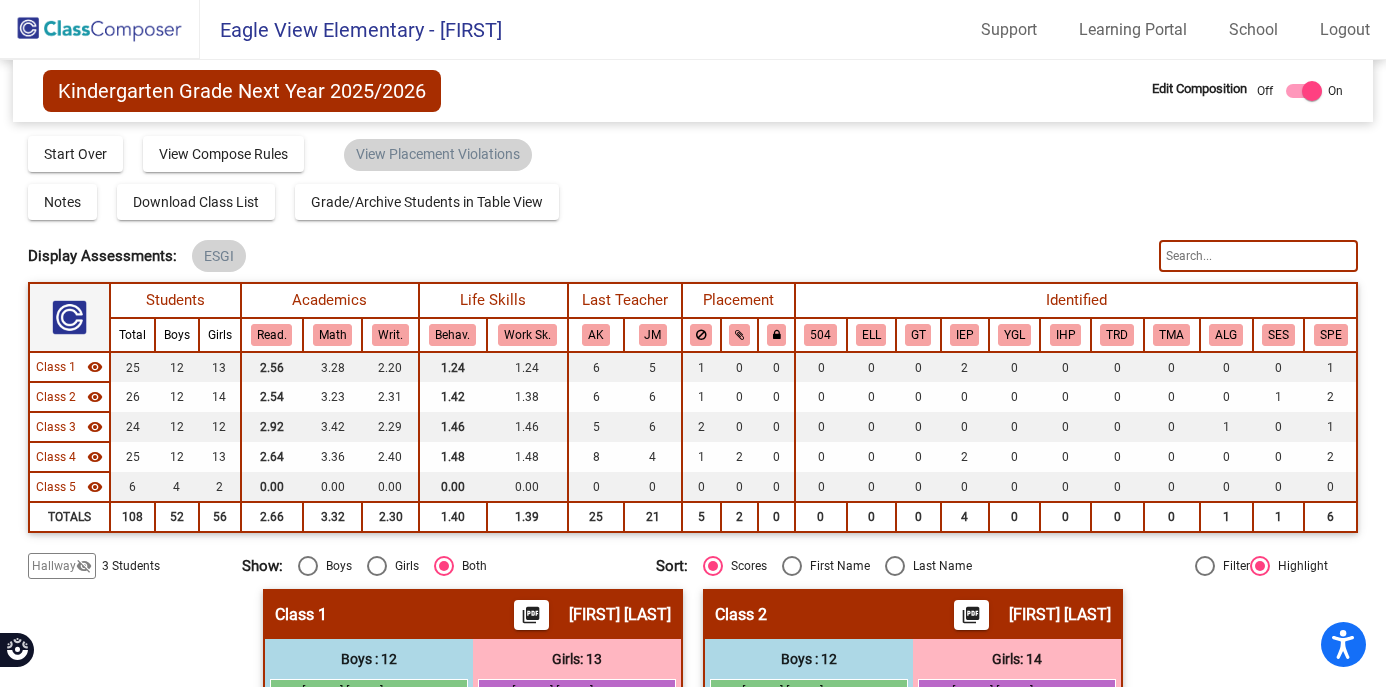 click on "Hallway   - Hallway Class  picture_as_pdf  Add Student  First Name Last Name Student Id  (Recommended)   Boy   Girl   Non Binary Add Close  Boys : 0    No Students   Girls: 2   lock do_not_disturb_alt Leia Loshaw lock do_not_disturb_alt Class 1    picture_as_pdf Andrea Neva  Add Student  First Name Last Name Student Id  (Recommended)   Boy   Girl   Non Binary Add Close  Boys : 12  6 Charlie Benson JM lock do_not_disturb_alt 3 6 Konley Roos AK lock do_not_disturb_alt 2 4 Hayden Larson IEP JM lock do_not_disturb_alt 2 2 Liam Swenson JM lock do_not_disturb_alt 2 Austin  Sharpe lock do_not_disturb_alt Bennett Bittner-Peek lock do_not_disturb_alt Calvin Gonczy IEP lock do_not_disturb_alt Ezra Gildner lock do_not_disturb_alt Henrik Koslofsky lock do_not_disturb_alt Noah Timblin lock do_not_disturb_alt Weston Bement lock do_not_disturb_alt Wyatt Bement lock do_not_disturb_alt Girls: 13 8 Morgan Dullum AK lock do_not_disturb_alt 4 8 Lorelei Watkins AK lock do_not_disturb_alt 3 8 Blake Skillings JM lock 3 6 AK 4" 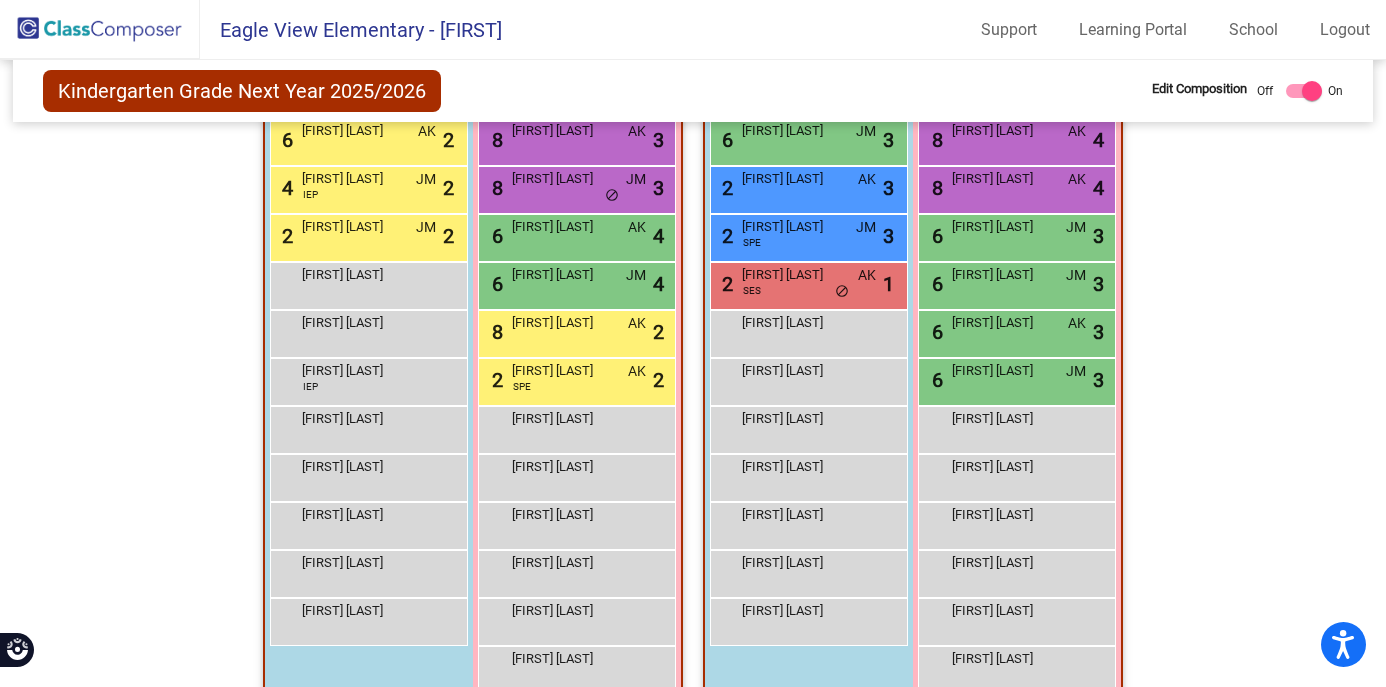 scroll, scrollTop: 640, scrollLeft: 0, axis: vertical 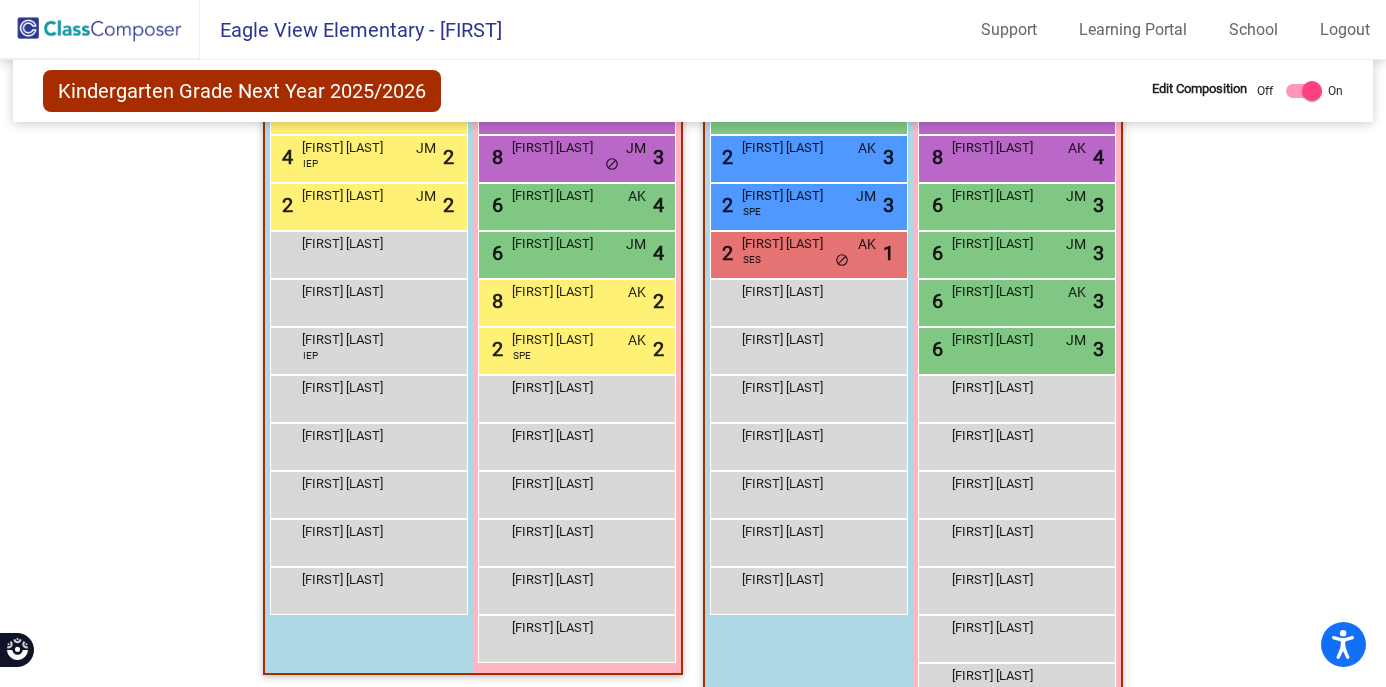 click on "Hallway   - Hallway Class  picture_as_pdf  Add Student  First Name Last Name Student Id  (Recommended)   Boy   Girl   Non Binary Add Close  Boys : 0    No Students   Girls: 2   lock do_not_disturb_alt Leia Loshaw lock do_not_disturb_alt Class 1    picture_as_pdf Andrea Neva  Add Student  First Name Last Name Student Id  (Recommended)   Boy   Girl   Non Binary Add Close  Boys : 12  6 Charlie Benson JM lock do_not_disturb_alt 3 6 Konley Roos AK lock do_not_disturb_alt 2 4 Hayden Larson IEP JM lock do_not_disturb_alt 2 2 Liam Swenson JM lock do_not_disturb_alt 2 Austin  Sharpe lock do_not_disturb_alt Bennett Bittner-Peek lock do_not_disturb_alt Calvin Gonczy IEP lock do_not_disturb_alt Ezra Gildner lock do_not_disturb_alt Henrik Koslofsky lock do_not_disturb_alt Noah Timblin lock do_not_disturb_alt Weston Bement lock do_not_disturb_alt Wyatt Bement lock do_not_disturb_alt Girls: 13 8 Morgan Dullum AK lock do_not_disturb_alt 4 8 Lorelei Watkins AK lock do_not_disturb_alt 3 8 Blake Skillings JM lock 3 6 AK 4" 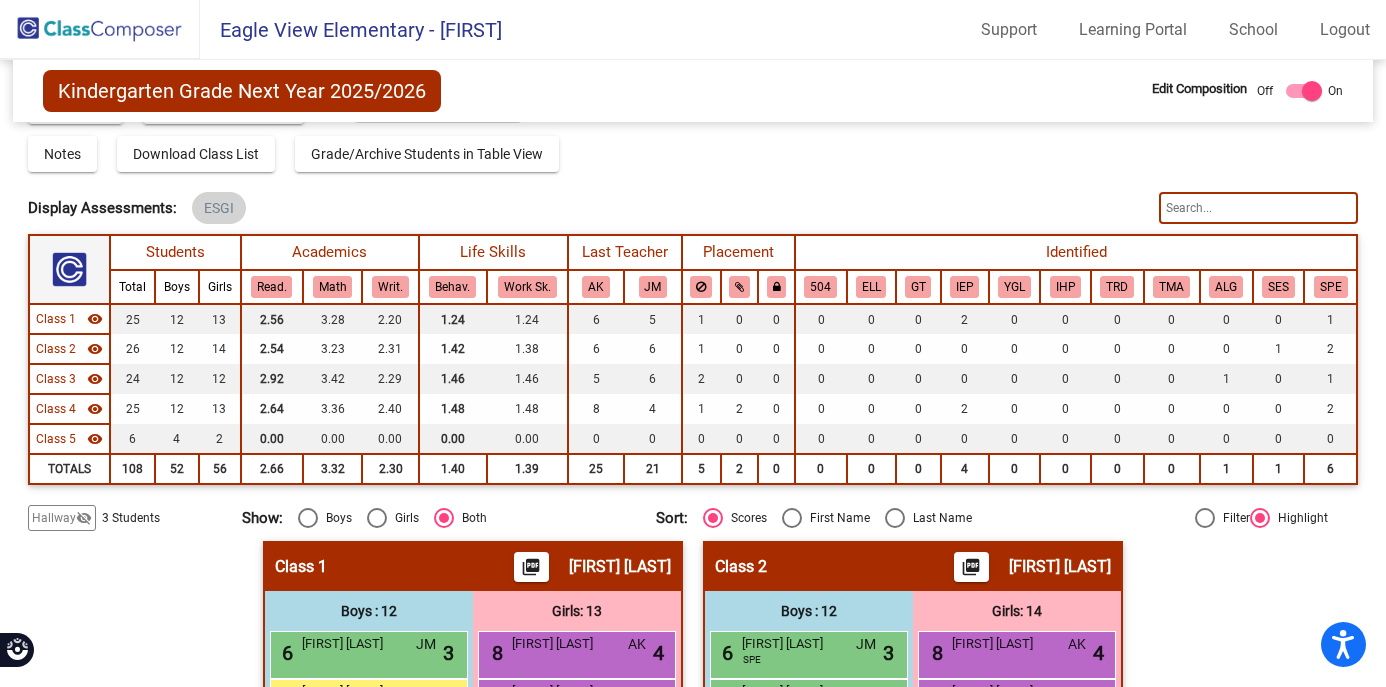 scroll, scrollTop: 0, scrollLeft: 0, axis: both 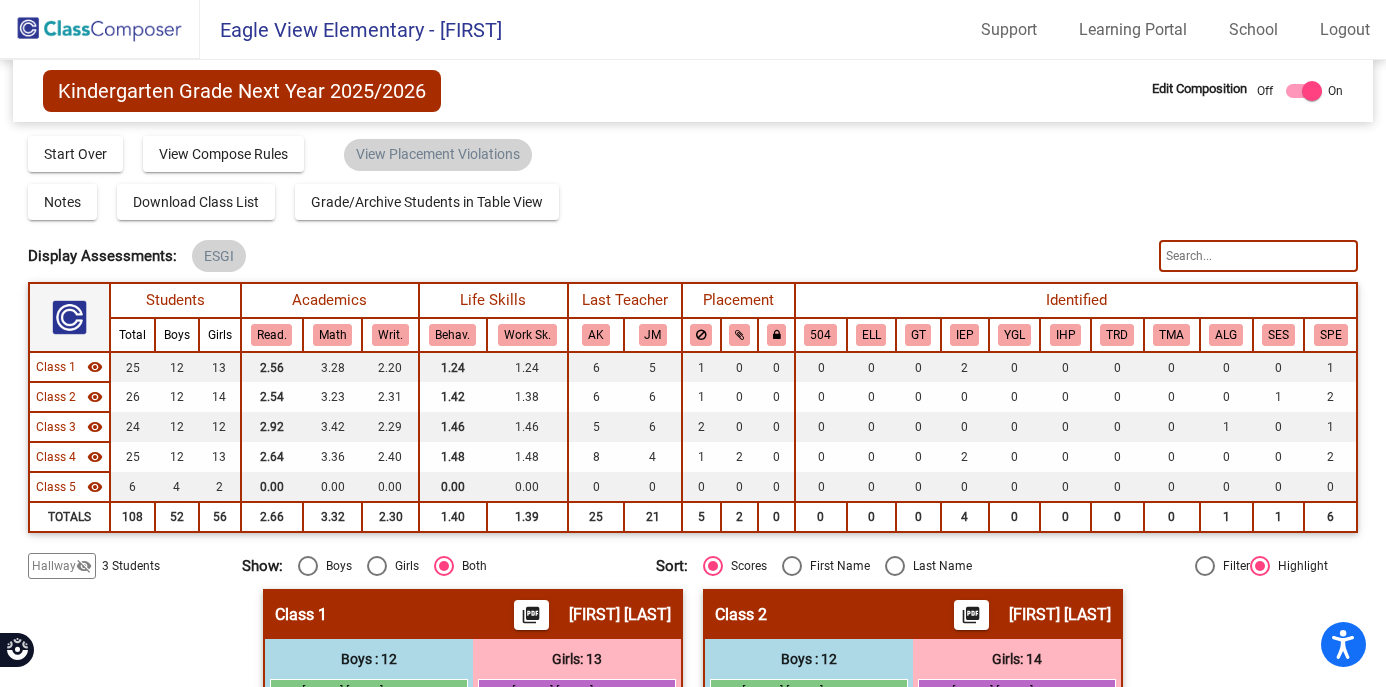 click 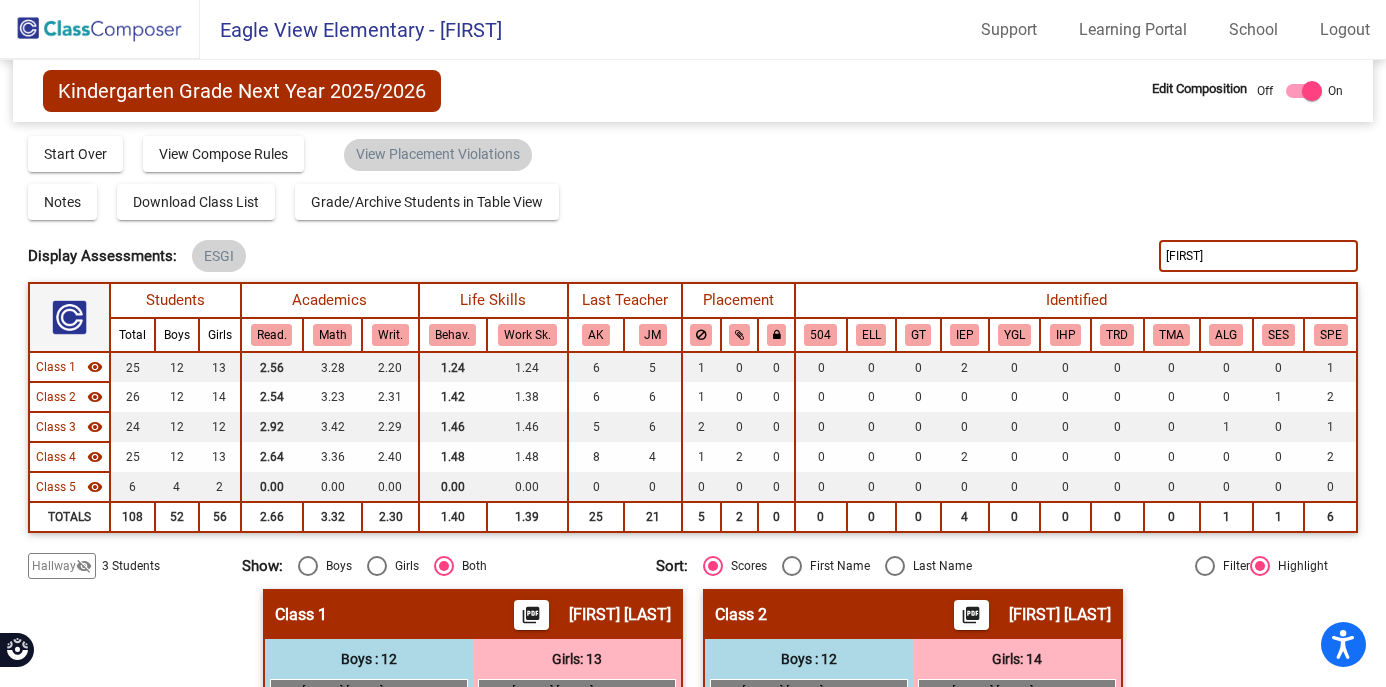 type on "franke" 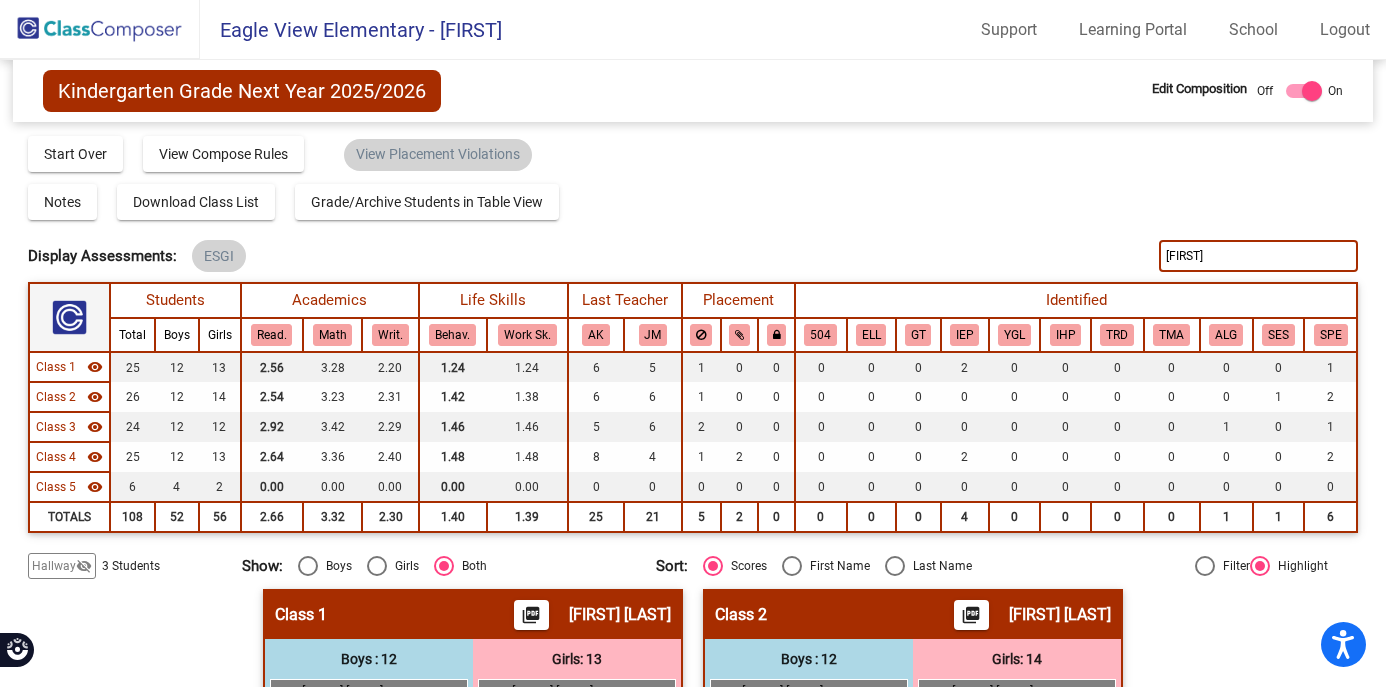 click on "Hallway   - Hallway Class  picture_as_pdf  Add Student  First Name Last Name Student Id  (Recommended)   Boy   Girl   Non Binary Add Close  Boys : 0    No Students   Girls: 2   lock do_not_disturb_alt Leia Loshaw lock do_not_disturb_alt Class 1    picture_as_pdf Andrea Neva  Add Student  First Name Last Name Student Id  (Recommended)   Boy   Girl   Non Binary Add Close  Boys : 12  6 Charlie Benson JM lock do_not_disturb_alt 3 6 Konley Roos AK lock do_not_disturb_alt 2 4 Hayden Larson IEP JM lock do_not_disturb_alt 2 2 Liam Swenson JM lock do_not_disturb_alt 2 Austin  Sharpe lock do_not_disturb_alt Bennett Bittner-Peek lock do_not_disturb_alt Calvin Gonczy IEP lock do_not_disturb_alt Ezra Gildner lock do_not_disturb_alt Henrik Koslofsky lock do_not_disturb_alt Noah Timblin lock do_not_disturb_alt Weston Bement lock do_not_disturb_alt Wyatt Bement lock do_not_disturb_alt Girls: 13 8 Morgan Dullum AK lock do_not_disturb_alt 4 8 Lorelei Watkins AK lock do_not_disturb_alt 3 8 Blake Skillings JM lock 3 6 AK 4" 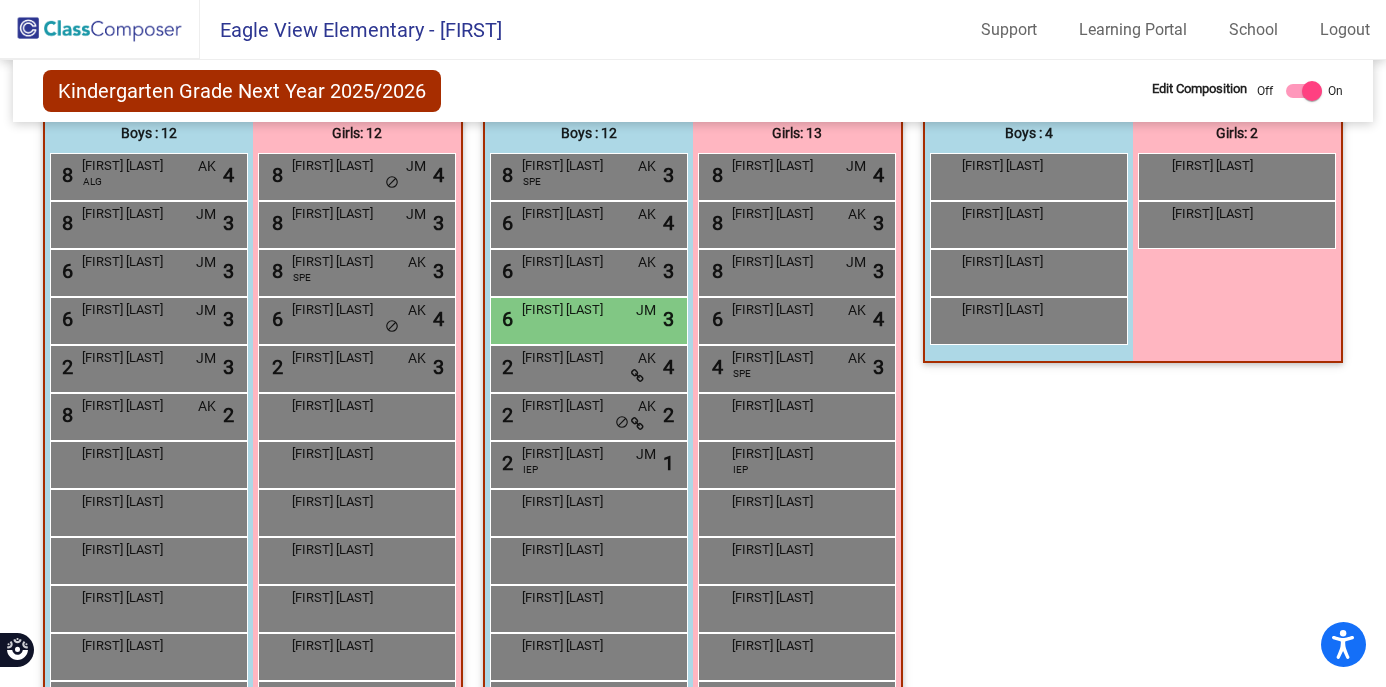 scroll, scrollTop: 1280, scrollLeft: 0, axis: vertical 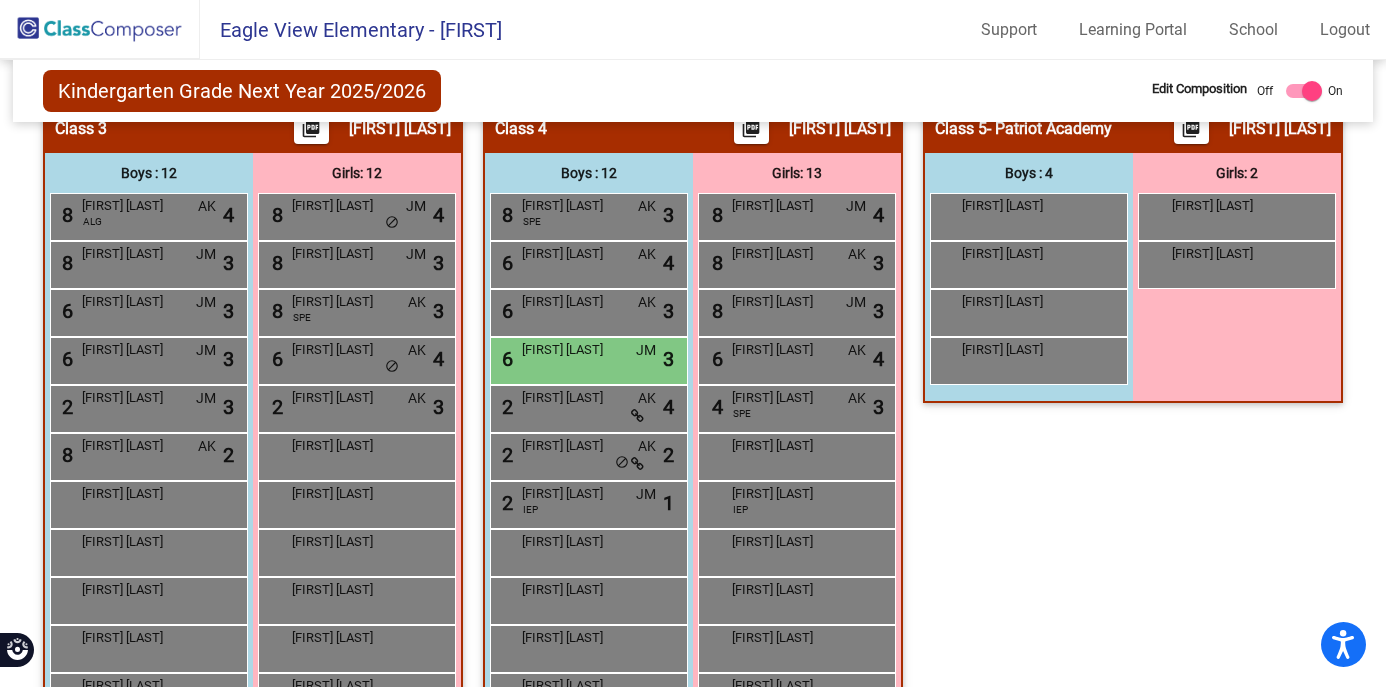 click on "Class 5   - Patriot Academy  picture_as_pdf Michele Zeidler  Add Student  First Name Last Name Student Id  (Recommended)   Boy   Girl   Non Binary Add Close  Boys : 4  Bradley Hicks lock do_not_disturb_alt Henry  Hoefs lock do_not_disturb_alt Owen Stoneking lock do_not_disturb_alt Wyatt Walker lock do_not_disturb_alt Girls: 2 Ashaunte Dewar lock do_not_disturb_alt Clare Bollum lock do_not_disturb_alt" 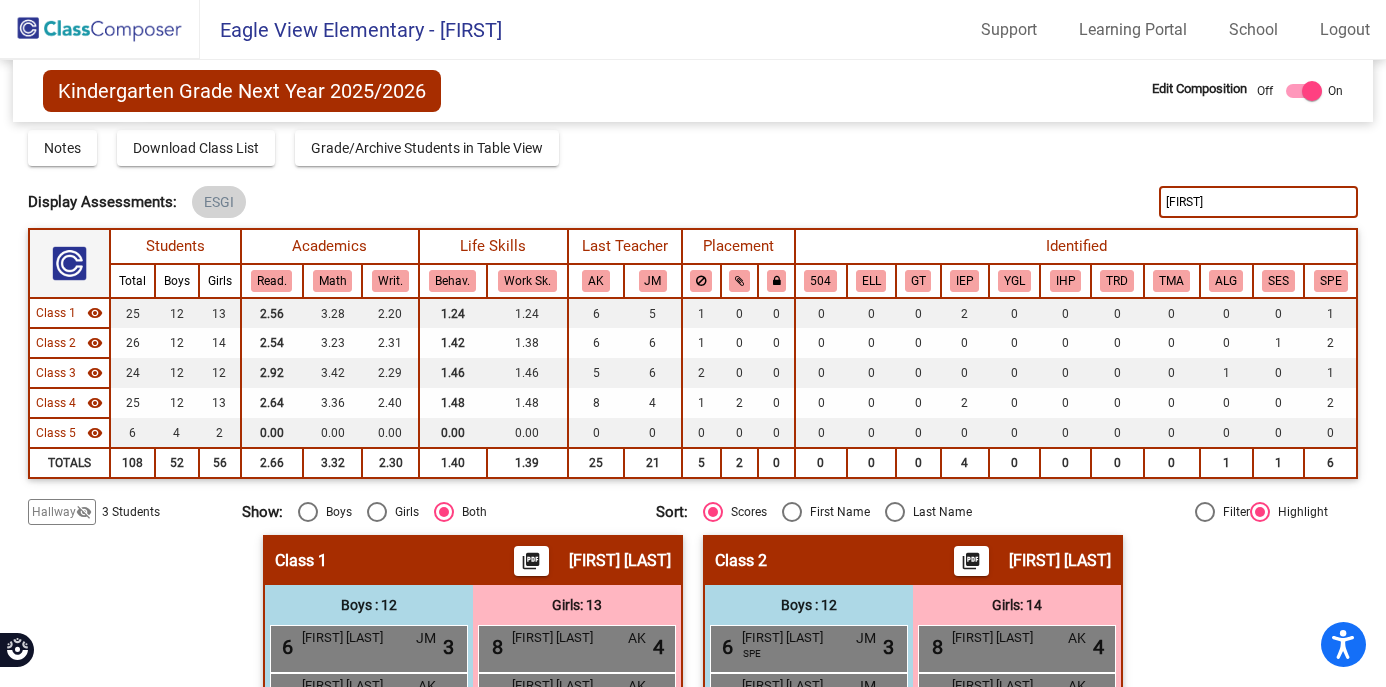 scroll, scrollTop: 0, scrollLeft: 0, axis: both 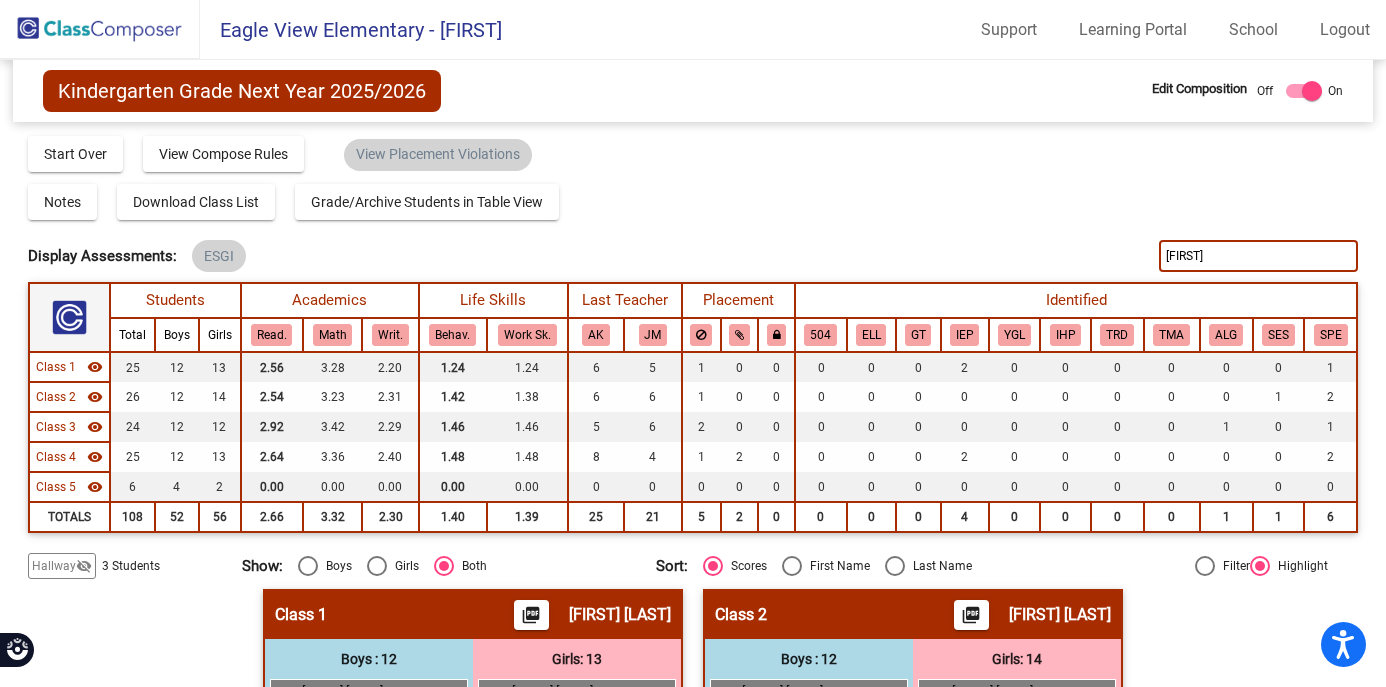 drag, startPoint x: 1209, startPoint y: 267, endPoint x: 1101, endPoint y: 247, distance: 109.83624 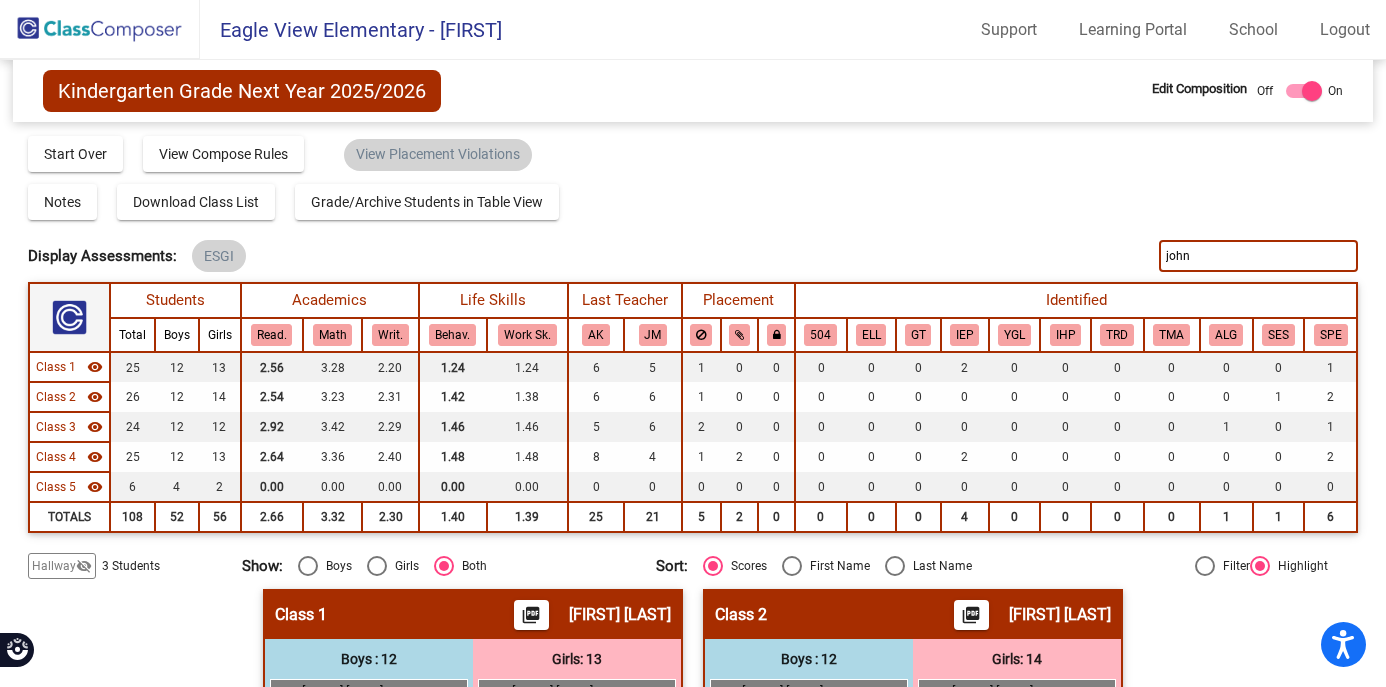 type on "john" 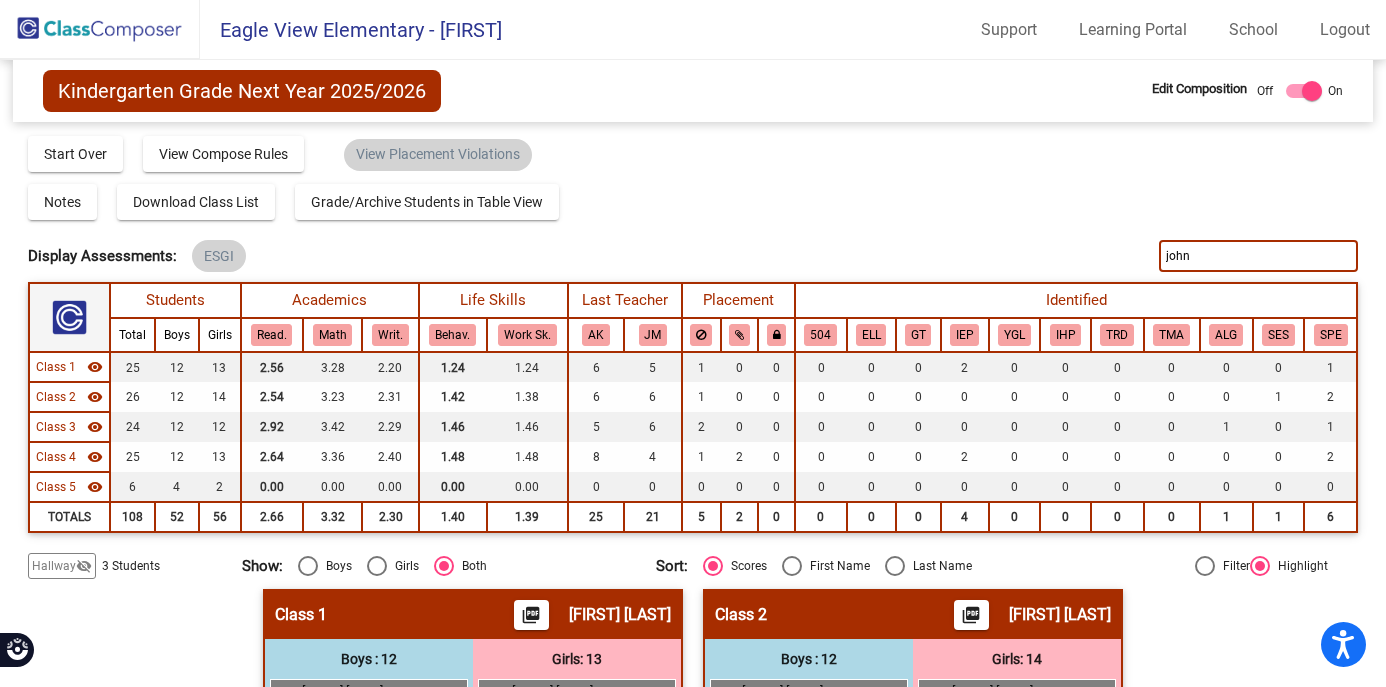 click on "Hallway   - Hallway Class  picture_as_pdf  Add Student  First Name Last Name Student Id  (Recommended)   Boy   Girl   Non Binary Add Close  Boys : 0    No Students   Girls: 2   lock do_not_disturb_alt Leia Loshaw lock do_not_disturb_alt Class 1    picture_as_pdf Andrea Neva  Add Student  First Name Last Name Student Id  (Recommended)   Boy   Girl   Non Binary Add Close  Boys : 12  6 Charlie Benson JM lock do_not_disturb_alt 3 6 Konley Roos AK lock do_not_disturb_alt 2 4 Hayden Larson IEP JM lock do_not_disturb_alt 2 2 Liam Swenson JM lock do_not_disturb_alt 2 Austin  Sharpe lock do_not_disturb_alt Bennett Bittner-Peek lock do_not_disturb_alt Calvin Gonczy IEP lock do_not_disturb_alt Ezra Gildner lock do_not_disturb_alt Henrik Koslofsky lock do_not_disturb_alt Noah Timblin lock do_not_disturb_alt Weston Bement lock do_not_disturb_alt Wyatt Bement lock do_not_disturb_alt Girls: 13 8 Morgan Dullum AK lock do_not_disturb_alt 4 8 Lorelei Watkins AK lock do_not_disturb_alt 3 8 Blake Skillings JM lock 3 6 AK 4" 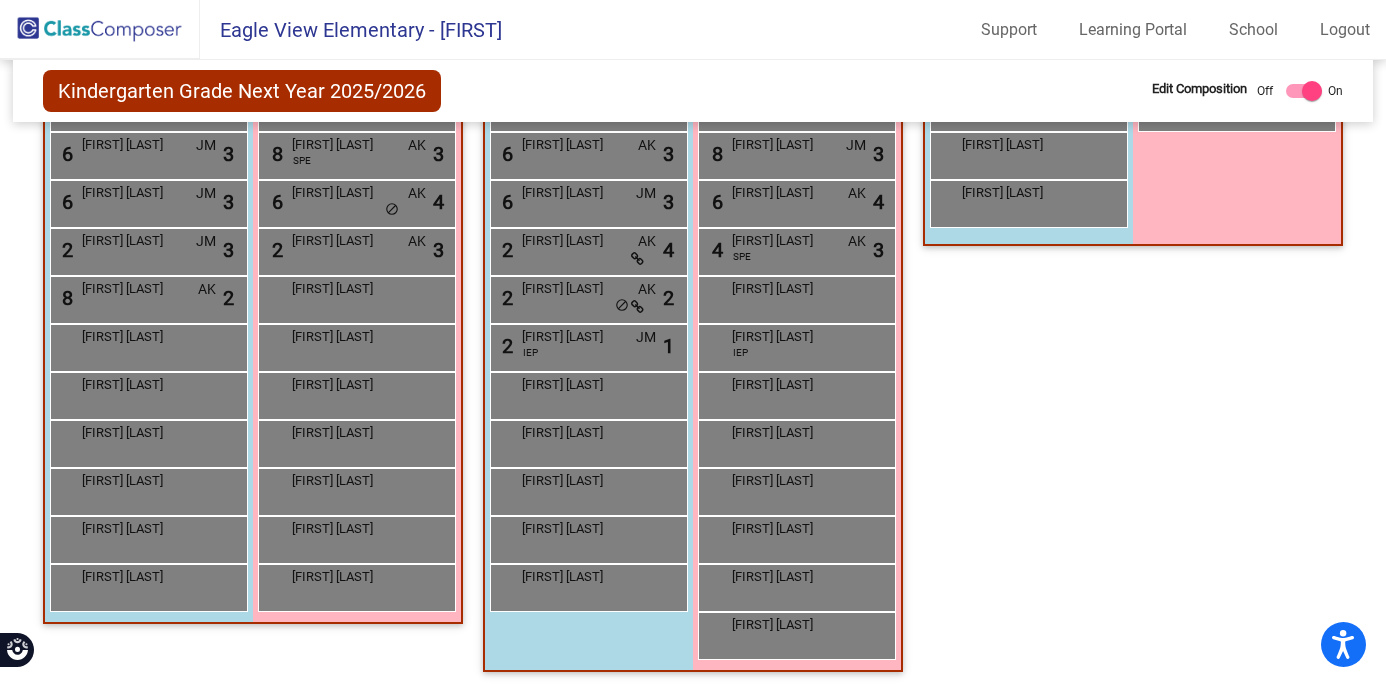 scroll, scrollTop: 1441, scrollLeft: 0, axis: vertical 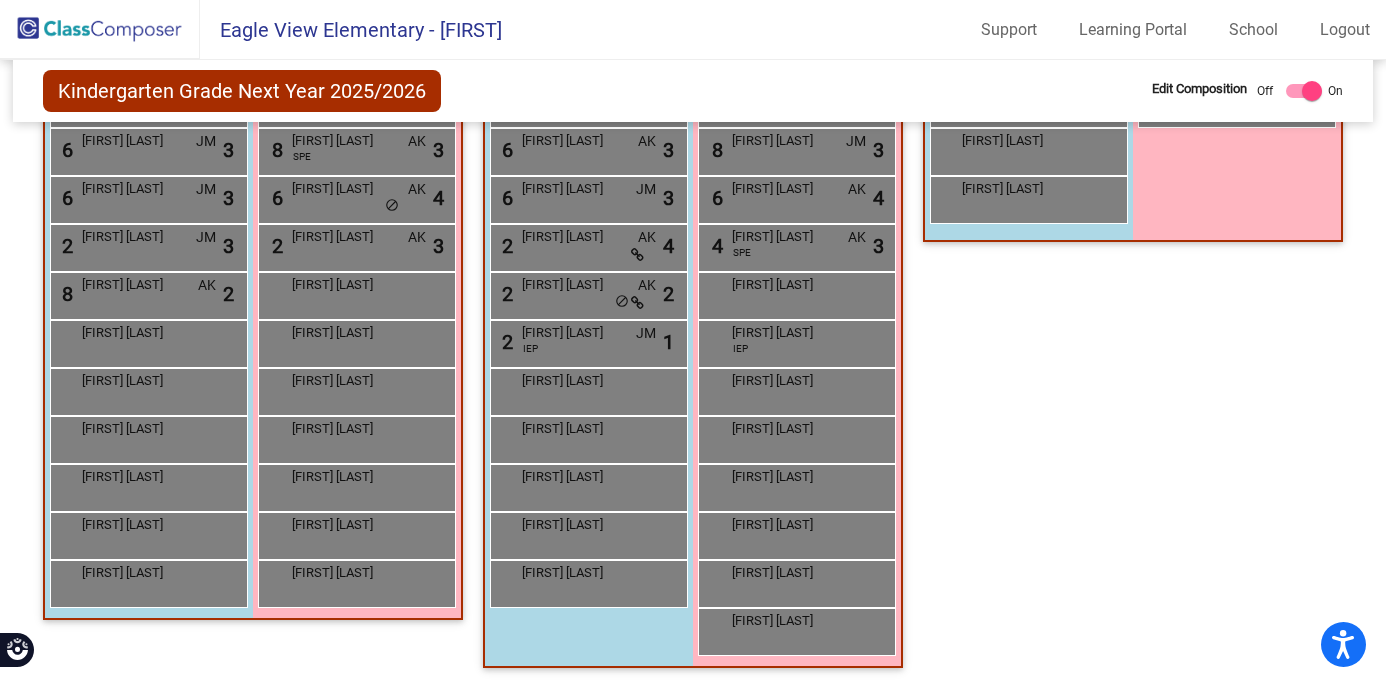 click on "Class 5   - Patriot Academy  picture_as_pdf Michele Zeidler  Add Student  First Name Last Name Student Id  (Recommended)   Boy   Girl   Non Binary Add Close  Boys : 4  Bradley Hicks lock do_not_disturb_alt Henry  Hoefs lock do_not_disturb_alt Owen Stoneking lock do_not_disturb_alt Wyatt Walker lock do_not_disturb_alt Girls: 2 Ashaunte Dewar lock do_not_disturb_alt Clare Bollum lock do_not_disturb_alt" 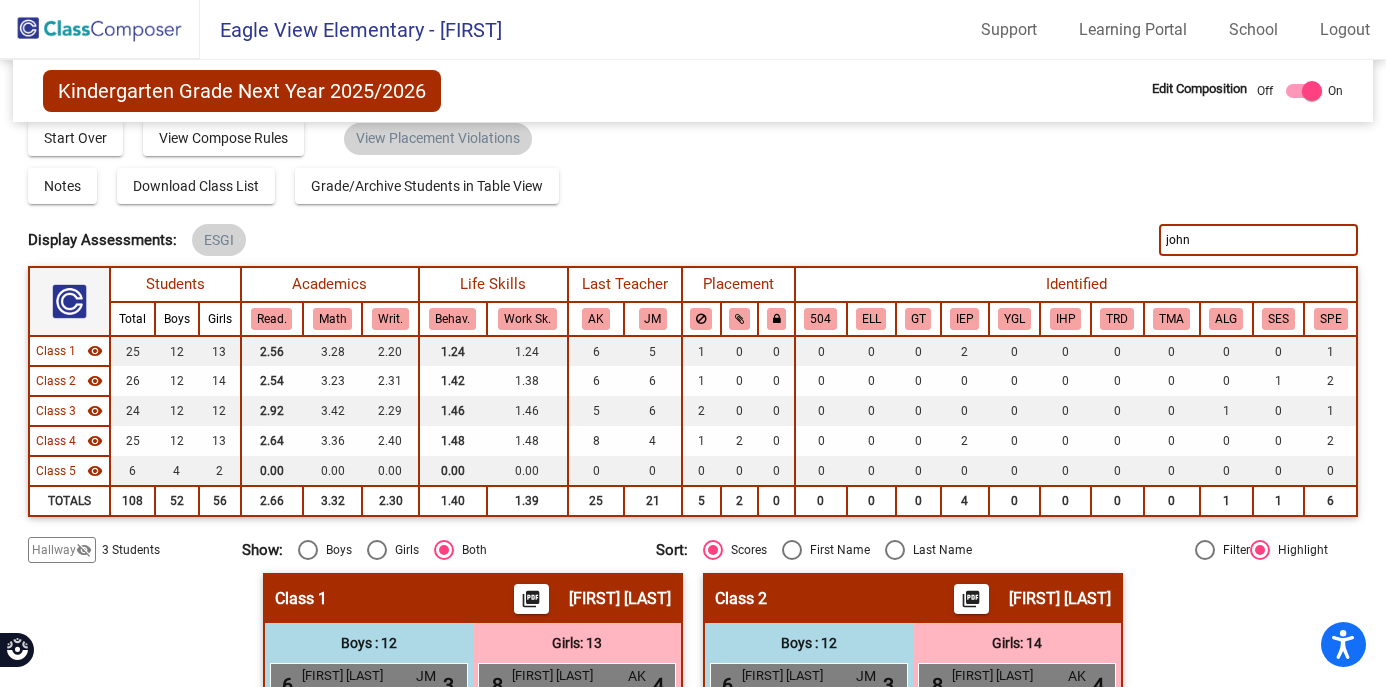 scroll, scrollTop: 0, scrollLeft: 0, axis: both 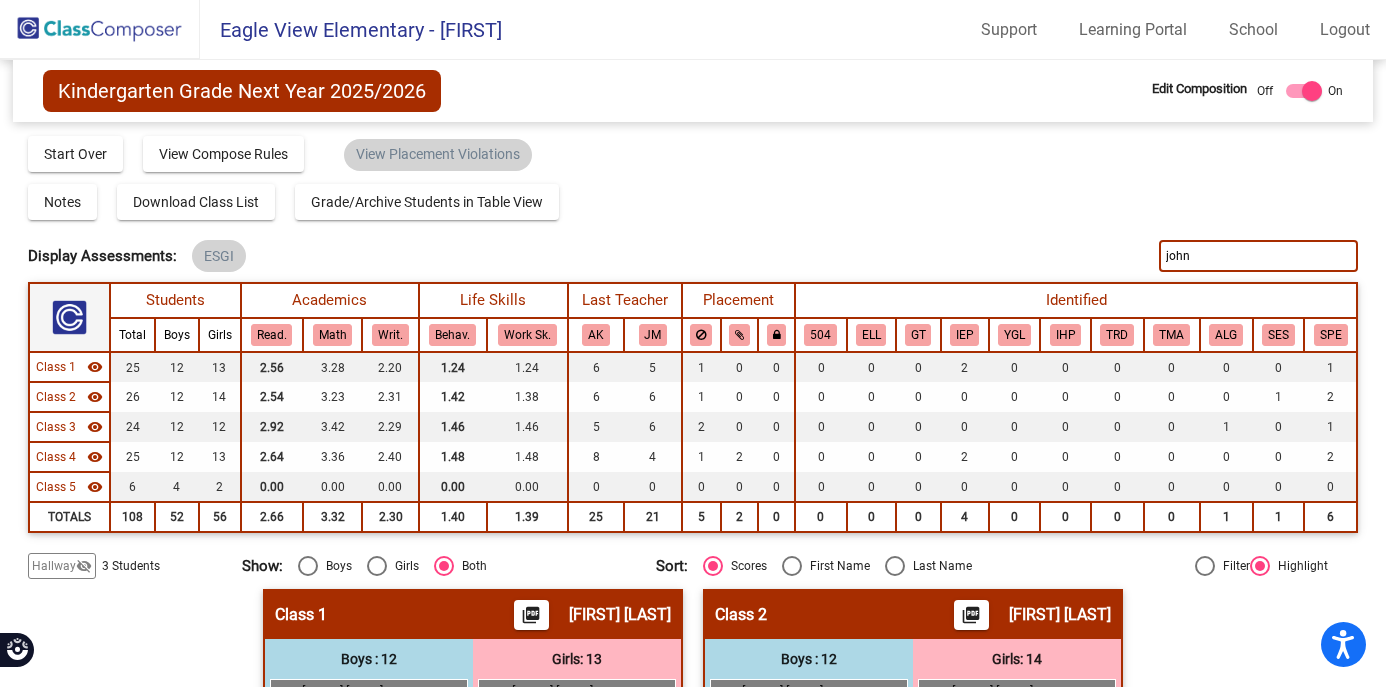 drag, startPoint x: 1213, startPoint y: 254, endPoint x: 1136, endPoint y: 254, distance: 77 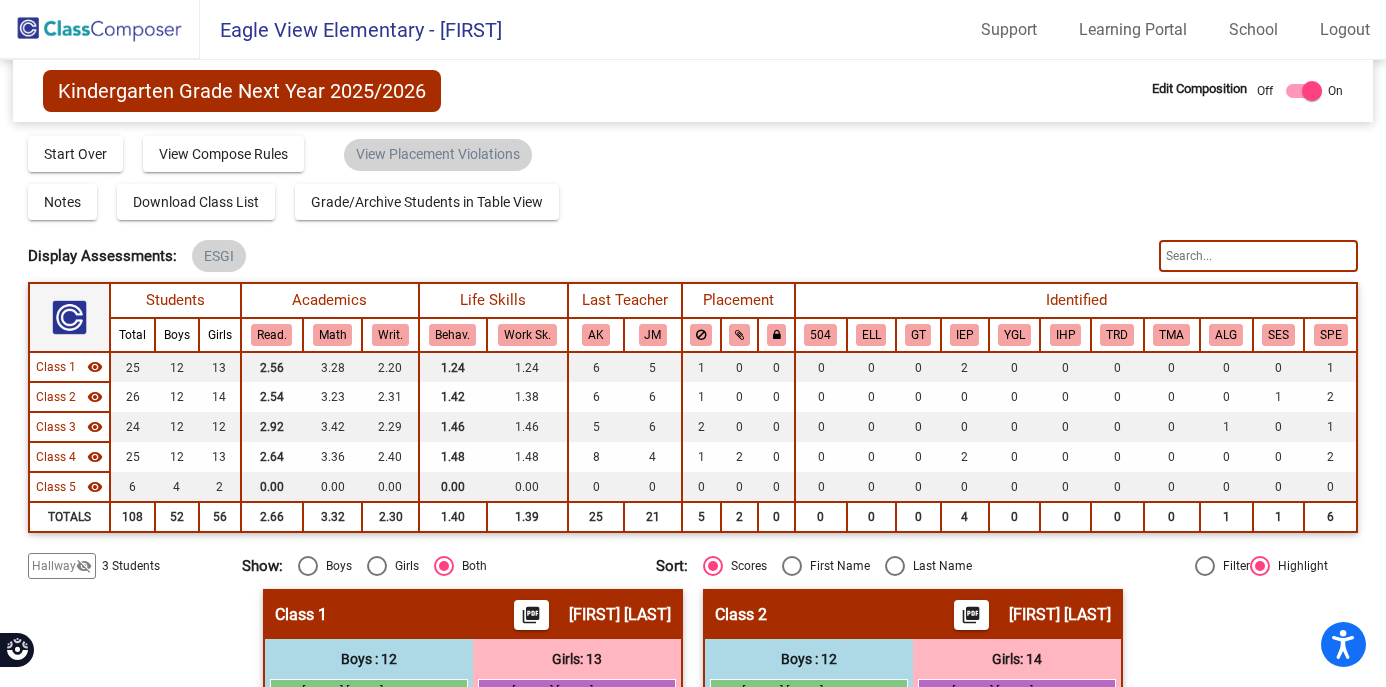 type 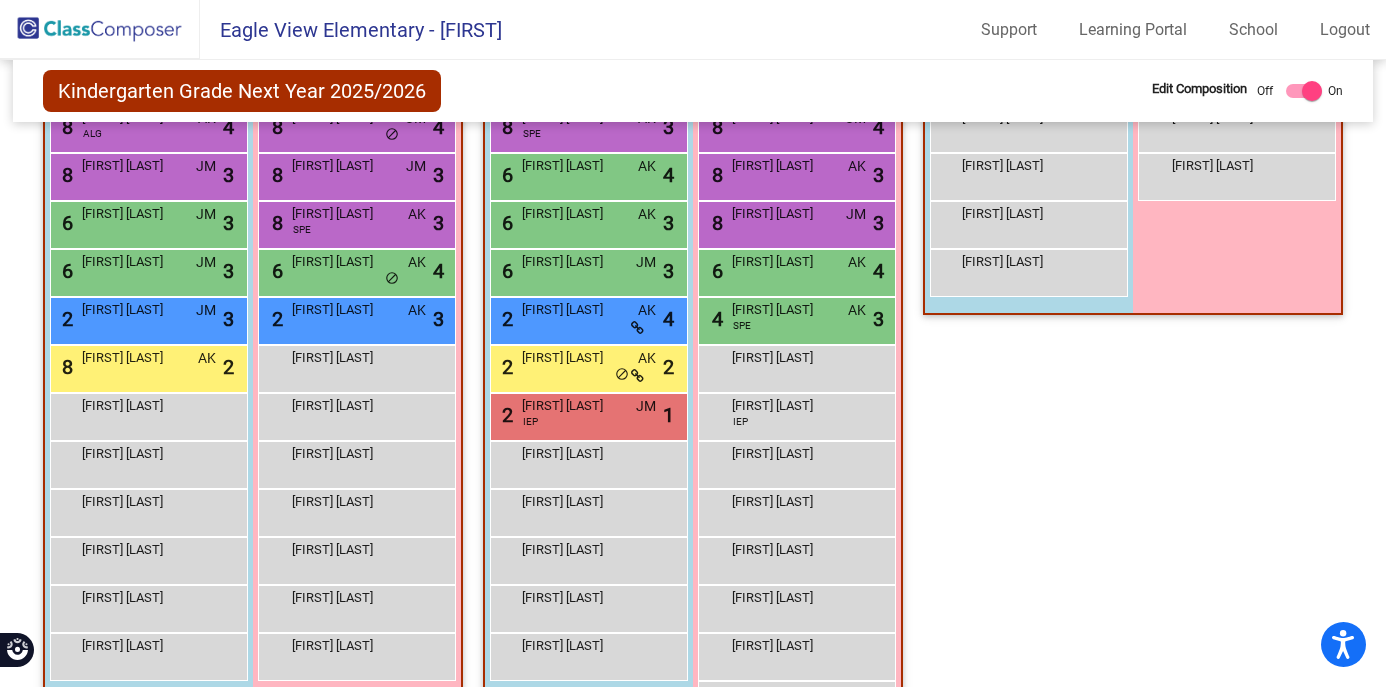scroll, scrollTop: 1440, scrollLeft: 0, axis: vertical 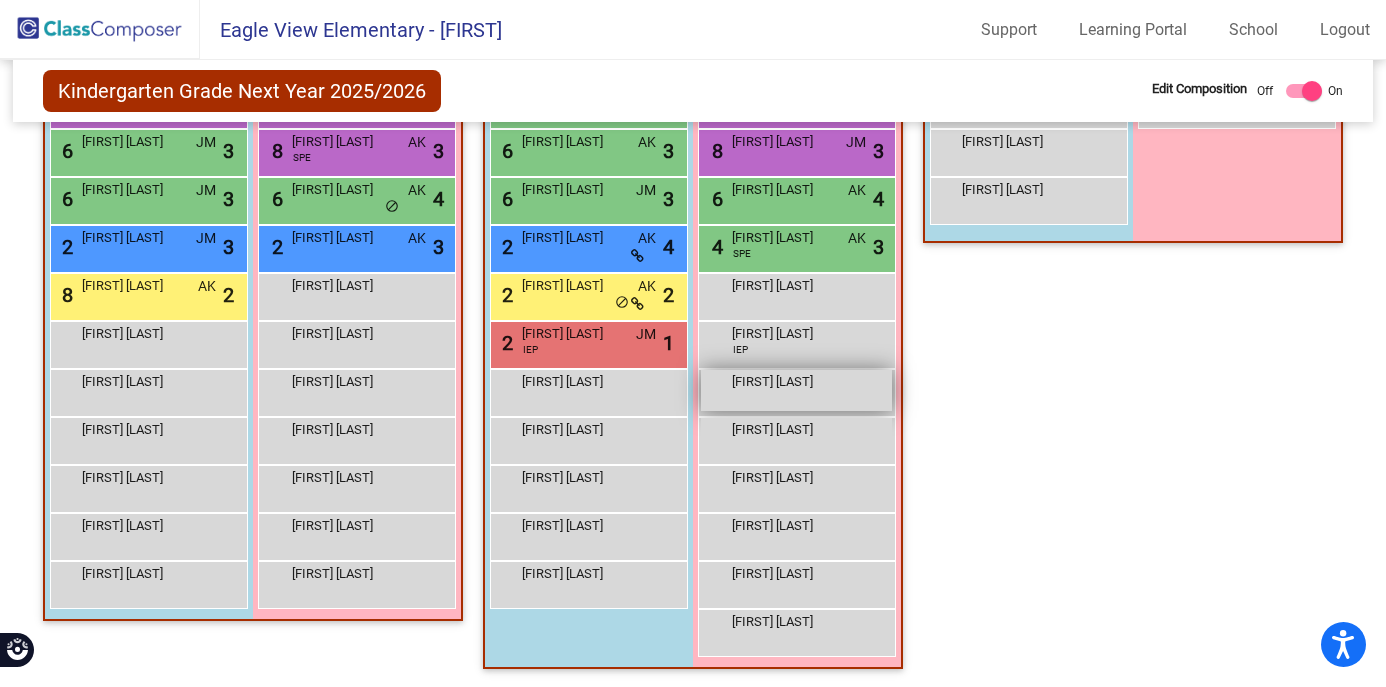 click on "Charlotte Wagner lock do_not_disturb_alt" at bounding box center (796, 390) 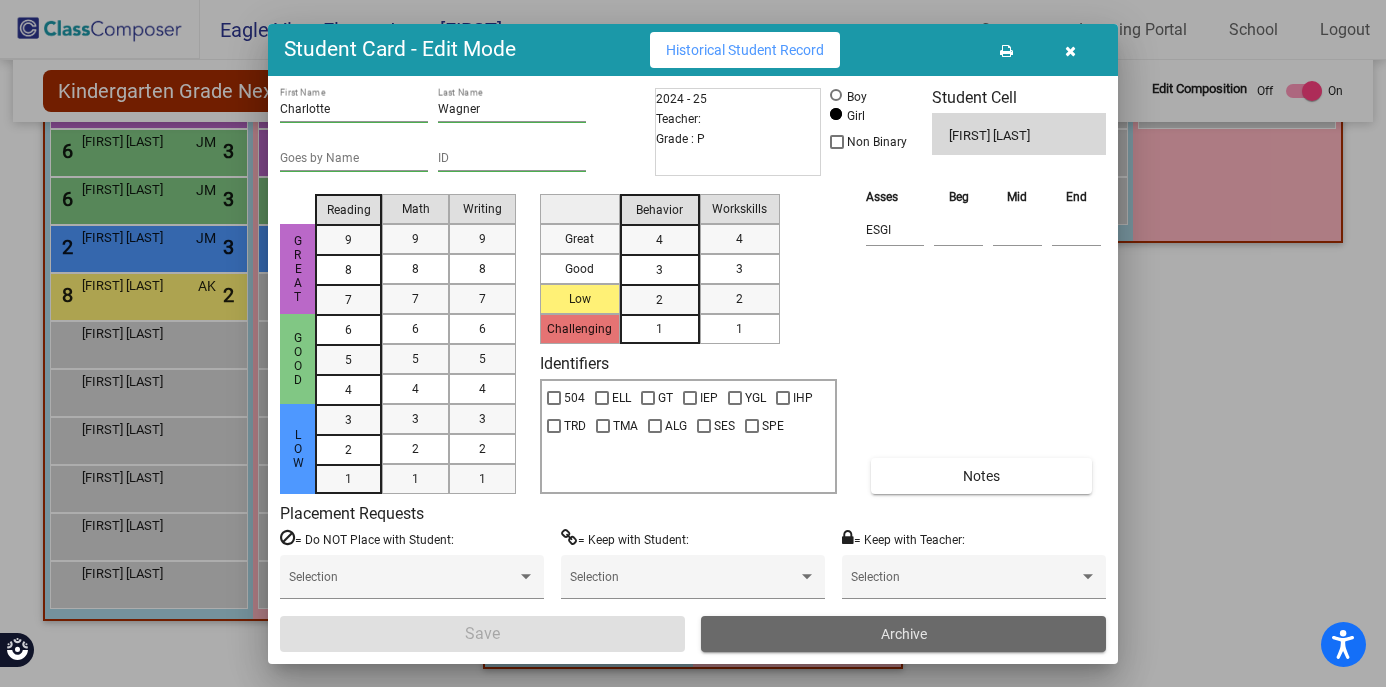 click on "Archive" at bounding box center (903, 634) 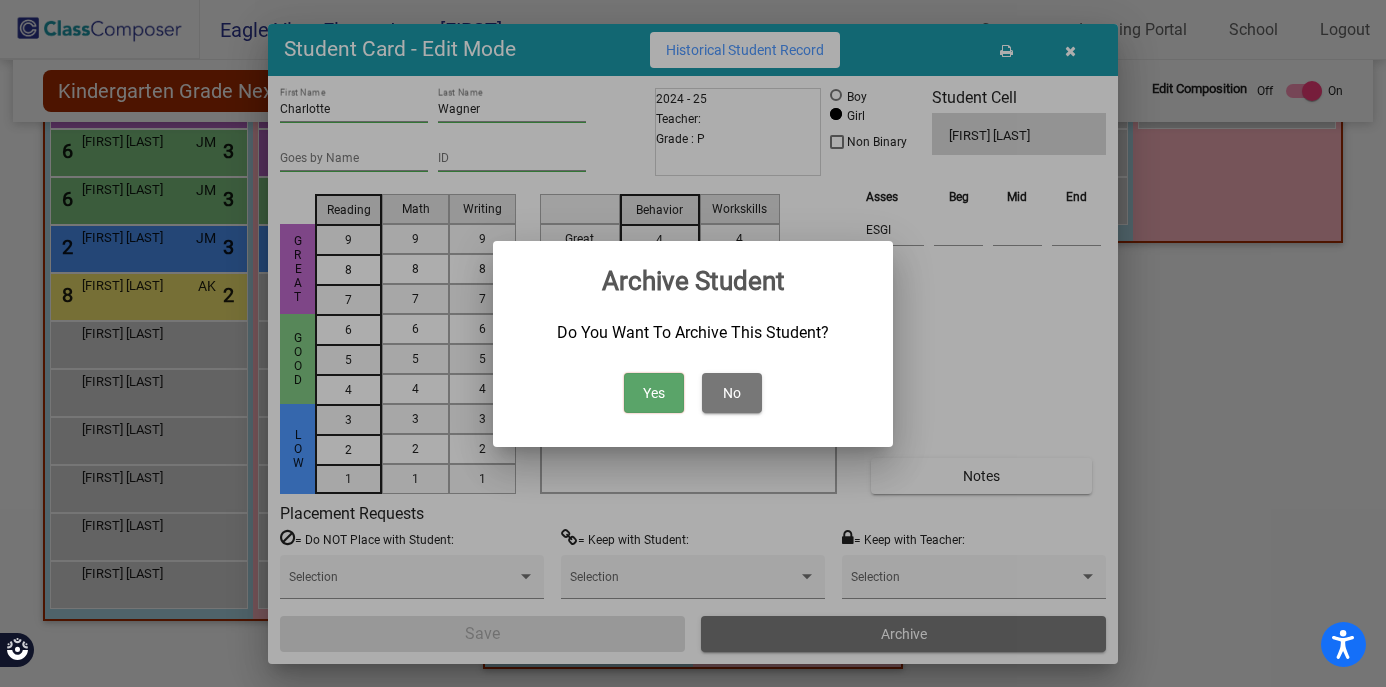 click on "Yes" at bounding box center (654, 393) 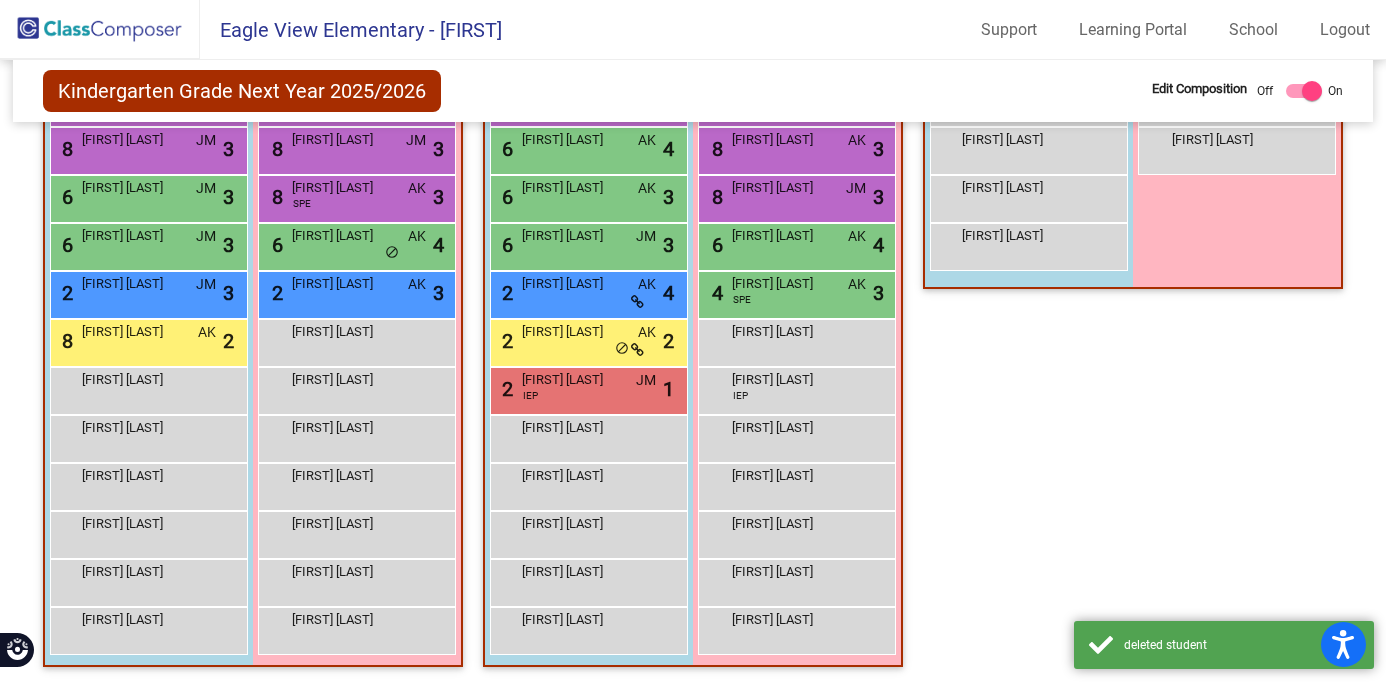 scroll, scrollTop: 1394, scrollLeft: 0, axis: vertical 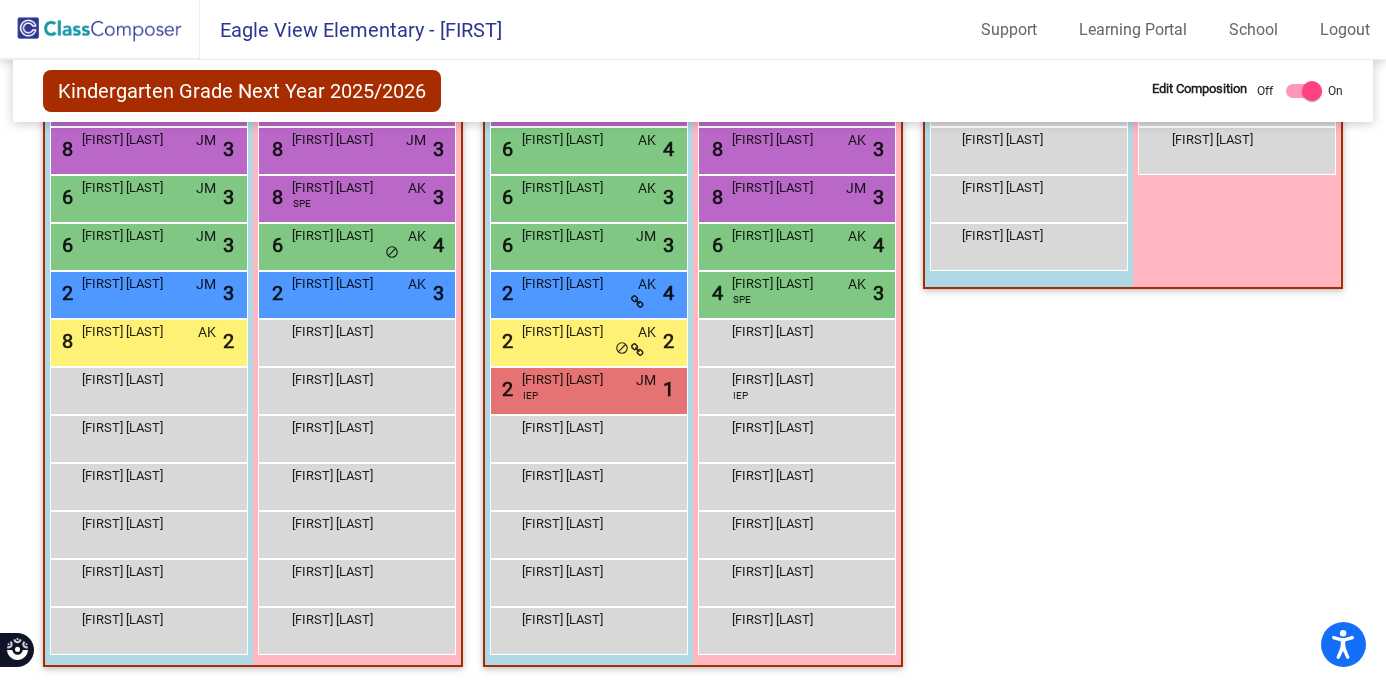 click on "Class 5   - Patriot Academy  picture_as_pdf Michele Zeidler  Add Student  First Name Last Name Student Id  (Recommended)   Boy   Girl   Non Binary Add Close  Boys : 4  Bradley Hicks lock do_not_disturb_alt Henry  Hoefs lock do_not_disturb_alt Owen Stoneking lock do_not_disturb_alt Wyatt Walker lock do_not_disturb_alt Girls: 2 Ashaunte Dewar lock do_not_disturb_alt Clare Bollum lock do_not_disturb_alt" 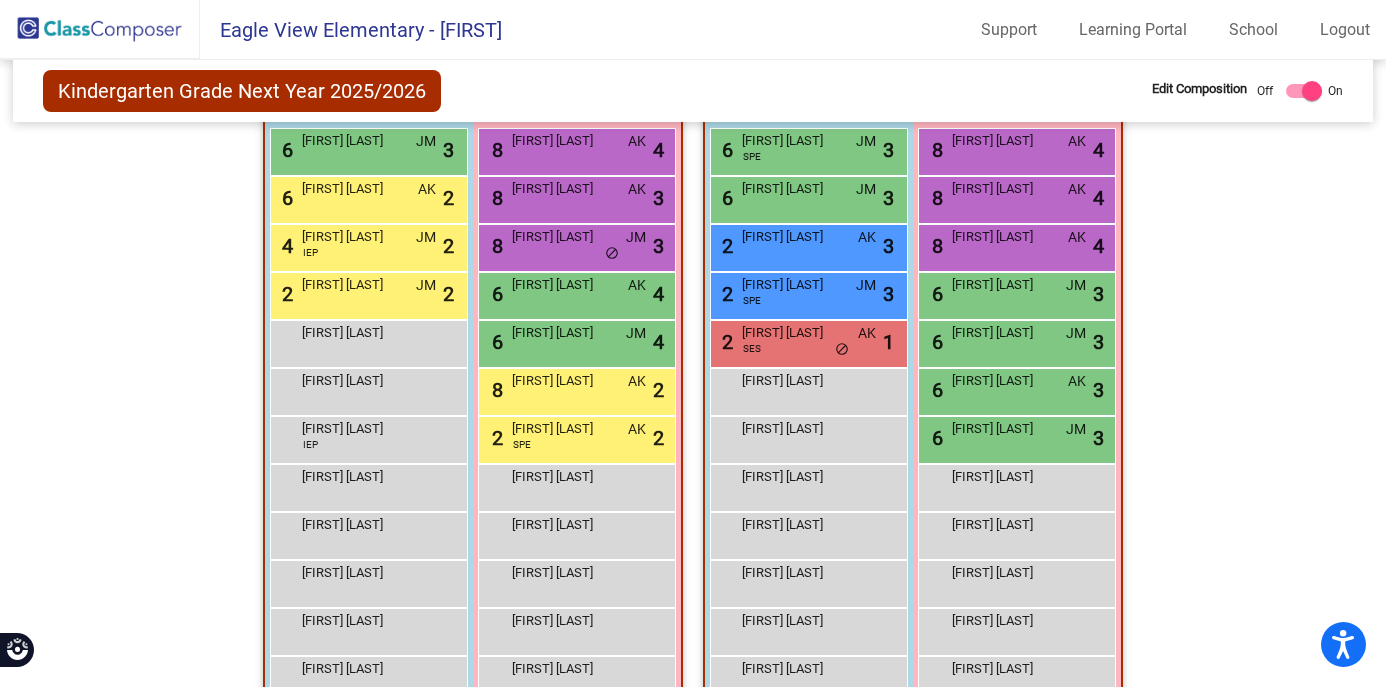 scroll, scrollTop: 554, scrollLeft: 0, axis: vertical 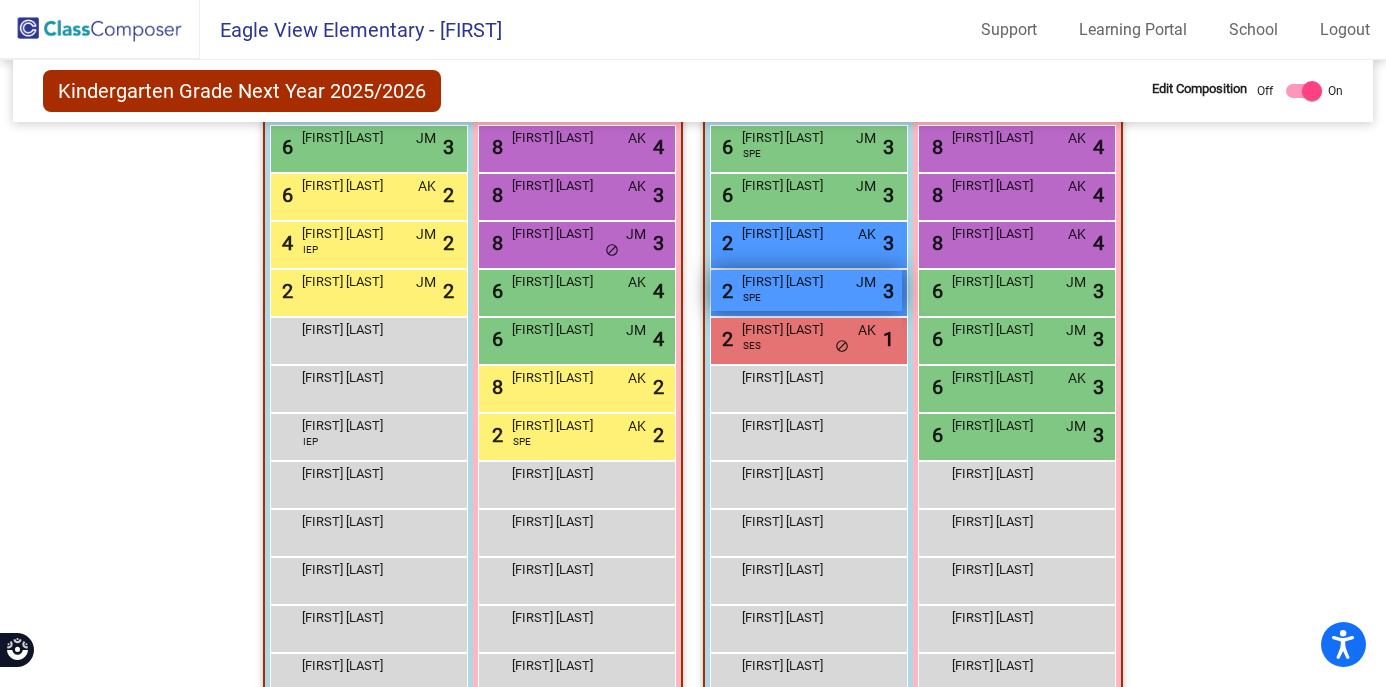 click on "2 Bode Owen SPE JM lock do_not_disturb_alt 3" at bounding box center [806, 290] 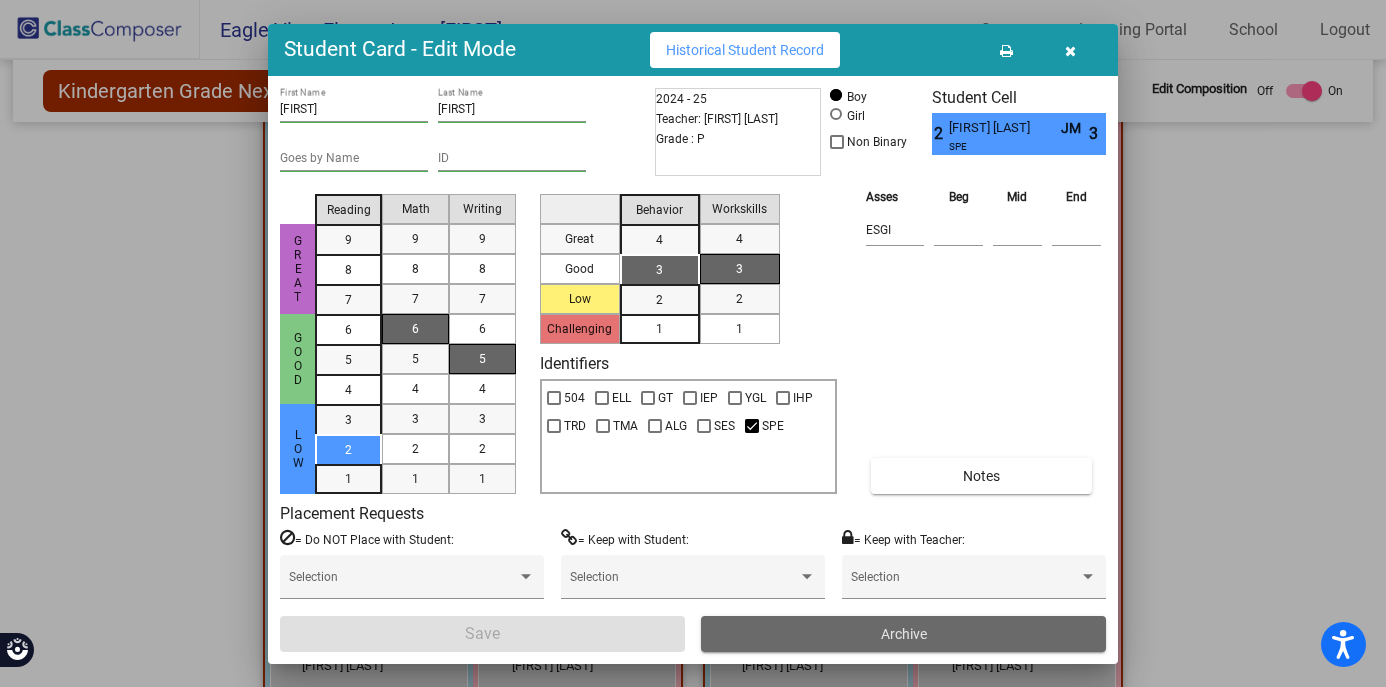 click on "Archive" at bounding box center (903, 634) 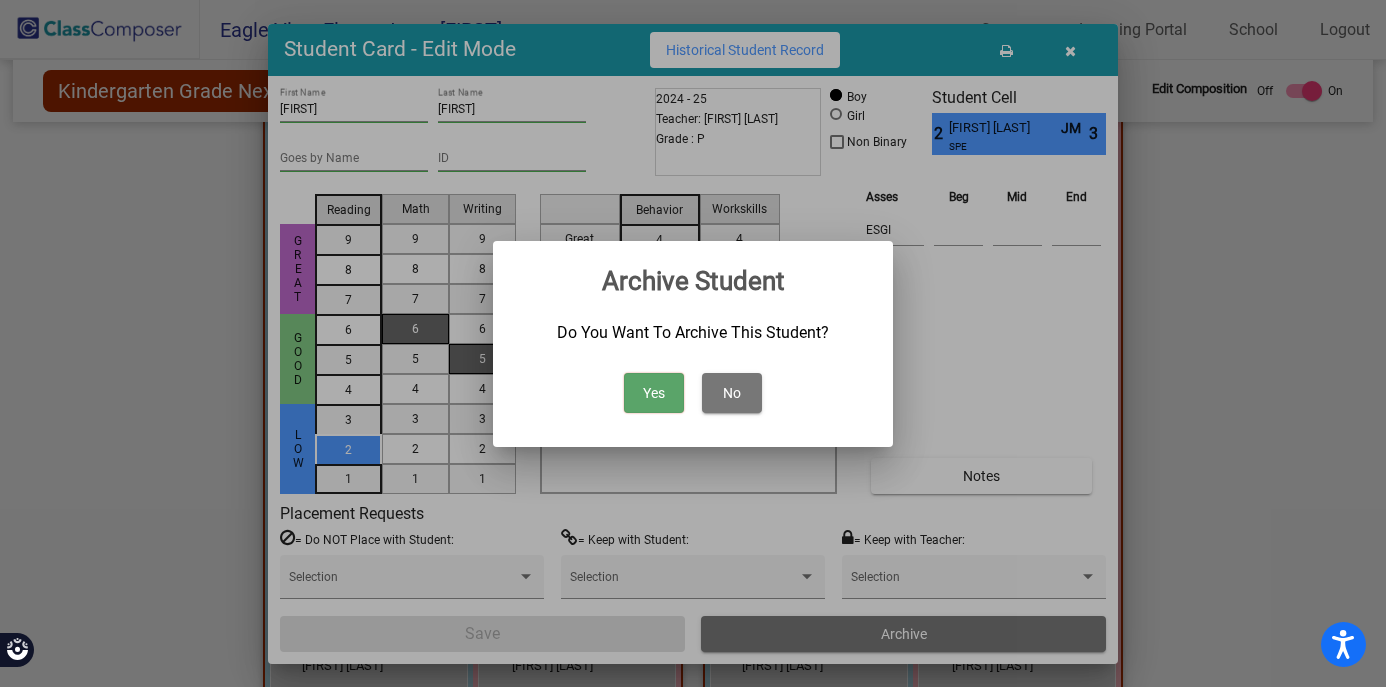 click on "Yes" at bounding box center [654, 393] 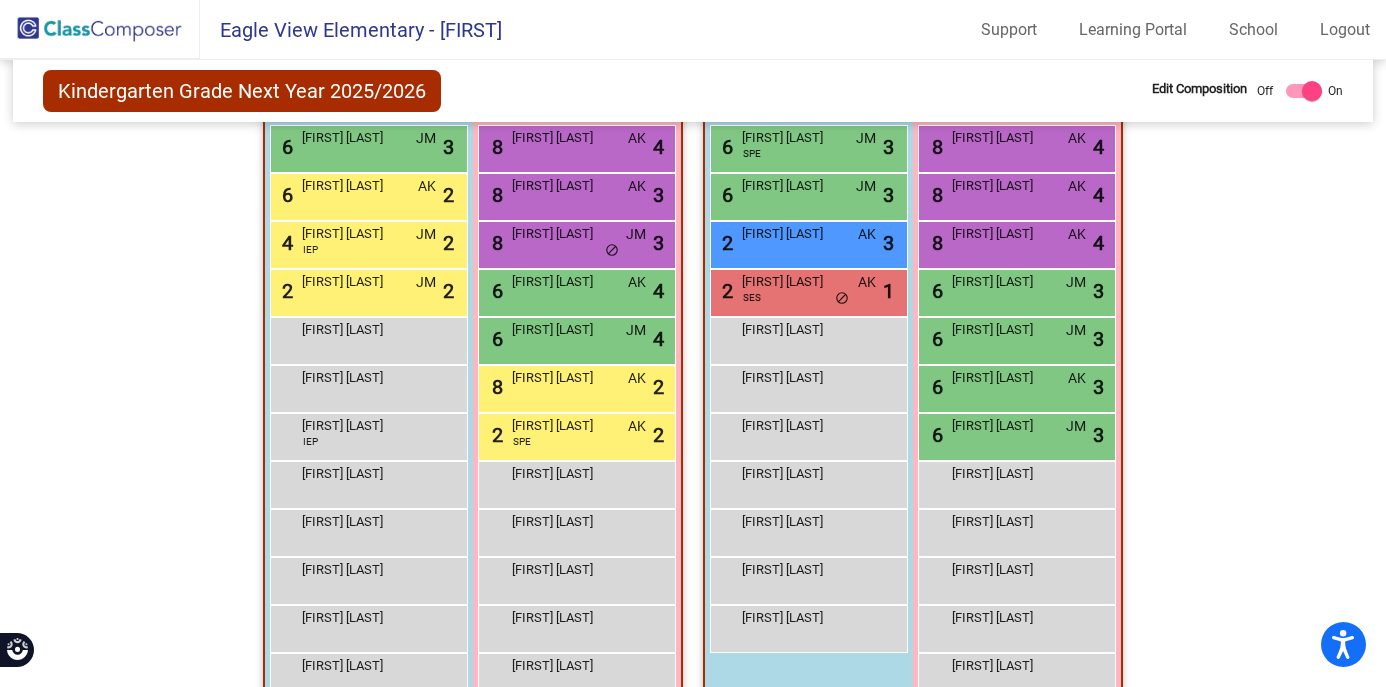 click on "Hallway   - Hallway Class  picture_as_pdf  Add Student  First Name Last Name Student Id  (Recommended)   Boy   Girl   Non Binary Add Close  Boys : 0    No Students   Girls: 2   lock do_not_disturb_alt Leia Loshaw lock do_not_disturb_alt Class 1    picture_as_pdf Andrea Neva  Add Student  First Name Last Name Student Id  (Recommended)   Boy   Girl   Non Binary Add Close  Boys : 12  6 Charlie Benson JM lock do_not_disturb_alt 3 6 Konley Roos AK lock do_not_disturb_alt 2 4 Hayden Larson IEP JM lock do_not_disturb_alt 2 2 Liam Swenson JM lock do_not_disturb_alt 2 Austin  Sharpe lock do_not_disturb_alt Bennett Bittner-Peek lock do_not_disturb_alt Calvin Gonczy IEP lock do_not_disturb_alt Ezra Gildner lock do_not_disturb_alt Henrik Koslofsky lock do_not_disturb_alt Noah Timblin lock do_not_disturb_alt Weston Bement lock do_not_disturb_alt Wyatt Bement lock do_not_disturb_alt Girls: 13 8 Morgan Dullum AK lock do_not_disturb_alt 4 8 Lorelei Watkins AK lock do_not_disturb_alt 3 8 Blake Skillings JM lock 3 6 AK 4" 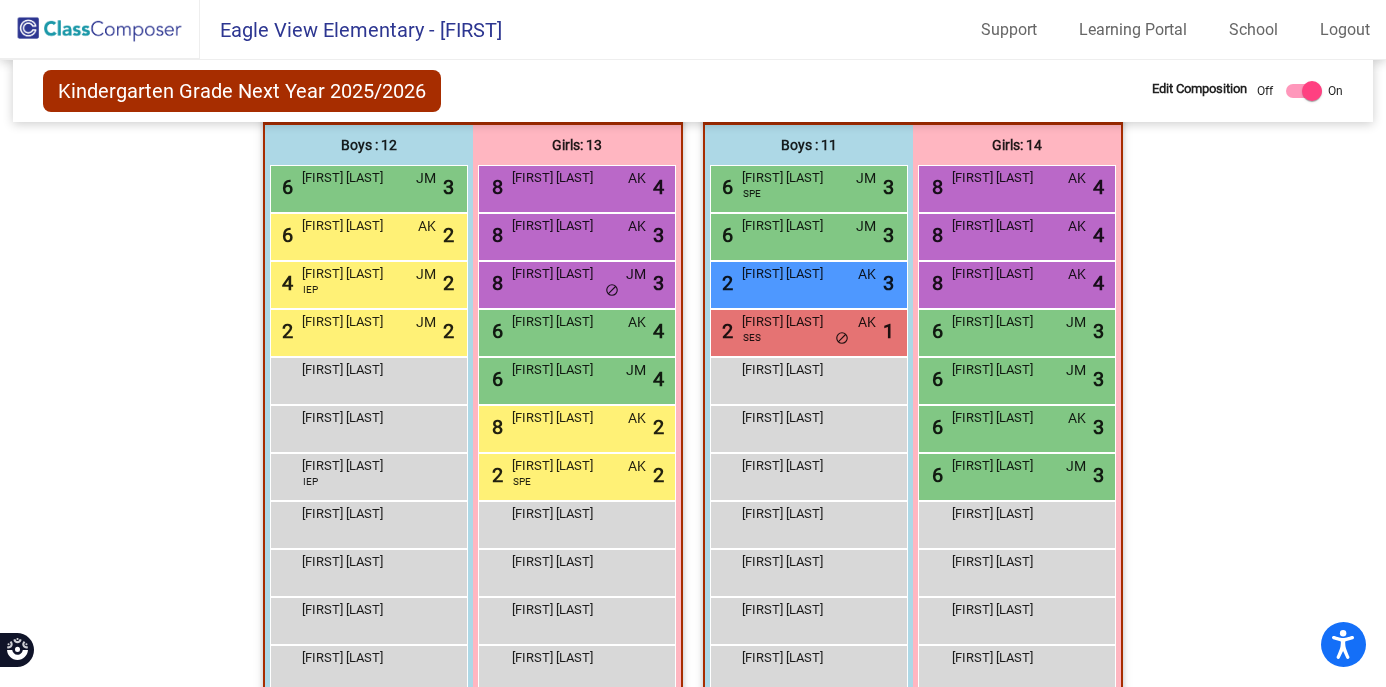 scroll, scrollTop: 554, scrollLeft: 0, axis: vertical 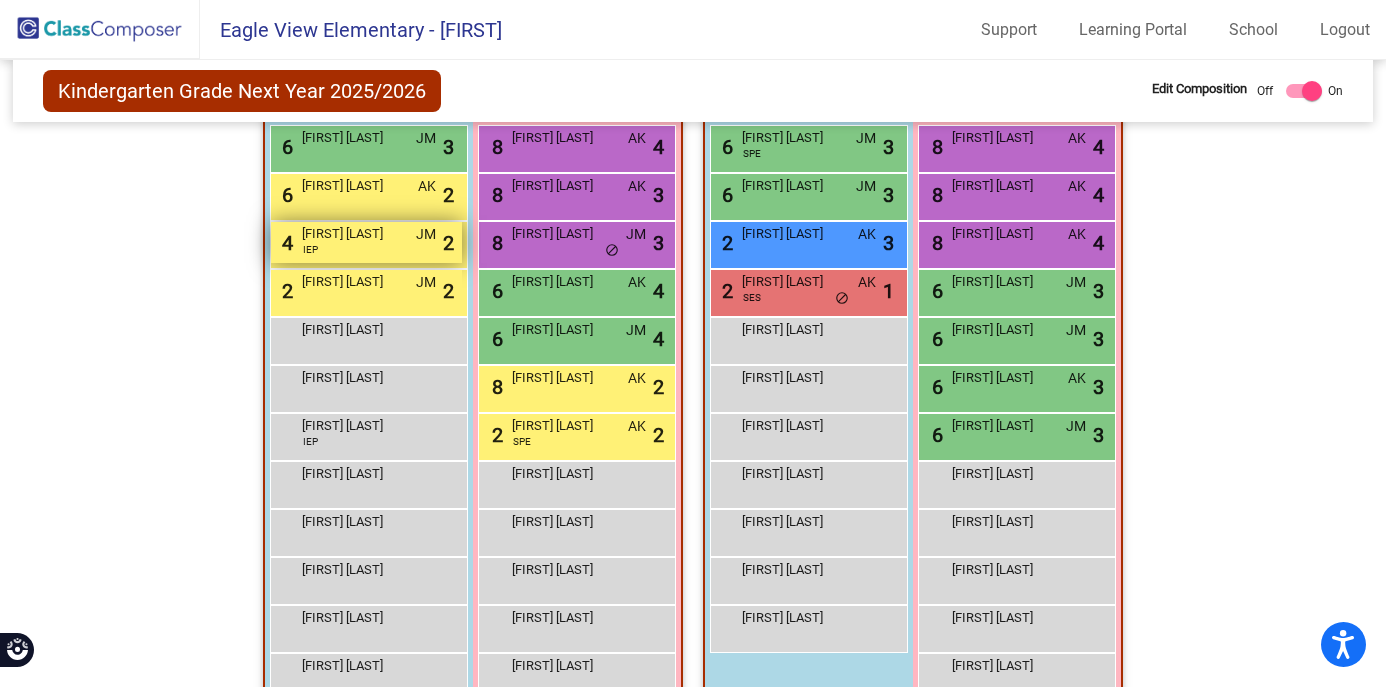 click on "Hayden Larson" at bounding box center [352, 234] 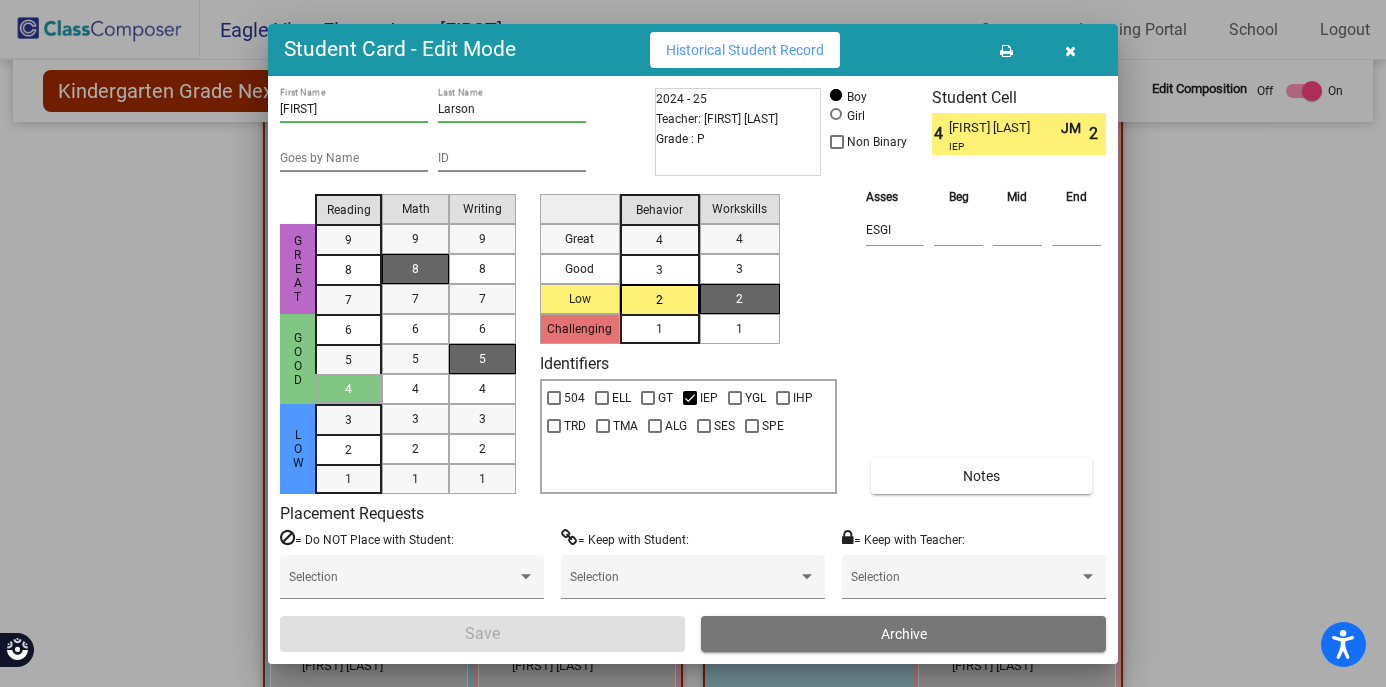 click on "Archive" at bounding box center (903, 634) 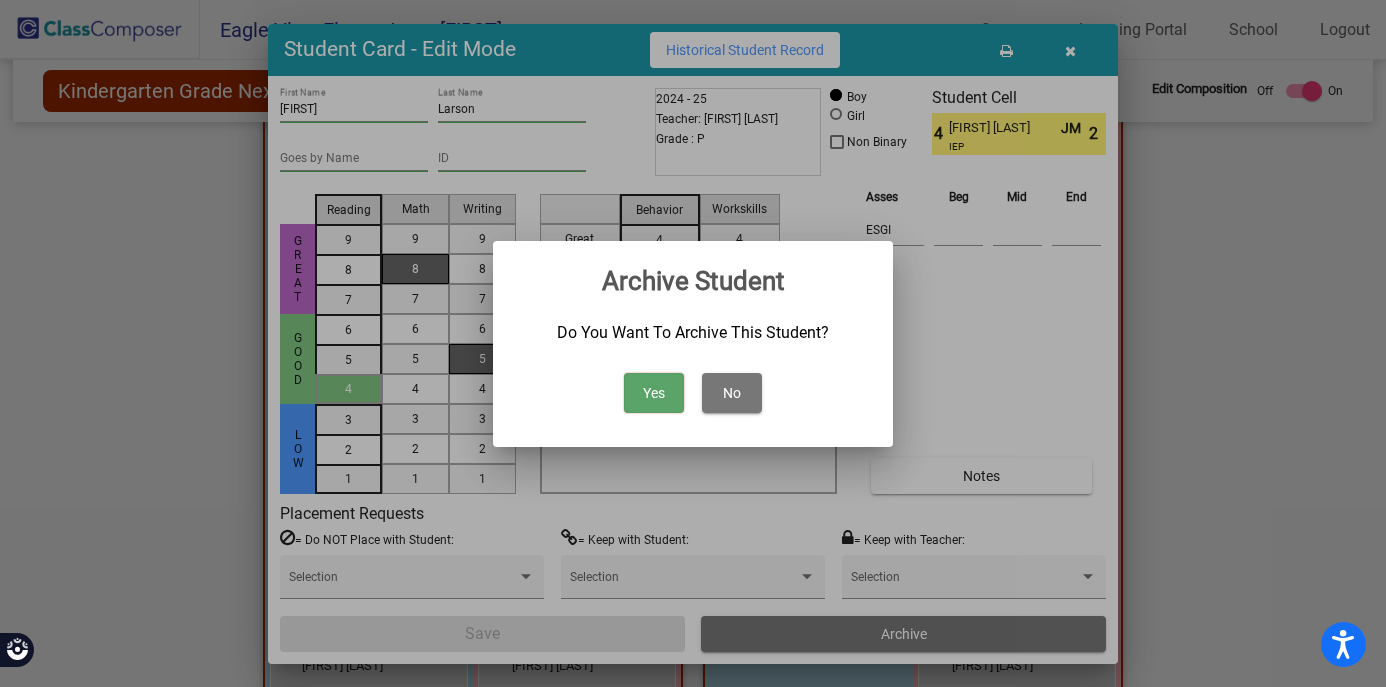 click on "Yes" at bounding box center [654, 393] 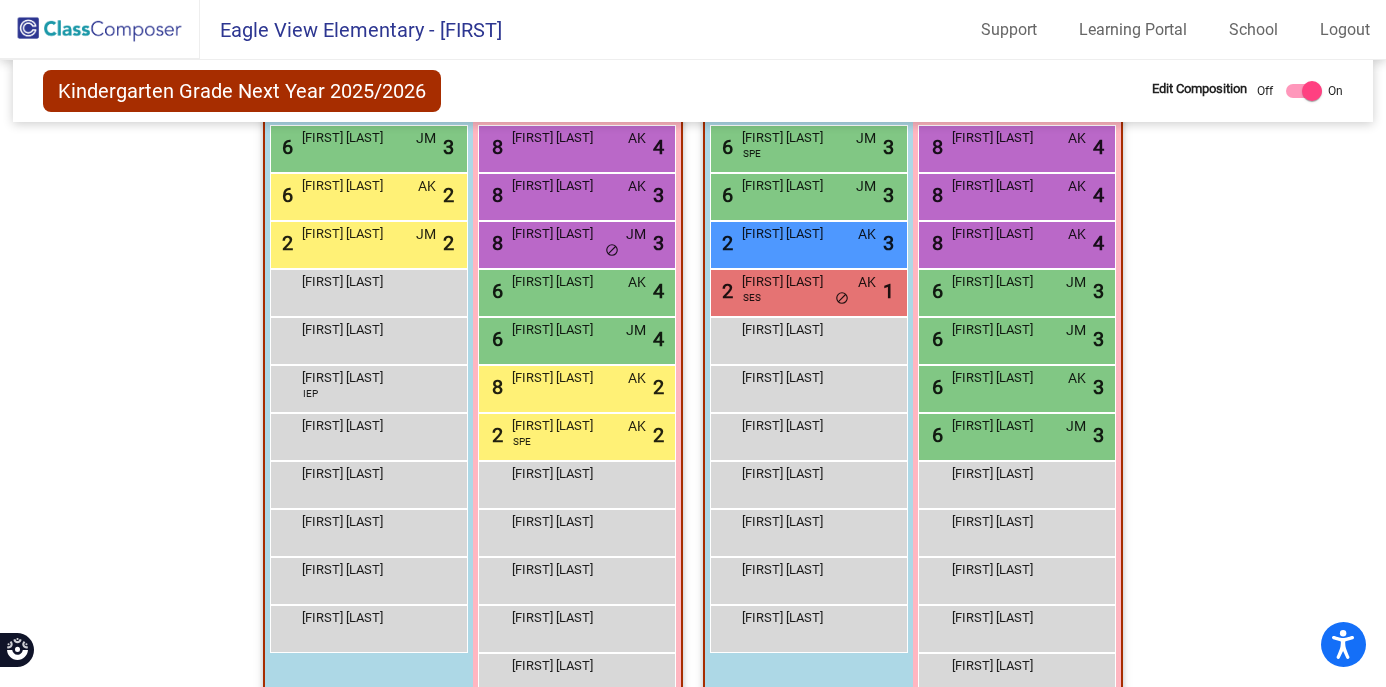 click on "Hallway   - Hallway Class  picture_as_pdf  Add Student  First Name Last Name Student Id  (Recommended)   Boy   Girl   Non Binary Add Close  Boys : 0    No Students   Girls: 2   lock do_not_disturb_alt Leia Loshaw lock do_not_disturb_alt Class 1    picture_as_pdf Andrea Neva  Add Student  First Name Last Name Student Id  (Recommended)   Boy   Girl   Non Binary Add Close  Boys : 11  6 Charlie Benson JM lock do_not_disturb_alt 3 6 Konley Roos AK lock do_not_disturb_alt 2 2 Liam Swenson JM lock do_not_disturb_alt 2 Austin  Sharpe lock do_not_disturb_alt Bennett Bittner-Peek lock do_not_disturb_alt Calvin Gonczy IEP lock do_not_disturb_alt Ezra Gildner lock do_not_disturb_alt Henrik Koslofsky lock do_not_disturb_alt Noah Timblin lock do_not_disturb_alt Weston Bement lock do_not_disturb_alt Wyatt Bement lock do_not_disturb_alt Girls: 13 8 Morgan Dullum AK lock do_not_disturb_alt 4 8 Lorelei Watkins AK lock do_not_disturb_alt 3 8 Blake Skillings JM lock do_not_disturb_alt 3 6 Avery Fink AK lock 4 6 JM lock 4 8" 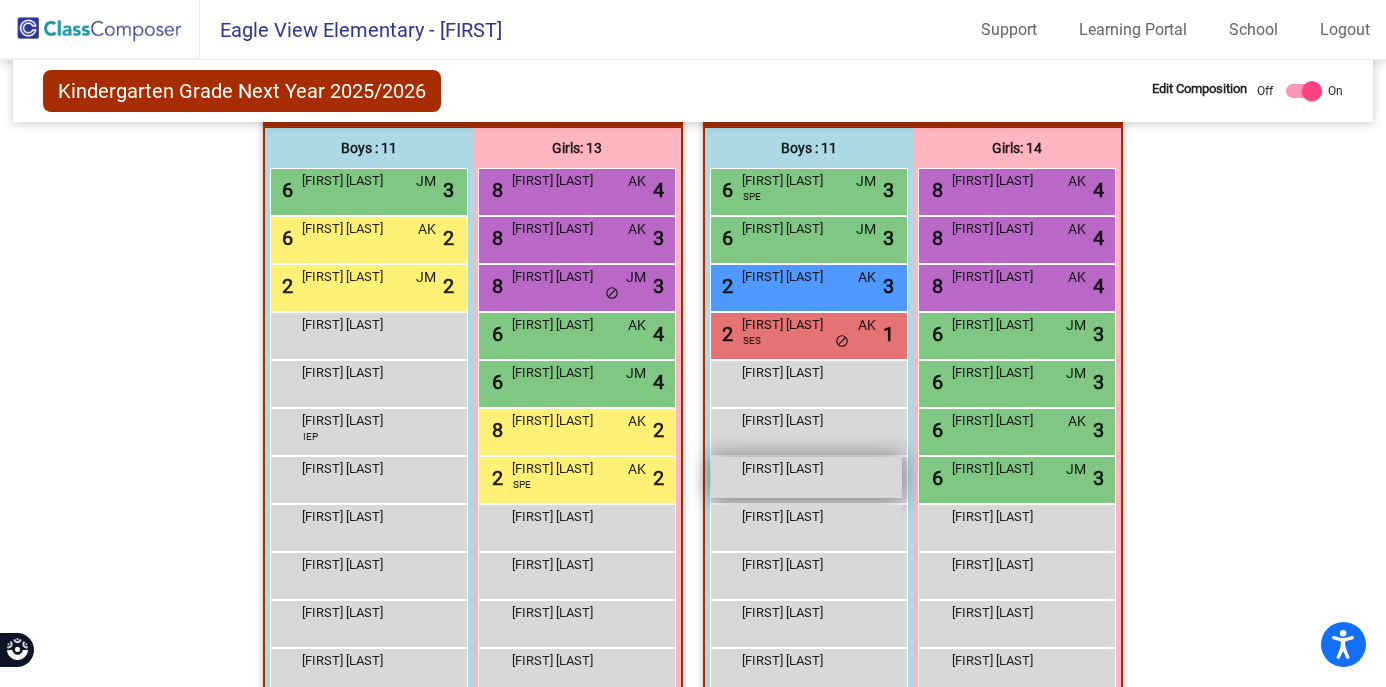 scroll, scrollTop: 514, scrollLeft: 0, axis: vertical 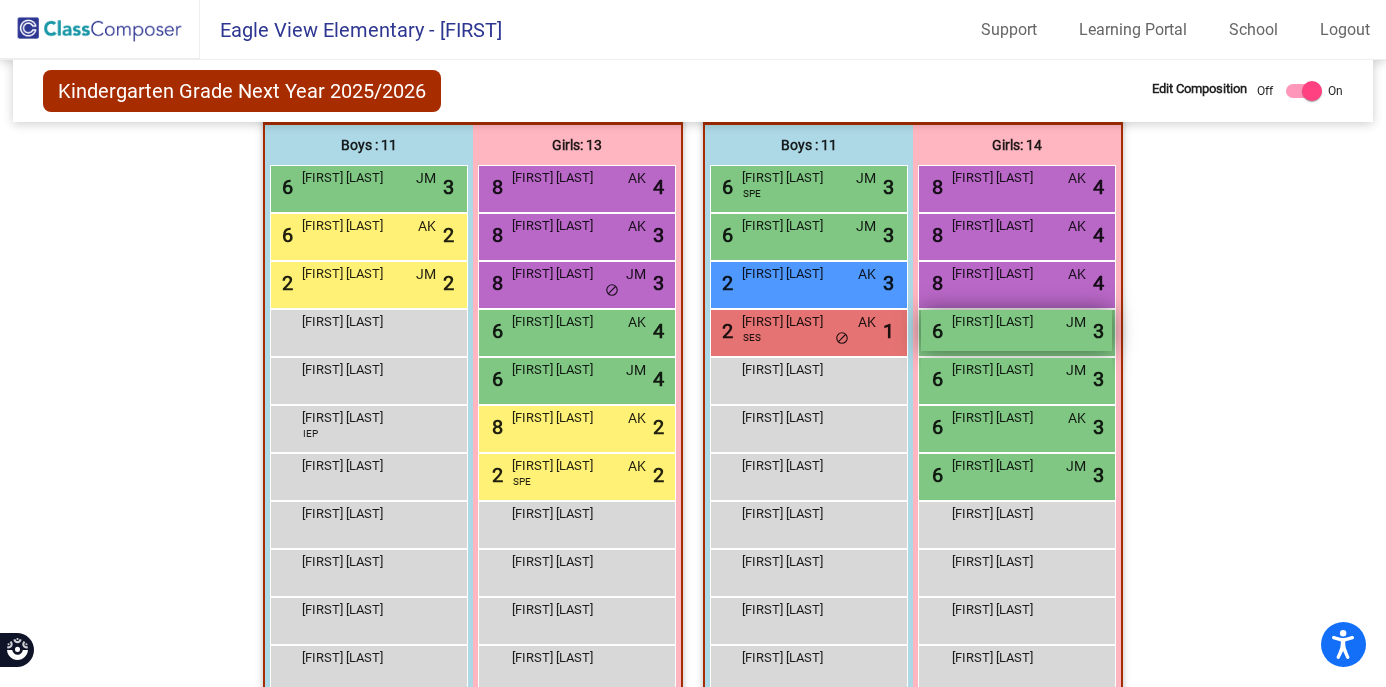 click on "Auli Lewis" at bounding box center (1002, 322) 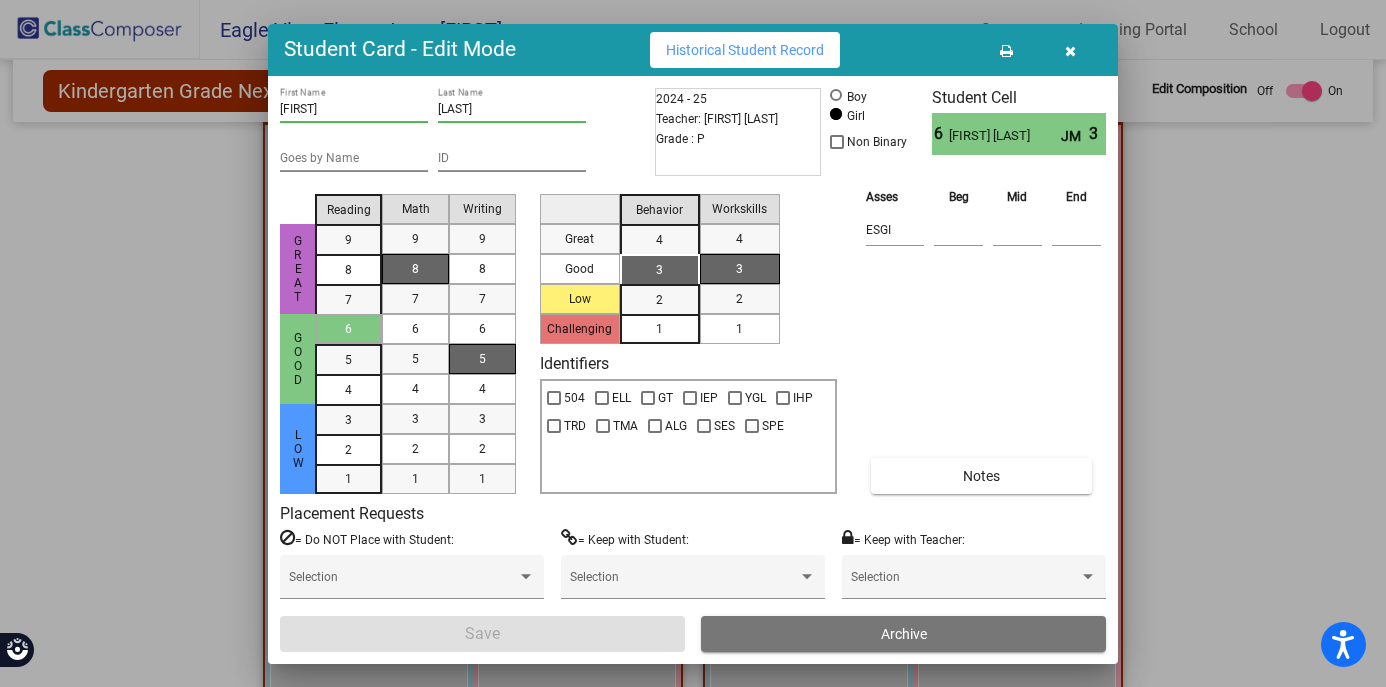 click on "Archive" at bounding box center [903, 634] 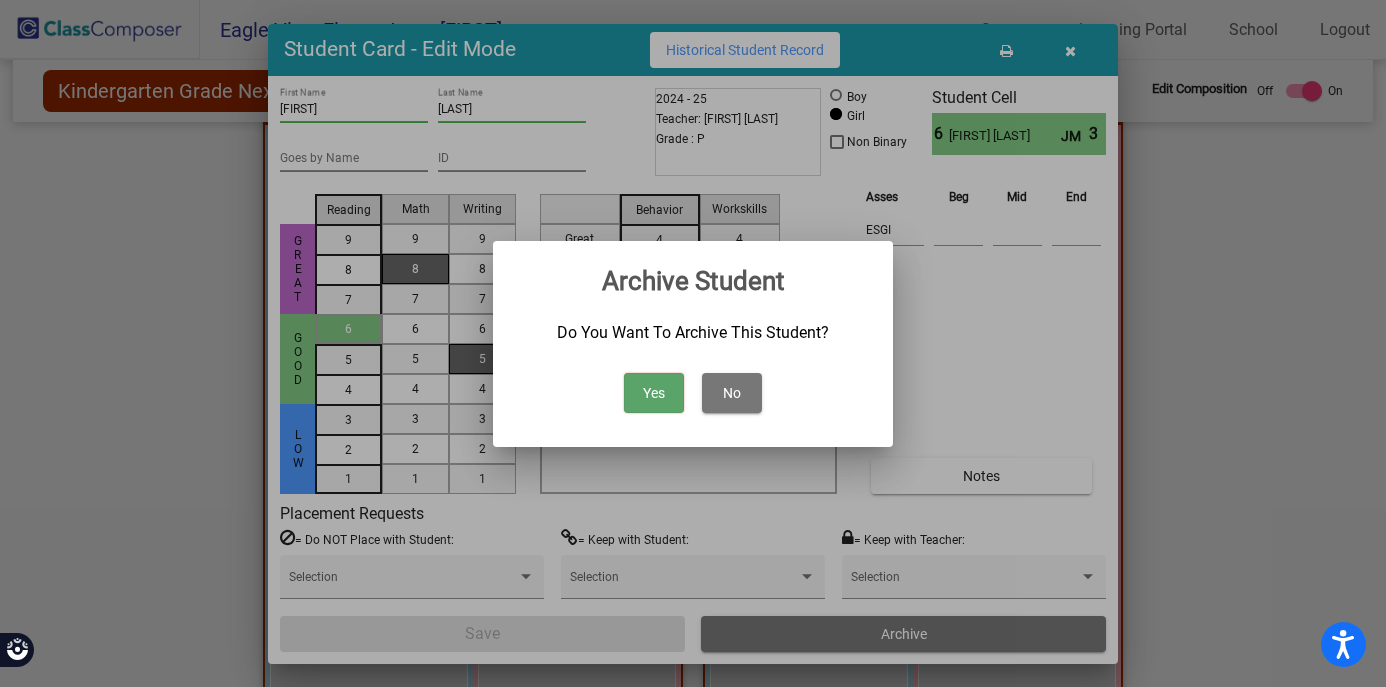 click on "Yes" at bounding box center [654, 393] 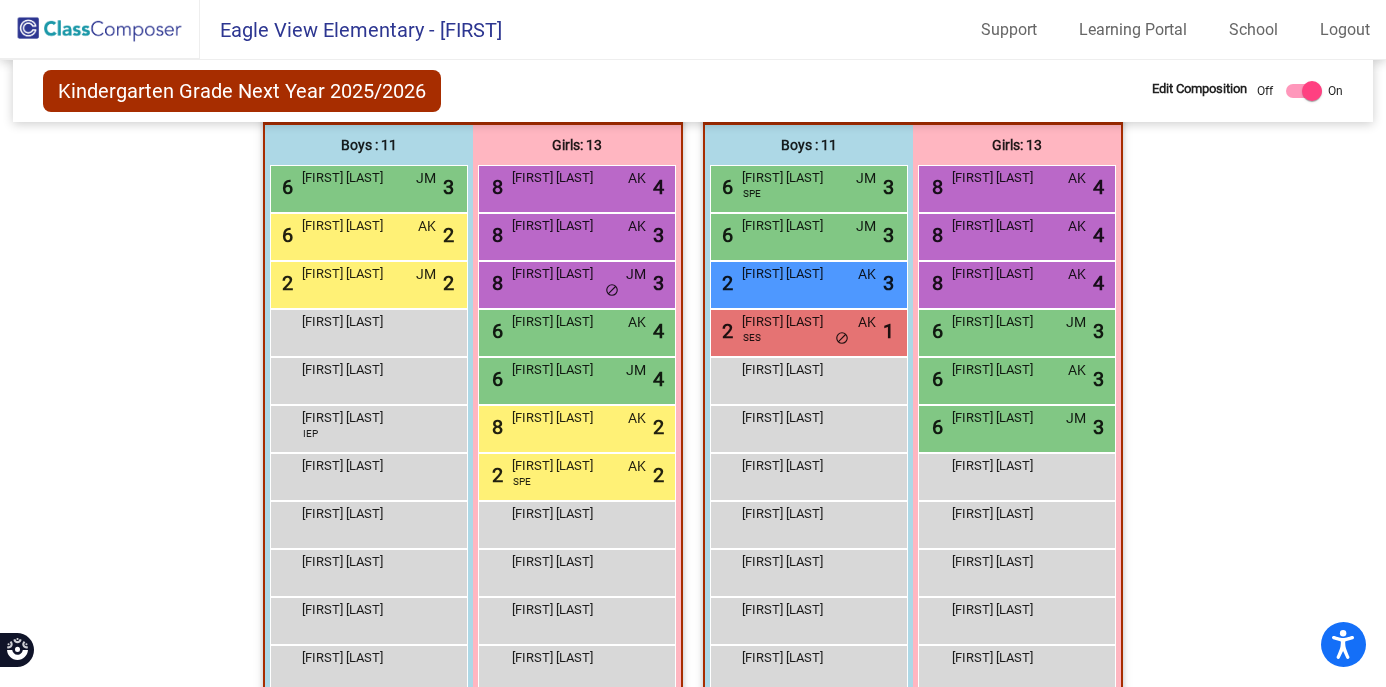 click on "Hallway   - Hallway Class  picture_as_pdf  Add Student  First Name Last Name Student Id  (Recommended)   Boy   Girl   Non Binary Add Close  Boys : 0    No Students   Girls: 2   lock do_not_disturb_alt Leia Loshaw lock do_not_disturb_alt Class 1    picture_as_pdf Andrea Neva  Add Student  First Name Last Name Student Id  (Recommended)   Boy   Girl   Non Binary Add Close  Boys : 11  6 Charlie Benson JM lock do_not_disturb_alt 3 6 Konley Roos AK lock do_not_disturb_alt 2 2 Liam Swenson JM lock do_not_disturb_alt 2 Austin  Sharpe lock do_not_disturb_alt Bennett Bittner-Peek lock do_not_disturb_alt Calvin Gonczy IEP lock do_not_disturb_alt Ezra Gildner lock do_not_disturb_alt Henrik Koslofsky lock do_not_disturb_alt Noah Timblin lock do_not_disturb_alt Weston Bement lock do_not_disturb_alt Wyatt Bement lock do_not_disturb_alt Girls: 13 8 Morgan Dullum AK lock do_not_disturb_alt 4 8 Lorelei Watkins AK lock do_not_disturb_alt 3 8 Blake Skillings JM lock do_not_disturb_alt 3 6 Avery Fink AK lock 4 6 JM lock 4 8" 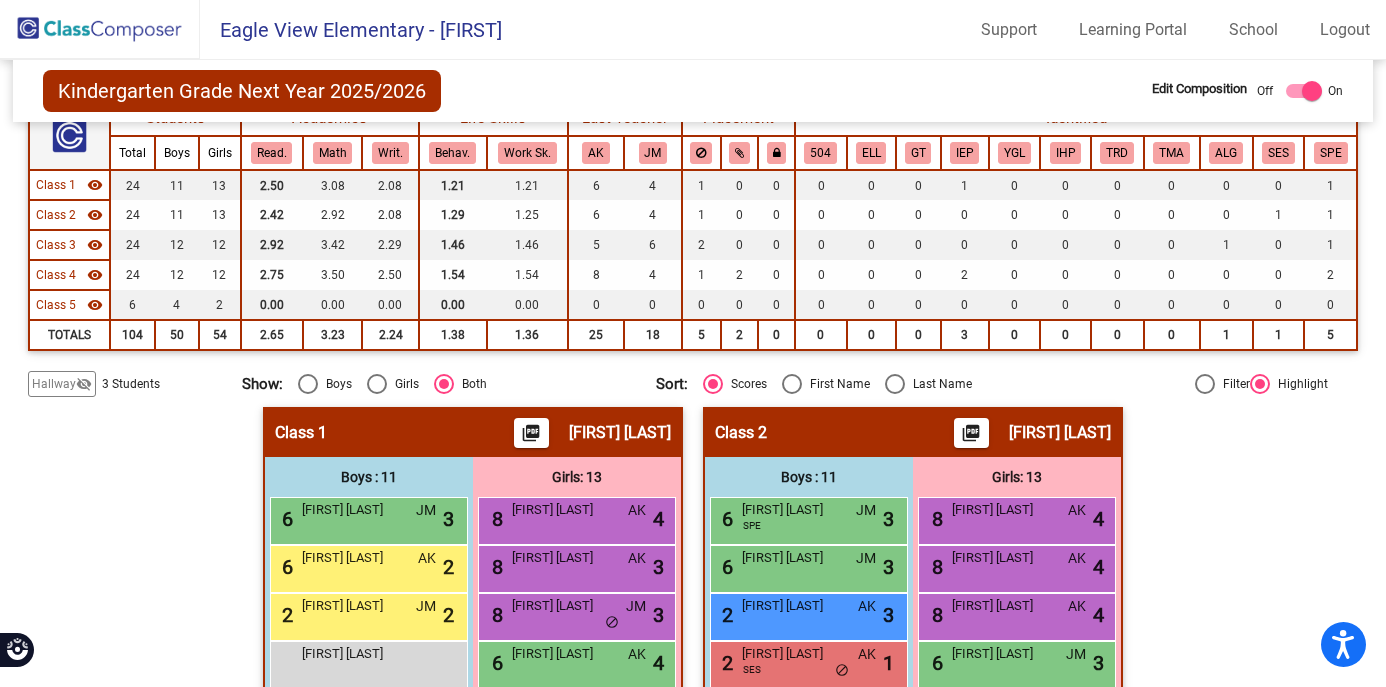 scroll, scrollTop: 120, scrollLeft: 0, axis: vertical 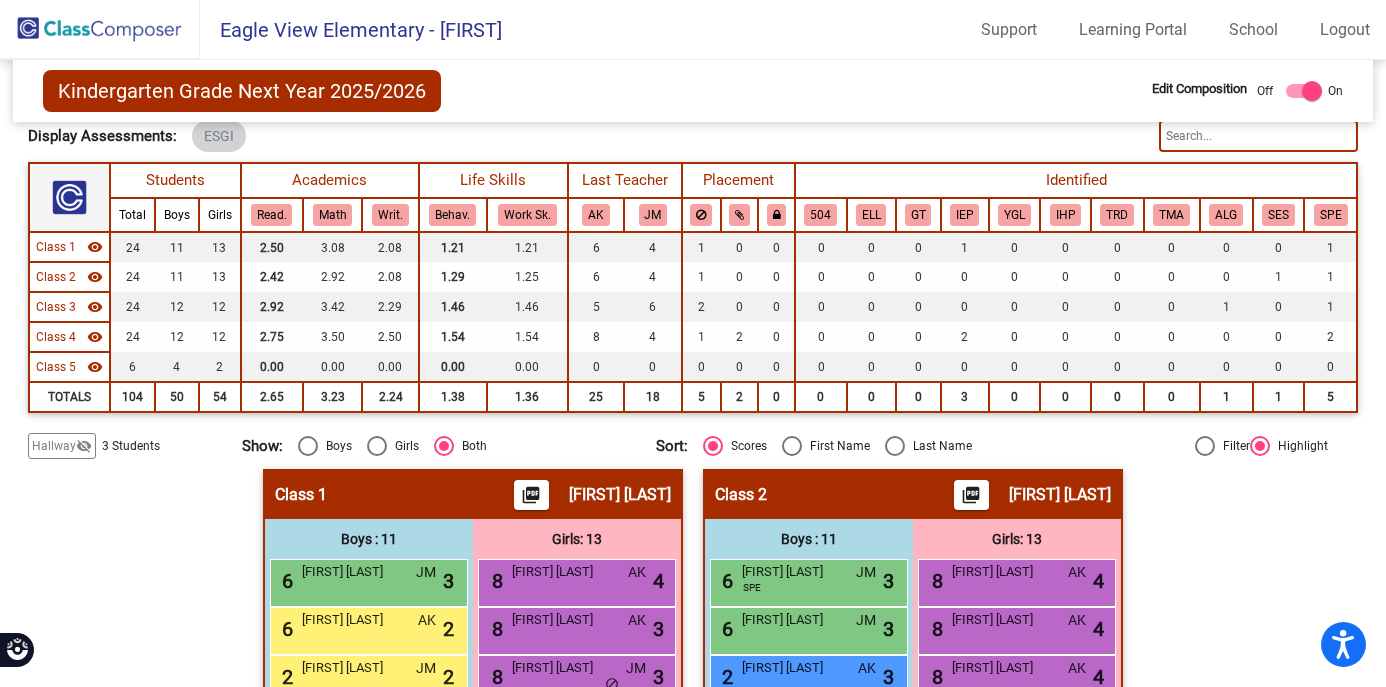 click on "Hallway   - Hallway Class  picture_as_pdf  Add Student  First Name Last Name Student Id  (Recommended)   Boy   Girl   Non Binary Add Close  Boys : 0    No Students   Girls: 2   lock do_not_disturb_alt Leia Loshaw lock do_not_disturb_alt Class 1    picture_as_pdf Andrea Neva  Add Student  First Name Last Name Student Id  (Recommended)   Boy   Girl   Non Binary Add Close  Boys : 11  6 Charlie Benson JM lock do_not_disturb_alt 3 6 Konley Roos AK lock do_not_disturb_alt 2 2 Liam Swenson JM lock do_not_disturb_alt 2 Austin  Sharpe lock do_not_disturb_alt Bennett Bittner-Peek lock do_not_disturb_alt Calvin Gonczy IEP lock do_not_disturb_alt Ezra Gildner lock do_not_disturb_alt Henrik Koslofsky lock do_not_disturb_alt Noah Timblin lock do_not_disturb_alt Weston Bement lock do_not_disturb_alt Wyatt Bement lock do_not_disturb_alt Girls: 13 8 Morgan Dullum AK lock do_not_disturb_alt 4 8 Lorelei Watkins AK lock do_not_disturb_alt 3 8 Blake Skillings JM lock do_not_disturb_alt 3 6 Avery Fink AK lock 4 6 JM lock 4 8" 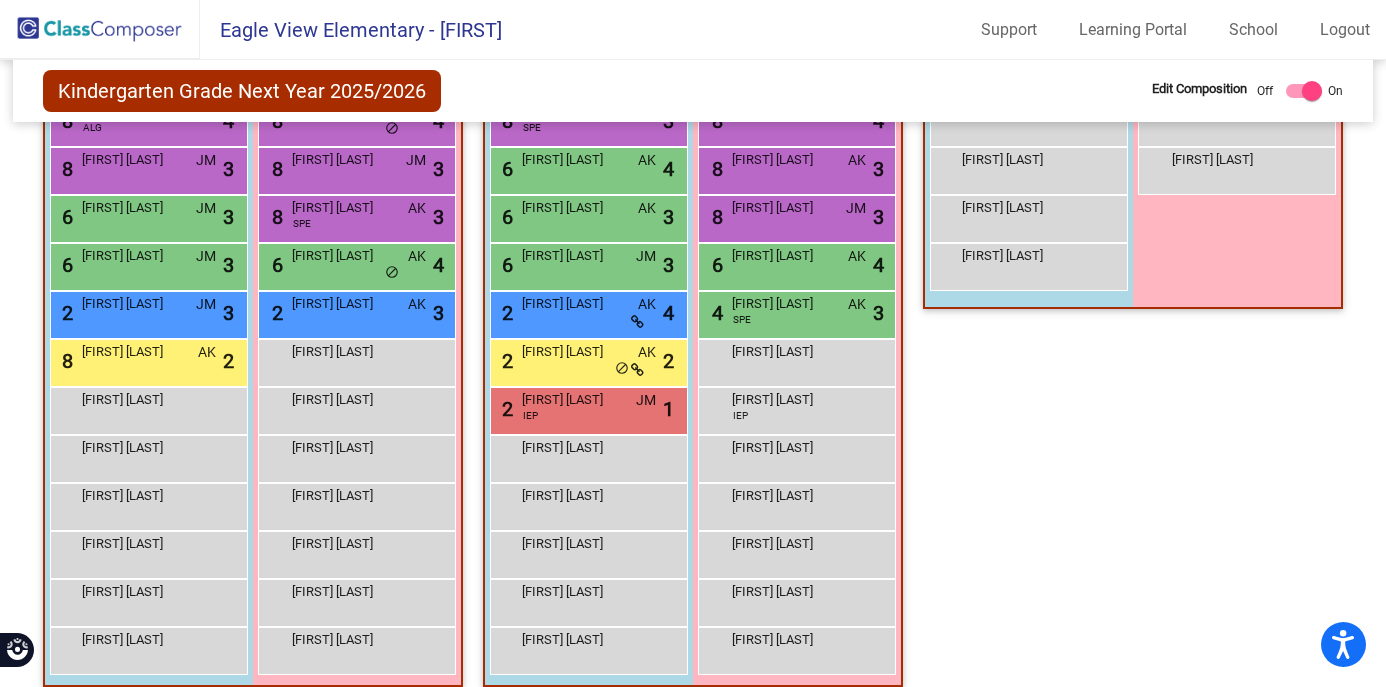 scroll, scrollTop: 1345, scrollLeft: 0, axis: vertical 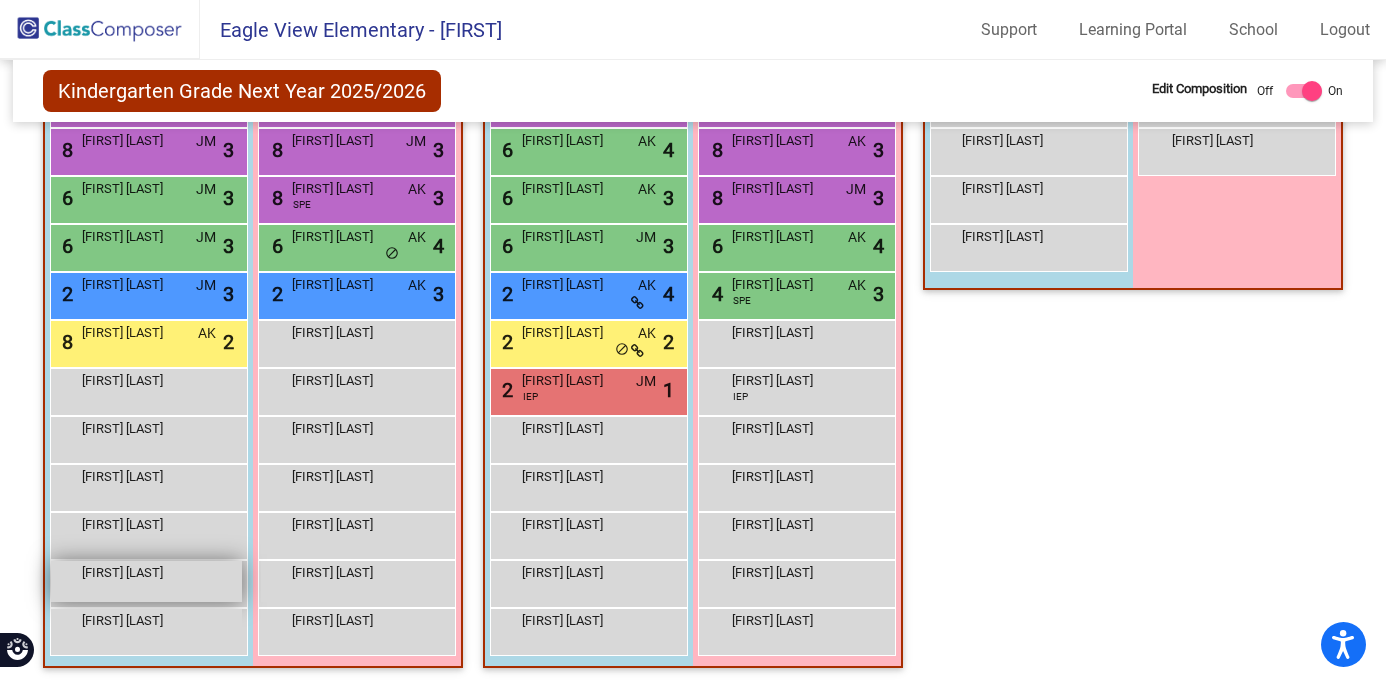 click on "Reid Huber" at bounding box center (132, 573) 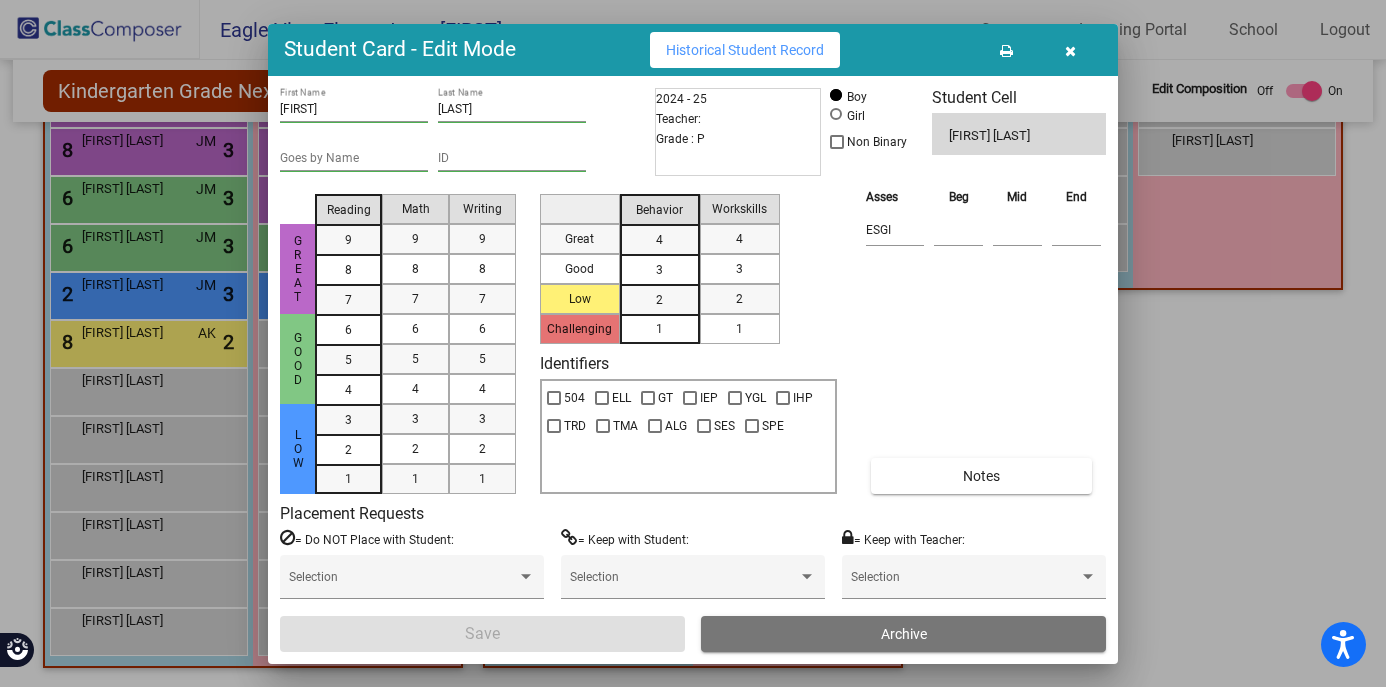 click on "Archive" at bounding box center [903, 634] 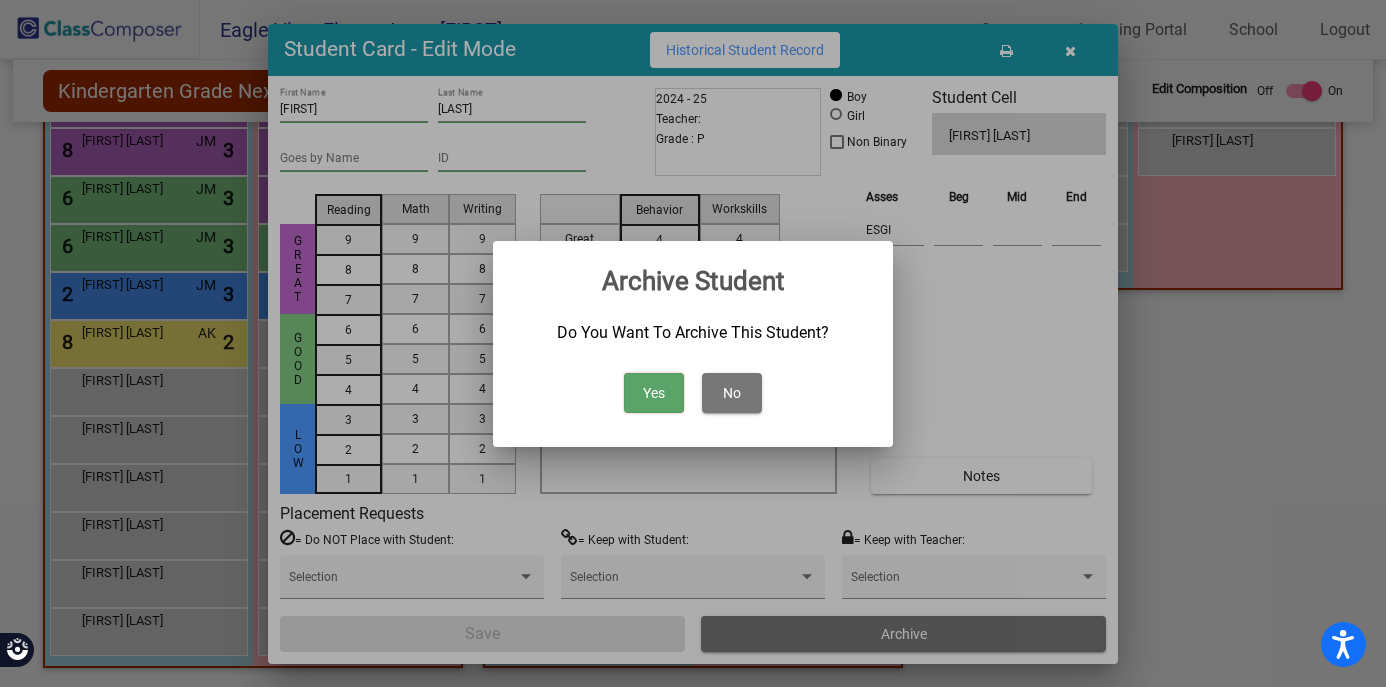 click on "Yes" at bounding box center [654, 393] 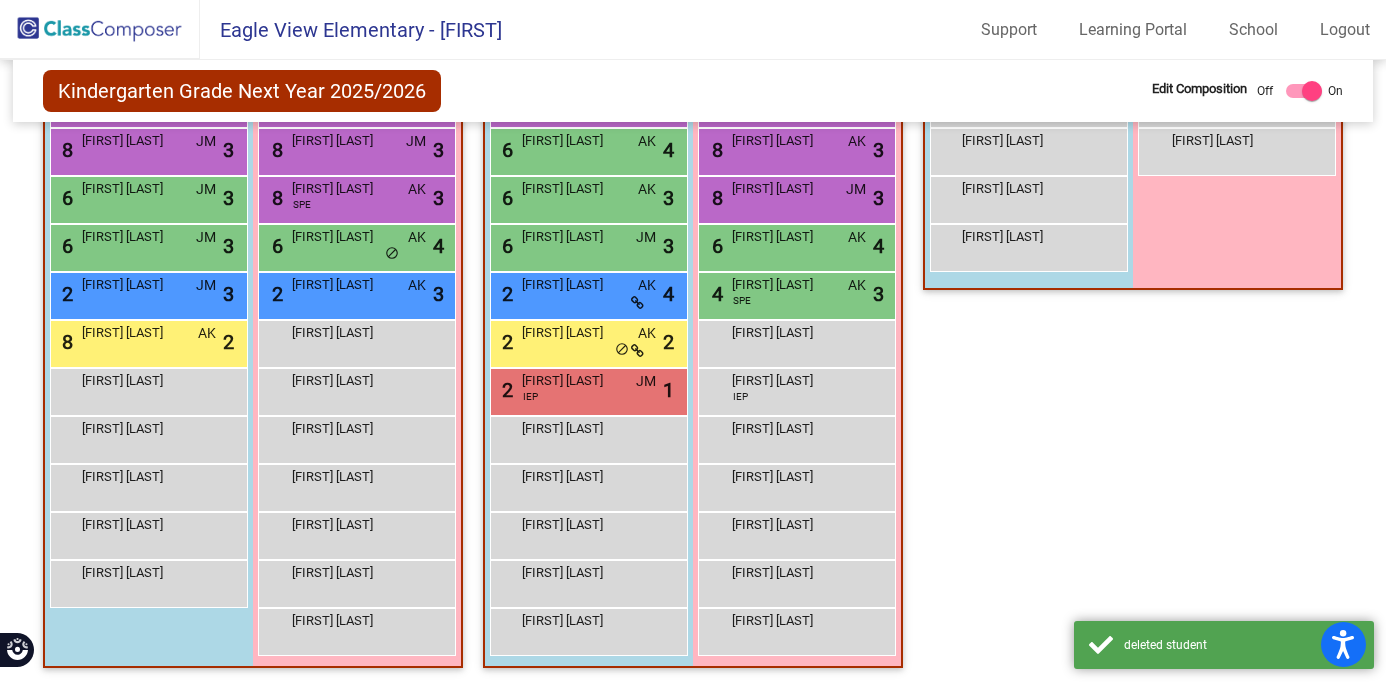click on "Class 5   - Patriot Academy  picture_as_pdf Michele Zeidler  Add Student  First Name Last Name Student Id  (Recommended)   Boy   Girl   Non Binary Add Close  Boys : 4  Bradley Hicks lock do_not_disturb_alt Henry  Hoefs lock do_not_disturb_alt Owen Stoneking lock do_not_disturb_alt Wyatt Walker lock do_not_disturb_alt Girls: 2 Ashaunte Dewar lock do_not_disturb_alt Clare Bollum lock do_not_disturb_alt" 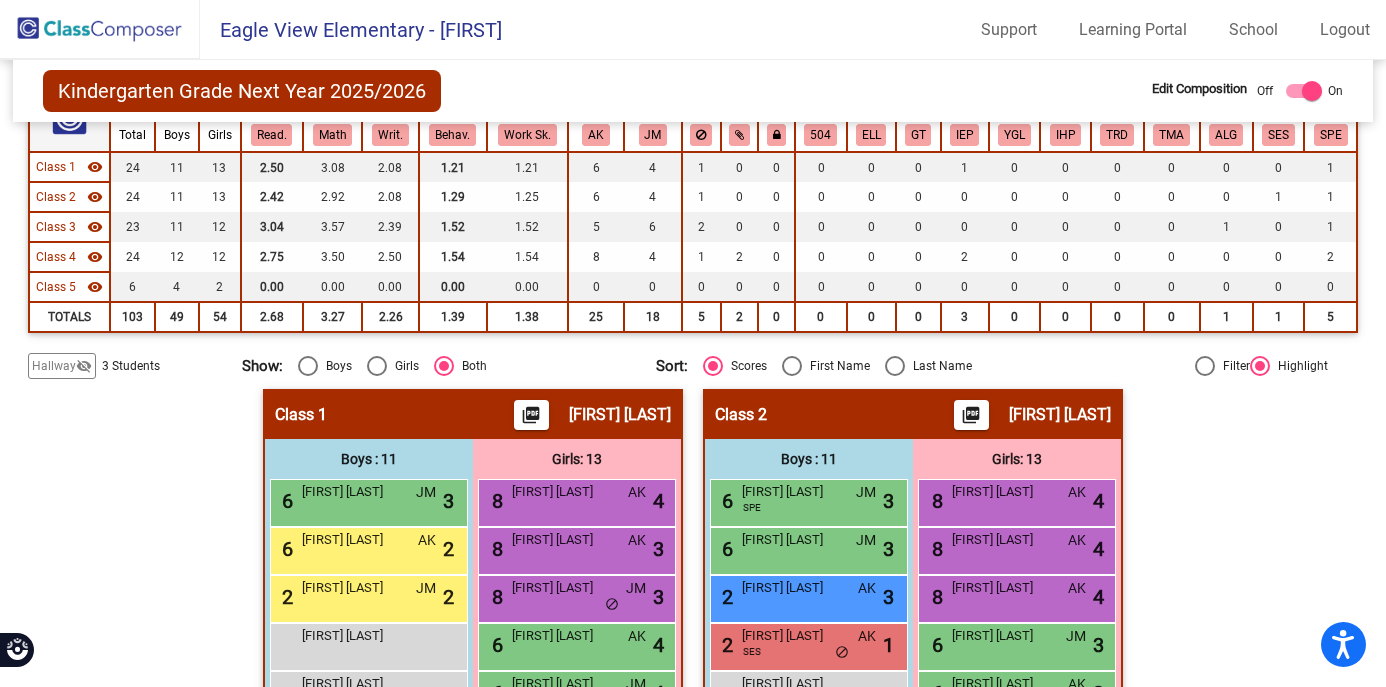 scroll, scrollTop: 240, scrollLeft: 0, axis: vertical 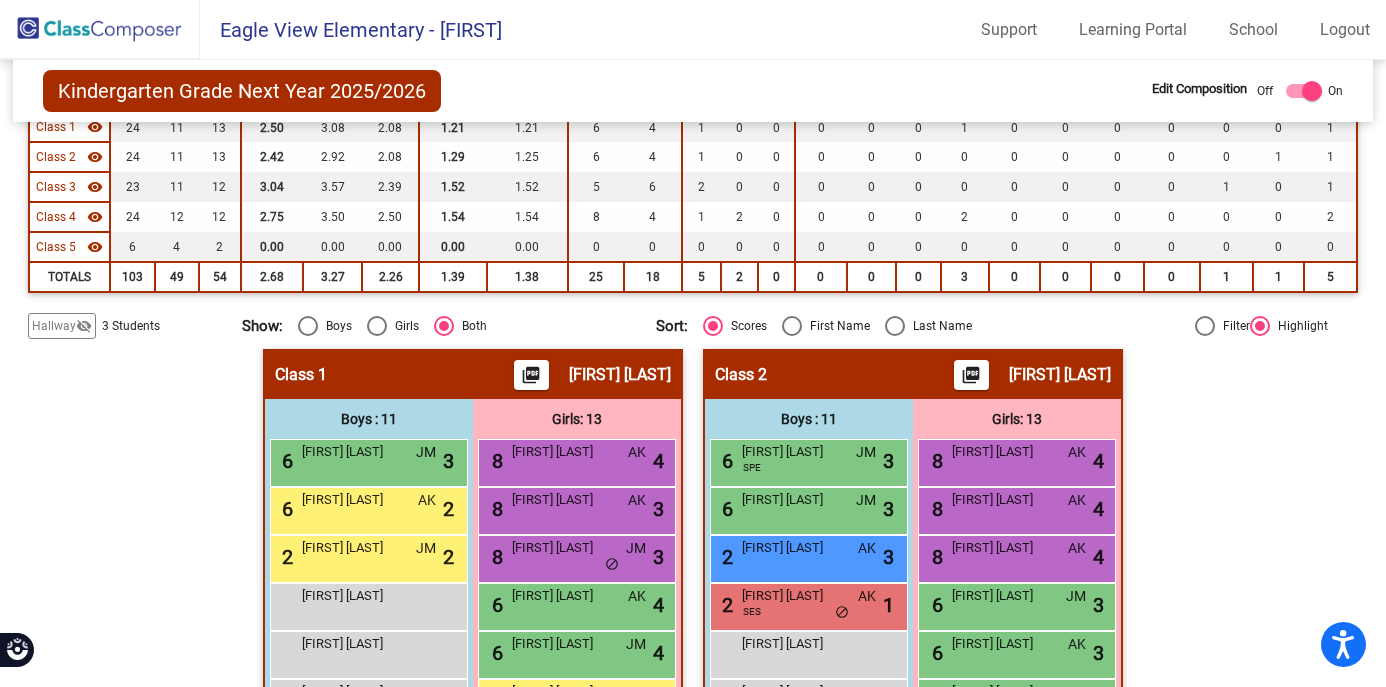 click on "Hallway   - Hallway Class  picture_as_pdf  Add Student  First Name Last Name Student Id  (Recommended)   Boy   Girl   Non Binary Add Close  Boys : 0    No Students   Girls: 2   lock do_not_disturb_alt Leia Loshaw lock do_not_disturb_alt Class 1    picture_as_pdf Andrea Neva  Add Student  First Name Last Name Student Id  (Recommended)   Boy   Girl   Non Binary Add Close  Boys : 11  6 Charlie Benson JM lock do_not_disturb_alt 3 6 Konley Roos AK lock do_not_disturb_alt 2 2 Liam Swenson JM lock do_not_disturb_alt 2 Austin  Sharpe lock do_not_disturb_alt Bennett Bittner-Peek lock do_not_disturb_alt Calvin Gonczy IEP lock do_not_disturb_alt Ezra Gildner lock do_not_disturb_alt Henrik Koslofsky lock do_not_disturb_alt Noah Timblin lock do_not_disturb_alt Weston Bement lock do_not_disturb_alt Wyatt Bement lock do_not_disturb_alt Girls: 13 8 Morgan Dullum AK lock do_not_disturb_alt 4 8 Lorelei Watkins AK lock do_not_disturb_alt 3 8 Blake Skillings JM lock do_not_disturb_alt 3 6 Avery Fink AK lock 4 6 JM lock 4 8" 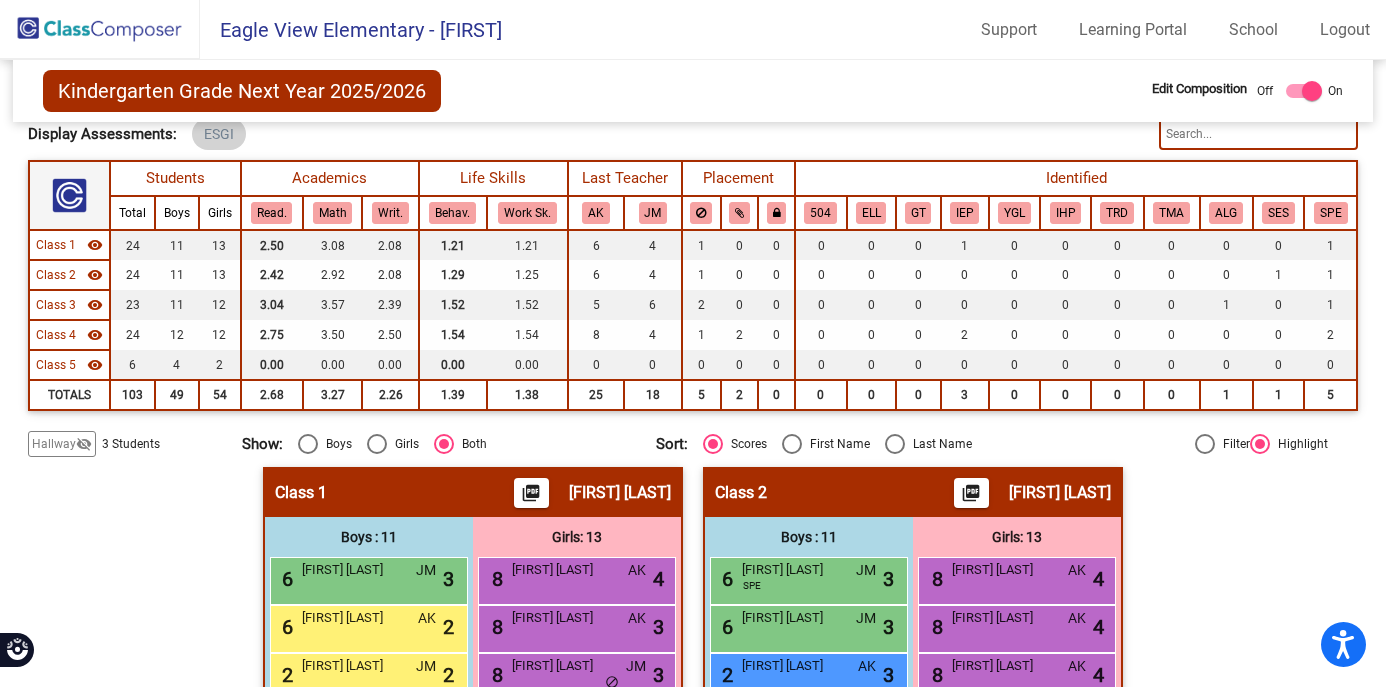 scroll, scrollTop: 120, scrollLeft: 0, axis: vertical 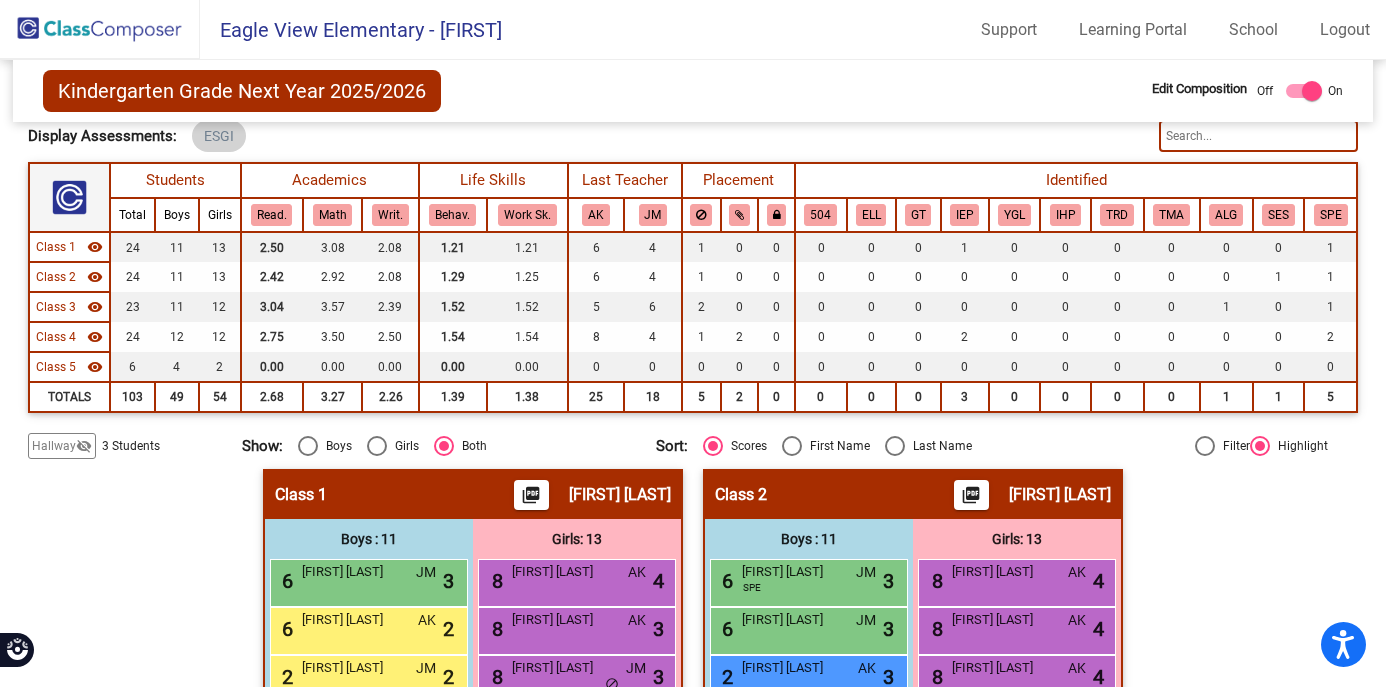 click on "Hallway   - Hallway Class  picture_as_pdf  Add Student  First Name Last Name Student Id  (Recommended)   Boy   Girl   Non Binary Add Close  Boys : 0    No Students   Girls: 2   lock do_not_disturb_alt Leia Loshaw lock do_not_disturb_alt Class 1    picture_as_pdf Andrea Neva  Add Student  First Name Last Name Student Id  (Recommended)   Boy   Girl   Non Binary Add Close  Boys : 11  6 Charlie Benson JM lock do_not_disturb_alt 3 6 Konley Roos AK lock do_not_disturb_alt 2 2 Liam Swenson JM lock do_not_disturb_alt 2 Austin  Sharpe lock do_not_disturb_alt Bennett Bittner-Peek lock do_not_disturb_alt Calvin Gonczy IEP lock do_not_disturb_alt Ezra Gildner lock do_not_disturb_alt Henrik Koslofsky lock do_not_disturb_alt Noah Timblin lock do_not_disturb_alt Weston Bement lock do_not_disturb_alt Wyatt Bement lock do_not_disturb_alt Girls: 13 8 Morgan Dullum AK lock do_not_disturb_alt 4 8 Lorelei Watkins AK lock do_not_disturb_alt 3 8 Blake Skillings JM lock do_not_disturb_alt 3 6 Avery Fink AK lock 4 6 JM lock 4 8" 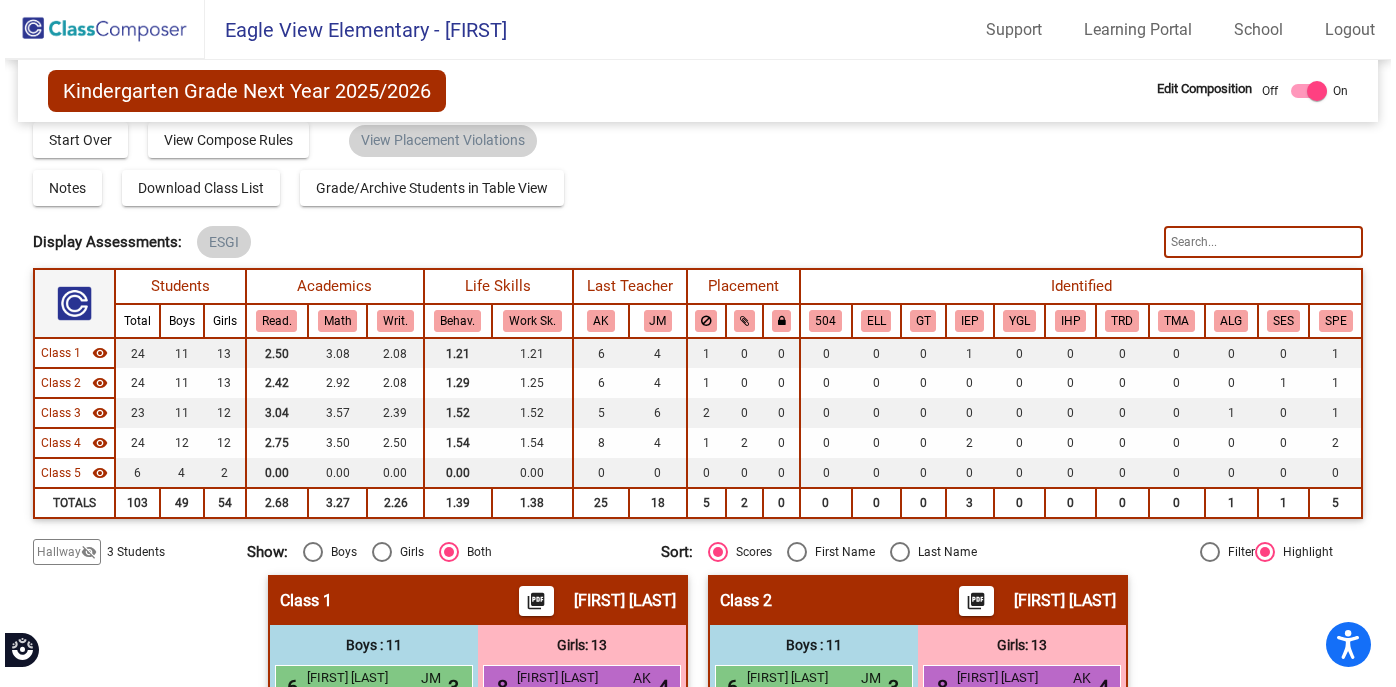scroll, scrollTop: 0, scrollLeft: 0, axis: both 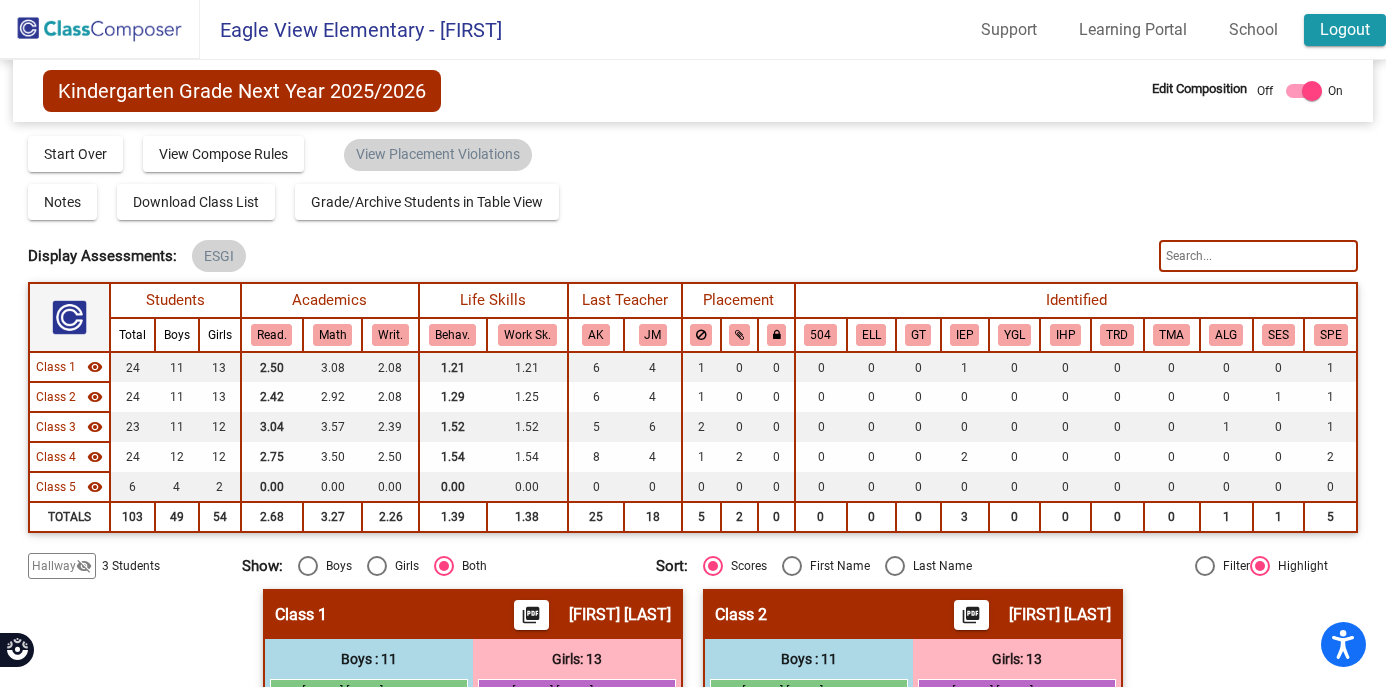 click on "Logout" 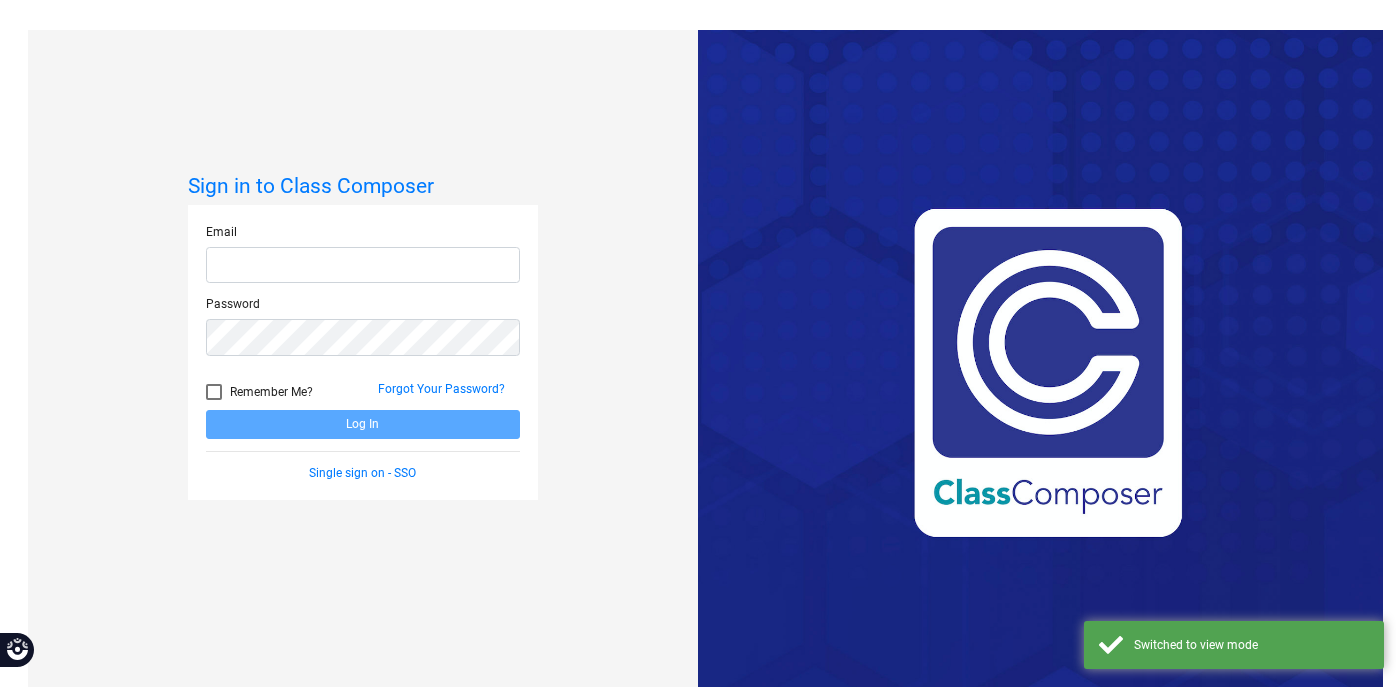 scroll, scrollTop: 0, scrollLeft: 0, axis: both 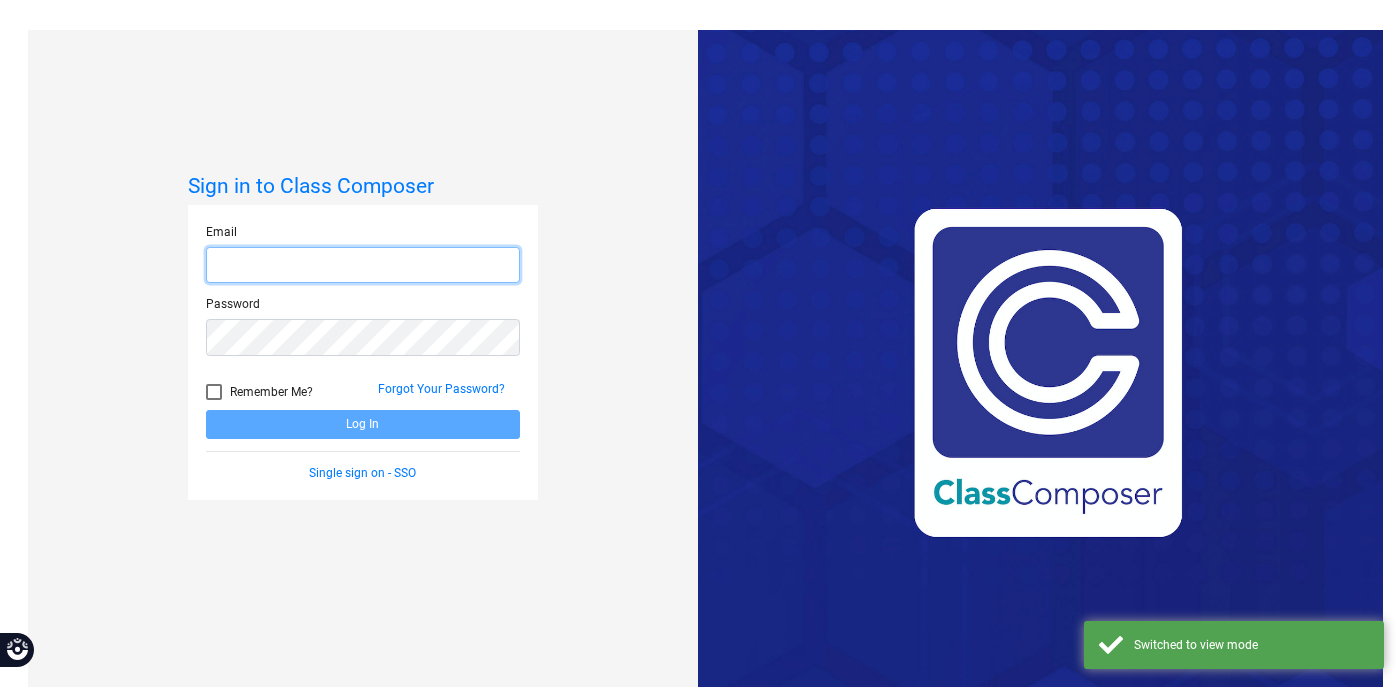 type on "[EMAIL]" 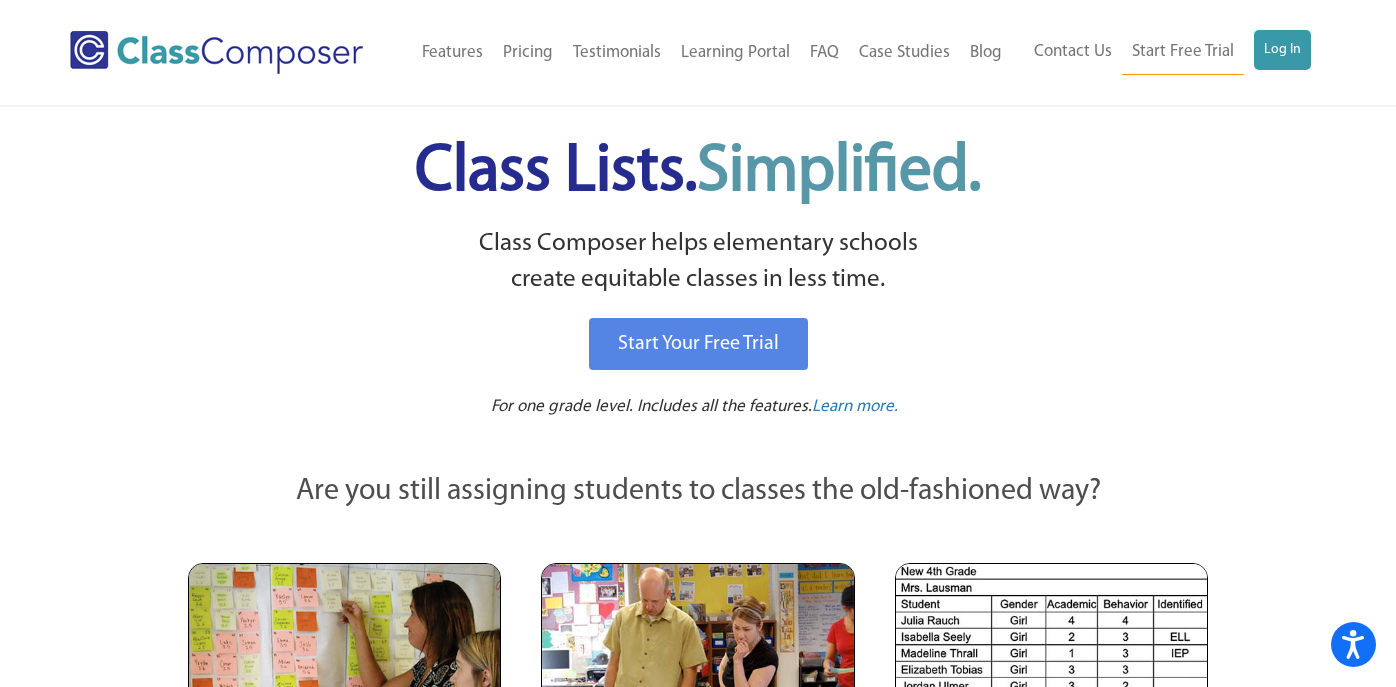 scroll, scrollTop: 0, scrollLeft: 0, axis: both 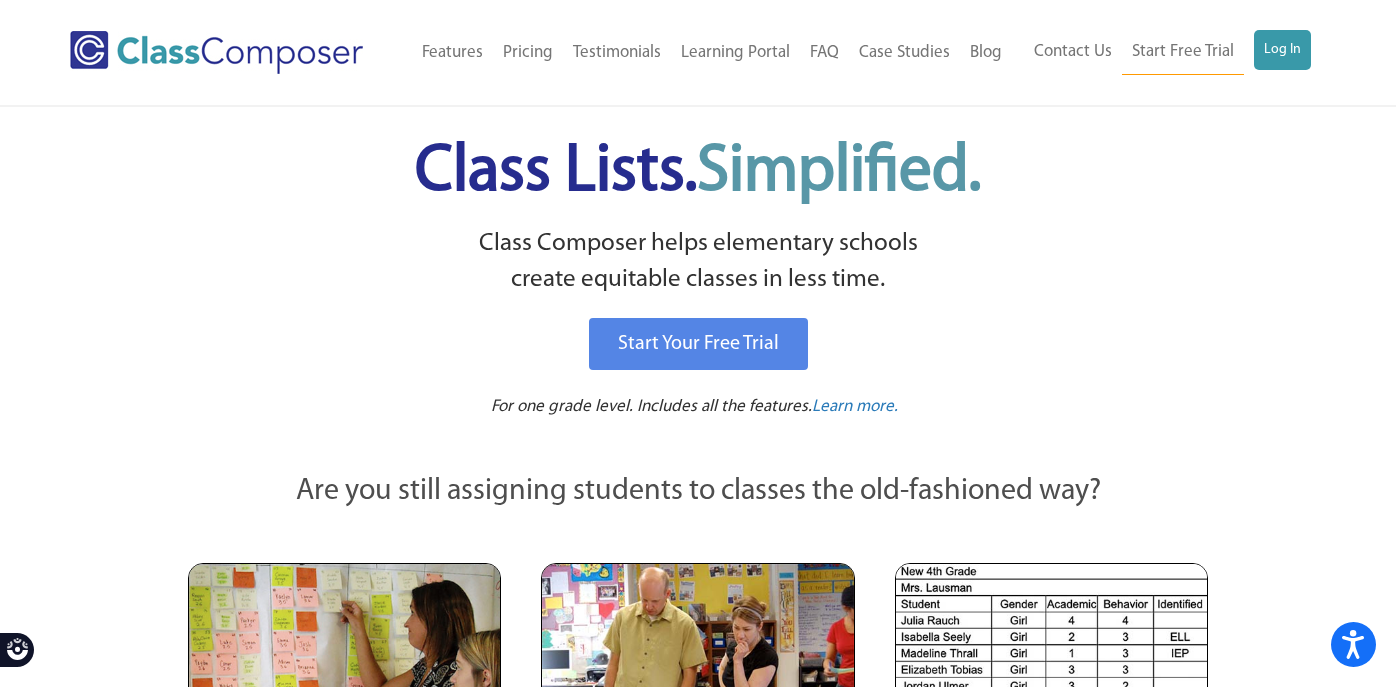 click on "Log In" at bounding box center [1282, 50] 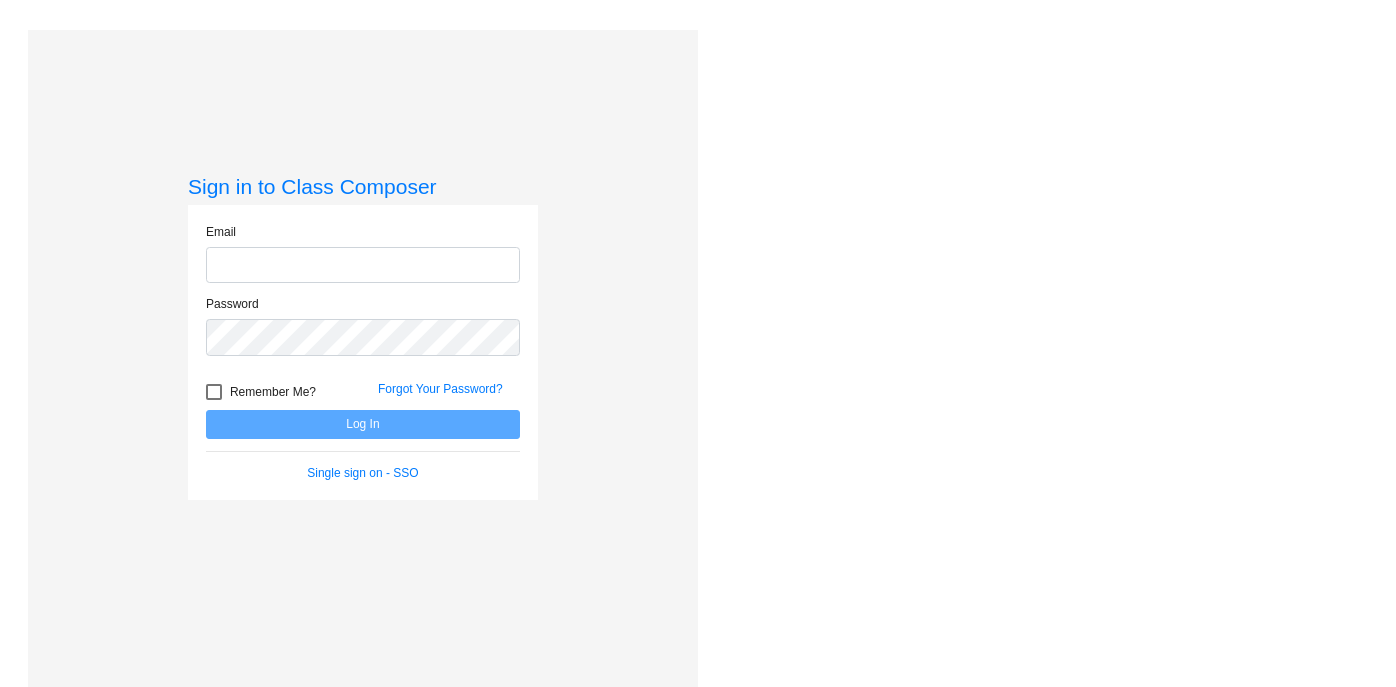 scroll, scrollTop: 0, scrollLeft: 0, axis: both 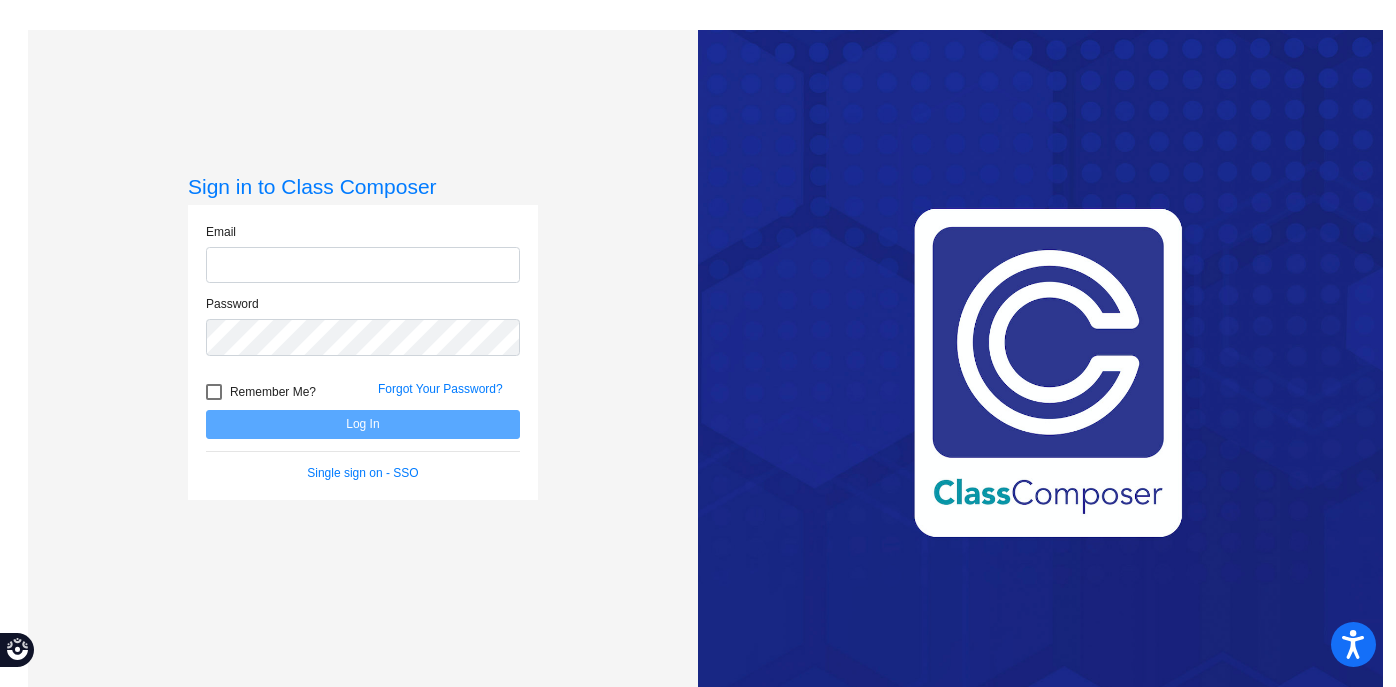 type on "[EMAIL]" 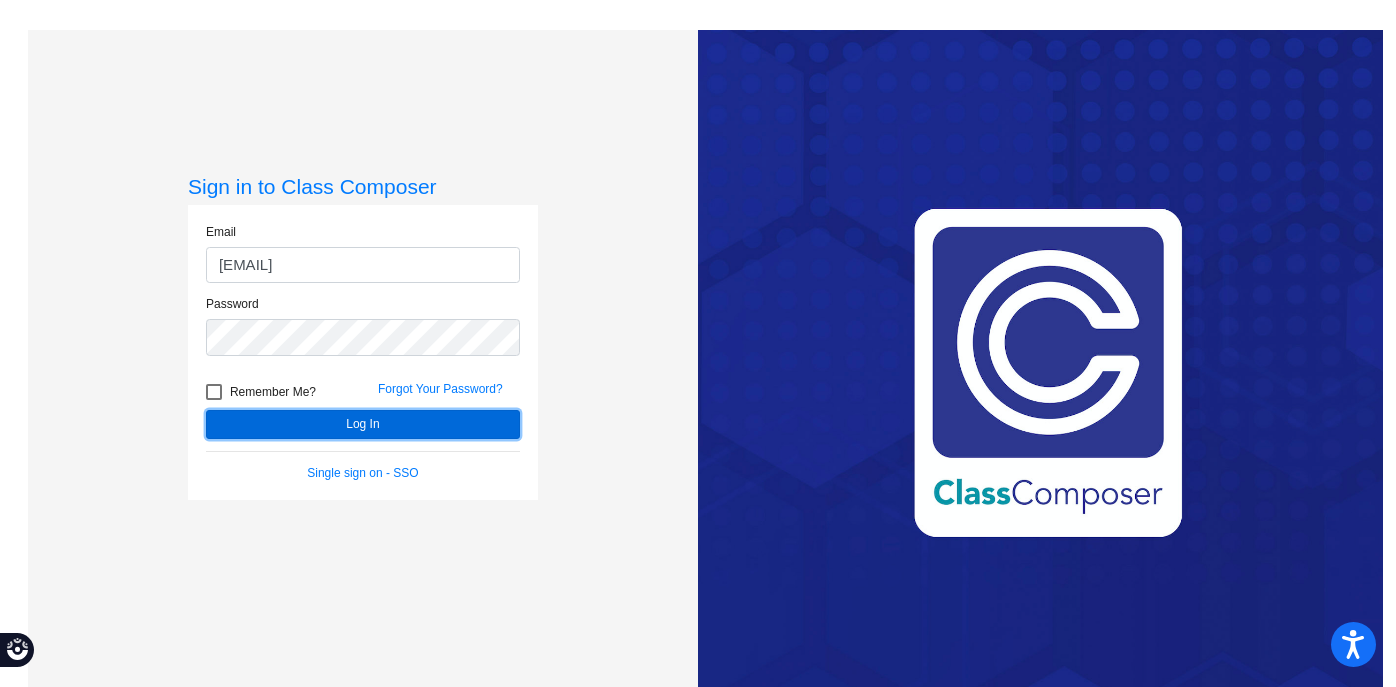 click on "Log In" 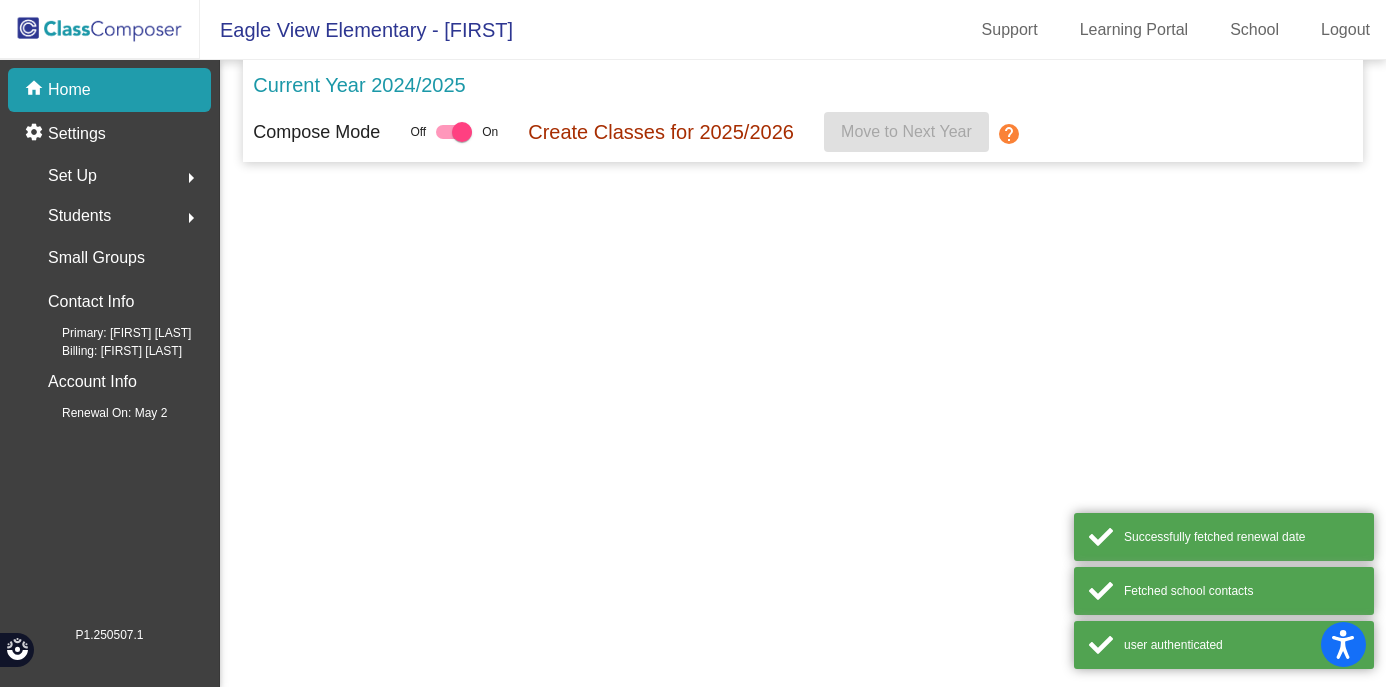 scroll, scrollTop: 0, scrollLeft: 0, axis: both 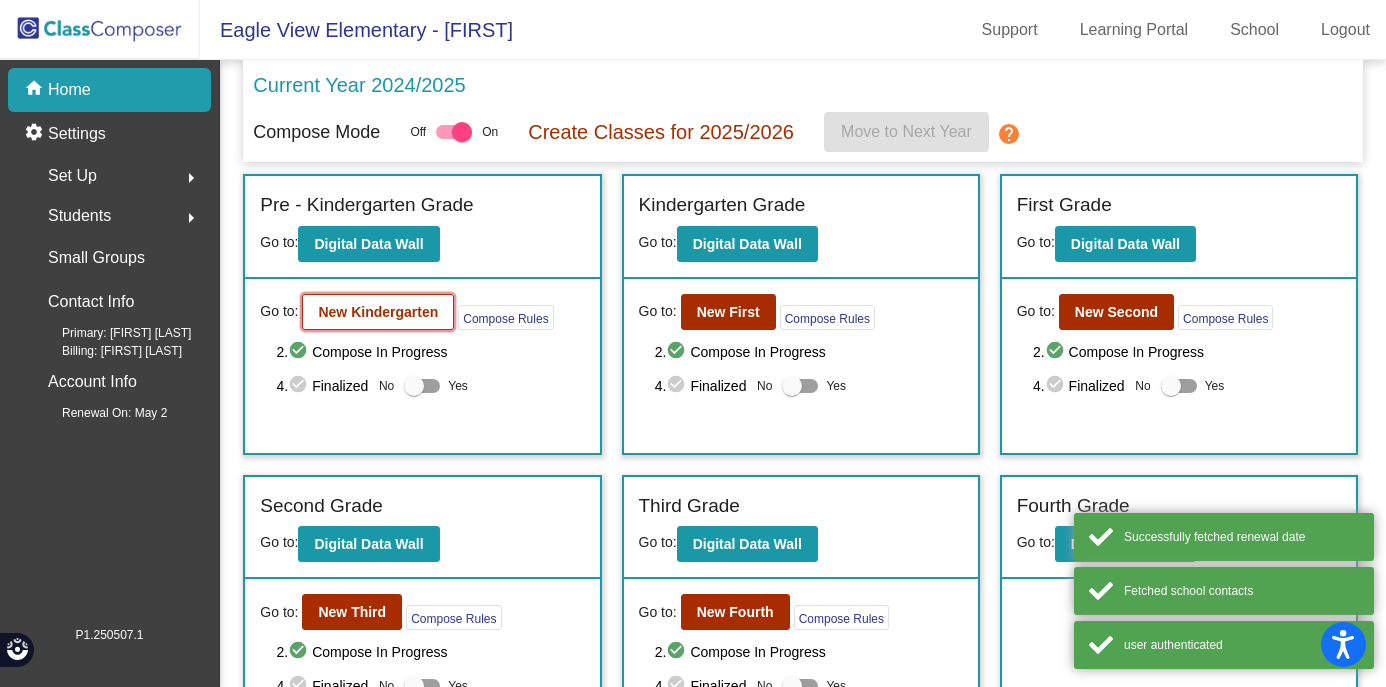 click on "New Kindergarten" 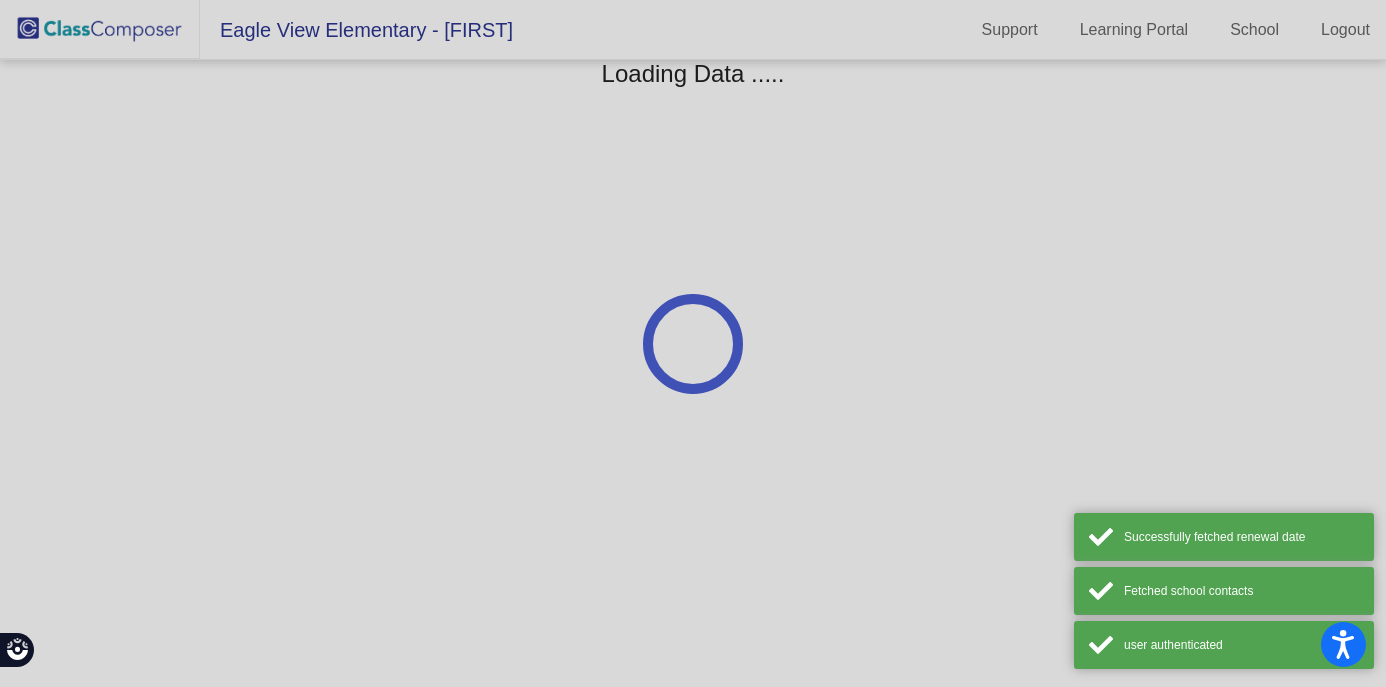 scroll, scrollTop: 0, scrollLeft: 0, axis: both 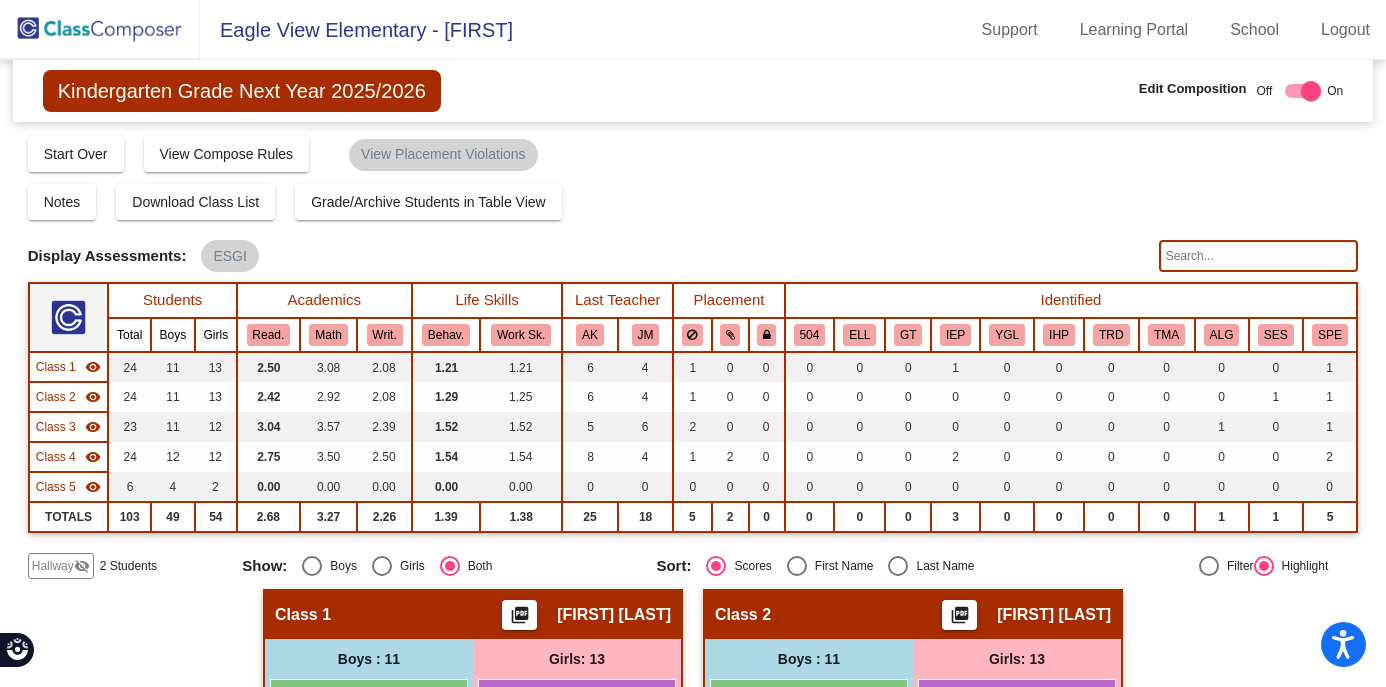 click on "Kindergarten Grade Next Year 2025/2026  Edit Composition Off   On  Incoming   Digital Data Wall    Display Scores for Years:   2023 - 2024   2024 - 2025  Grade/Archive Students in Table View   Download   New Small Group   Saved Small Group   Compose   Start Over   Submit Classes  Compose has been submitted  Check for Incomplete Scores  View Compose Rules   View Placement Violations  Notes   Download Class List   Import Students   Grade/Archive Students in Table View   New Small Group   Saved Small Group  Display Scores for Years:   2023 - 2024   2024 - 2025 Display Assessments: ESGI Students Academics Life Skills  Last Teacher  Placement  Identified  Total Boys Girls  Read.   Math   Writ.   Behav.   Work Sk.   AK   JM   504   ELL   GT   IEP   YGL   IHP   TRD   TMA   ALG   SES   SPE  Hallway  visibility_off  2 0 2                 0   0   0   0   0   0   0   0   0   0   0   0   0   0   0   0  Class 1  visibility  24 11 13  2.50   3.08   2.08   1.21   1.21   6   4   1   0   0   0   0   0   1   0   0   0  6" 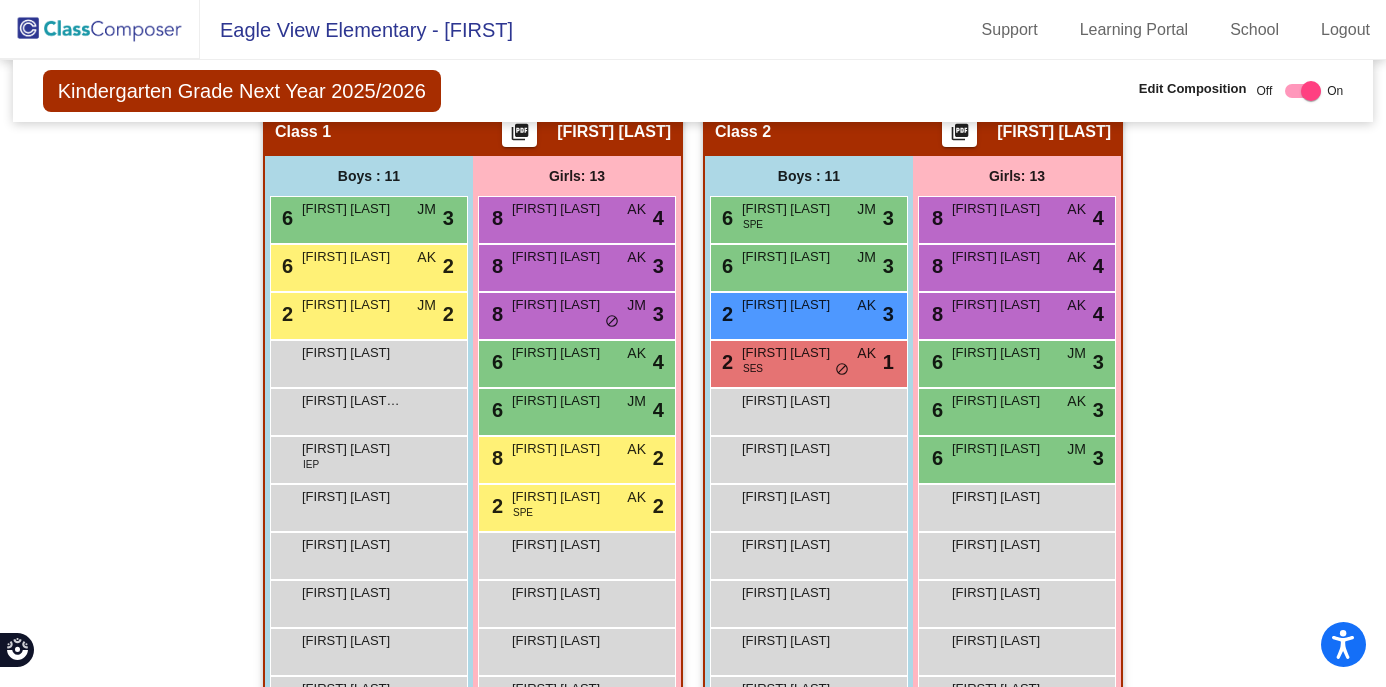 scroll, scrollTop: 480, scrollLeft: 0, axis: vertical 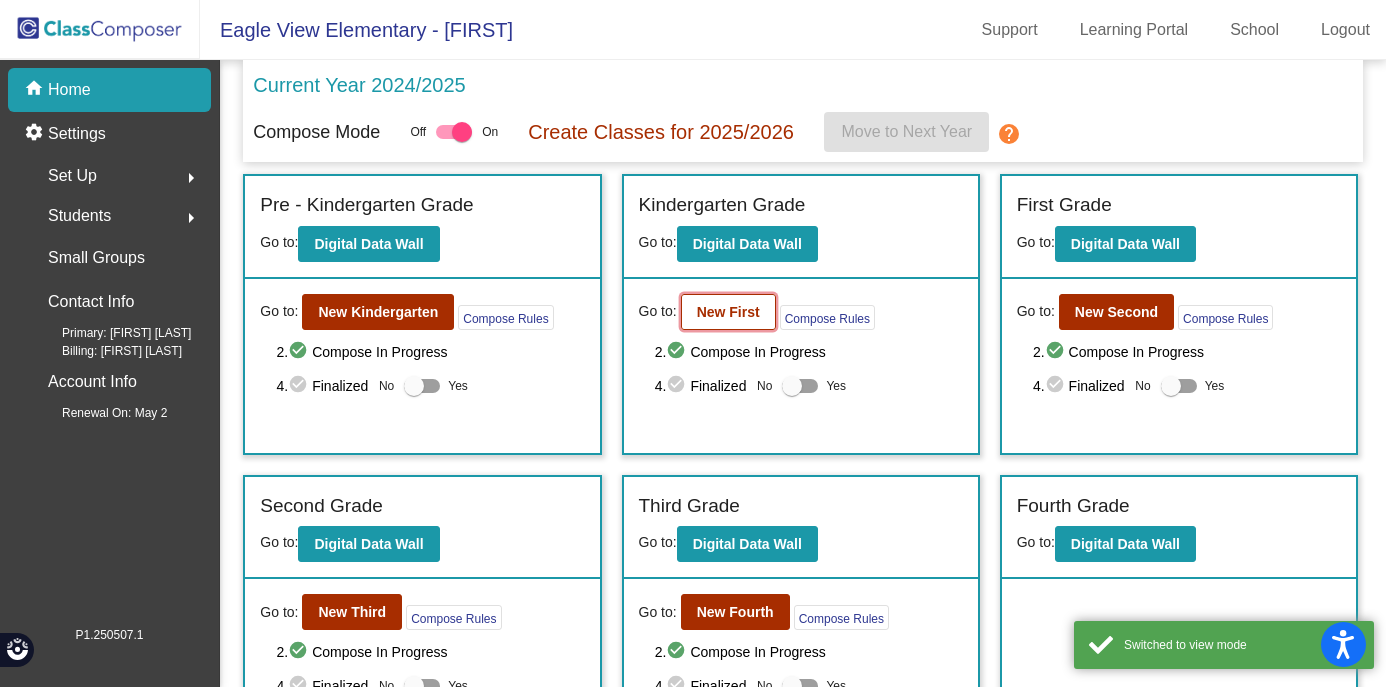 click on "New First" 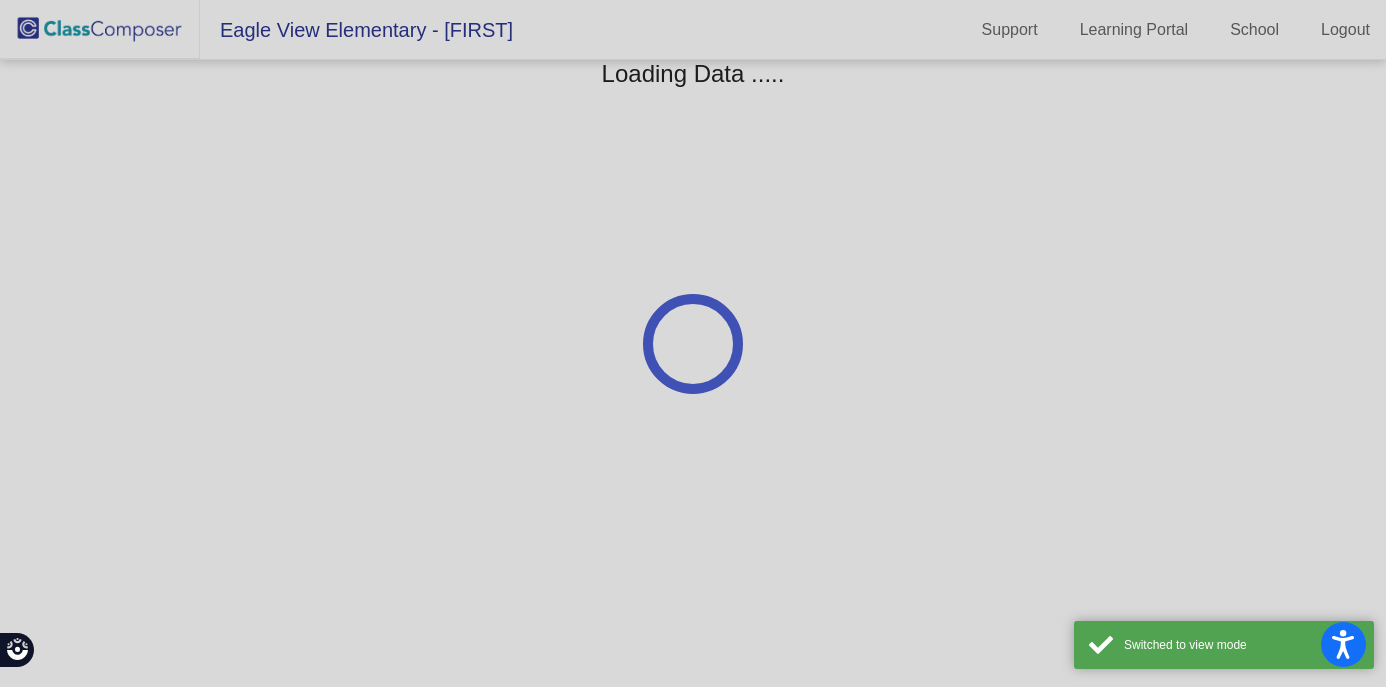 scroll, scrollTop: 0, scrollLeft: 0, axis: both 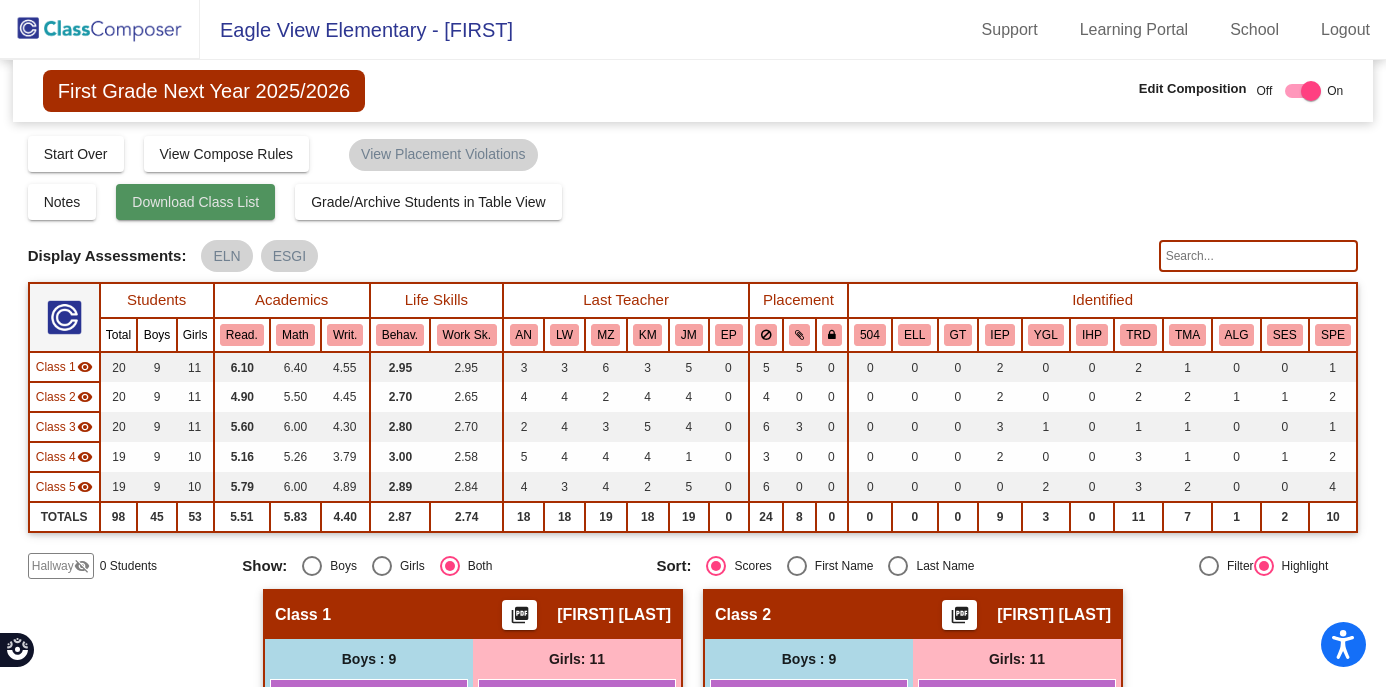 click on "Download Class List" 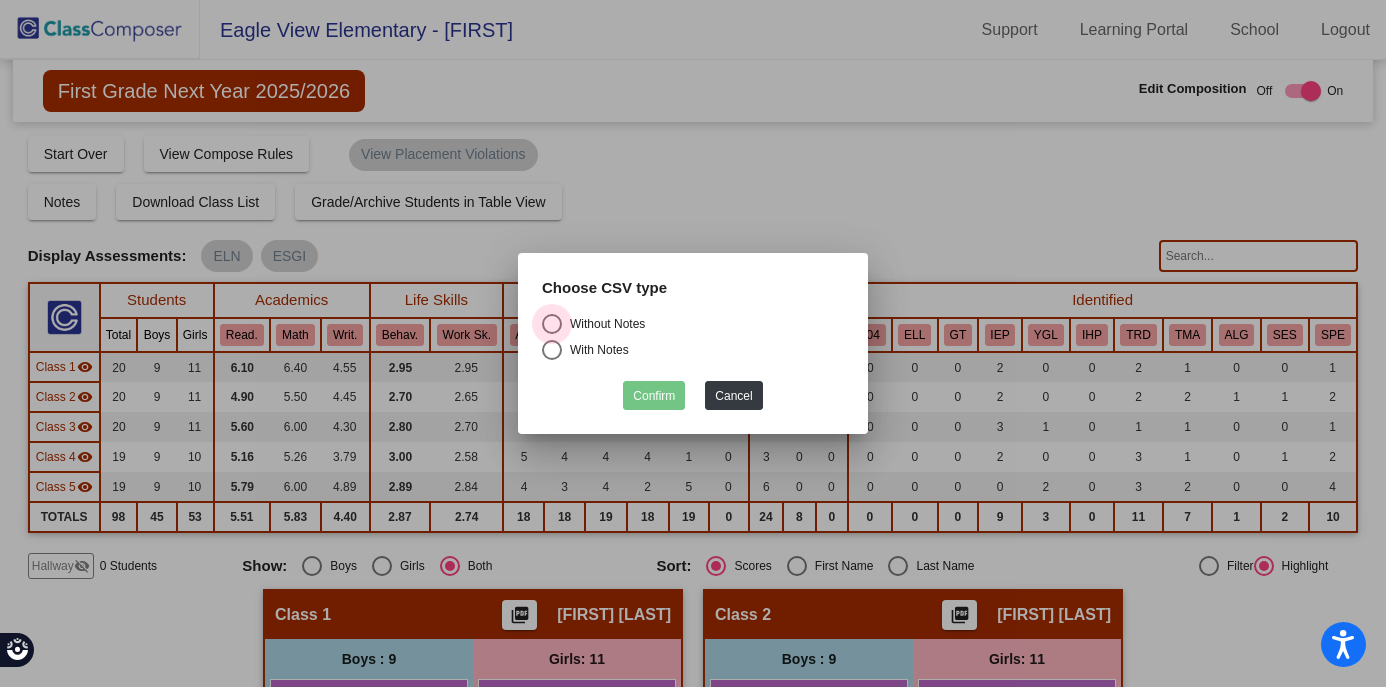 click at bounding box center [552, 324] 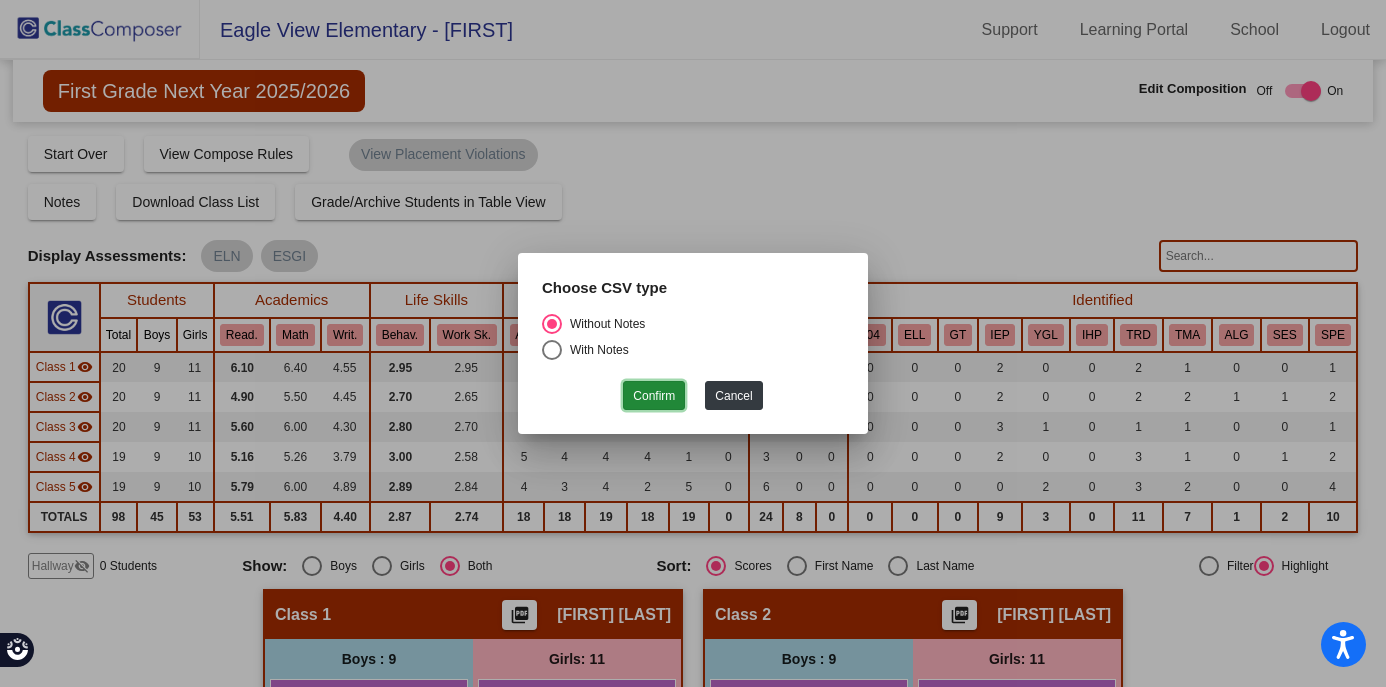 click on "Confirm" at bounding box center [654, 395] 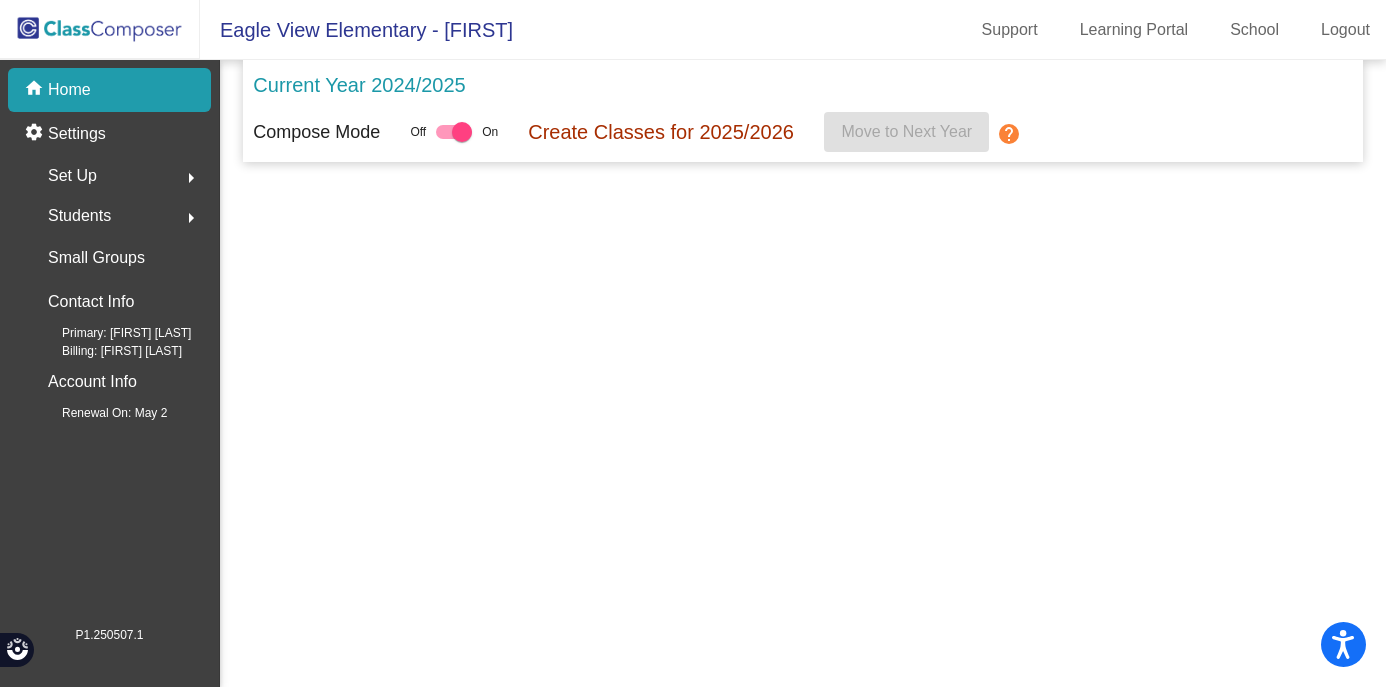 scroll, scrollTop: 0, scrollLeft: 0, axis: both 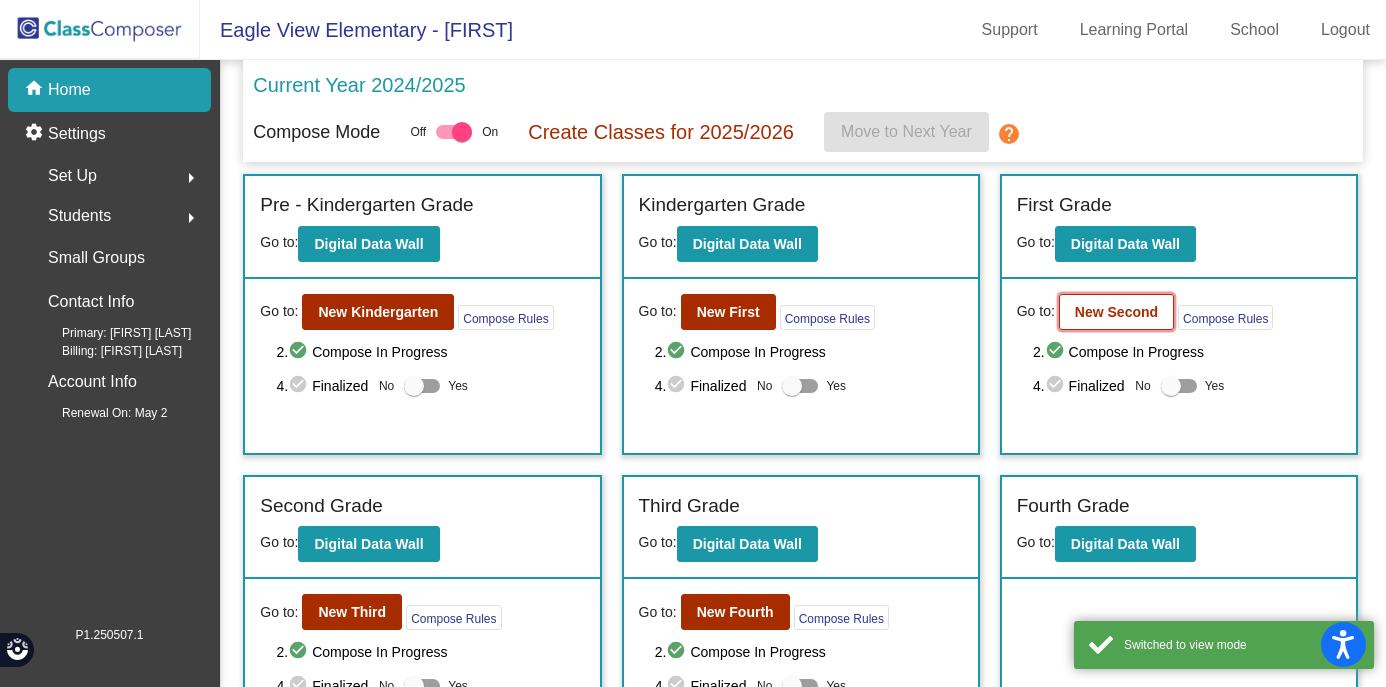 click on "New Second" 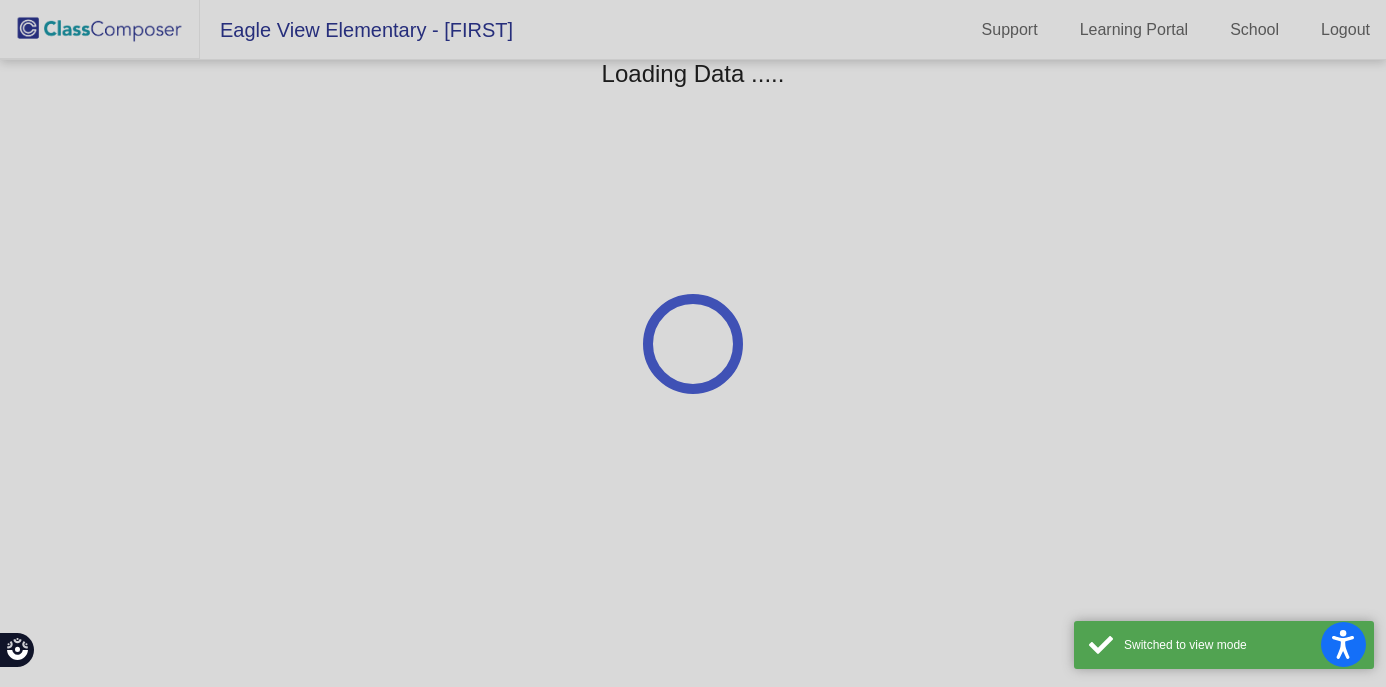 scroll, scrollTop: 0, scrollLeft: 0, axis: both 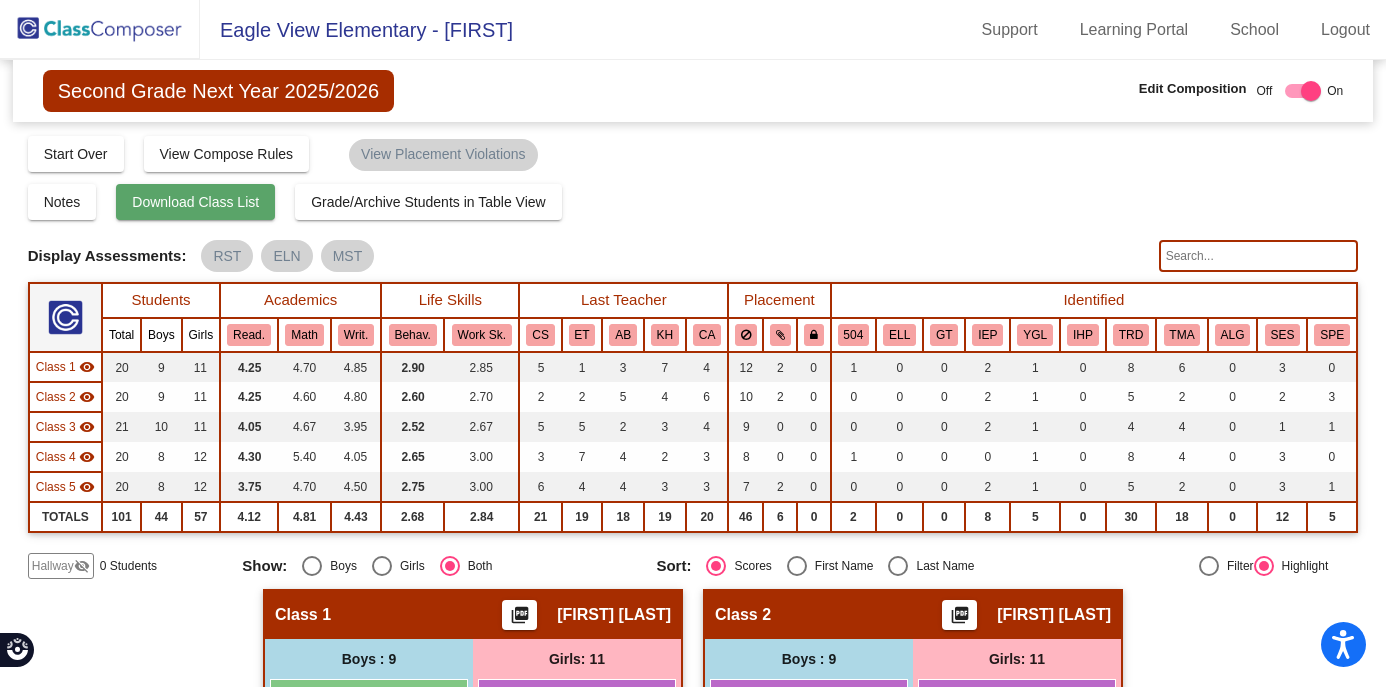 click on "Download Class List" 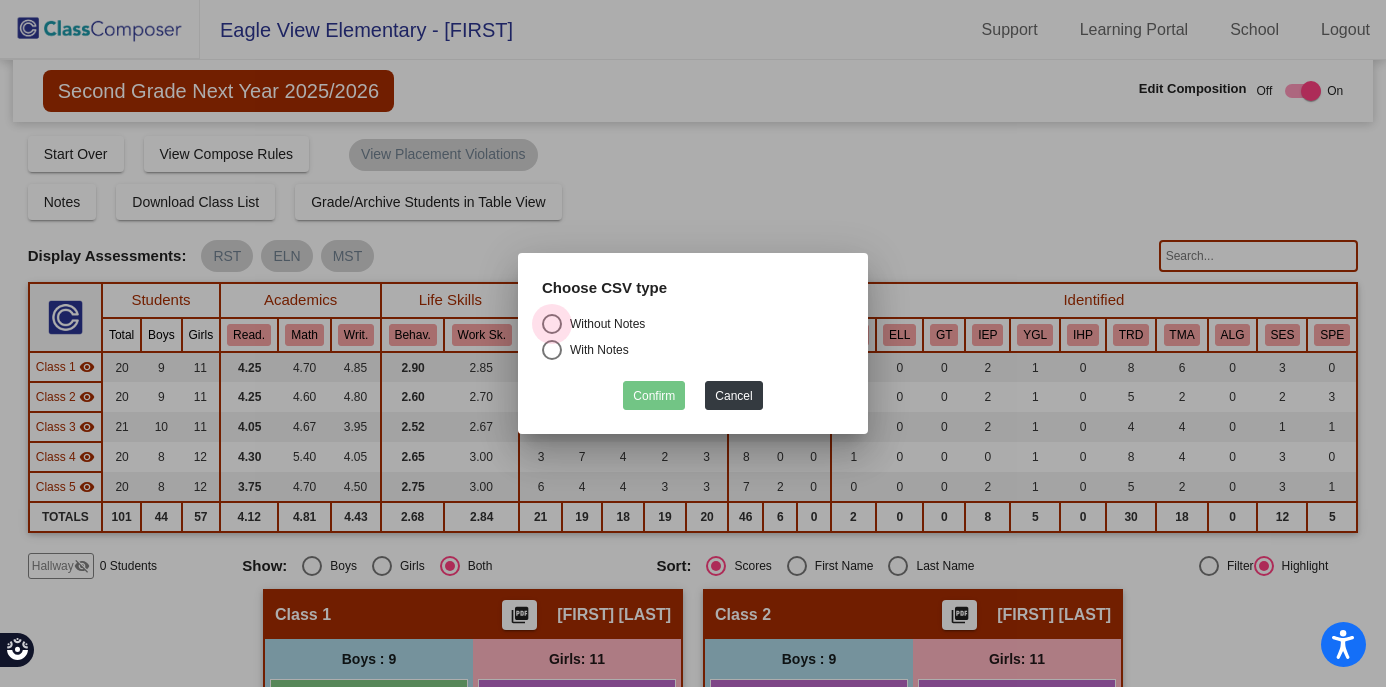click on "Without Notes" at bounding box center [603, 324] 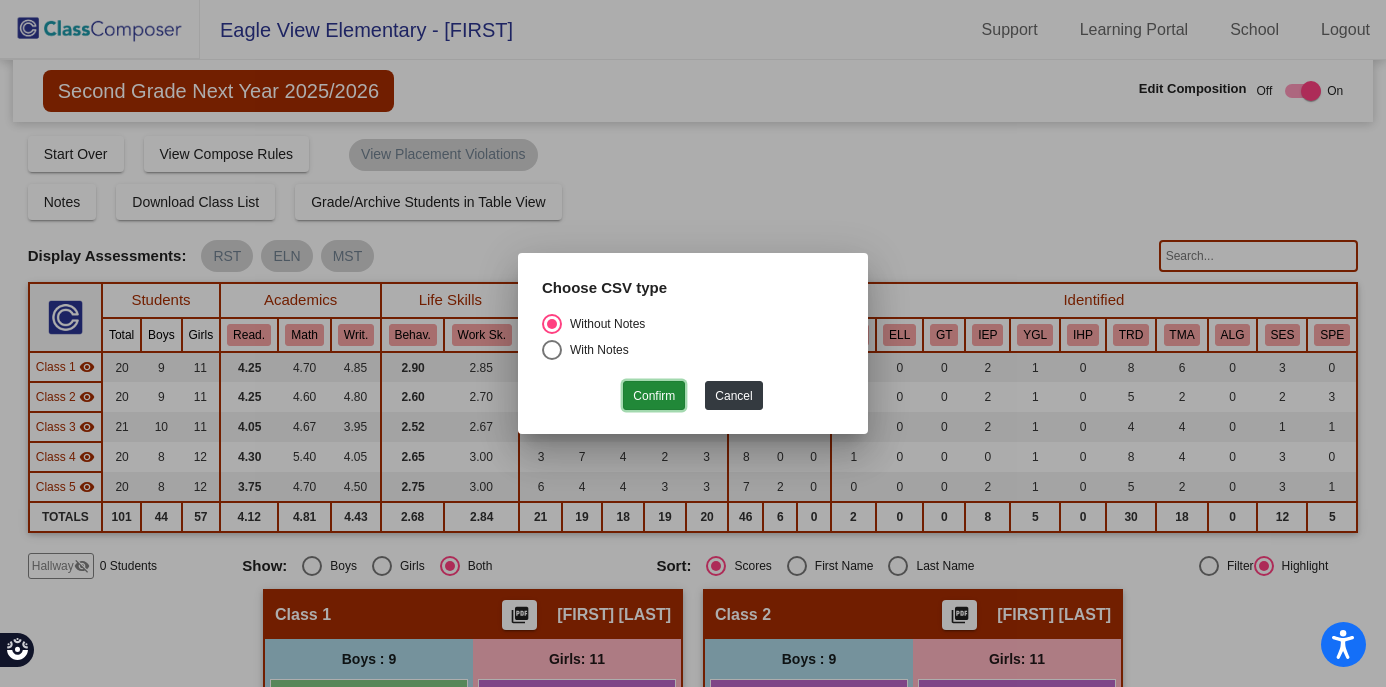 click on "Confirm" at bounding box center [654, 395] 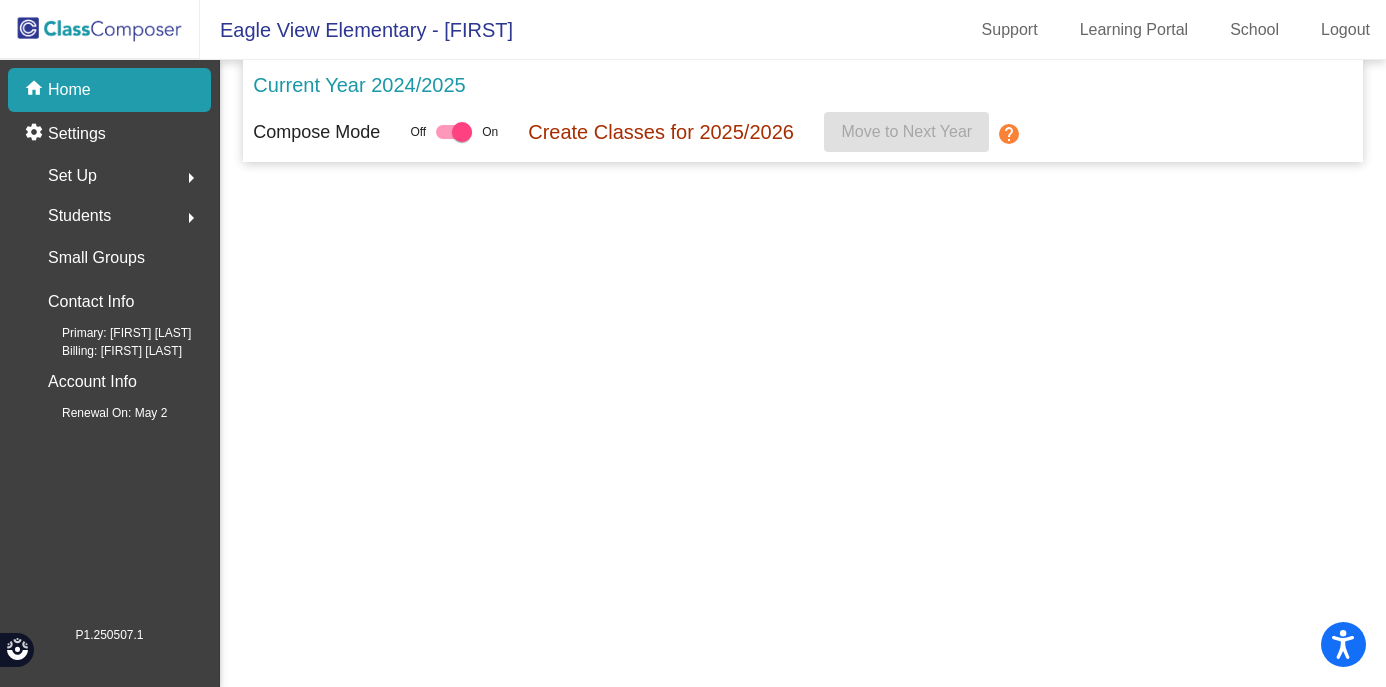 scroll, scrollTop: 0, scrollLeft: 0, axis: both 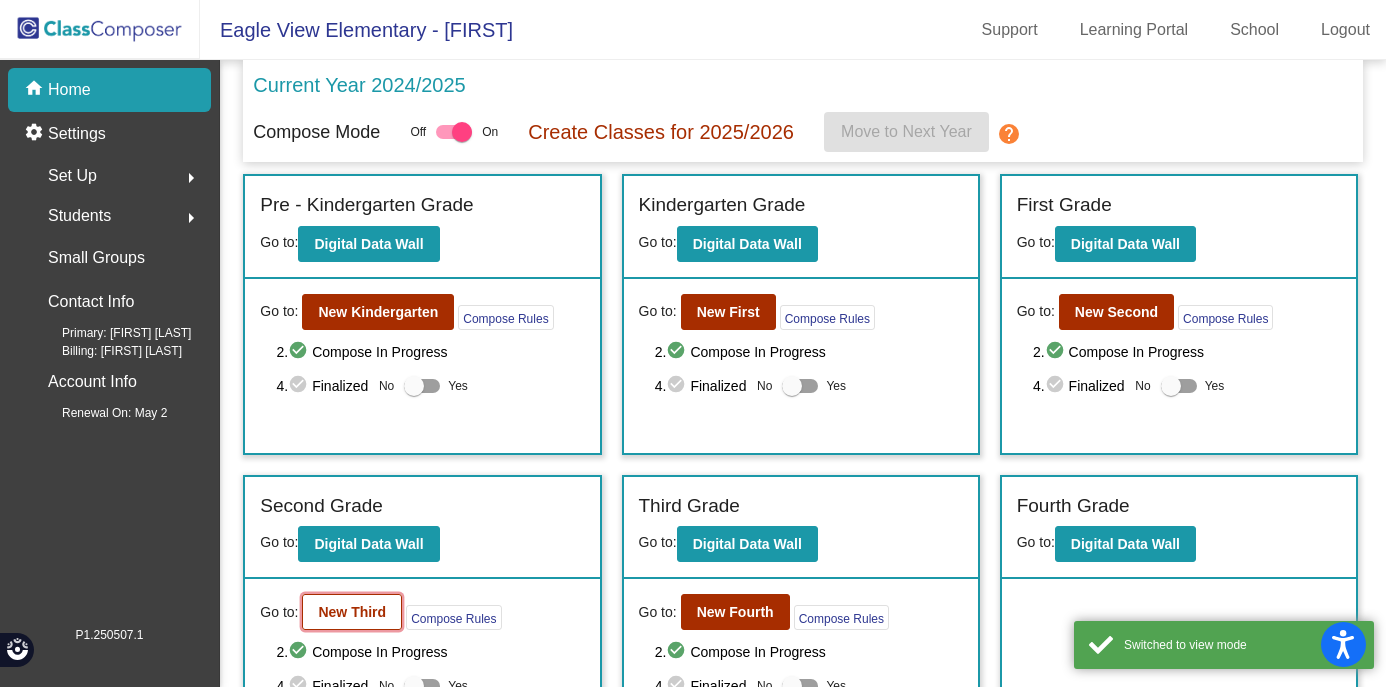 click on "New Third" 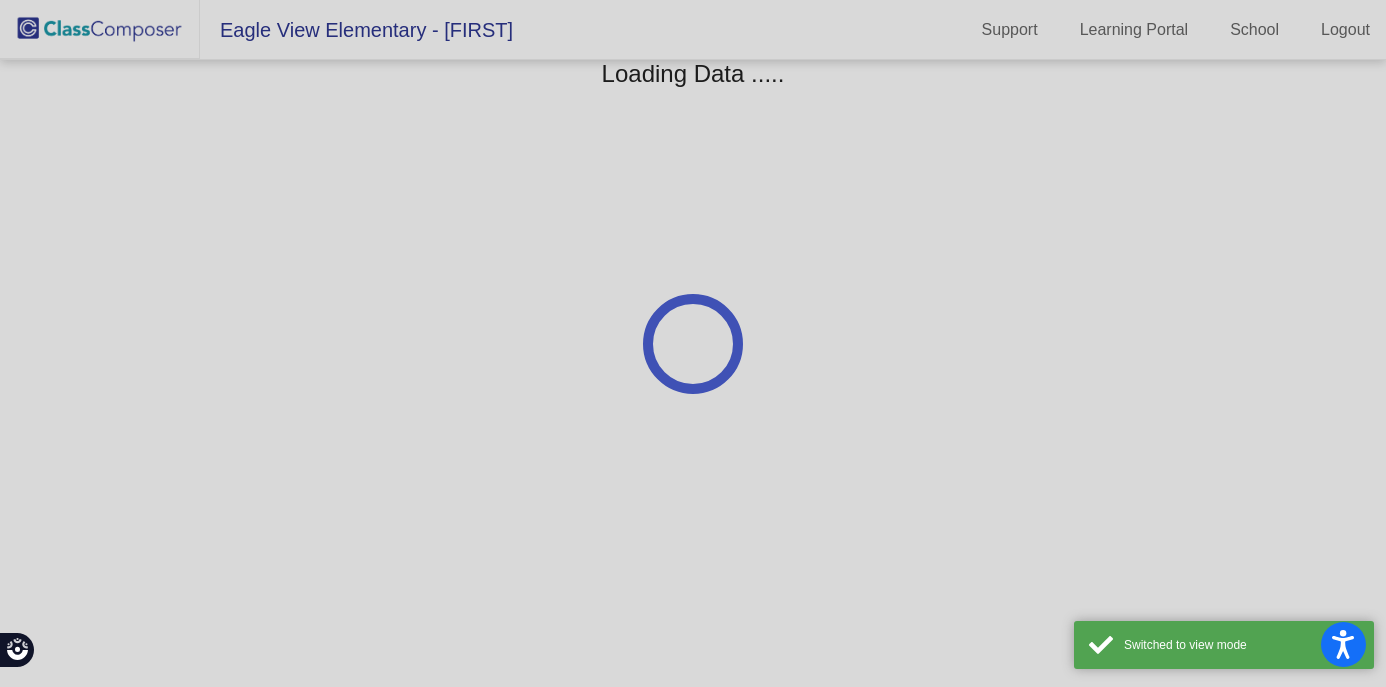 scroll, scrollTop: 0, scrollLeft: 0, axis: both 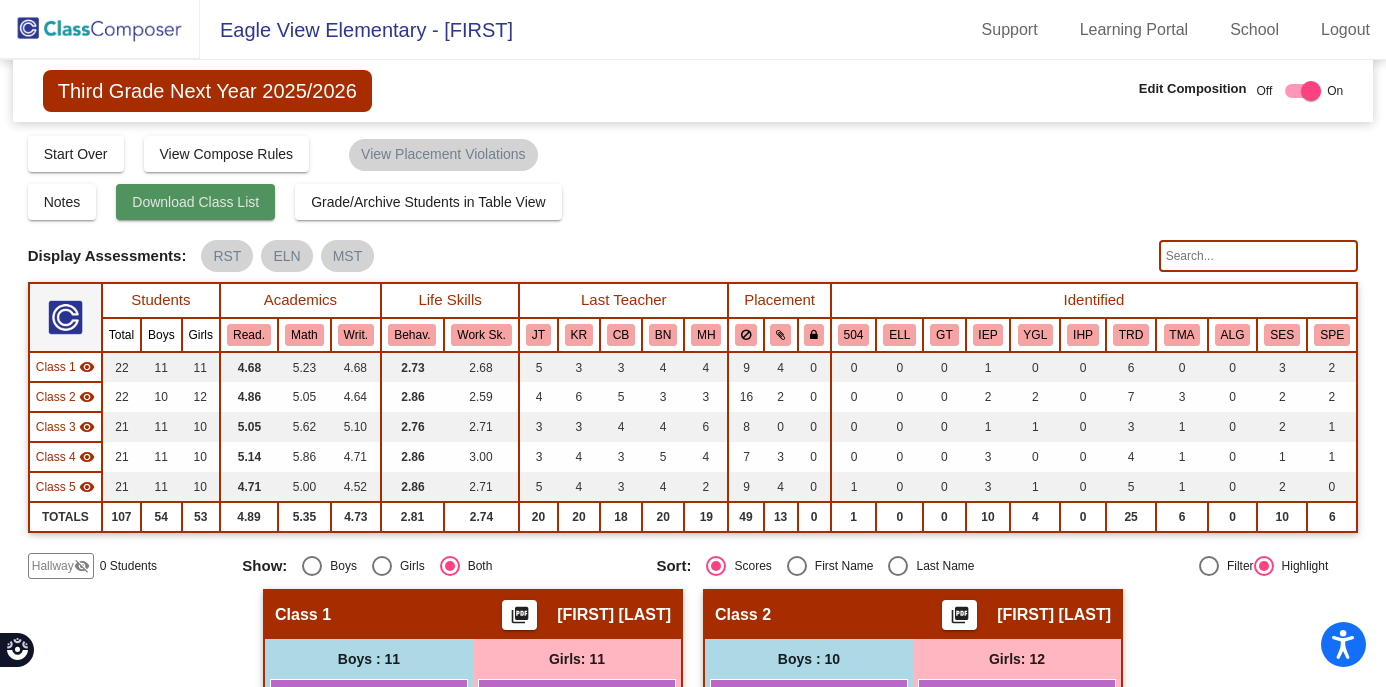 click on "Download Class List" 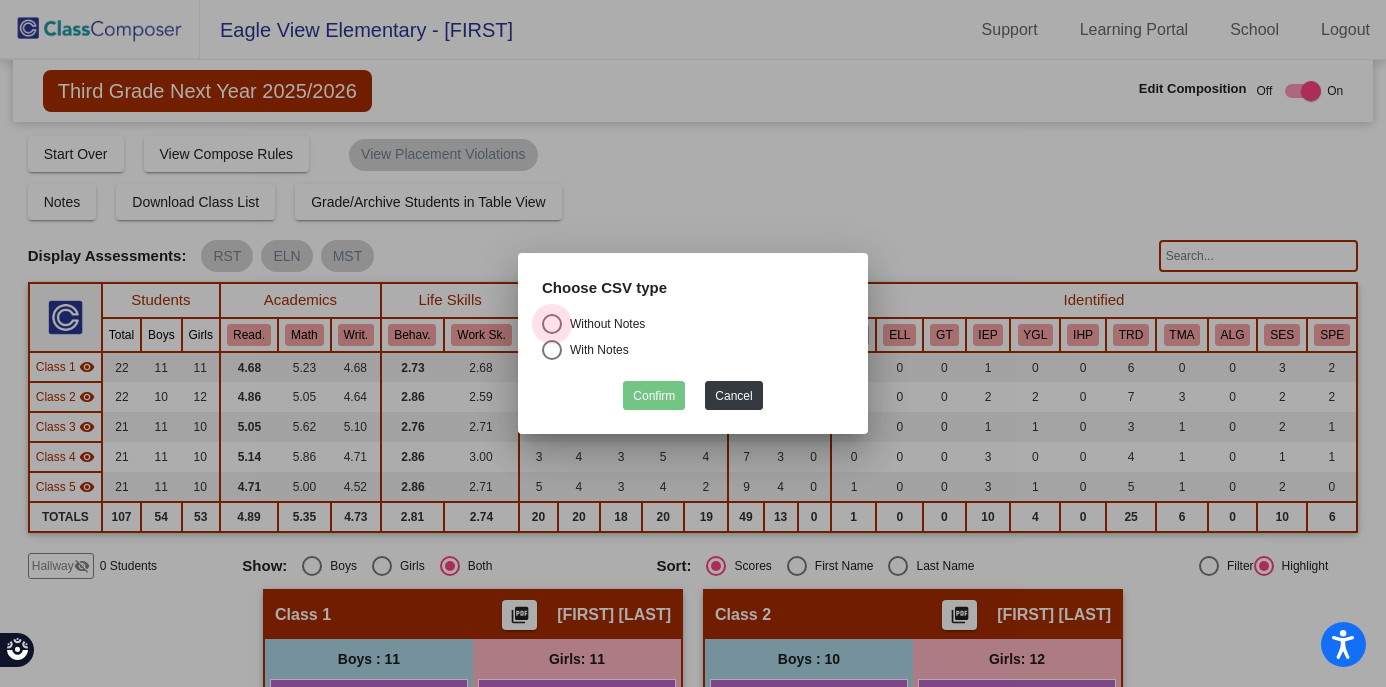click on "Without Notes" at bounding box center (603, 324) 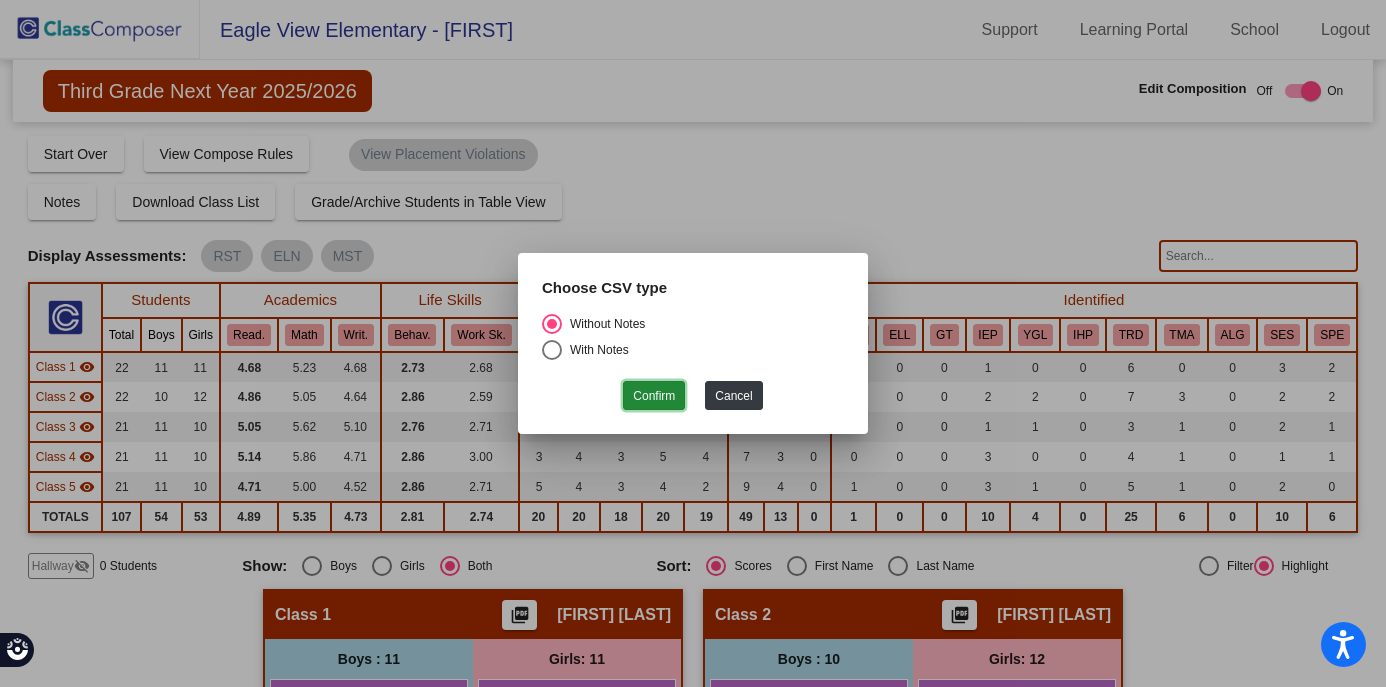 click on "Confirm" at bounding box center (654, 395) 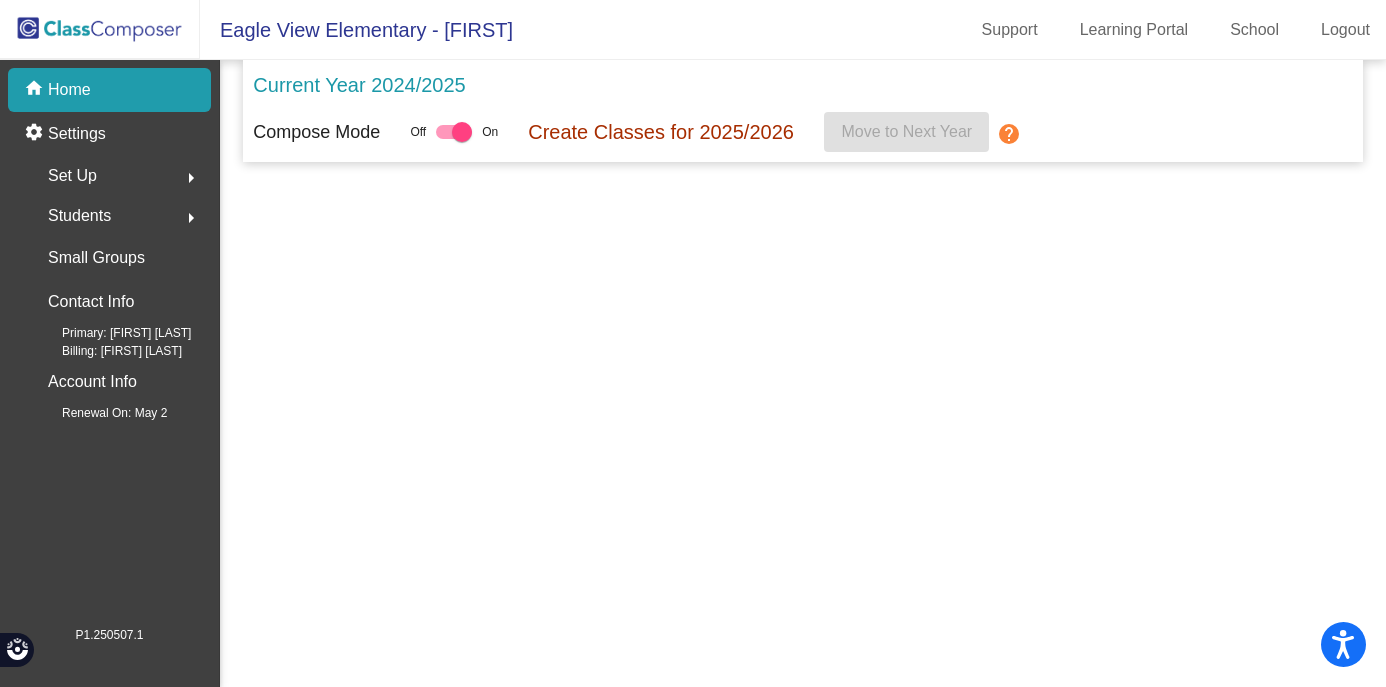 scroll, scrollTop: 0, scrollLeft: 0, axis: both 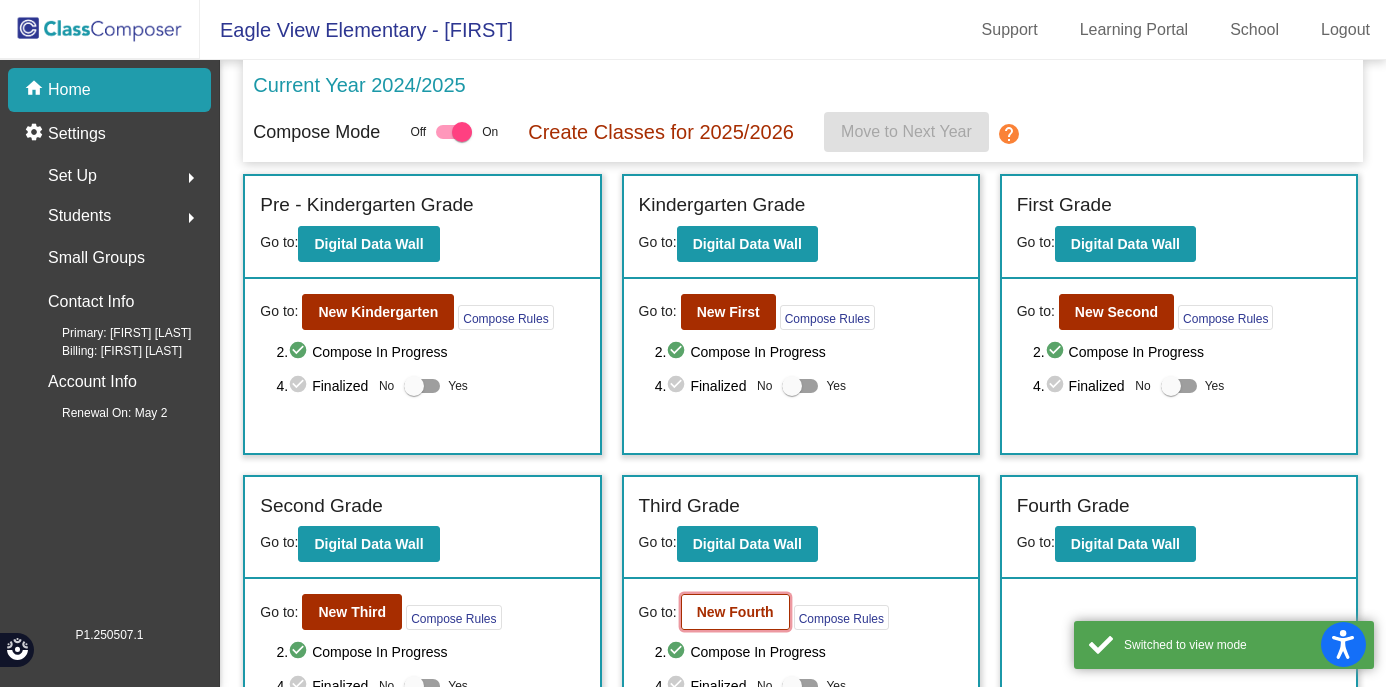 click on "New Fourth" 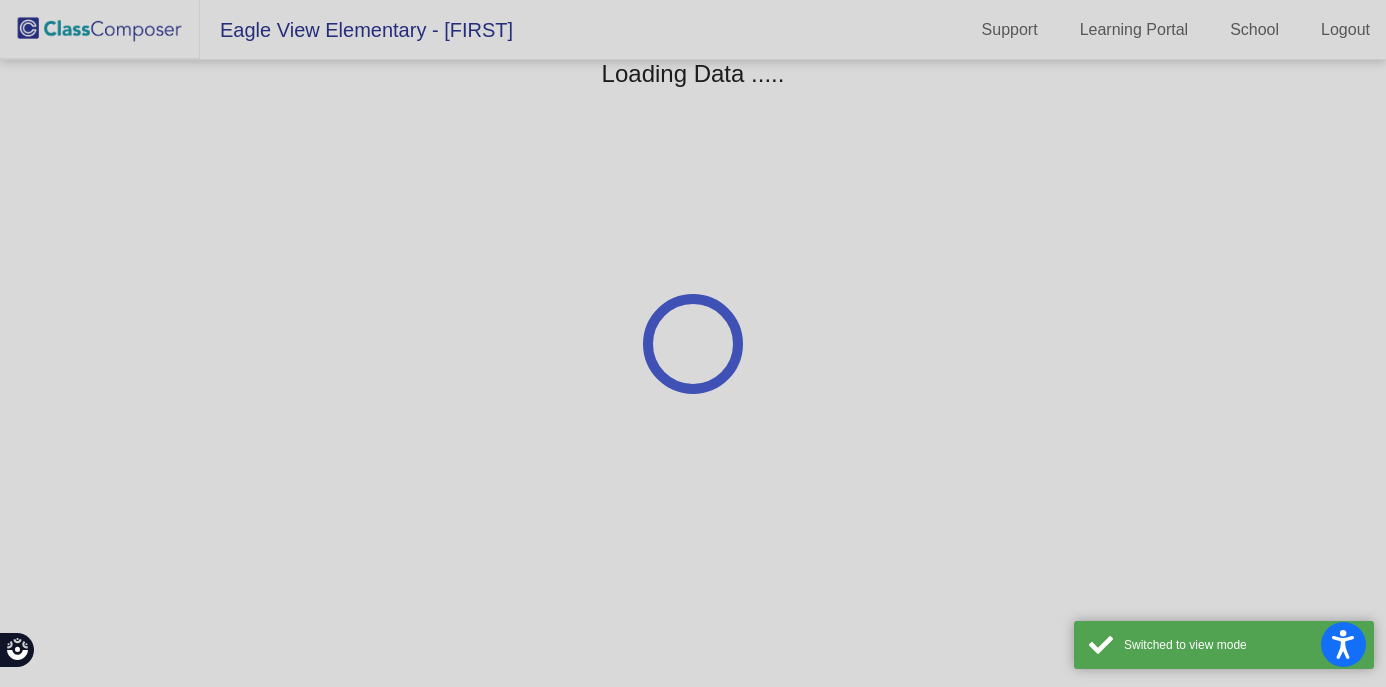 scroll, scrollTop: 0, scrollLeft: 0, axis: both 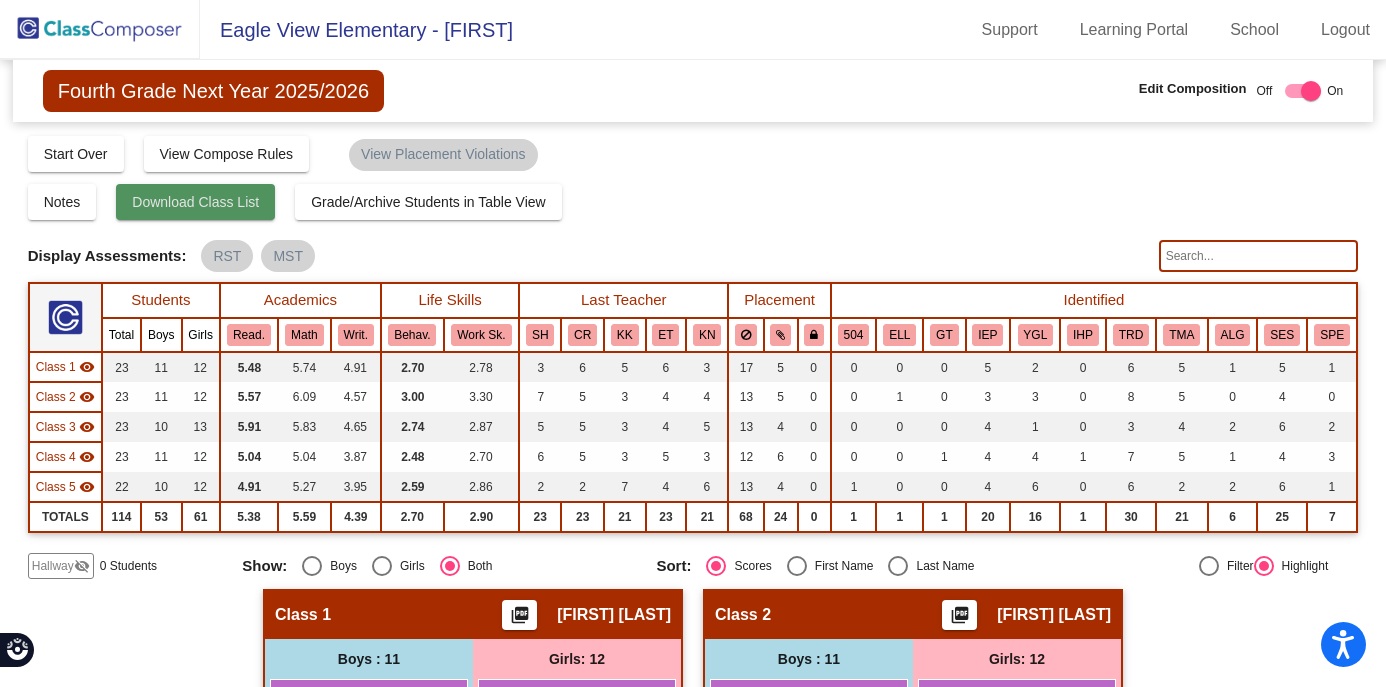 click on "Download Class List" 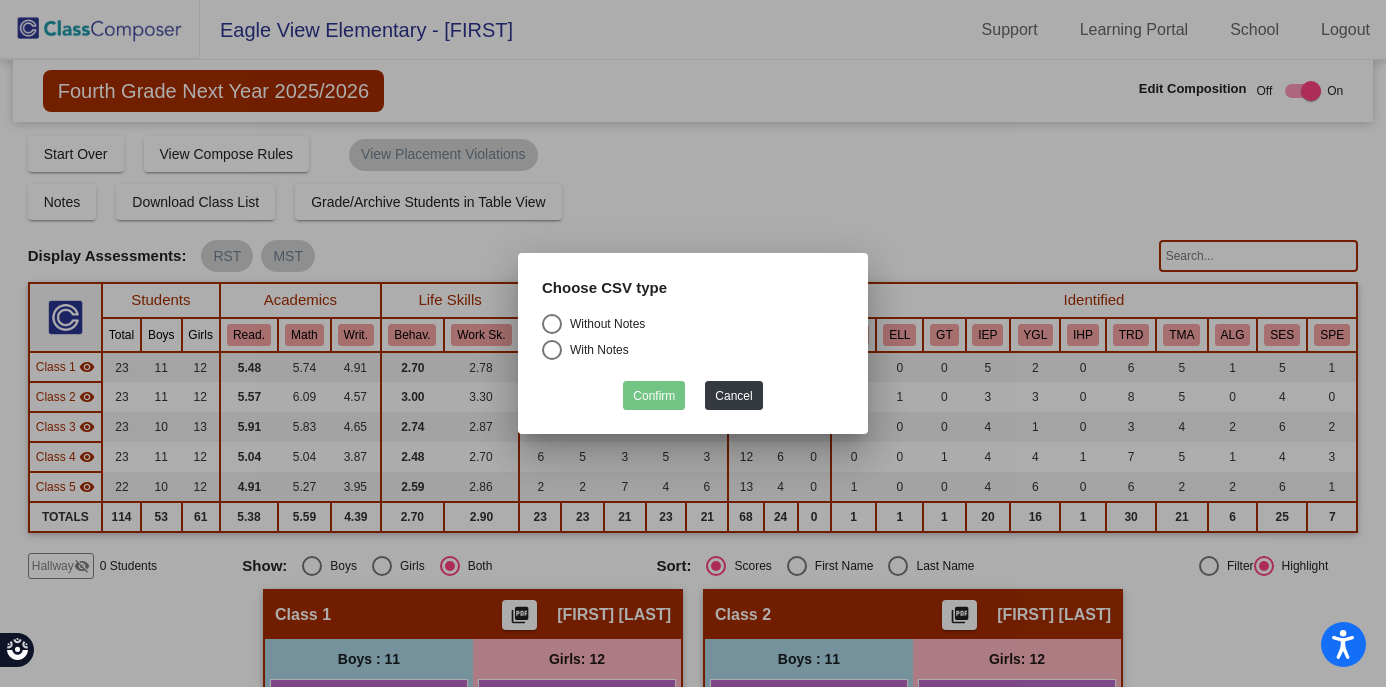 click at bounding box center (552, 324) 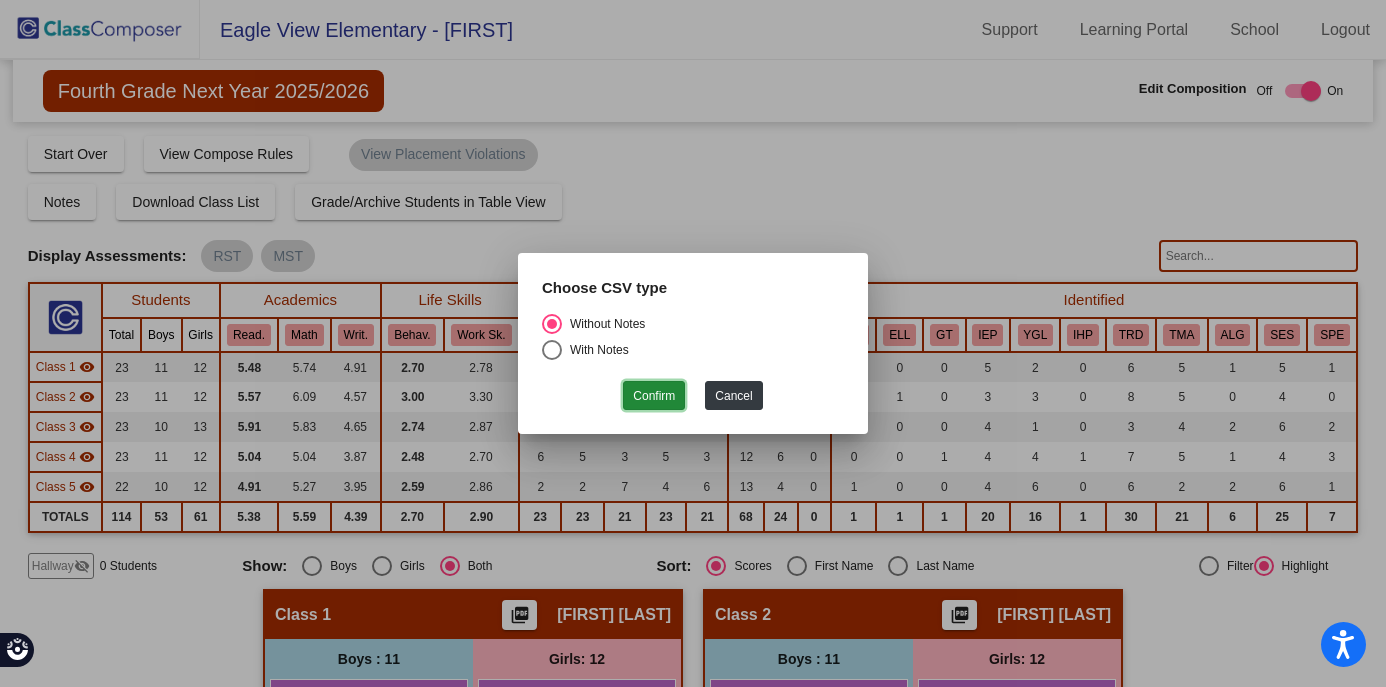 click on "Confirm" at bounding box center [654, 395] 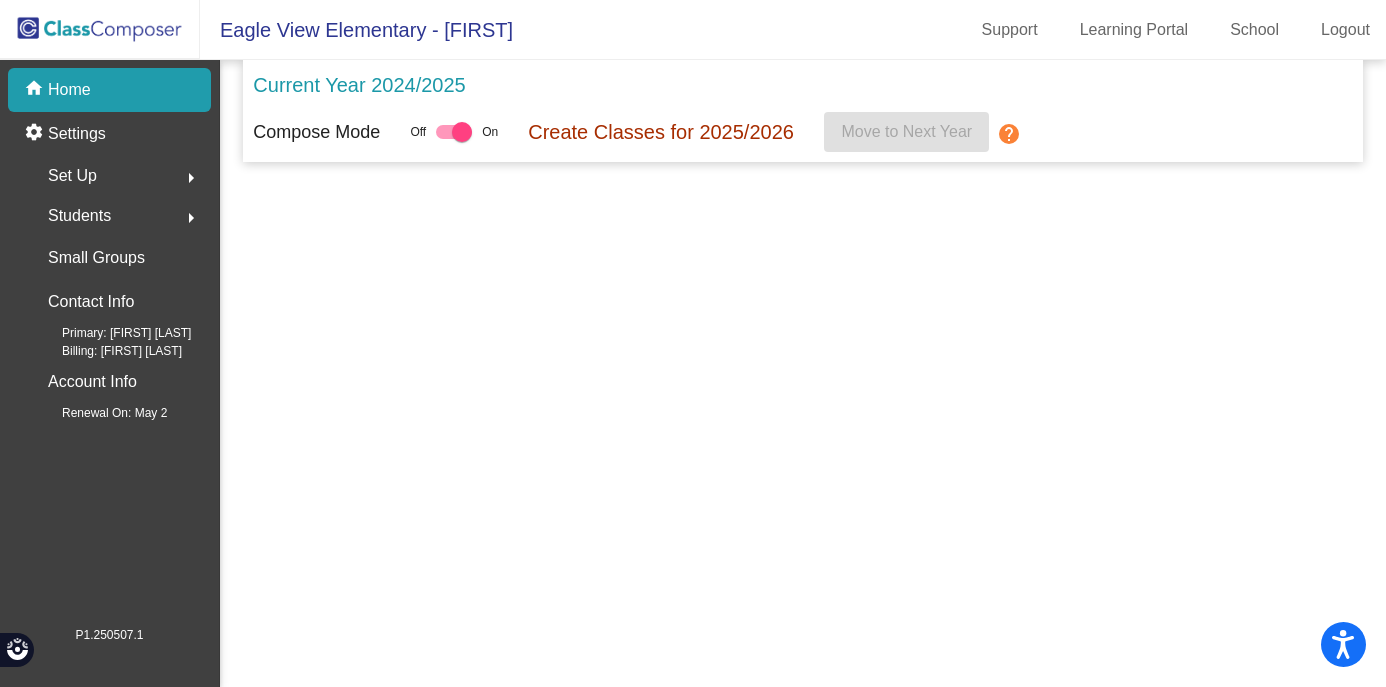 scroll, scrollTop: 0, scrollLeft: 0, axis: both 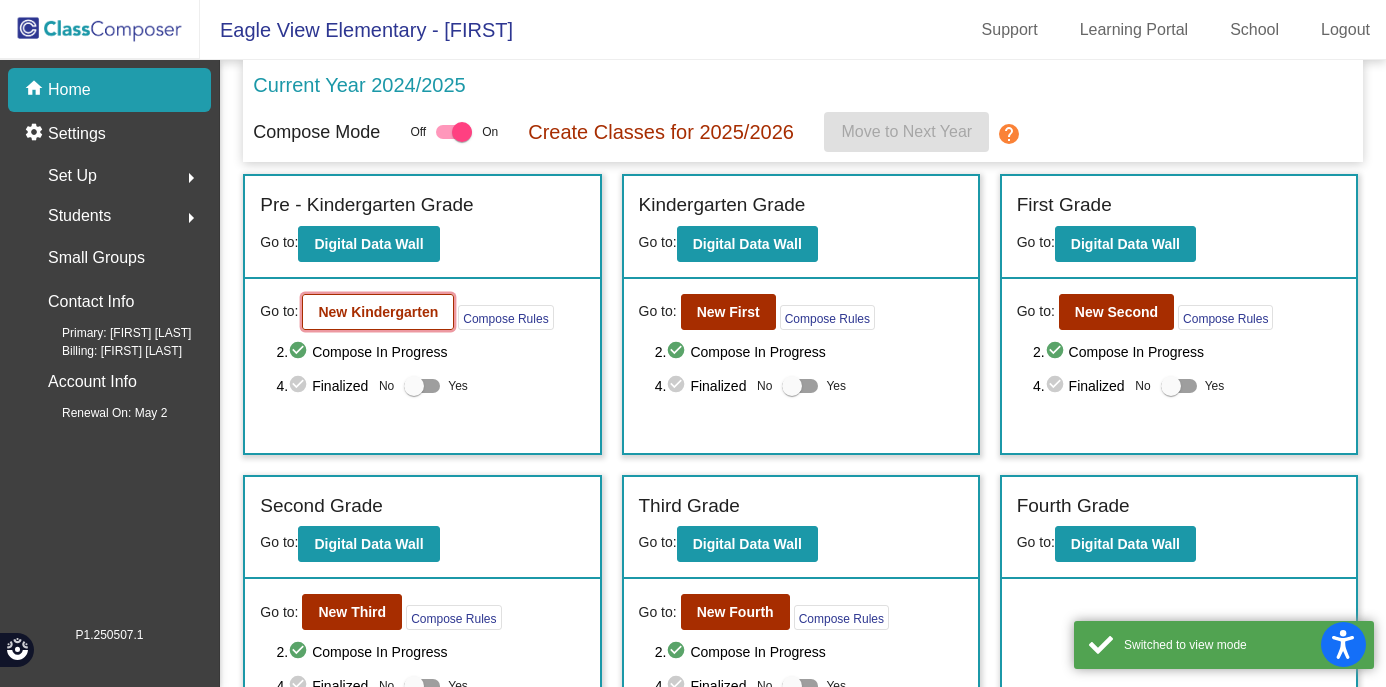 click on "New Kindergarten" 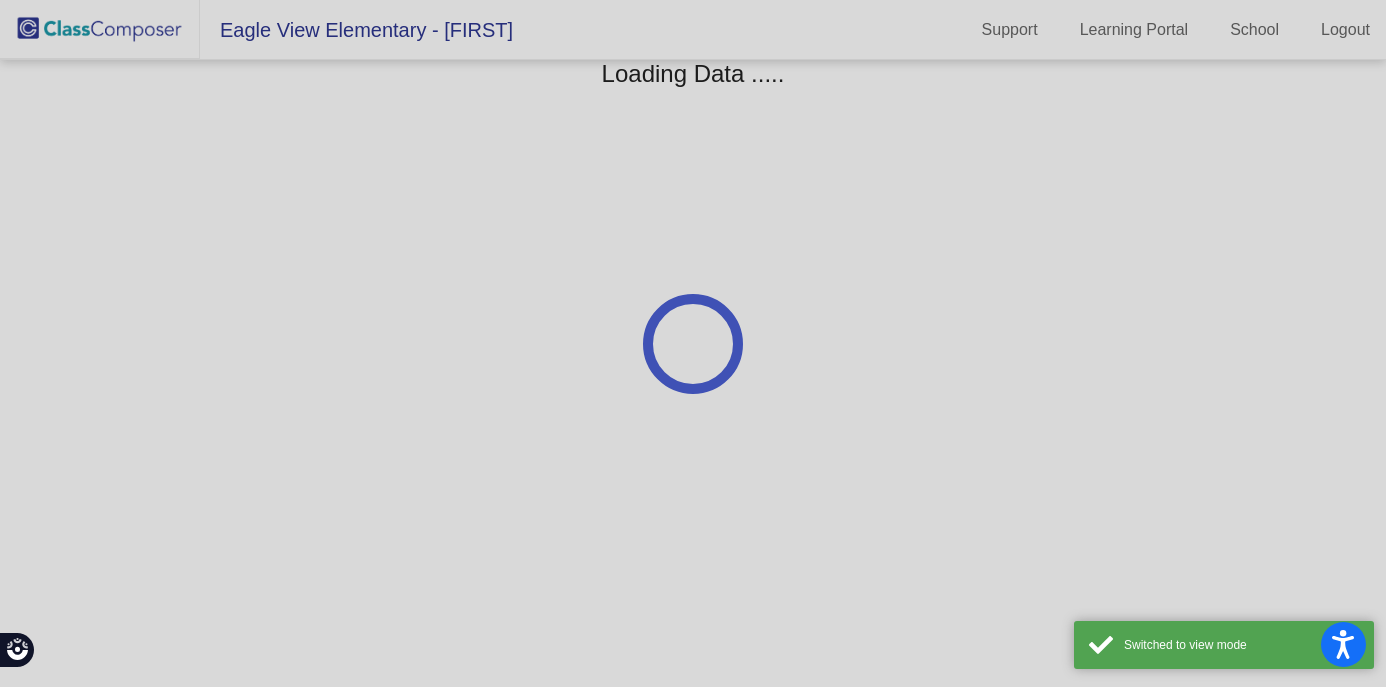 scroll, scrollTop: 0, scrollLeft: 0, axis: both 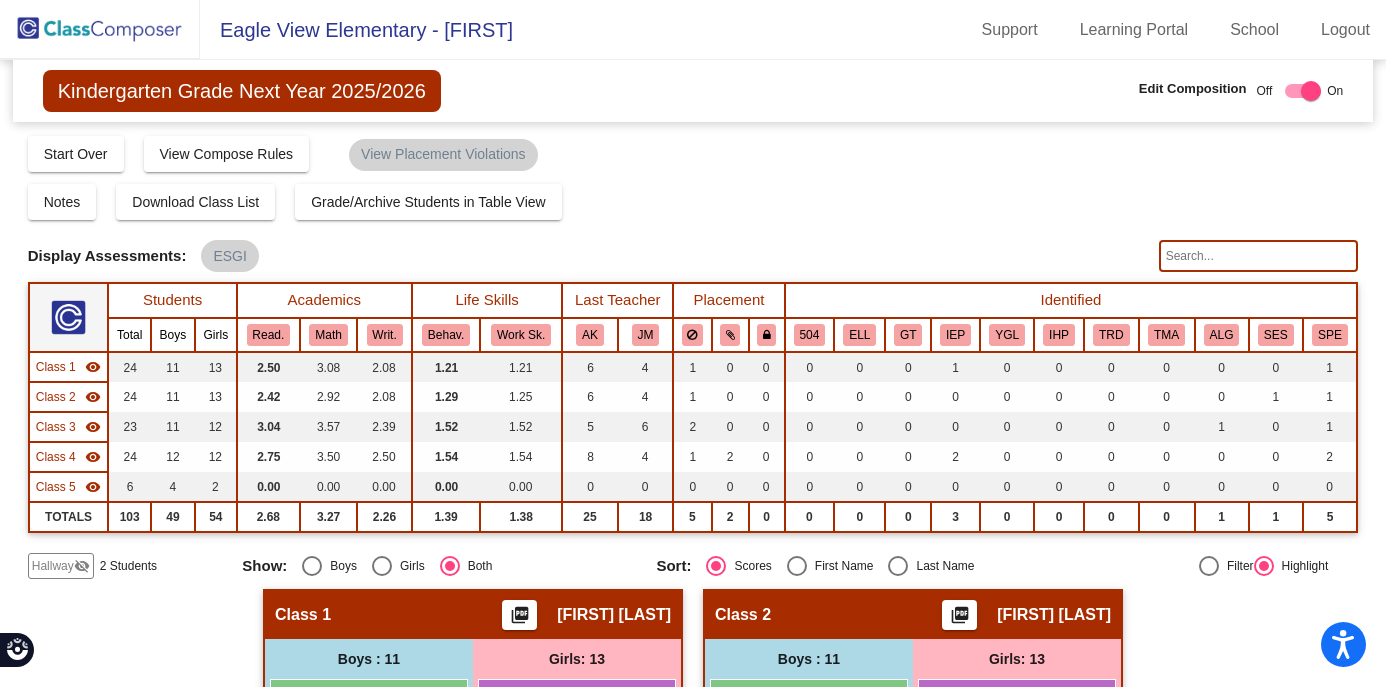 click 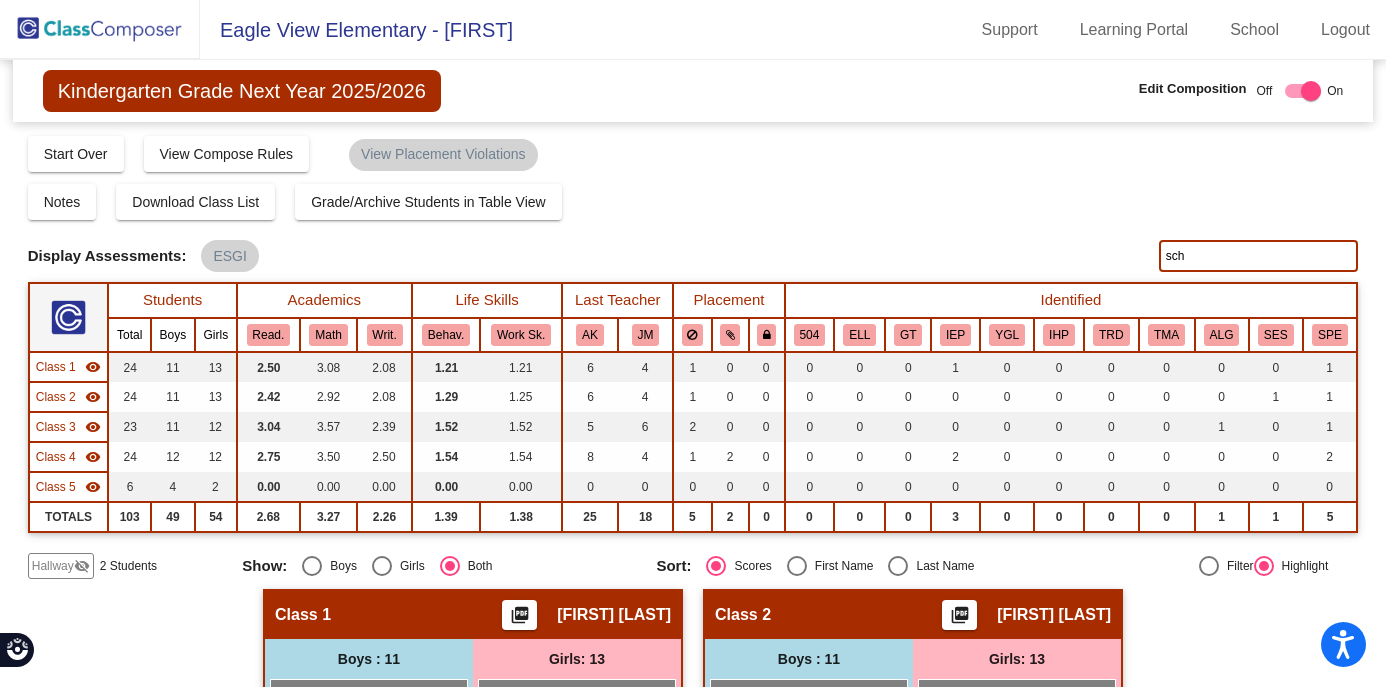 type on "sch" 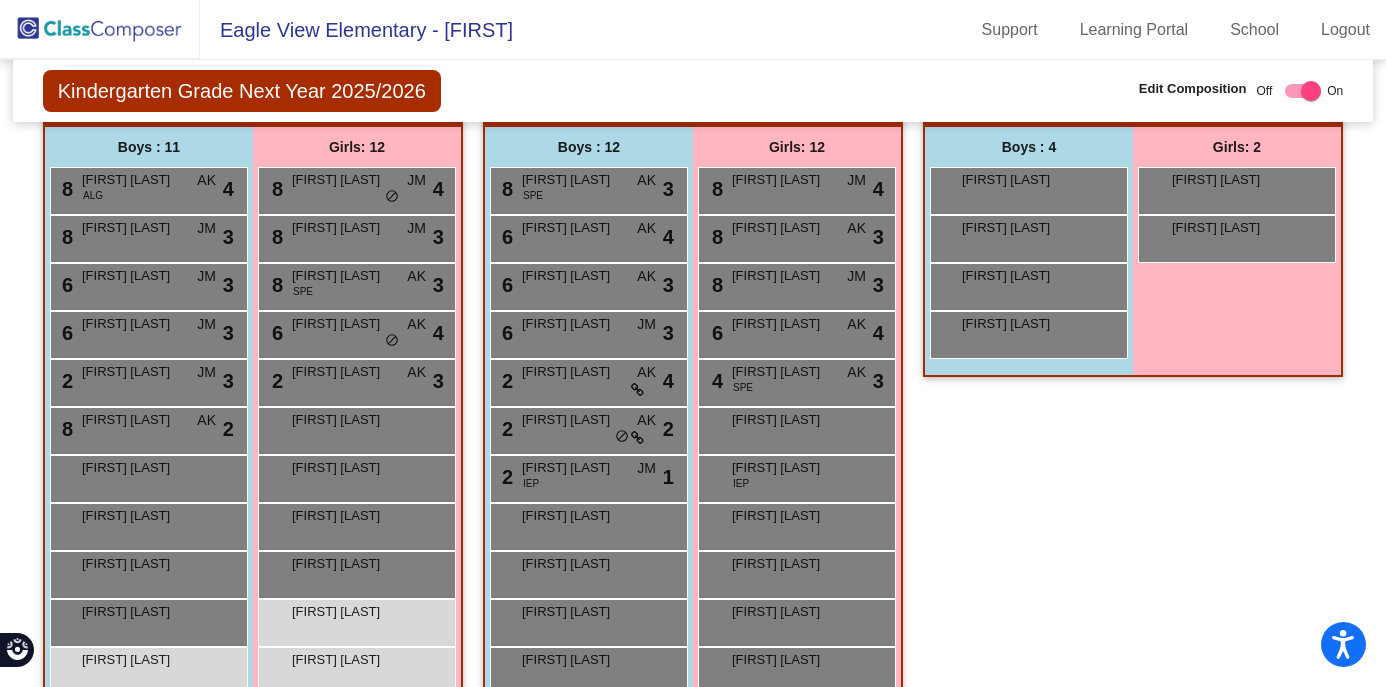 scroll, scrollTop: 1345, scrollLeft: 0, axis: vertical 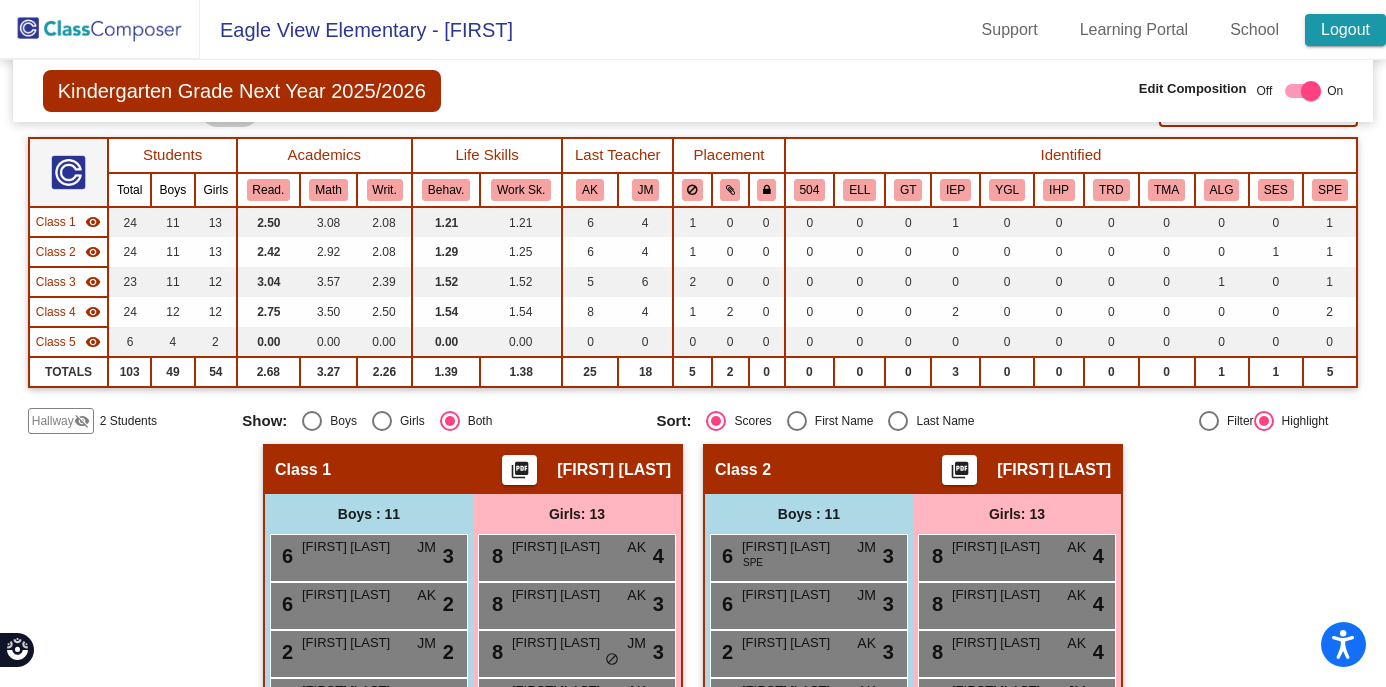 click on "Logout" 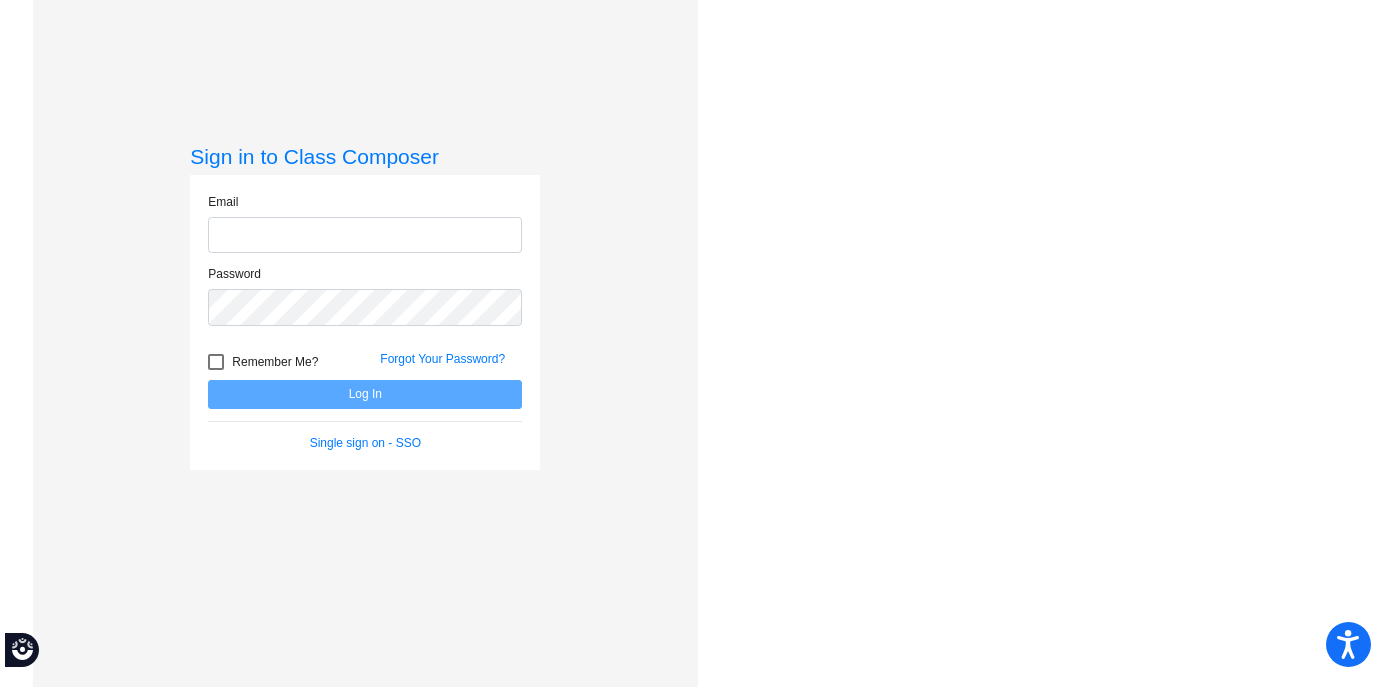 scroll, scrollTop: 0, scrollLeft: 0, axis: both 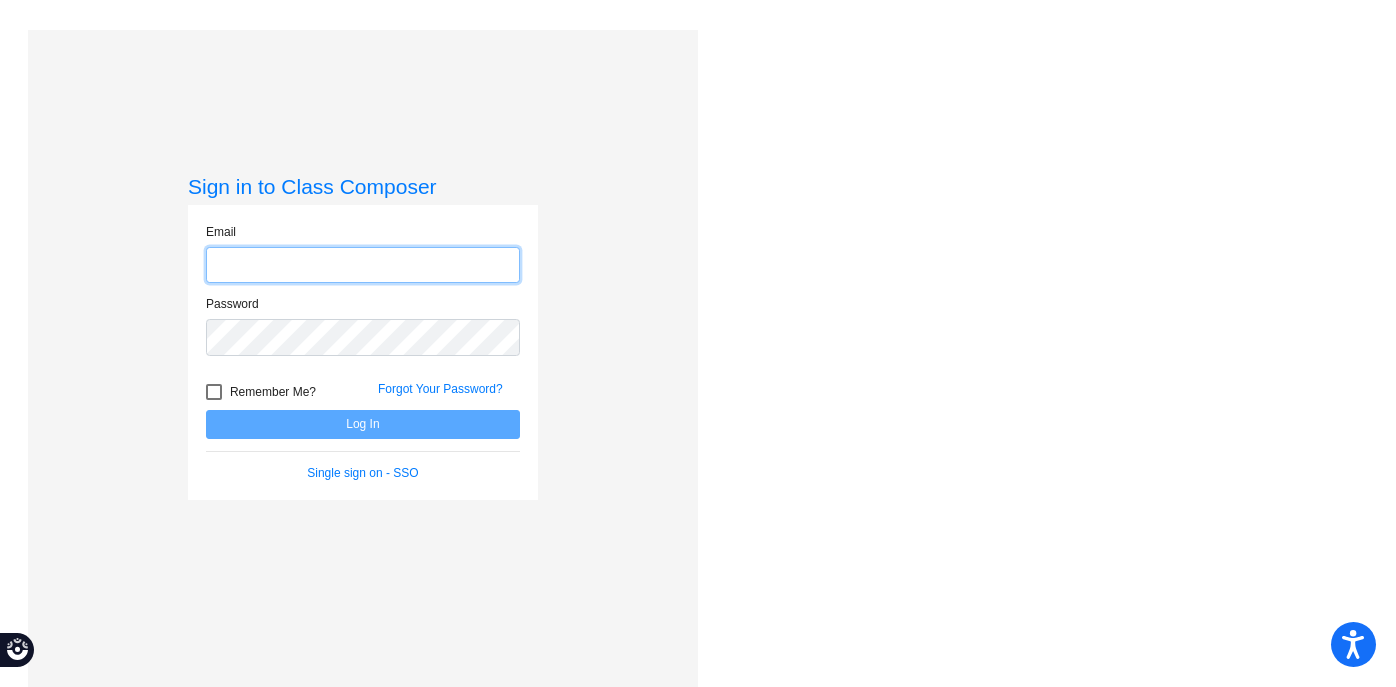 type on "[EMAIL]" 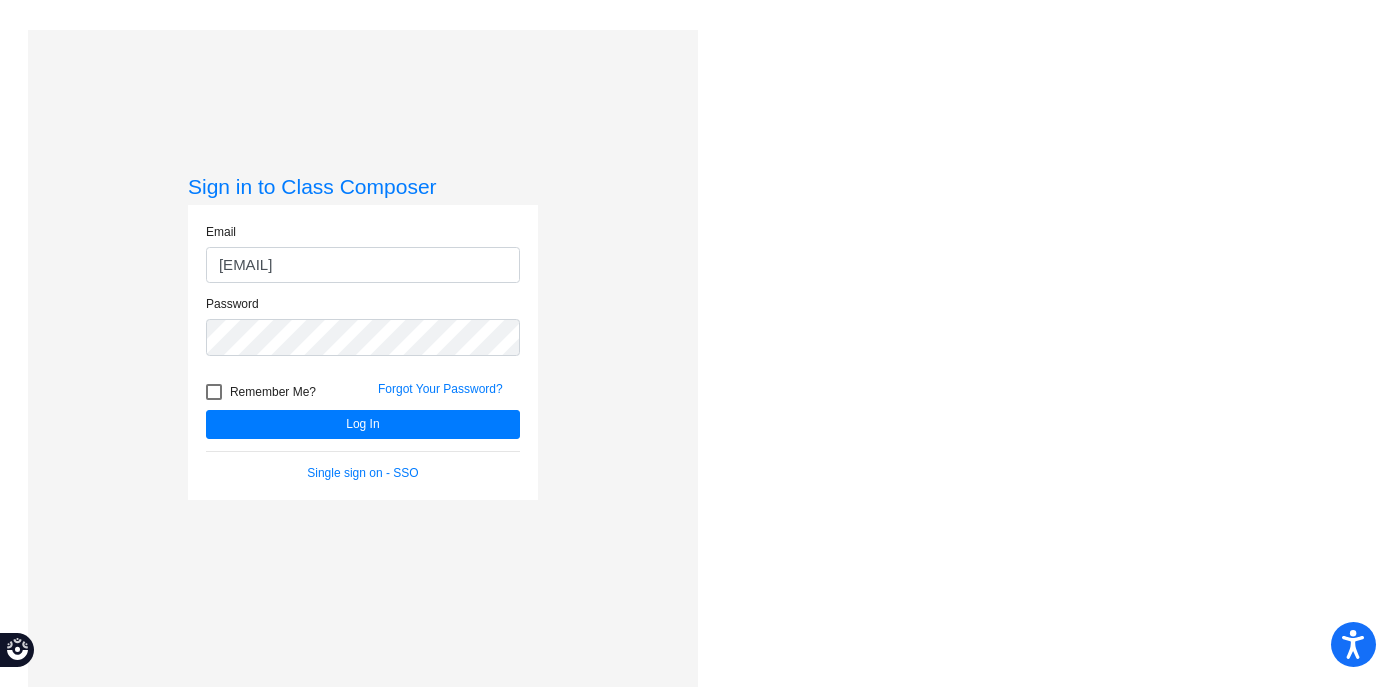 scroll, scrollTop: 0, scrollLeft: 0, axis: both 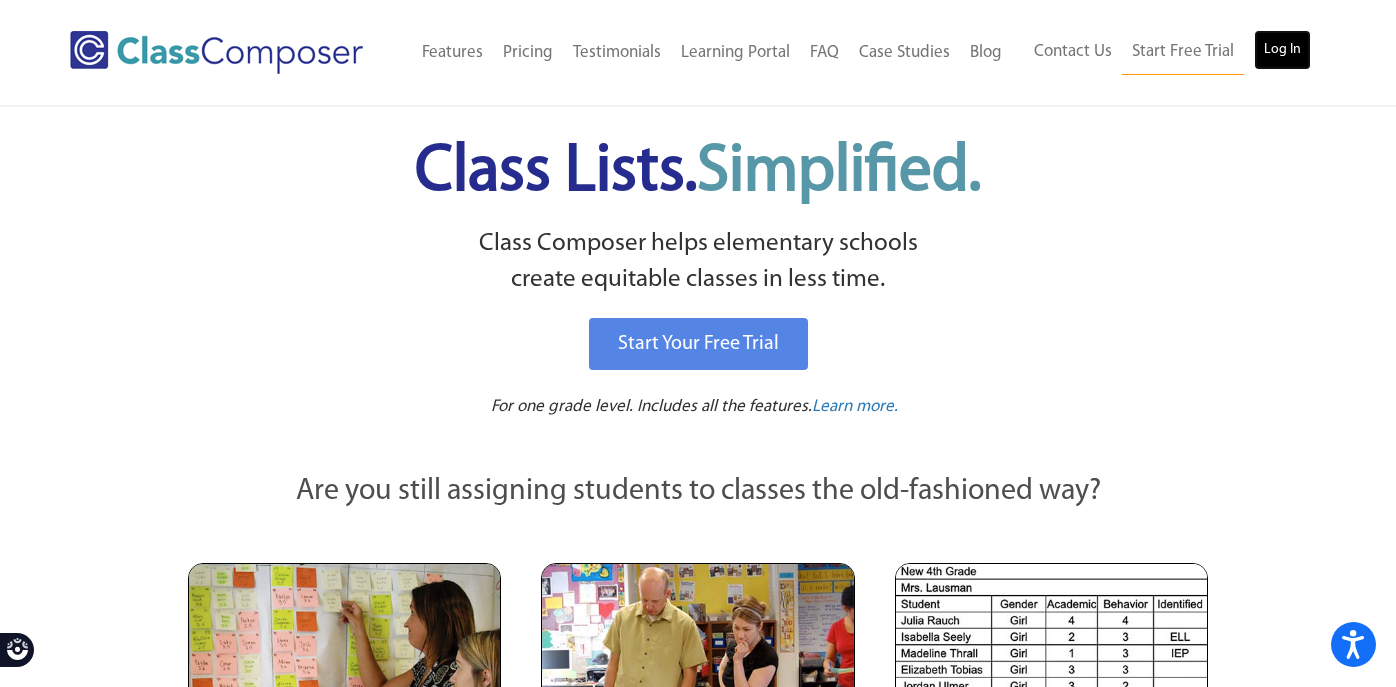 click on "Log In" at bounding box center [1282, 50] 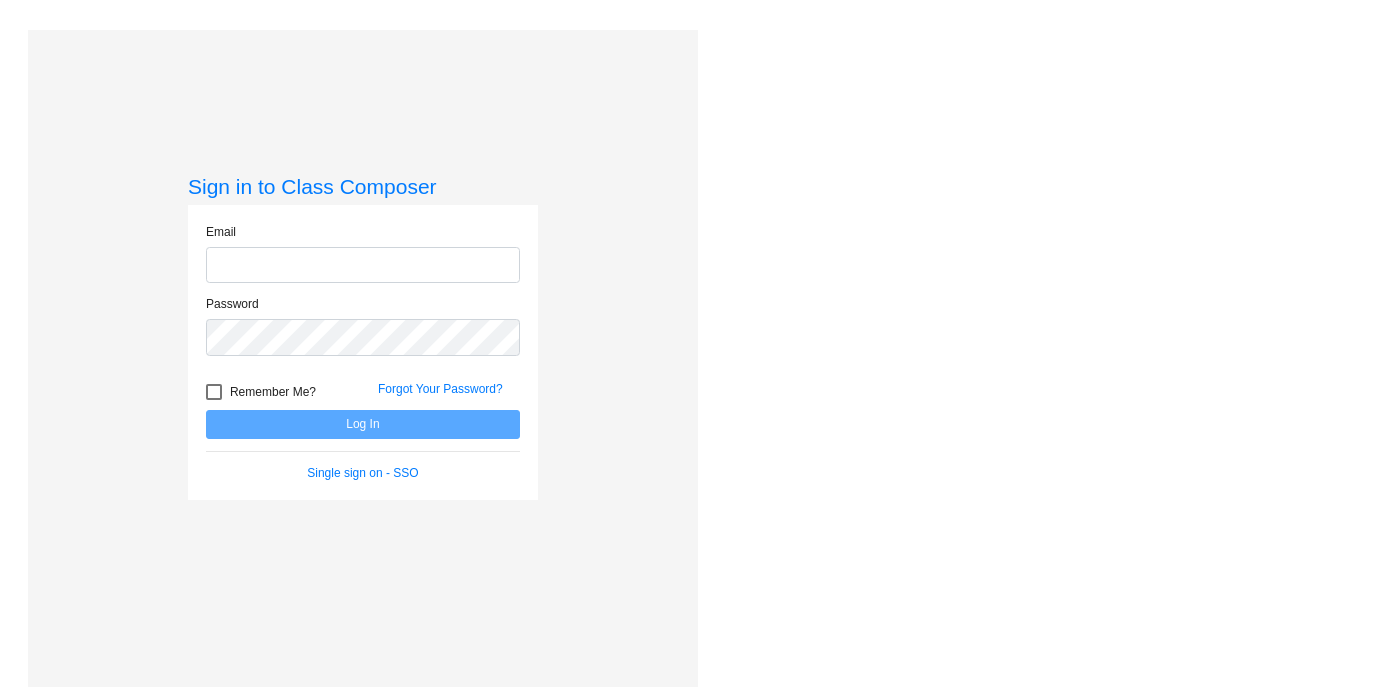 scroll, scrollTop: 0, scrollLeft: 0, axis: both 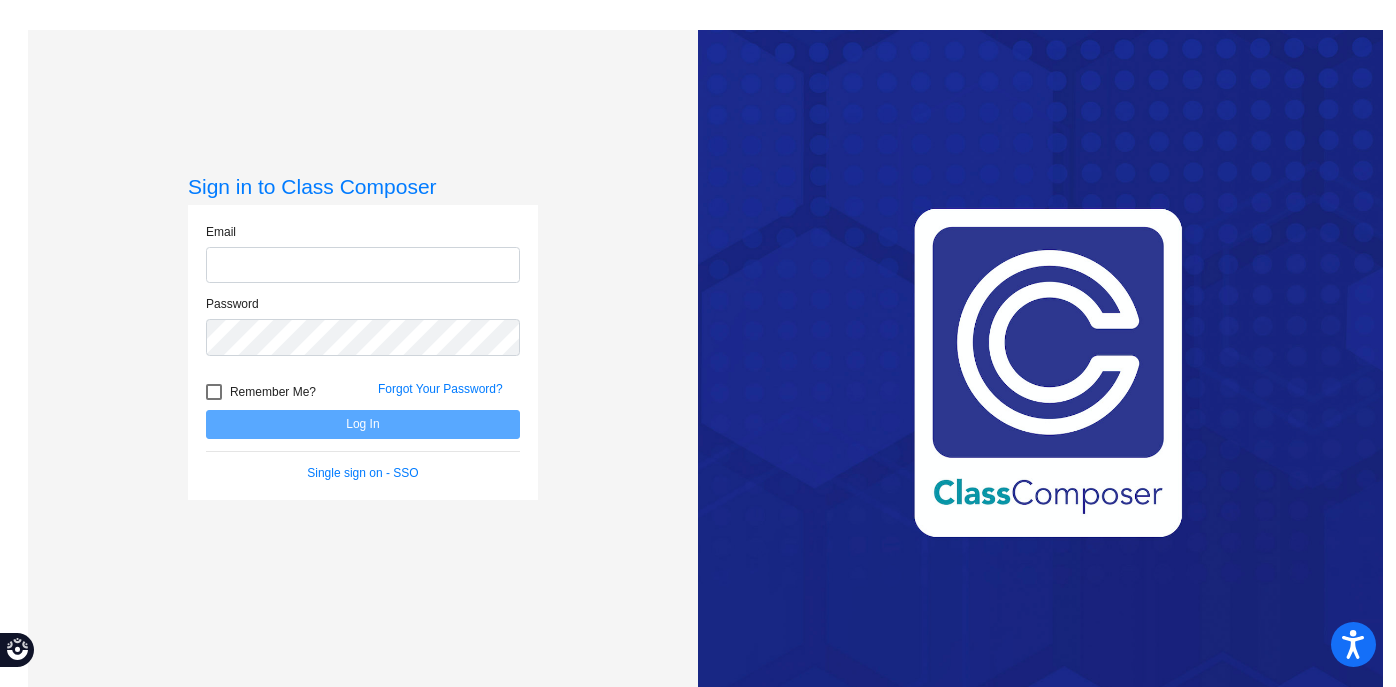 type on "[EMAIL]" 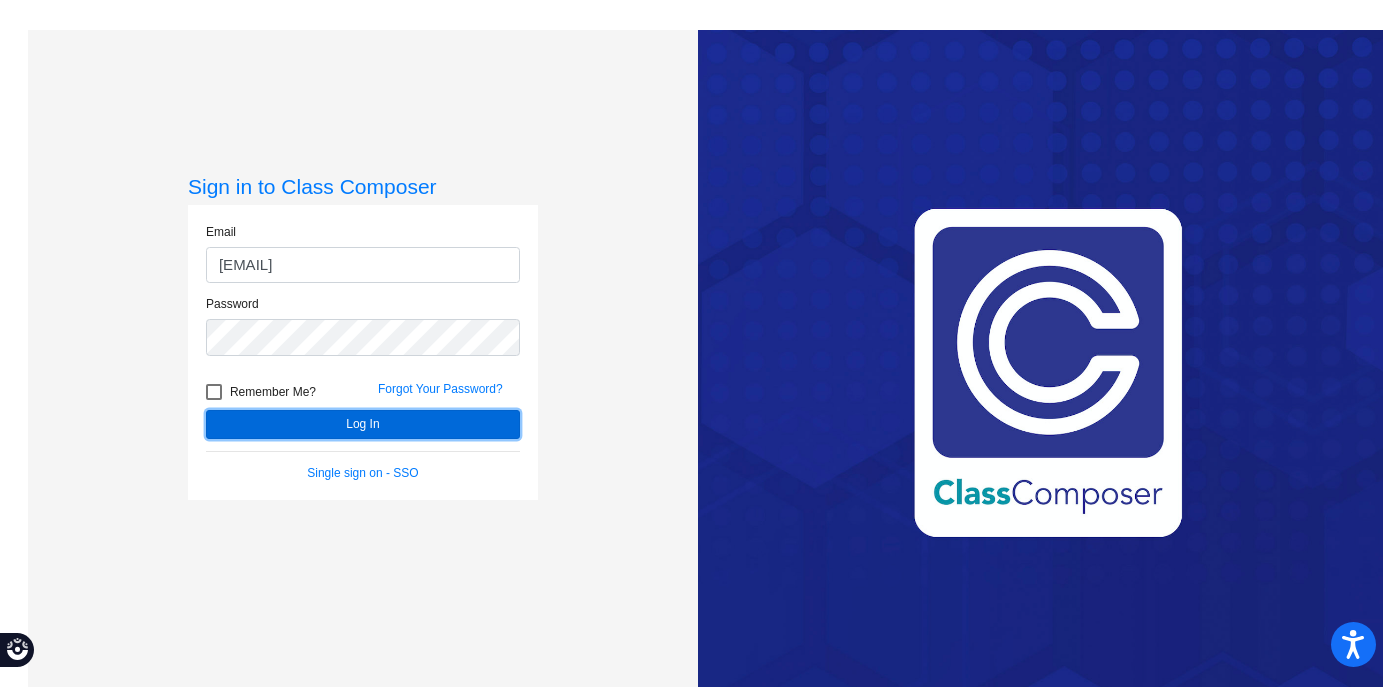click on "Log In" 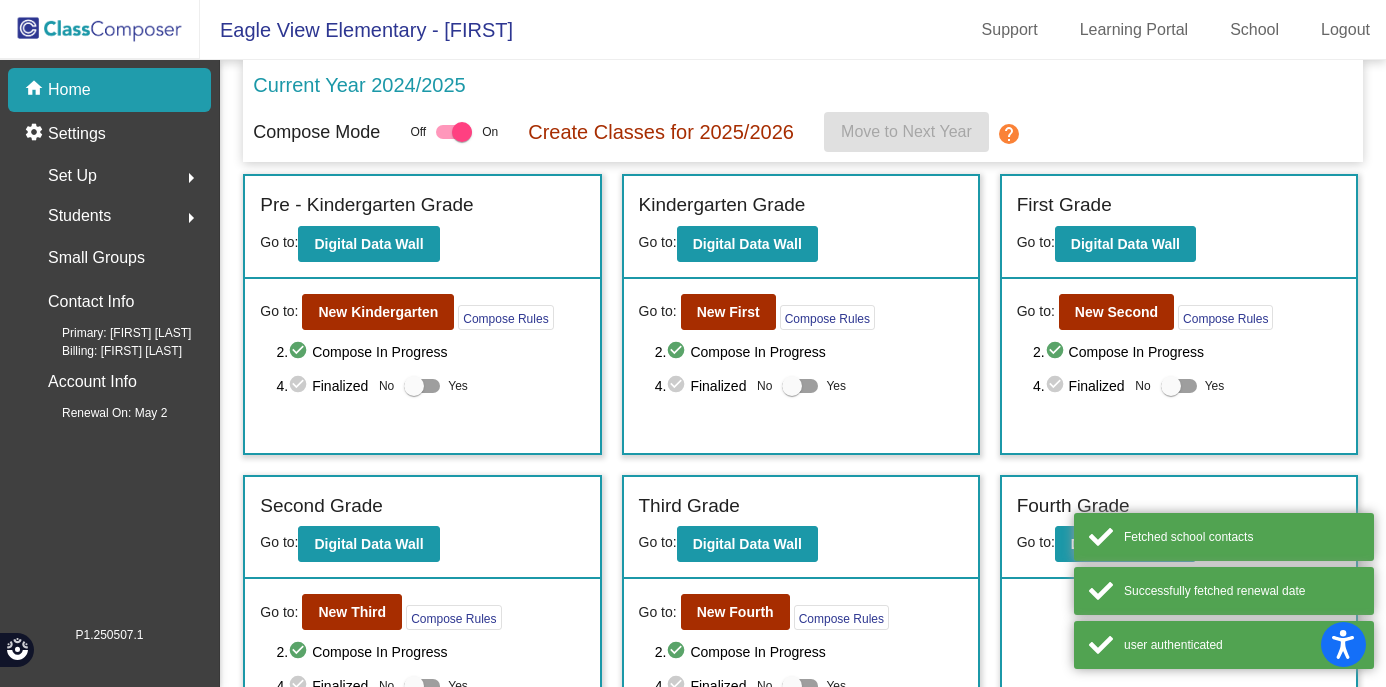 scroll, scrollTop: 0, scrollLeft: 0, axis: both 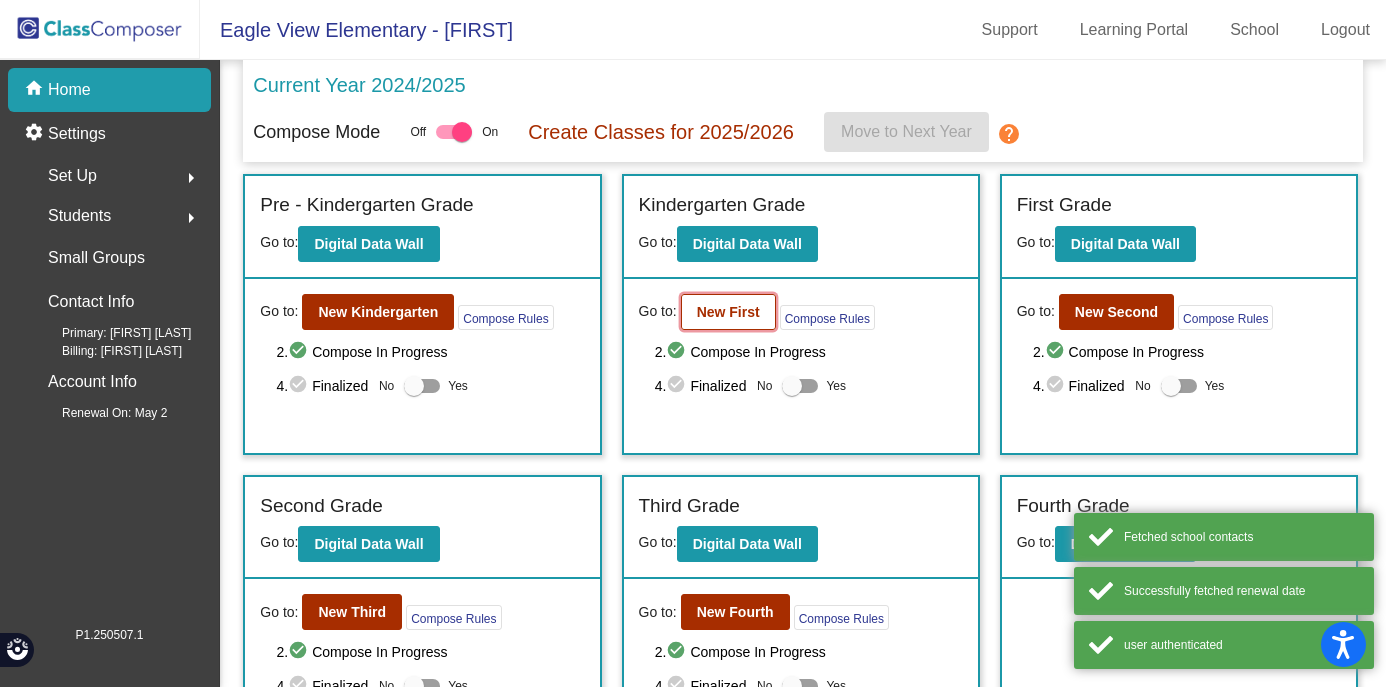 click on "New First" 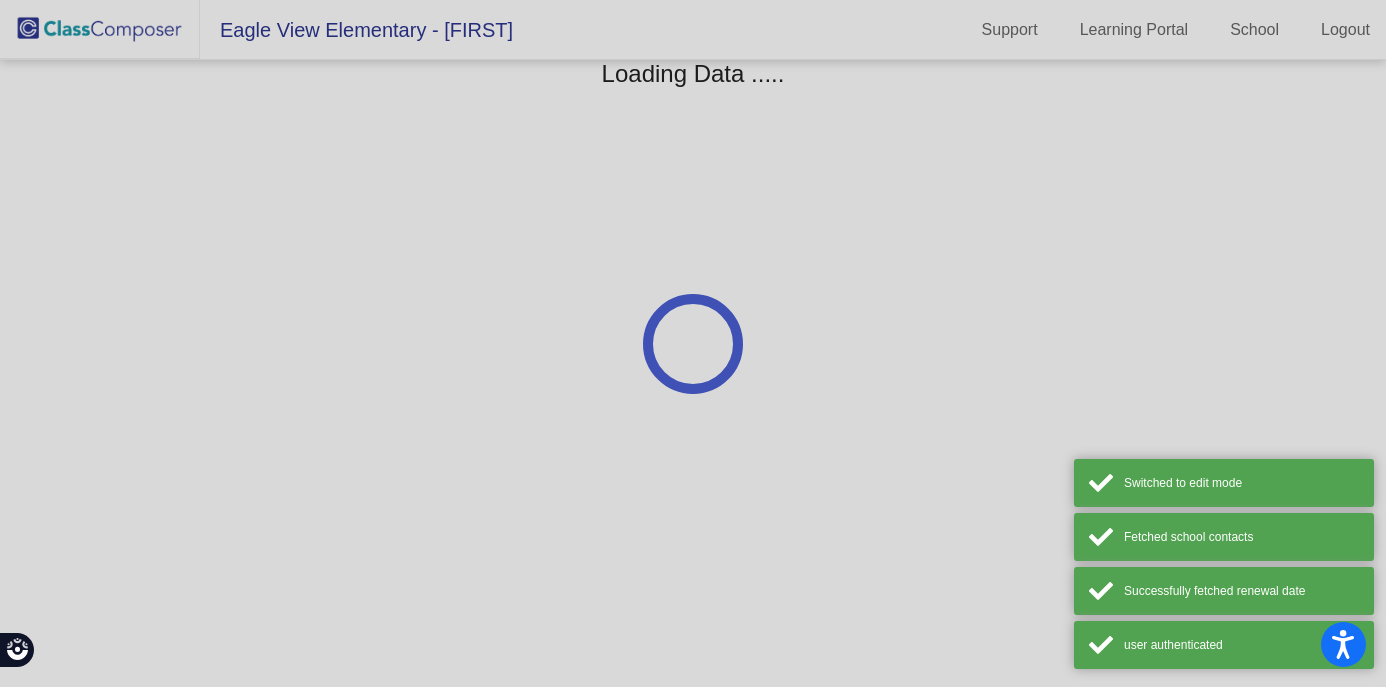 scroll, scrollTop: 0, scrollLeft: 0, axis: both 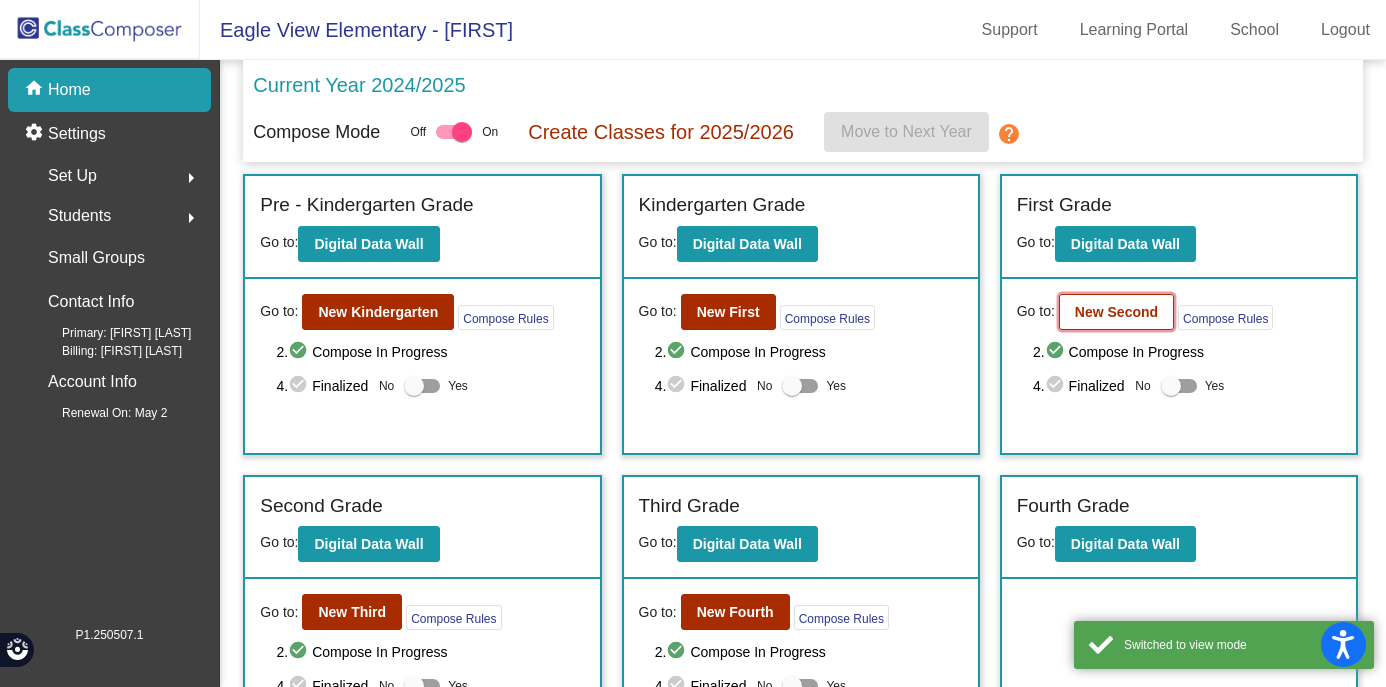 click on "New Second" 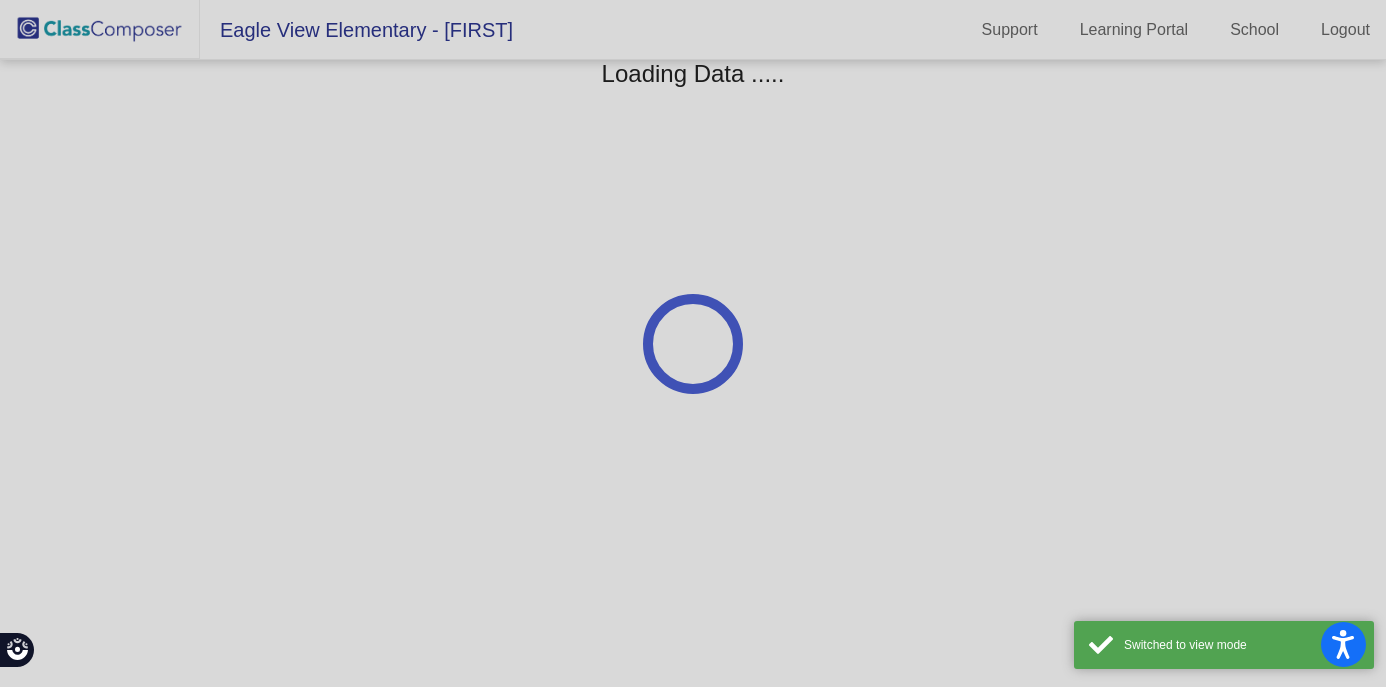 scroll, scrollTop: 0, scrollLeft: 0, axis: both 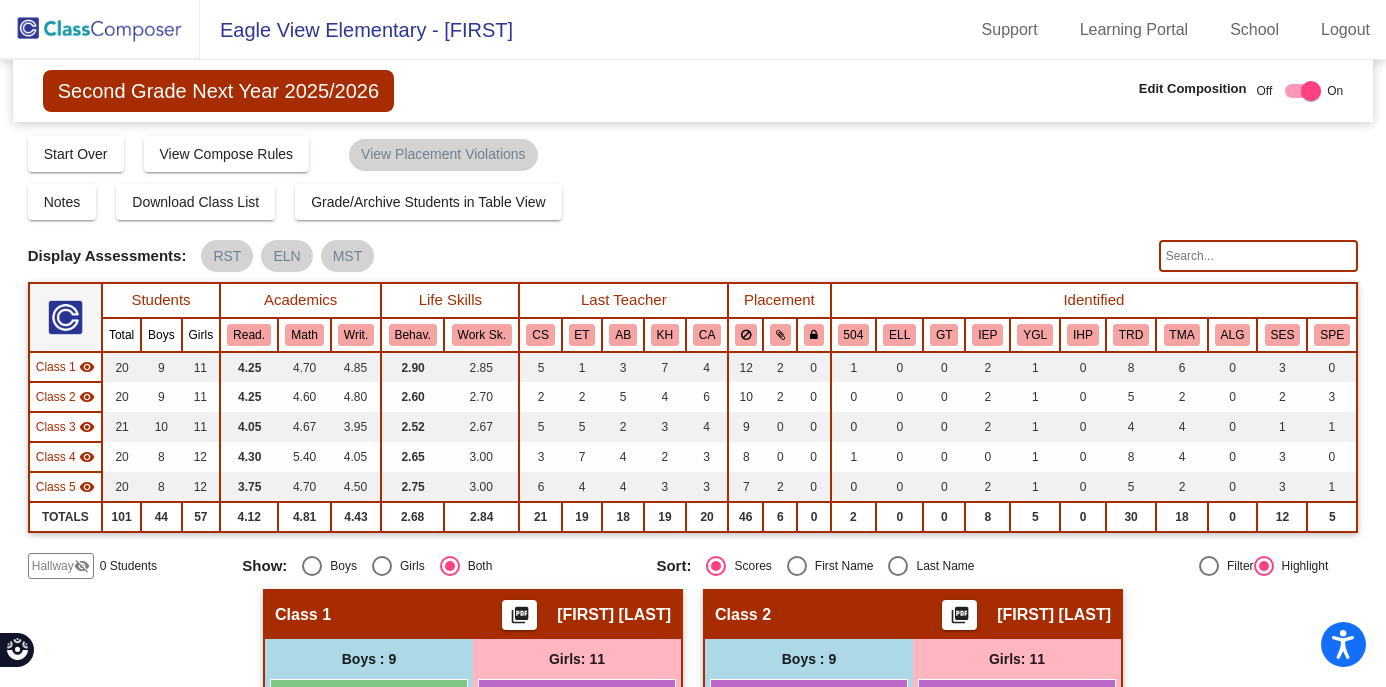 click on "Notes   Download Class List   Import Students   Grade/Archive Students in Table View   New Small Group   Saved Small Group" 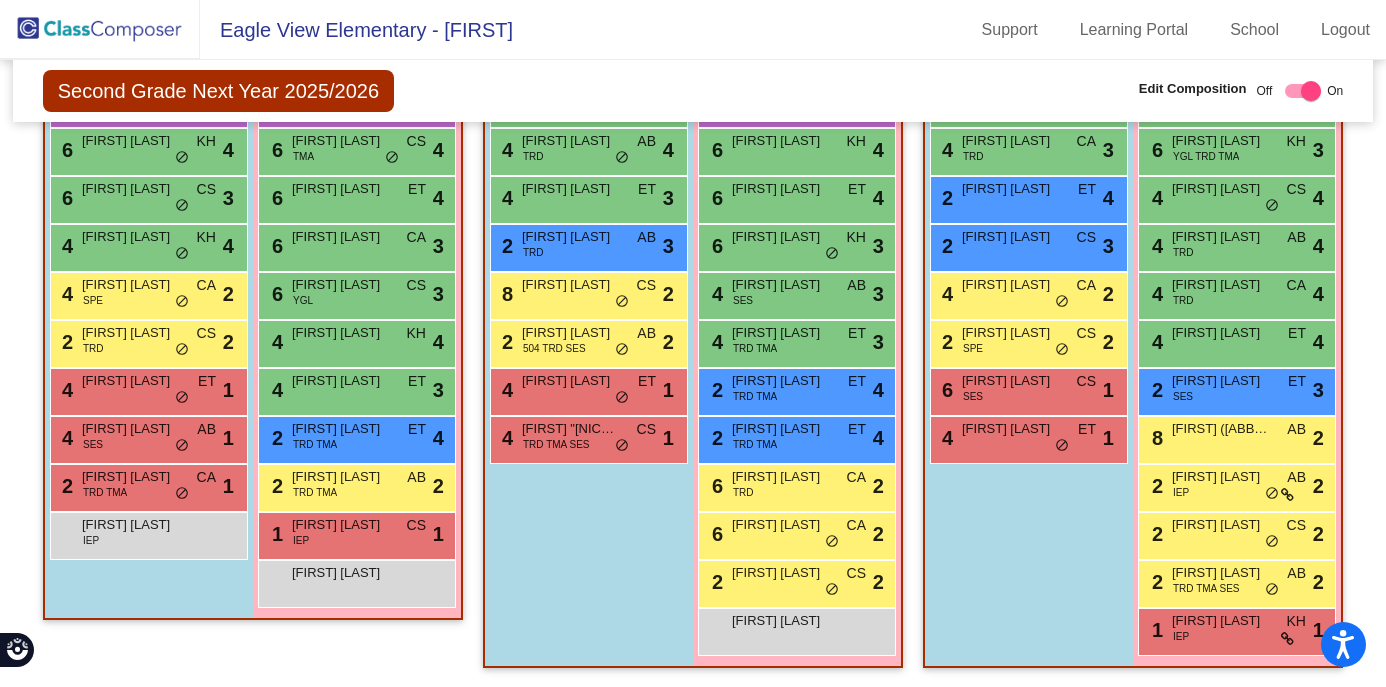 scroll, scrollTop: 1249, scrollLeft: 0, axis: vertical 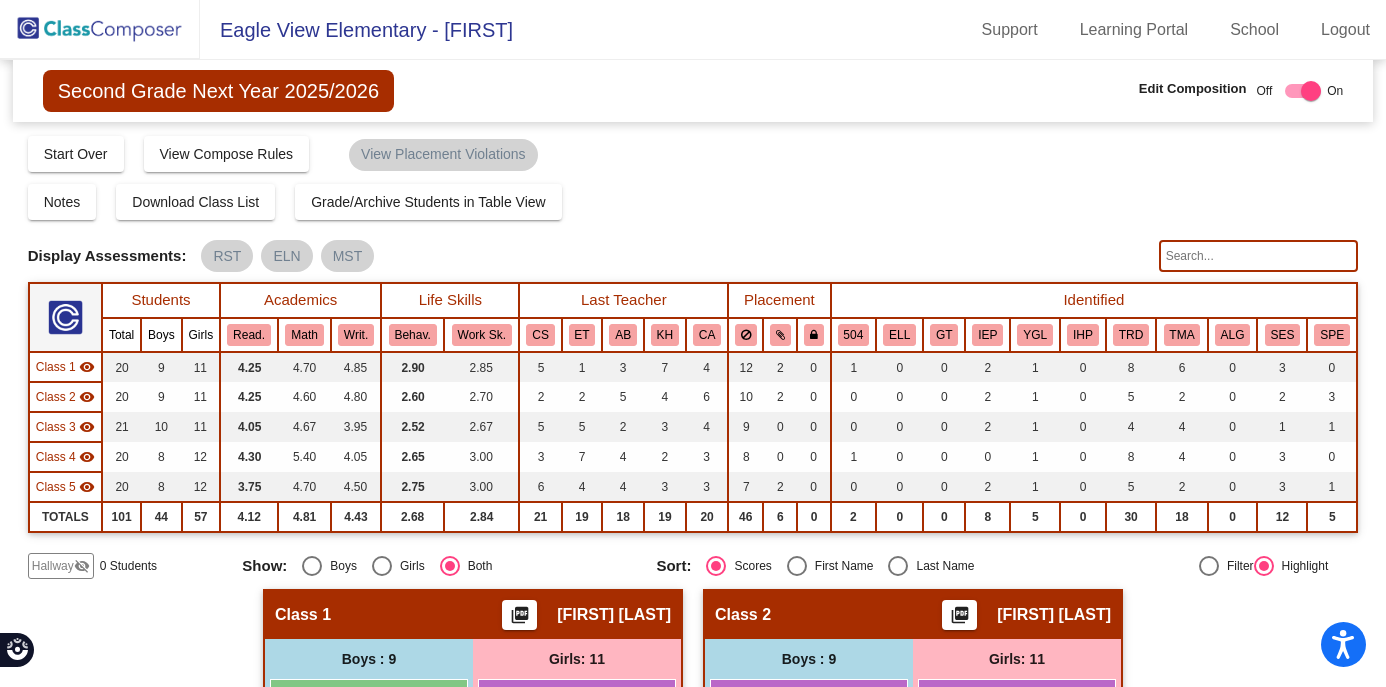click 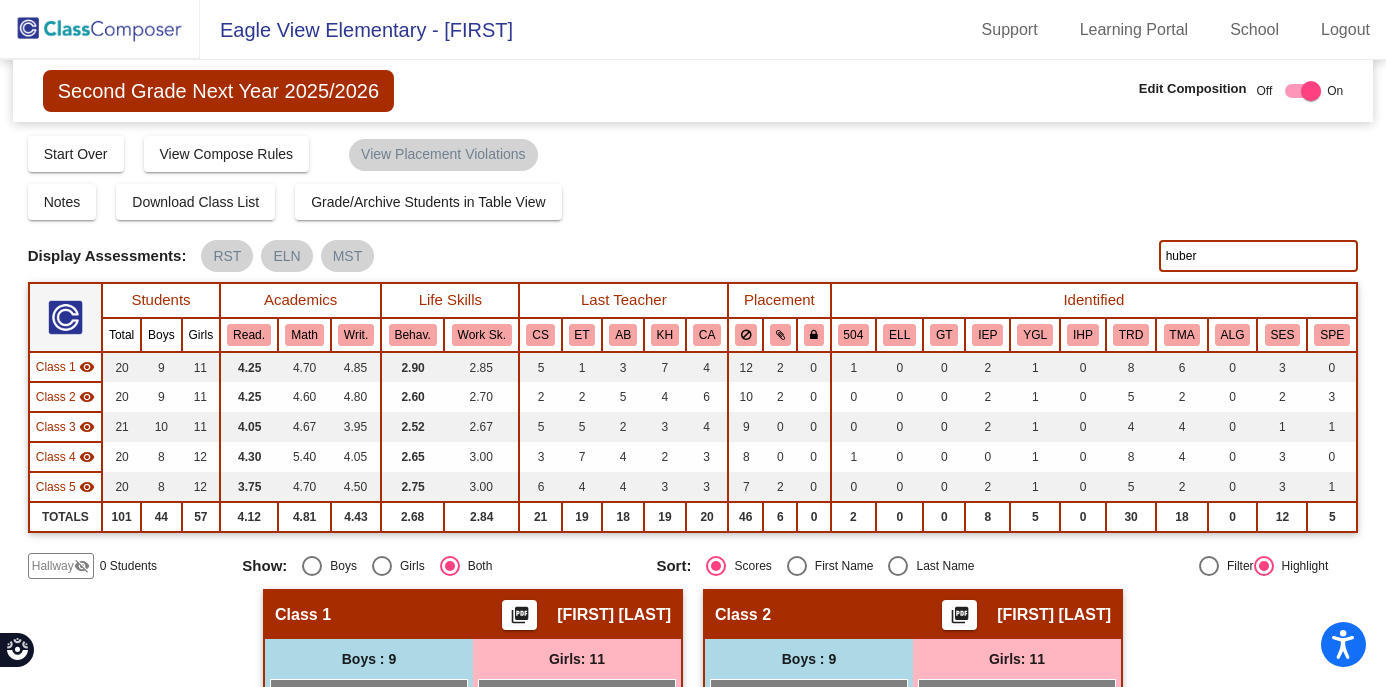 type on "huber" 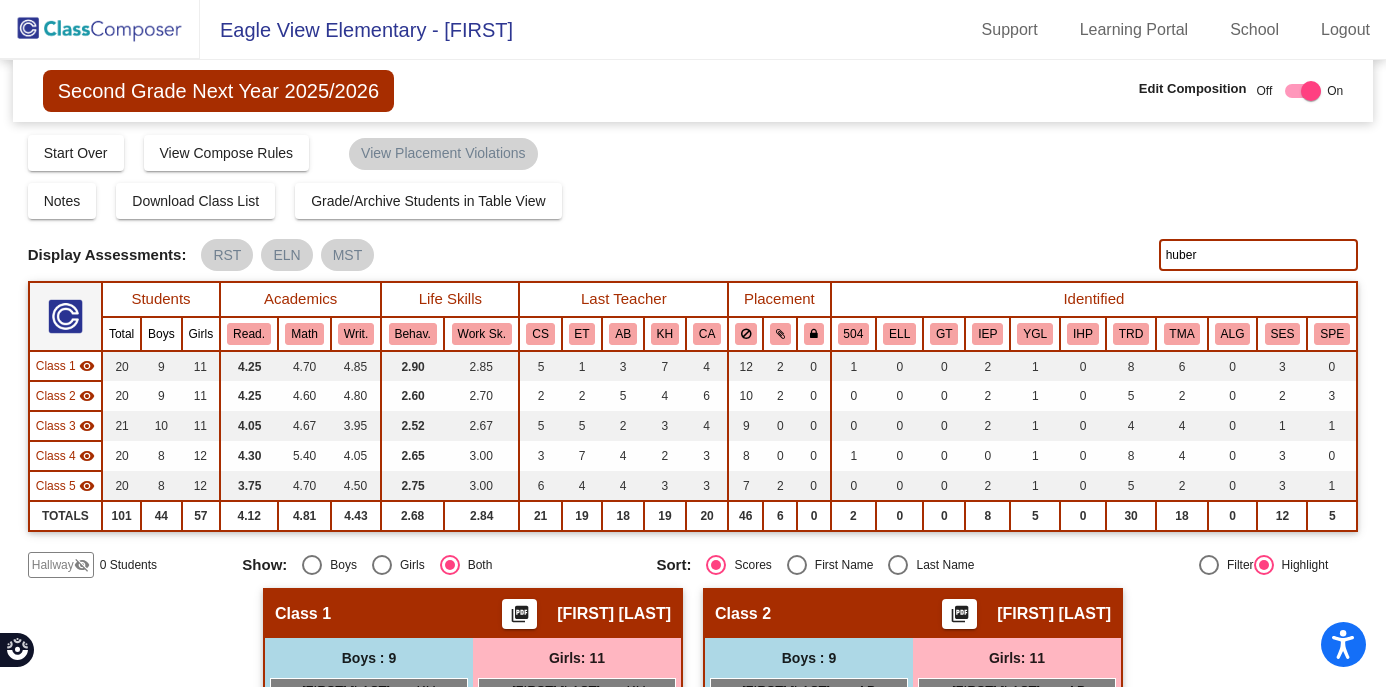 scroll, scrollTop: 0, scrollLeft: 0, axis: both 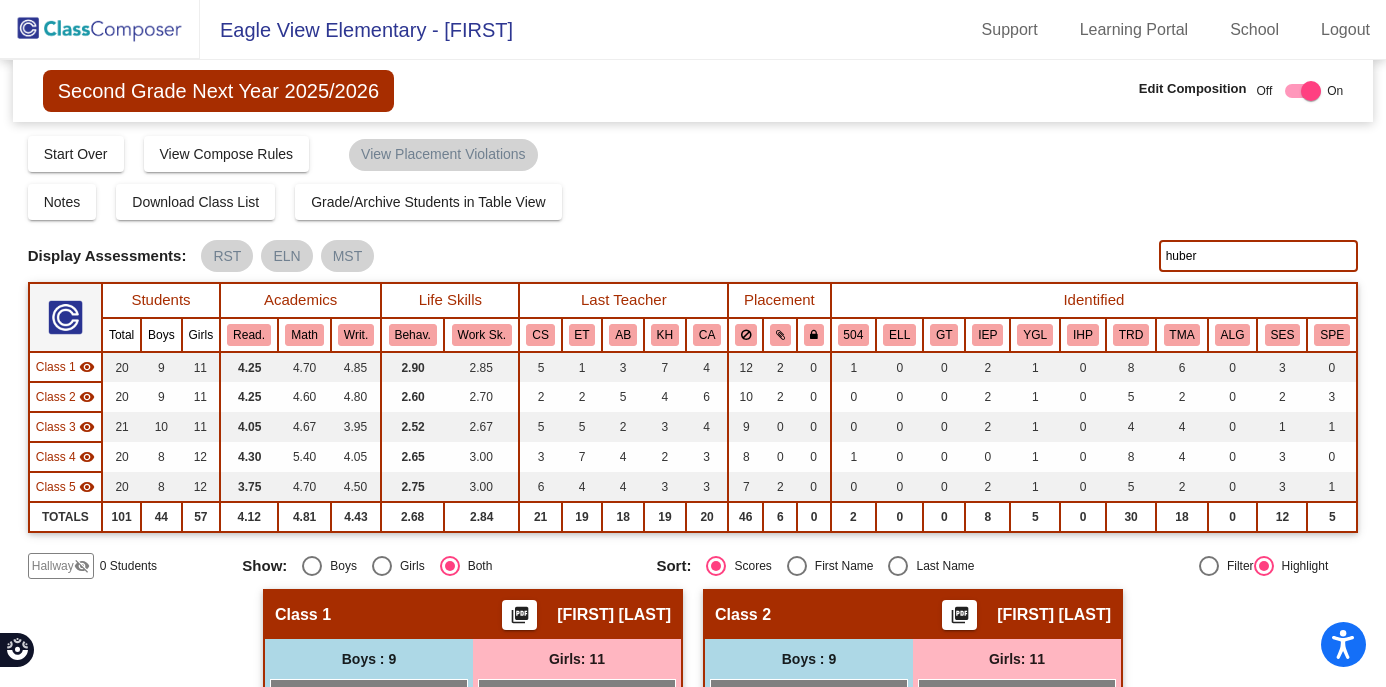 drag, startPoint x: 1200, startPoint y: 262, endPoint x: 1117, endPoint y: 258, distance: 83.09633 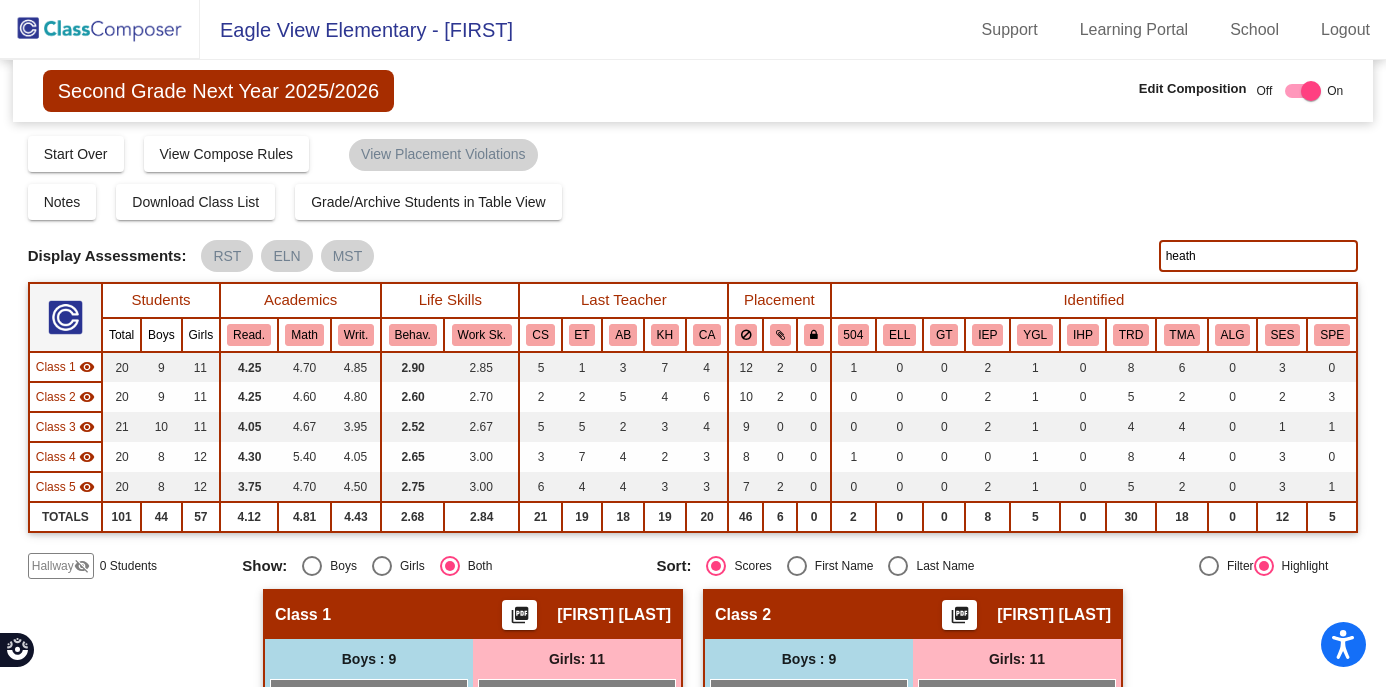 type on "heath" 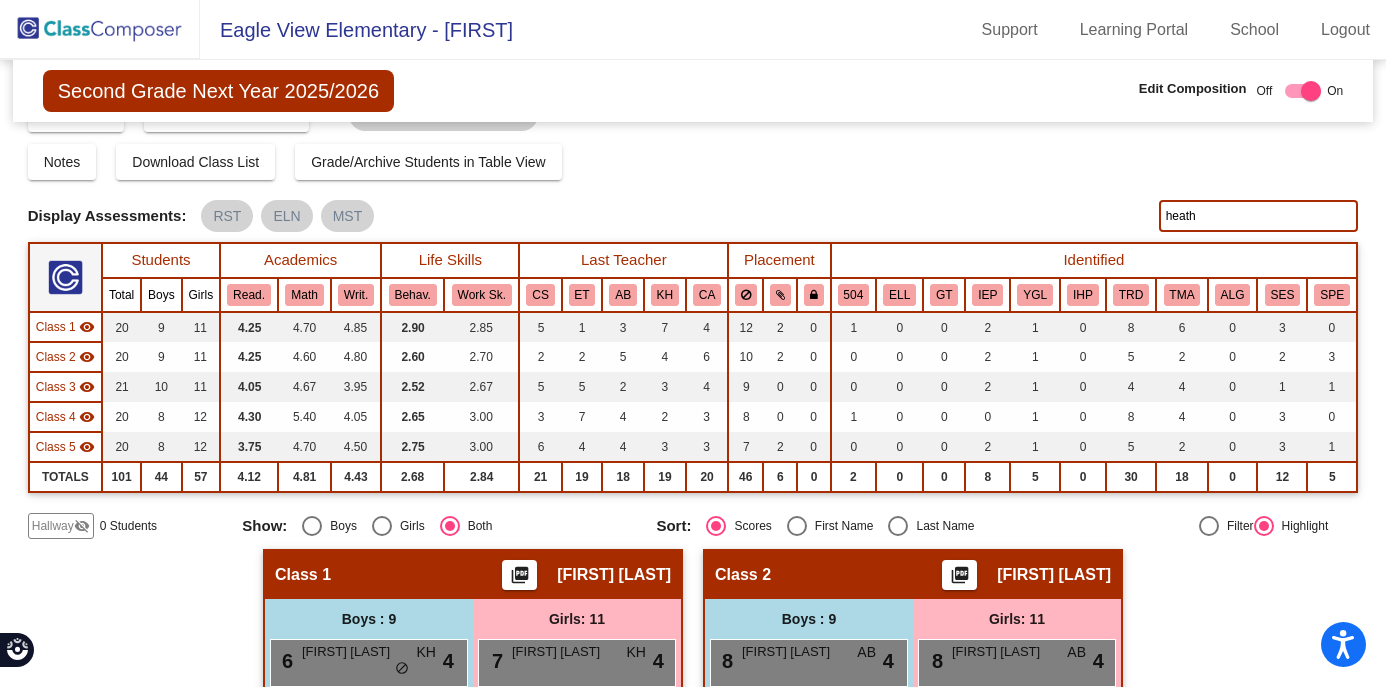 scroll, scrollTop: 0, scrollLeft: 0, axis: both 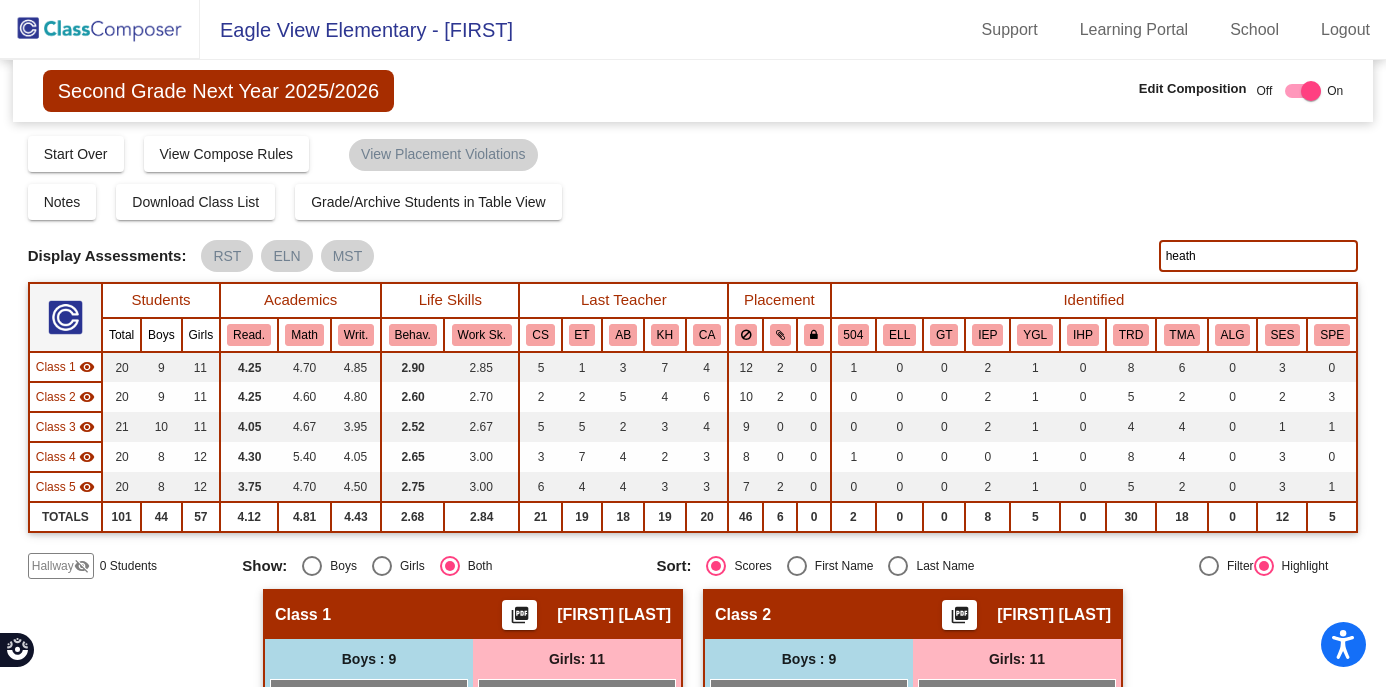 drag, startPoint x: 1199, startPoint y: 257, endPoint x: 1096, endPoint y: 249, distance: 103.31021 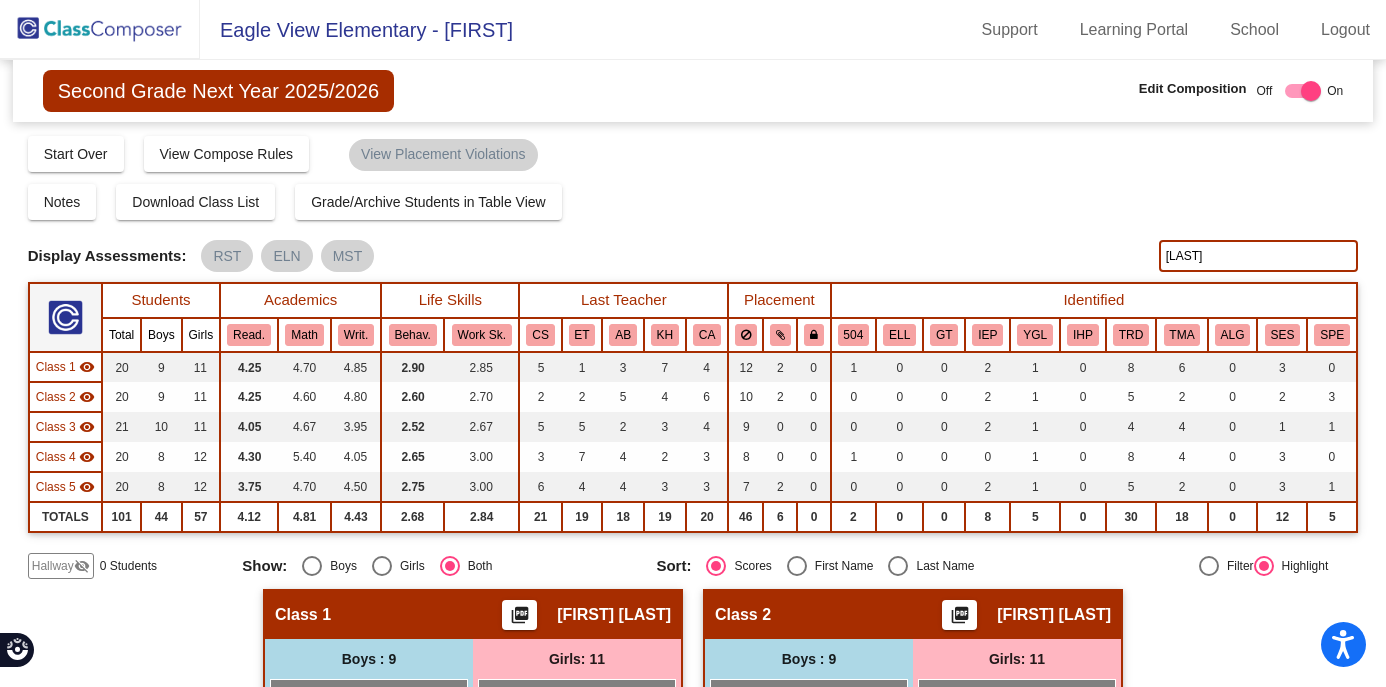 type on "delahunt" 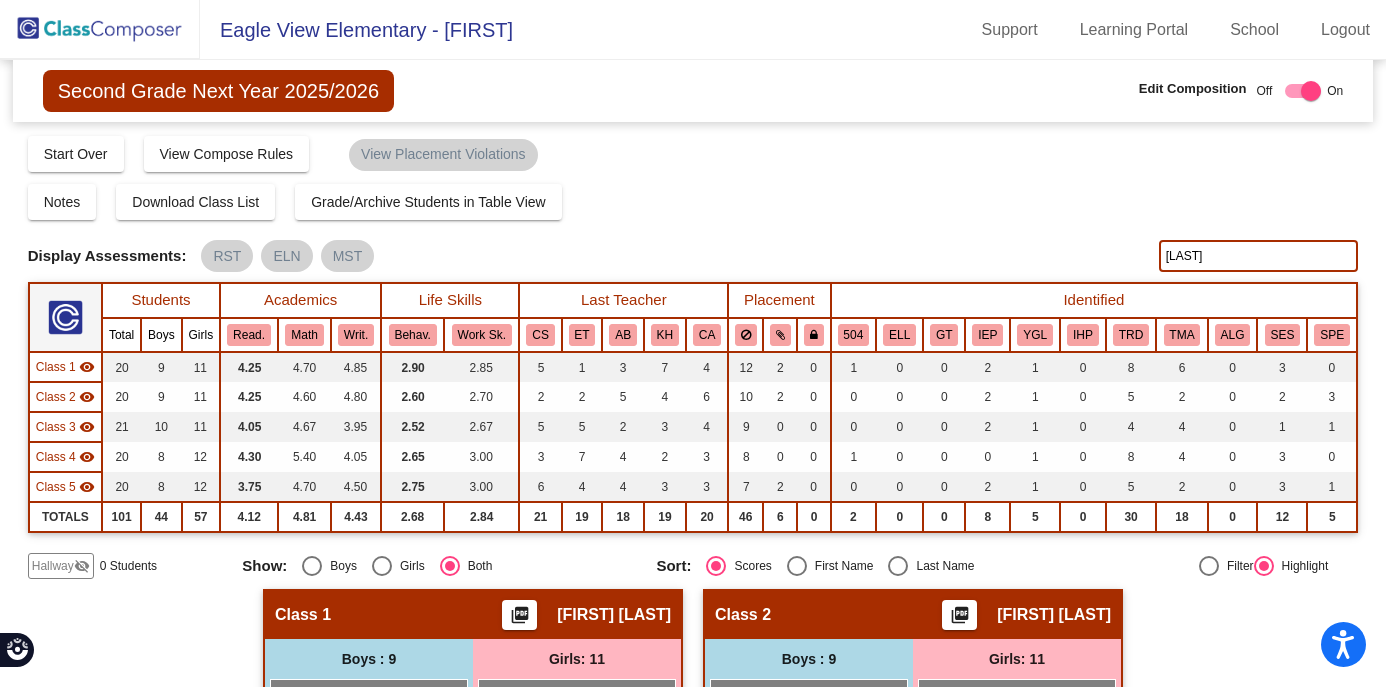 click on "Hallway   - Hallway Class  picture_as_pdf  Add Student  First Name Last Name Student Id  (Recommended)   Boy   Girl   Non Binary Add Close  Boys : 0    No Students   Girls: 0   No Students   Class 1    picture_as_pdf Kayla Reed  Add Student  First Name Last Name Student Id  (Recommended)   Boy   Girl   Non Binary Add Close  Boys : 9  6 Owen Stiller KH lock do_not_disturb_alt 4 6 Kade Nelson KH lock do_not_disturb_alt 3 4 Maverick Beal TRD SES AB lock do_not_disturb_alt 3 2 Connor Childs IEP AB lock do_not_disturb_alt 4 8 Harrison Cole ET lock do_not_disturb_alt 2 4 Evan Ethen CA lock do_not_disturb_alt 2 2 Leo Burns IEP TRD TMA KH lock do_not_disturb_alt 2 6 Brooks Berg TRD SES CS lock do_not_disturb_alt 1 2 Logan Smith TRD CA lock do_not_disturb_alt 1 Girls: 11 7 Denver Nelson KH lock do_not_disturb_alt 4 6 Hannah Ulrich KH lock do_not_disturb_alt 4 4 Kamika Schueneman TRD KH lock do_not_disturb_alt 4 4 Everly Ince TMA CS lock do_not_disturb_alt 4 4 Marley Bartella SES CS lock do_not_disturb_alt 4 4 KH" 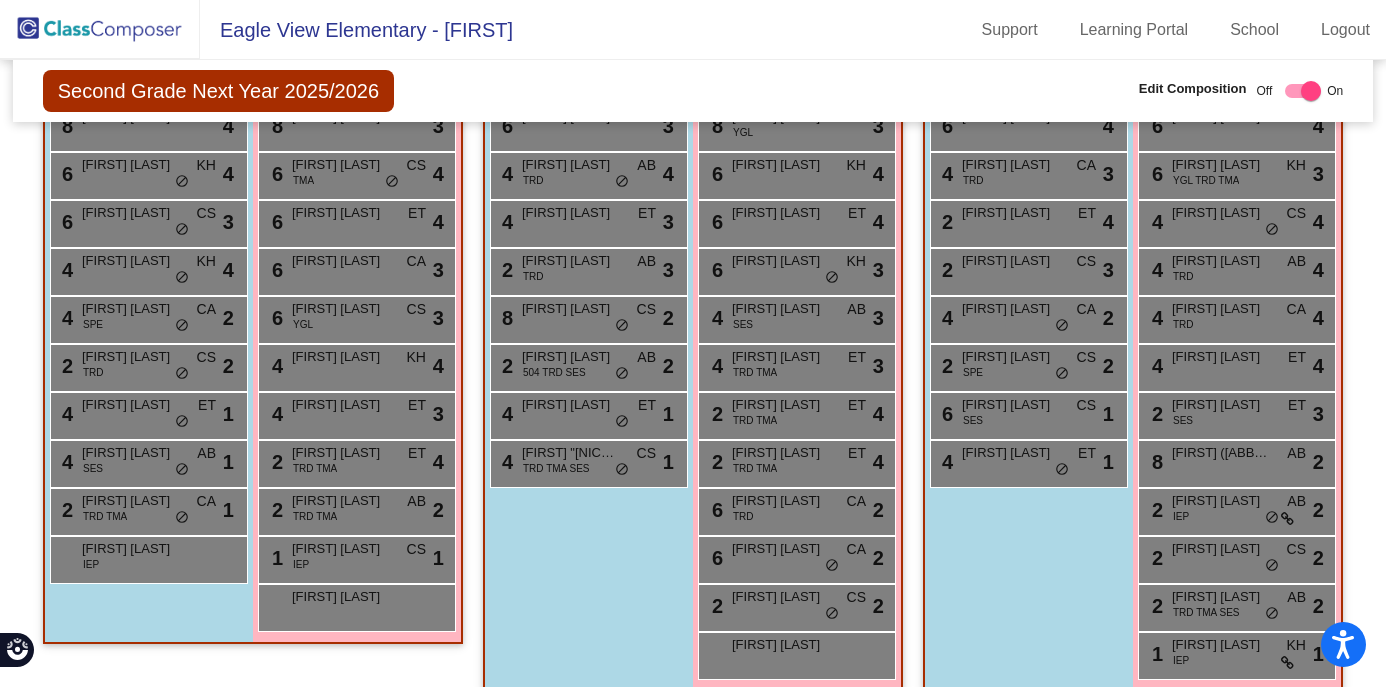 scroll, scrollTop: 1249, scrollLeft: 0, axis: vertical 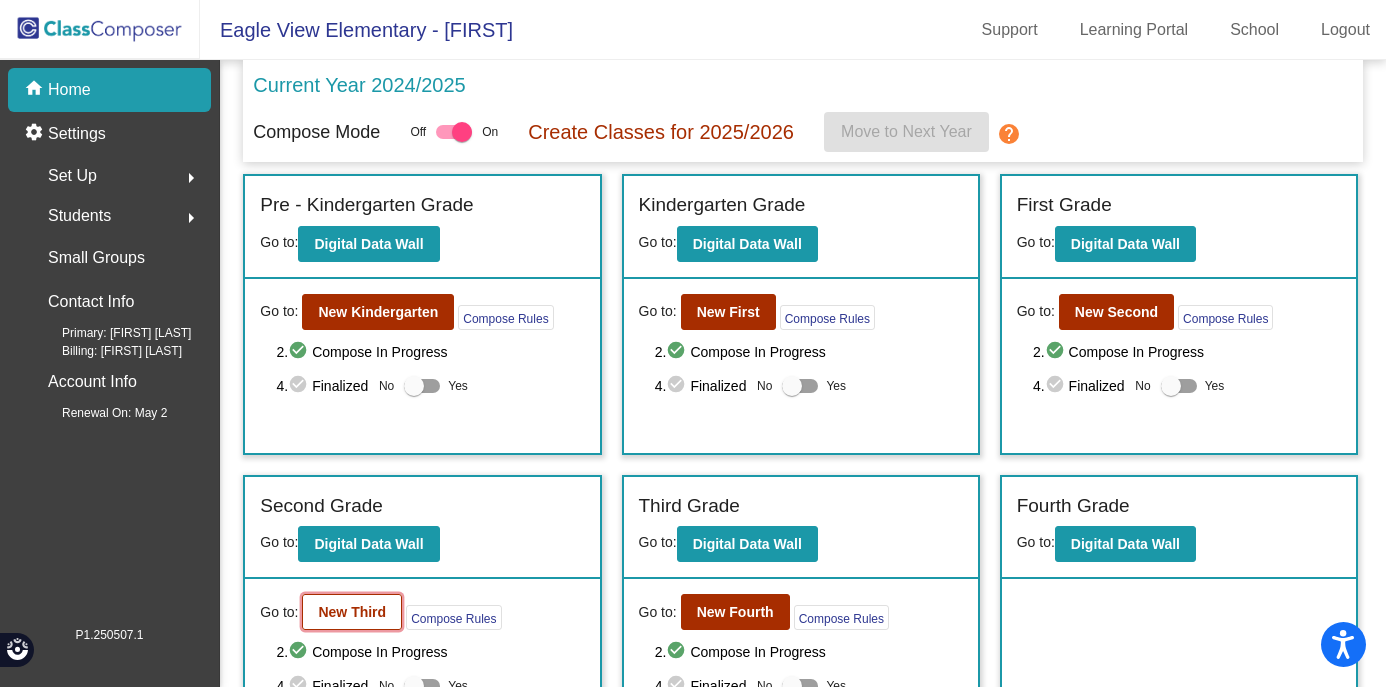 click on "New Third" 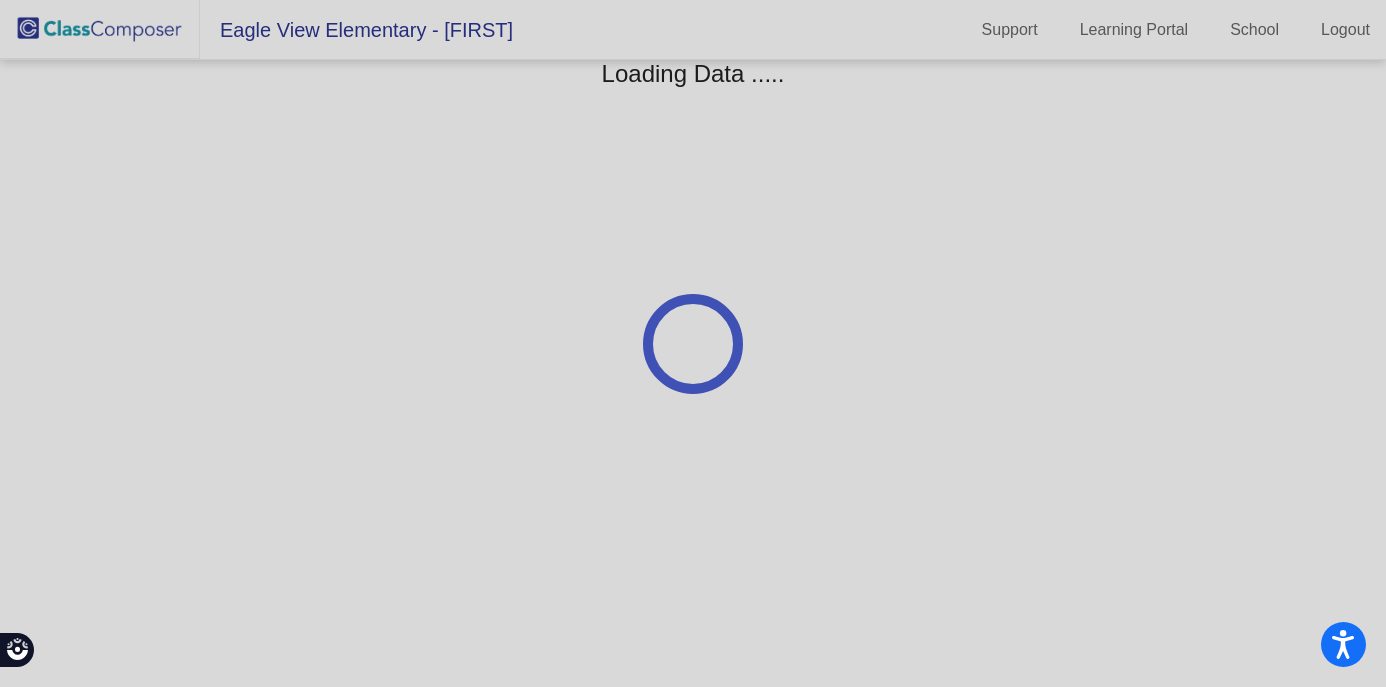 scroll, scrollTop: 0, scrollLeft: 0, axis: both 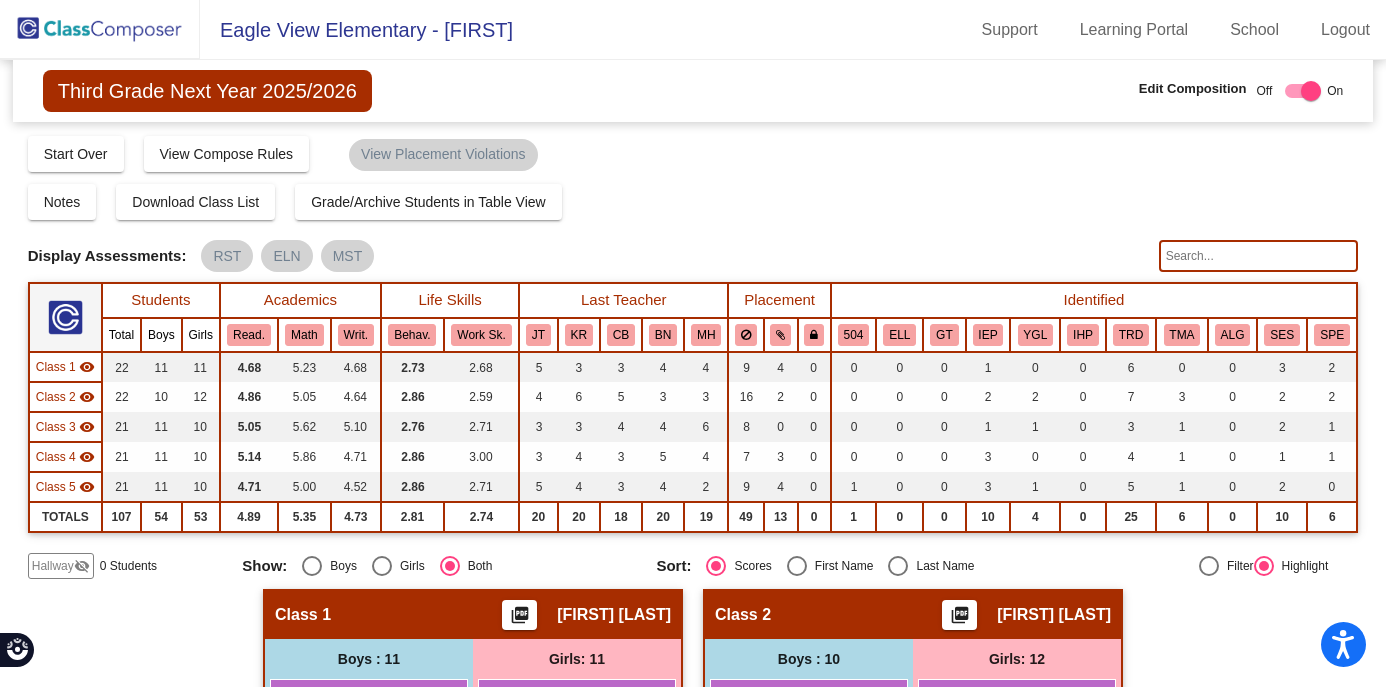 click on "Third Grade Next Year 2025/2026  Edit Composition Off   On  Incoming   Digital Data Wall    Display Scores for Years:   2023 - 2024   2024 - 2025  Grade/Archive Students in Table View   Download   New Small Group   Saved Small Group   Compose   Start Over   Submit Classes  Compose has been submitted  Check for Incomplete Scores  View Compose Rules   View Placement Violations  Notes   Download Class List   Import Students   Grade/Archive Students in Table View   New Small Group   Saved Small Group  Display Scores for Years:   2023 - 2024   2024 - 2025 Display Assessments: RST ELN MST Students Academics Life Skills  Last Teacher  Placement  Identified  Total Boys Girls  Read.   Math   Writ.   Behav.   Work Sk.   JT   KR   CB   BN   MH   504   ELL   GT   IEP   YGL   IHP   TRD   TMA   ALG   SES   SPE  Hallway  visibility_off  0 0 0                 0   0   0   0   0   0   0   0   0   0   0   0   0   0   0   0   0   0   0  Class 1  visibility  22 11 11  4.68   5.23   4.68   2.73   2.68   5   3   3   4   4  22" 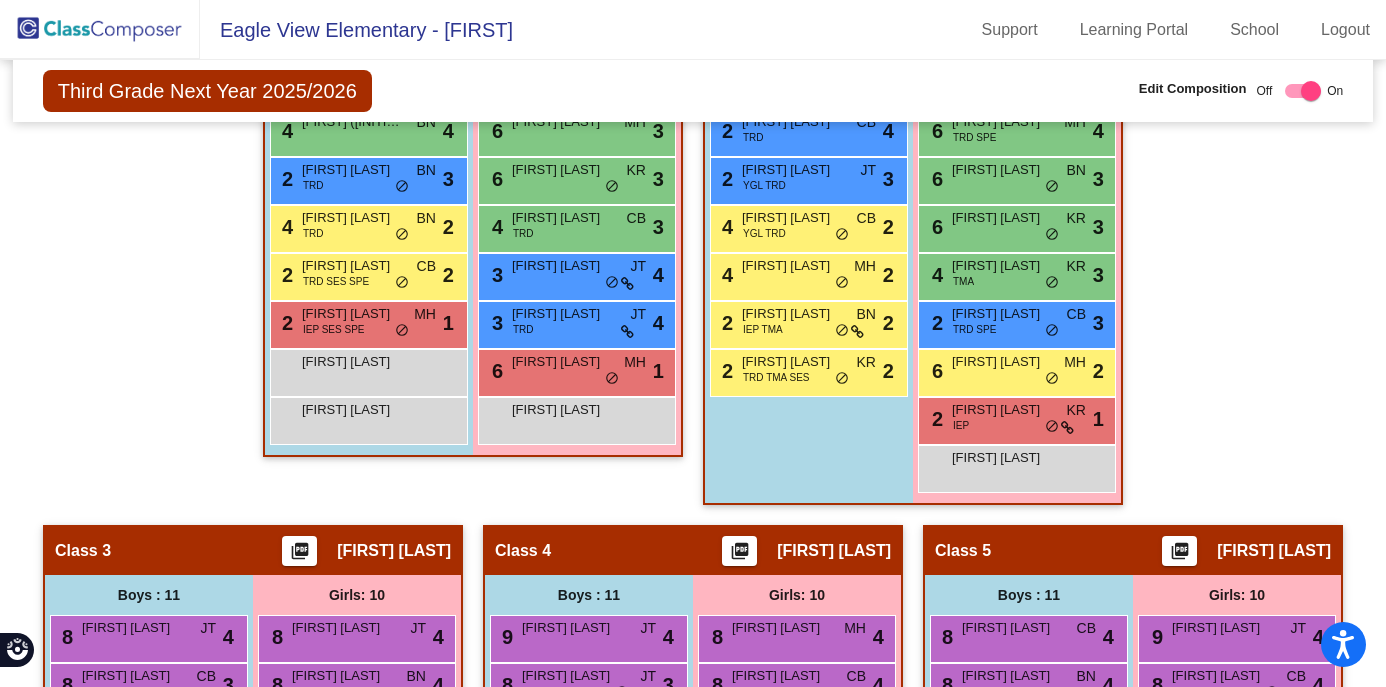 scroll, scrollTop: 800, scrollLeft: 0, axis: vertical 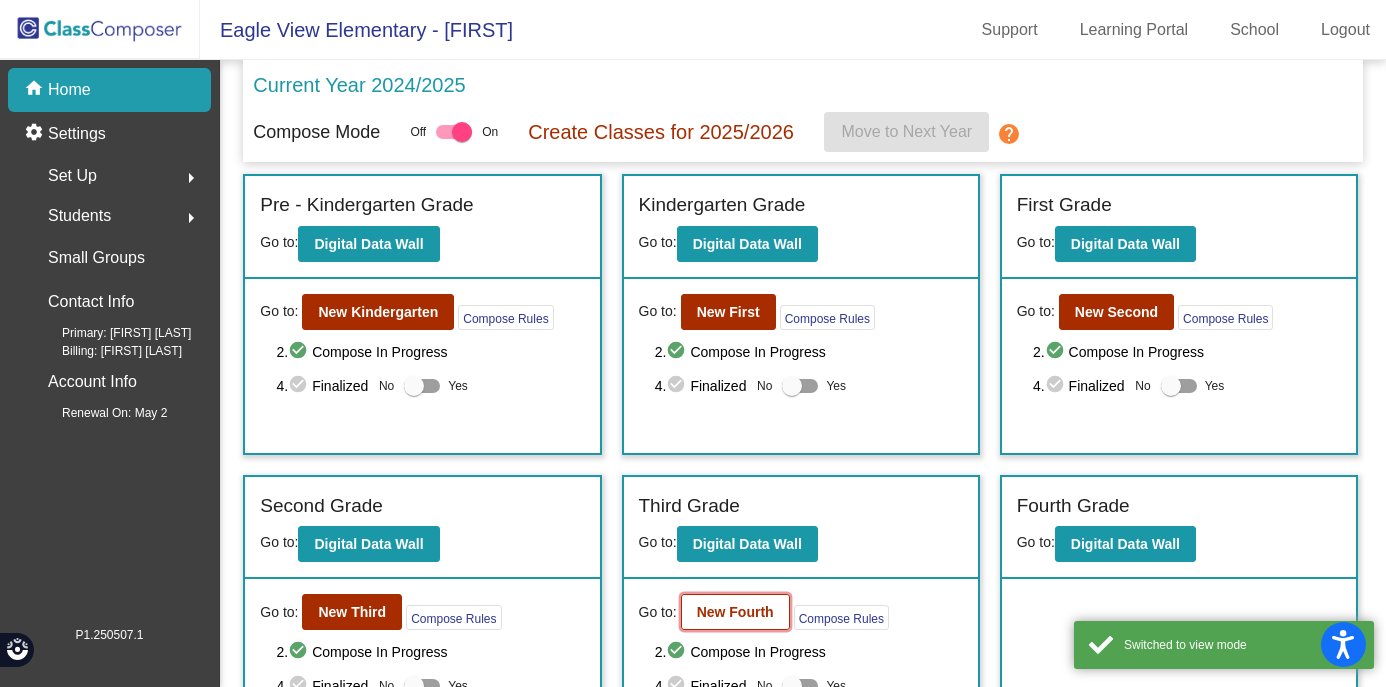 click on "New Fourth" 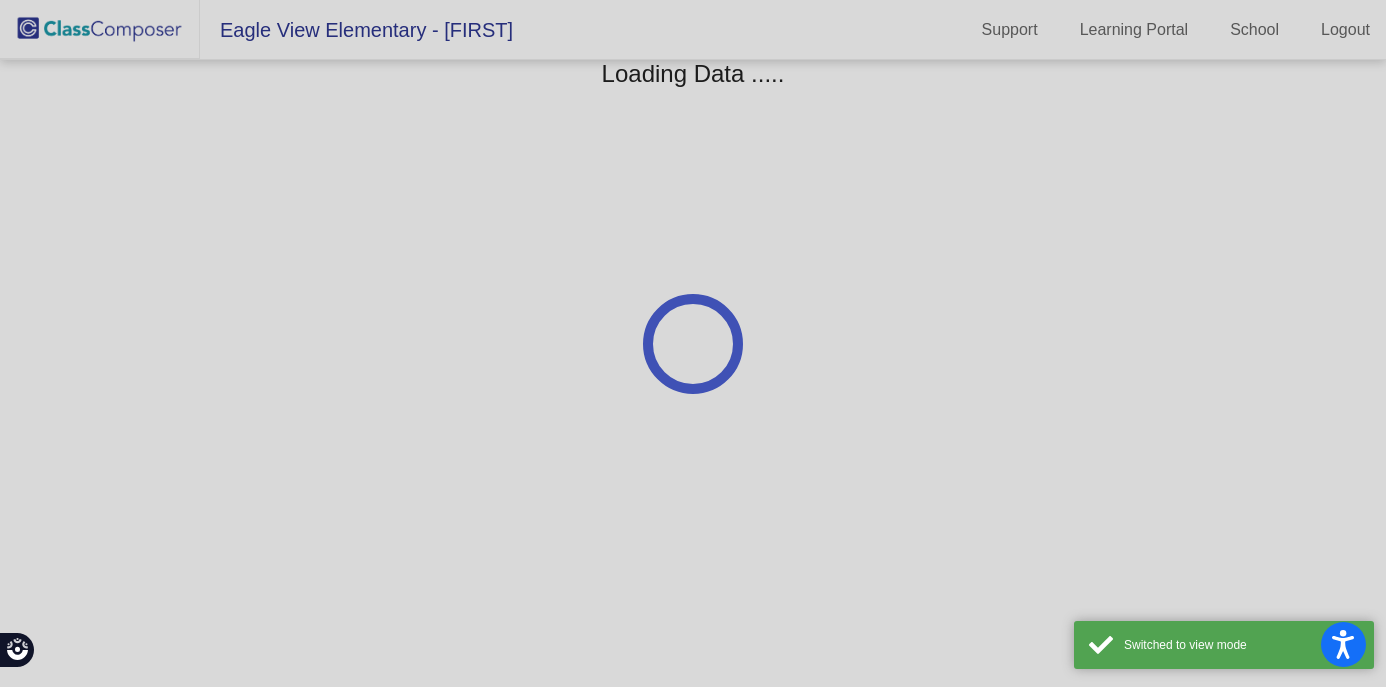 scroll, scrollTop: 0, scrollLeft: 0, axis: both 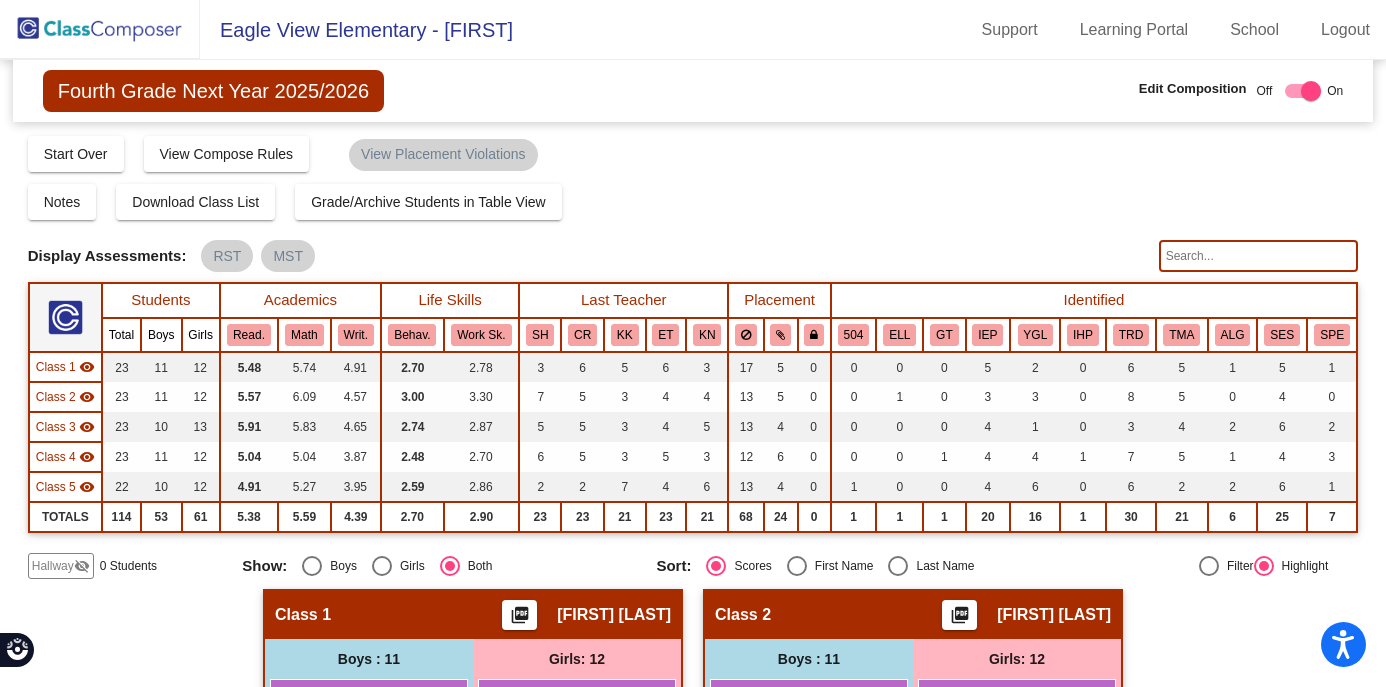 click on "Display Scores for Years:   2023 - 2024   2024 - 2025  Grade/Archive Students in Table View   Download   New Small Group   Saved Small Group   Compose   Start Over   Submit Classes  Compose has been submitted  Check for Incomplete Scores  View Compose Rules   View Placement Violations  Notes   Download Class List   Import Students   Grade/Archive Students in Table View   New Small Group   Saved Small Group  Display Scores for Years:   2023 - 2024   2024 - 2025 Display Assessments: RST MST Students Academics Life Skills  Last Teacher  Placement  Identified  Total Boys Girls  Read.   Math   Writ.   Behav.   Work Sk.   SH   CR   KK   ET   KN   504   ELL   GT   IEP   YGL   IHP   TRD   TMA   ALG   SES   SPE  Hallway  visibility_off  0 0 0                 0   0   0   0   0   0   0   0   0   0   0   0   0   0   0   0   0   0   0  Class 1  visibility  23 11 12  5.48   5.74   4.91   2.70   2.78   3   6   5   6   3   17   5   0   0   0   0   5   2   0   6   5   1   5   1  Class 2  visibility  23 11 12  5.57   7" 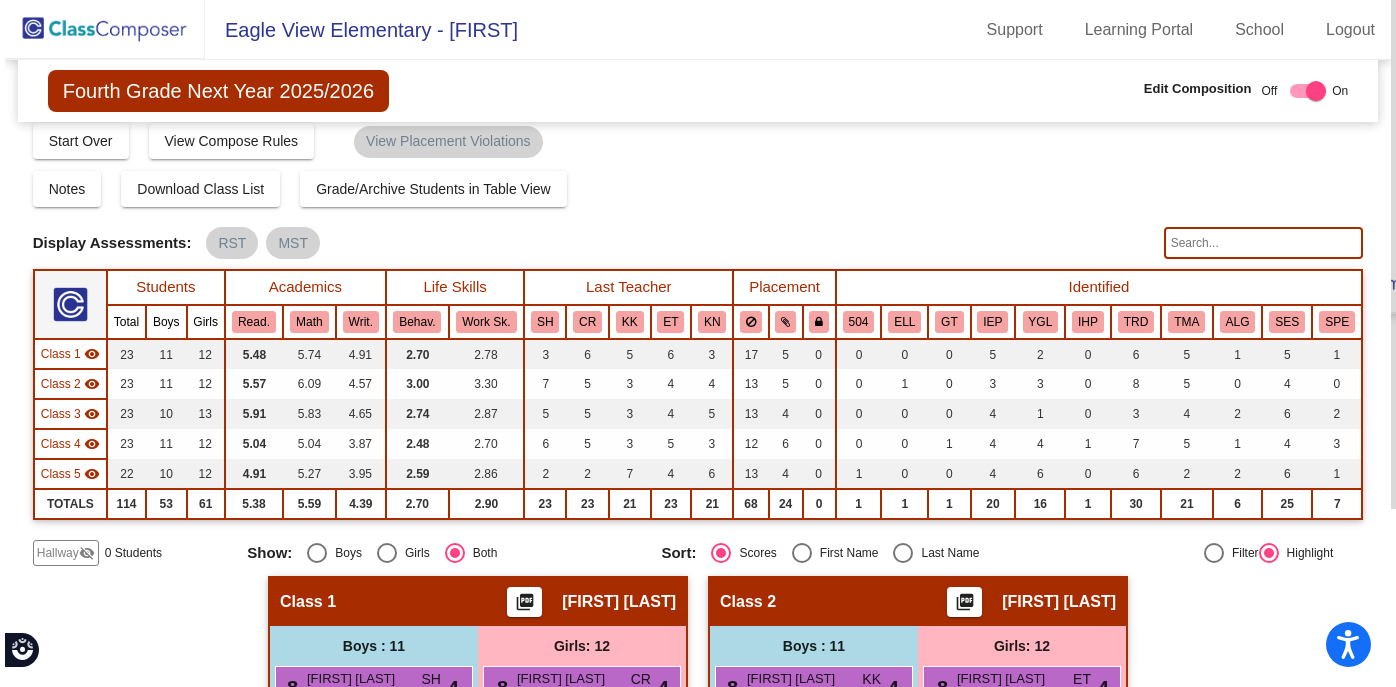 scroll, scrollTop: 0, scrollLeft: 0, axis: both 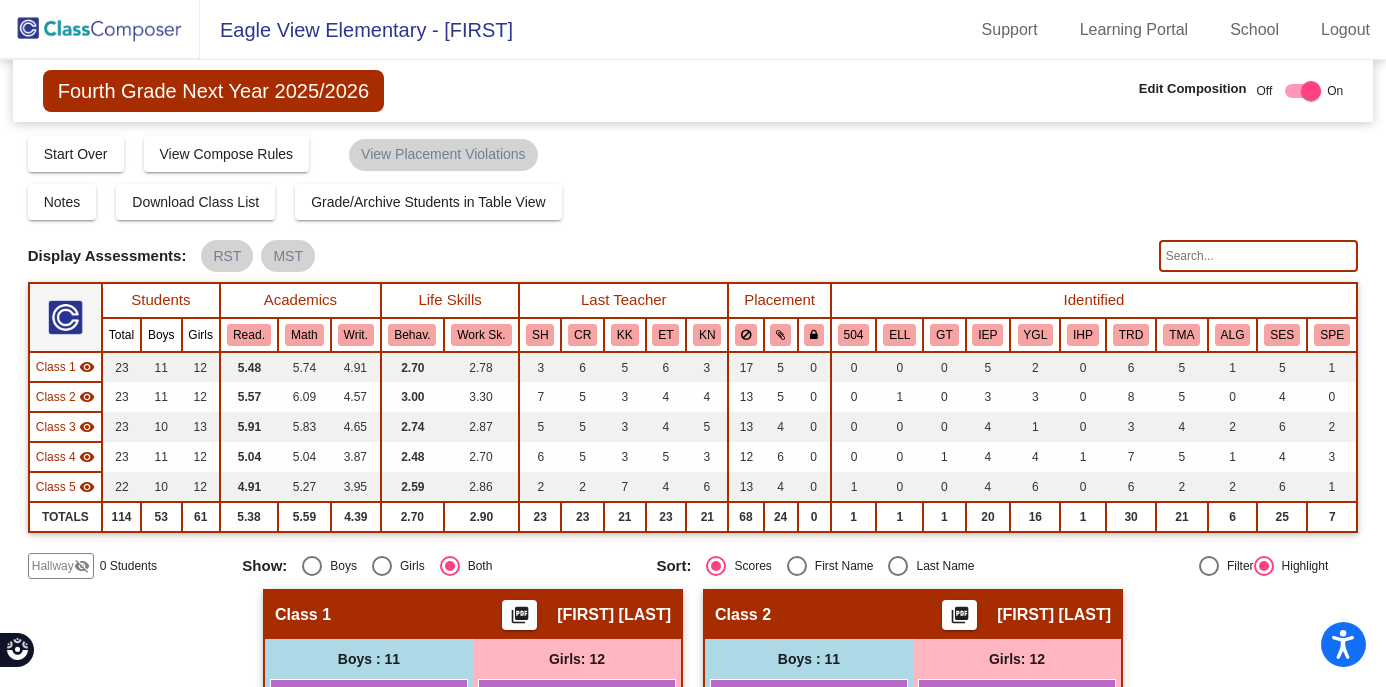 click 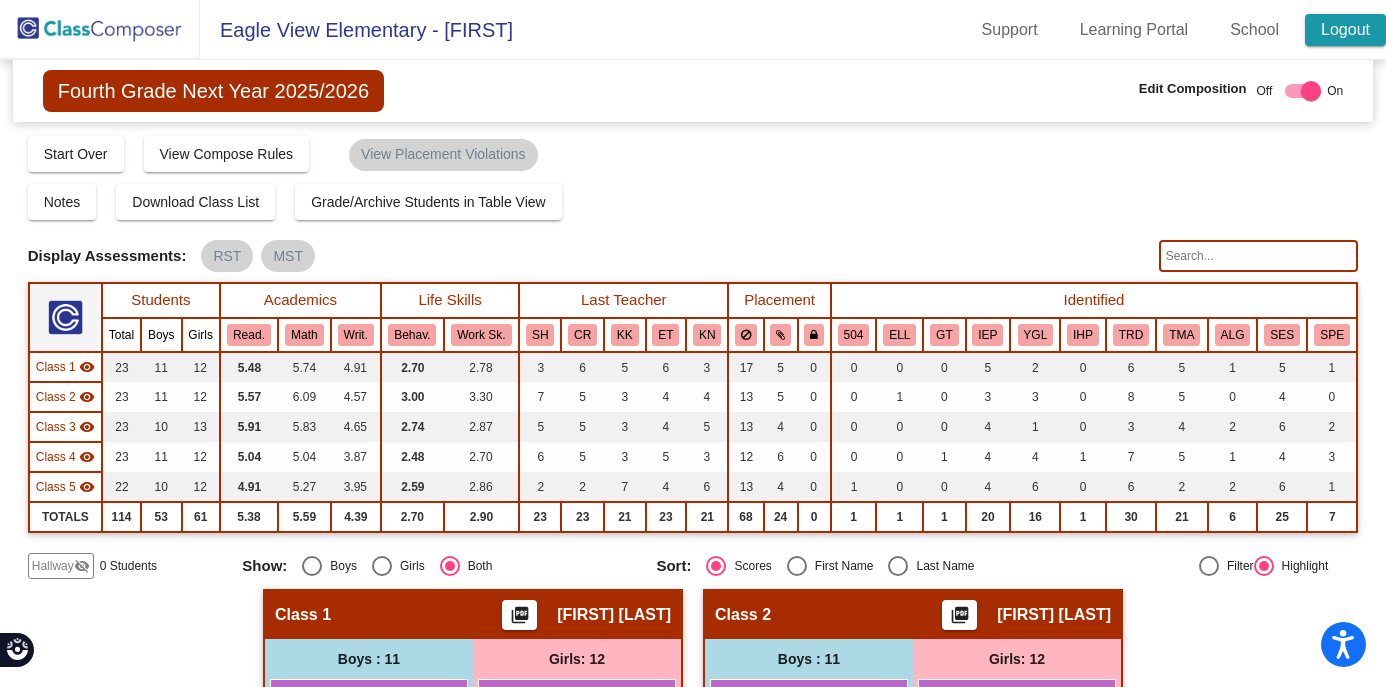 click on "Logout" 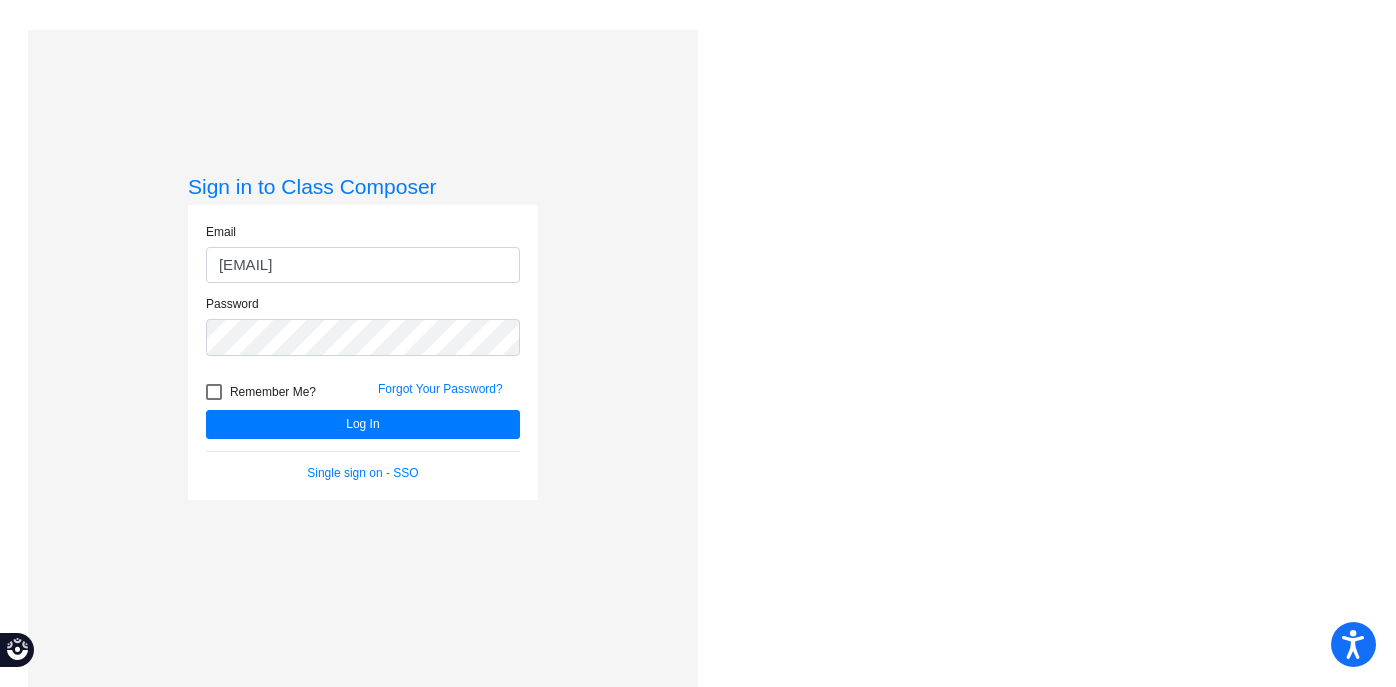 scroll, scrollTop: 0, scrollLeft: 0, axis: both 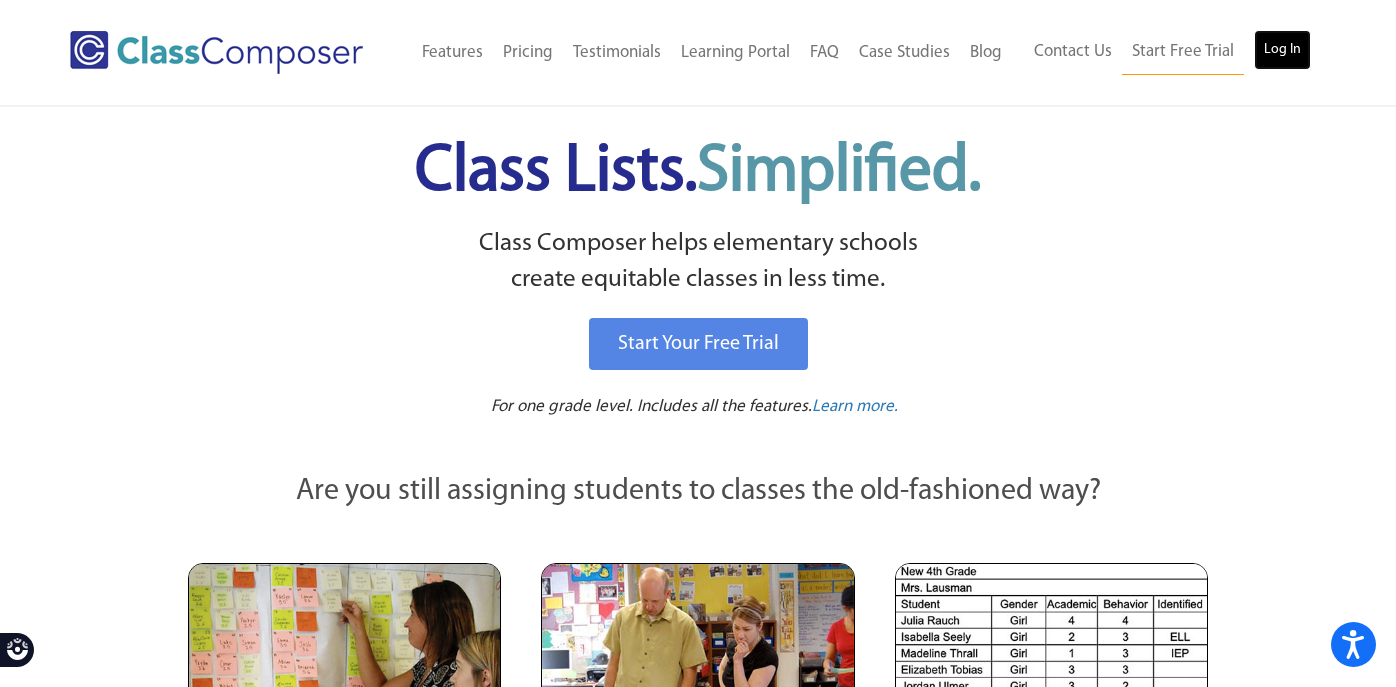 click on "Log In" at bounding box center (1282, 50) 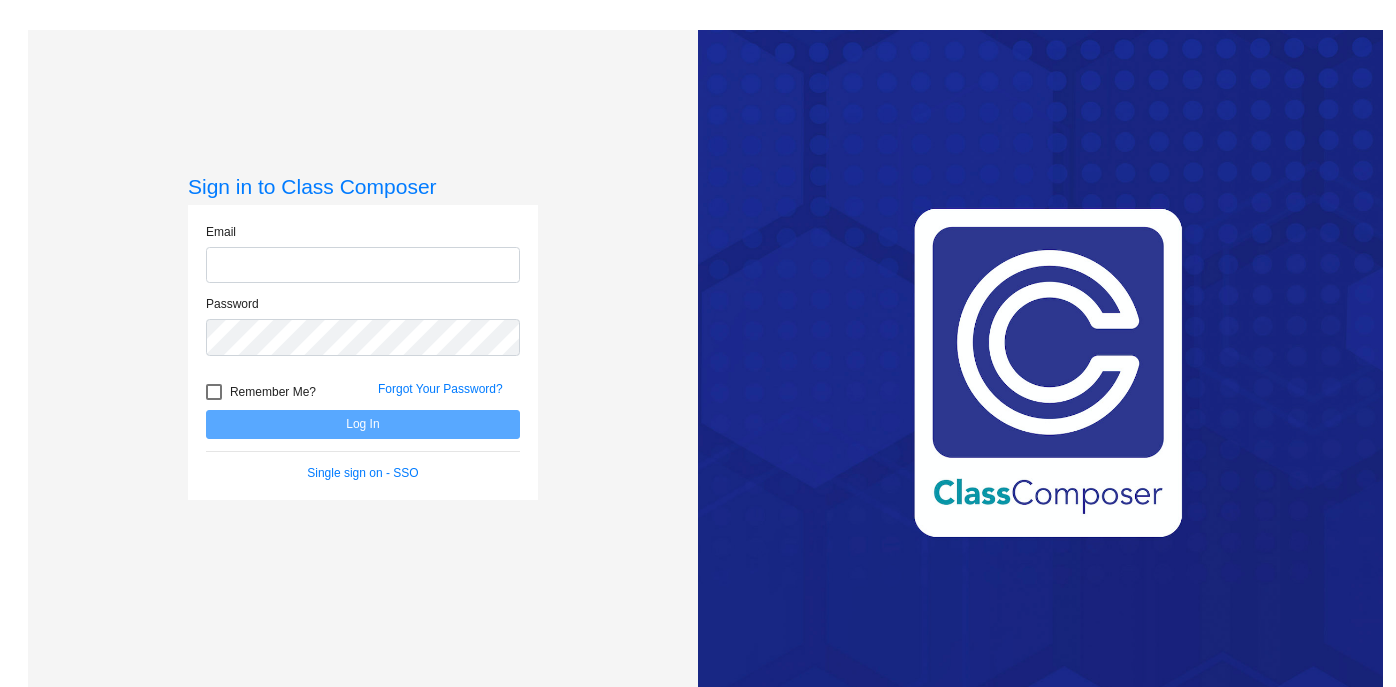 scroll, scrollTop: 0, scrollLeft: 0, axis: both 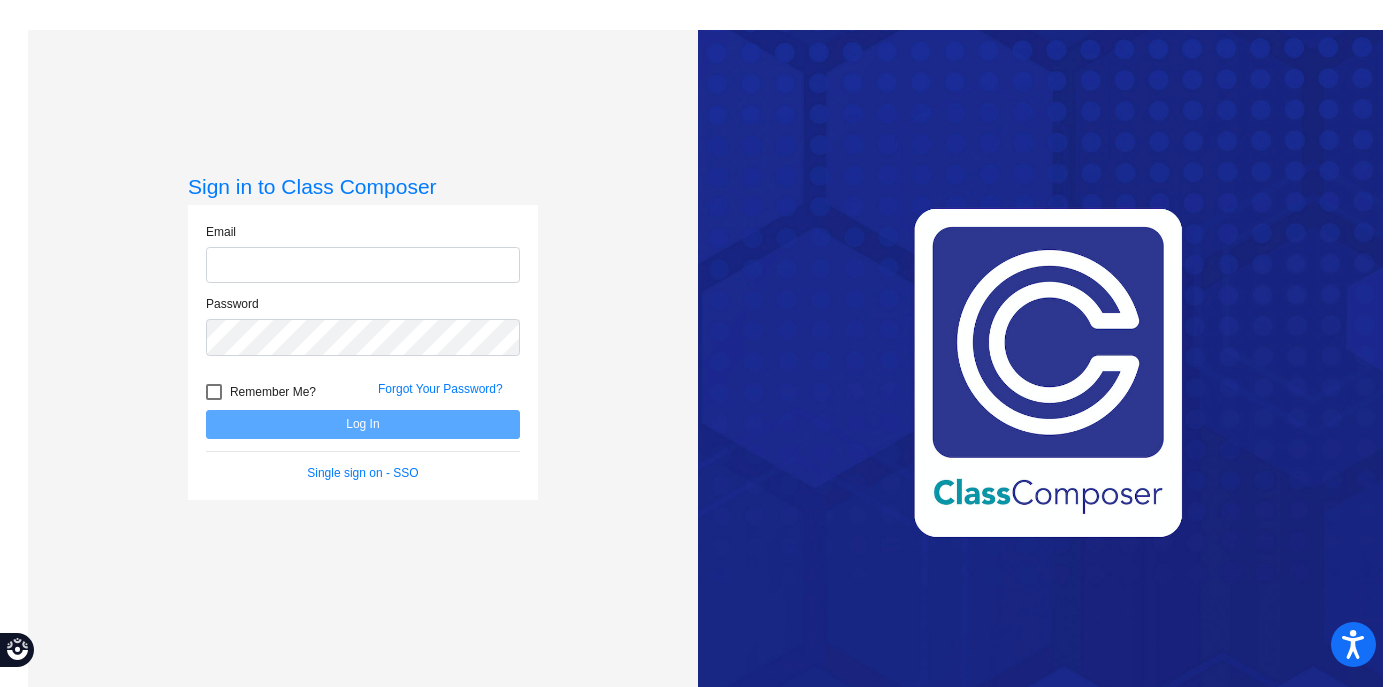 type on "[EMAIL]" 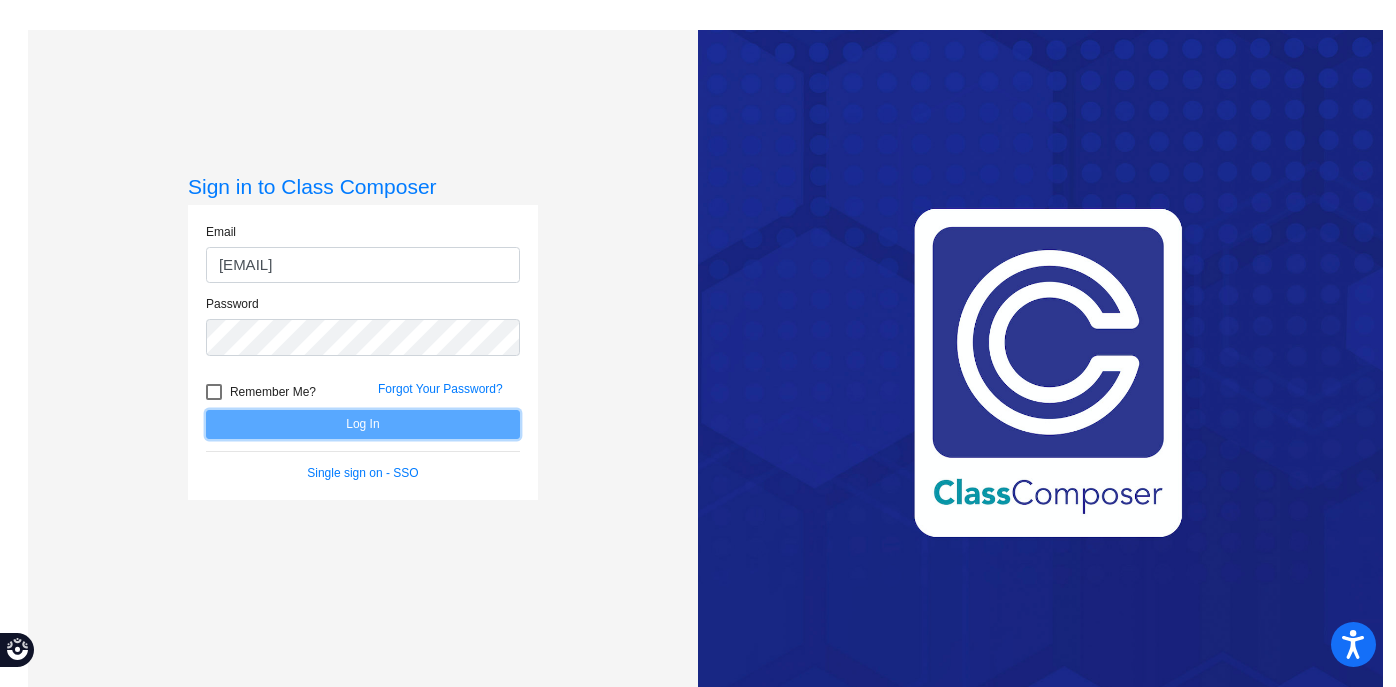 click on "Log In" 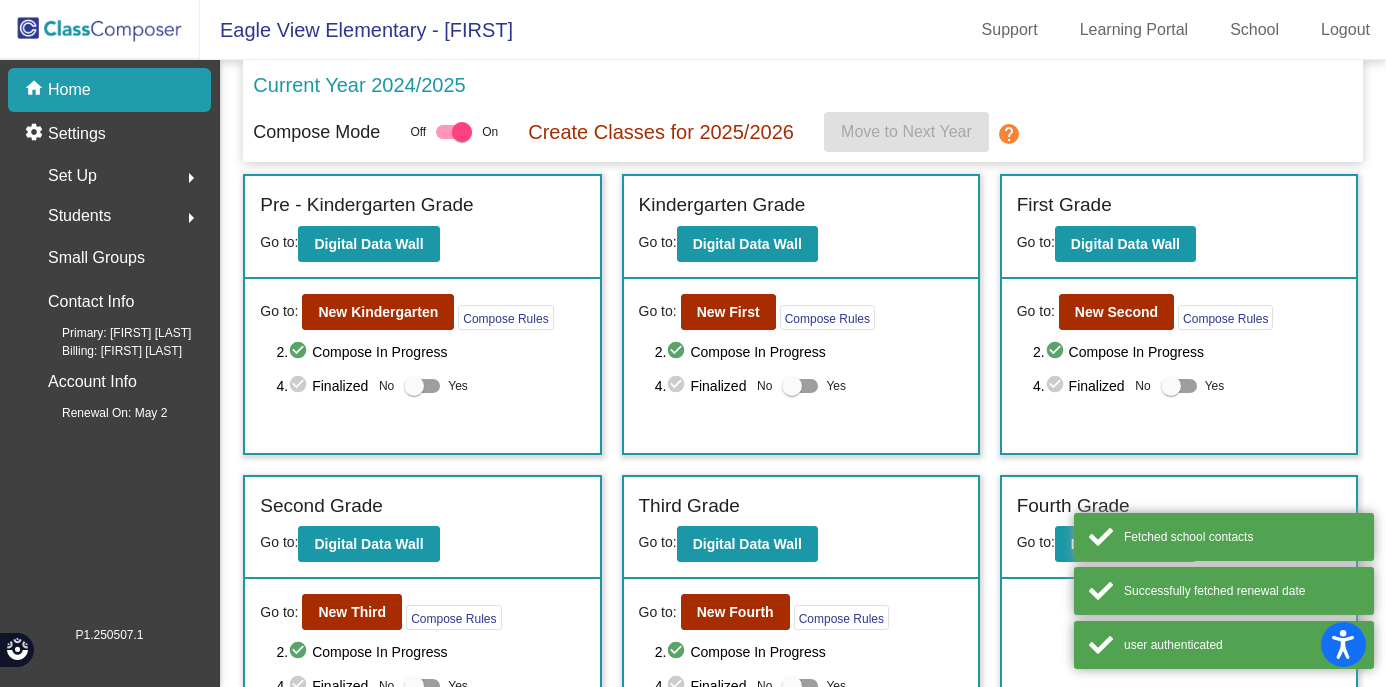 scroll, scrollTop: 0, scrollLeft: 0, axis: both 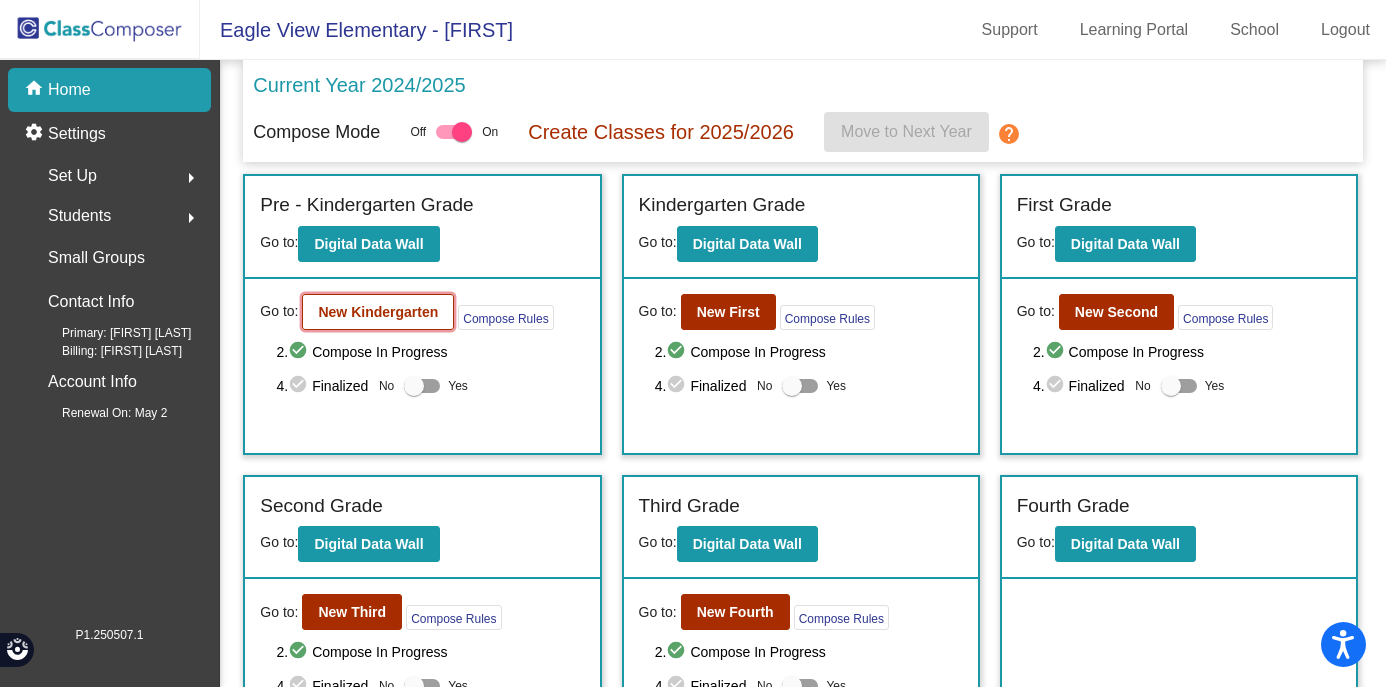 click on "New Kindergarten" 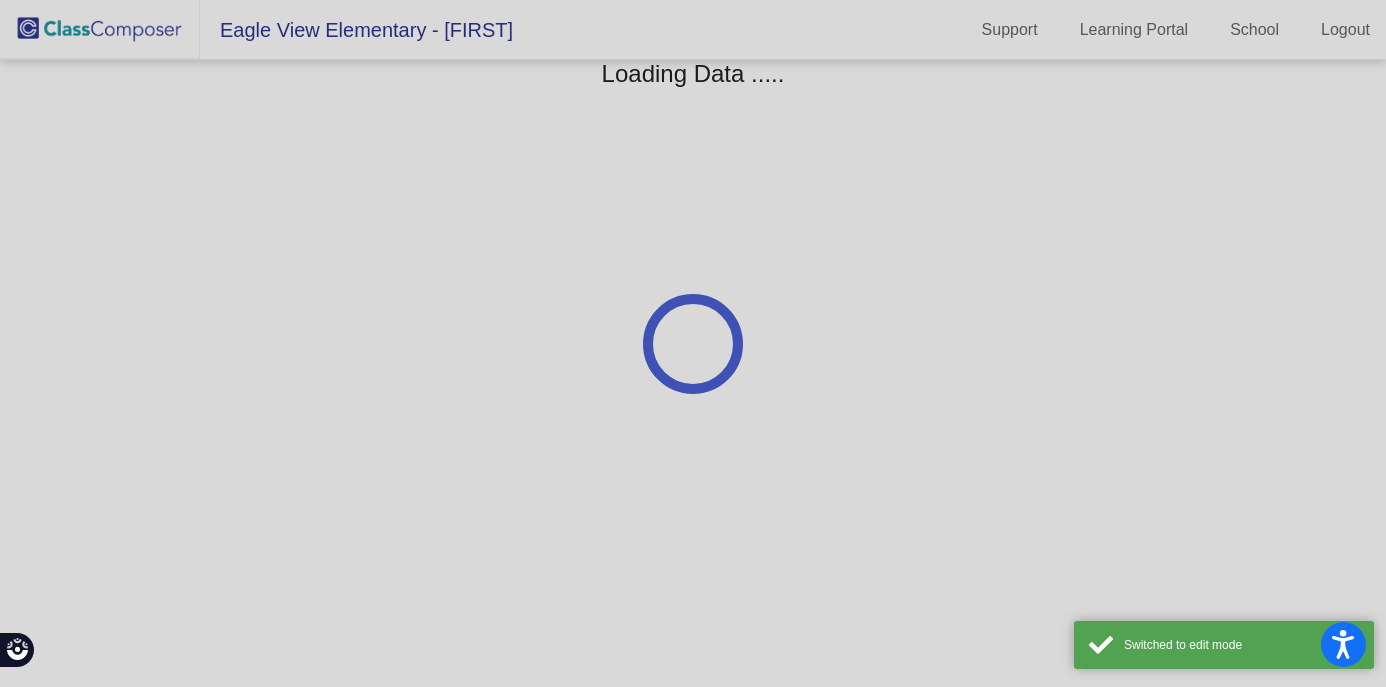 scroll, scrollTop: 0, scrollLeft: 0, axis: both 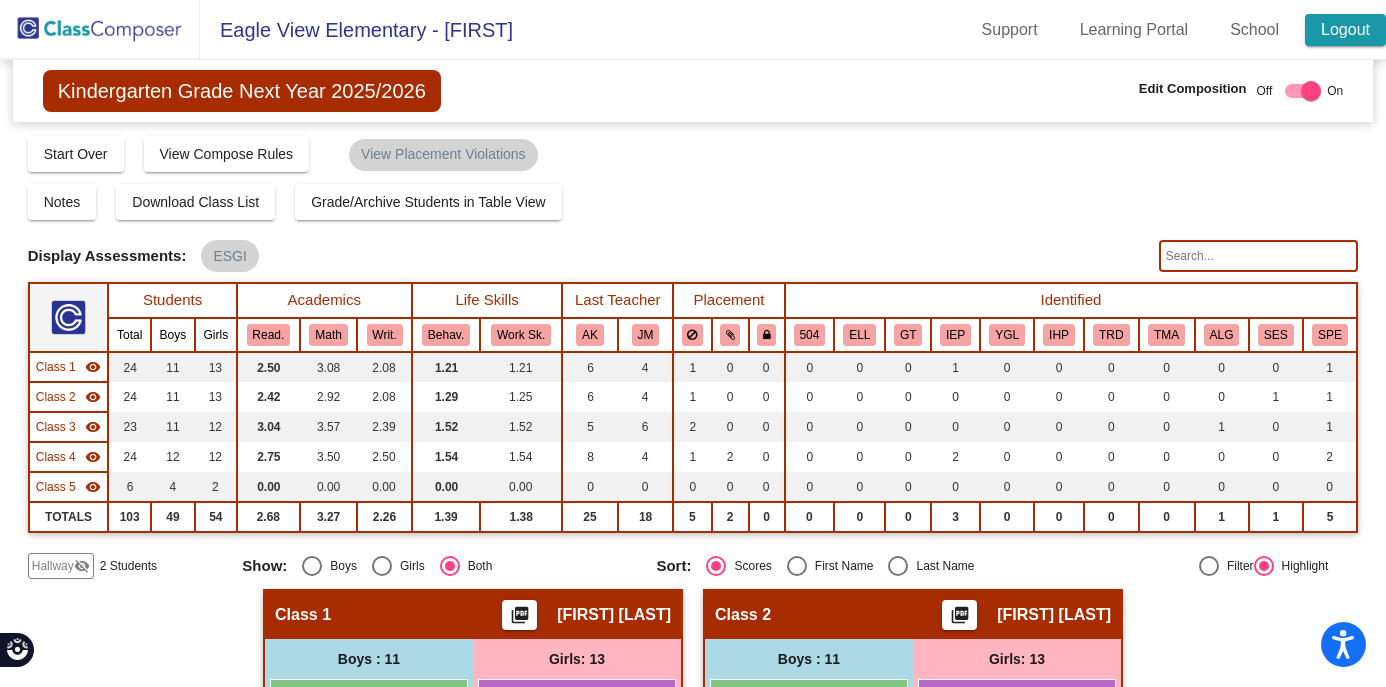 click on "Logout" 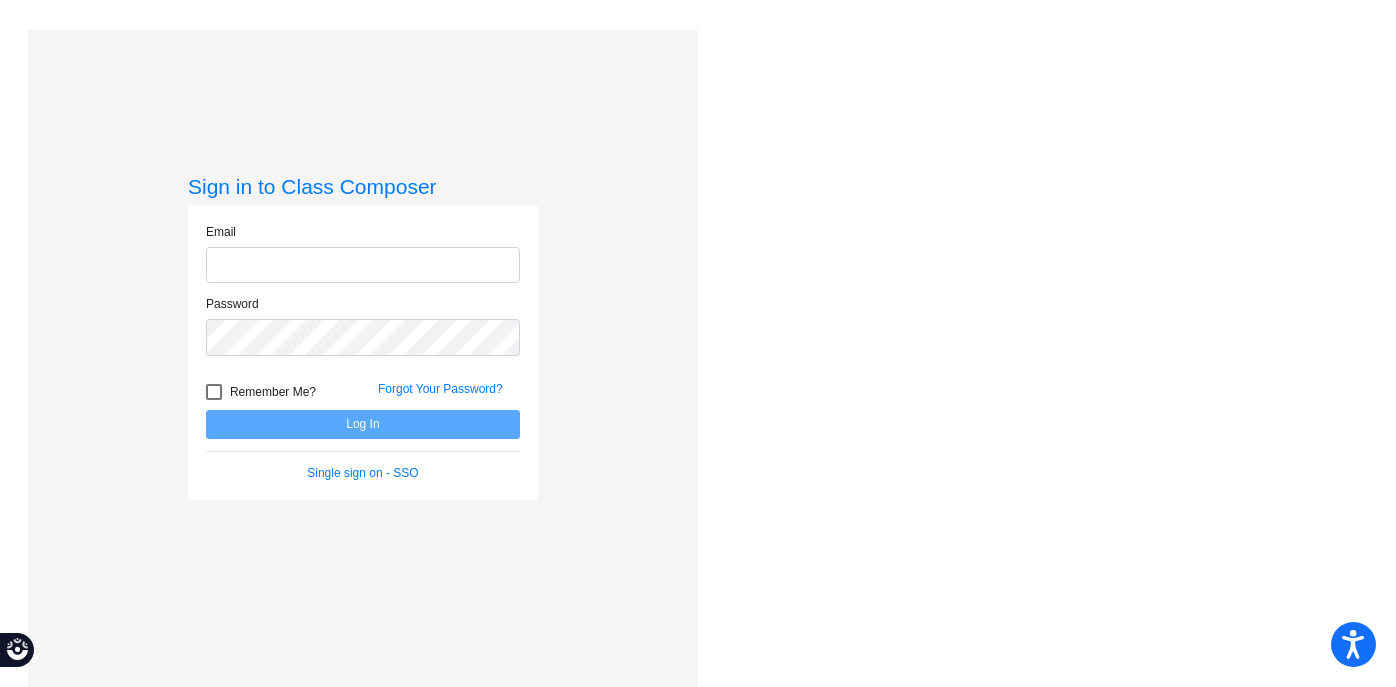 scroll, scrollTop: 0, scrollLeft: 0, axis: both 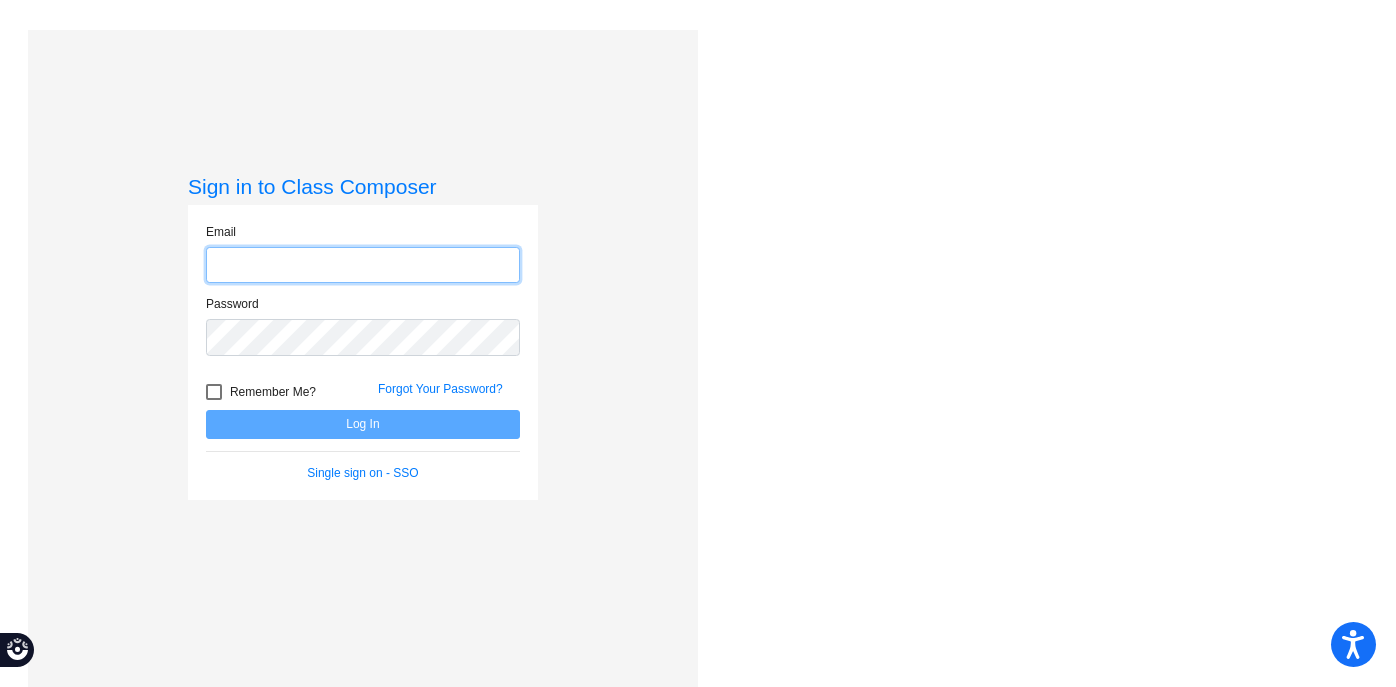 type on "[EMAIL]" 